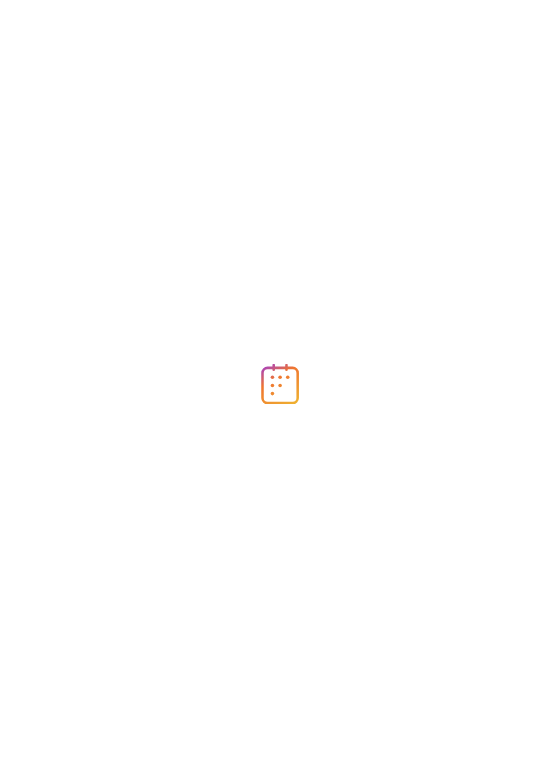 scroll, scrollTop: 0, scrollLeft: 0, axis: both 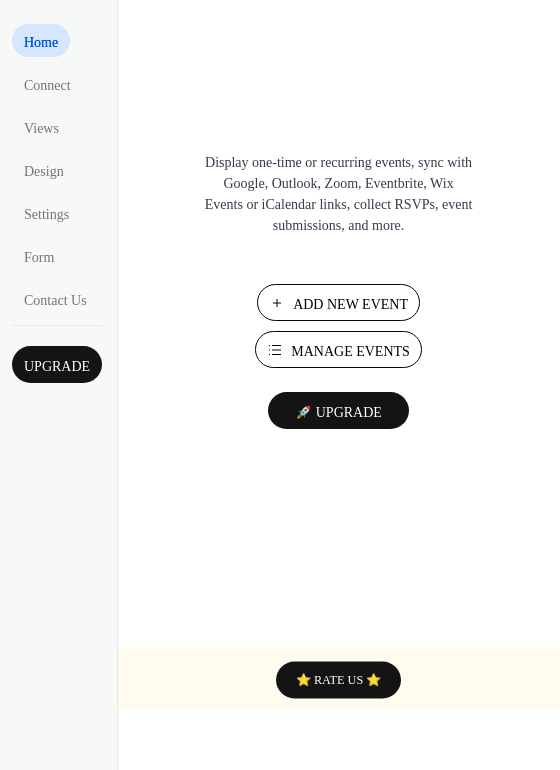 click on "Add New Event" at bounding box center (350, 304) 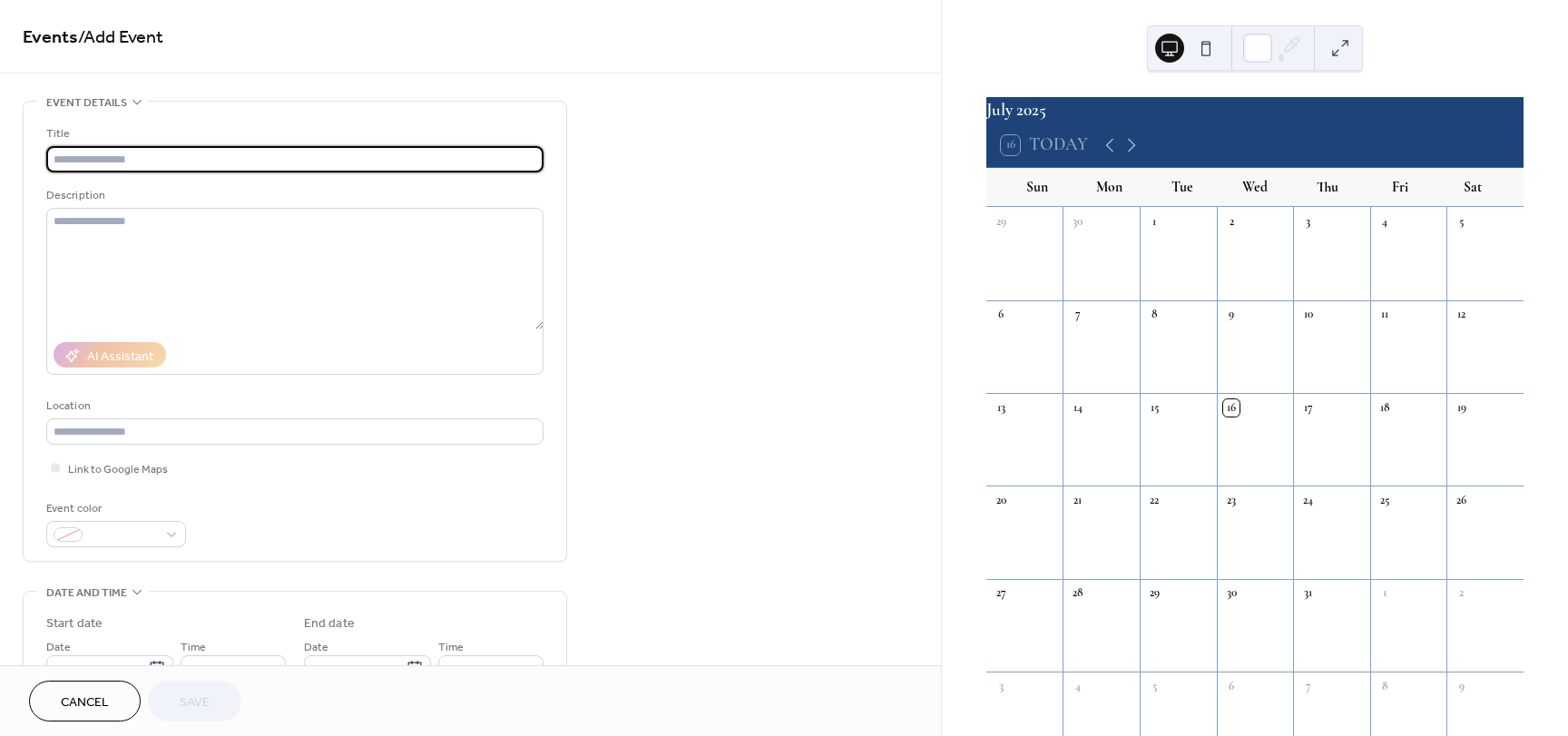 scroll, scrollTop: 0, scrollLeft: 0, axis: both 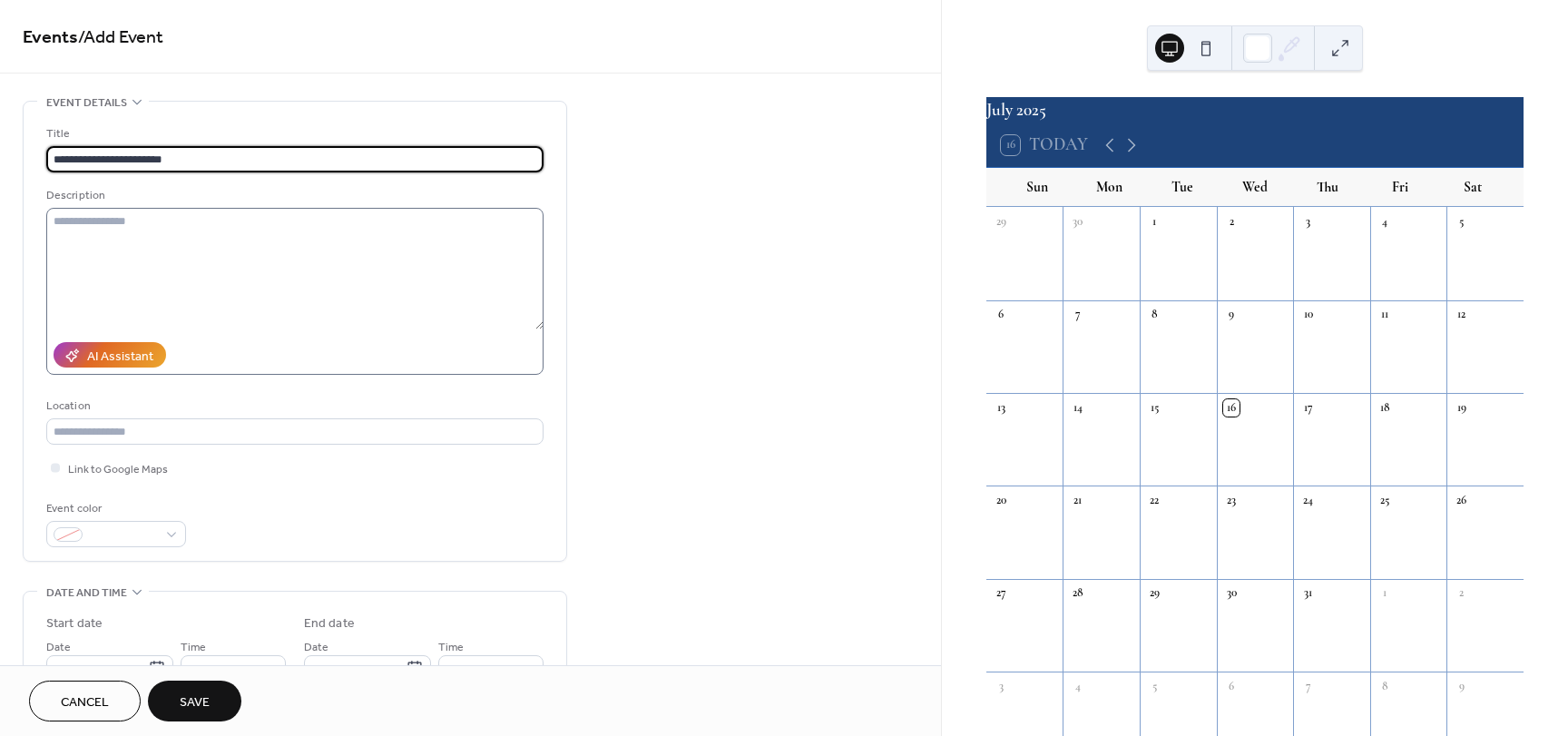 type on "**********" 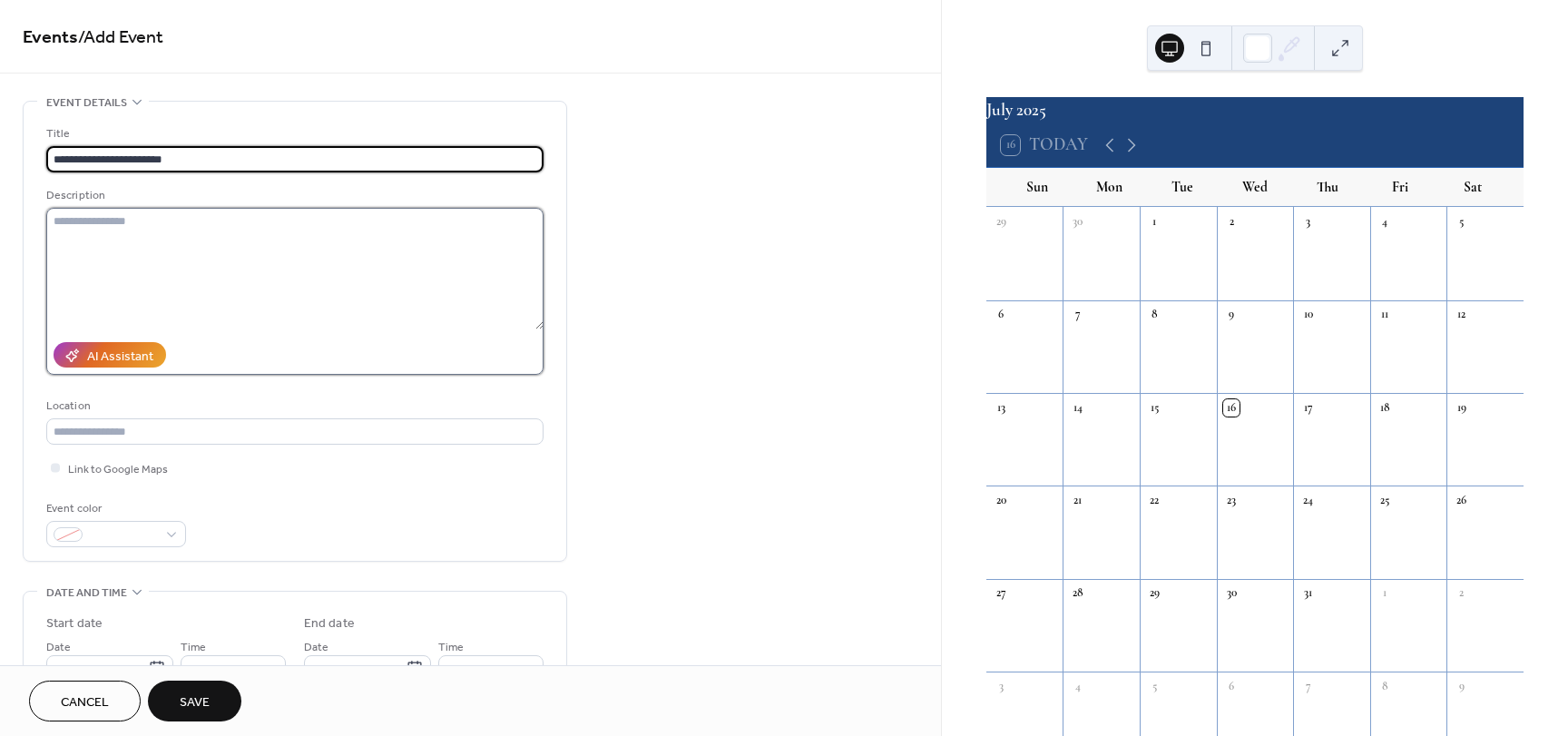 click at bounding box center (295, 269) 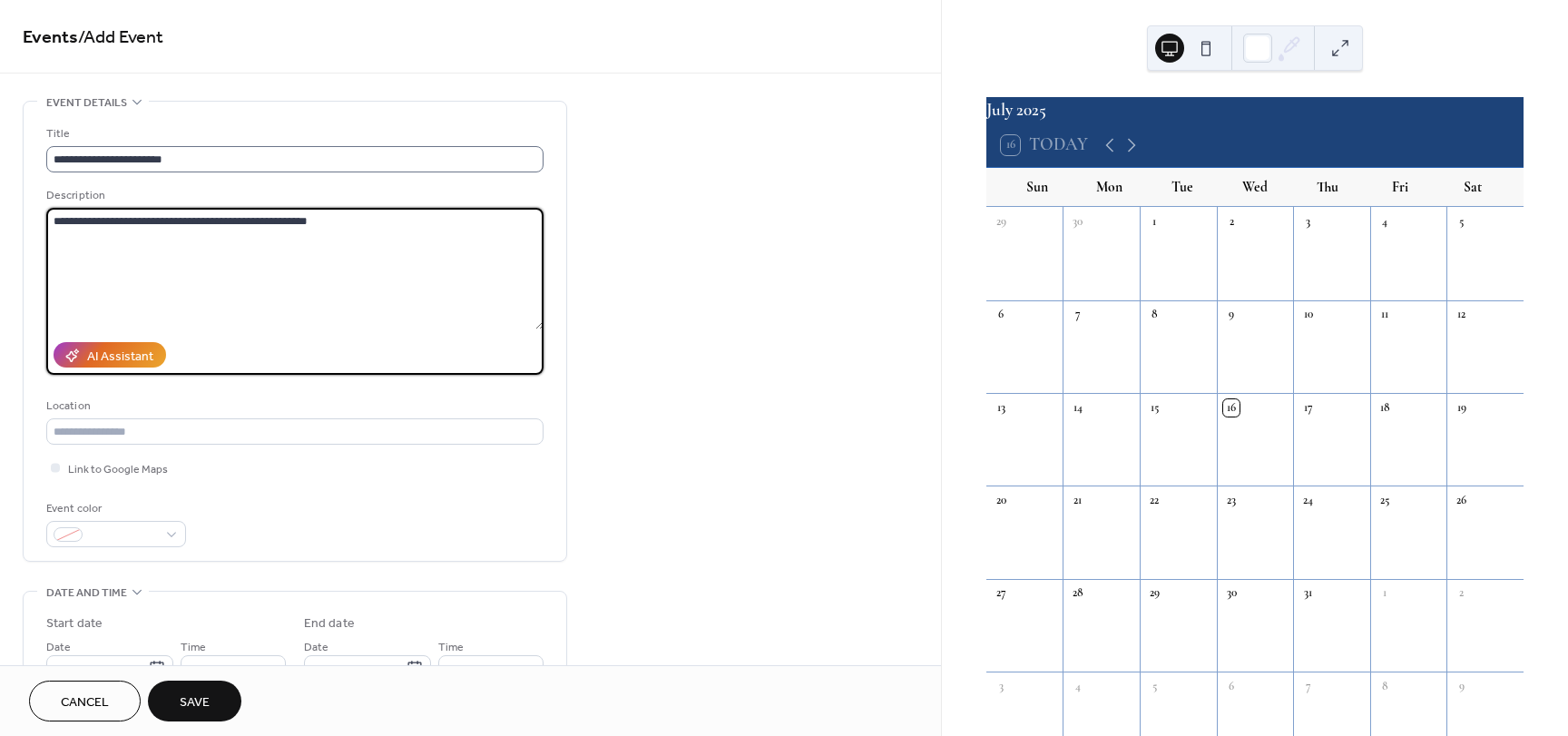 type on "**********" 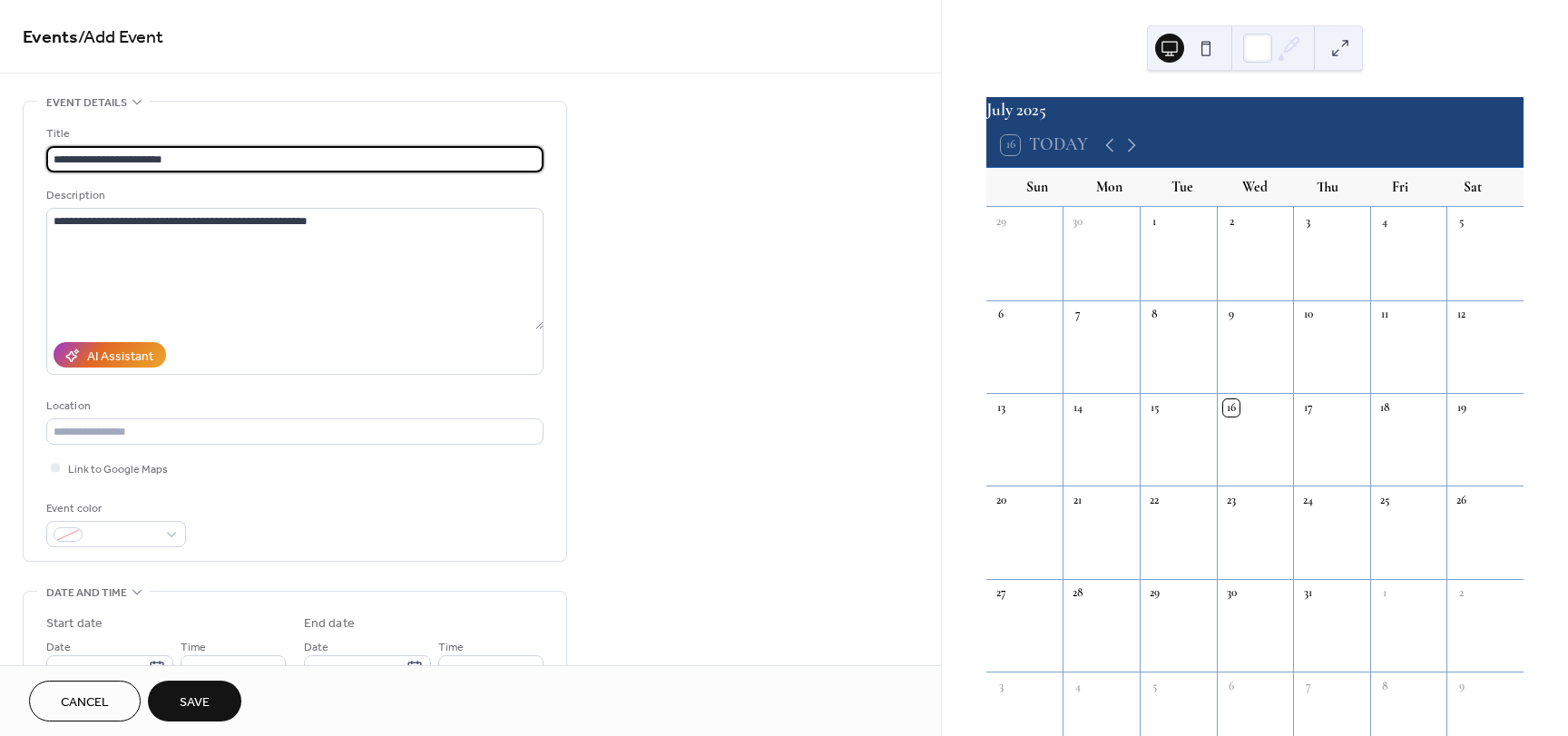 click on "**********" at bounding box center (295, 159) 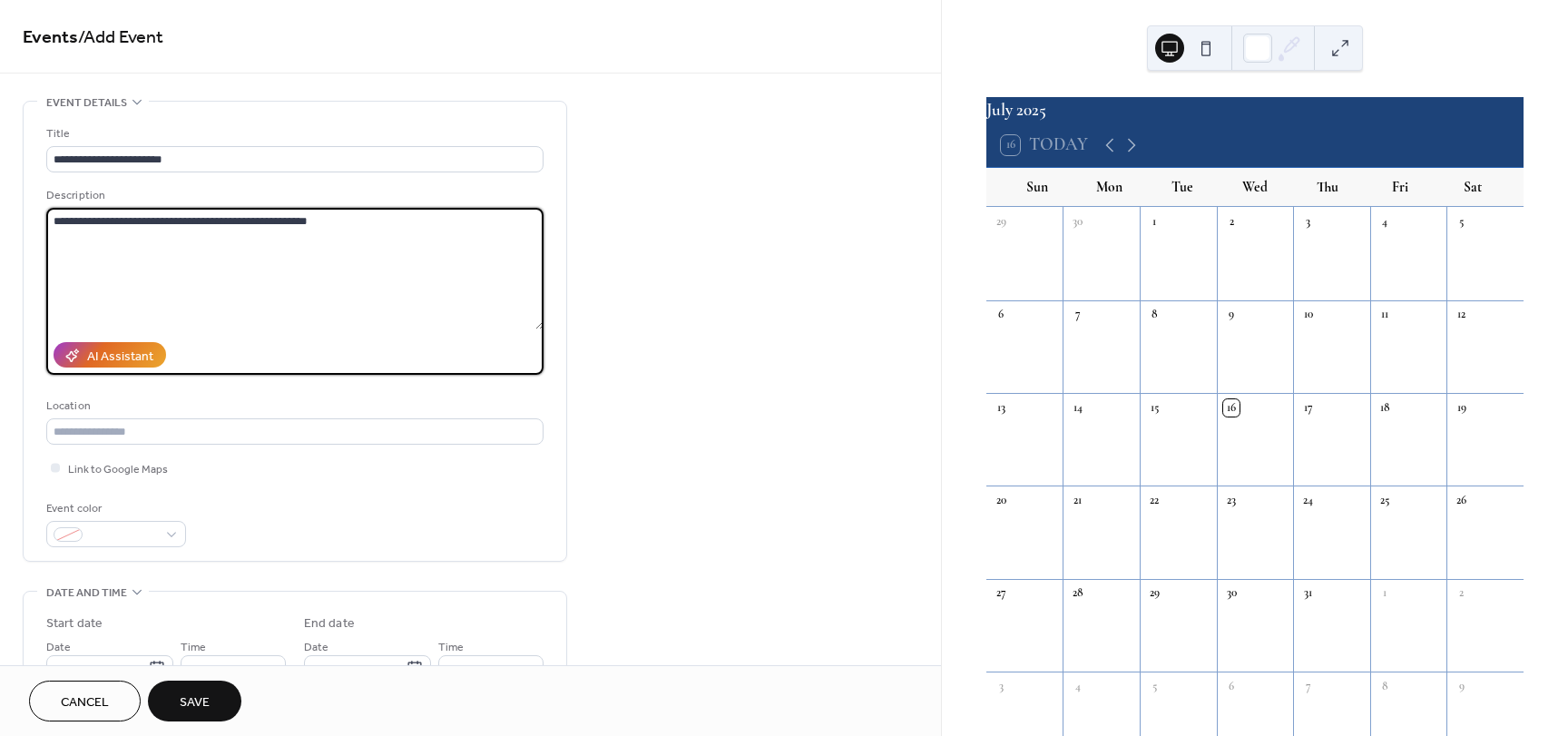 click on "**********" at bounding box center (295, 269) 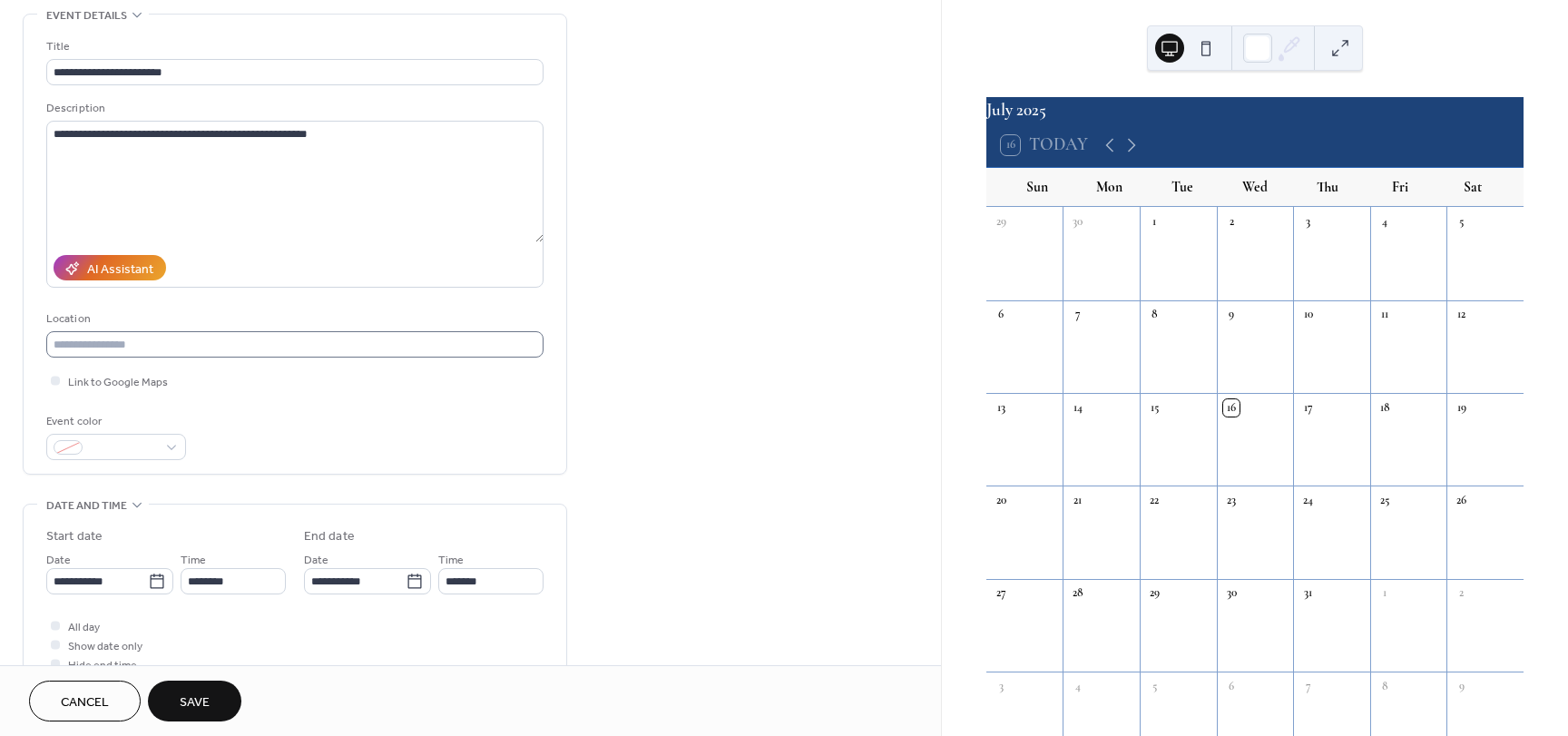 scroll, scrollTop: 91, scrollLeft: 0, axis: vertical 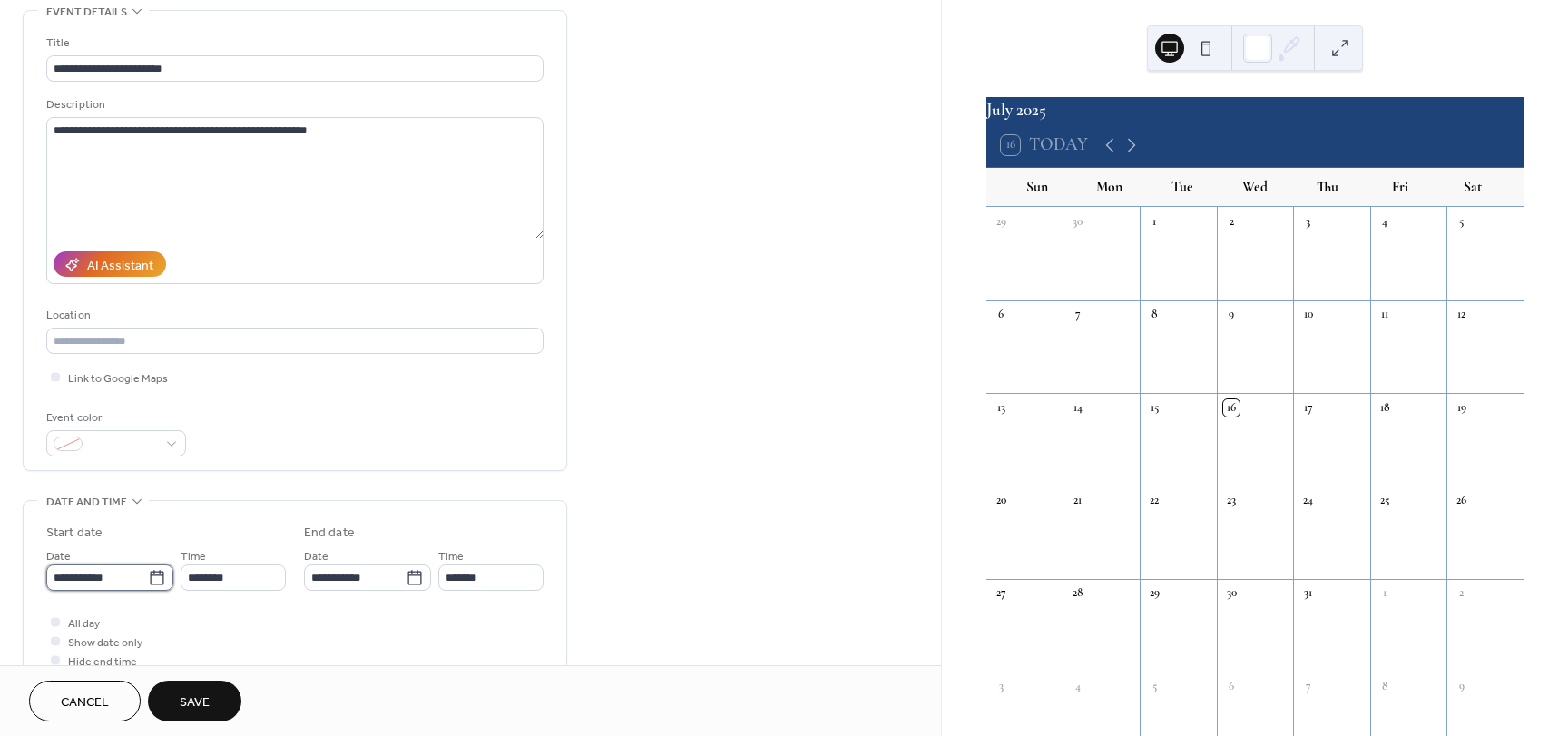 click on "**********" at bounding box center (97, 577) 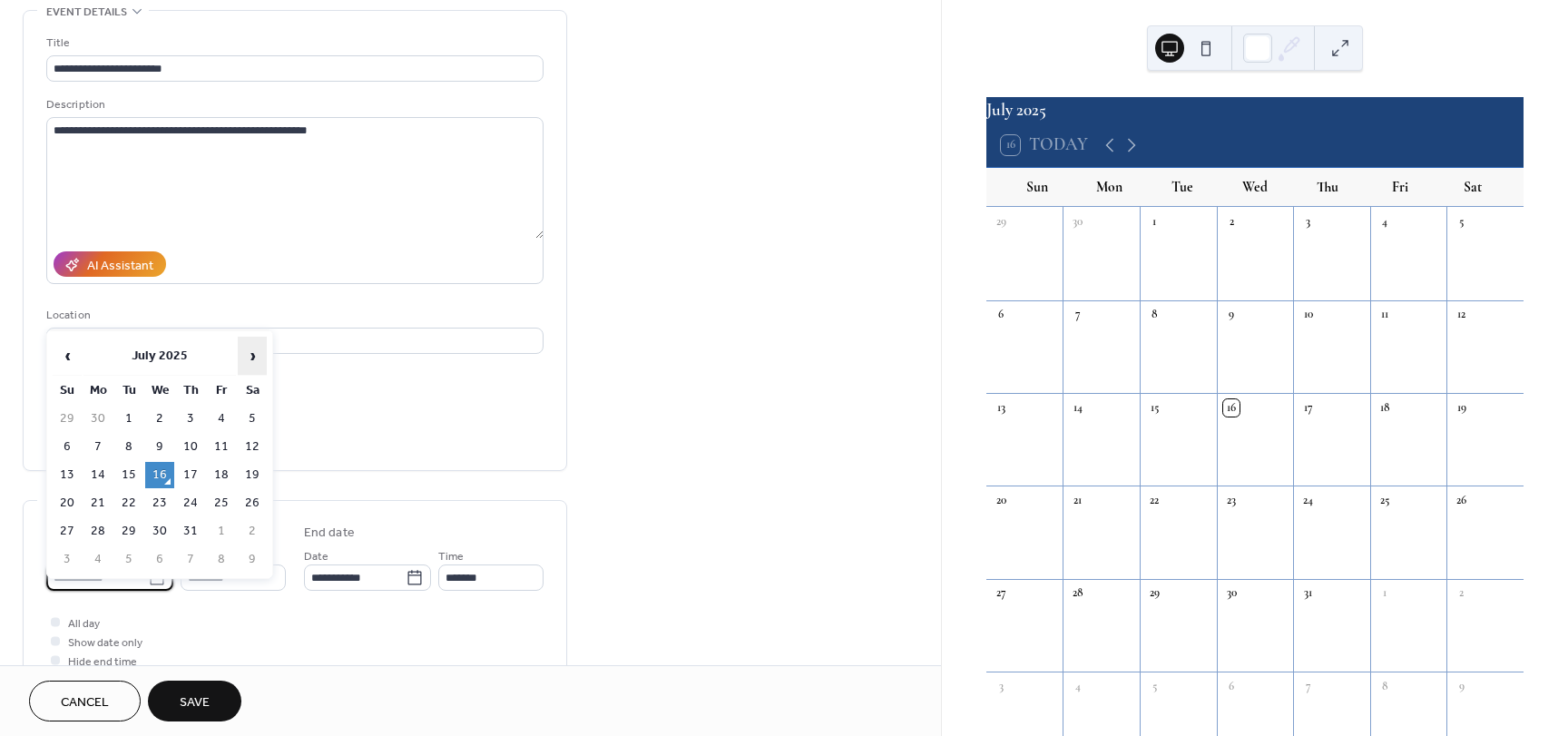 click on "›" at bounding box center [252, 356] 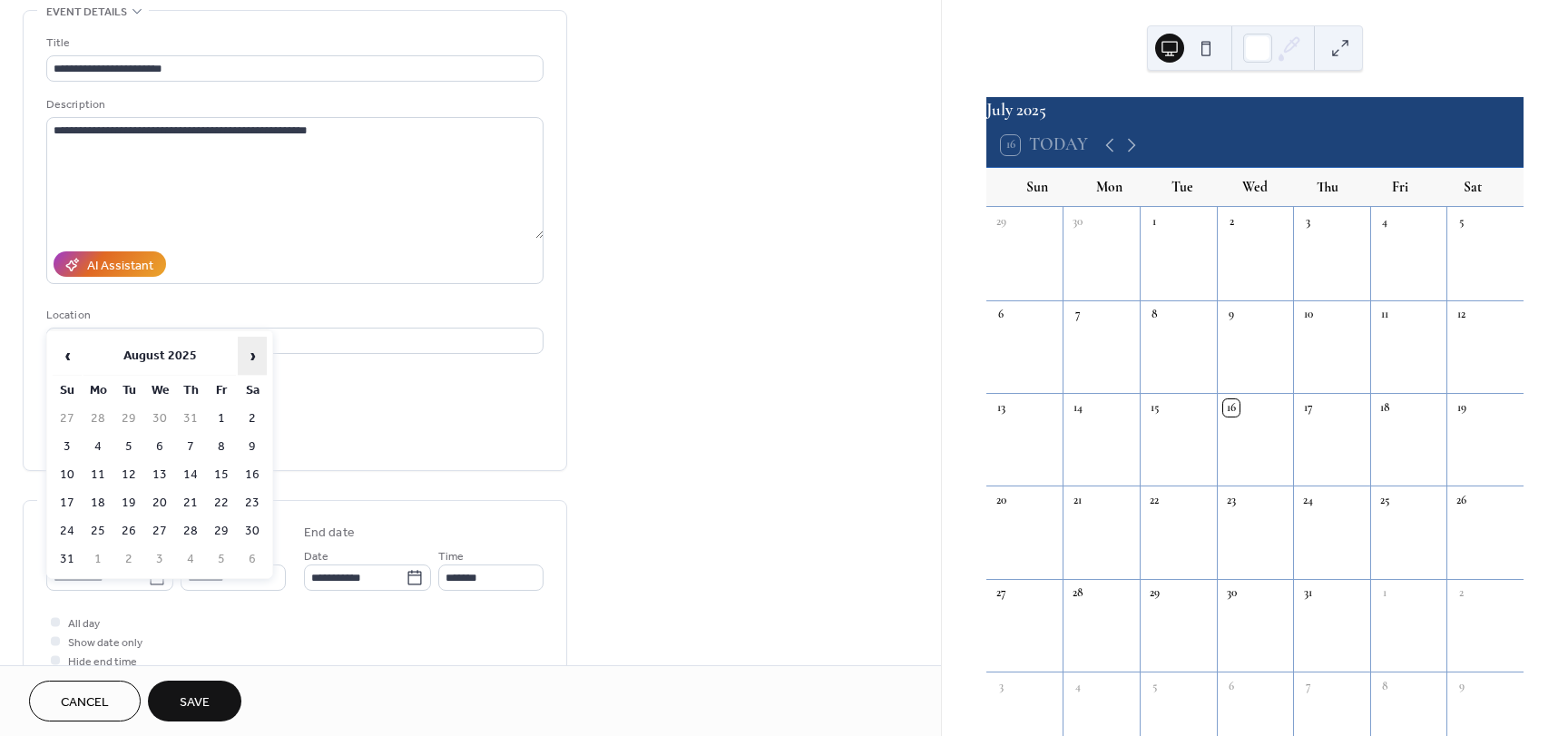 click on "›" at bounding box center [252, 356] 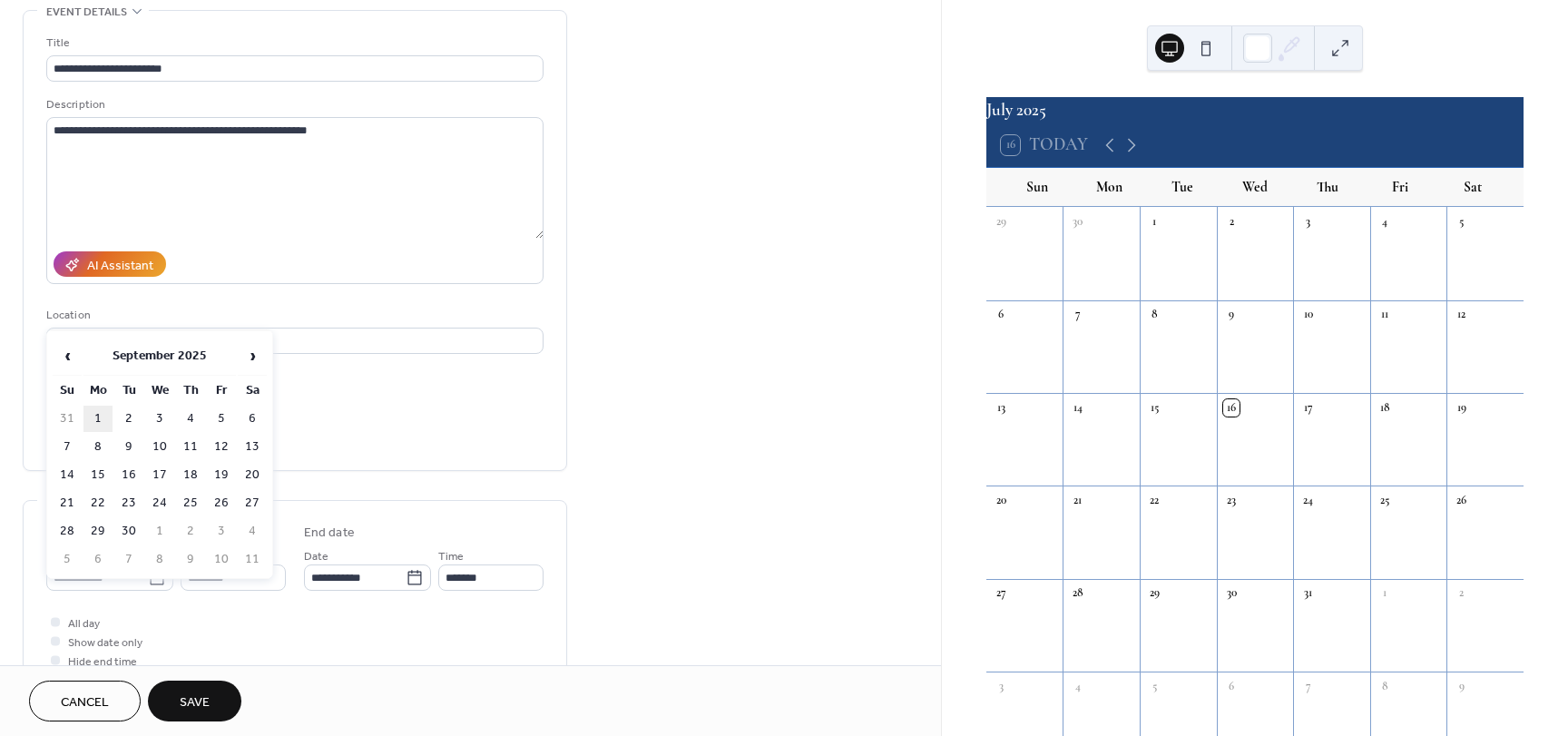 click on "1" at bounding box center (98, 418) 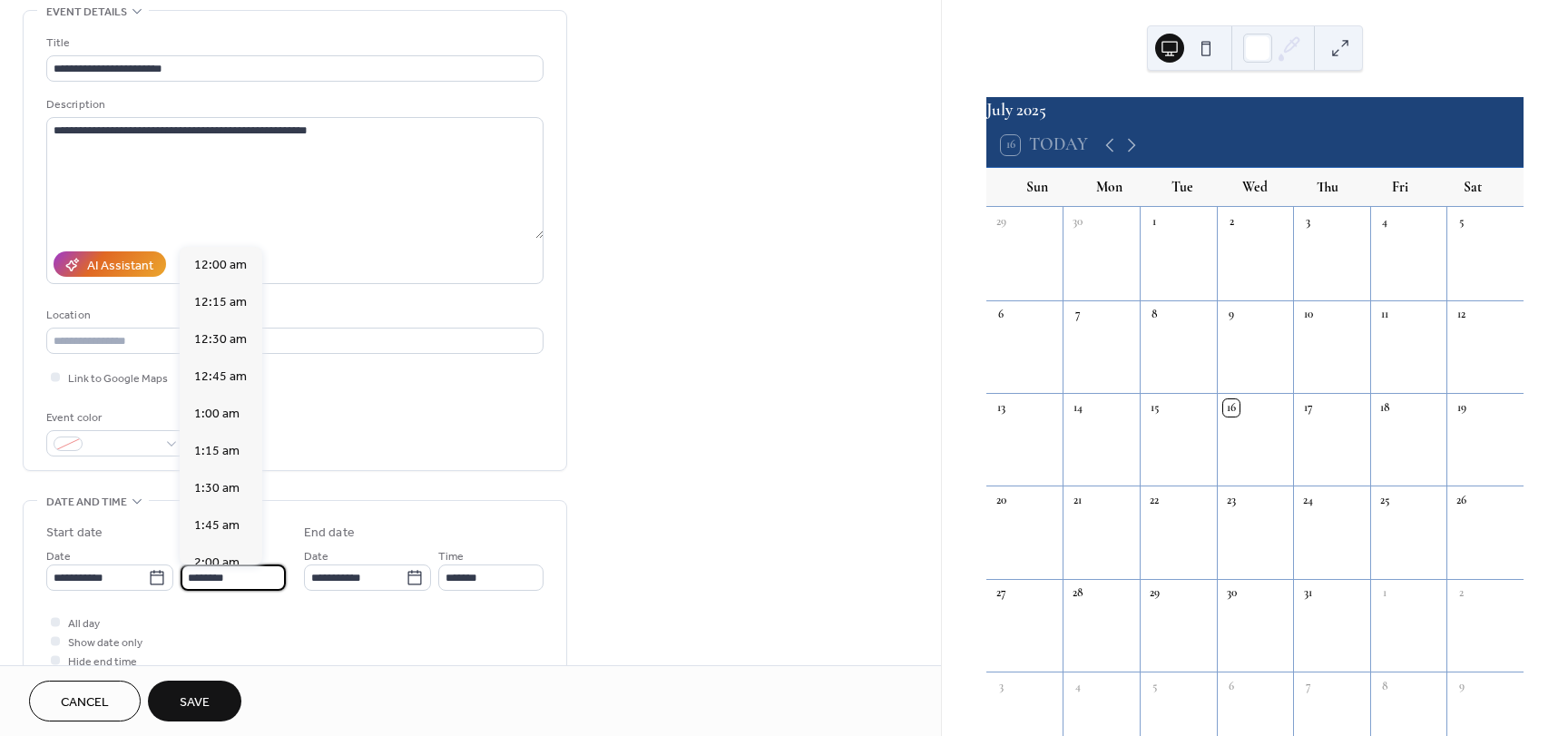 click on "********" at bounding box center (233, 577) 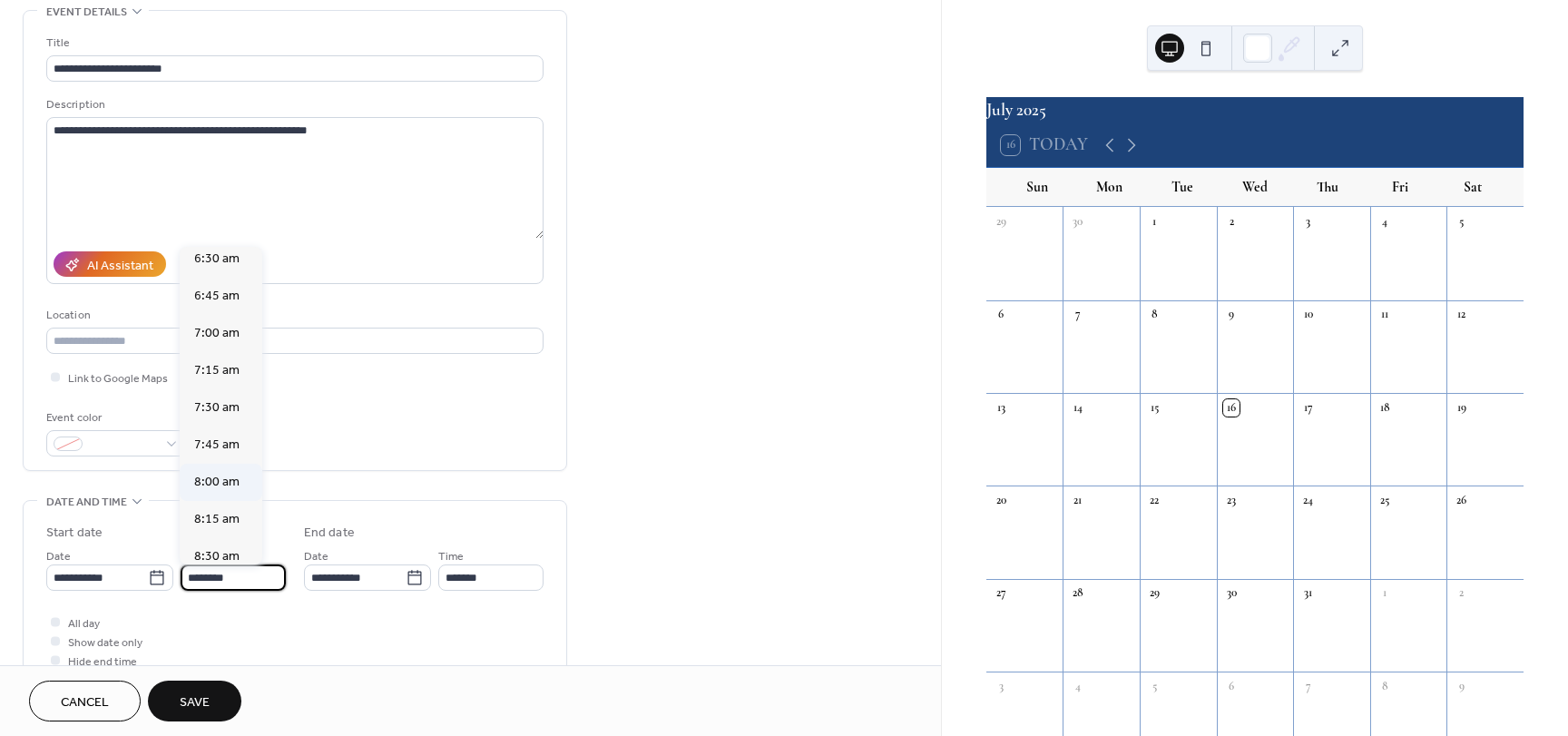 scroll, scrollTop: 969, scrollLeft: 0, axis: vertical 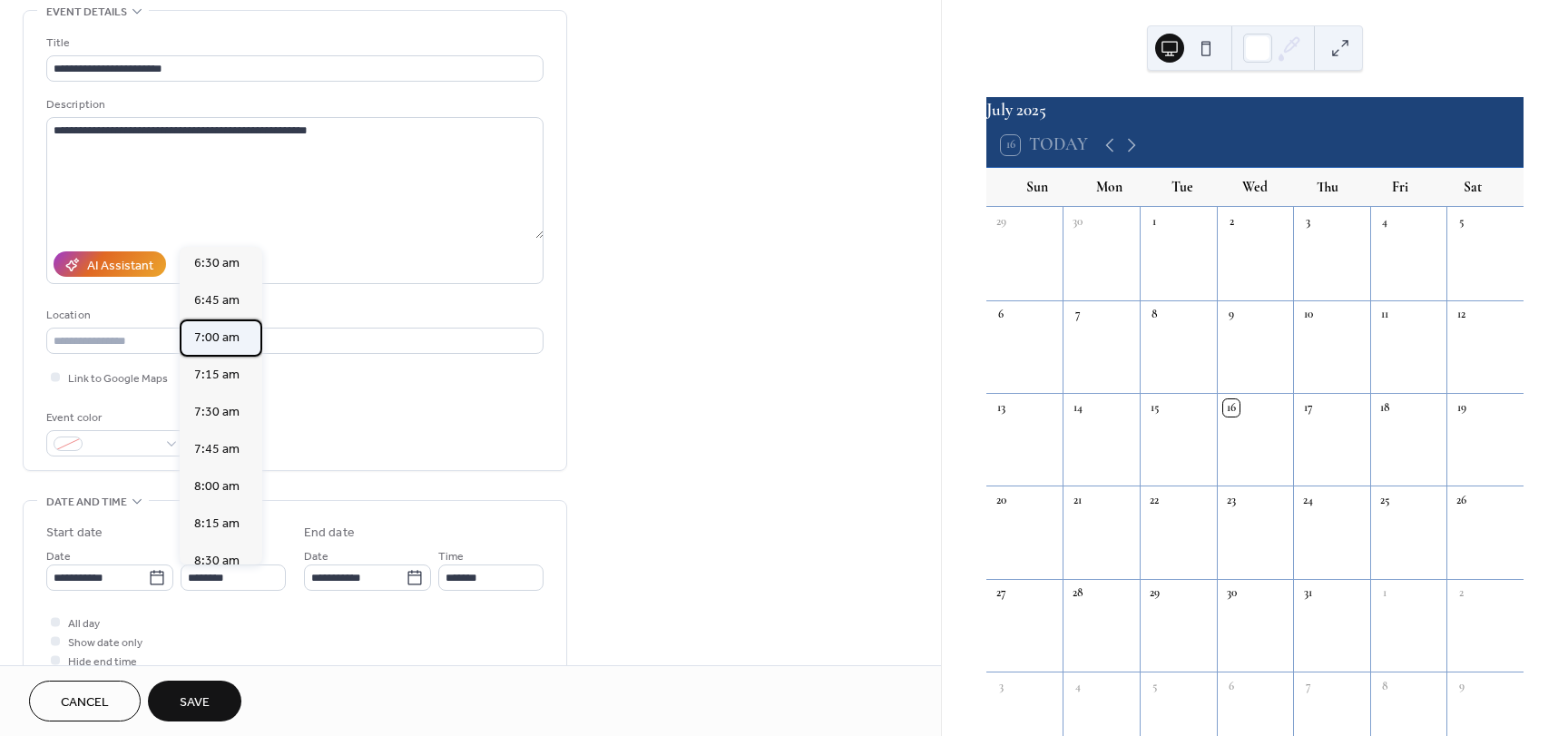 click on "7:00 am" at bounding box center (217, 338) 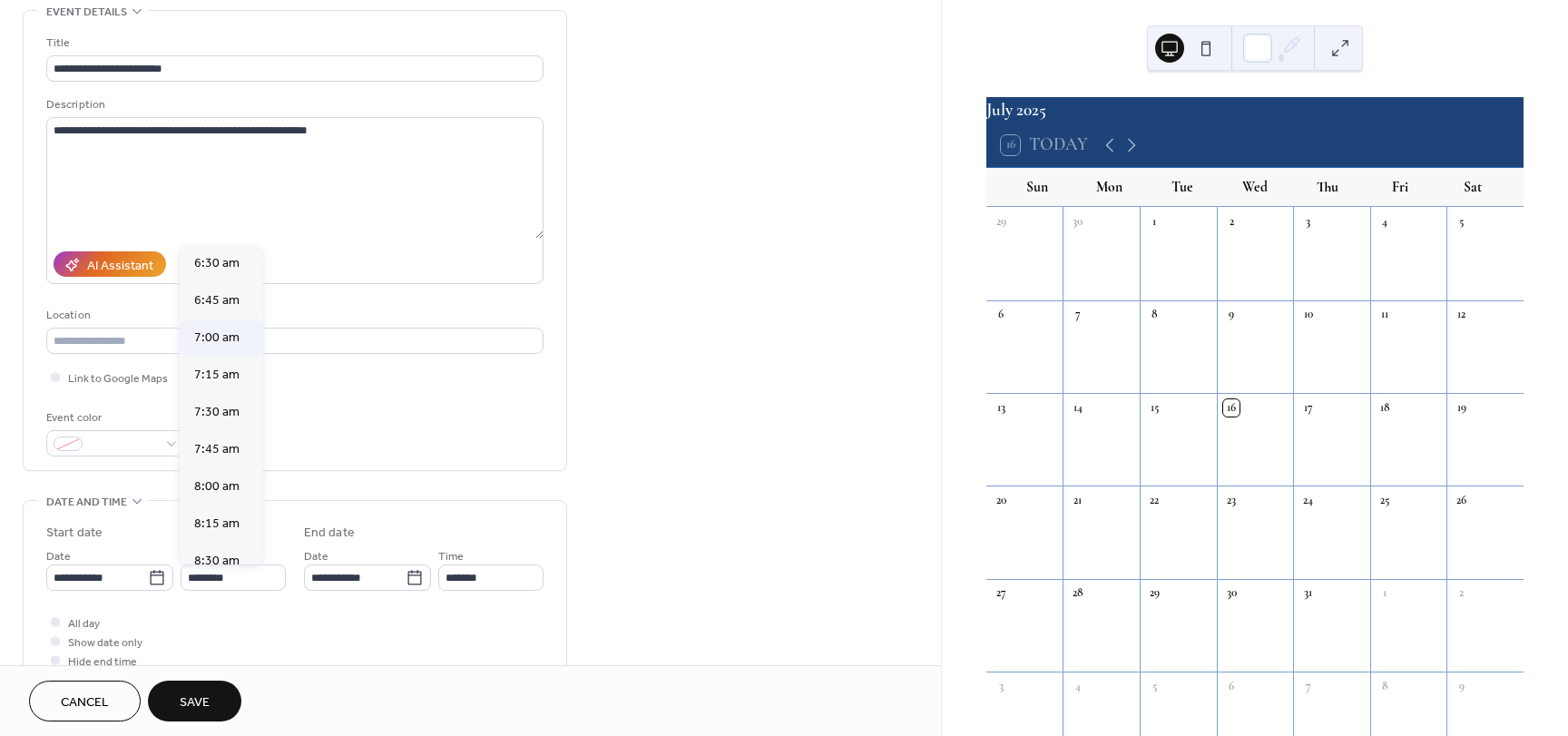 type on "*******" 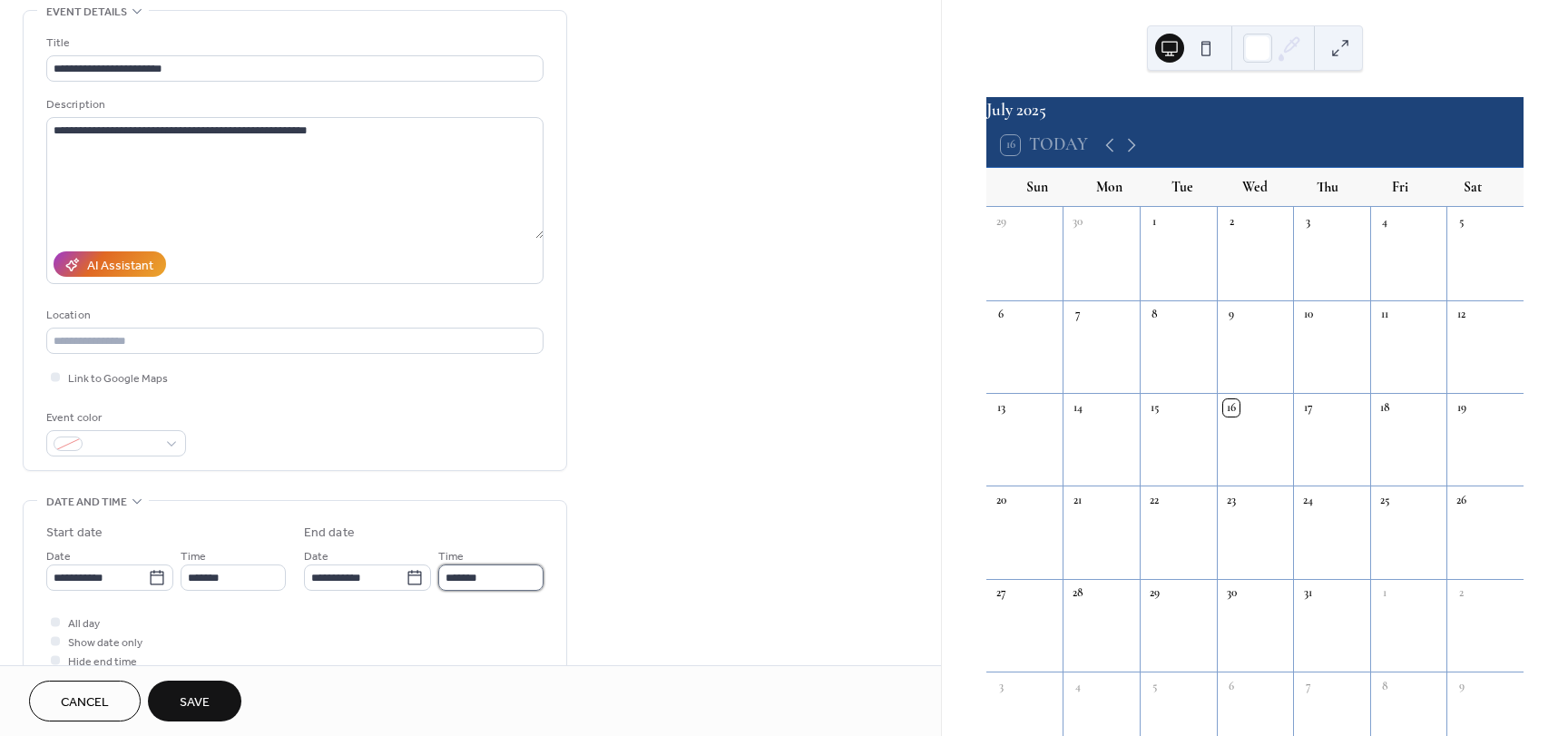 click on "*******" at bounding box center (491, 577) 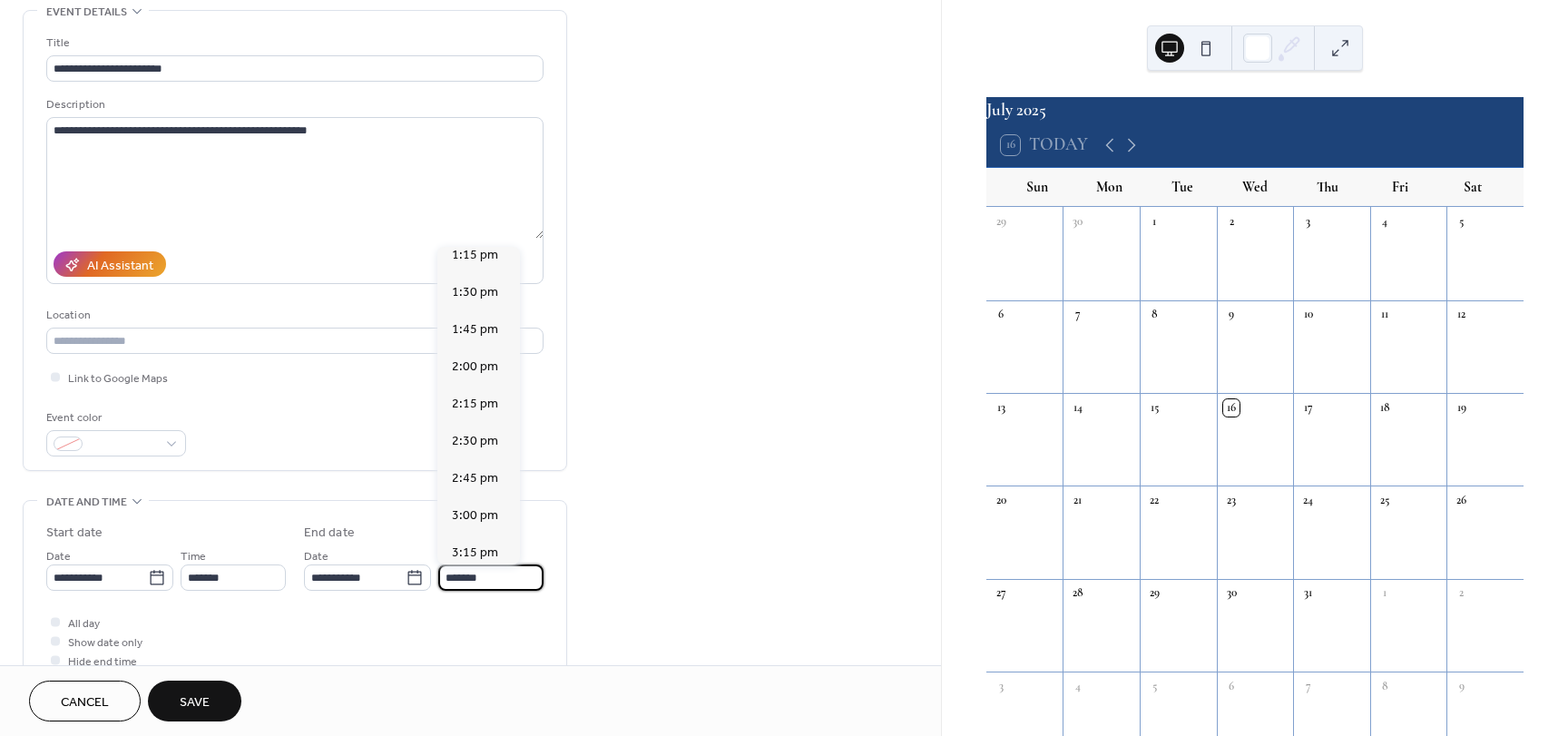 scroll, scrollTop: 908, scrollLeft: 0, axis: vertical 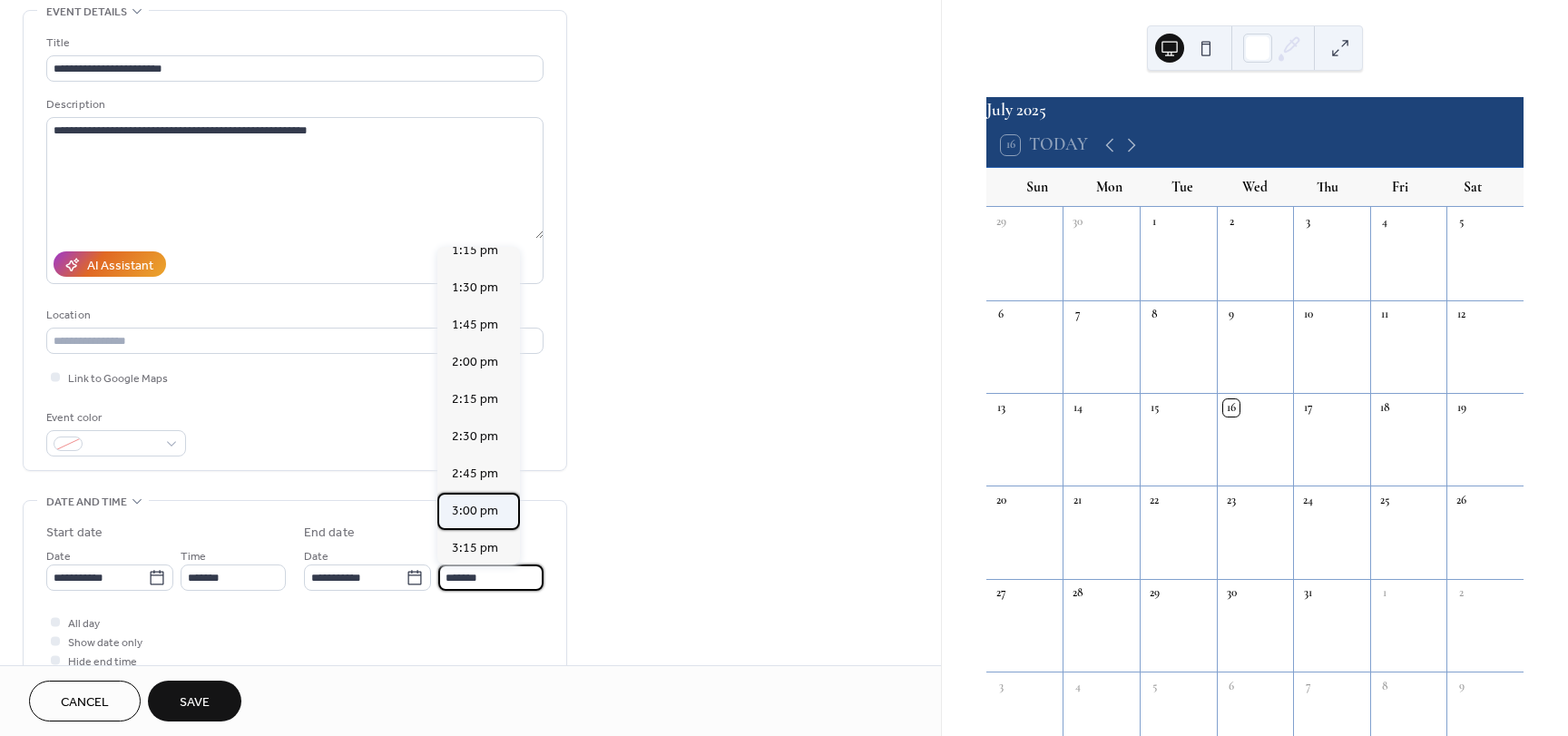 click on "3:00 pm" at bounding box center (475, 511) 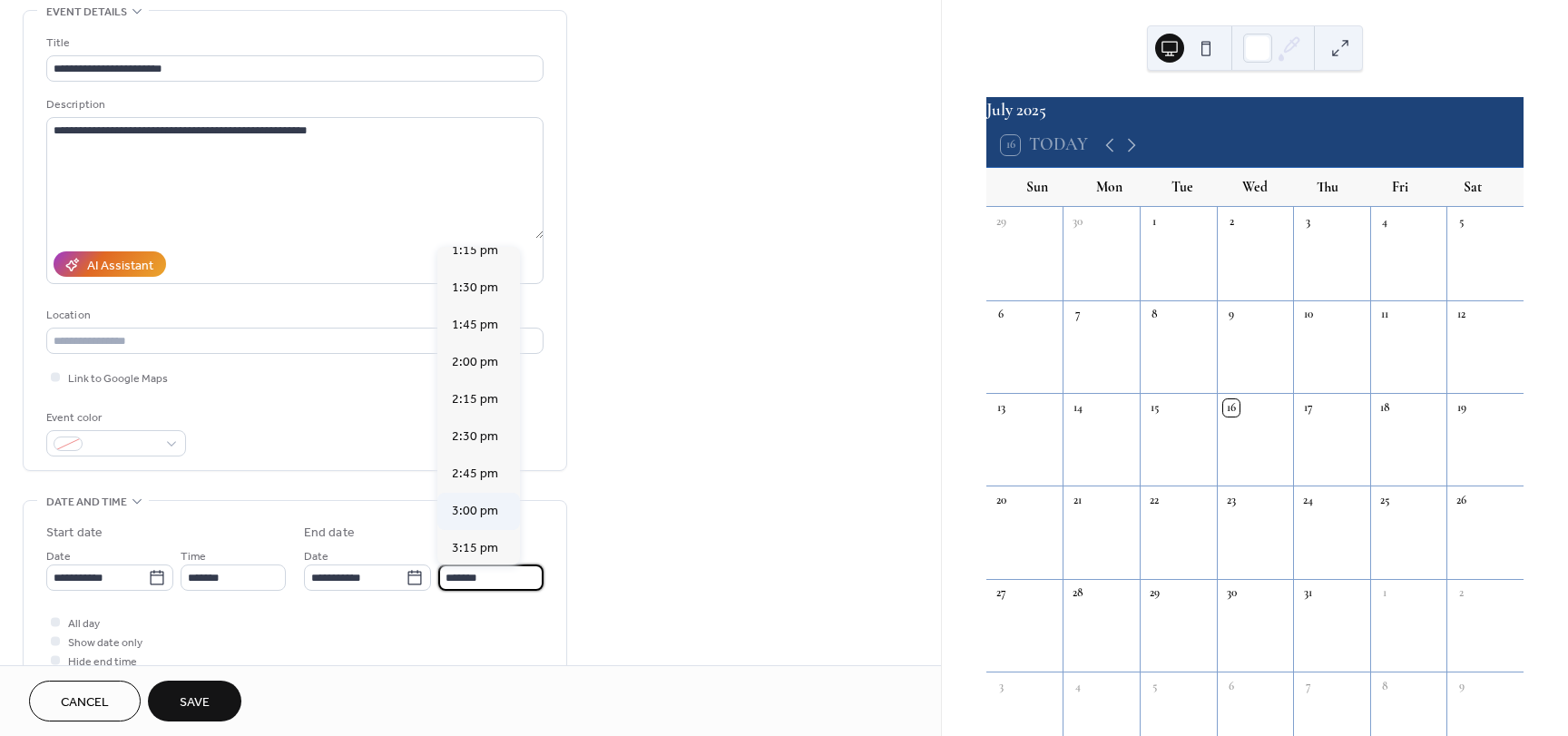 type on "*******" 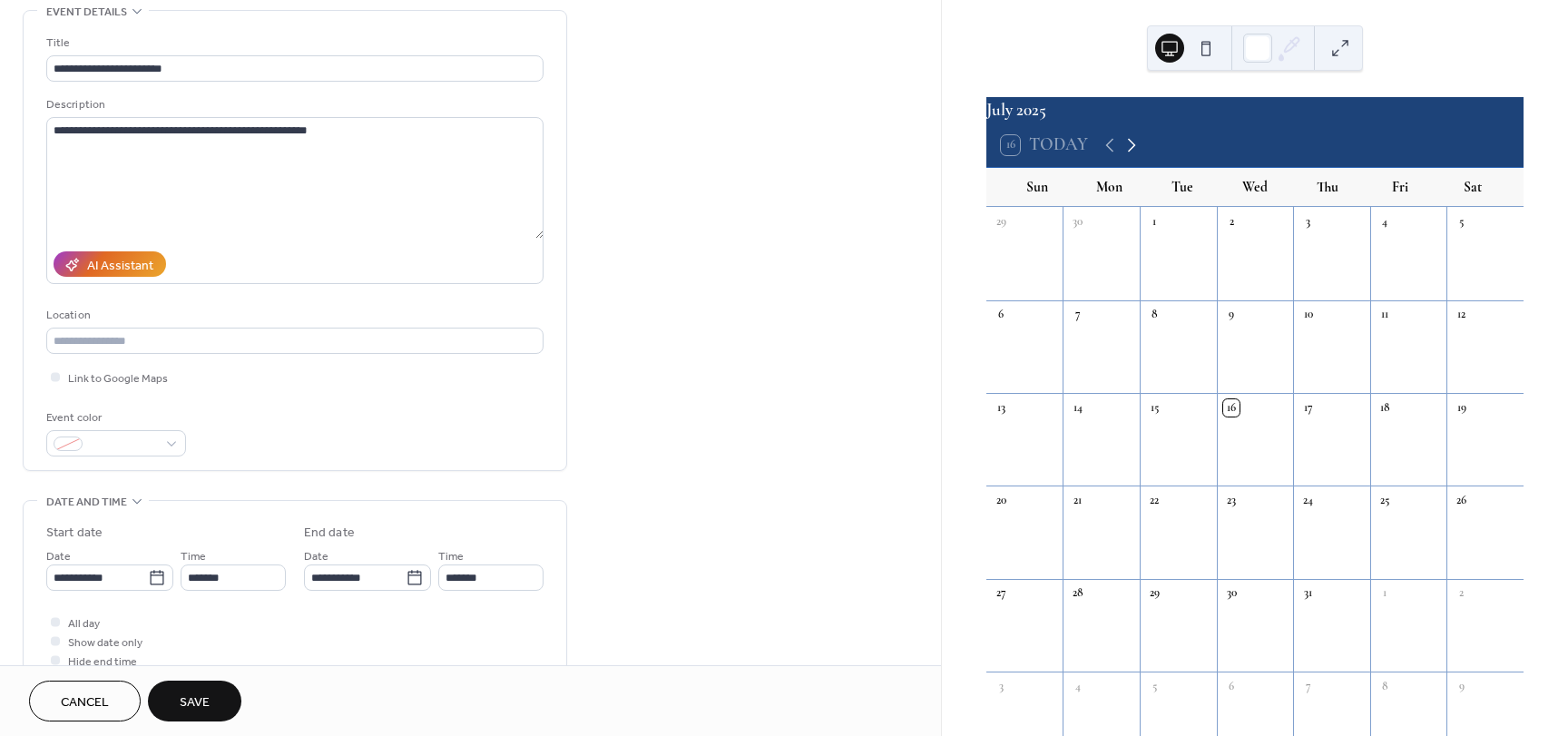click 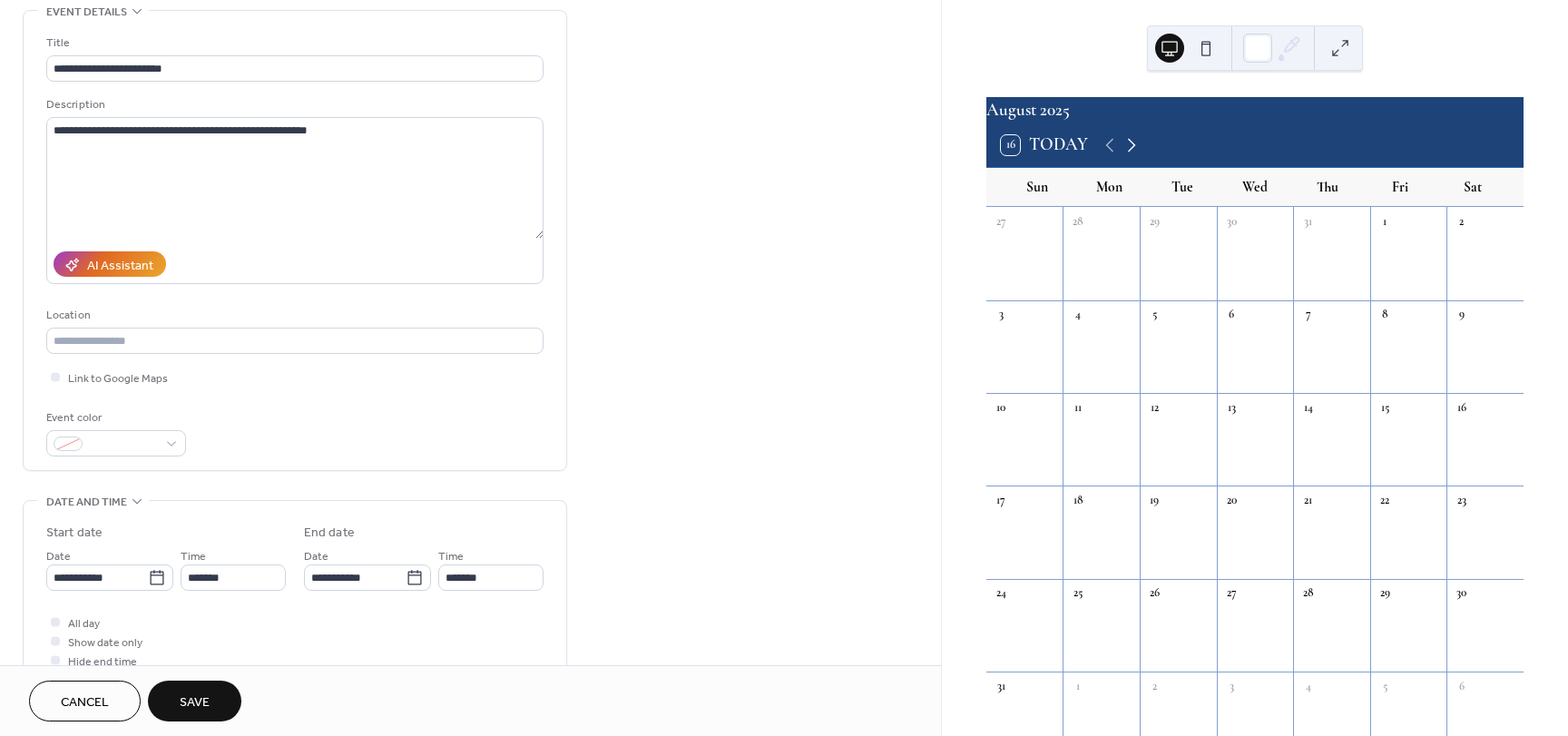 click 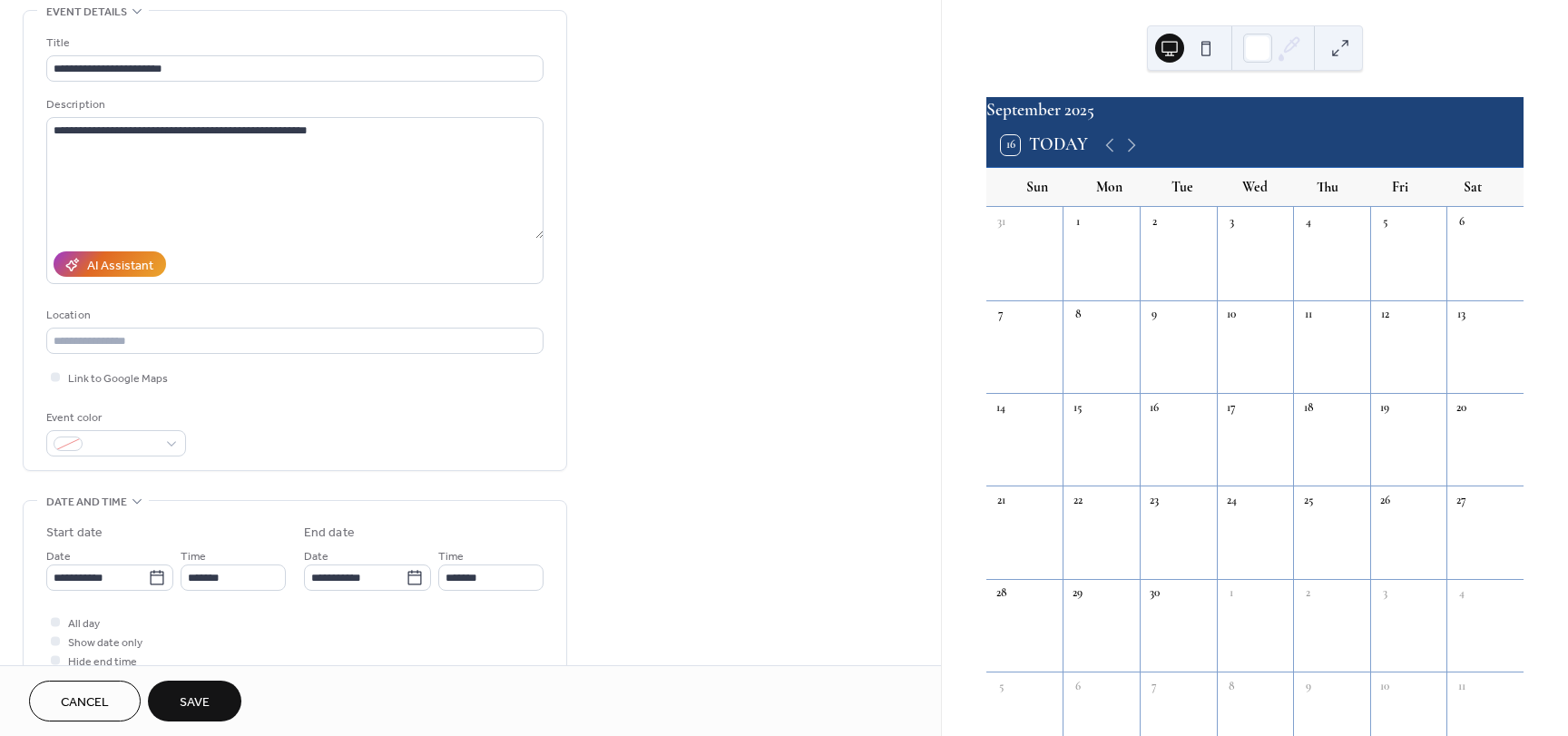 click on "**********" at bounding box center (470, 563) 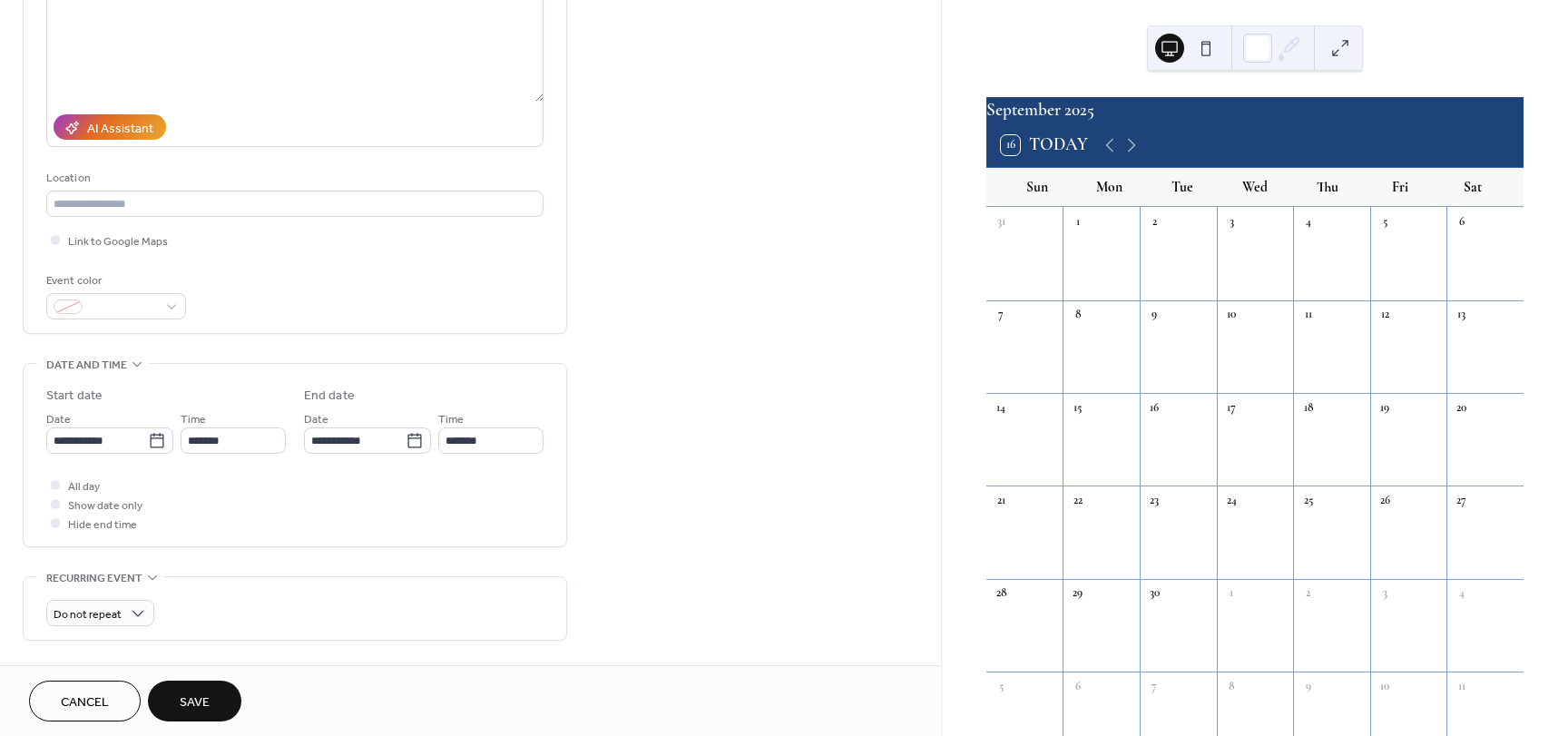 scroll, scrollTop: 272, scrollLeft: 0, axis: vertical 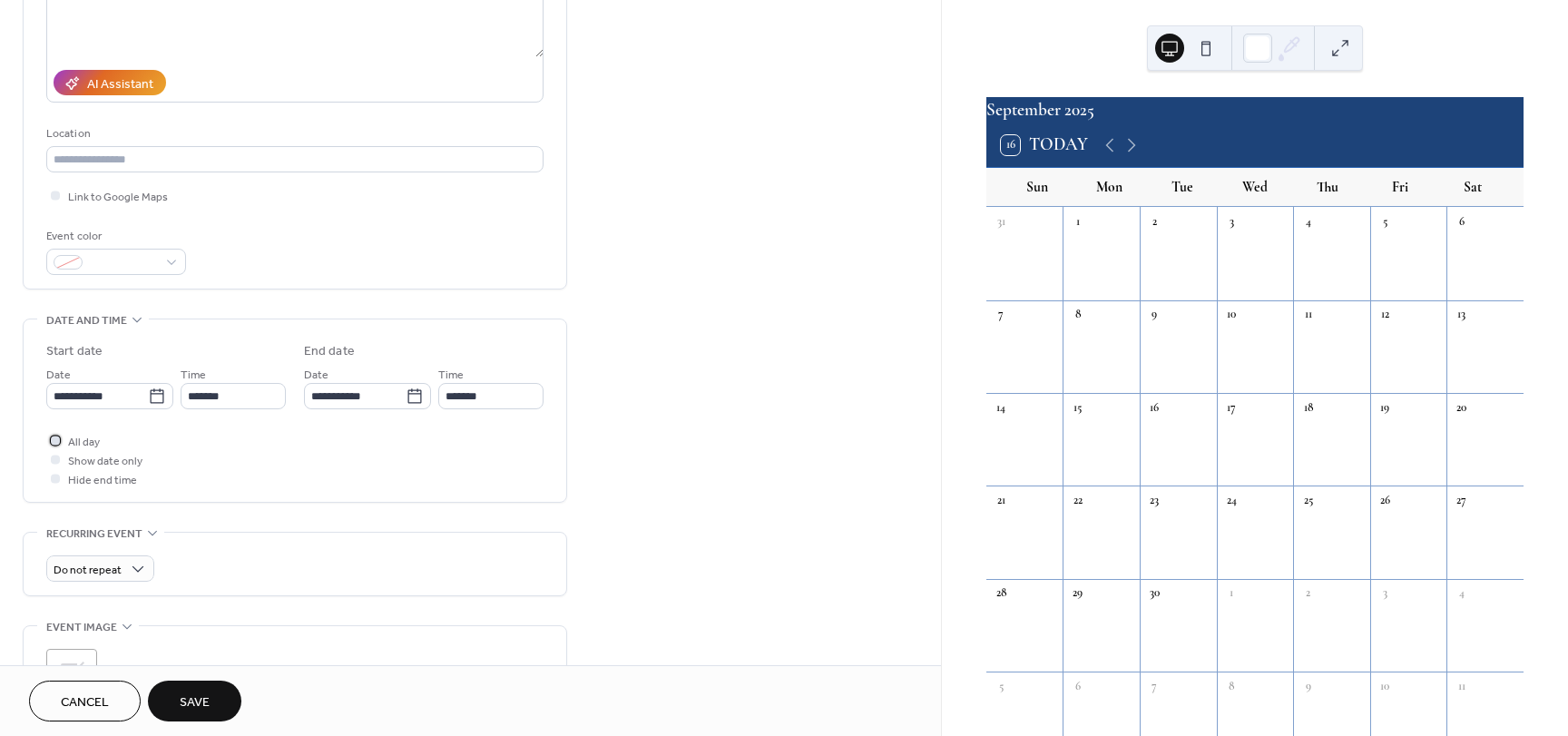 click at bounding box center [55, 440] 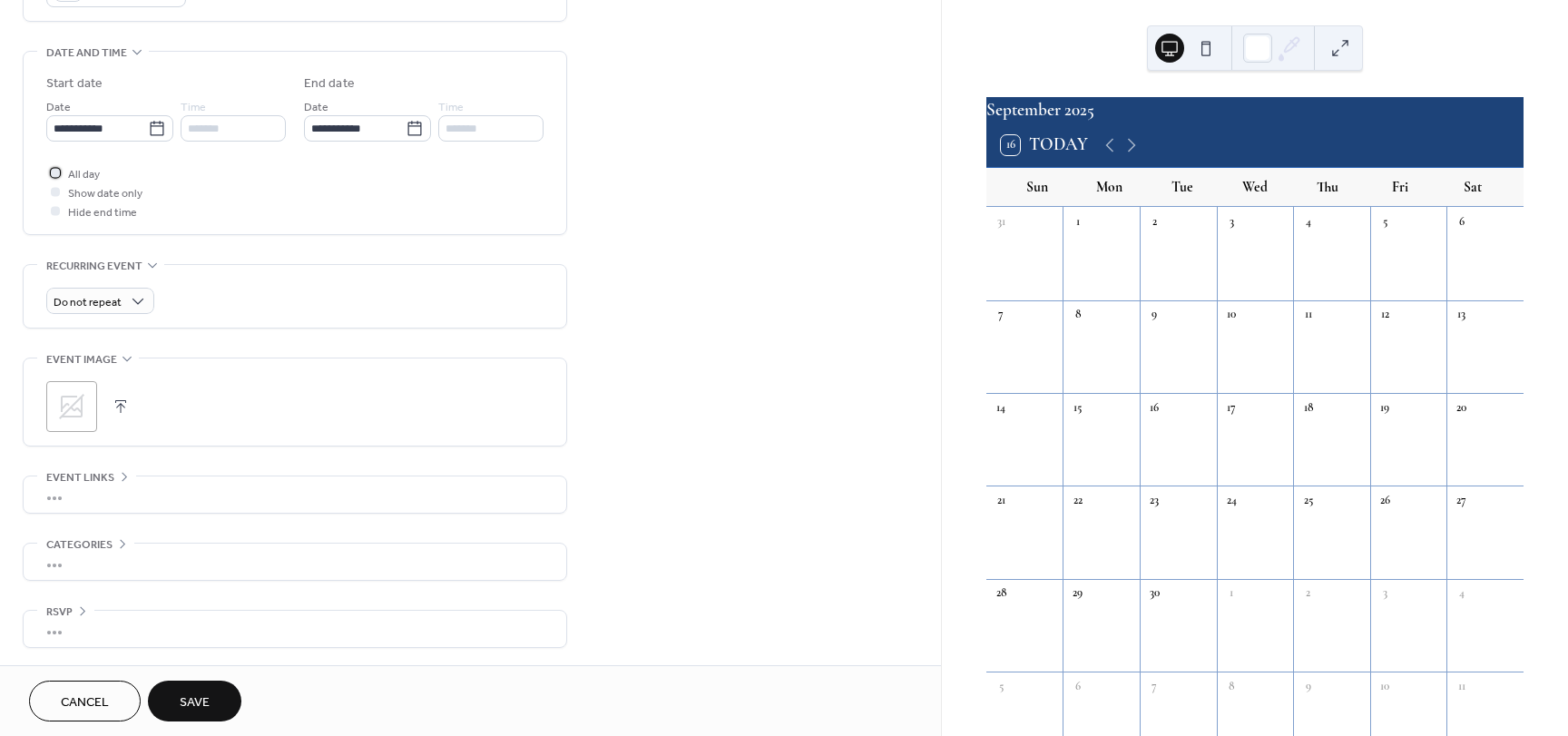 scroll, scrollTop: 541, scrollLeft: 0, axis: vertical 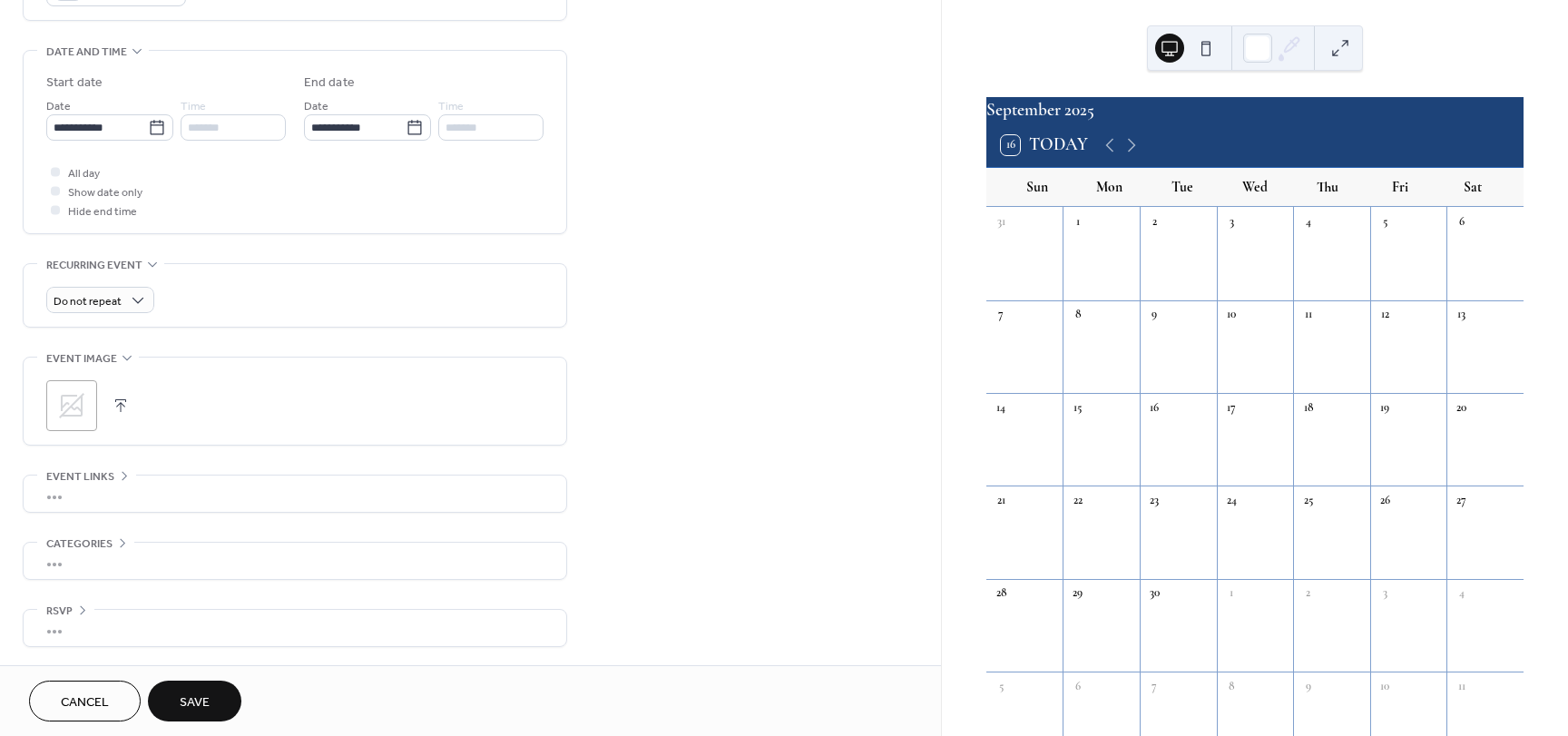 click on "Save" at bounding box center [194, 702] 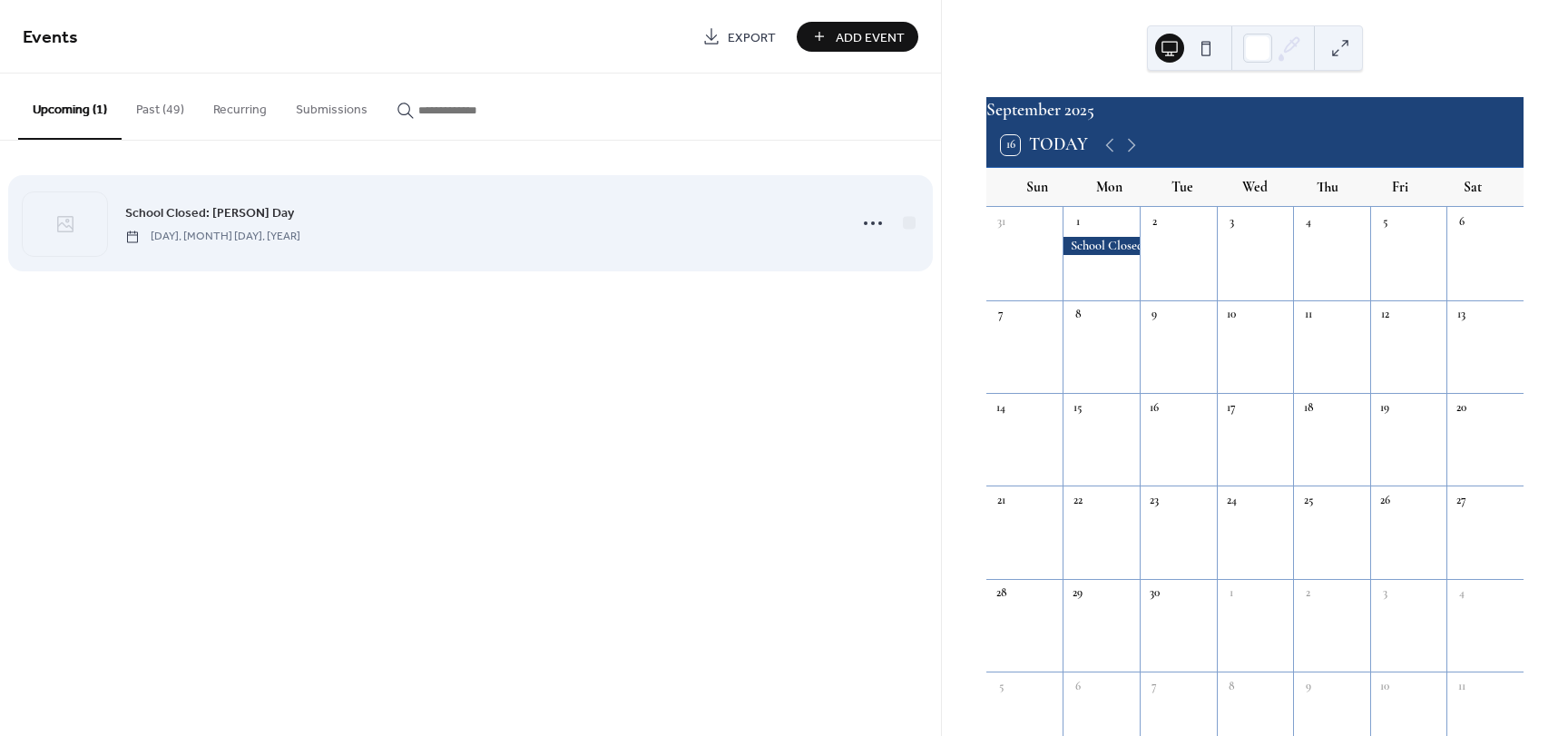 click on "School Closed: [PERSON] Day [DAY], [MONTH] [DAY], [YEAR]" at bounding box center [480, 222] 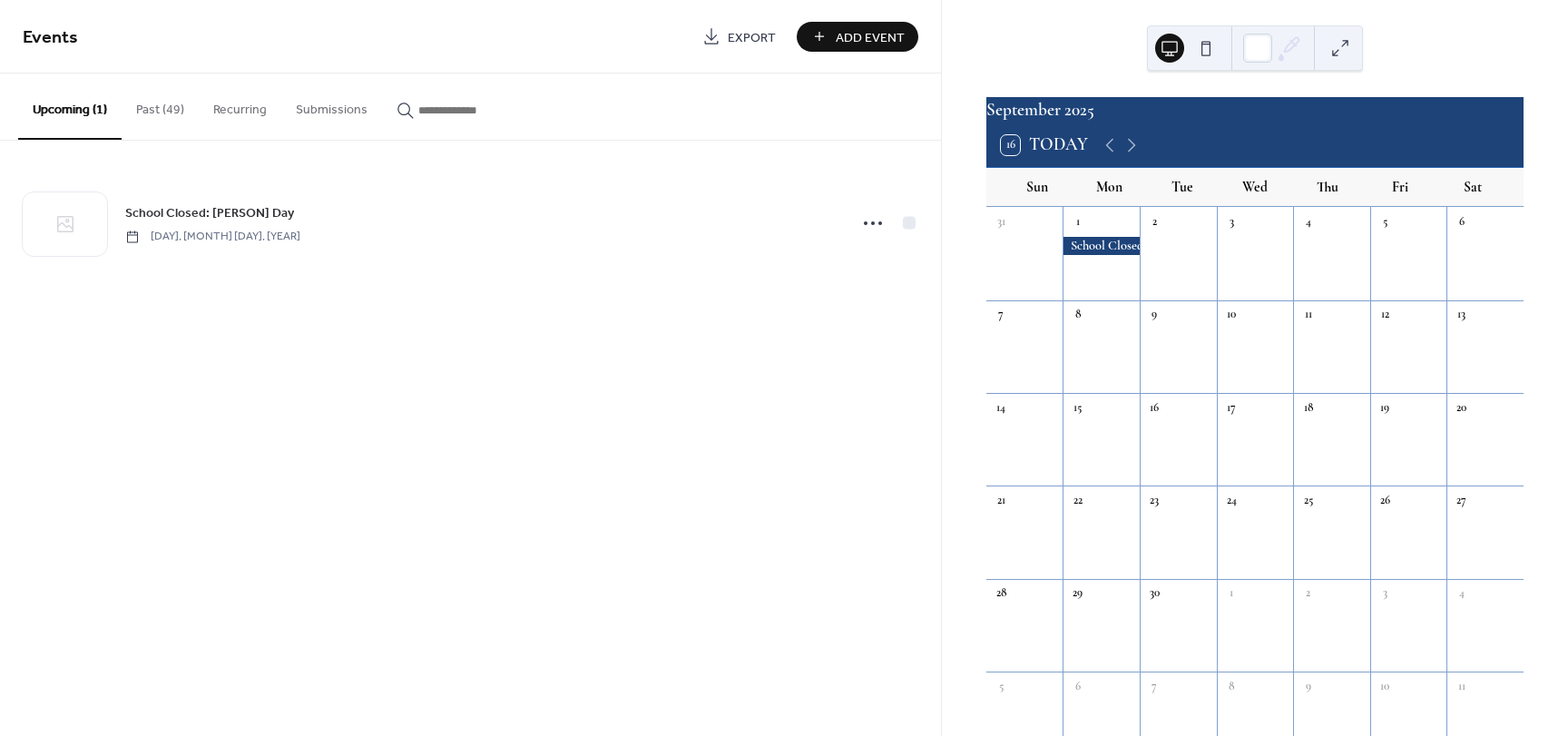 click on "Add Event" at bounding box center (870, 37) 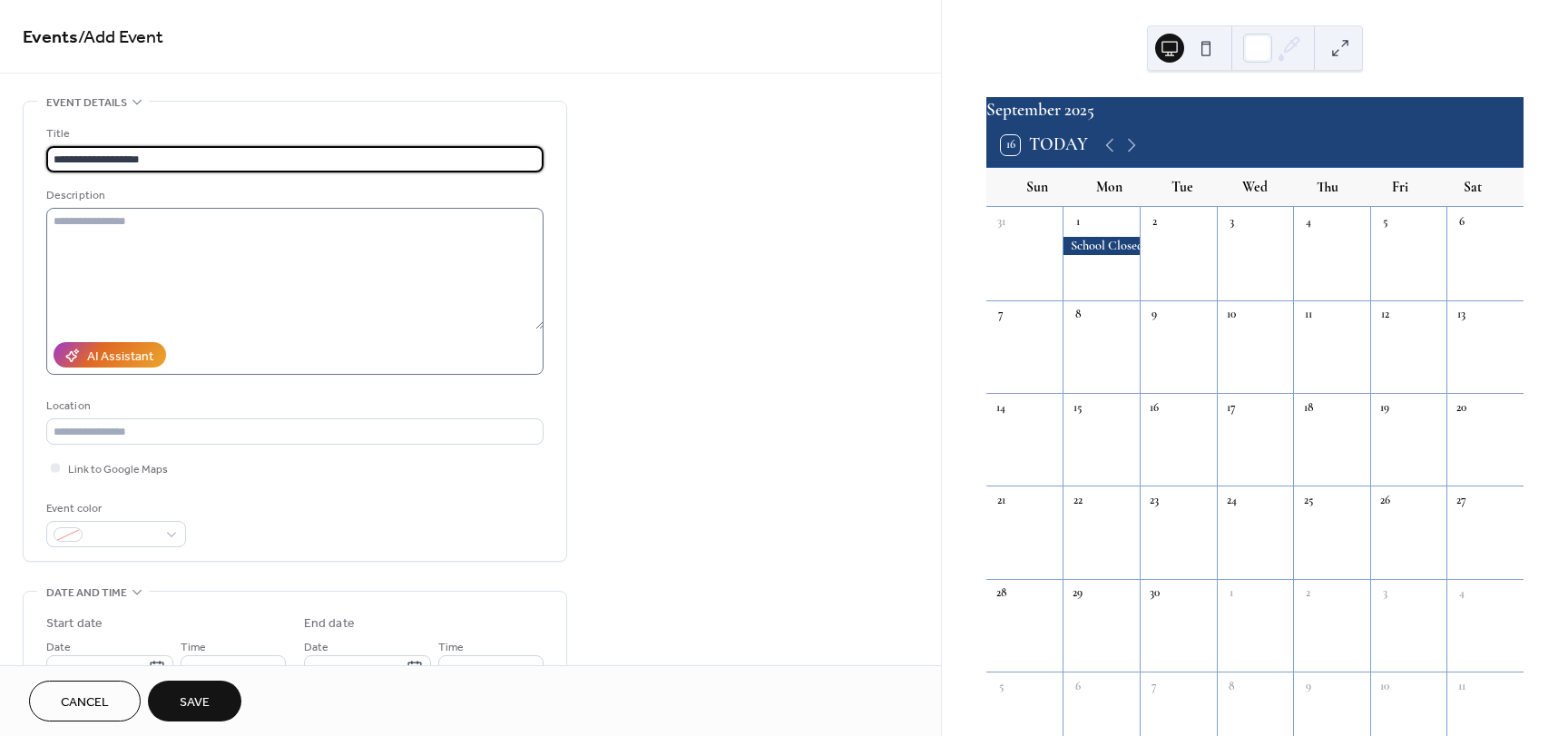 type on "**********" 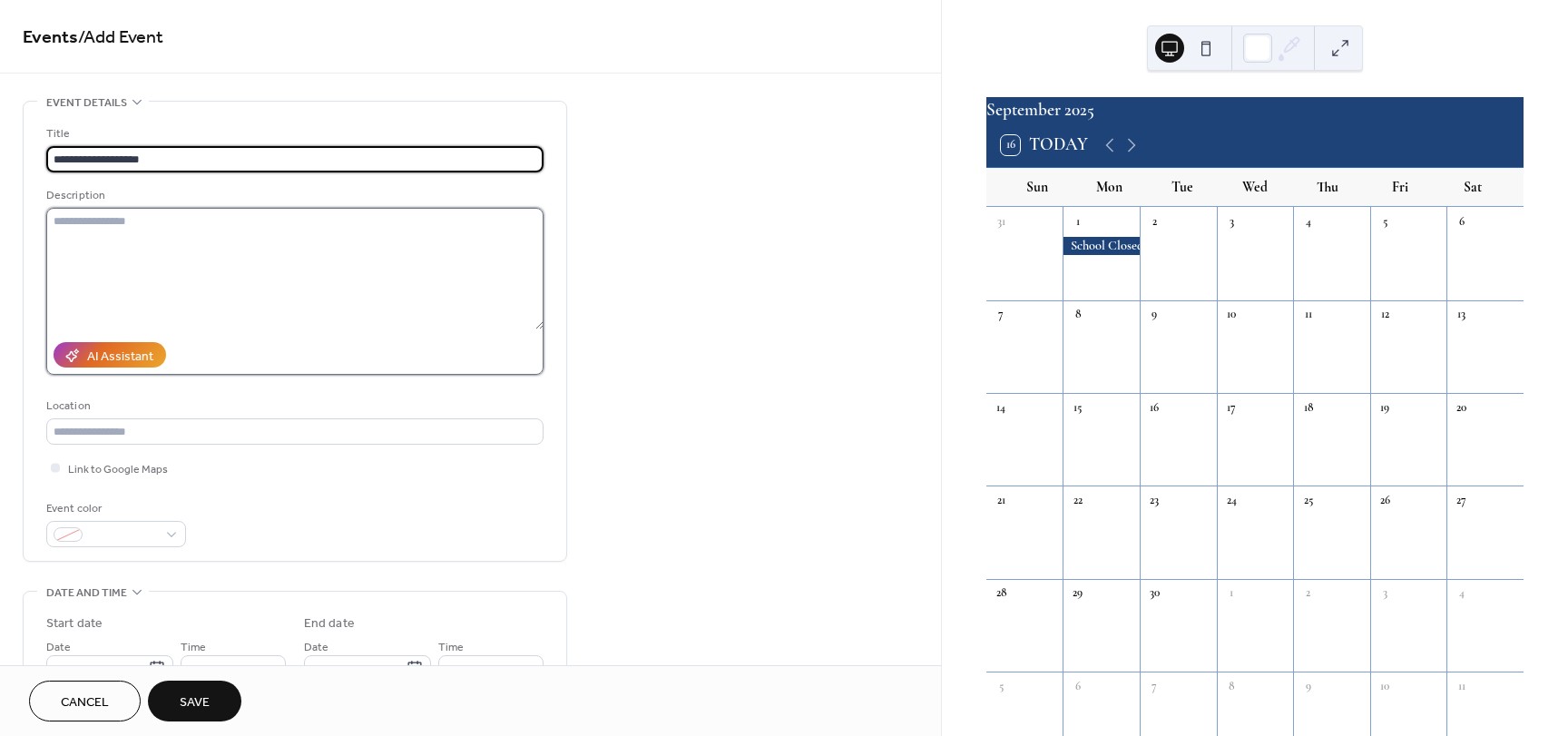 click at bounding box center (295, 269) 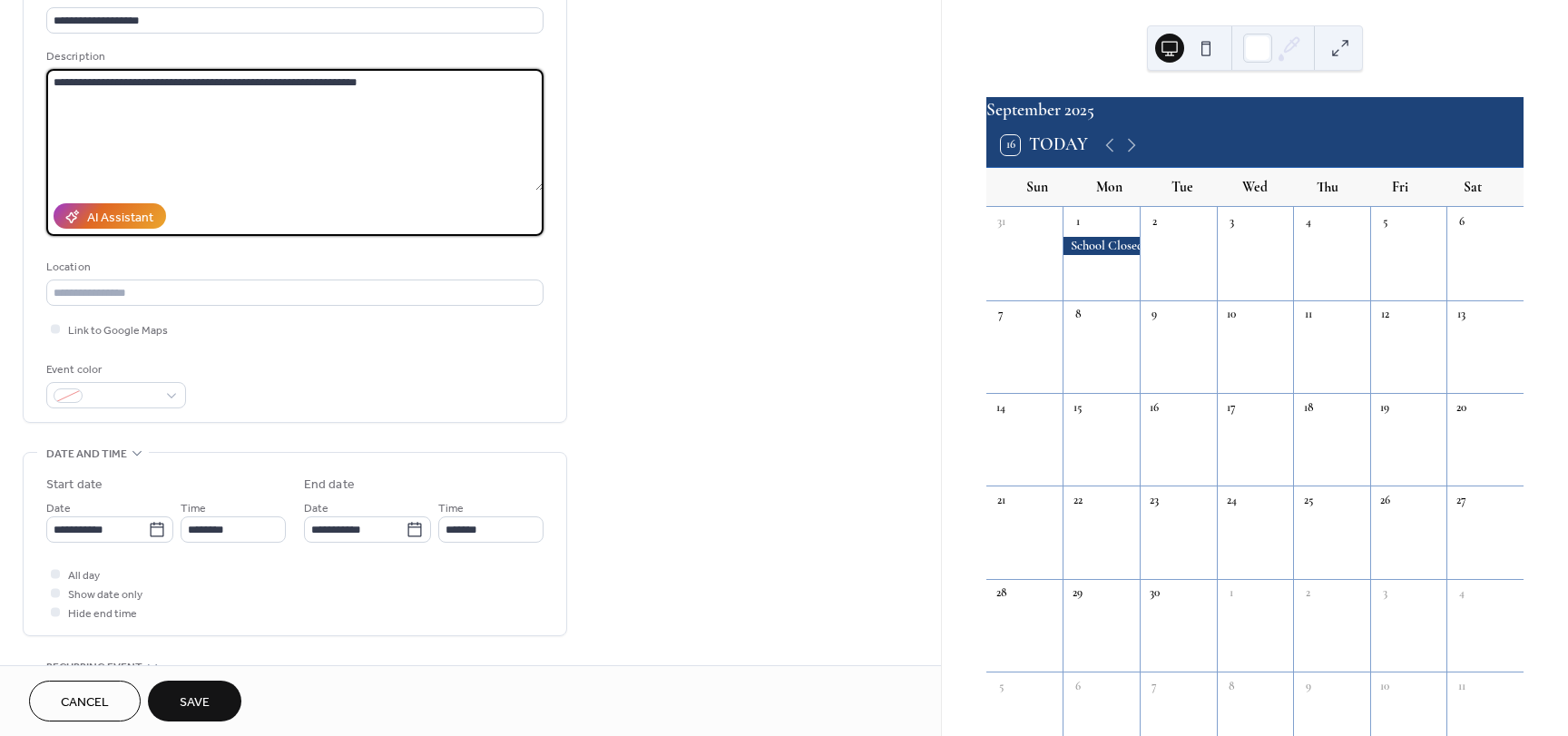scroll, scrollTop: 182, scrollLeft: 0, axis: vertical 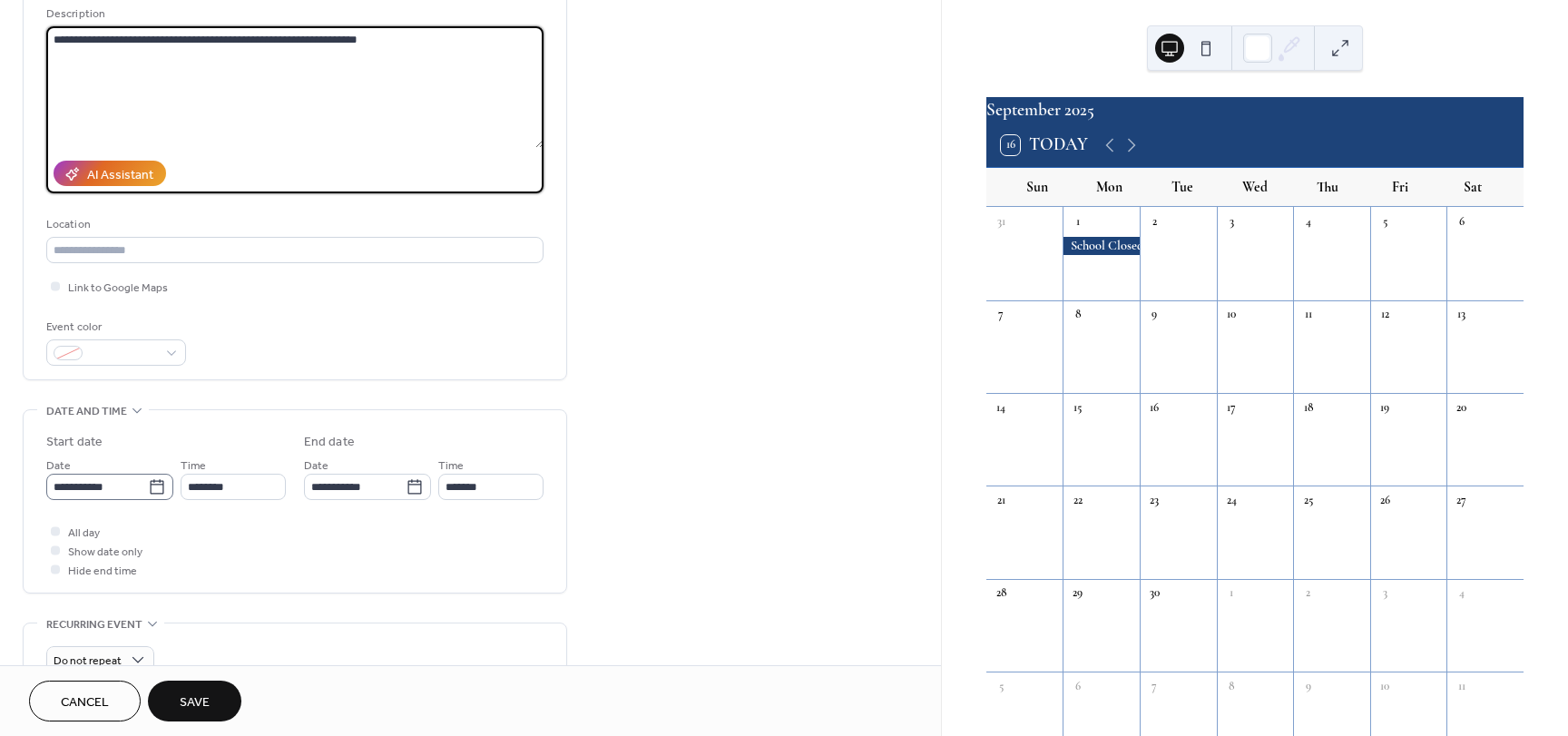 type on "**********" 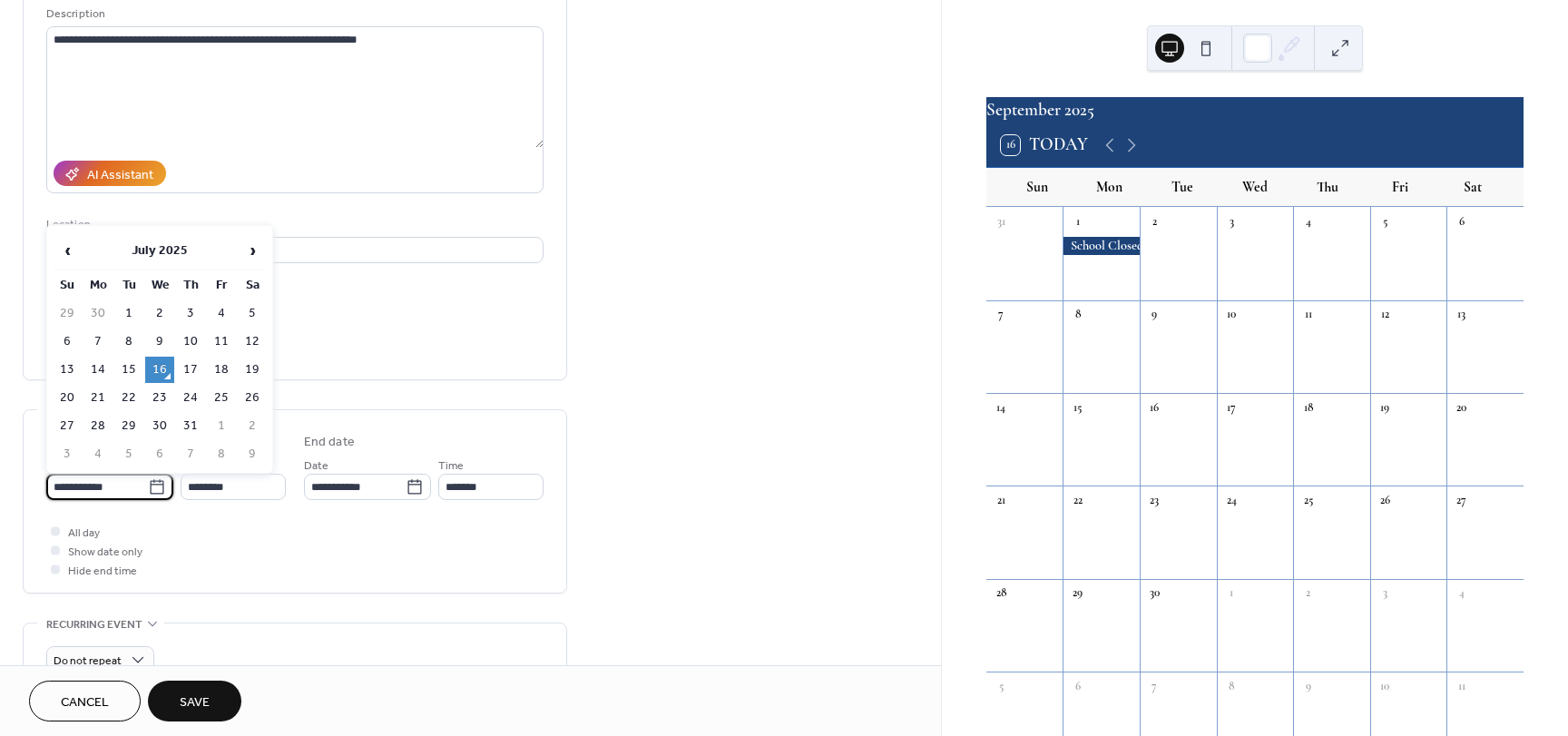 click on "**********" at bounding box center [97, 486] 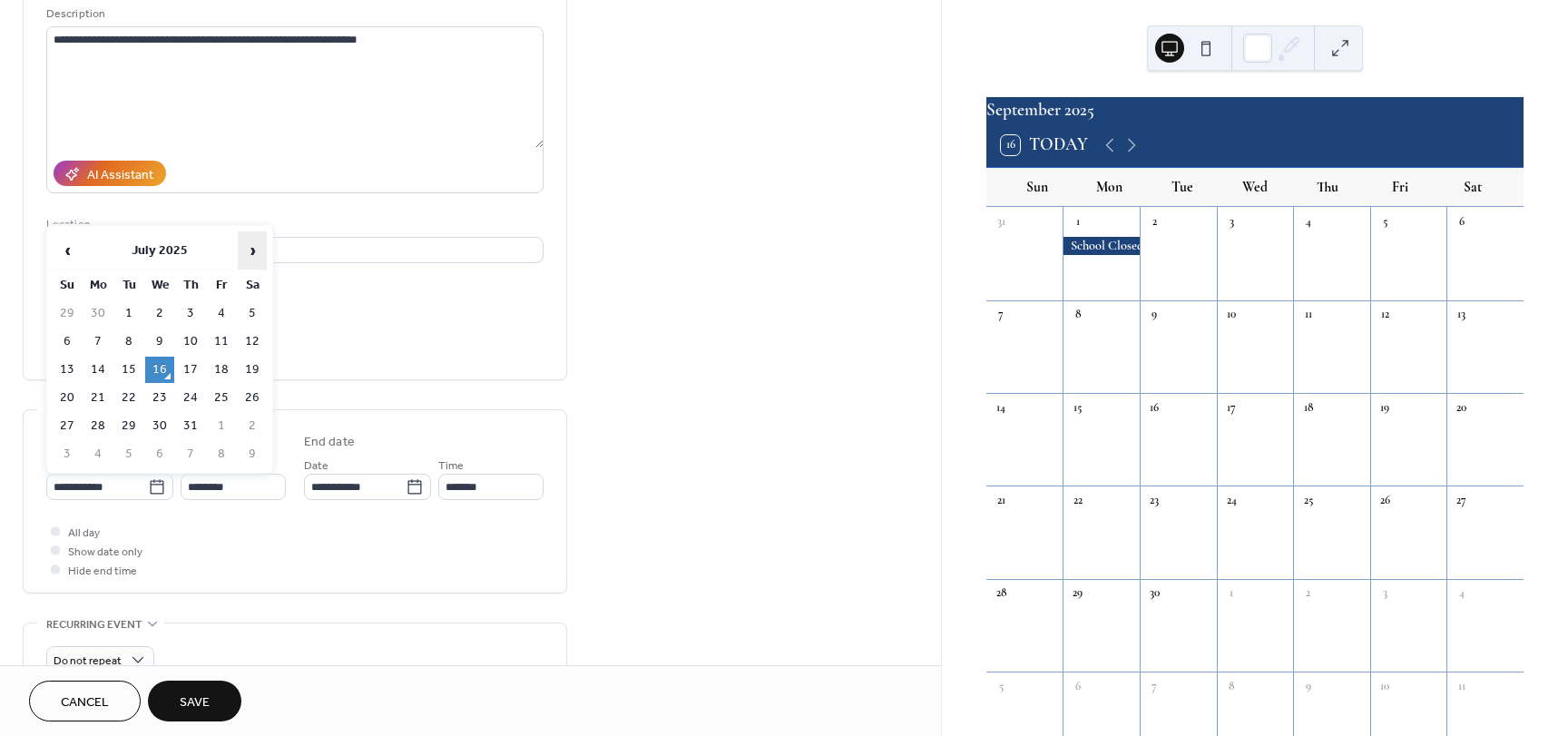 click on "›" at bounding box center (252, 250) 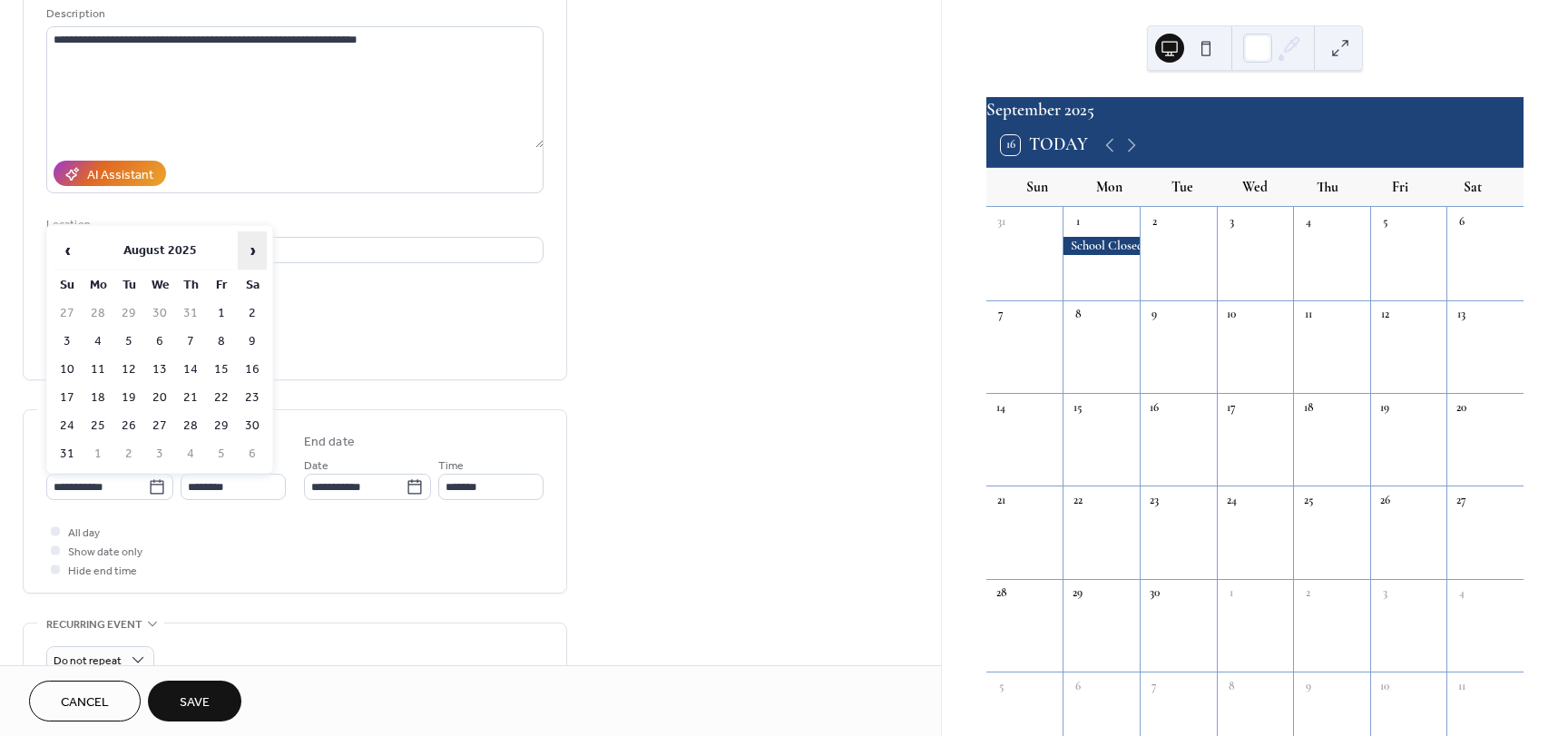 click on "›" at bounding box center [252, 250] 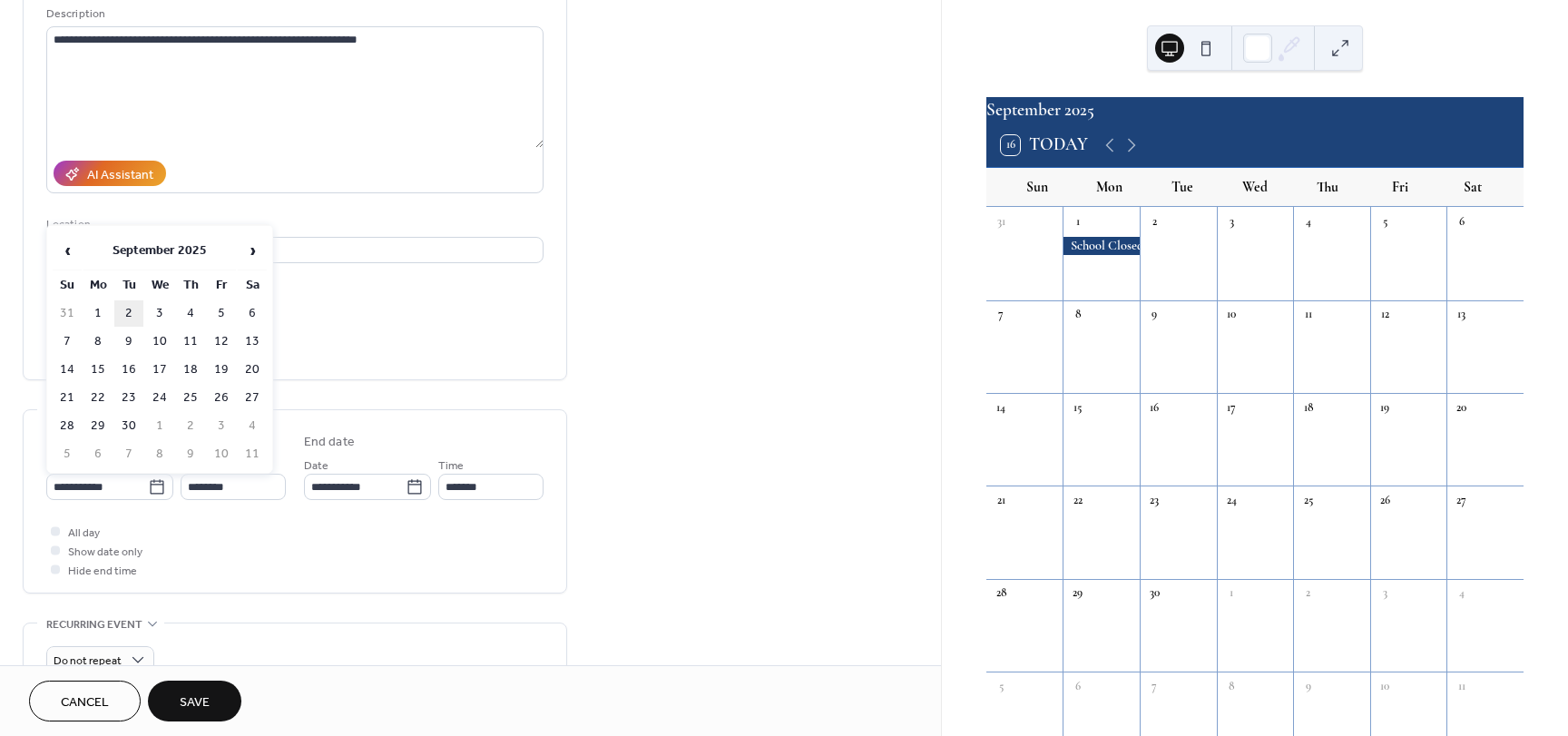 click on "2" at bounding box center (129, 313) 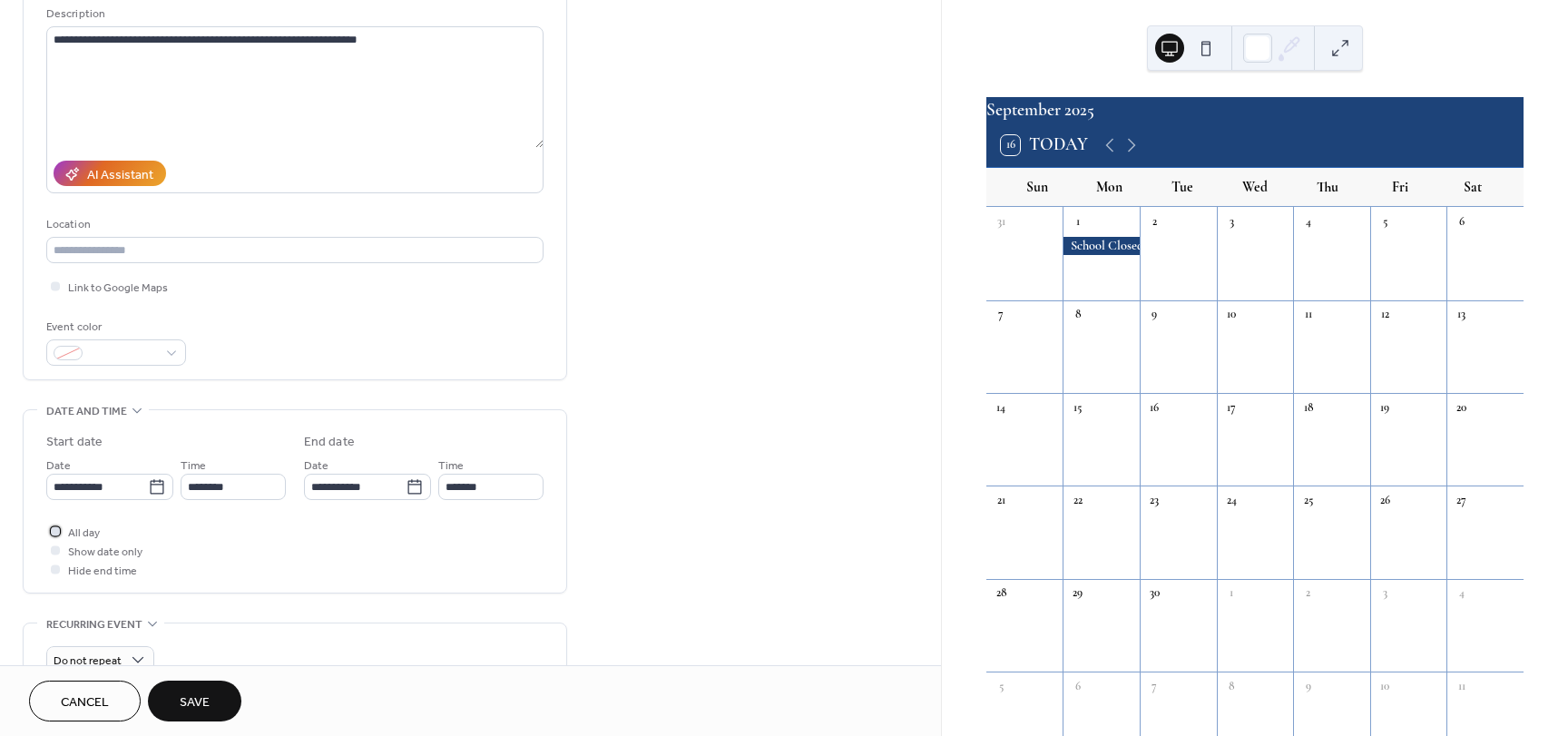 click at bounding box center (55, 531) 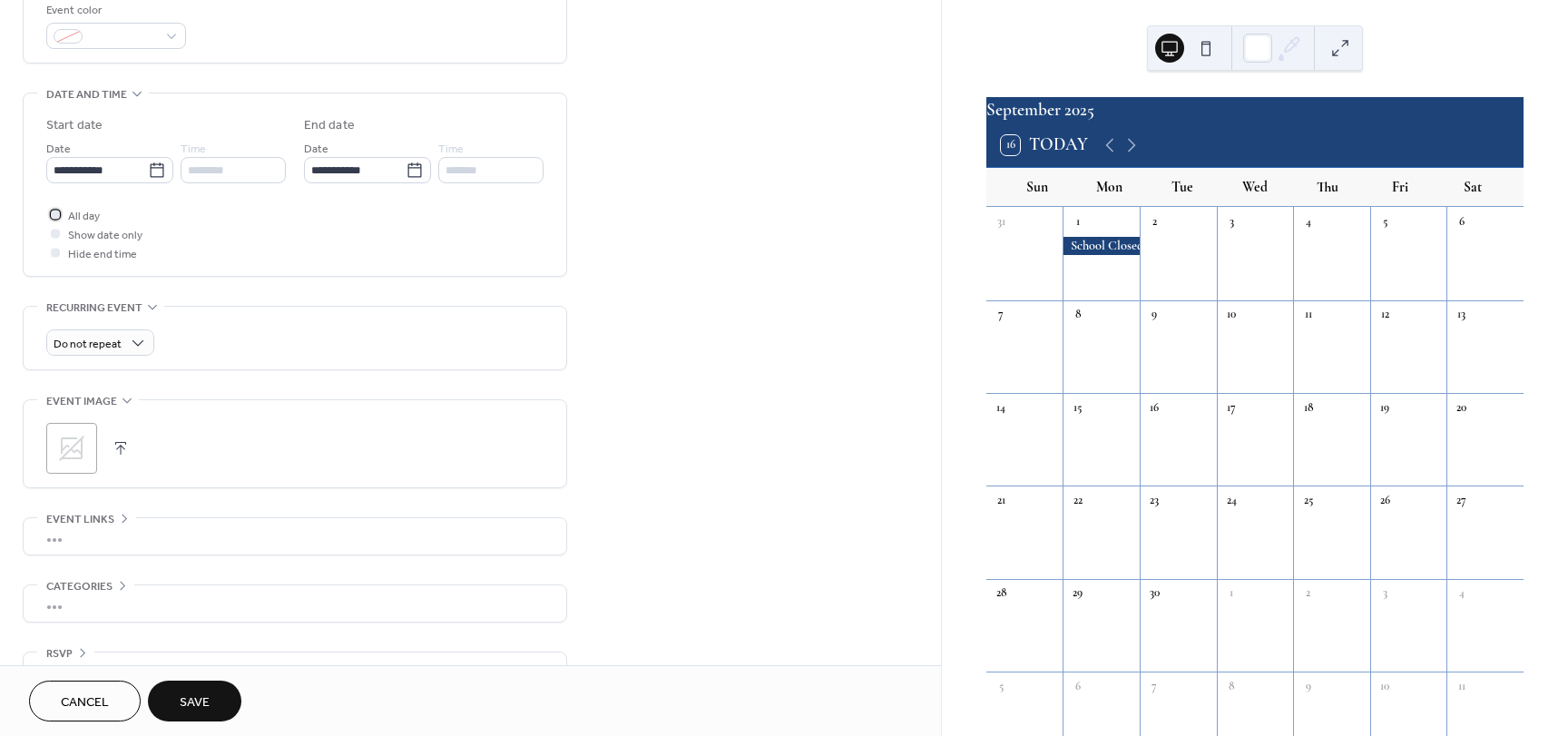 scroll, scrollTop: 541, scrollLeft: 0, axis: vertical 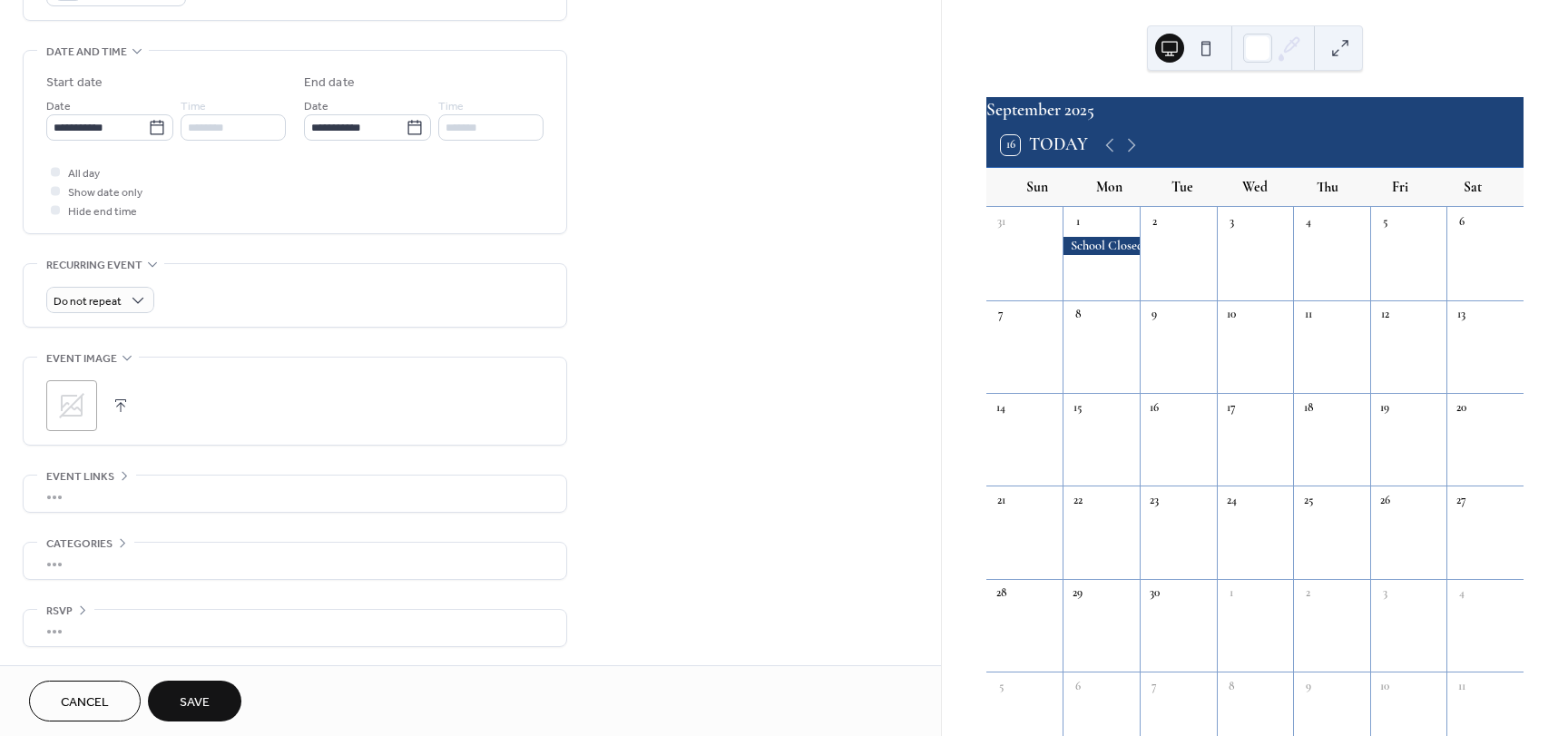 click on "Save" at bounding box center (194, 701) 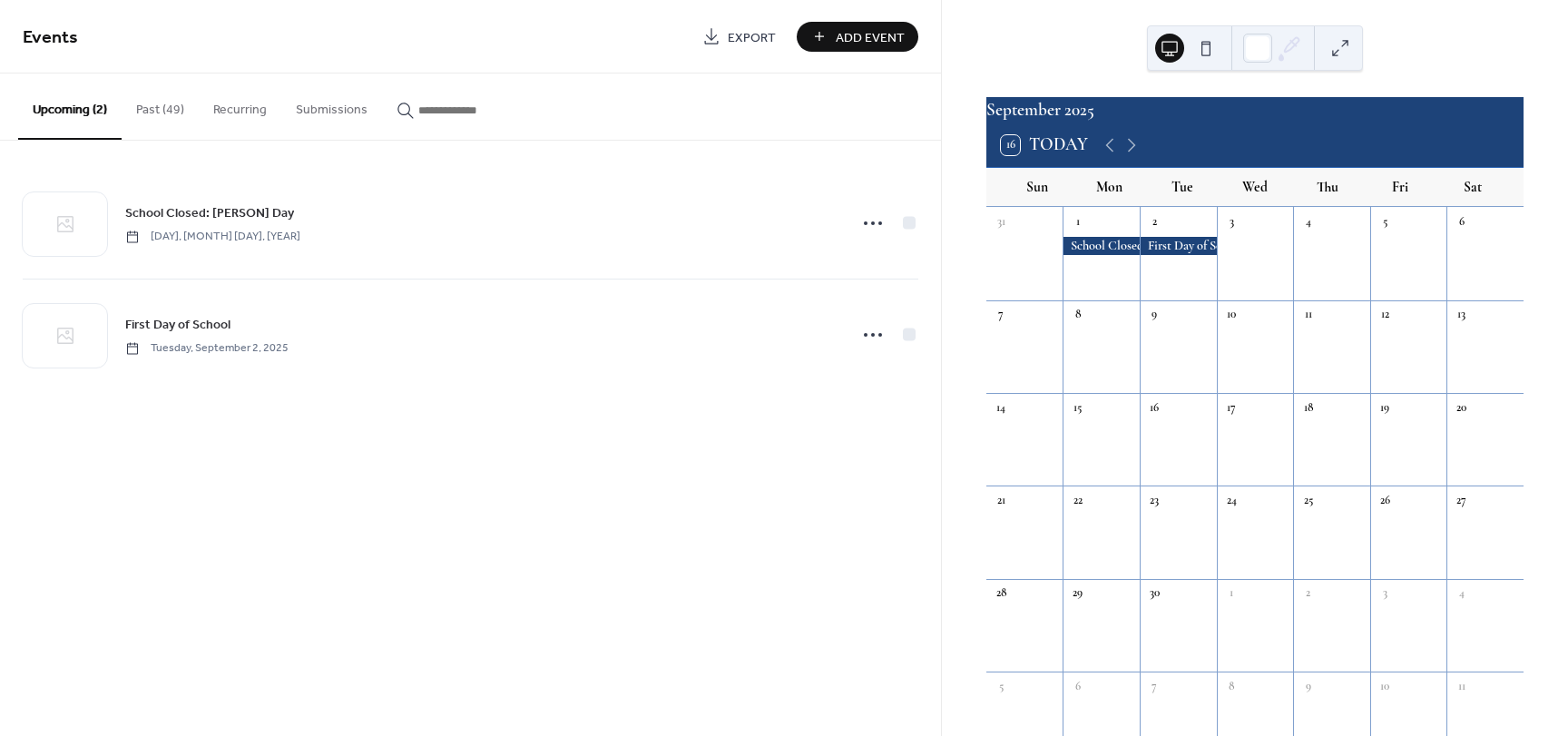 click on "Add Event" at bounding box center [870, 37] 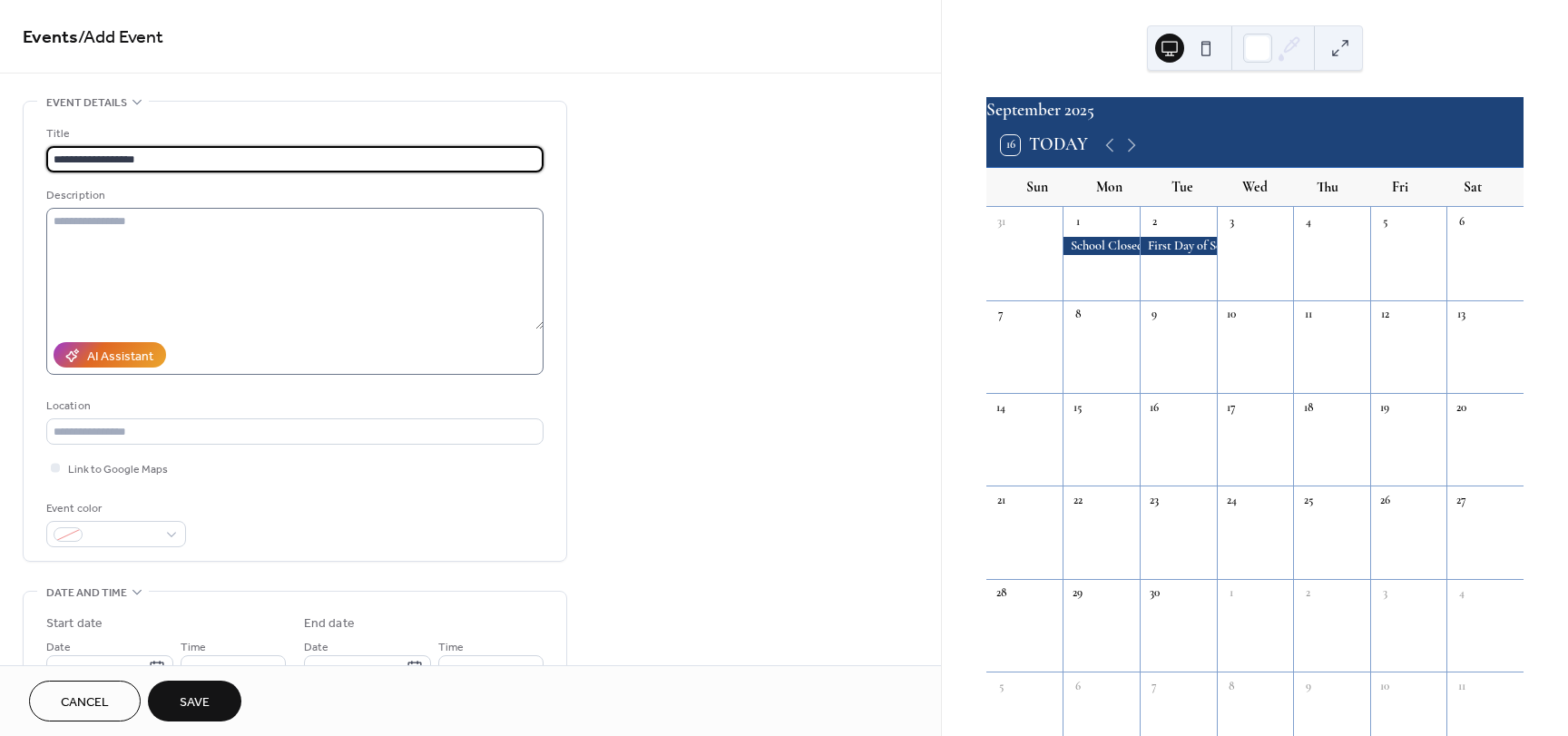 type on "**********" 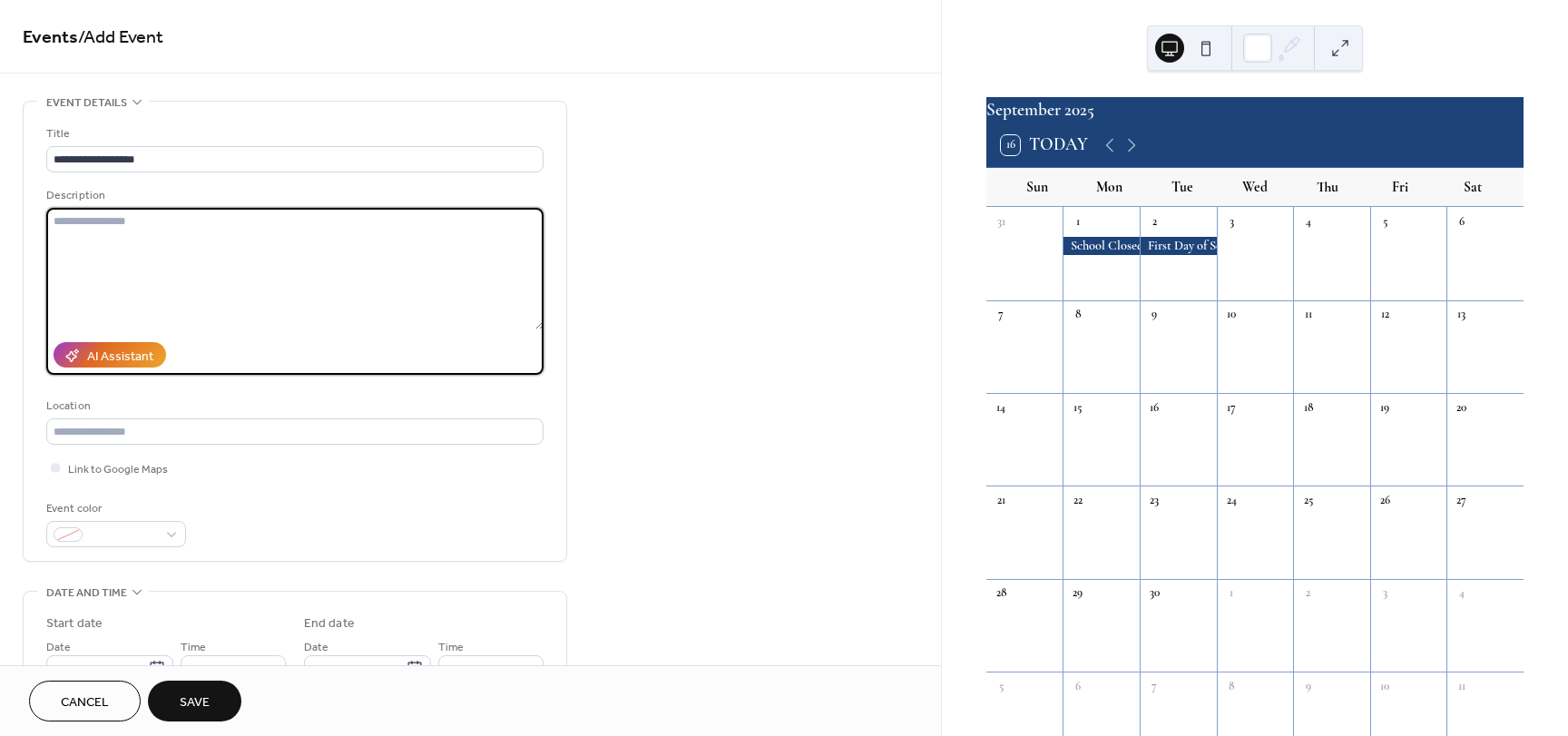 click at bounding box center (295, 269) 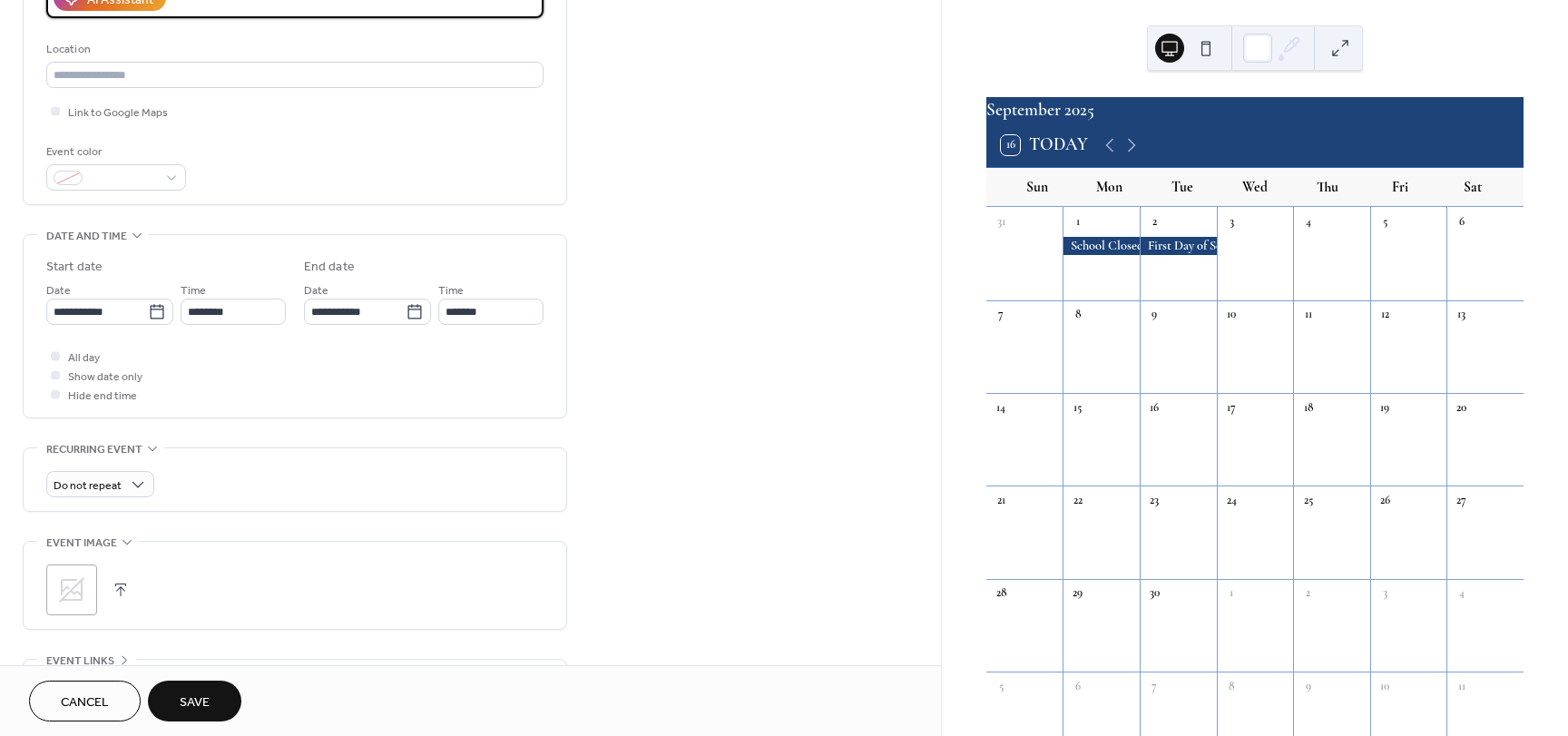 scroll, scrollTop: 363, scrollLeft: 0, axis: vertical 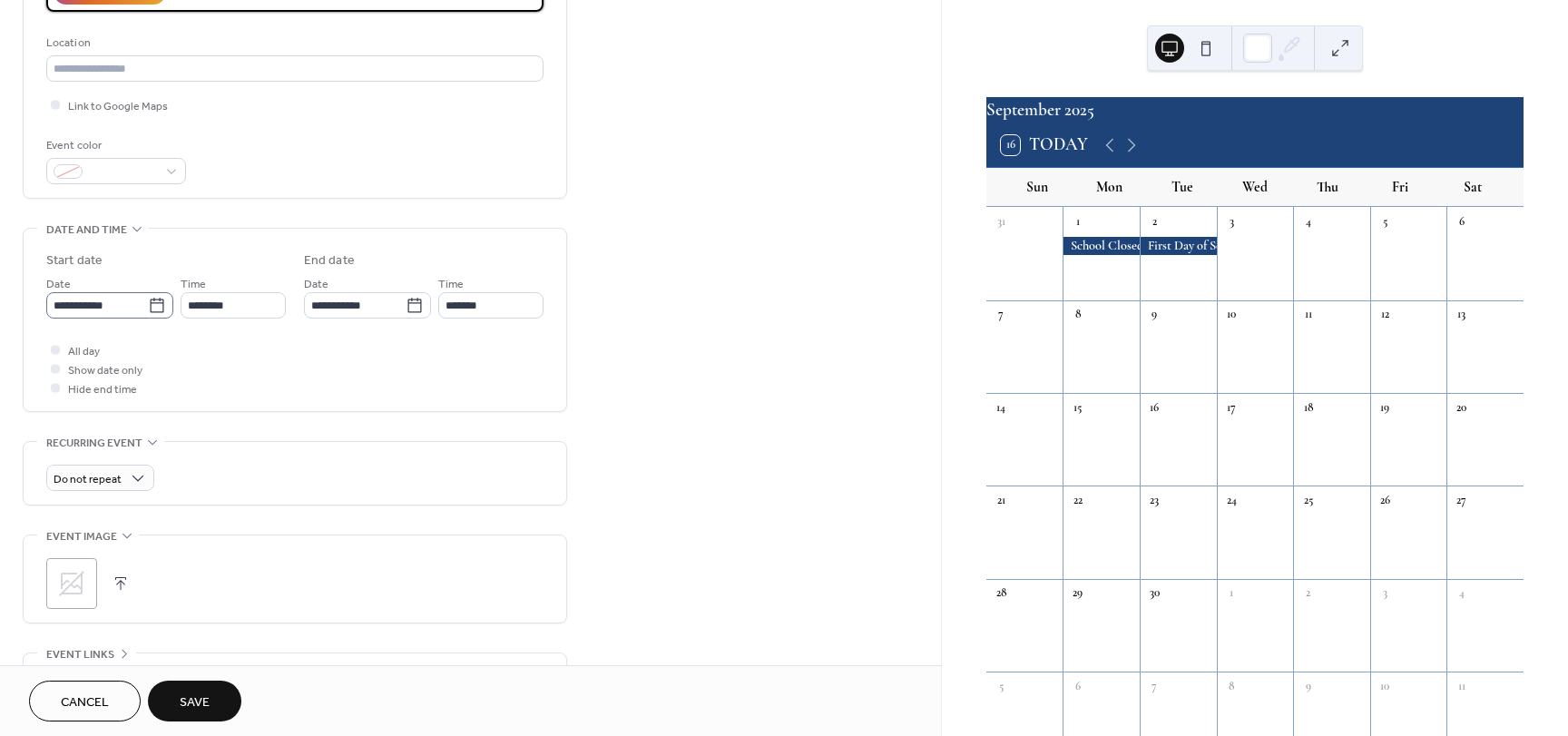 type on "**********" 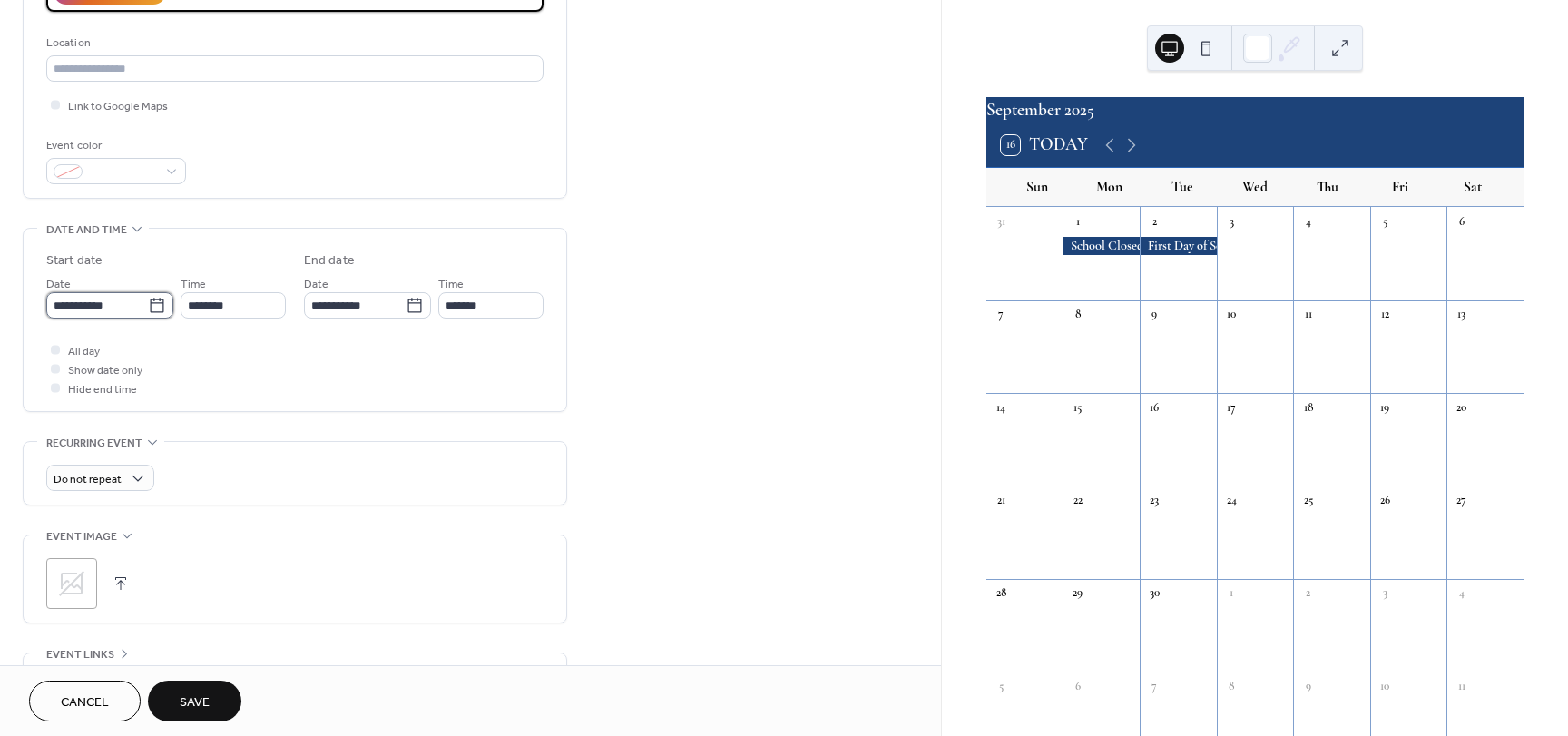 click on "**********" at bounding box center (97, 305) 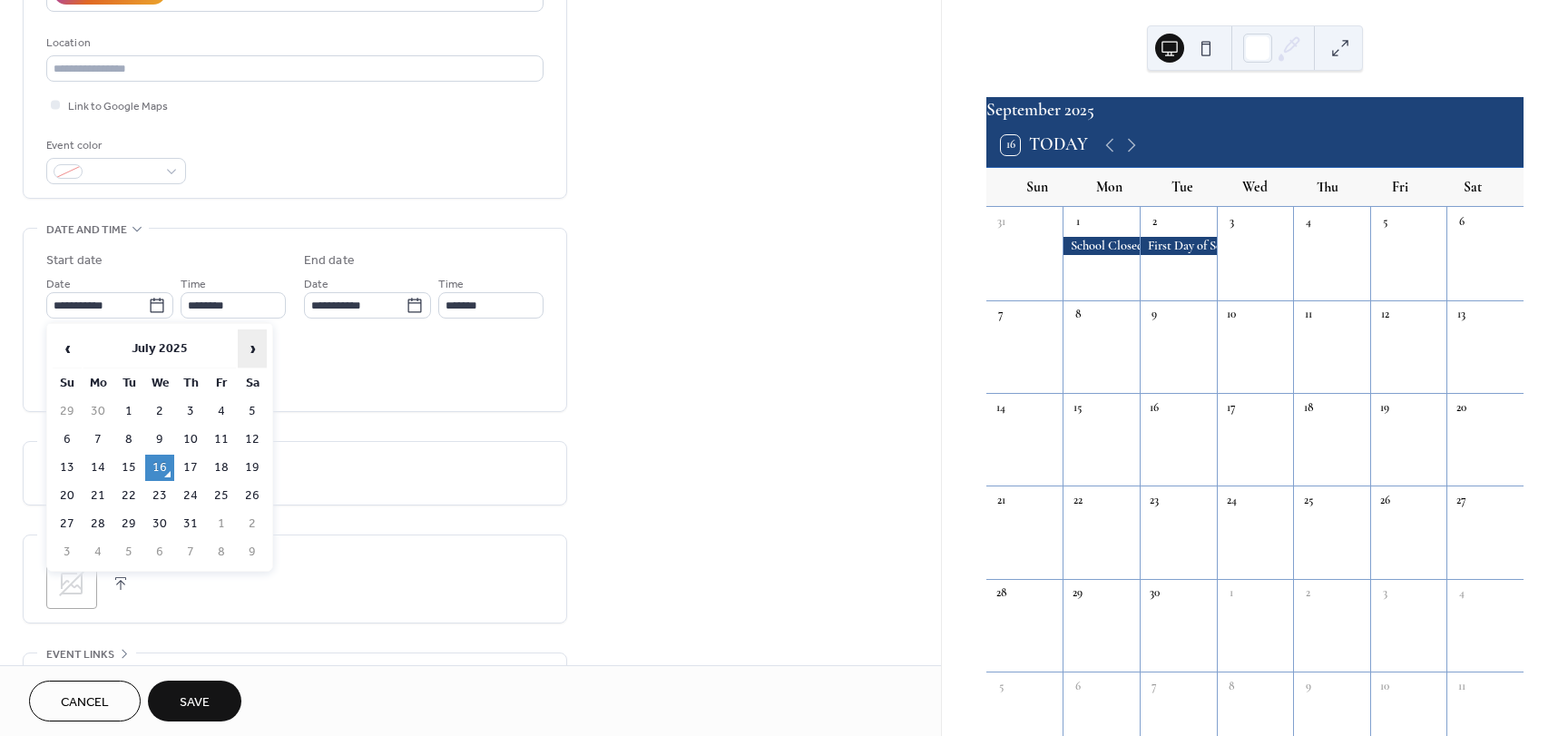 click on "›" at bounding box center (252, 348) 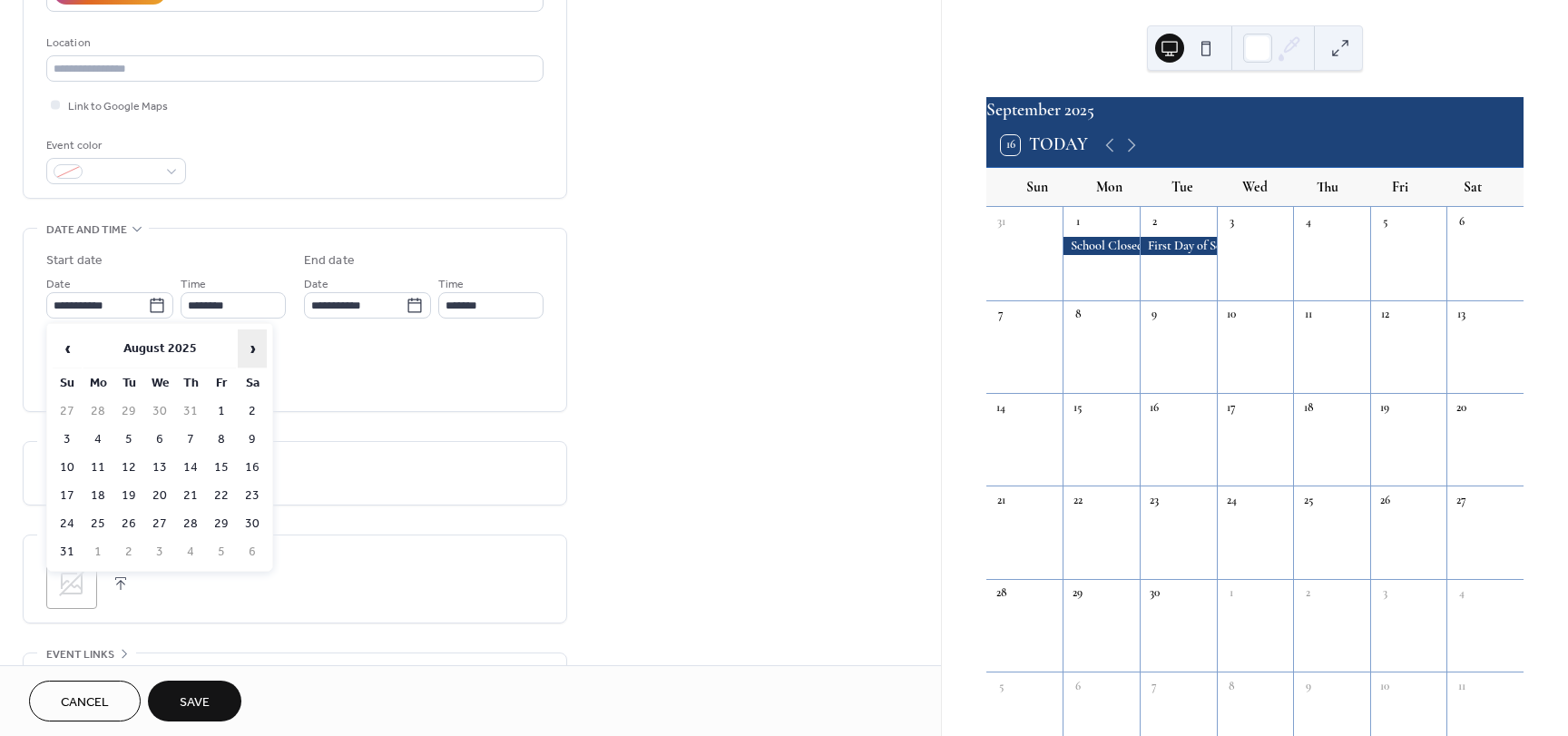 click on "›" at bounding box center [252, 348] 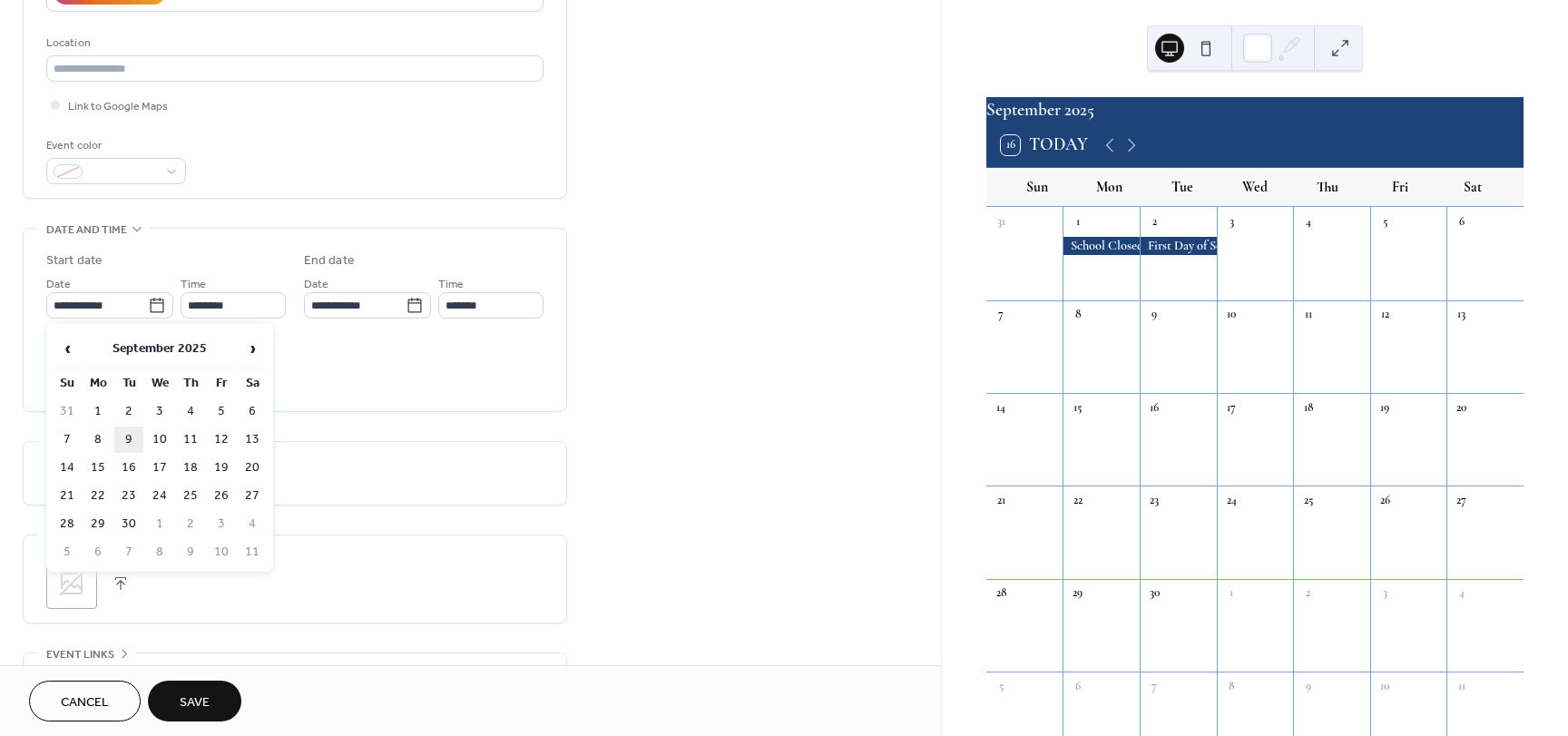 click on "9" at bounding box center (129, 439) 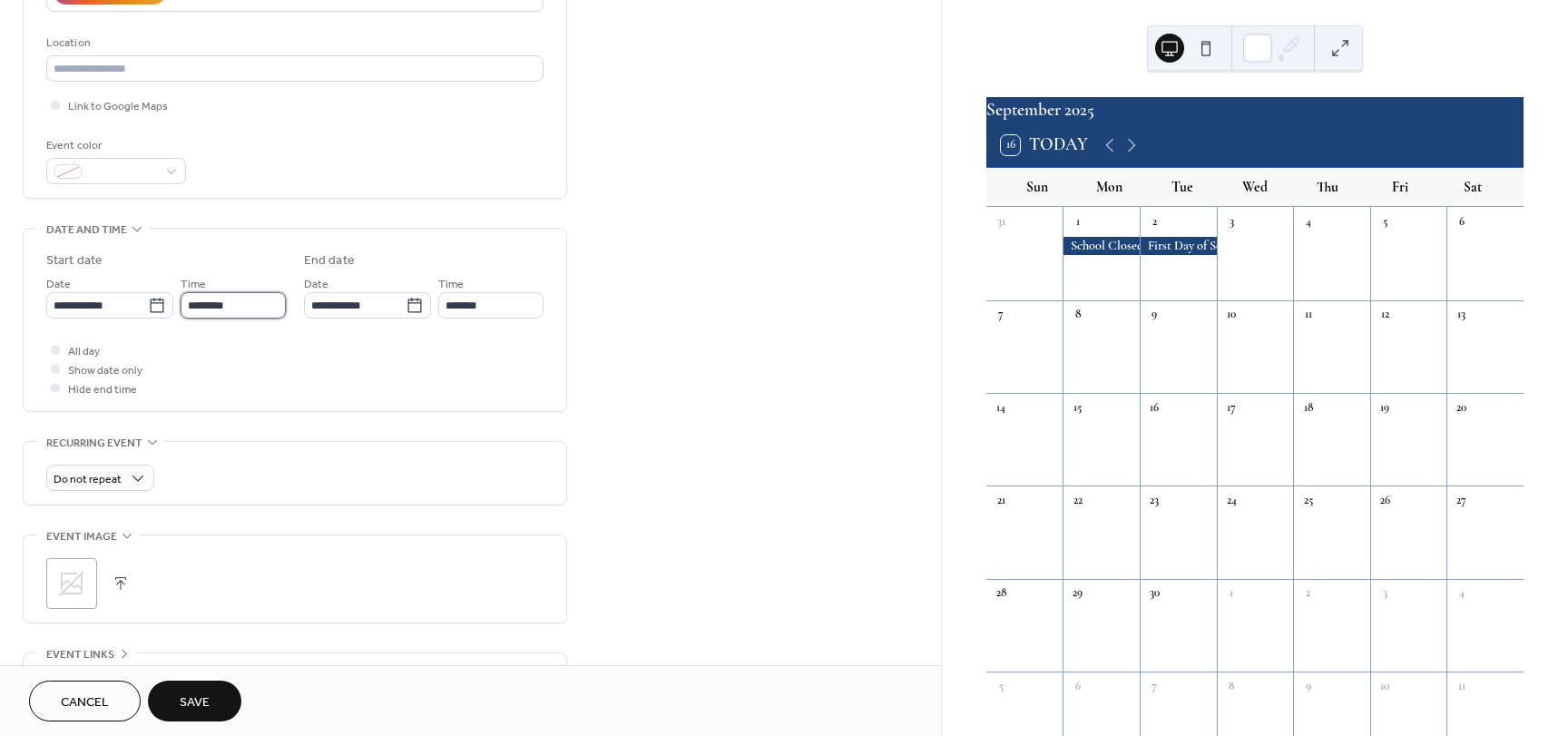 click on "********" at bounding box center [233, 305] 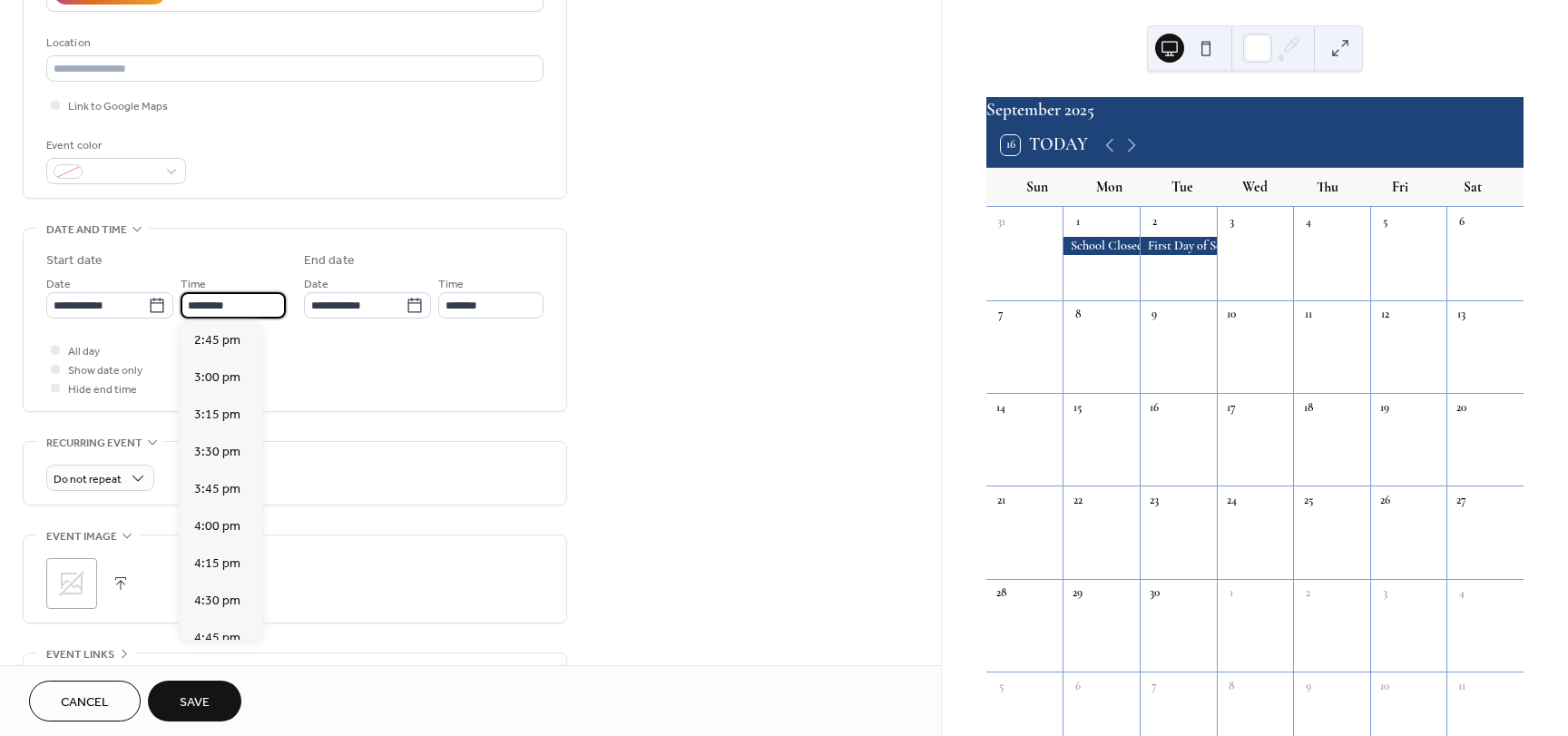 scroll, scrollTop: 2240, scrollLeft: 0, axis: vertical 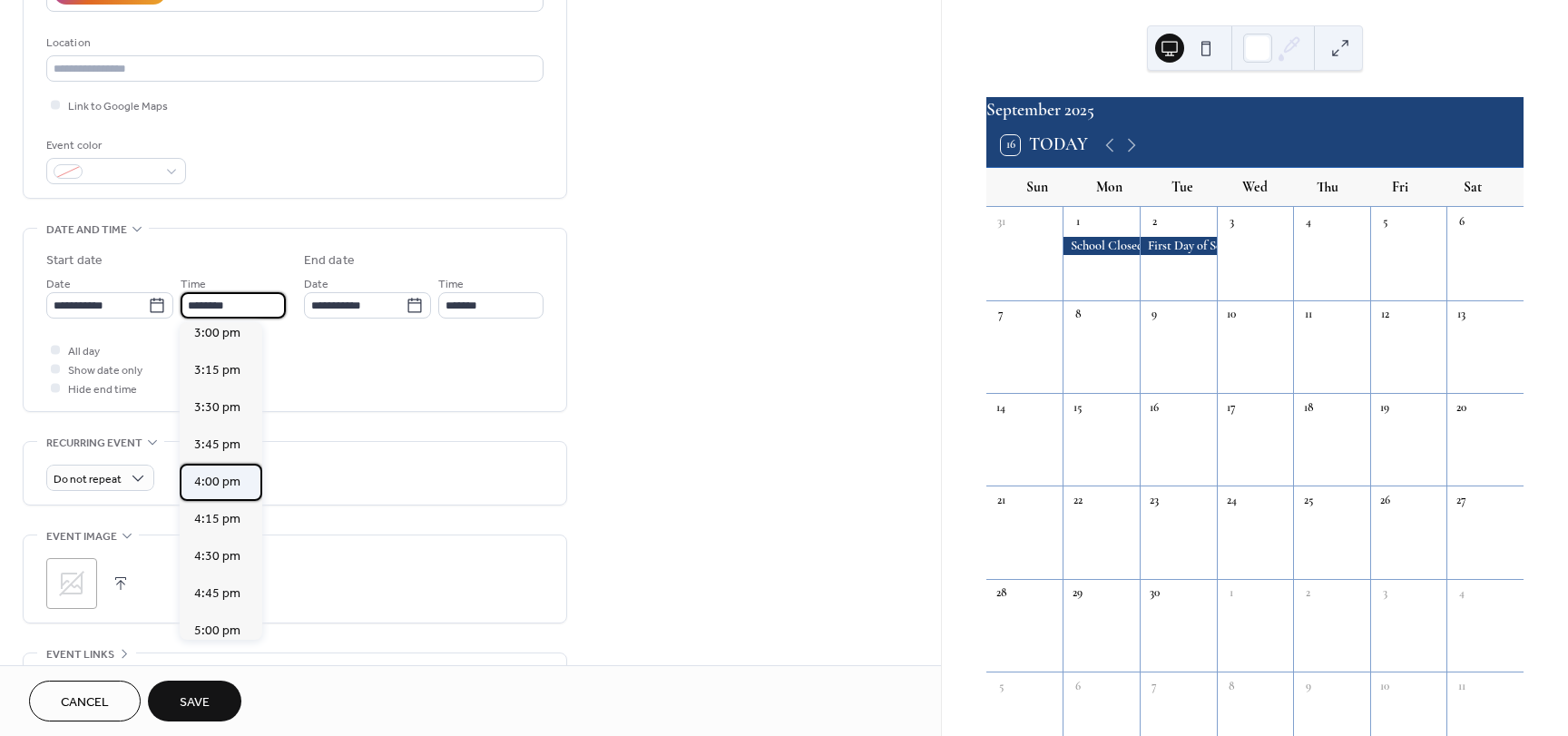 click on "4:00 pm" at bounding box center (217, 482) 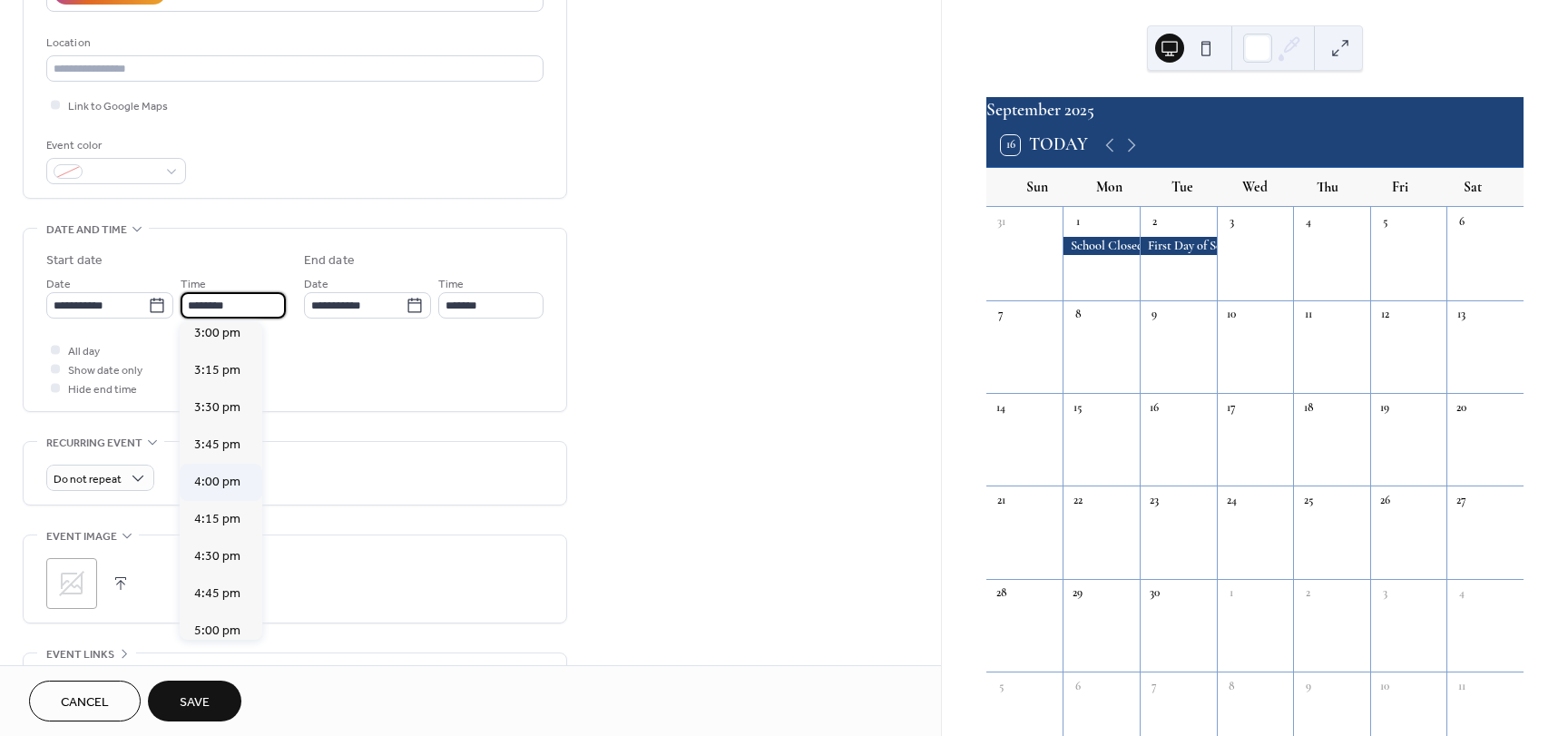 type on "*******" 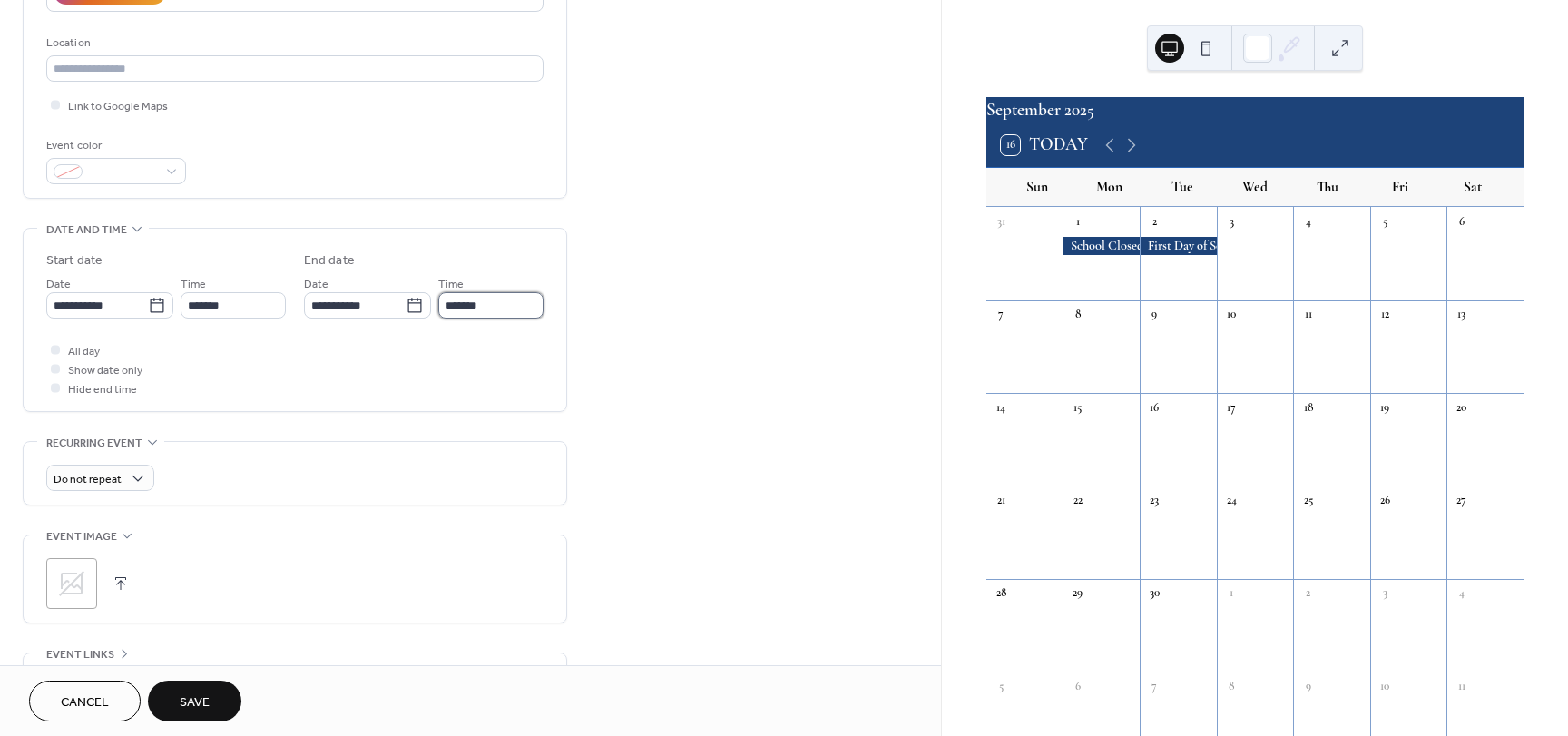 click on "*******" at bounding box center [491, 305] 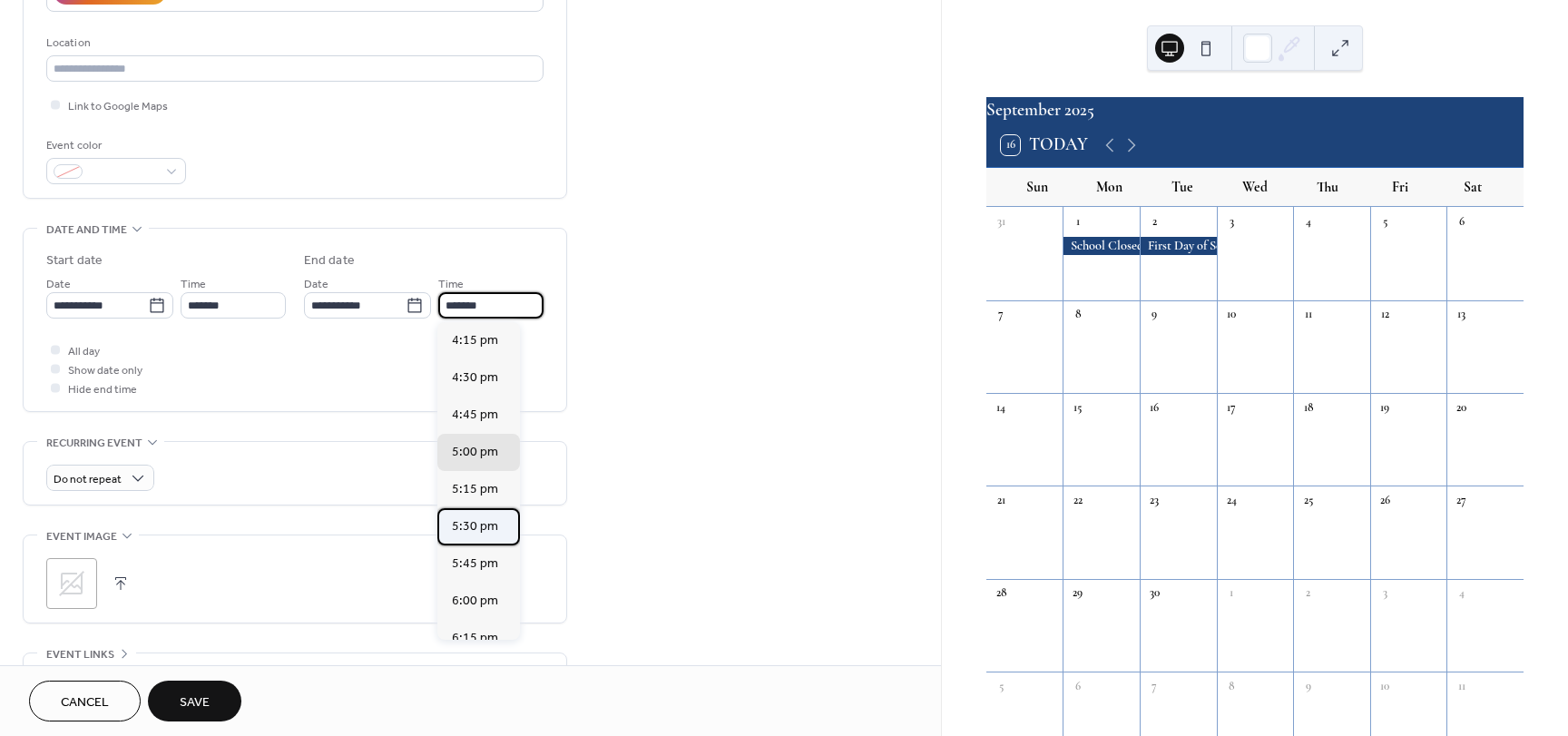 click on "5:30 pm" at bounding box center [475, 526] 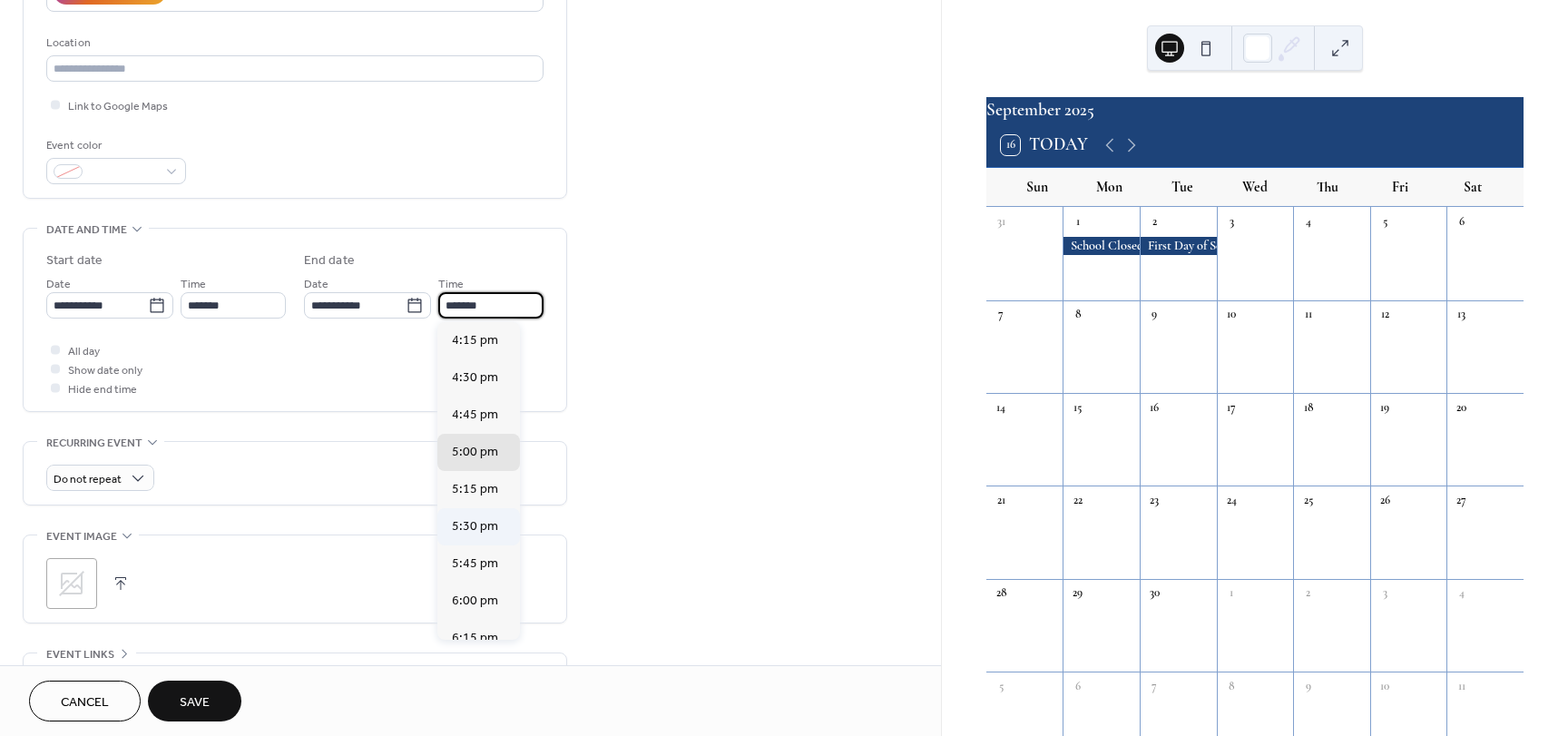 type on "*******" 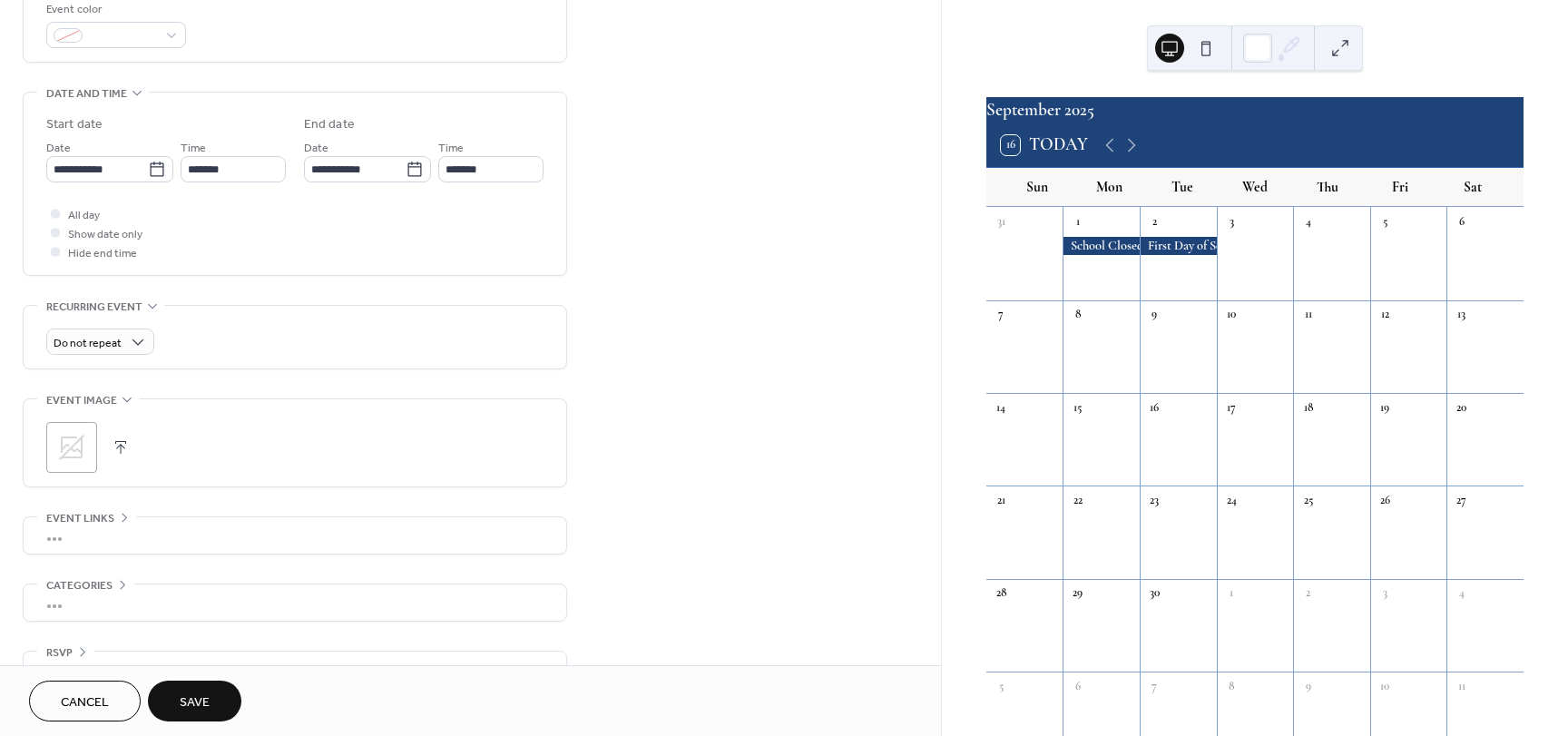 scroll, scrollTop: 541, scrollLeft: 0, axis: vertical 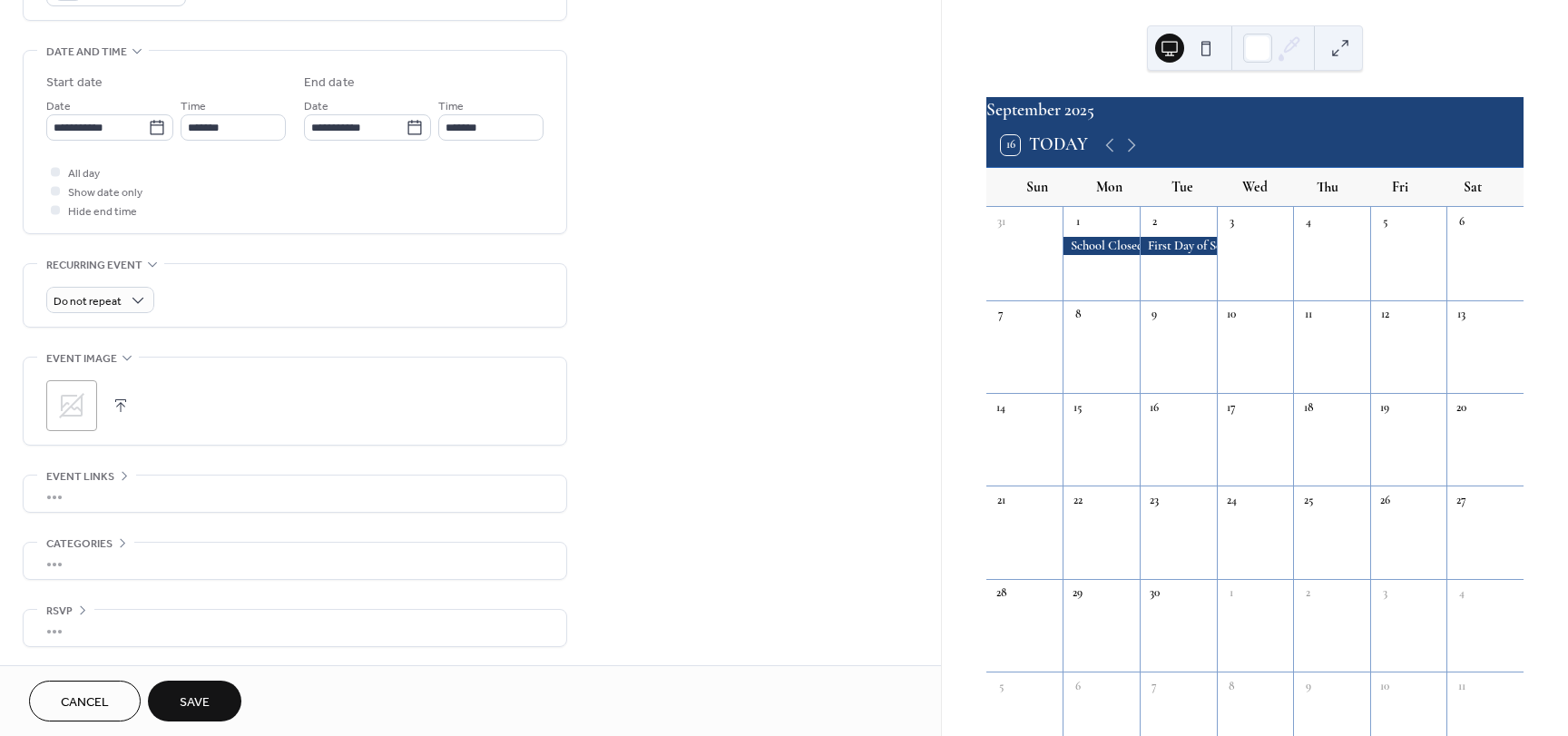 click on "Save" at bounding box center (194, 701) 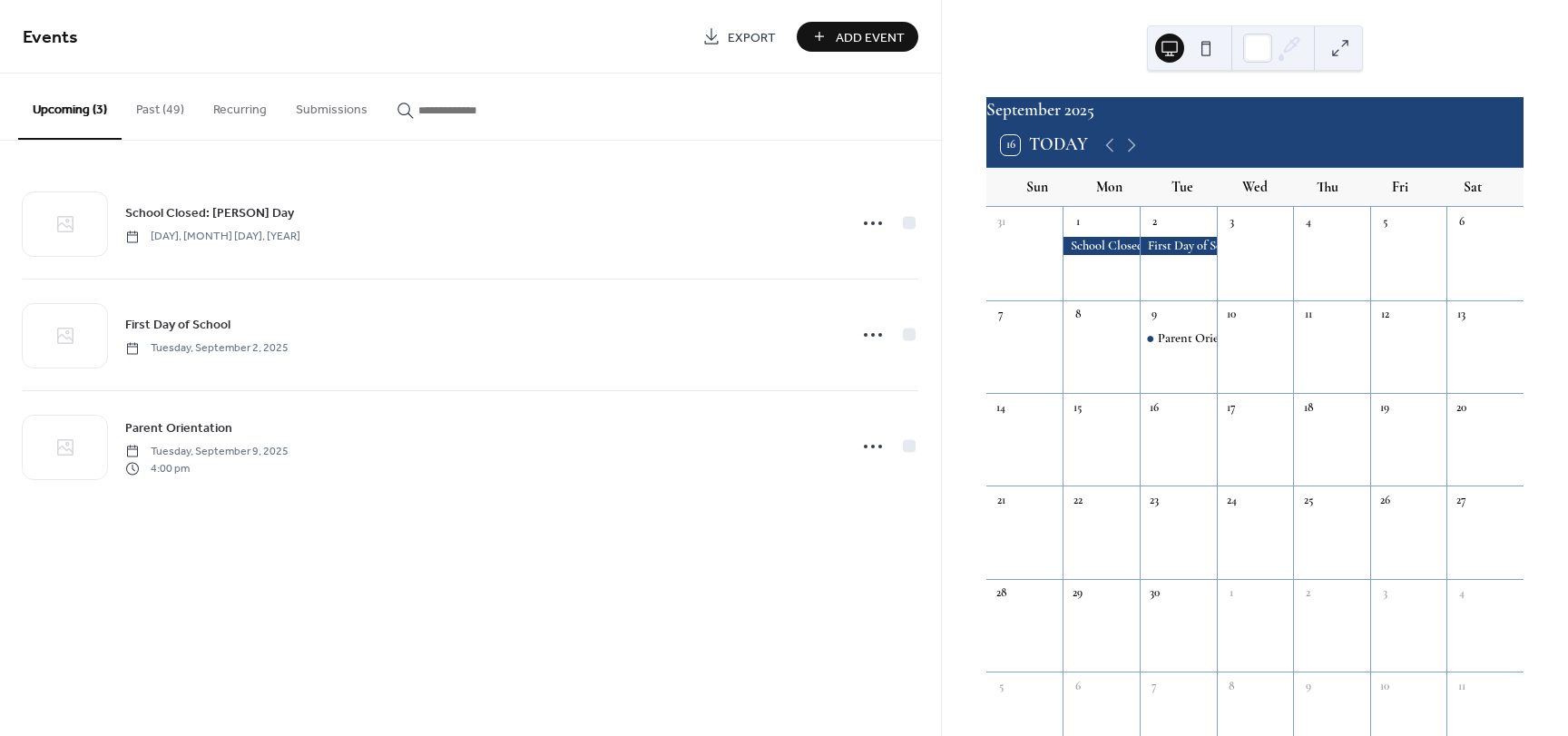 click at bounding box center (1206, 48) 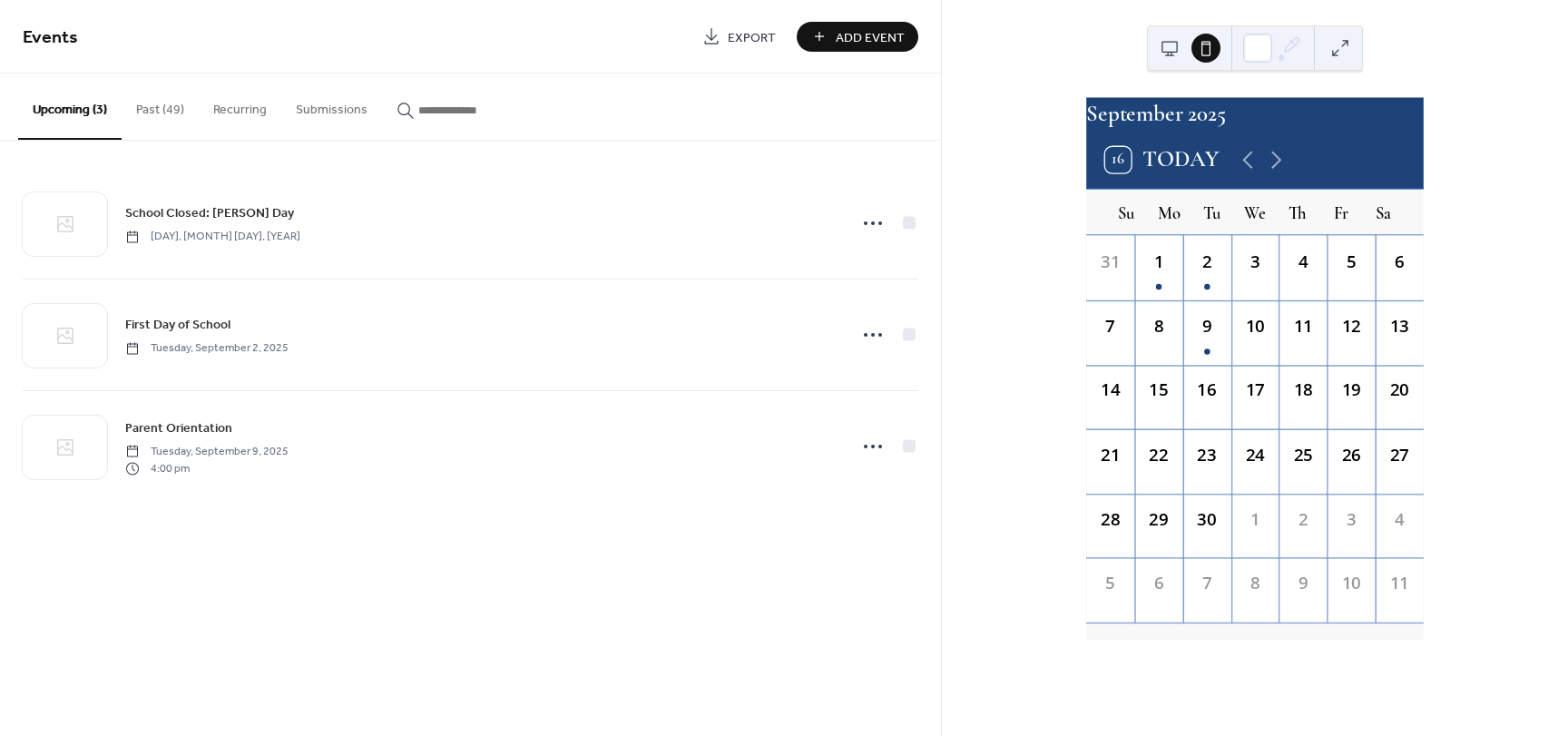 click at bounding box center (1170, 48) 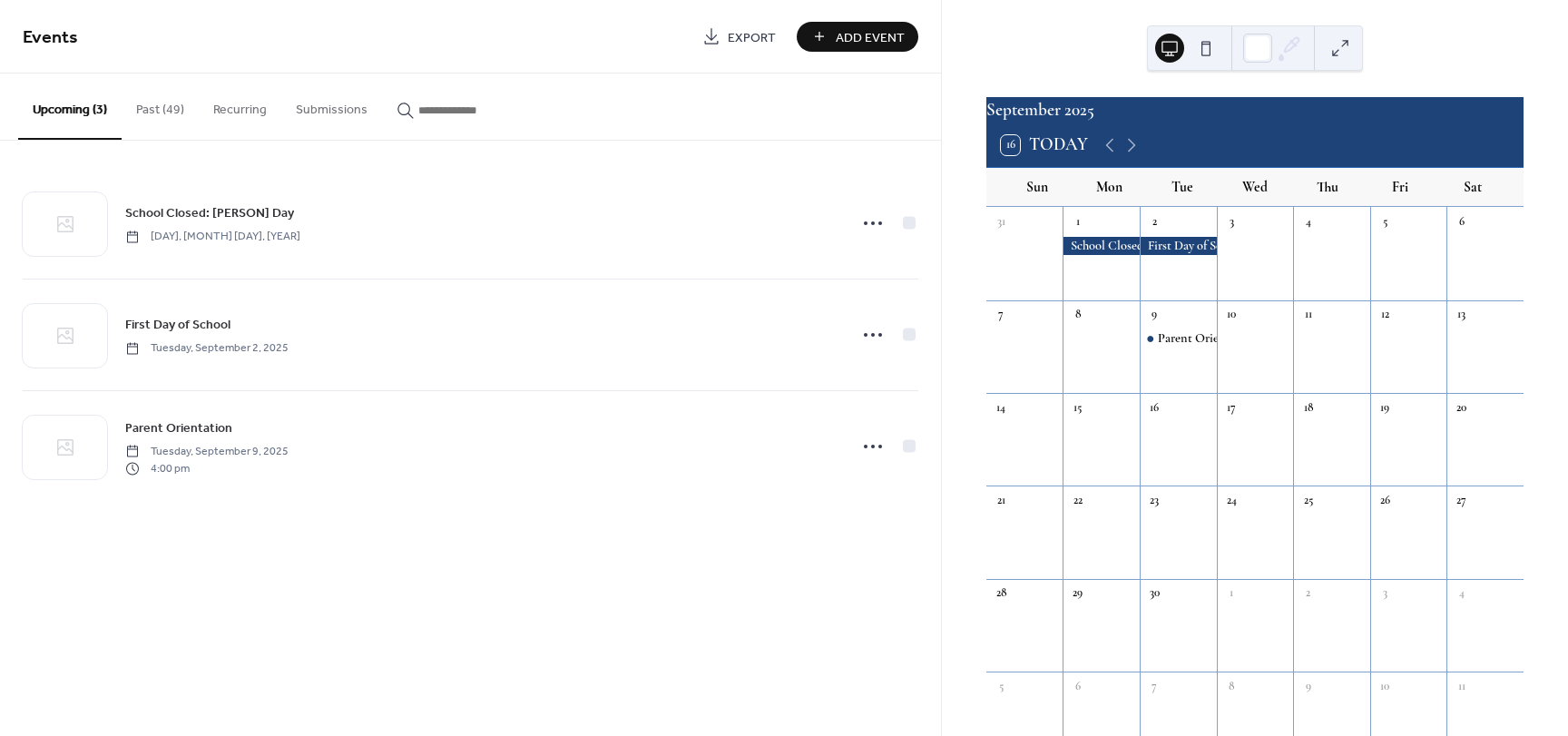 click on "Add Event" at bounding box center (870, 37) 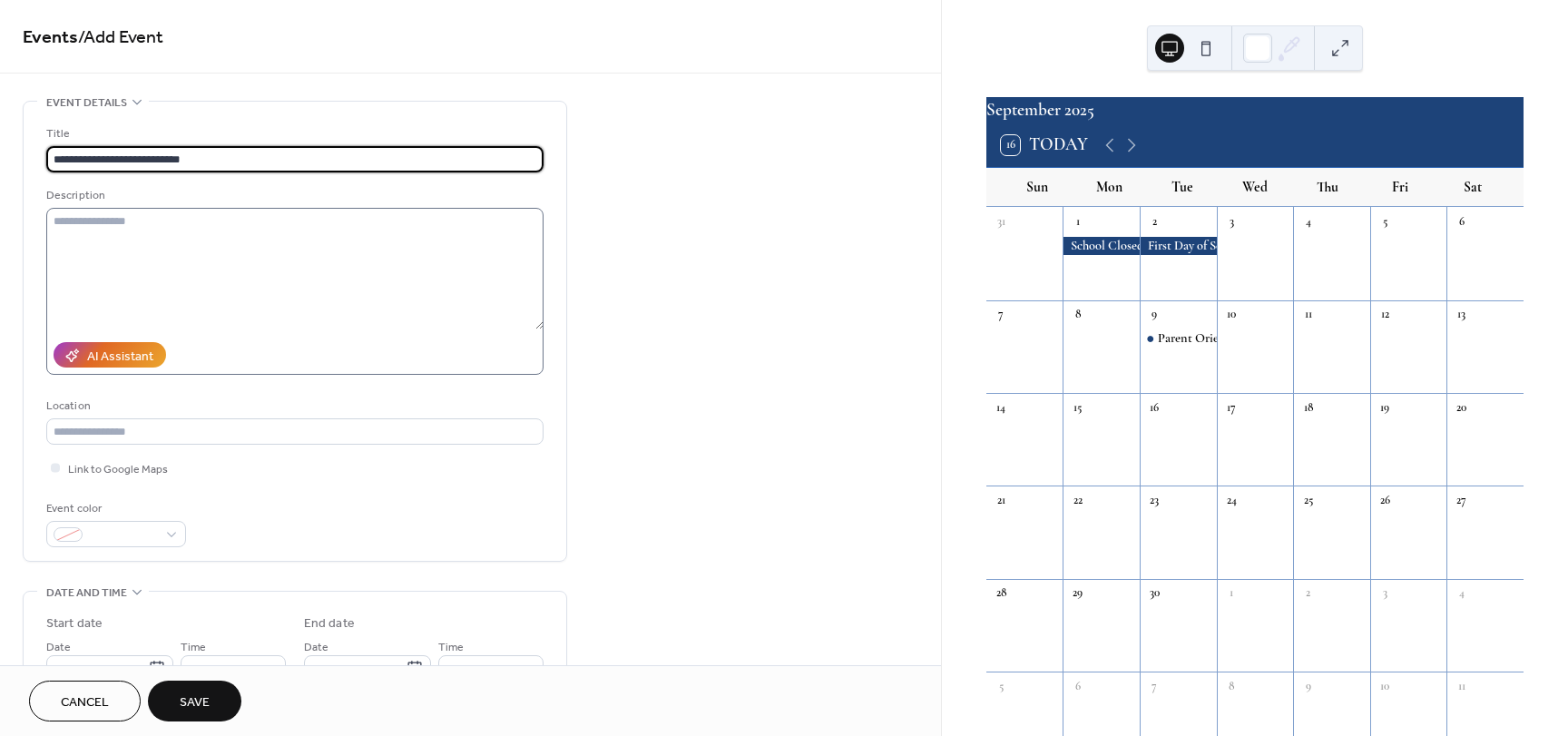 type on "**********" 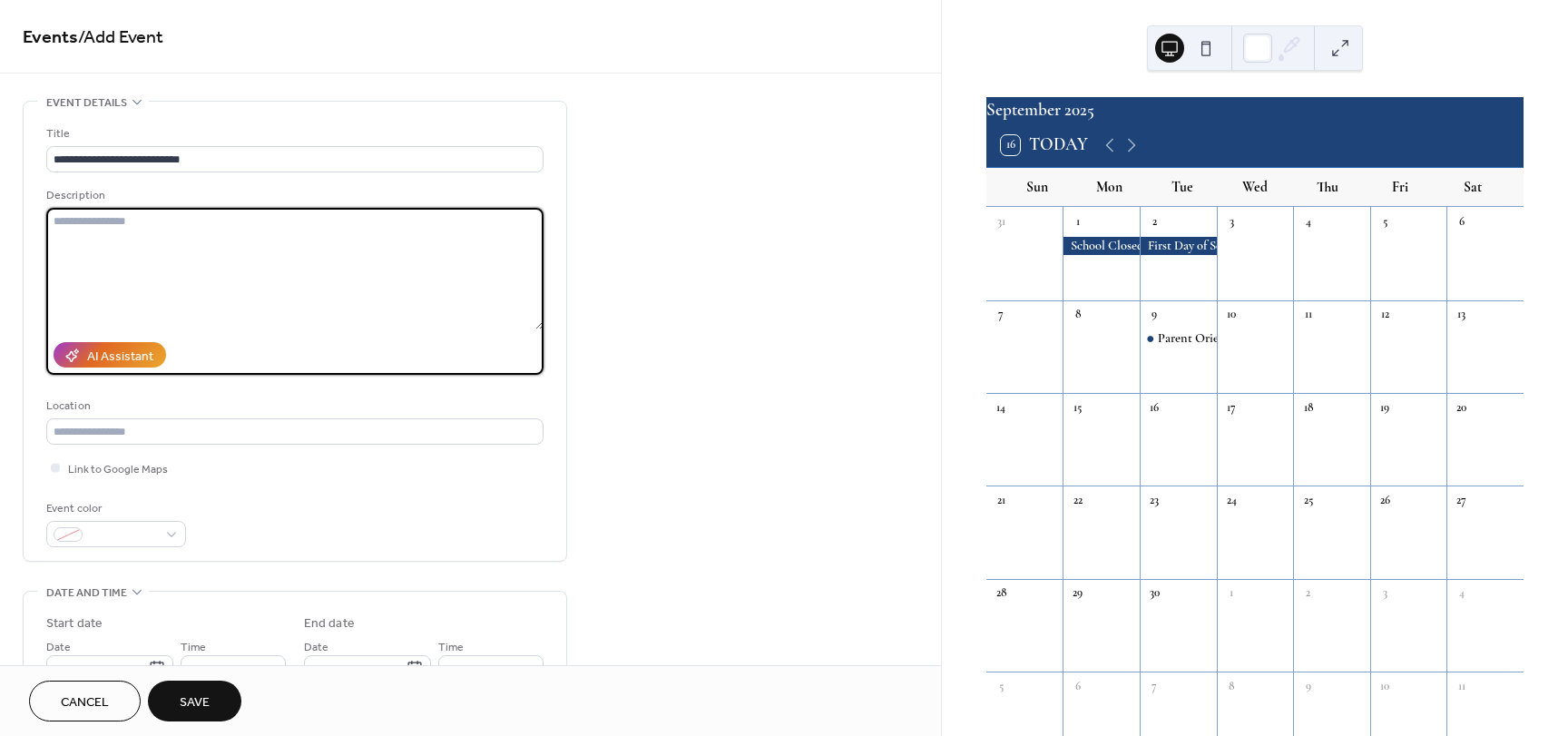 click at bounding box center (295, 269) 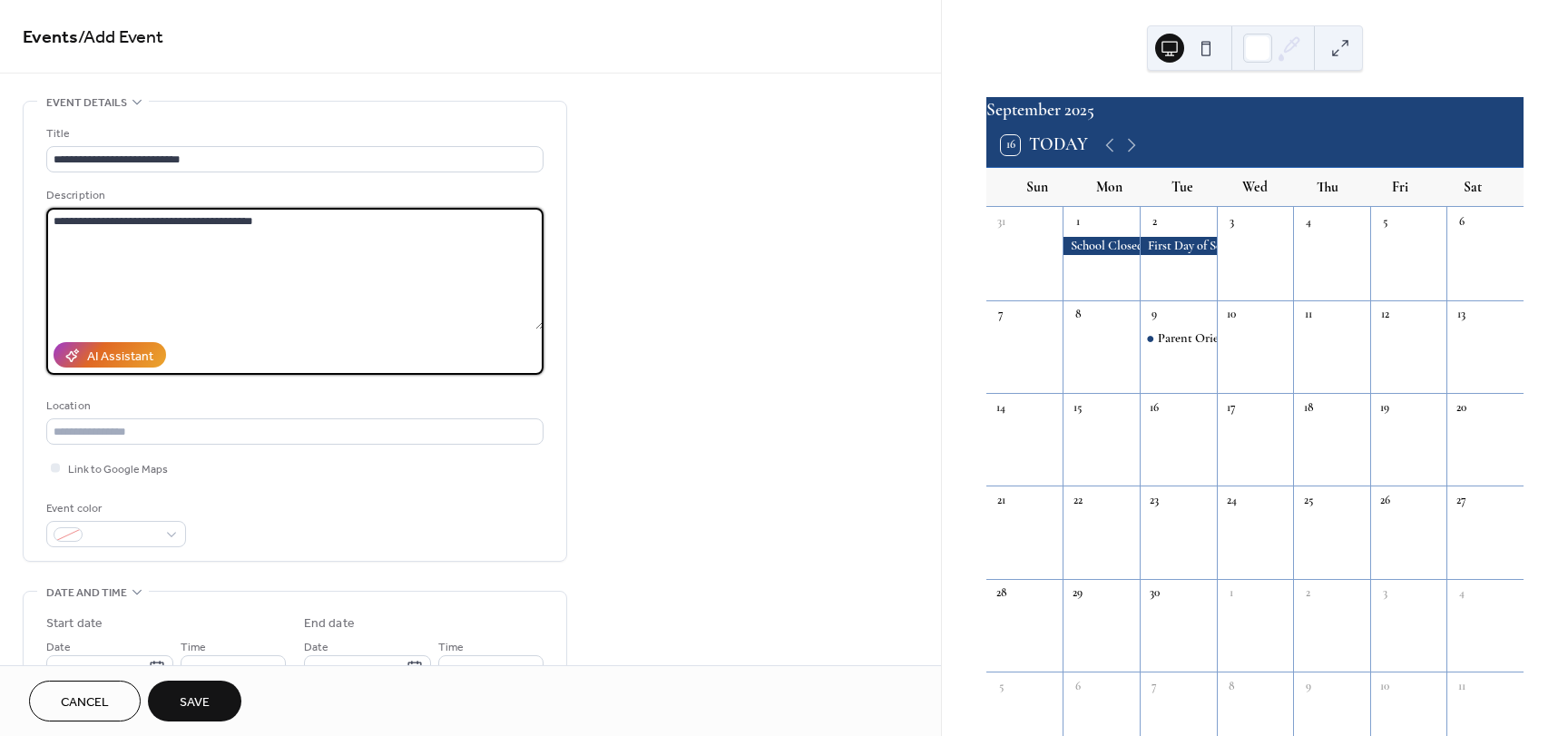 click on "**********" at bounding box center (295, 269) 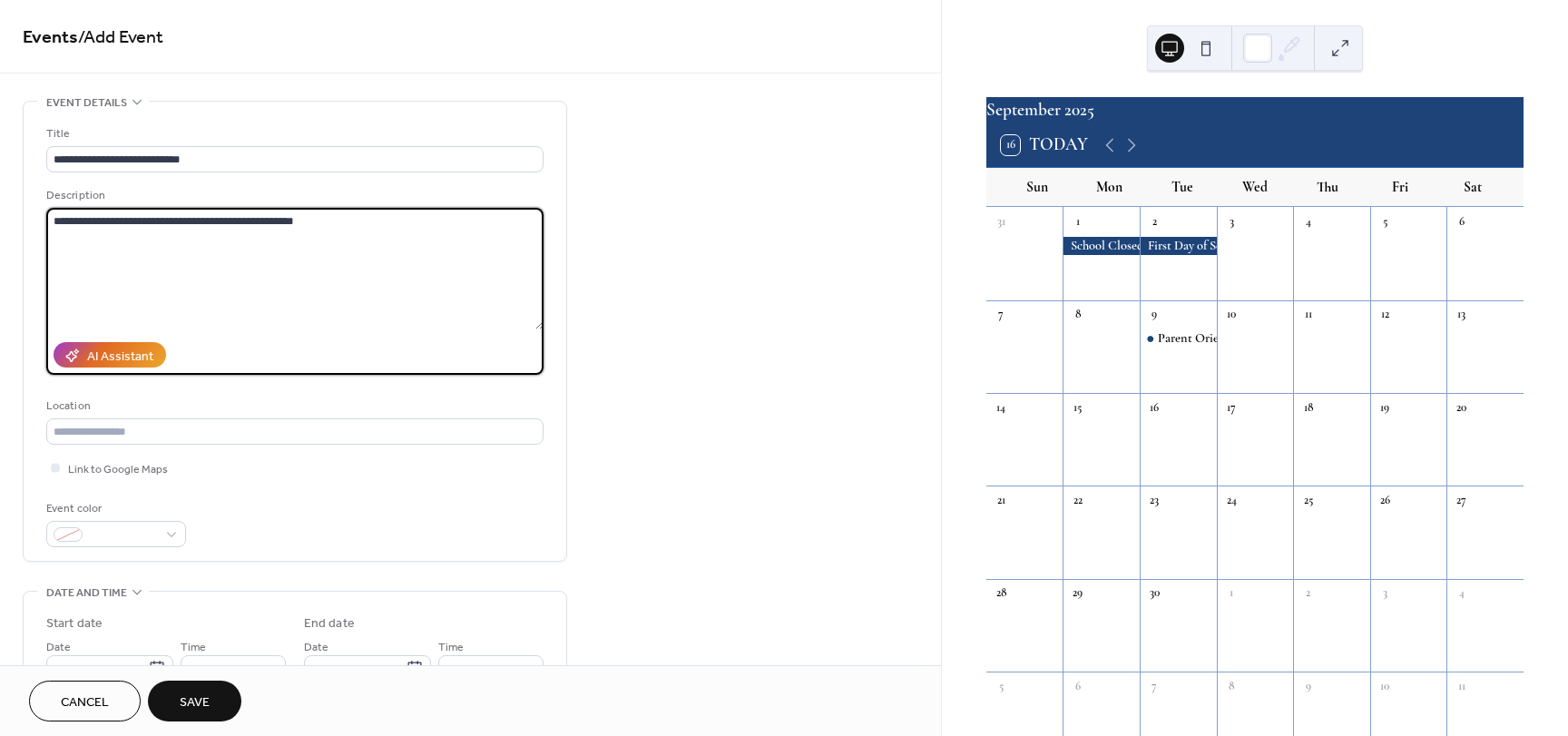 click on "**********" at bounding box center [295, 269] 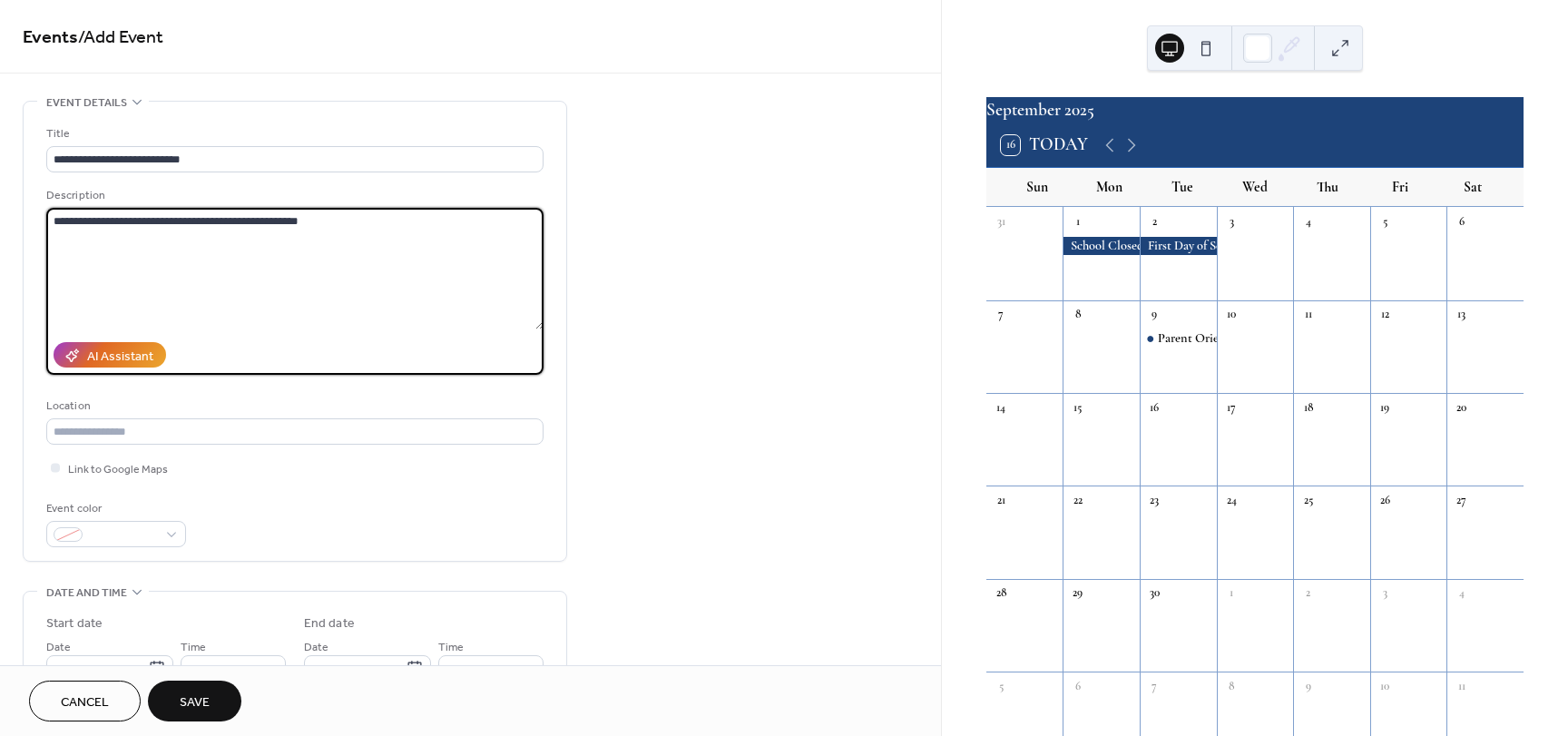 click on "**********" at bounding box center (295, 269) 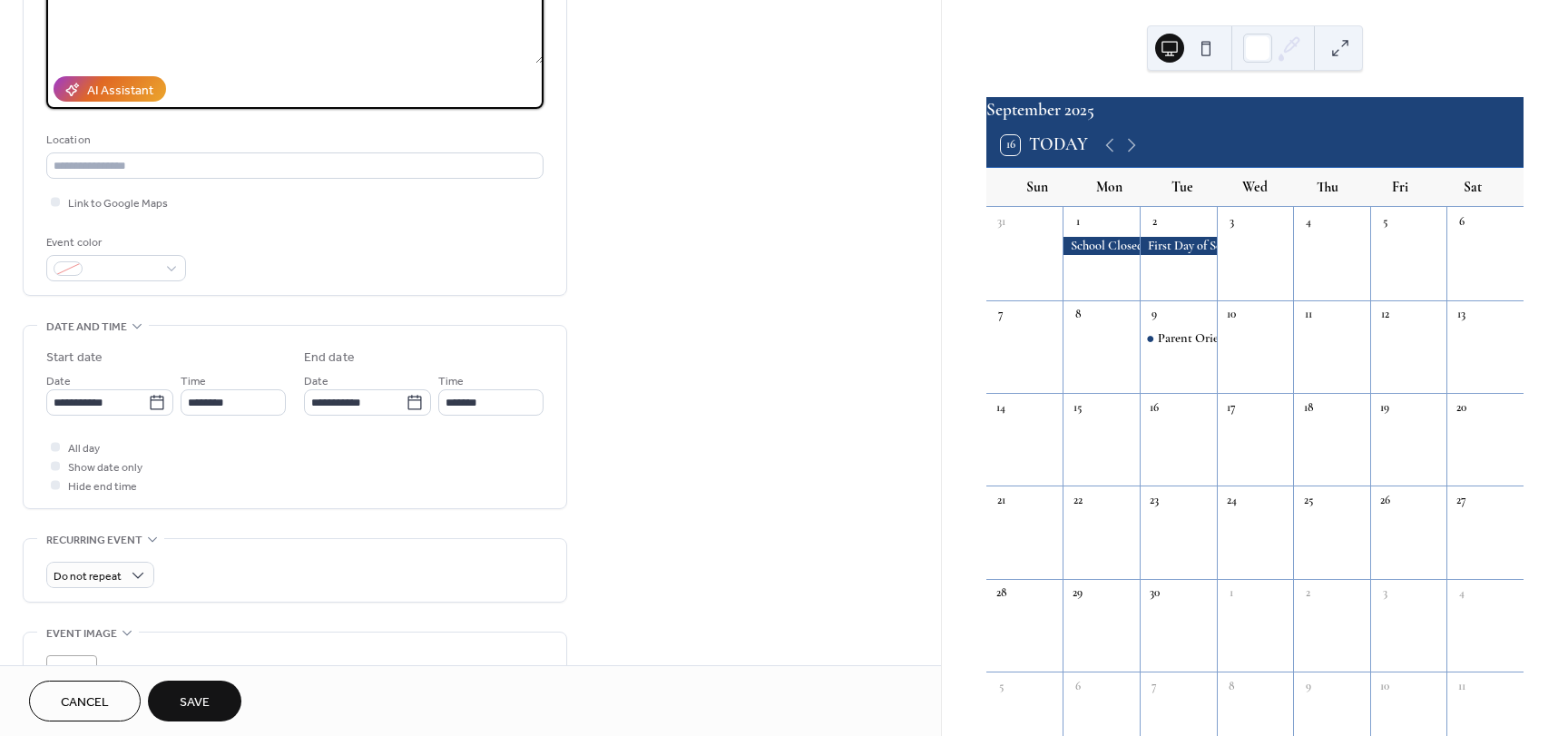 scroll, scrollTop: 272, scrollLeft: 0, axis: vertical 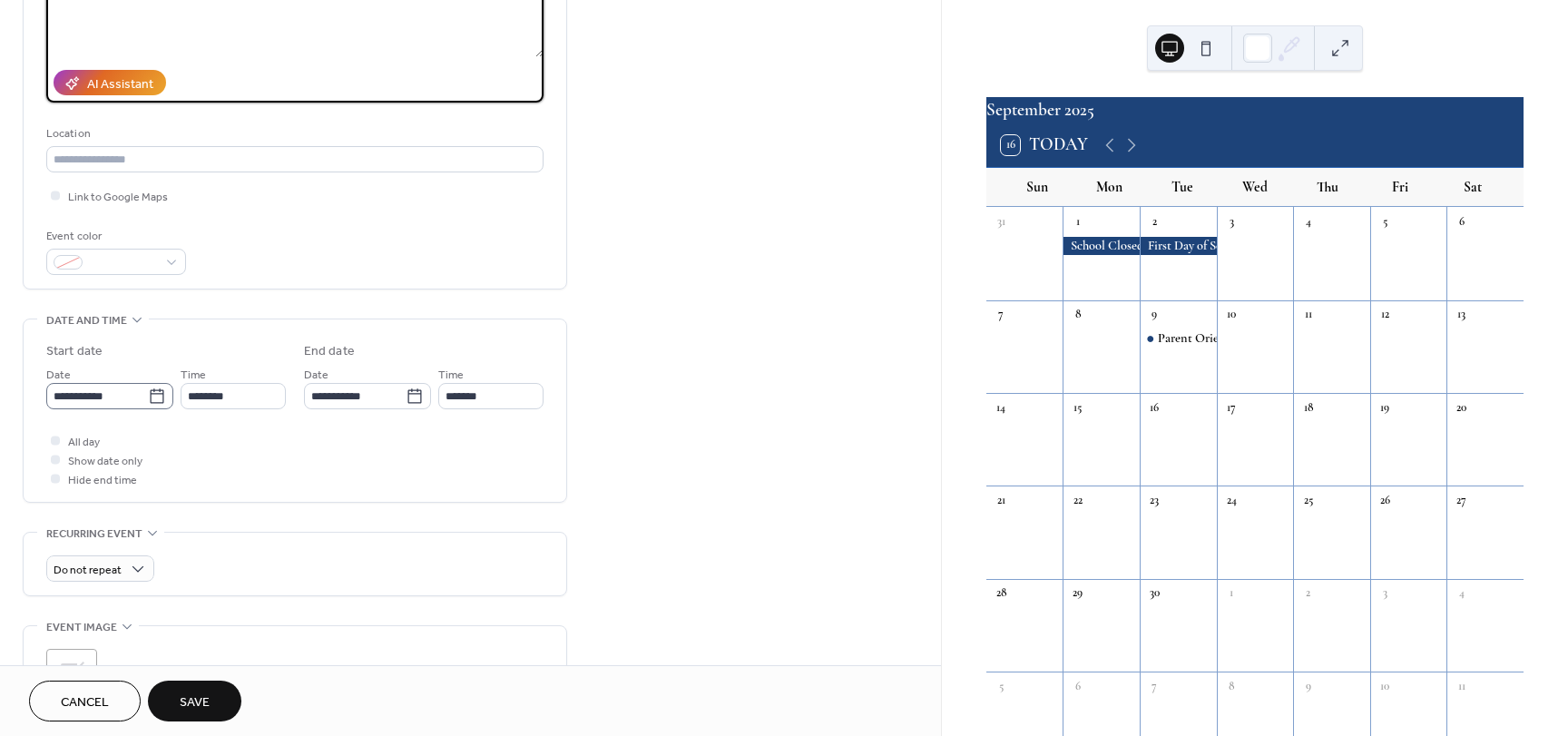 type on "**********" 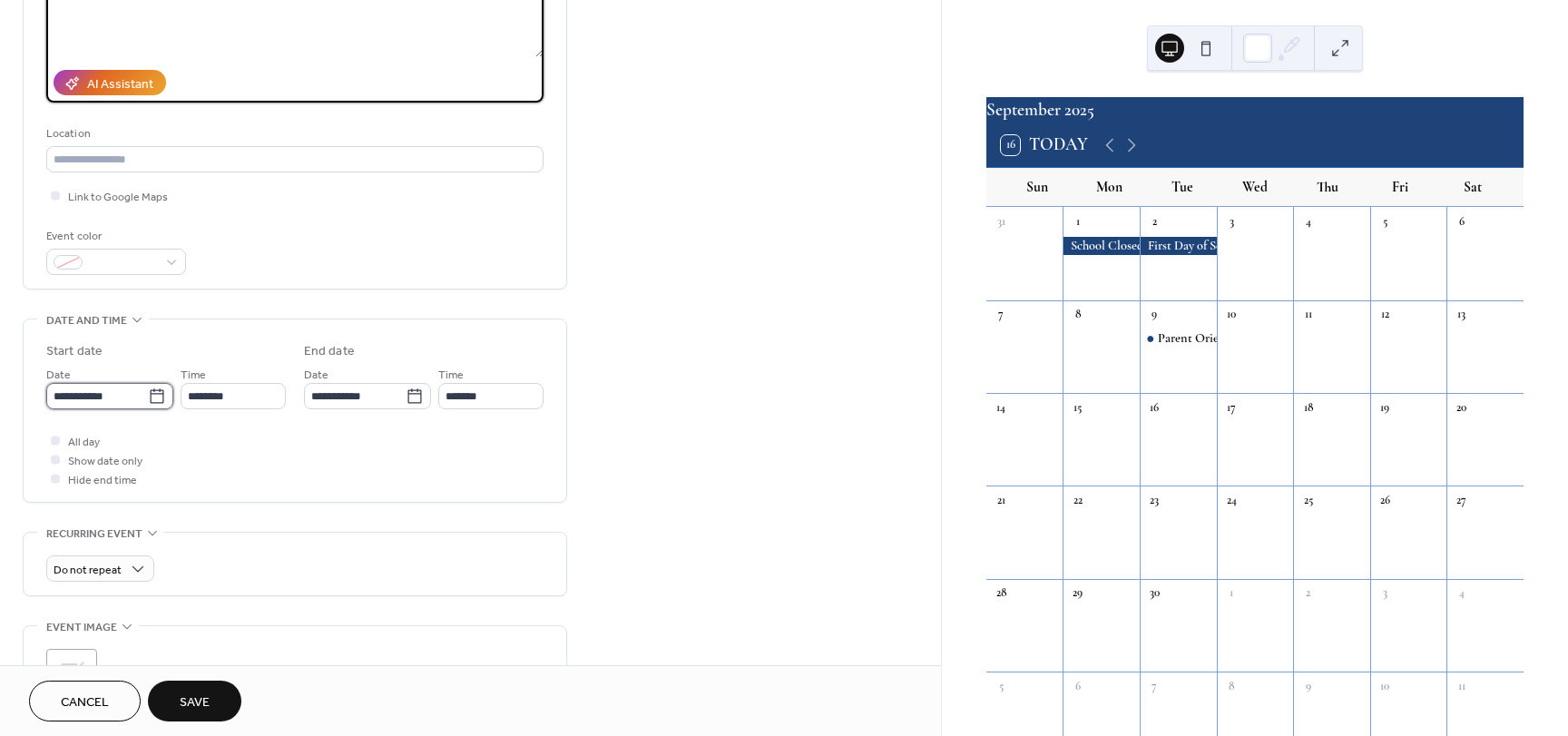 click on "**********" at bounding box center (97, 396) 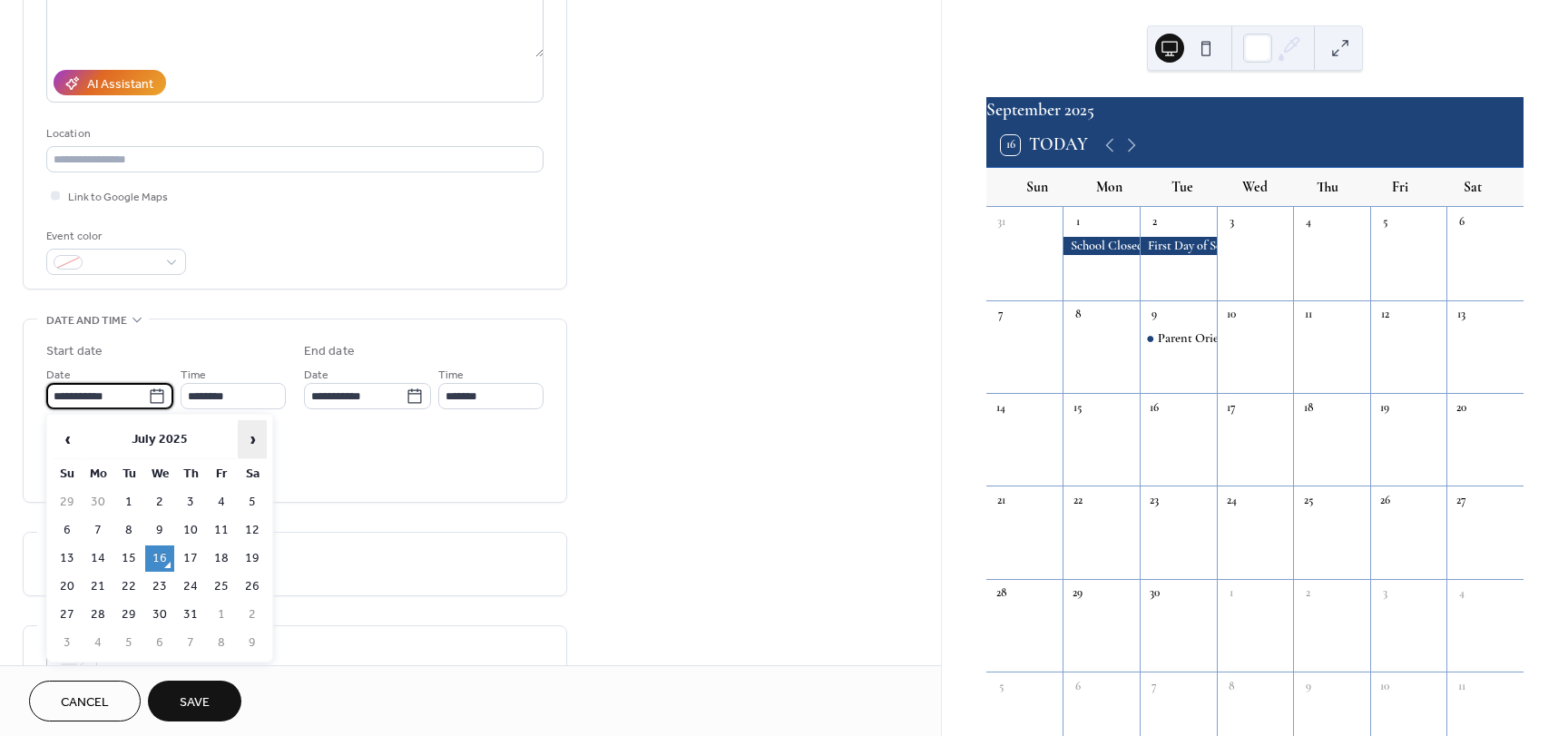 click on "›" at bounding box center (252, 439) 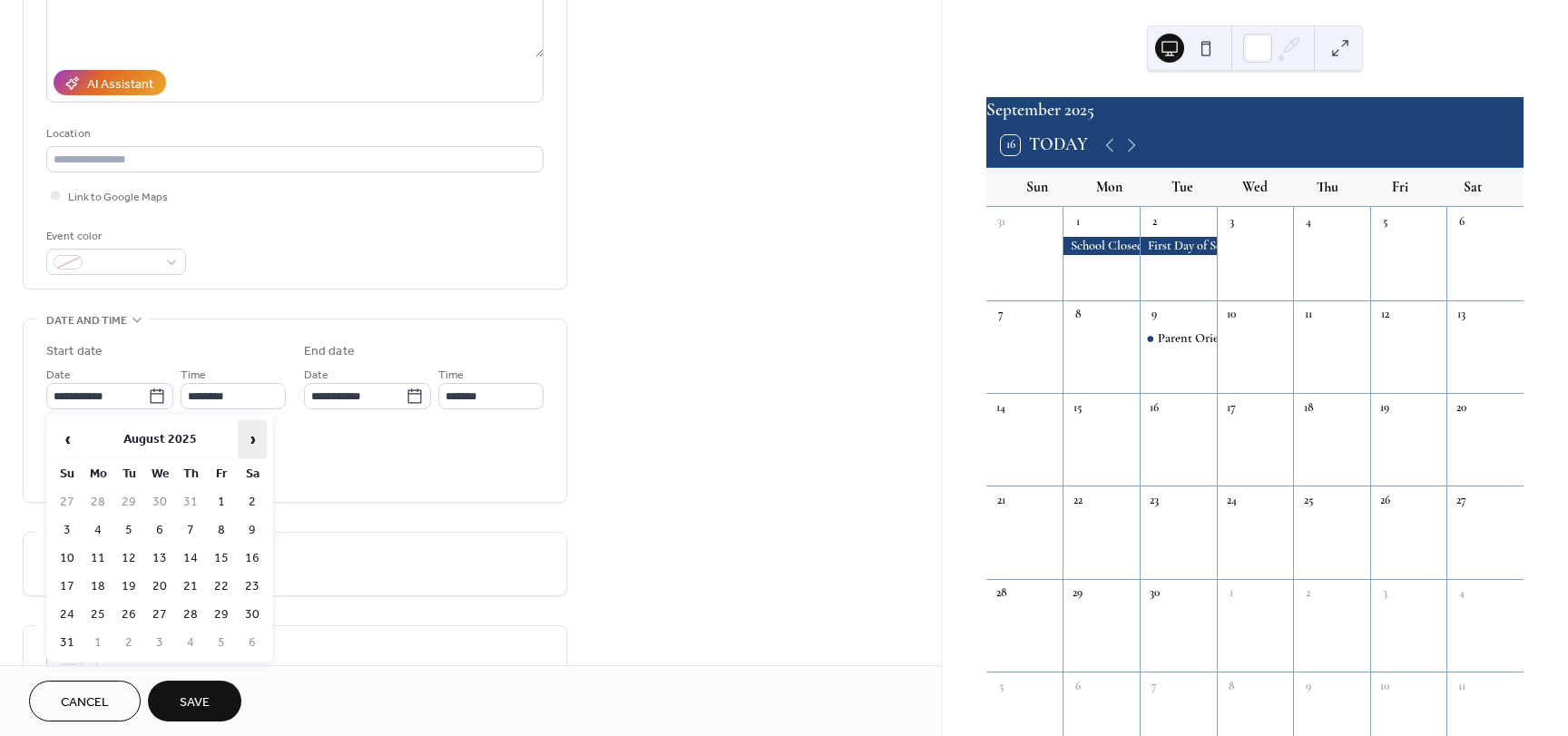 click on "›" at bounding box center (252, 439) 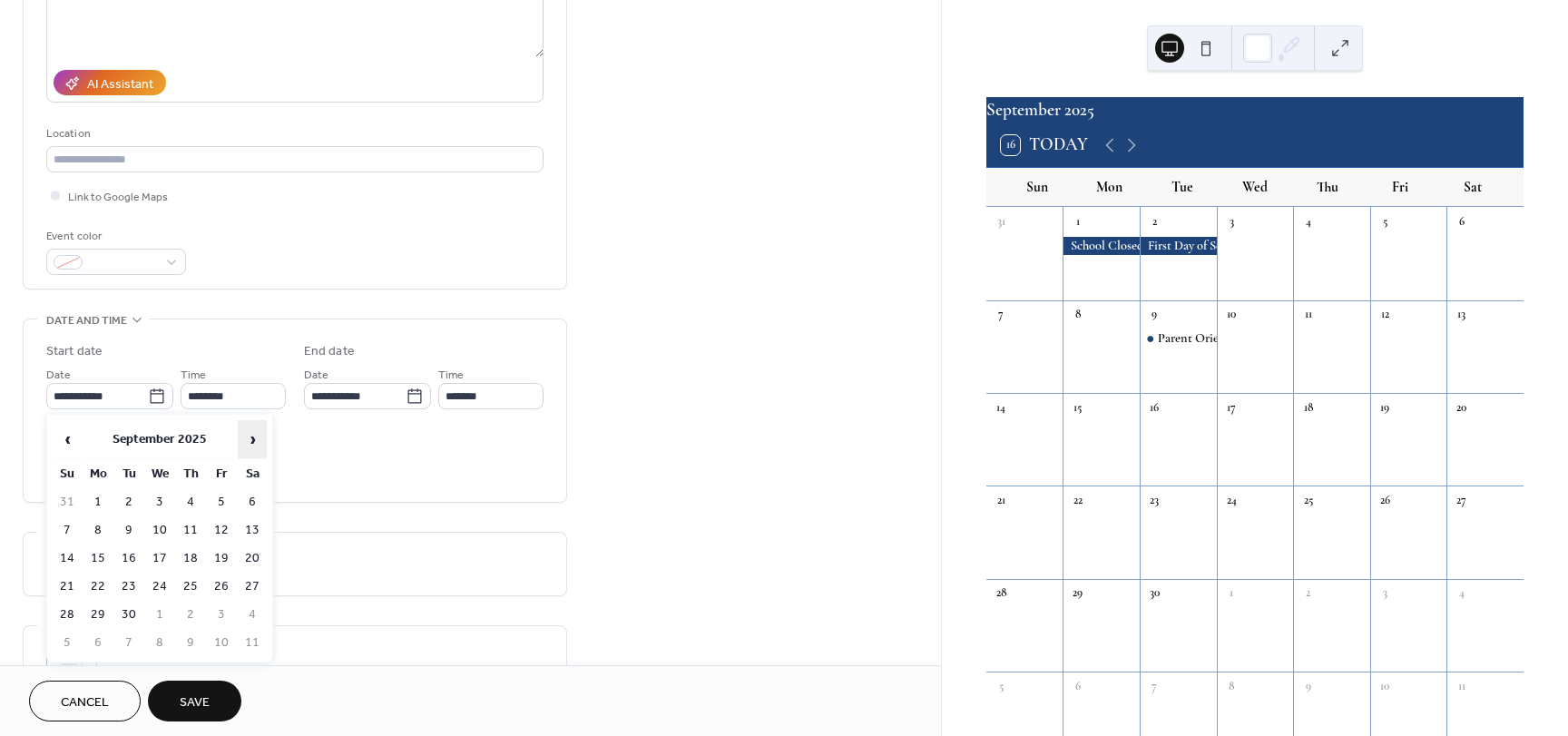 click on "›" at bounding box center (252, 439) 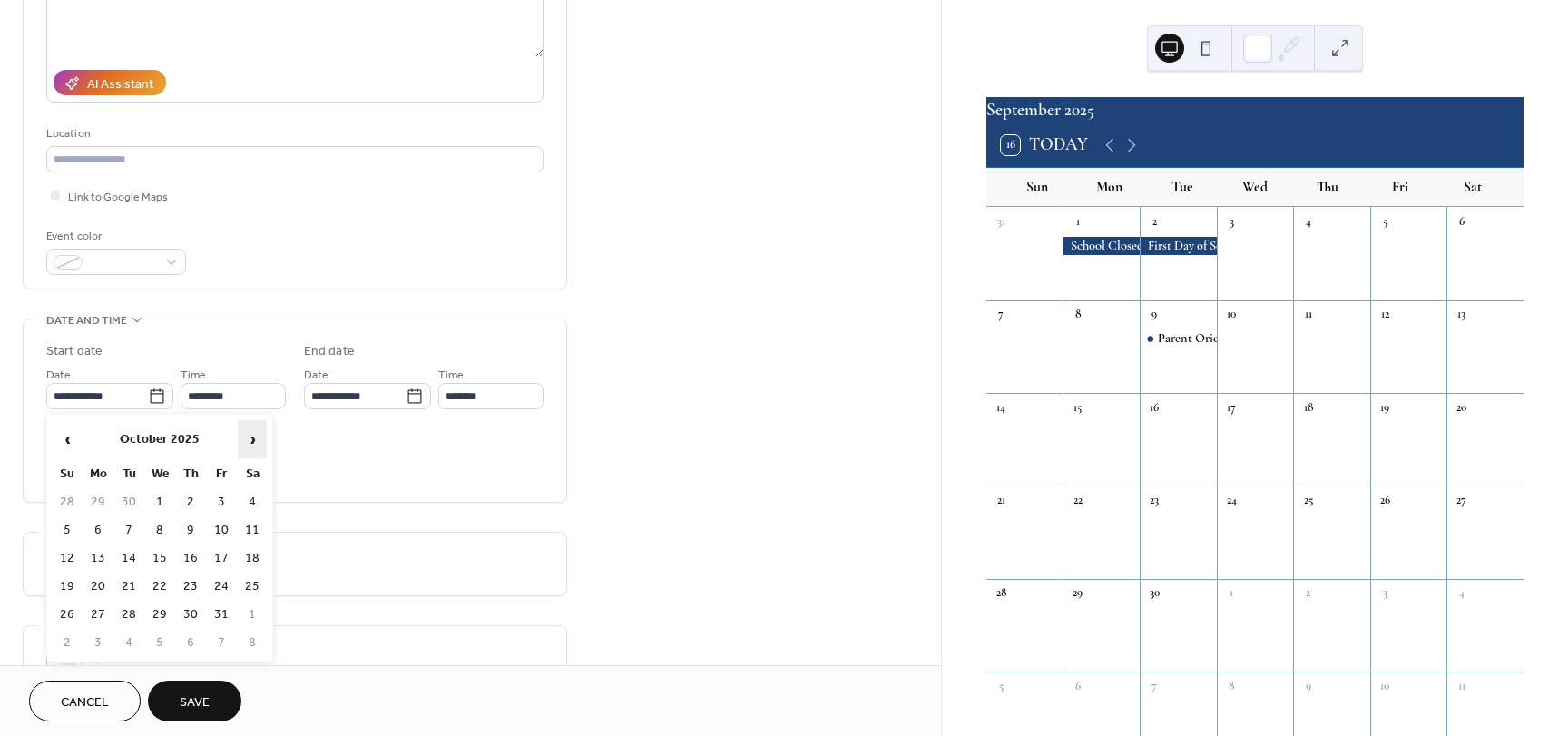 click on "›" at bounding box center (252, 439) 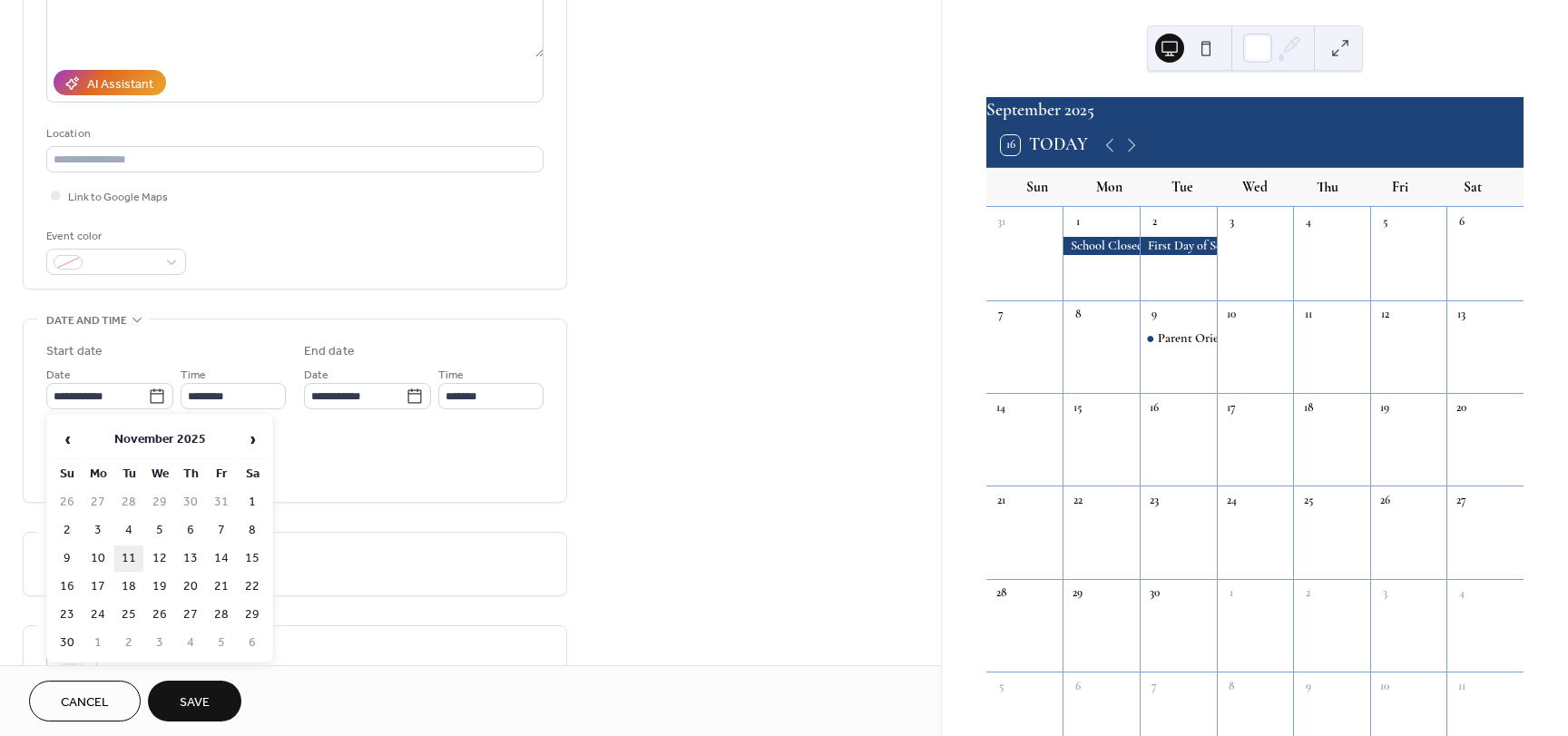 click on "11" at bounding box center [129, 558] 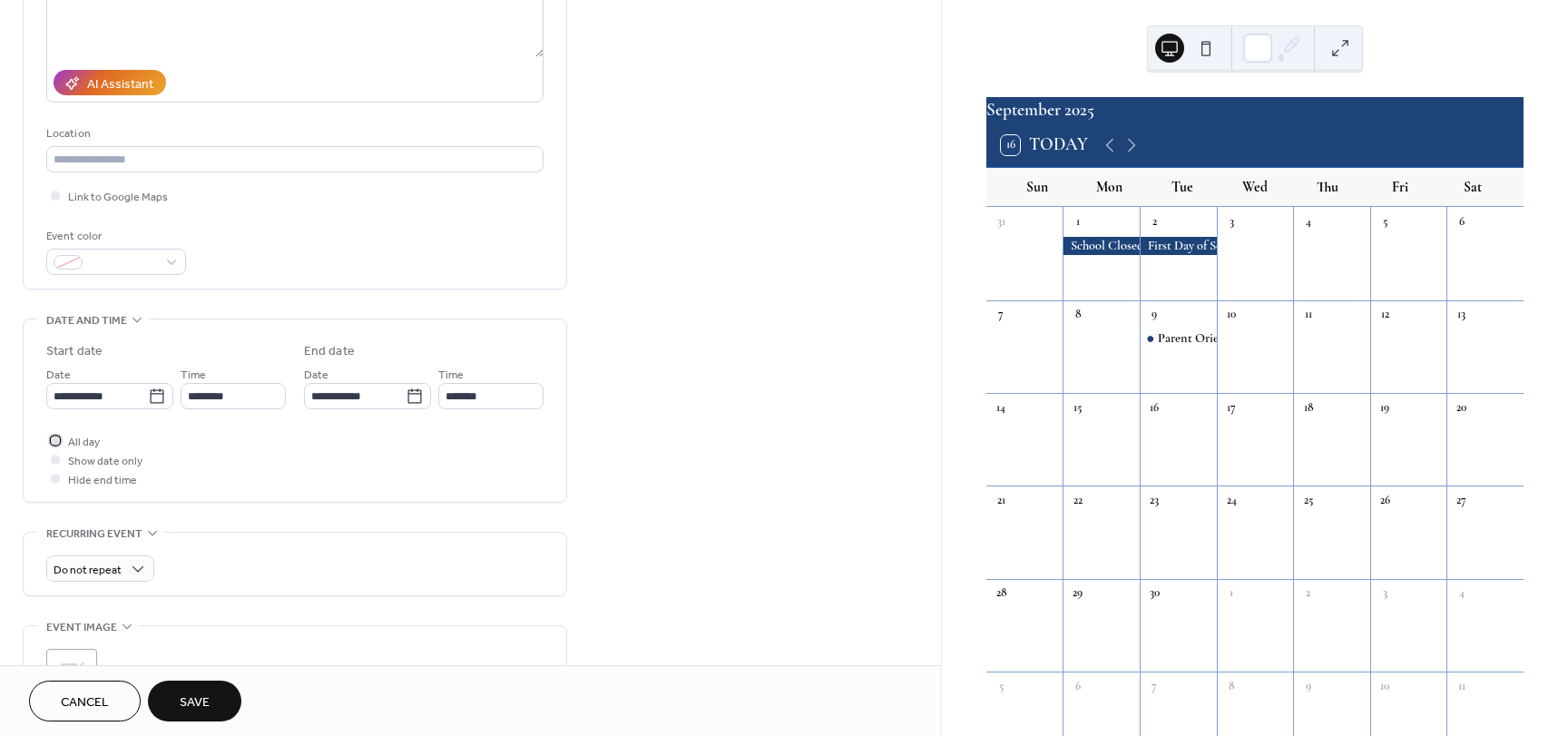 click at bounding box center (55, 440) 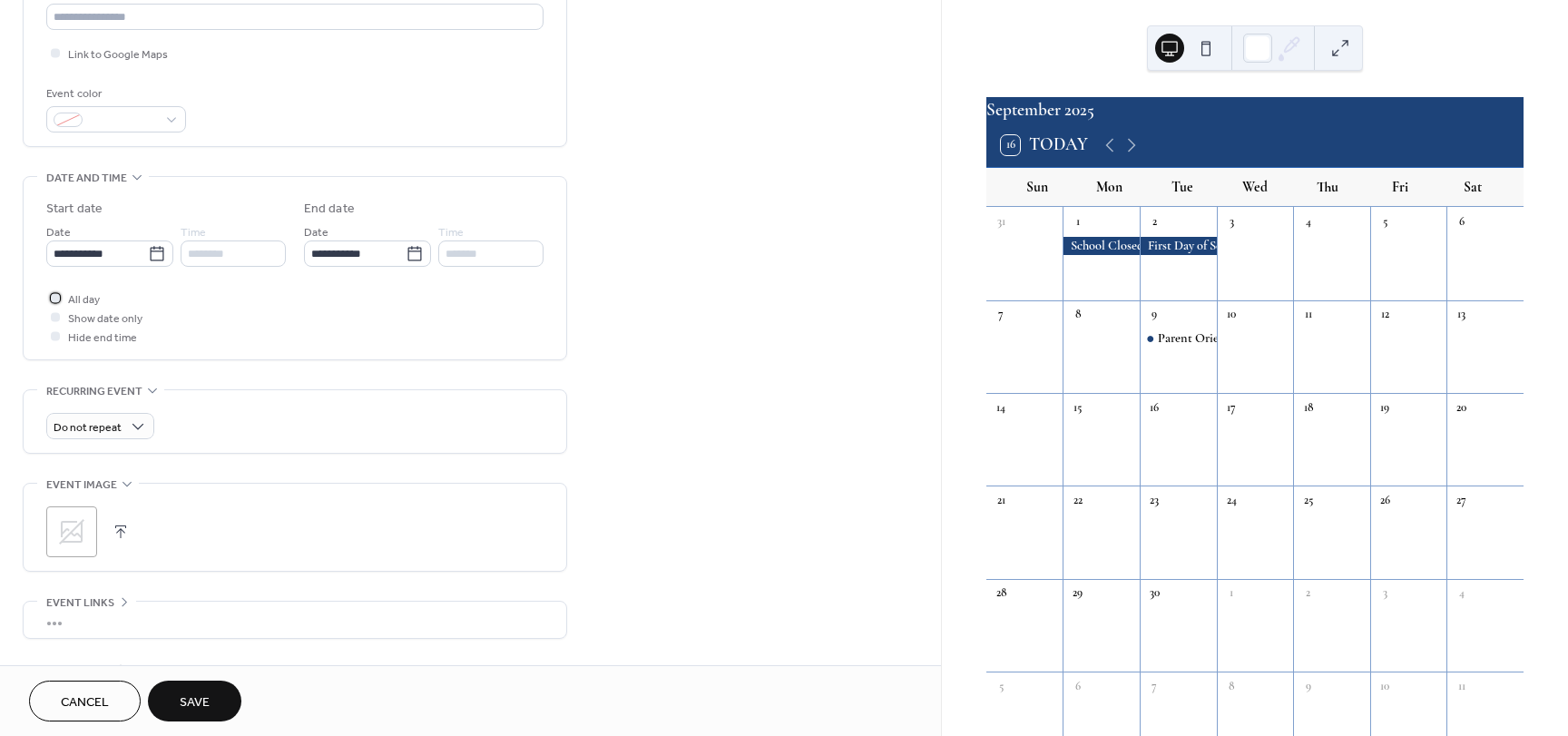 scroll, scrollTop: 454, scrollLeft: 0, axis: vertical 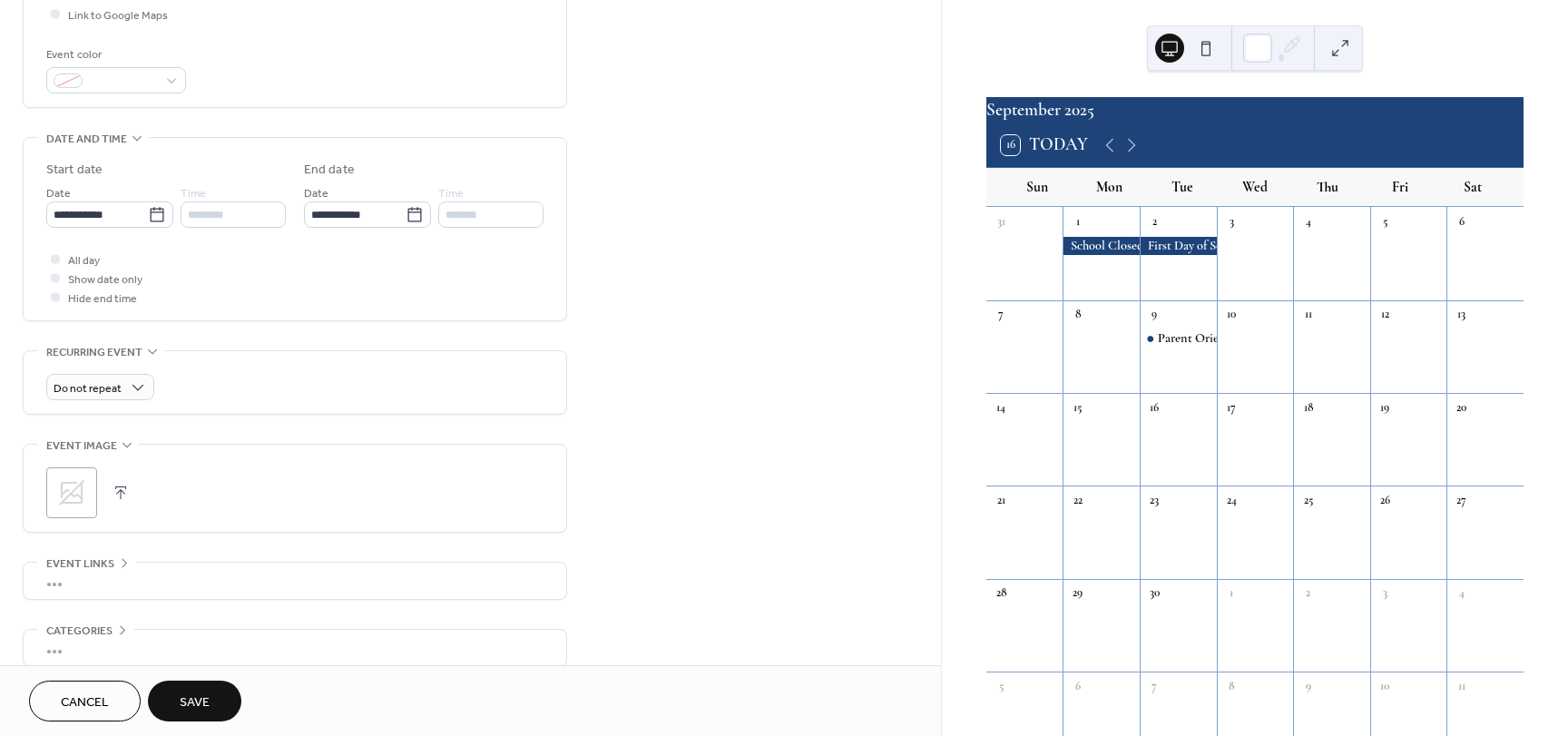 click on "Save" at bounding box center [194, 702] 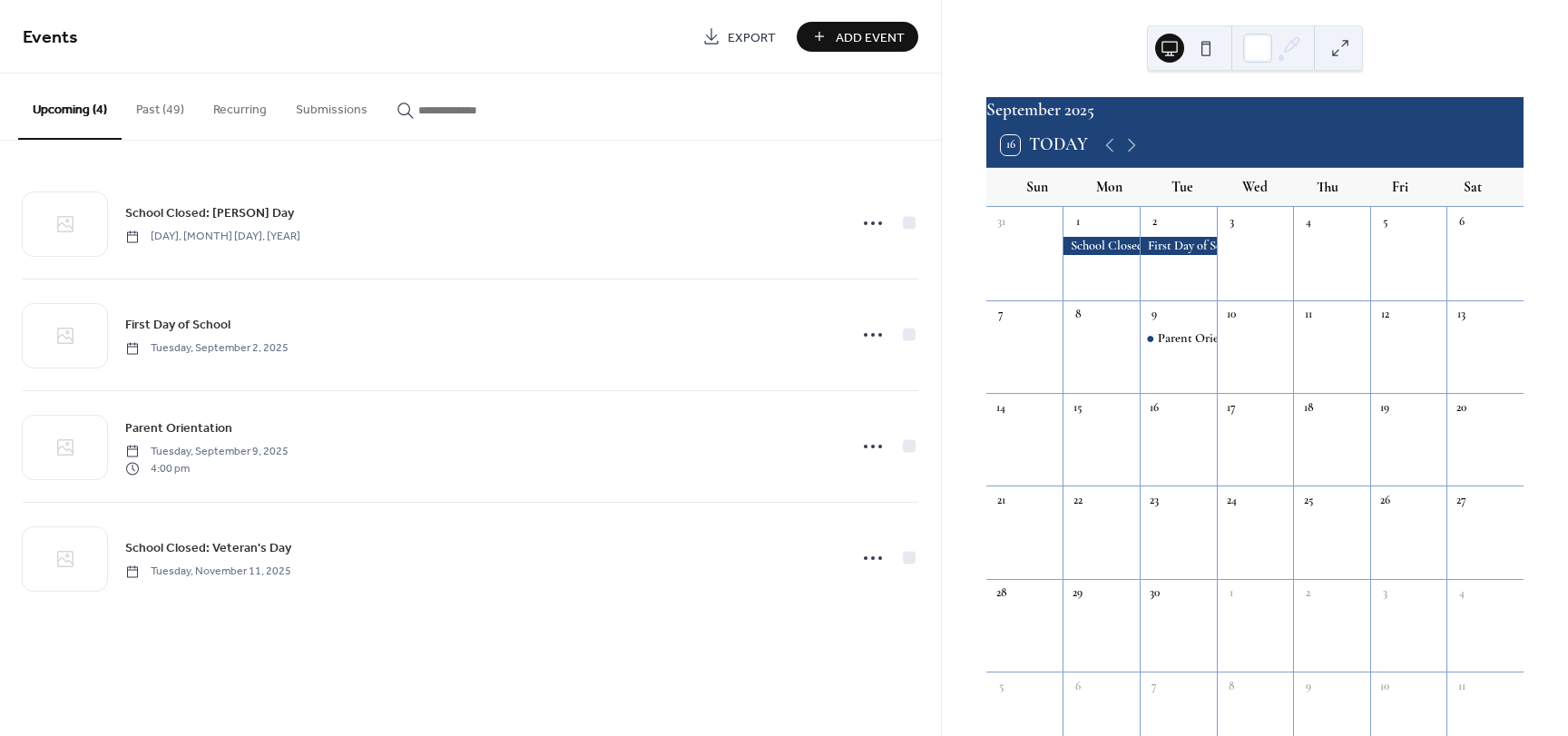 click on "Add Event" at bounding box center (870, 37) 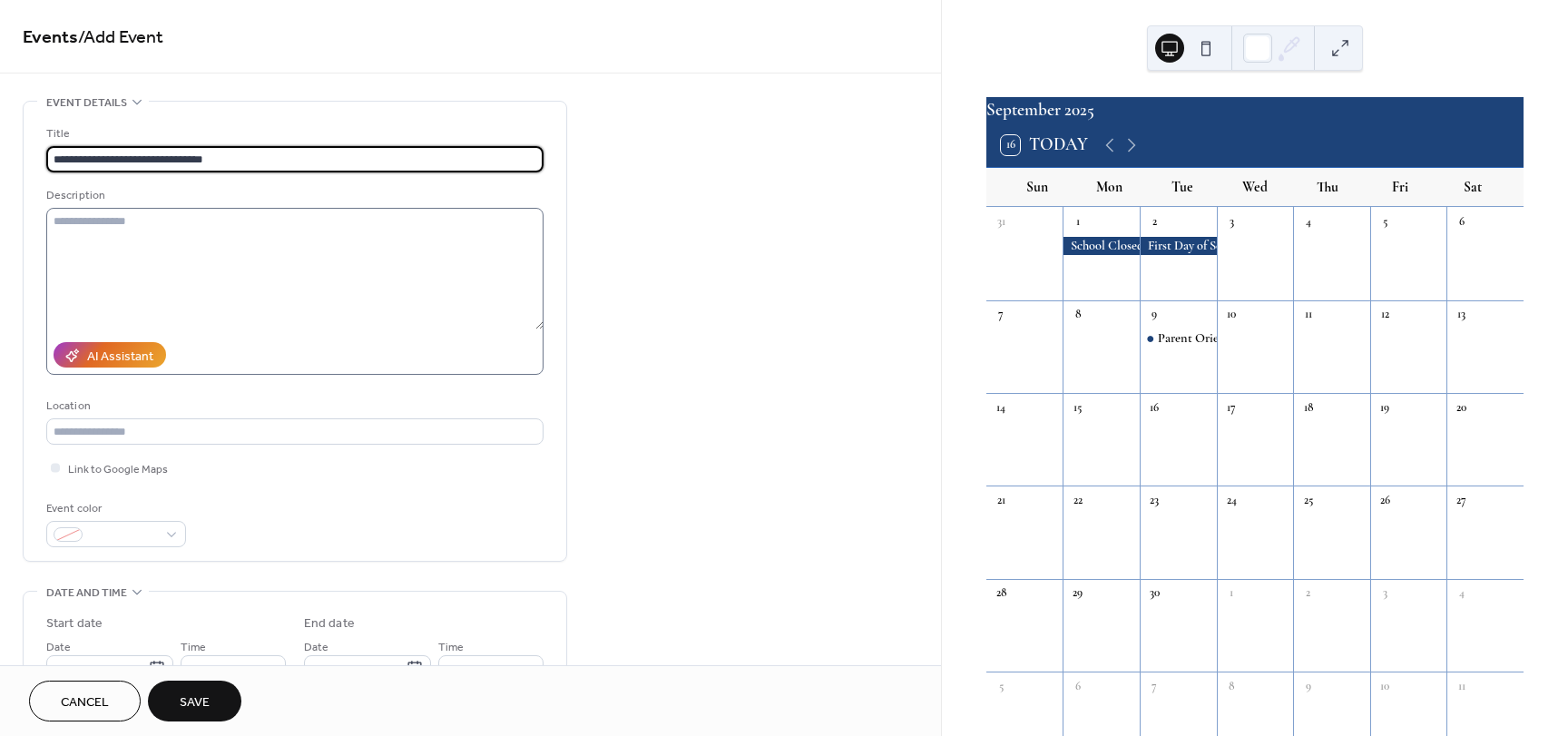 type on "**********" 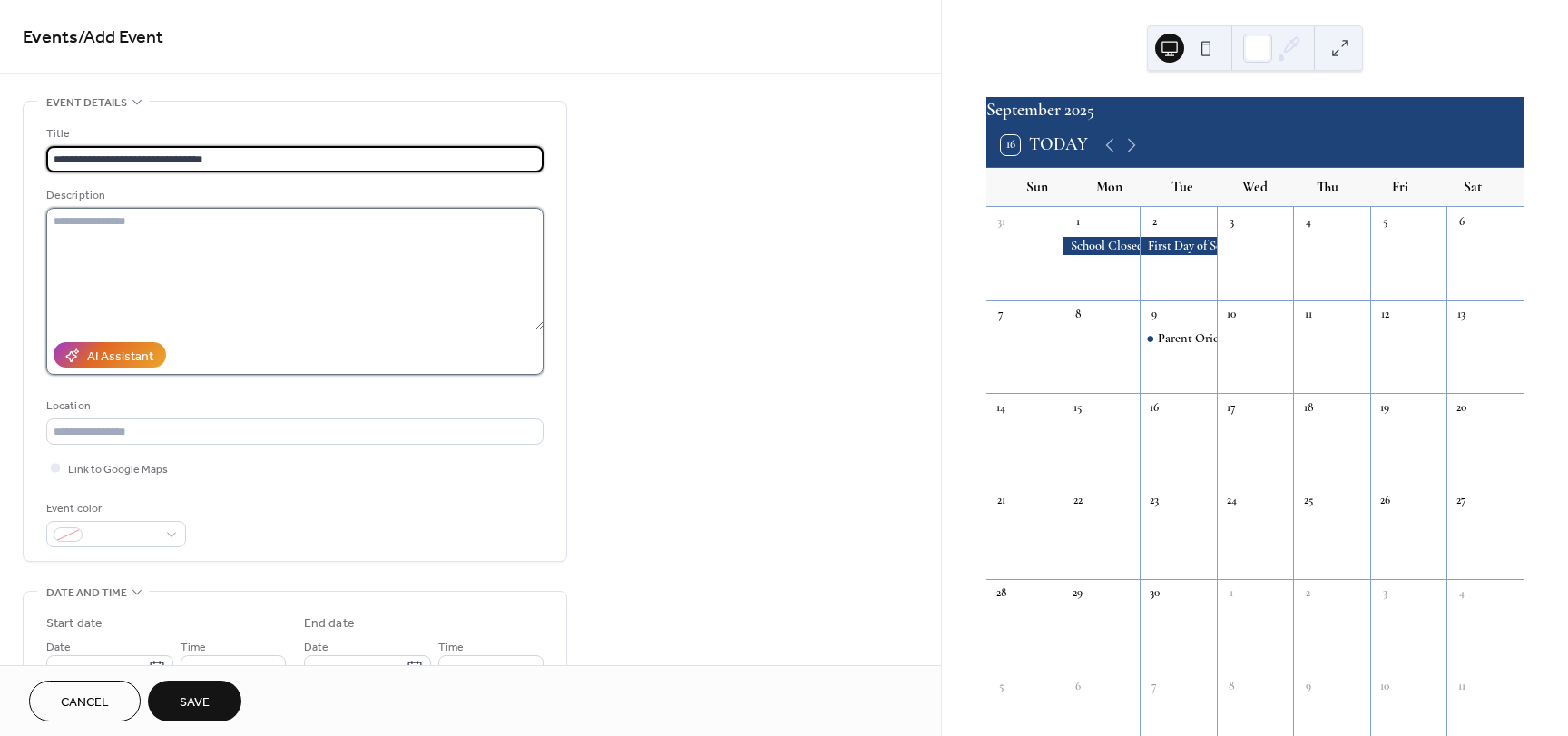 click at bounding box center (295, 269) 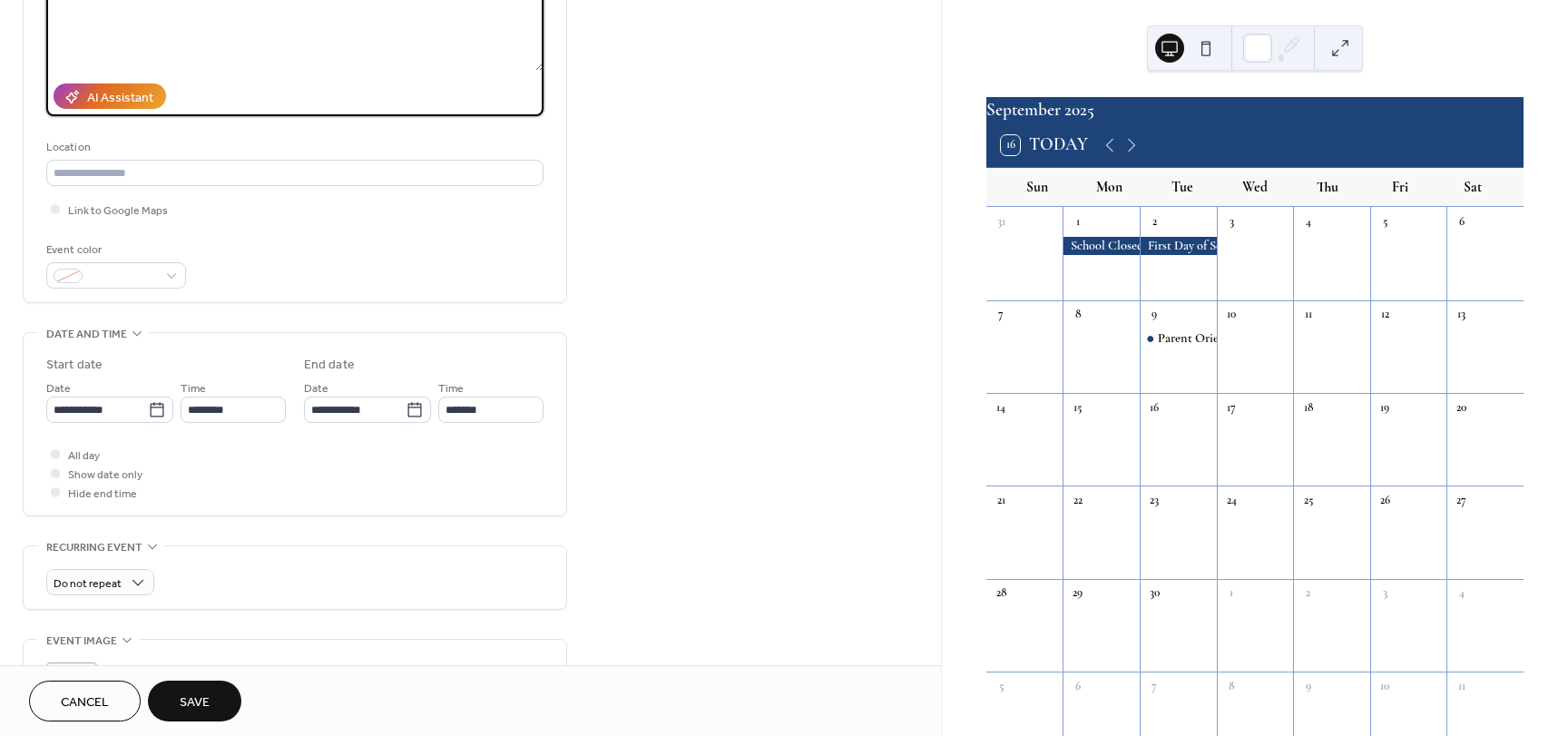 scroll, scrollTop: 272, scrollLeft: 0, axis: vertical 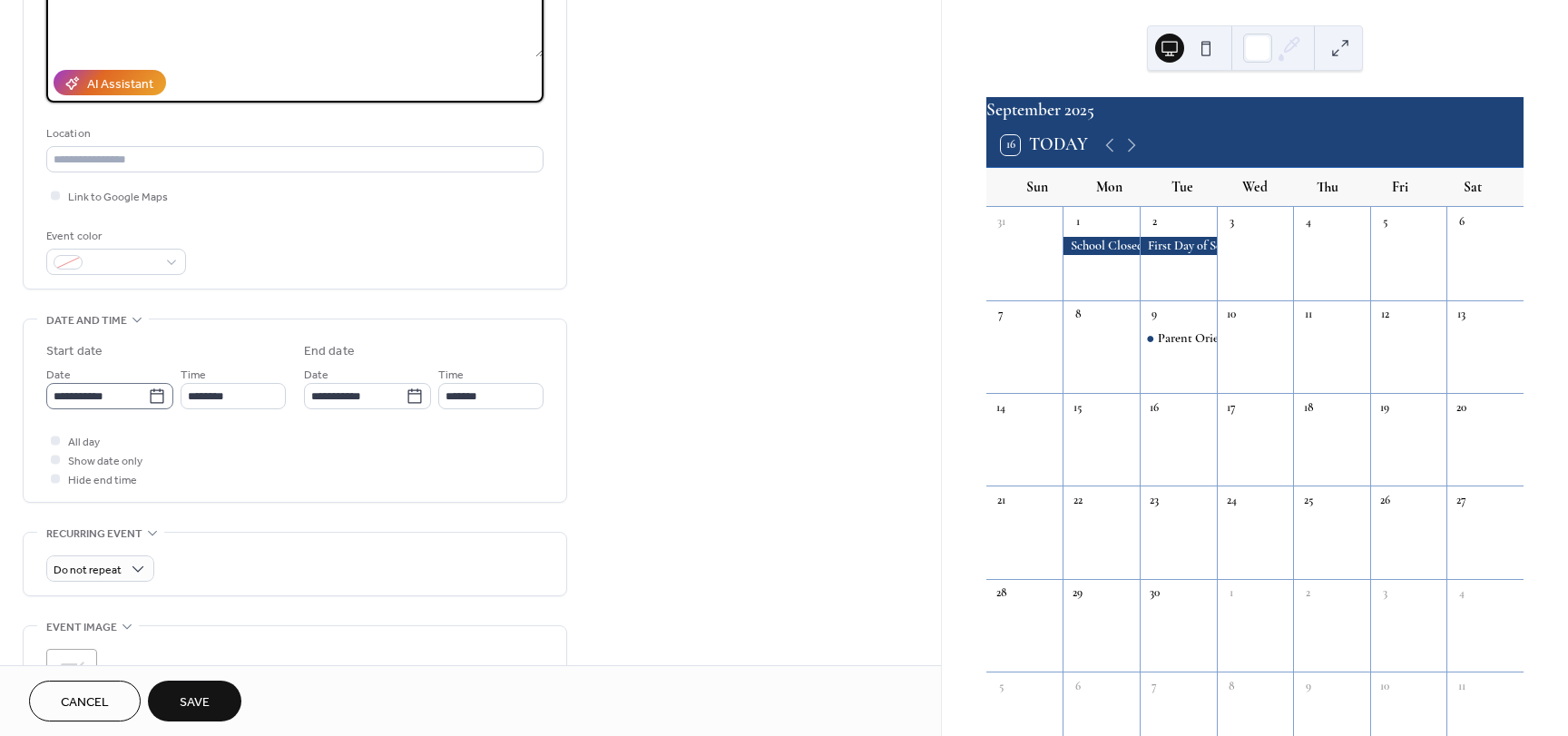 type on "**********" 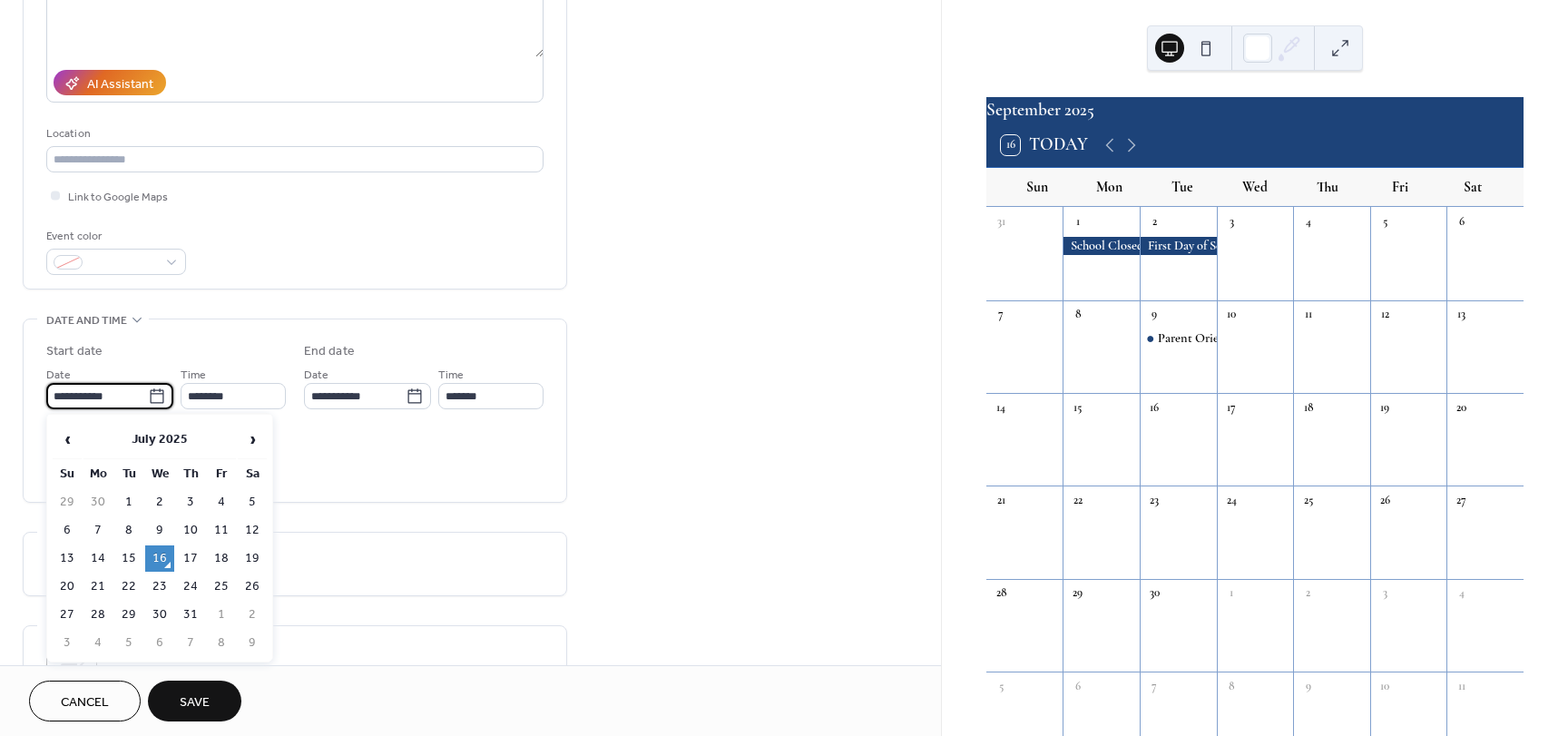click on "**********" at bounding box center (97, 396) 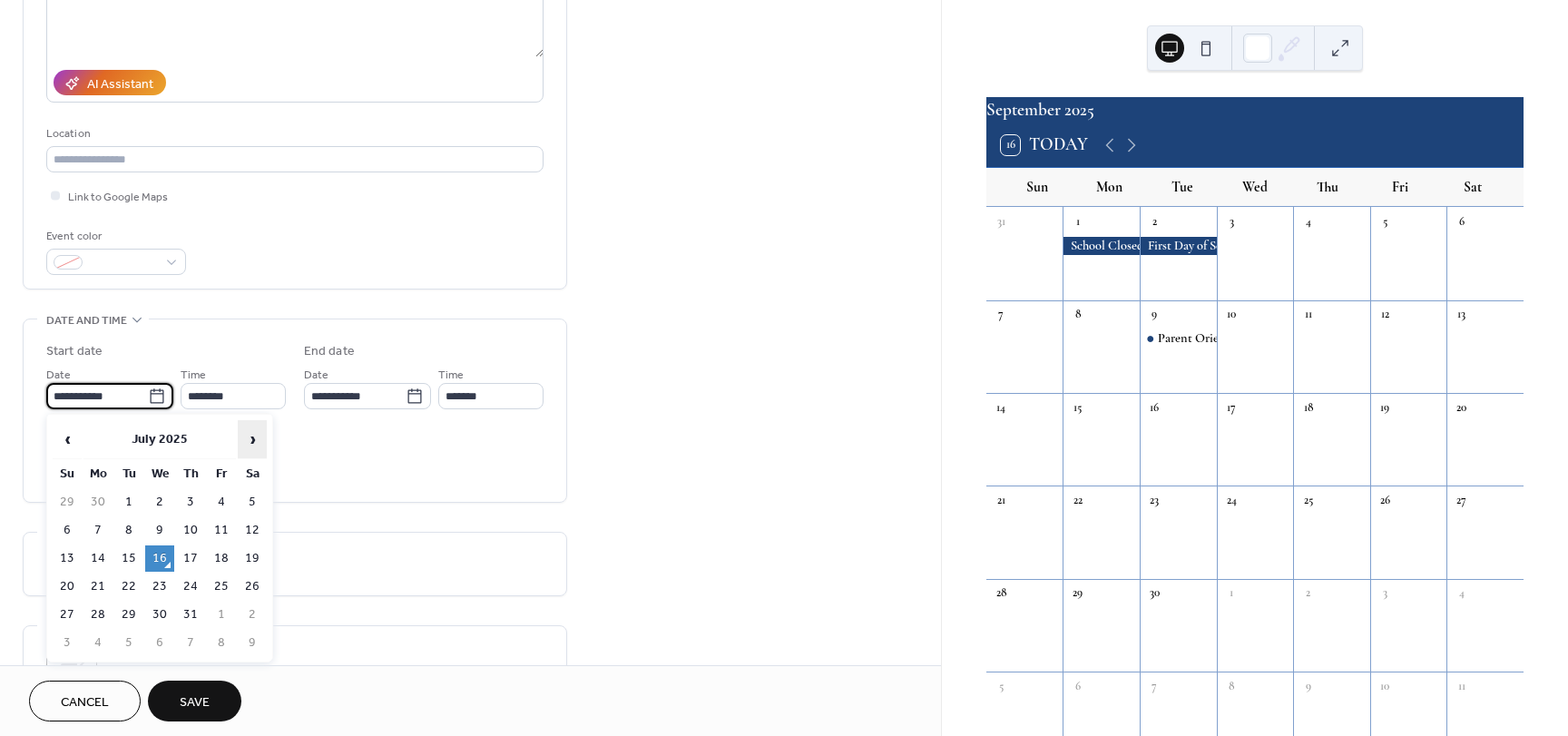 click on "›" at bounding box center (252, 439) 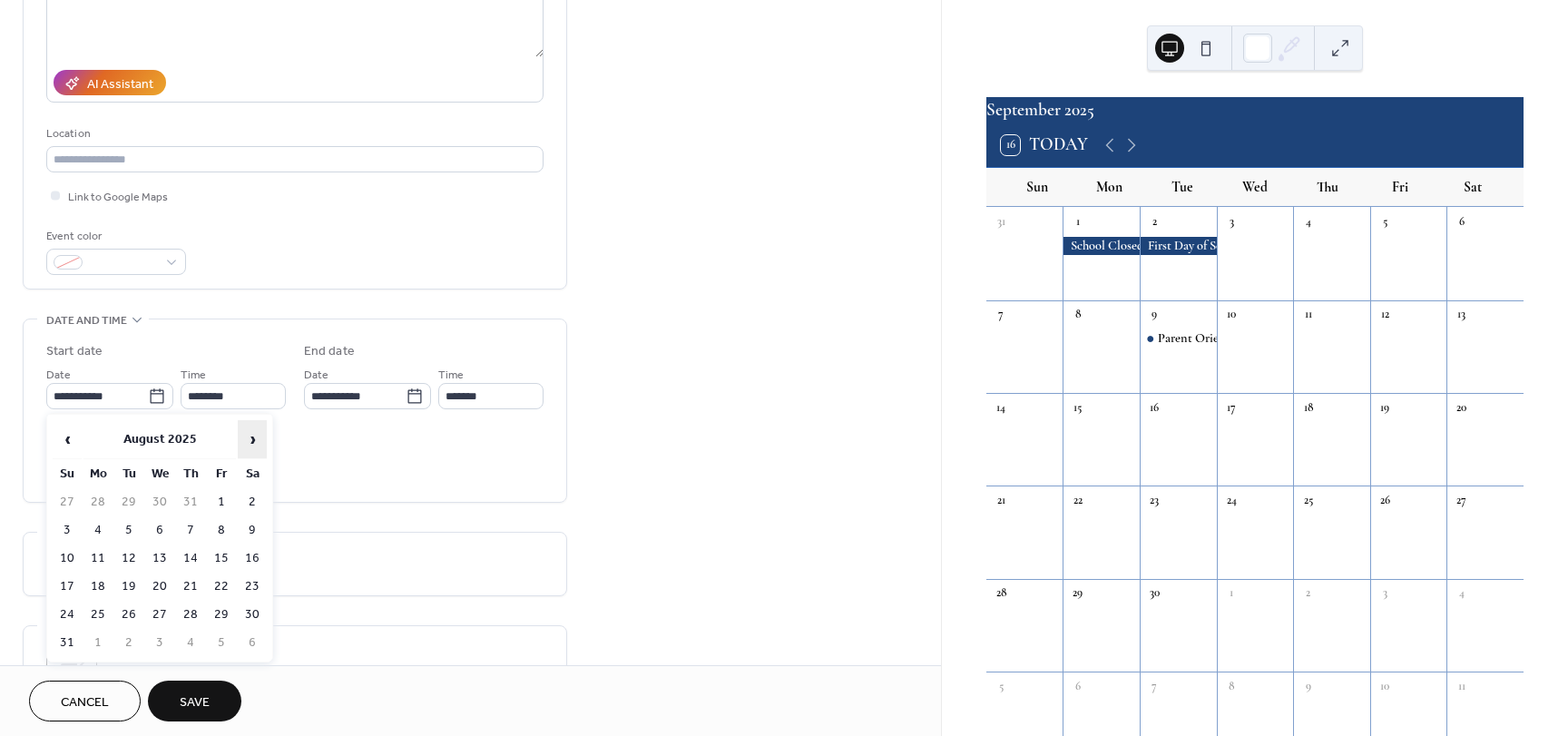 click on "›" at bounding box center (252, 439) 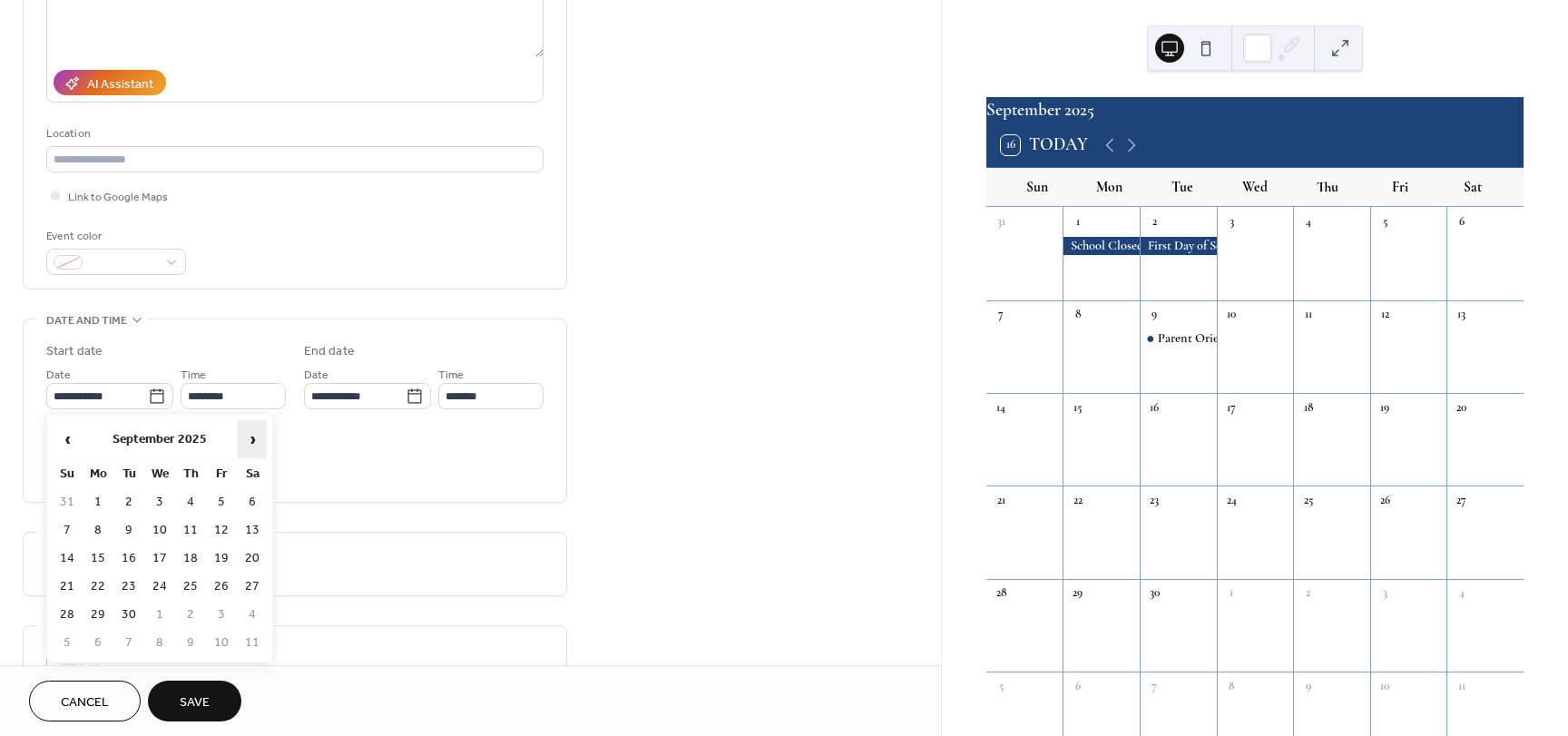 click on "›" at bounding box center [252, 439] 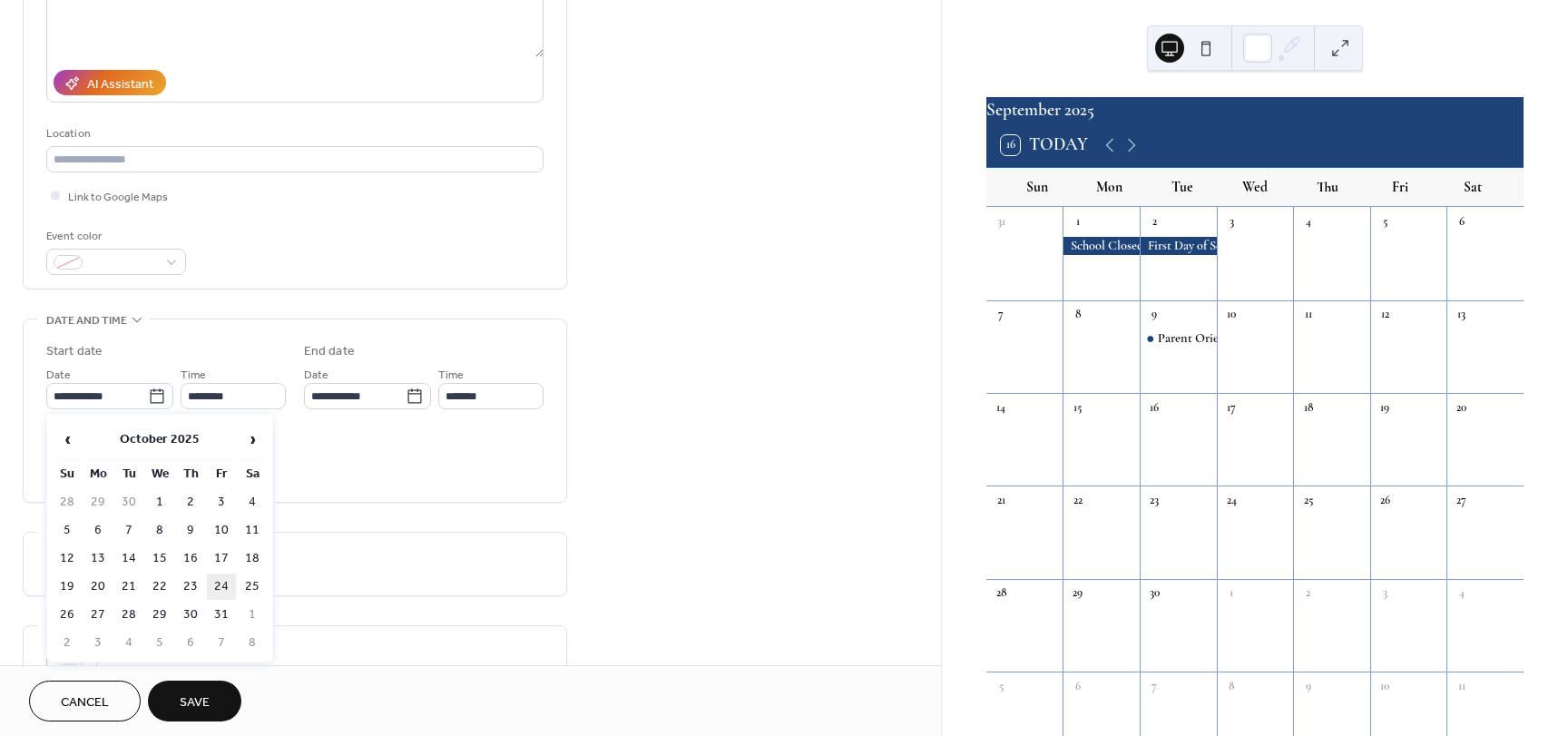 click on "24" at bounding box center (221, 586) 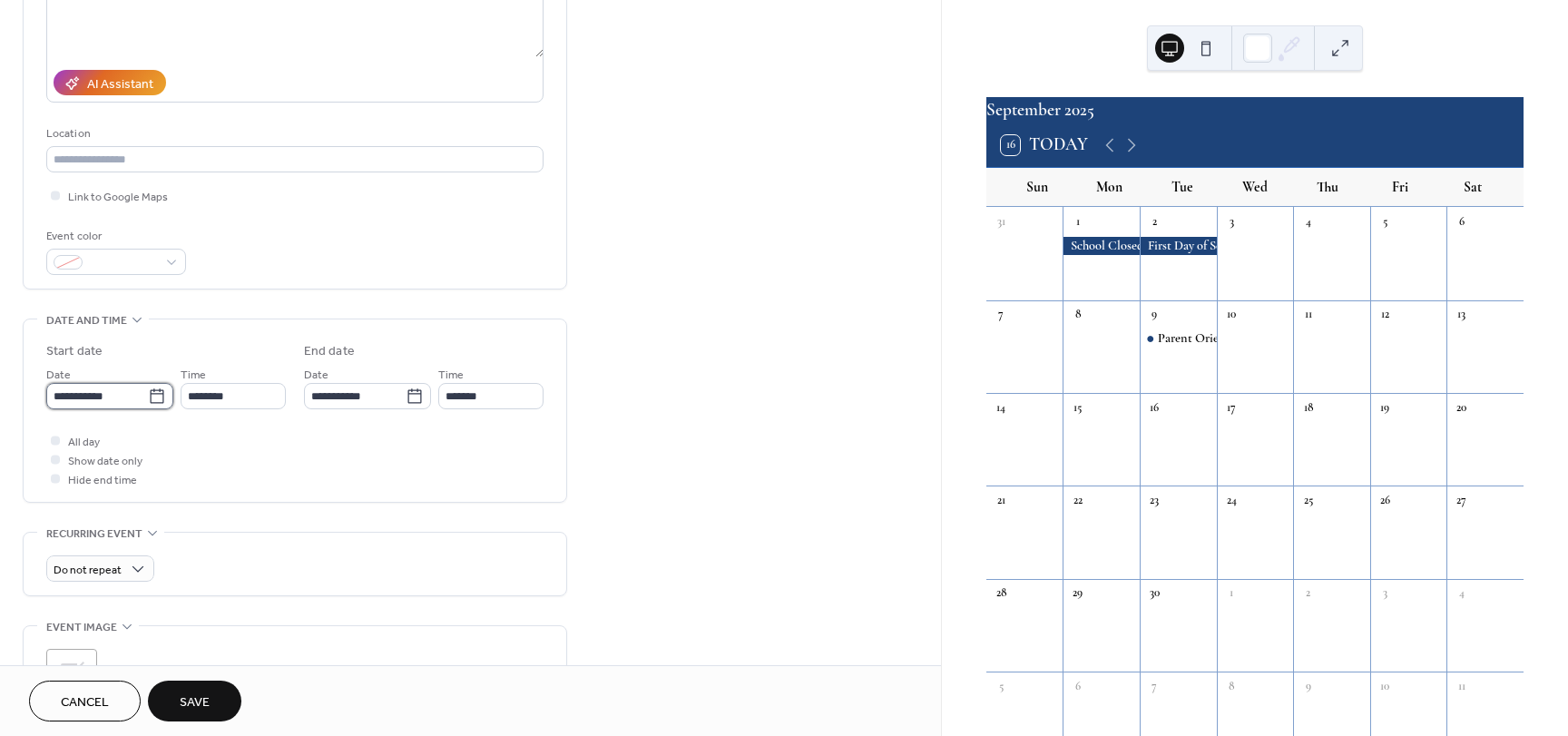 click on "**********" at bounding box center (97, 396) 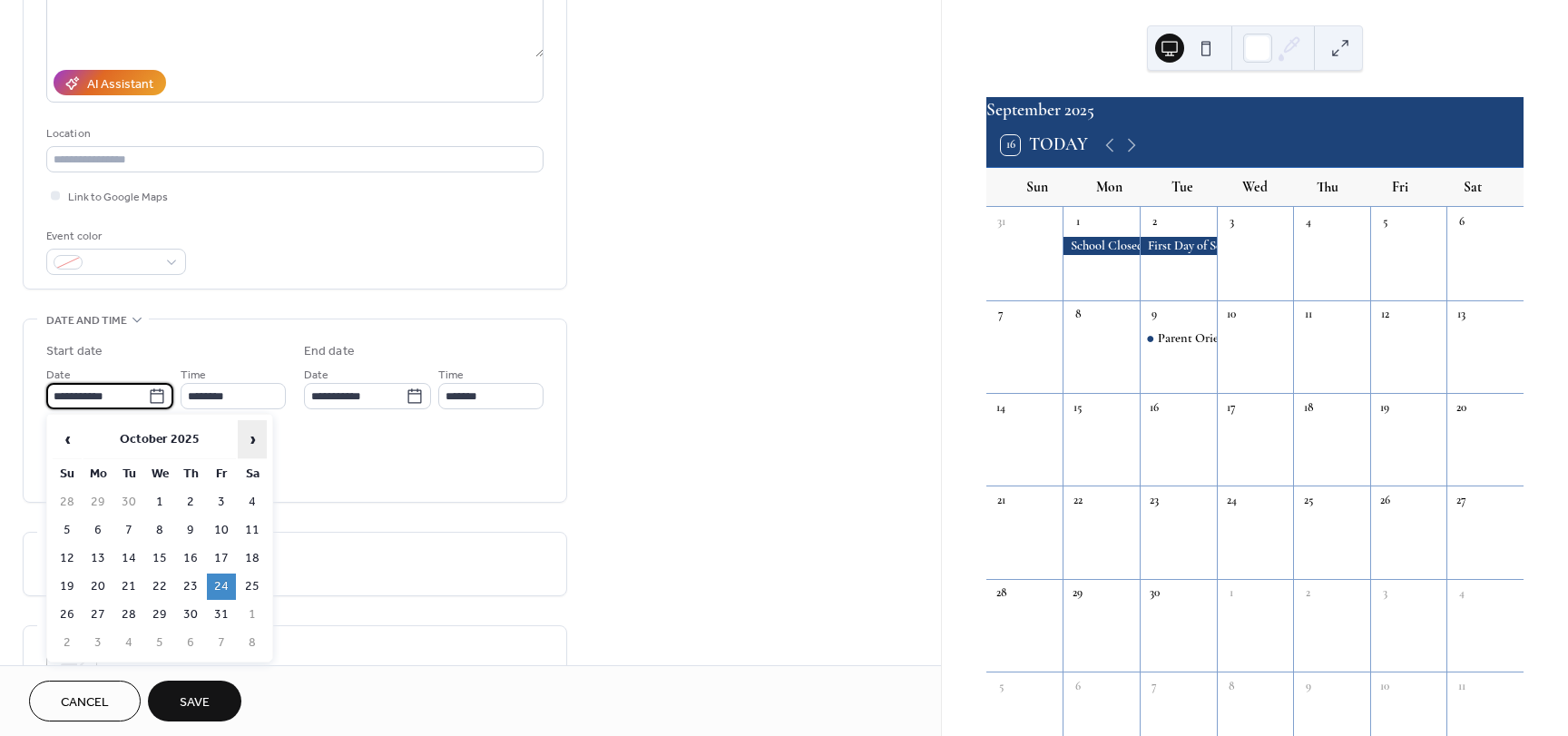 click on "›" at bounding box center (252, 439) 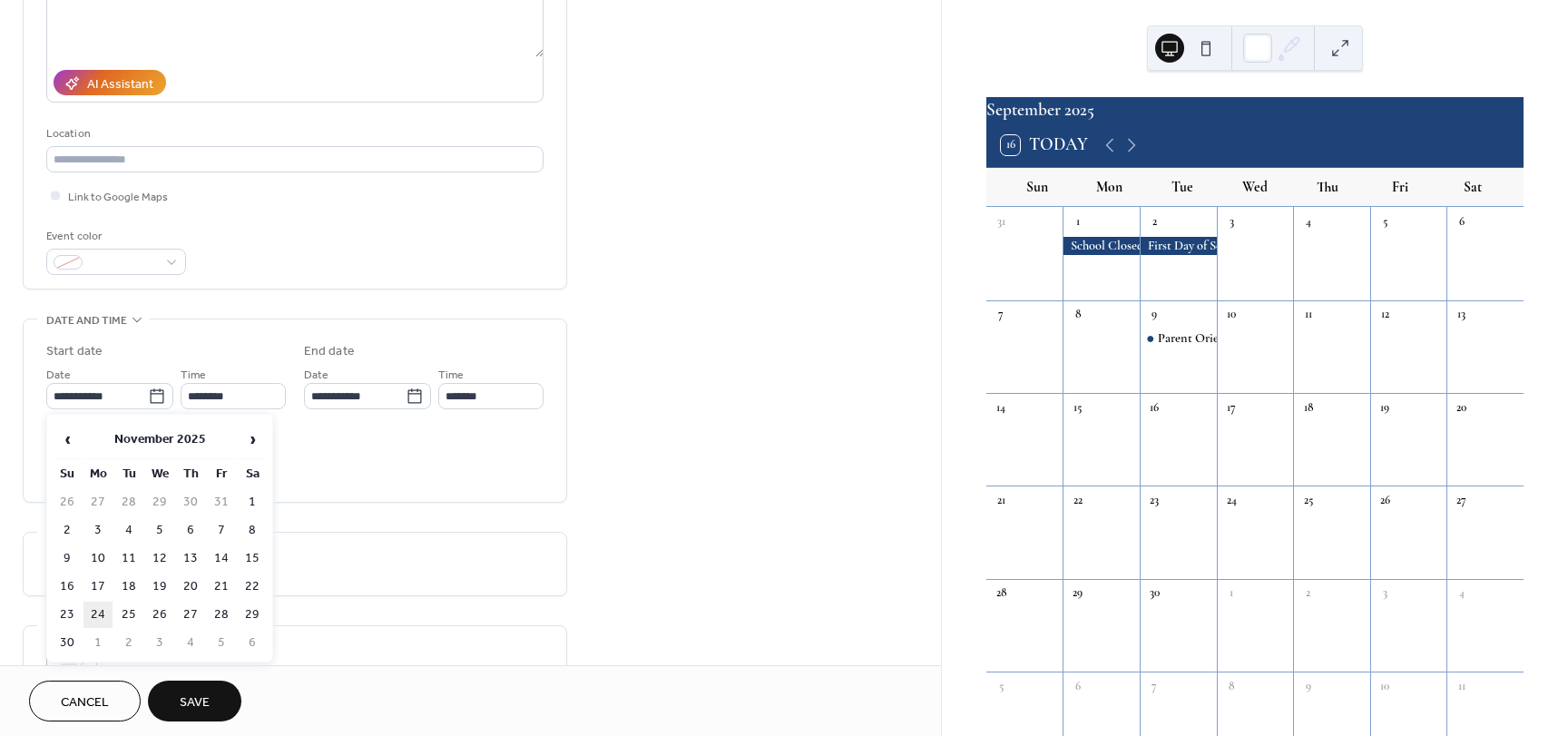 click on "24" at bounding box center [98, 614] 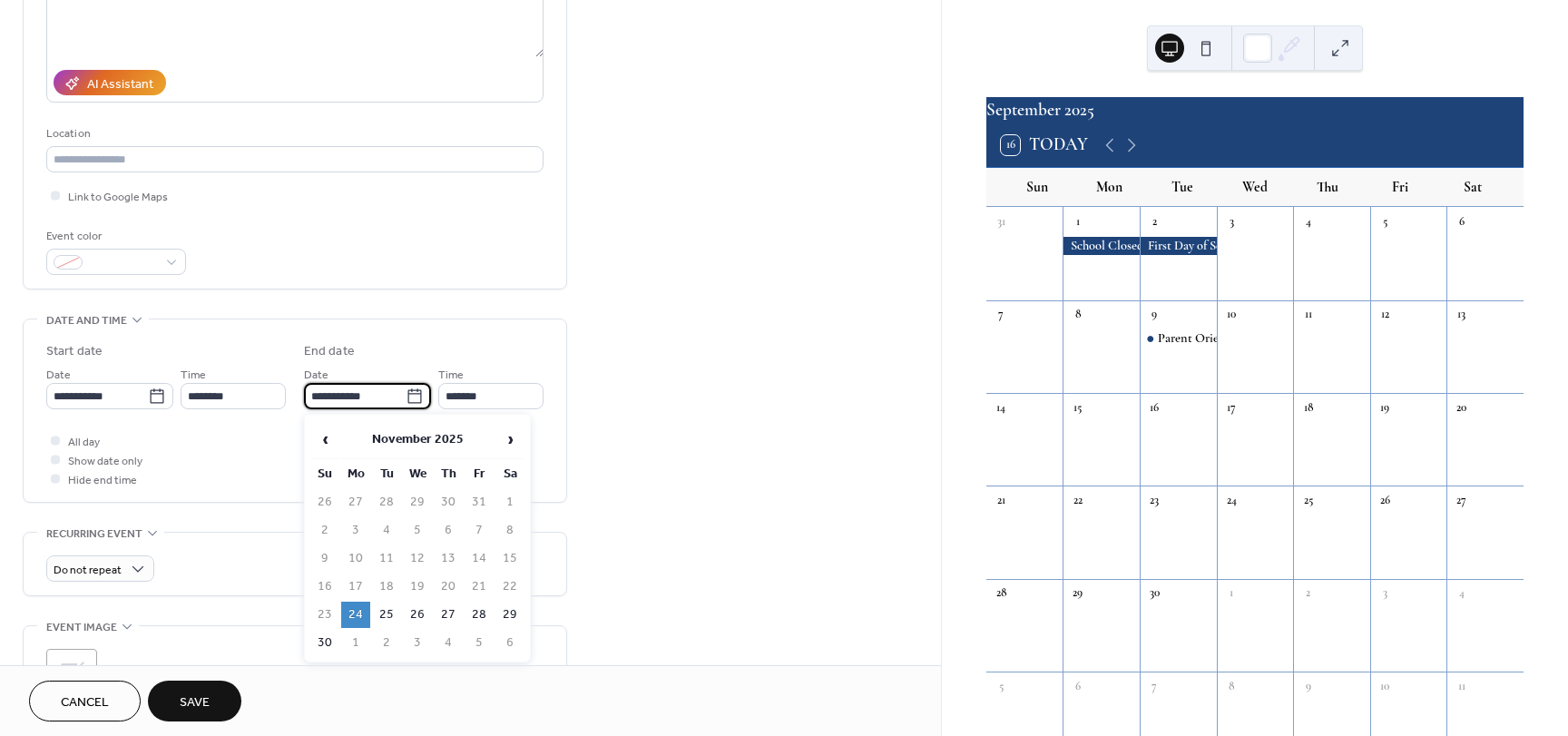 click on "**********" at bounding box center [355, 396] 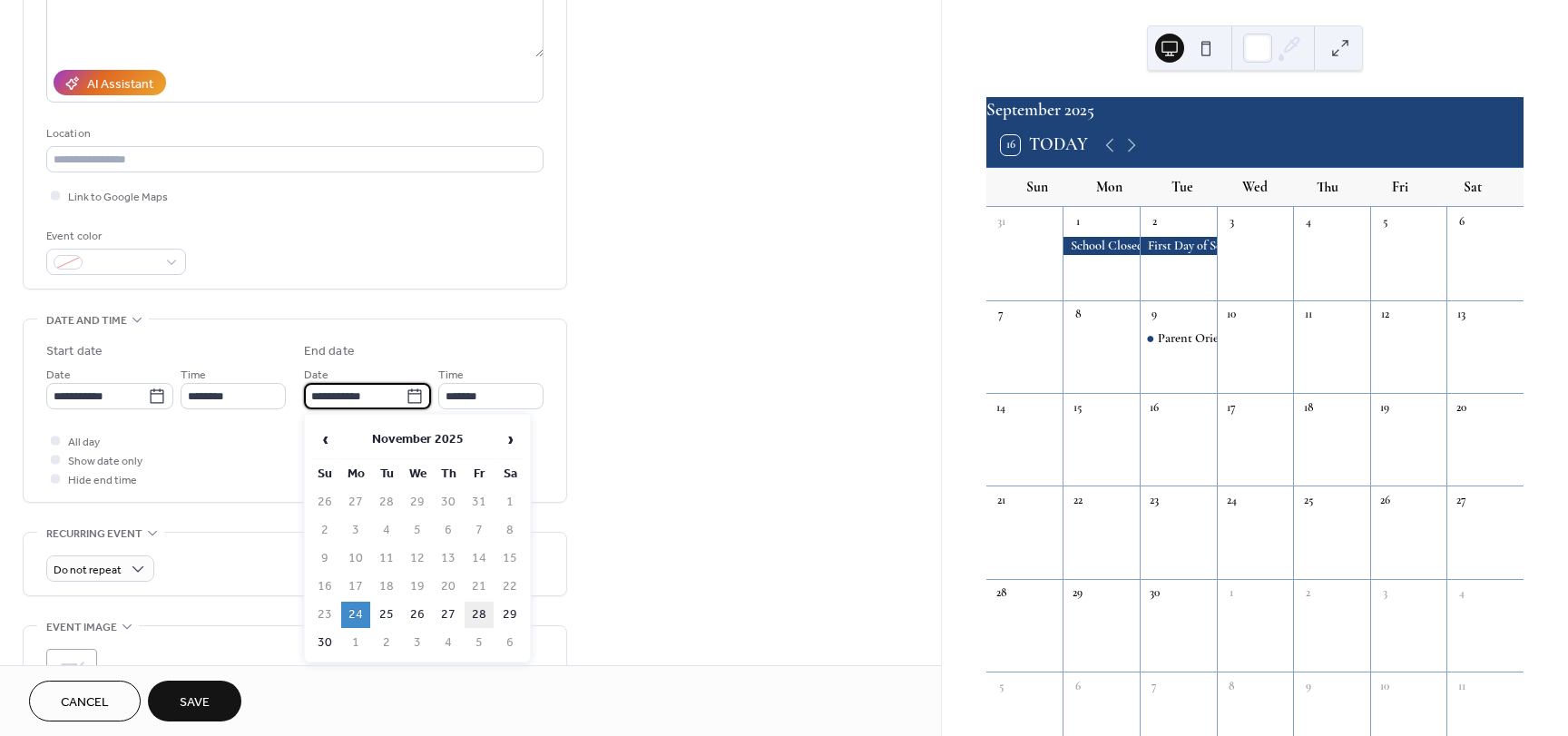 click on "28" at bounding box center (479, 614) 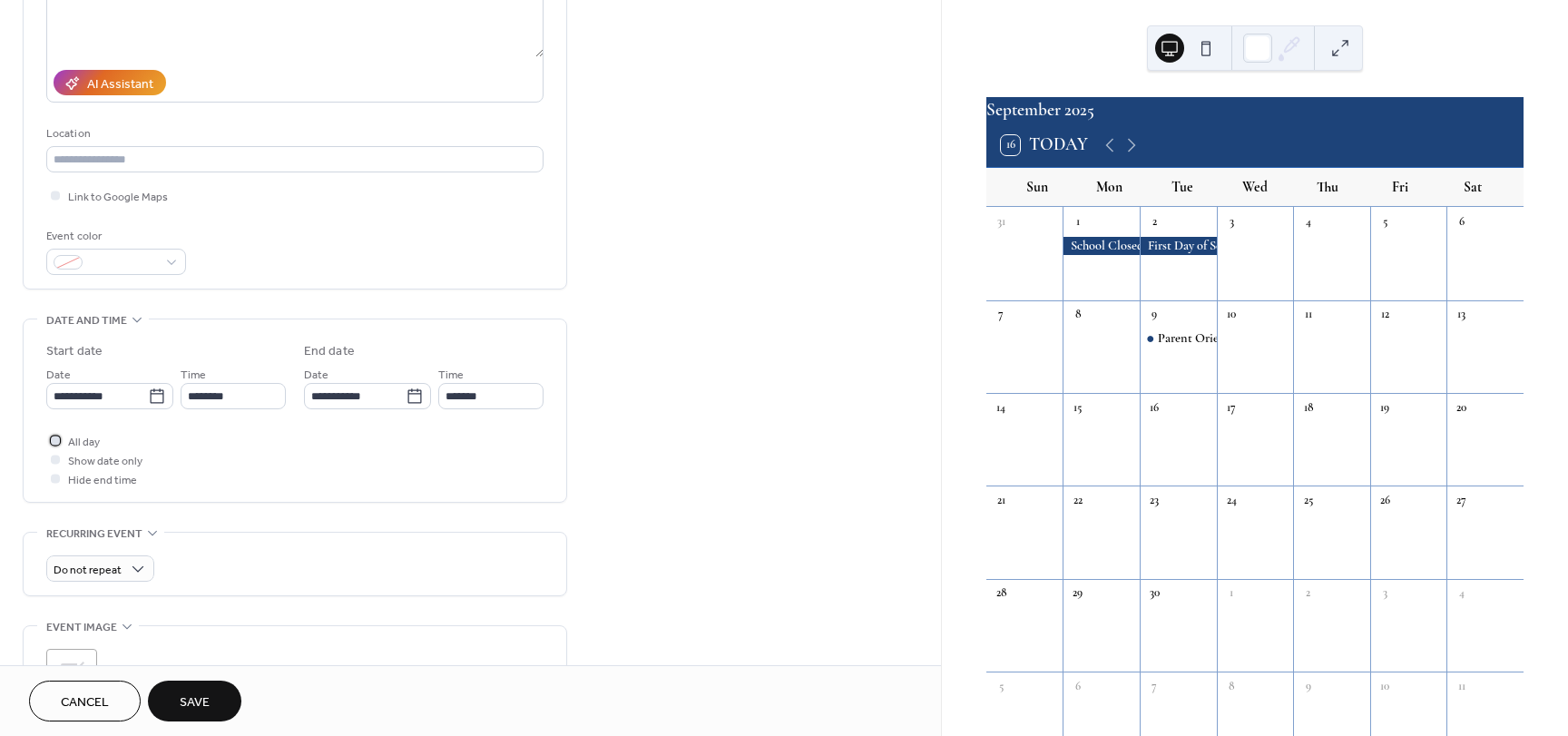click at bounding box center (55, 440) 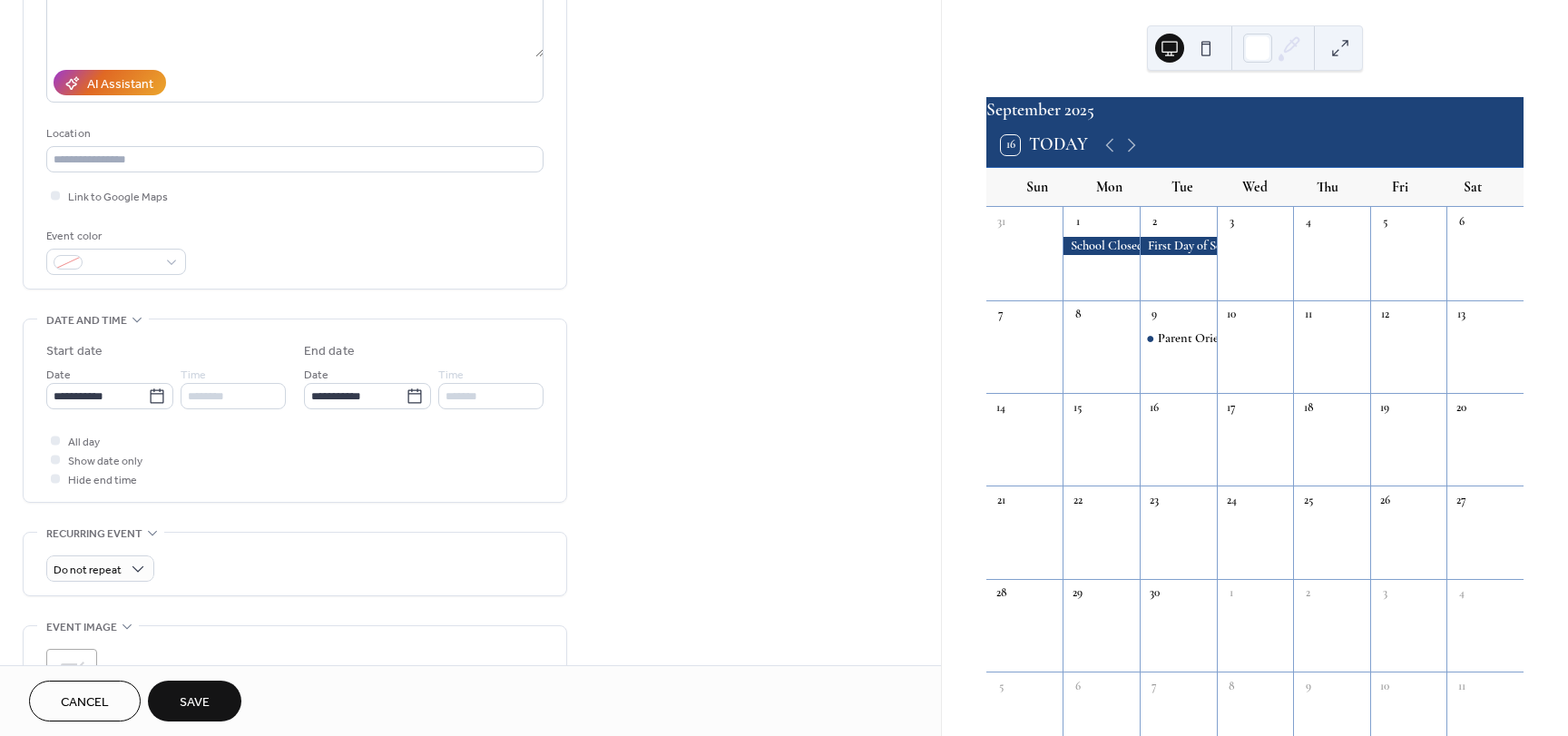 click on "Save" at bounding box center (194, 702) 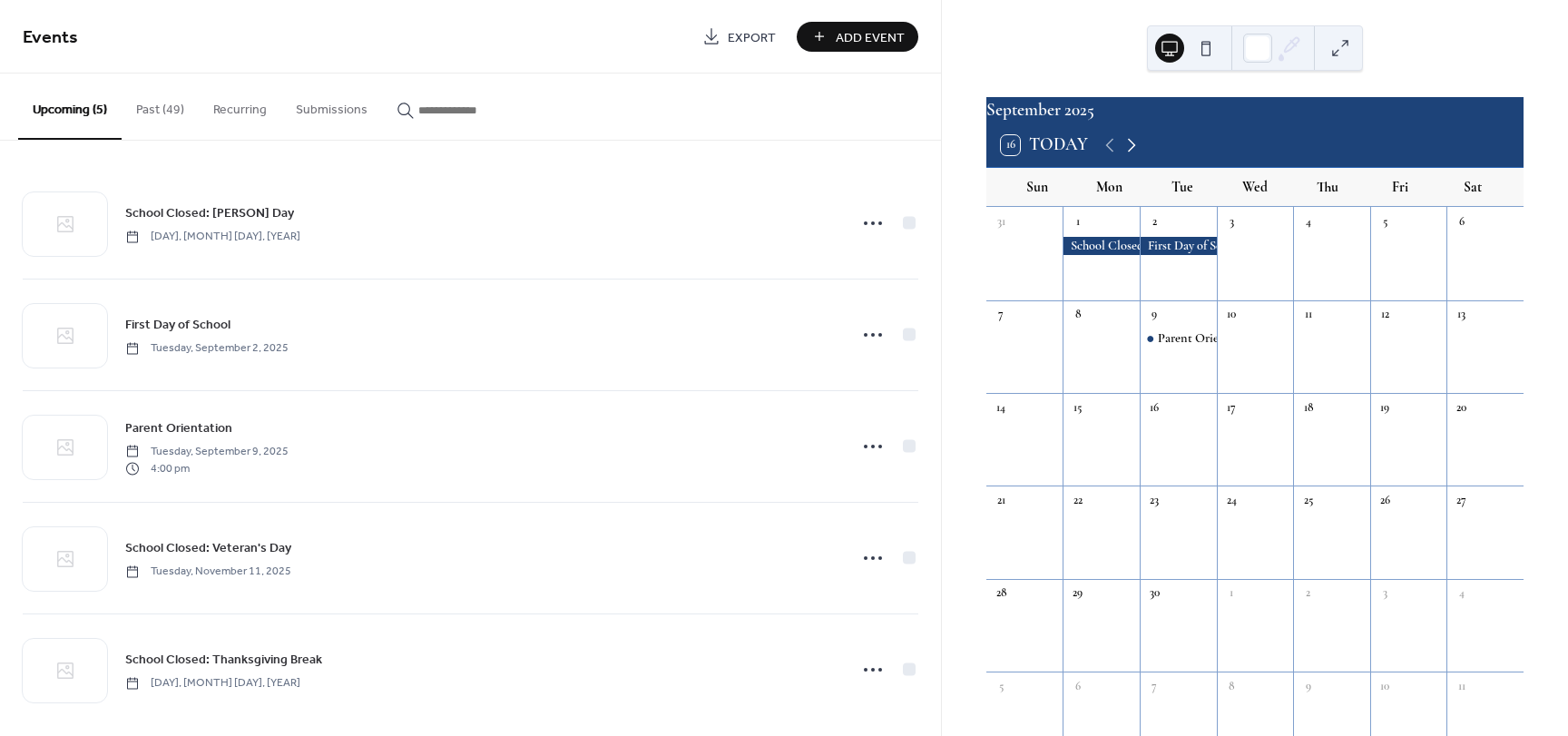 click 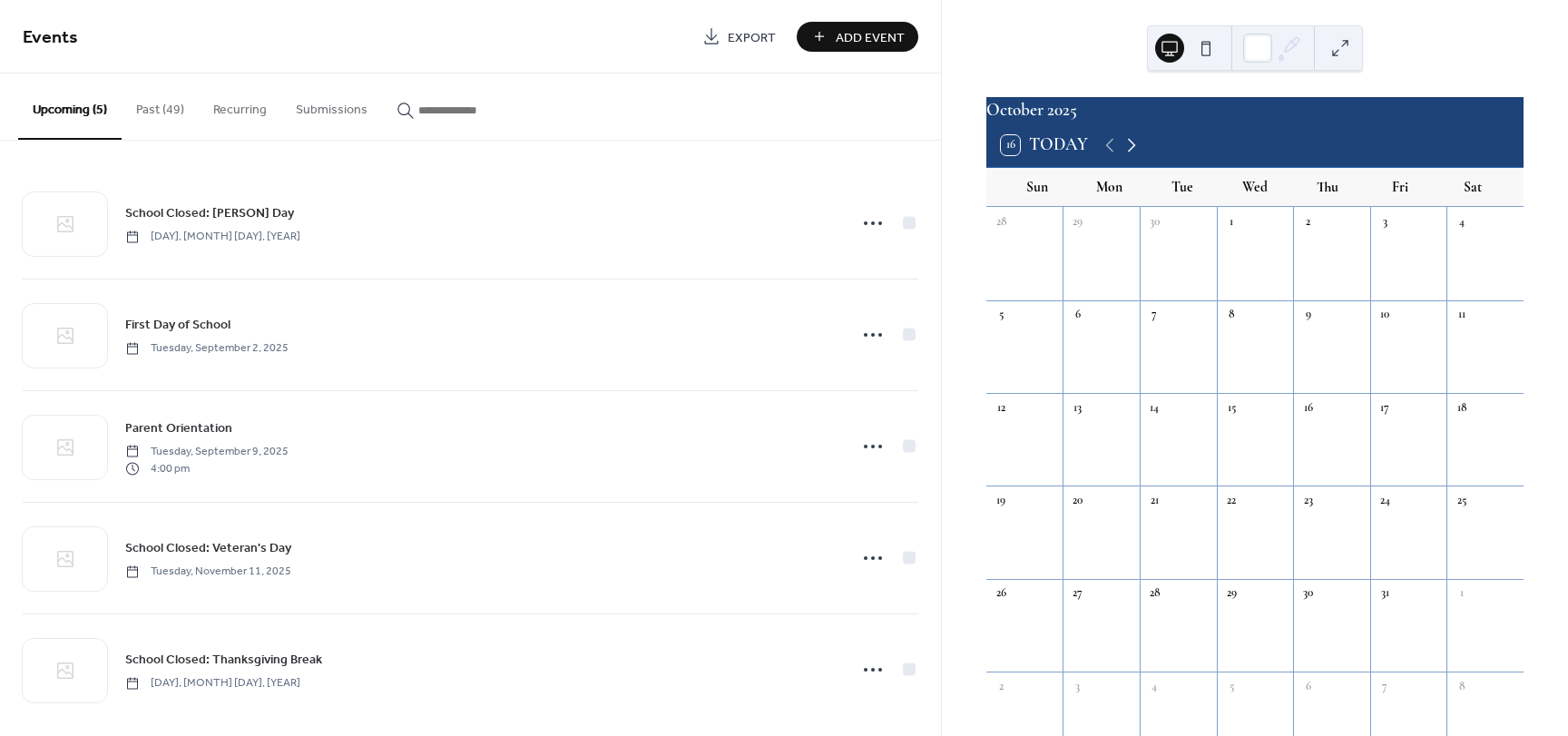 click 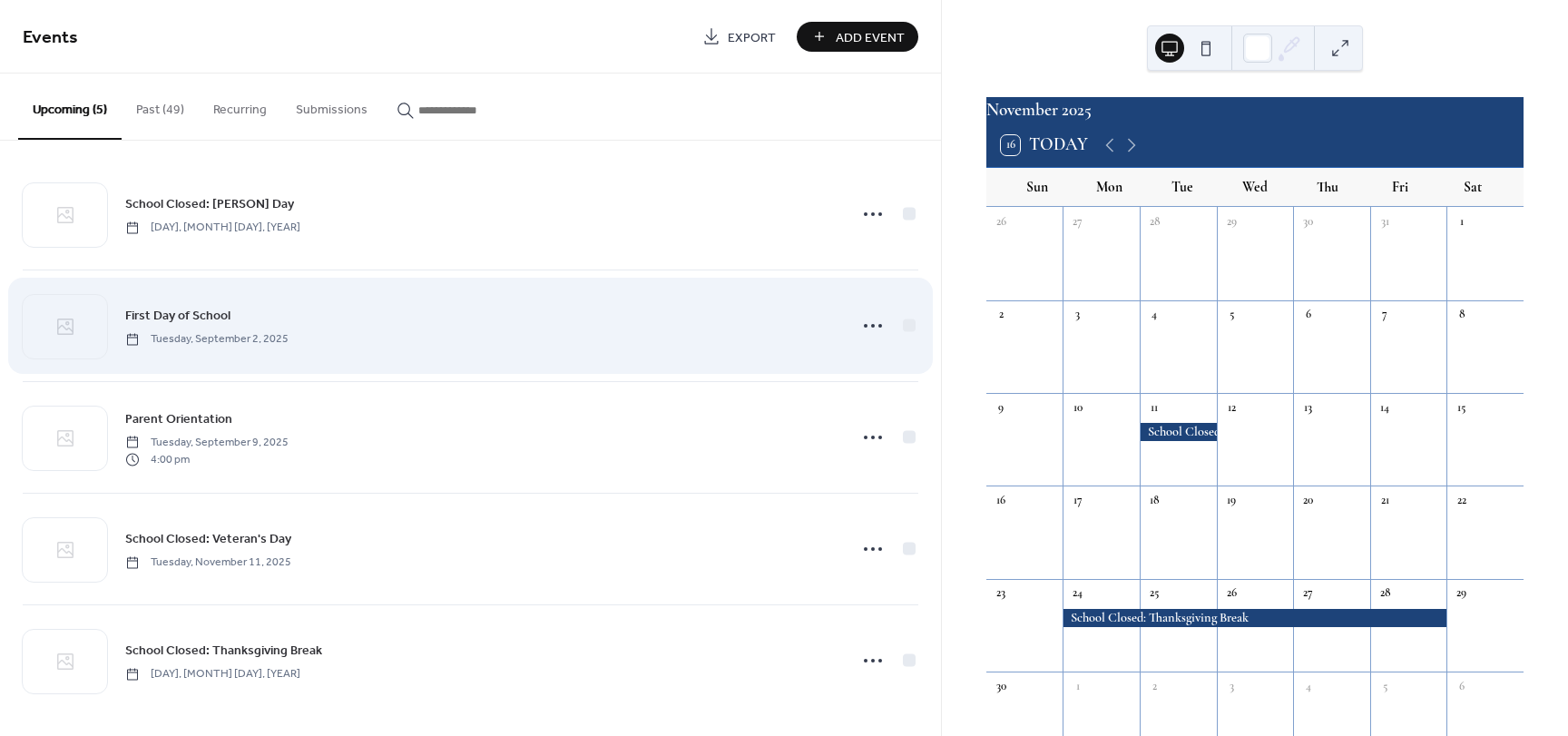 scroll, scrollTop: 16, scrollLeft: 0, axis: vertical 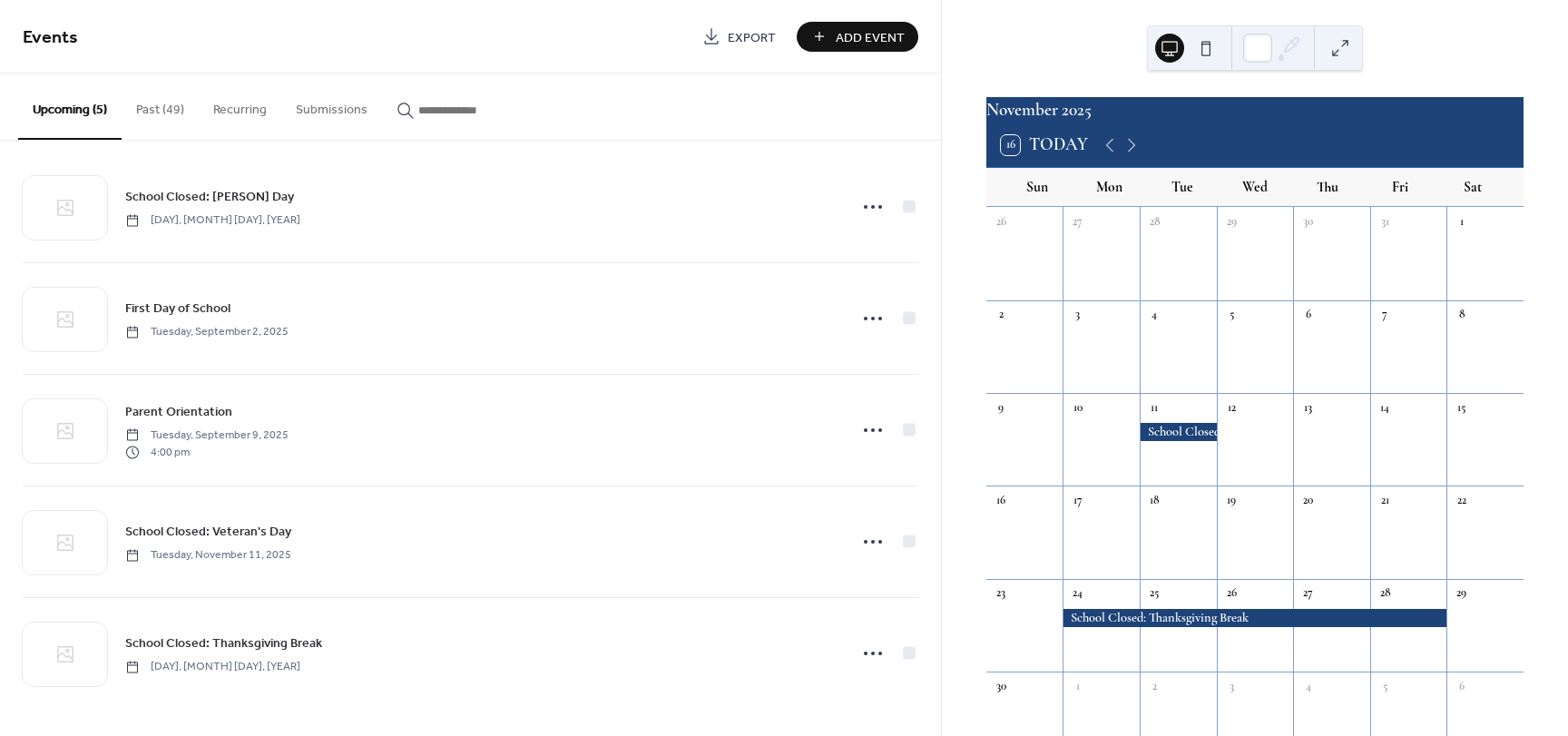 click on "Add Event" at bounding box center (870, 37) 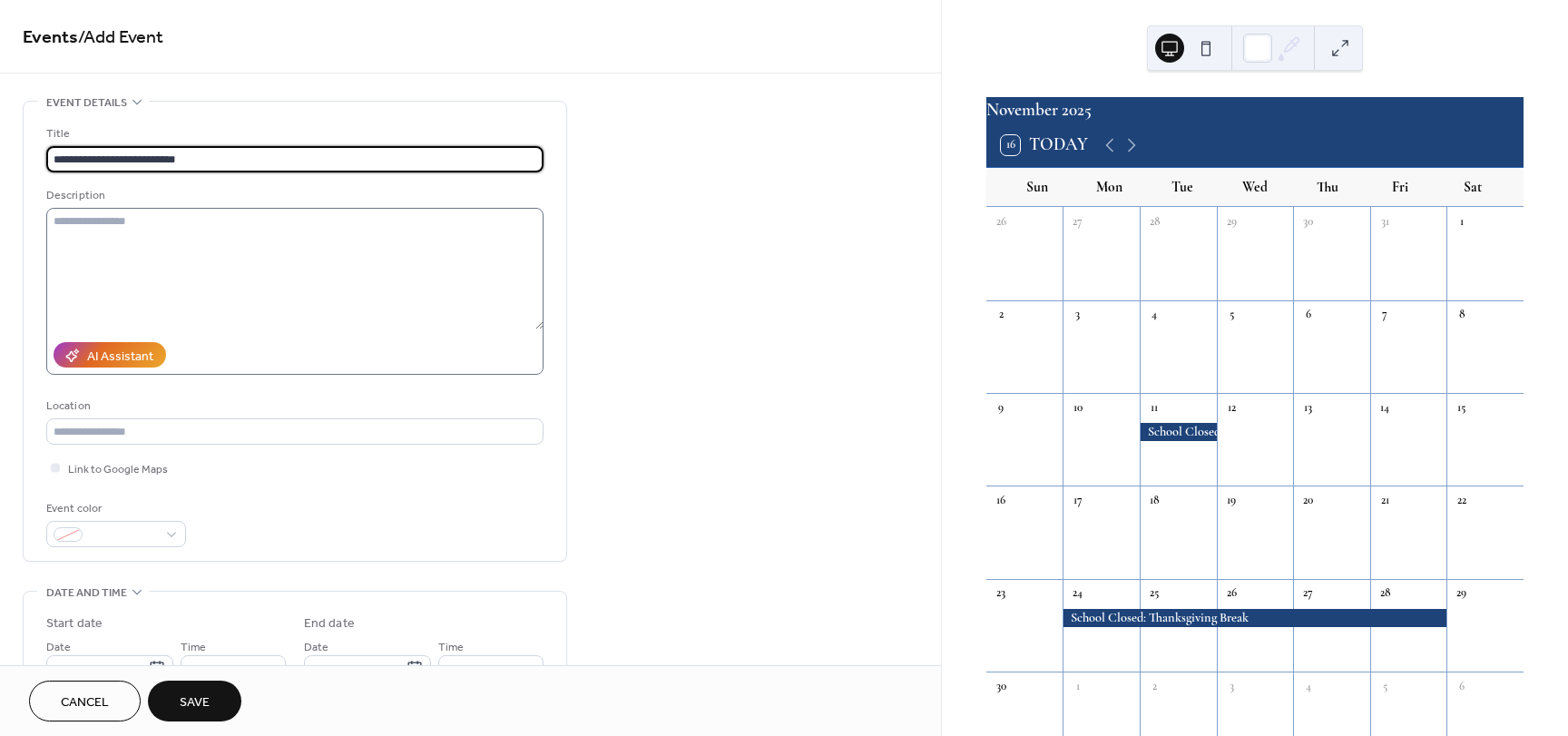 type on "**********" 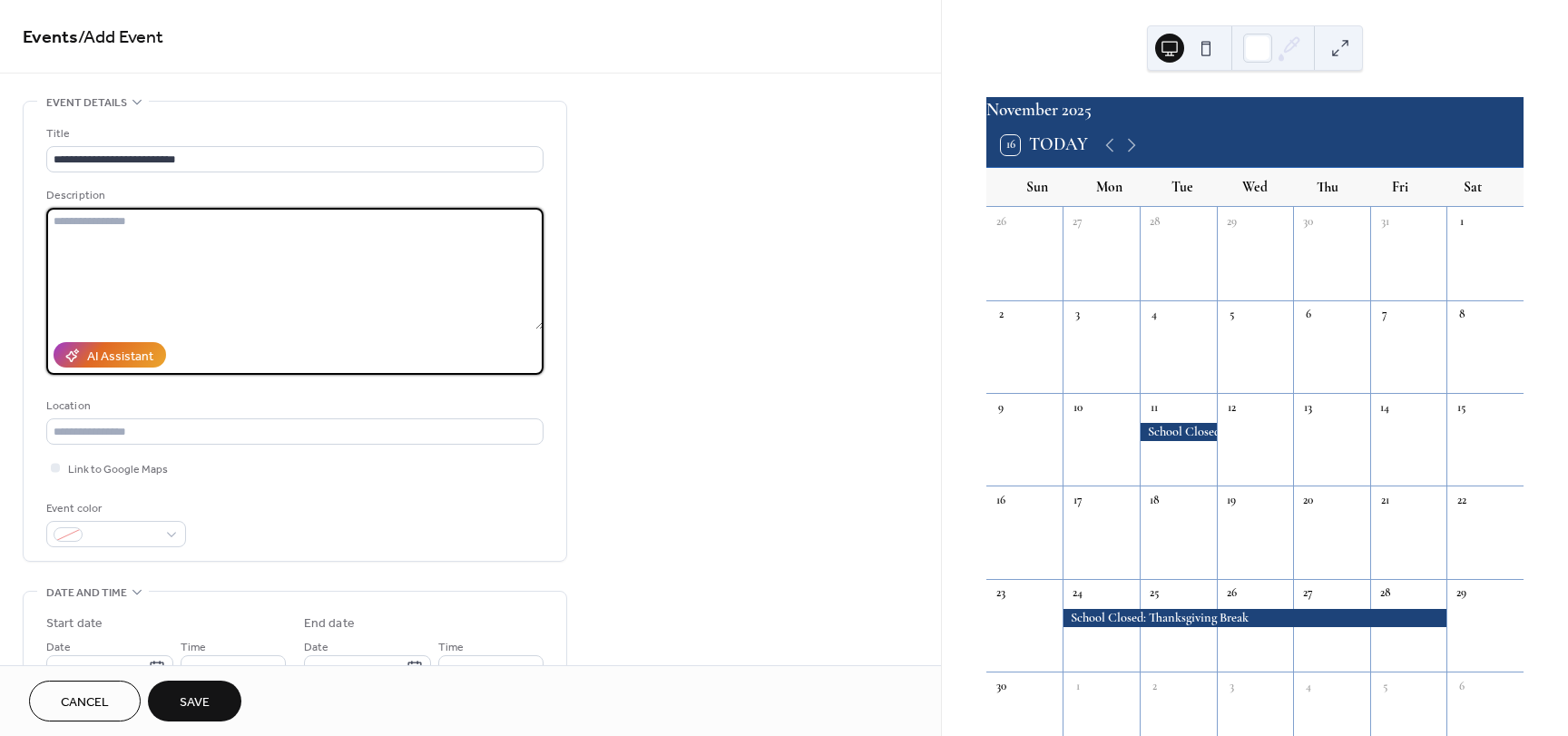 click at bounding box center [295, 269] 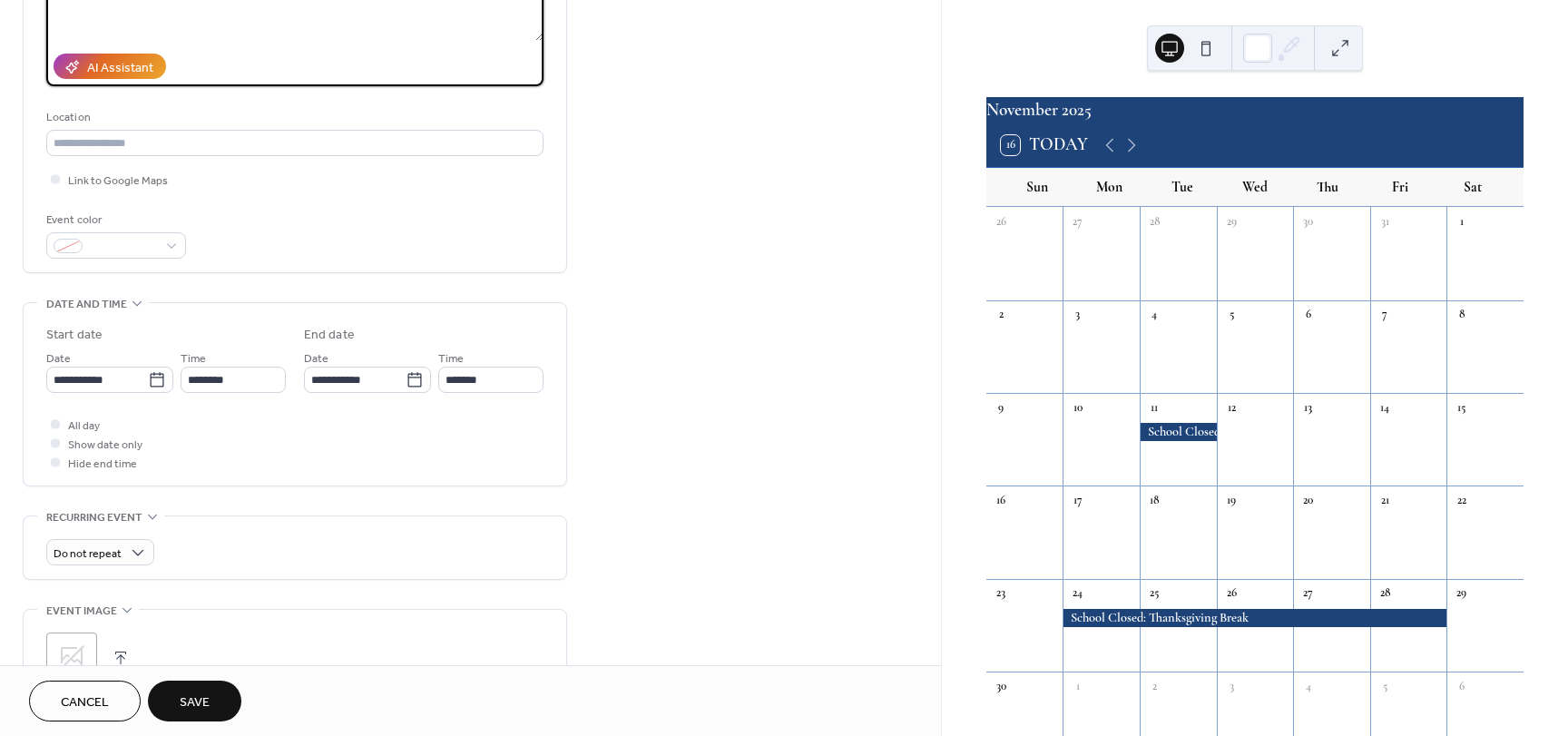 scroll, scrollTop: 363, scrollLeft: 0, axis: vertical 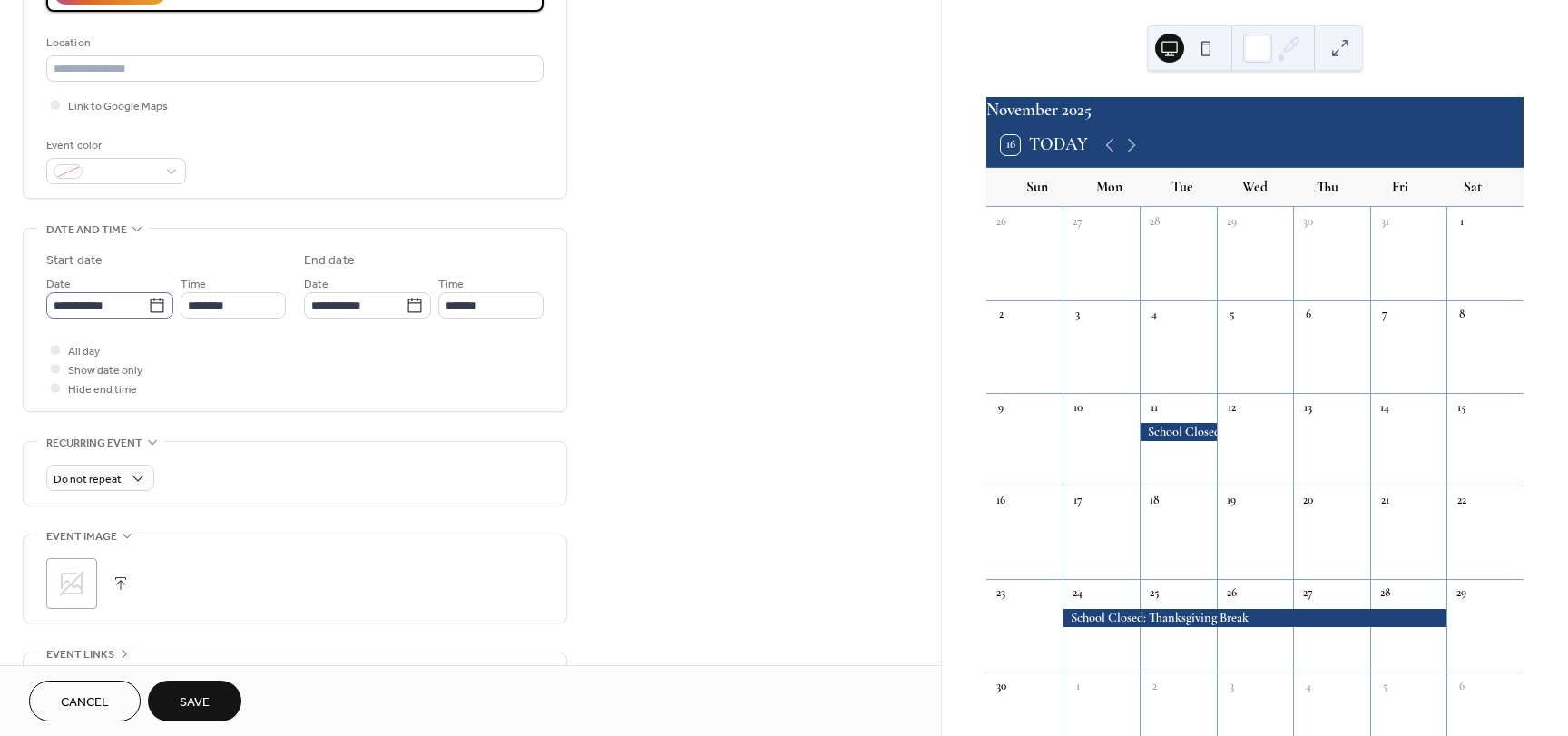 type on "**********" 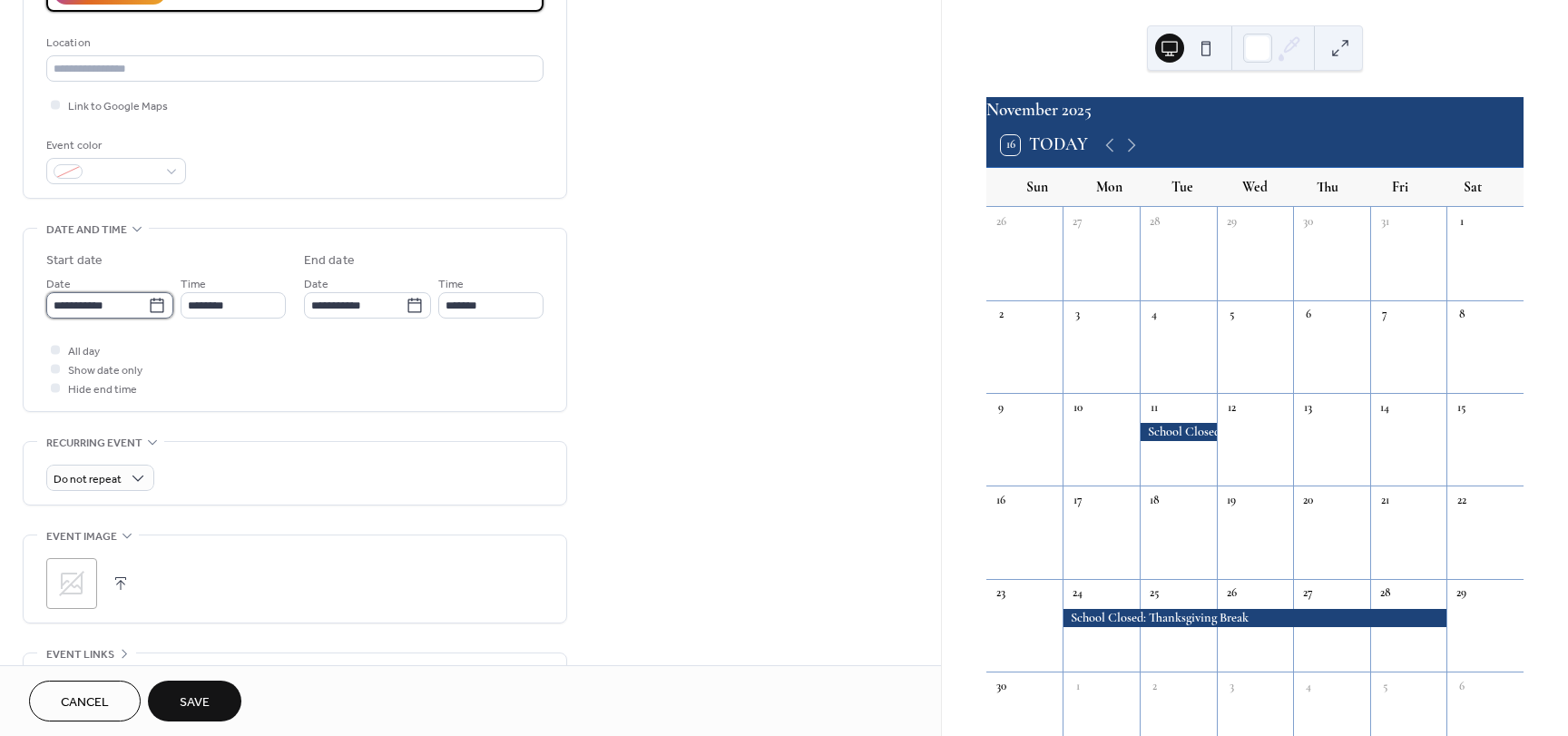 click on "**********" at bounding box center (97, 305) 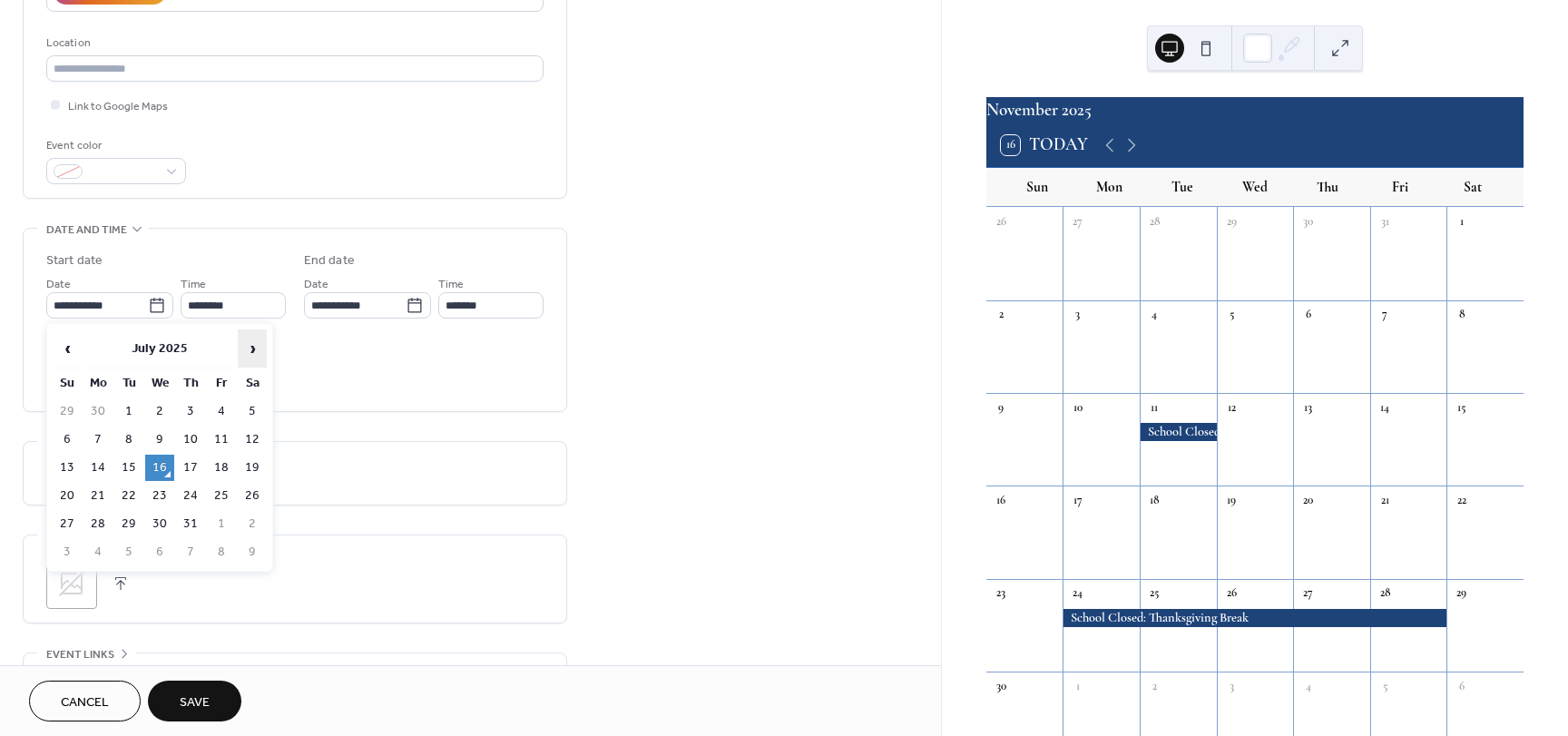 click on "›" at bounding box center (252, 348) 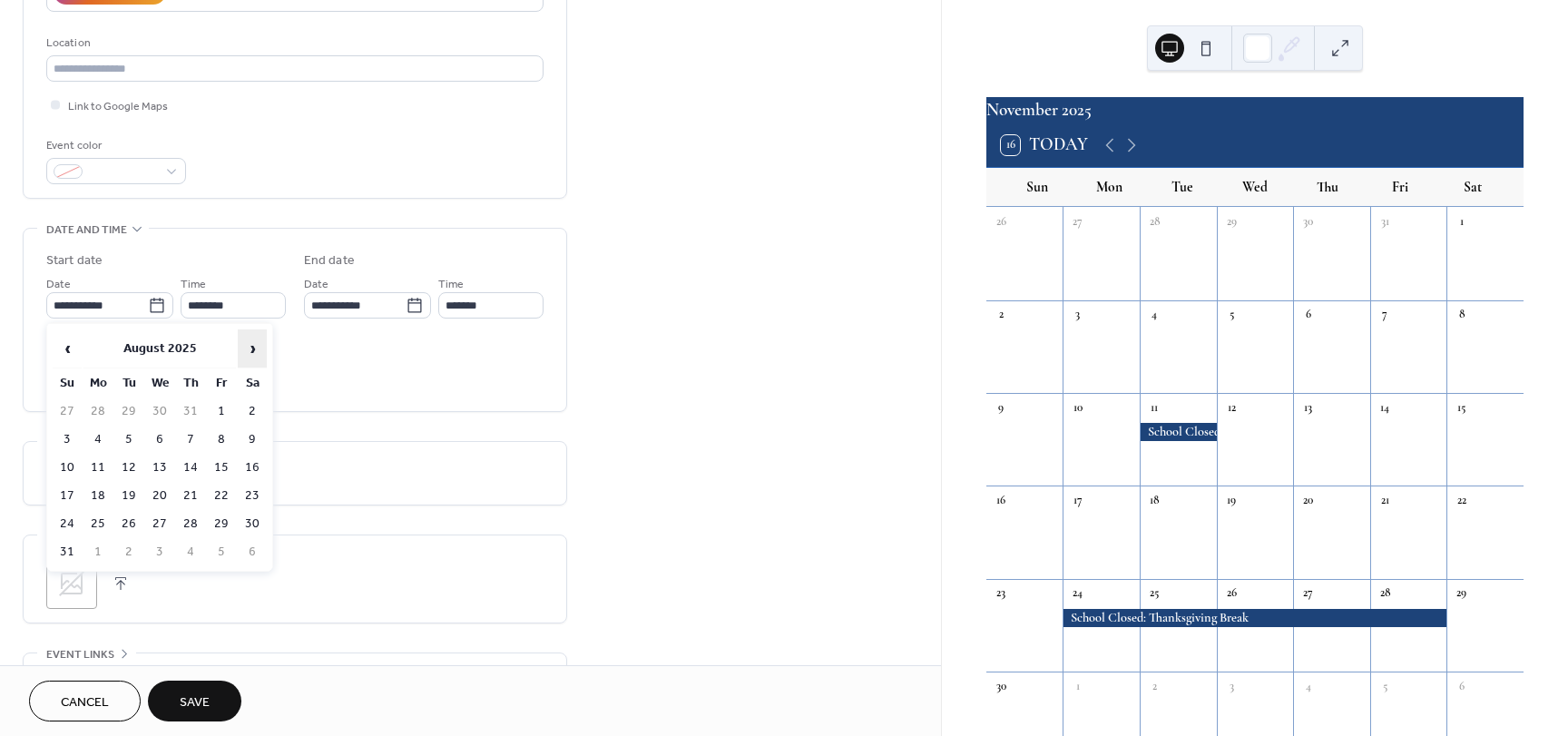 click on "›" at bounding box center (252, 348) 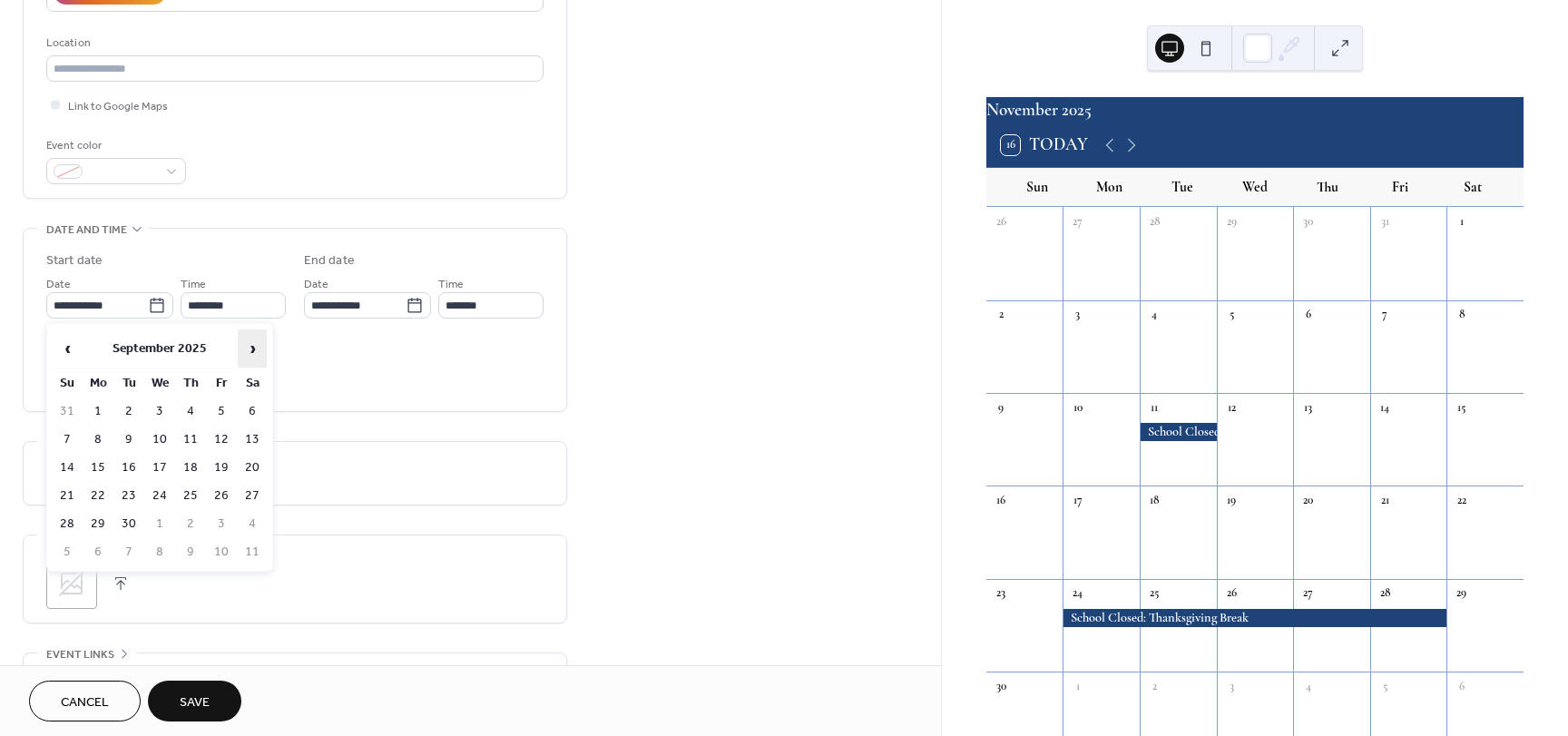 click on "›" at bounding box center (252, 348) 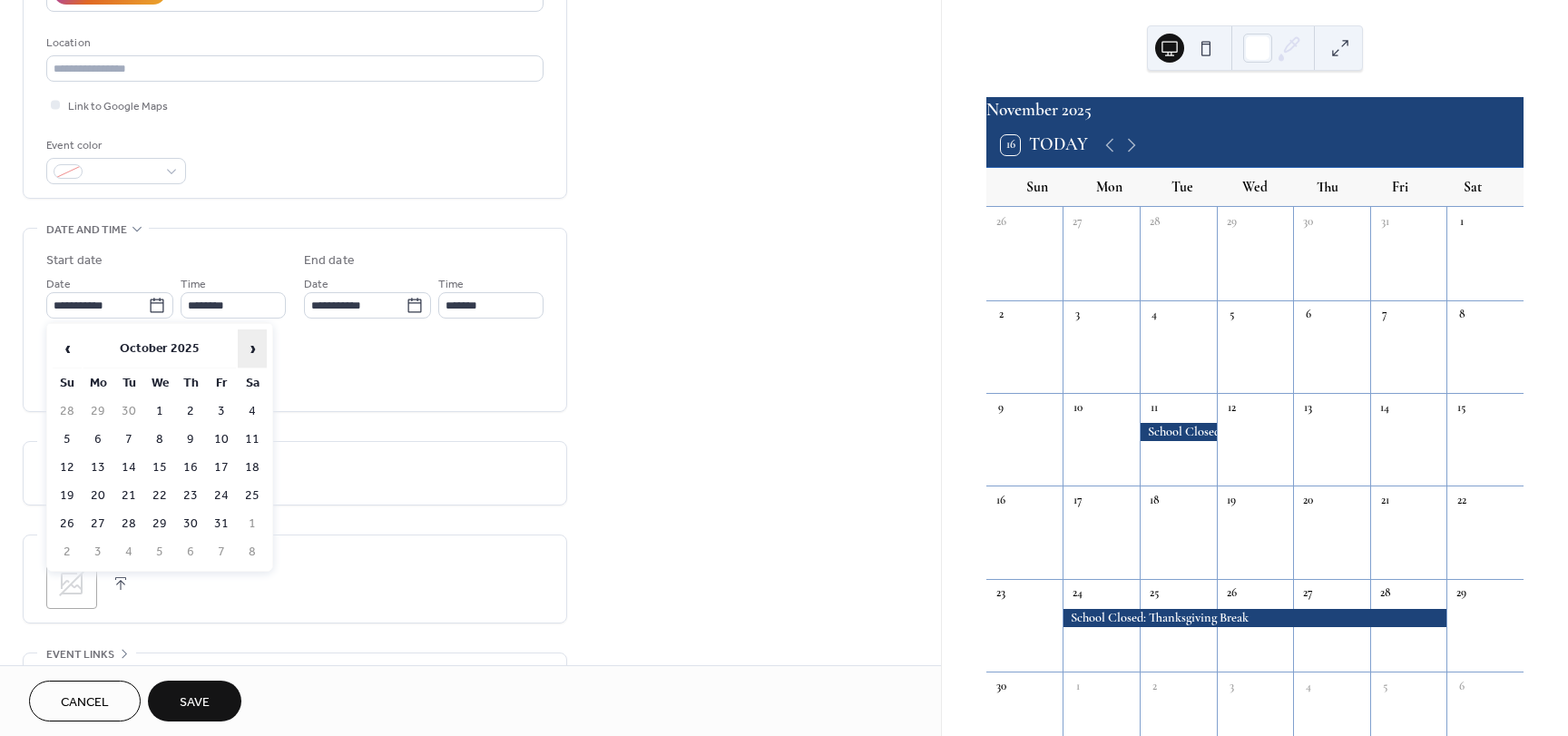click on "›" at bounding box center [252, 348] 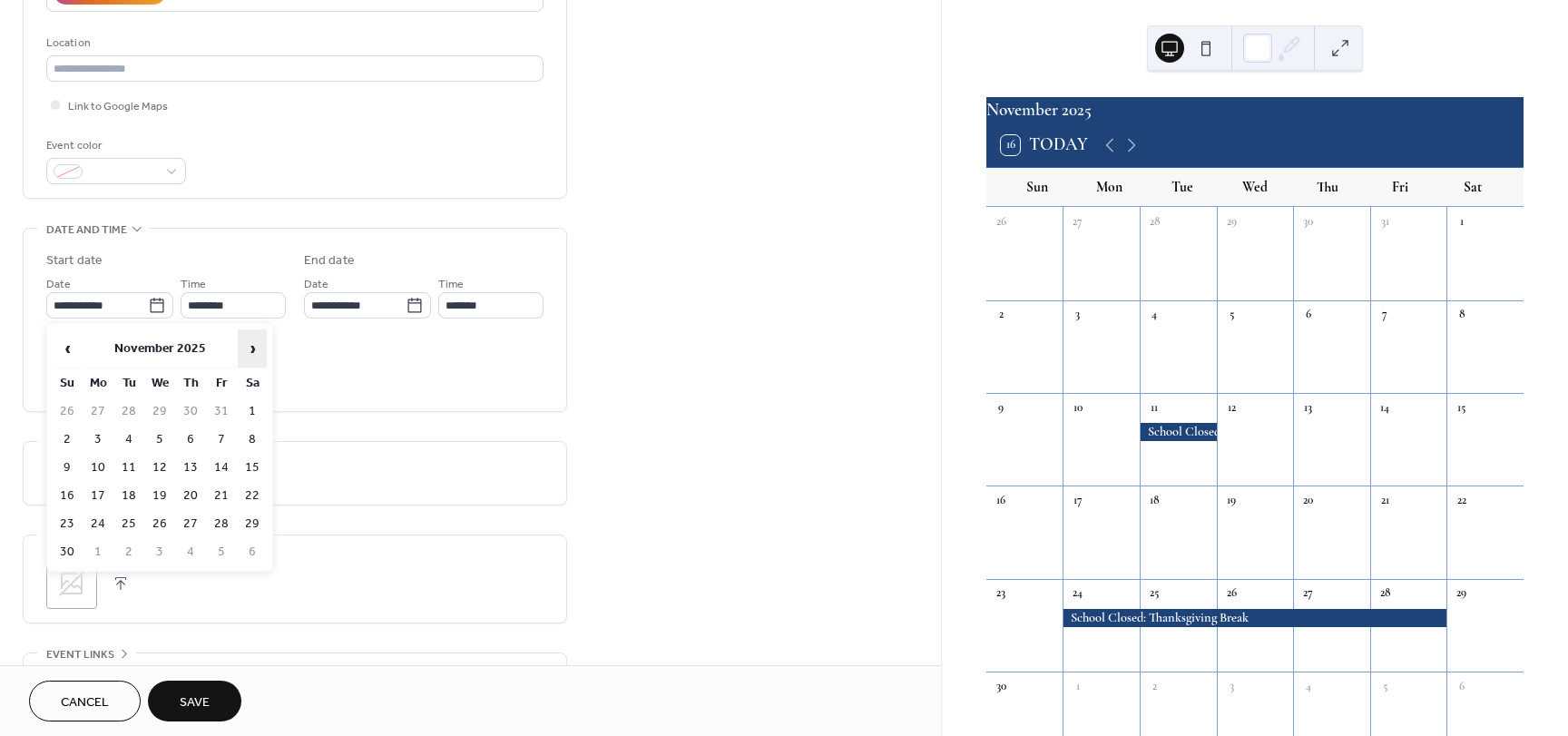 click on "›" at bounding box center [252, 348] 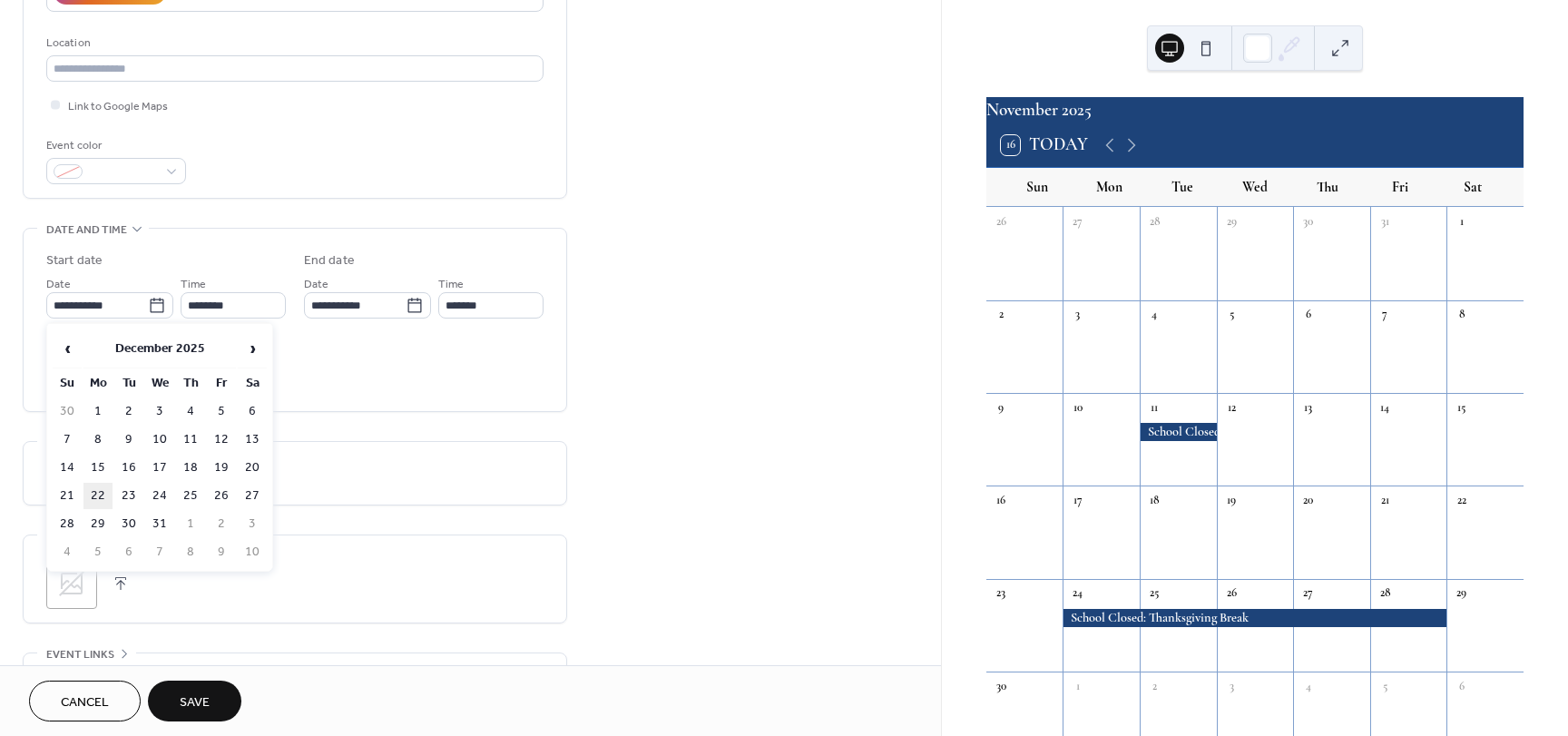 click on "22" at bounding box center (98, 496) 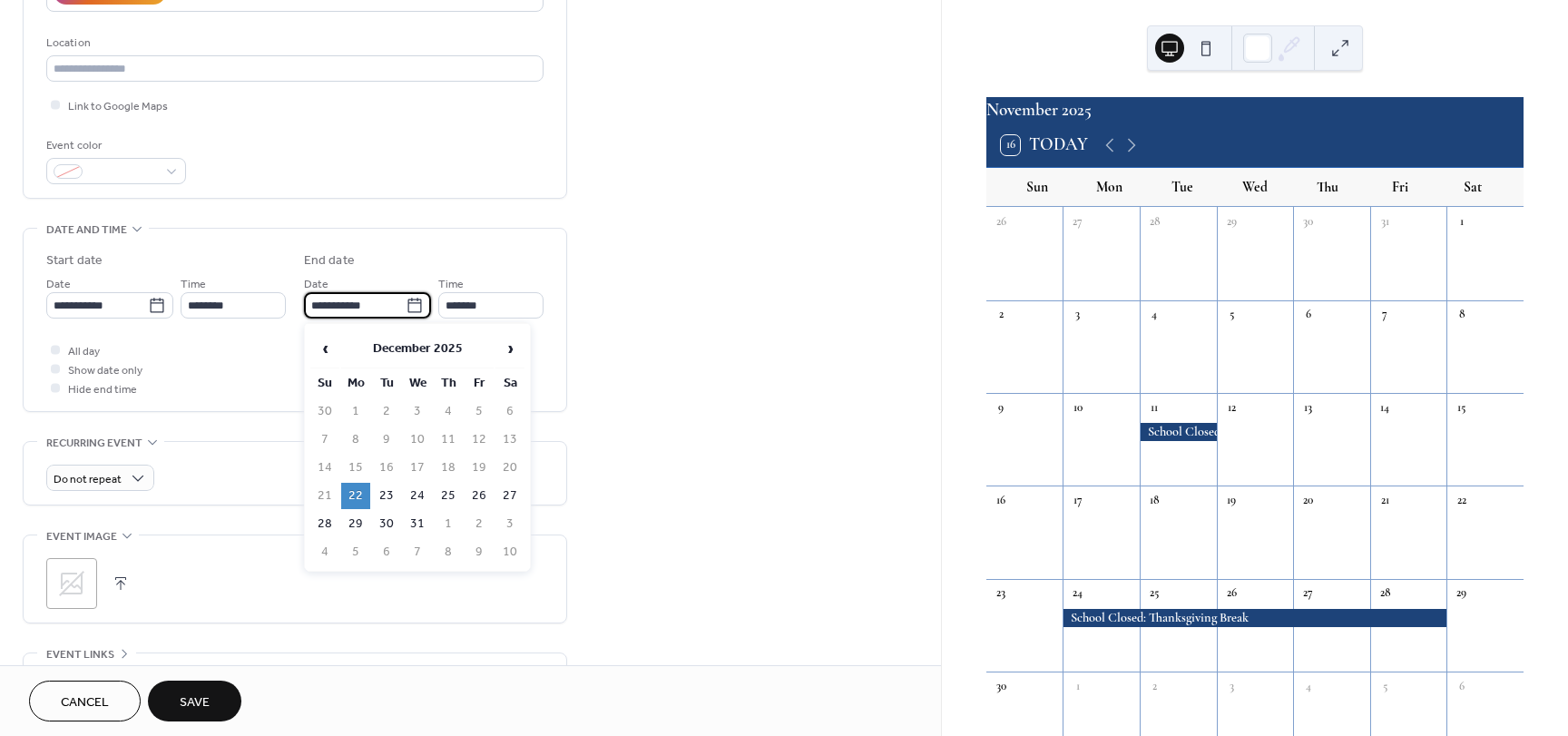 click on "**********" at bounding box center [355, 305] 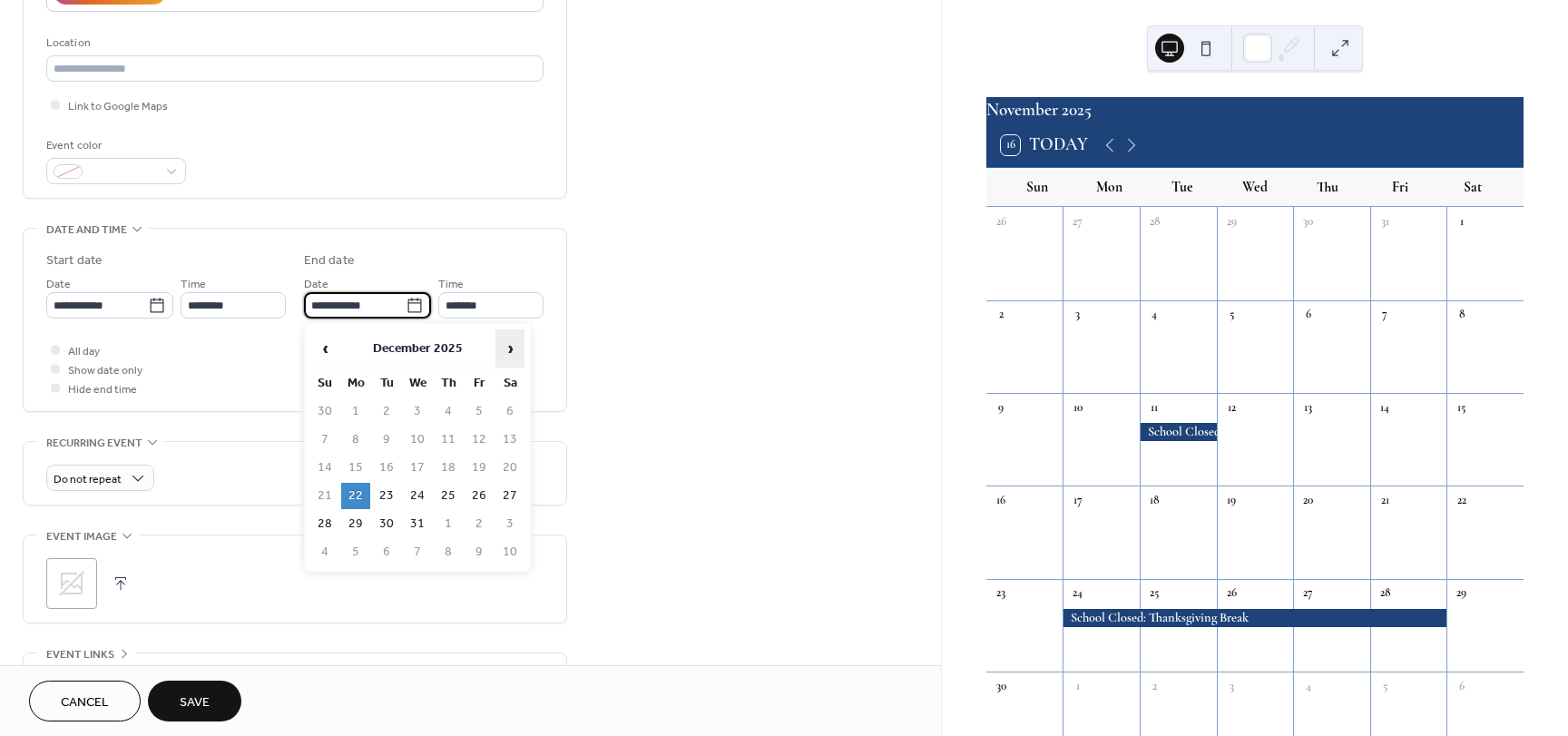 click on "›" at bounding box center (510, 348) 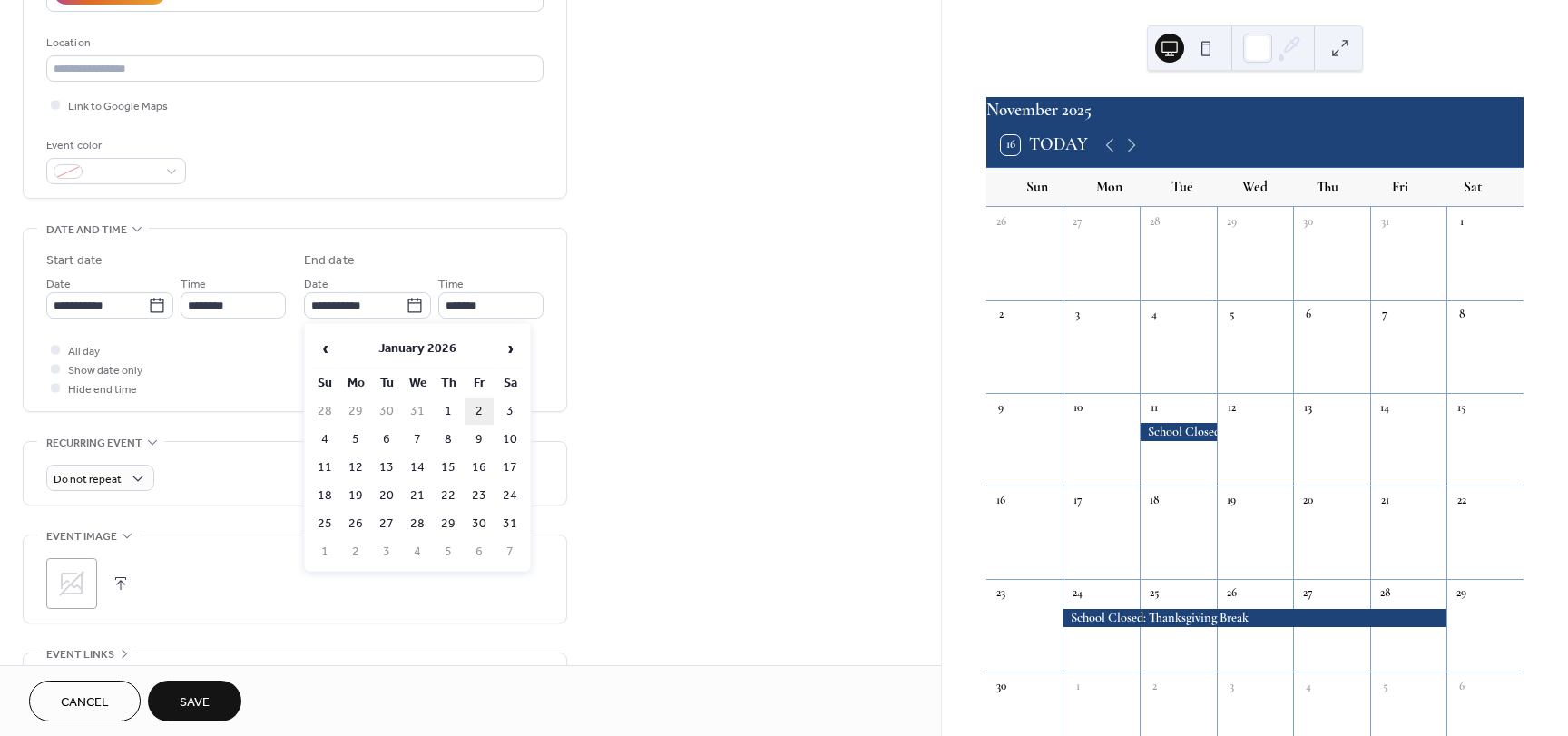 click on "2" at bounding box center [479, 411] 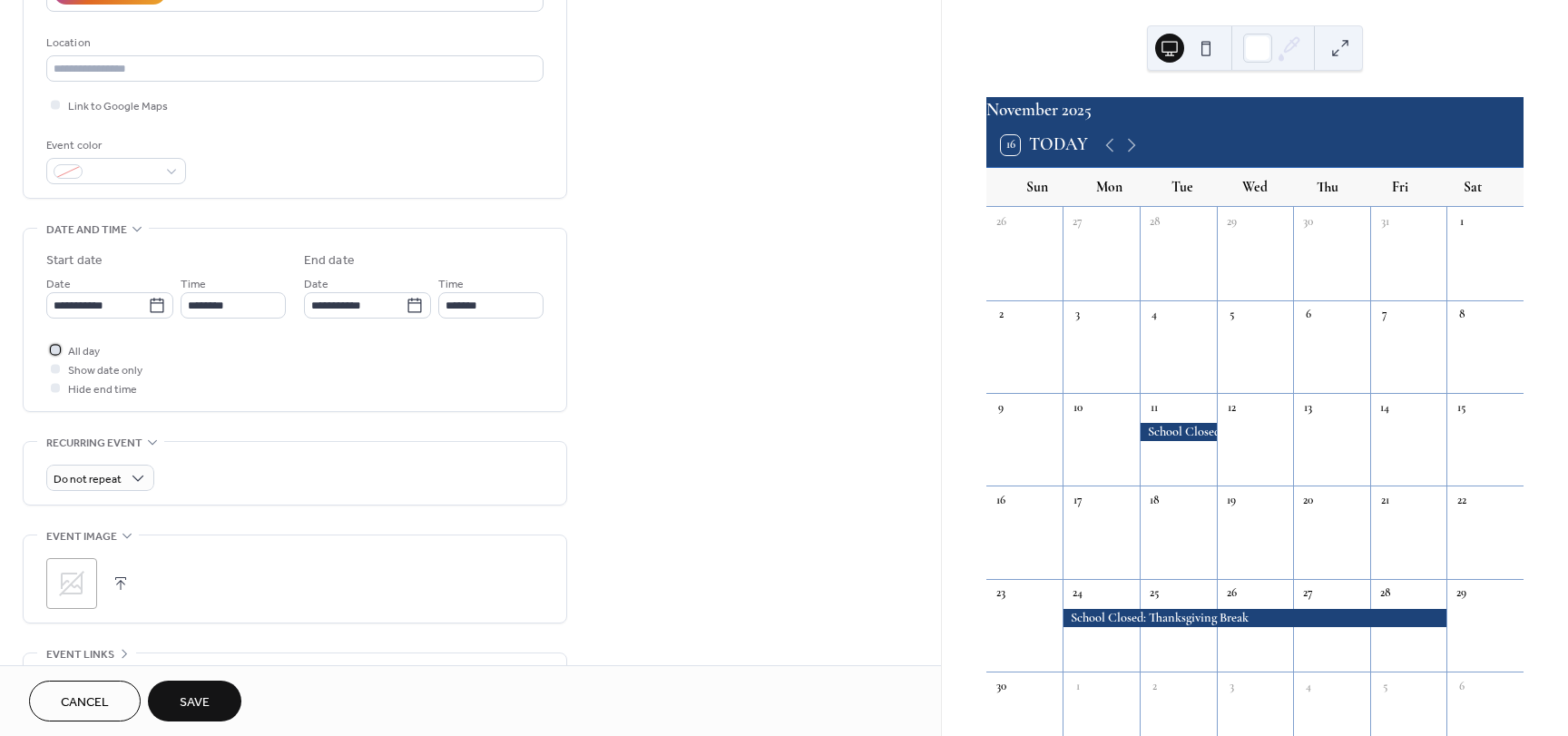 click at bounding box center [55, 349] 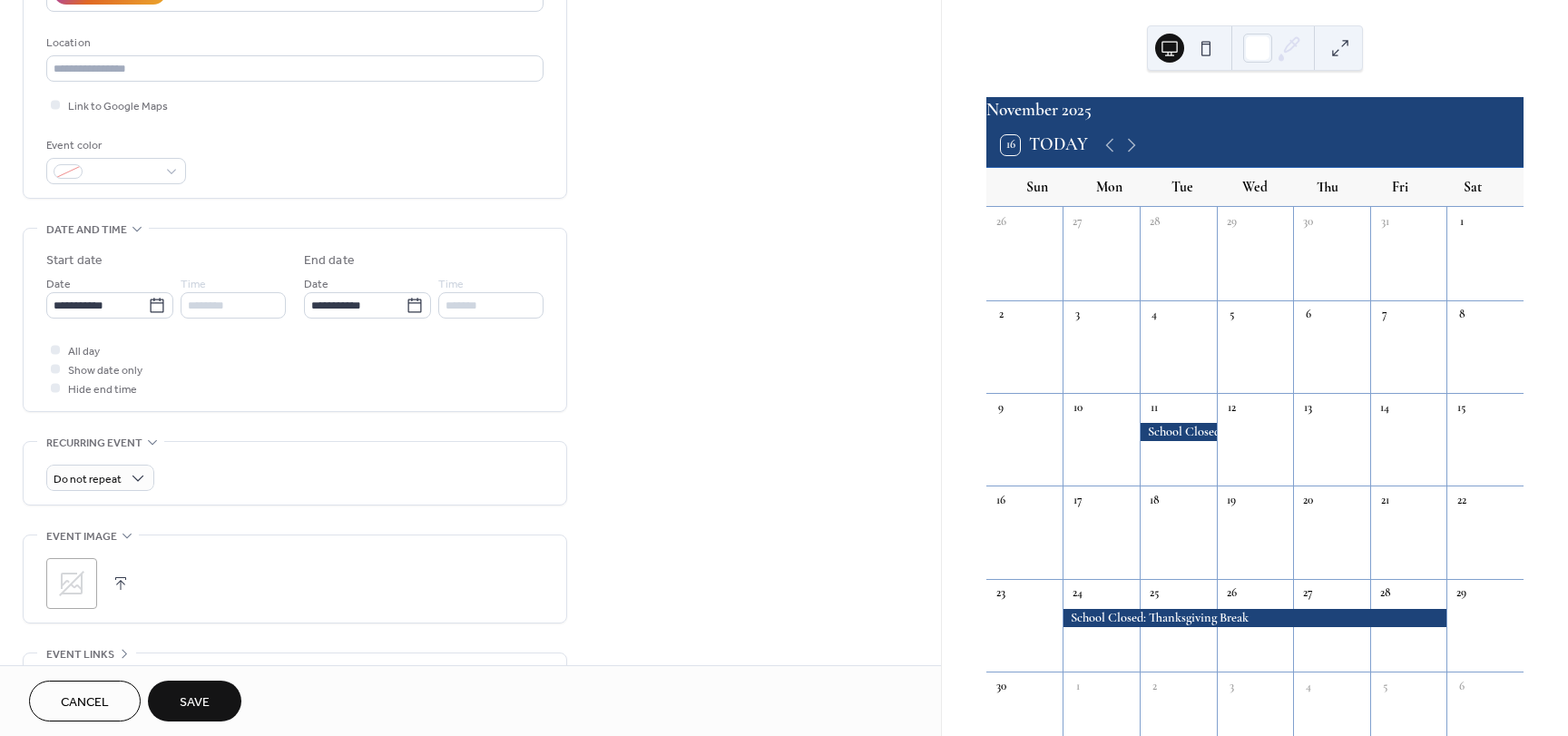 click on "Save" at bounding box center (194, 702) 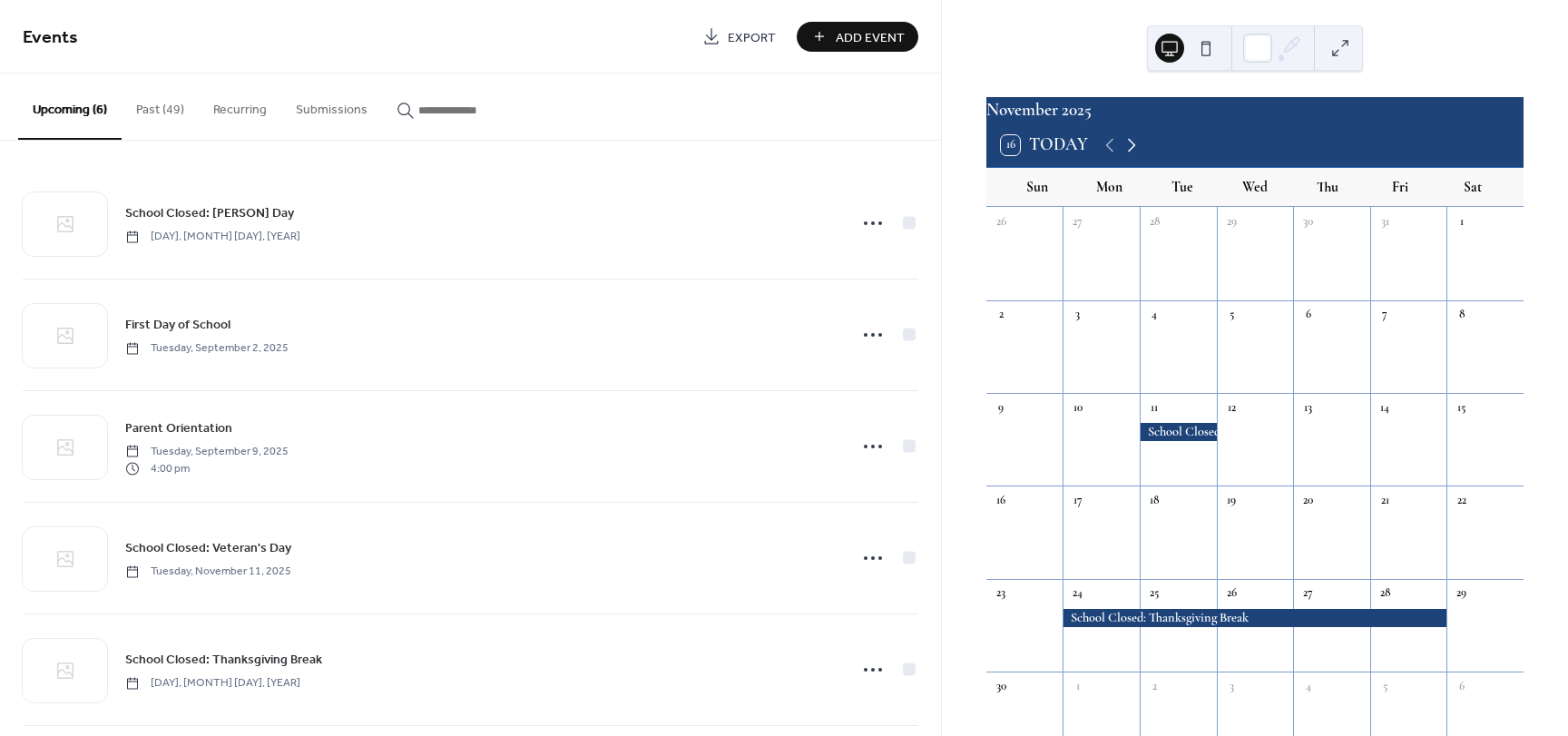 click 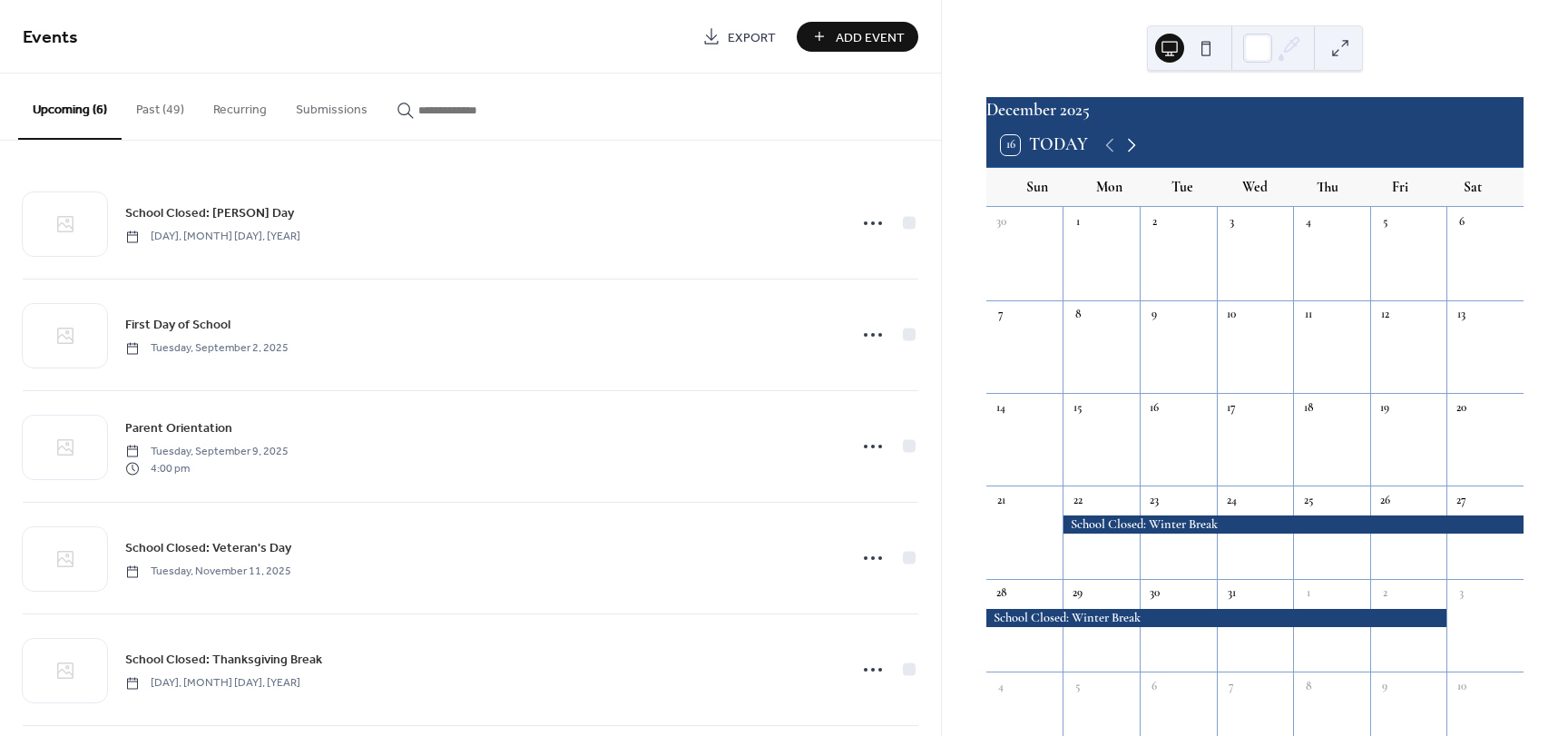 click 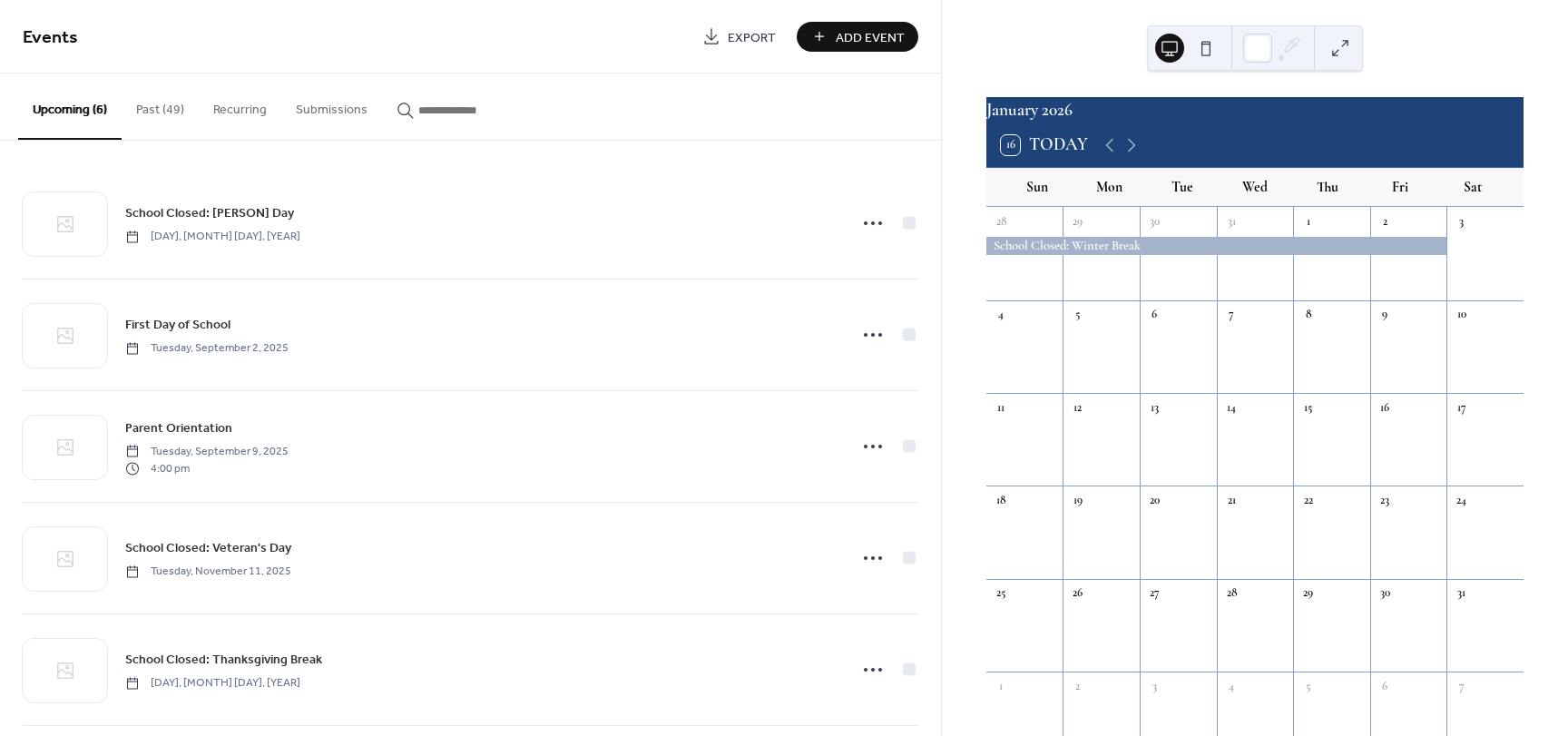 click on "Add Event" at bounding box center [870, 37] 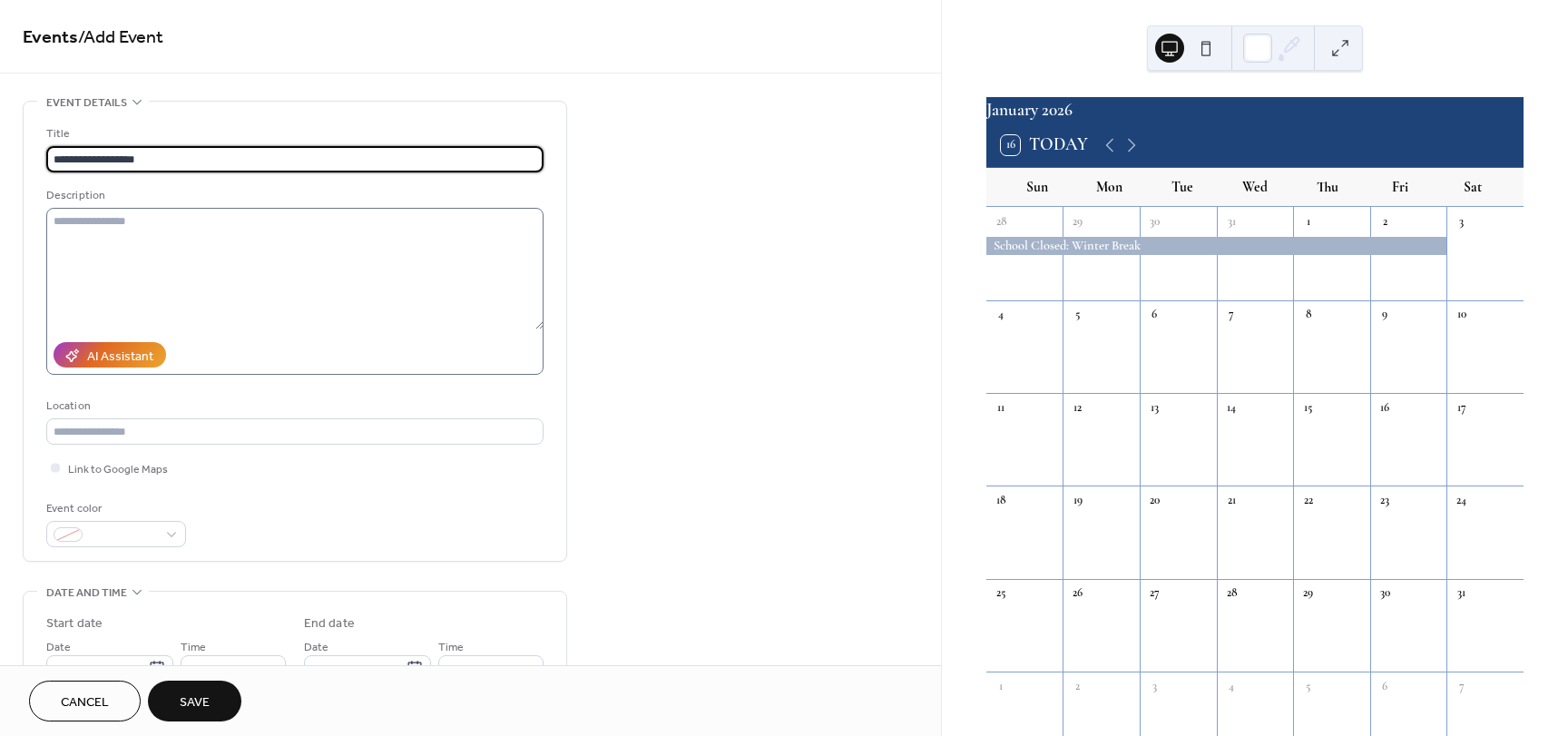 type on "**********" 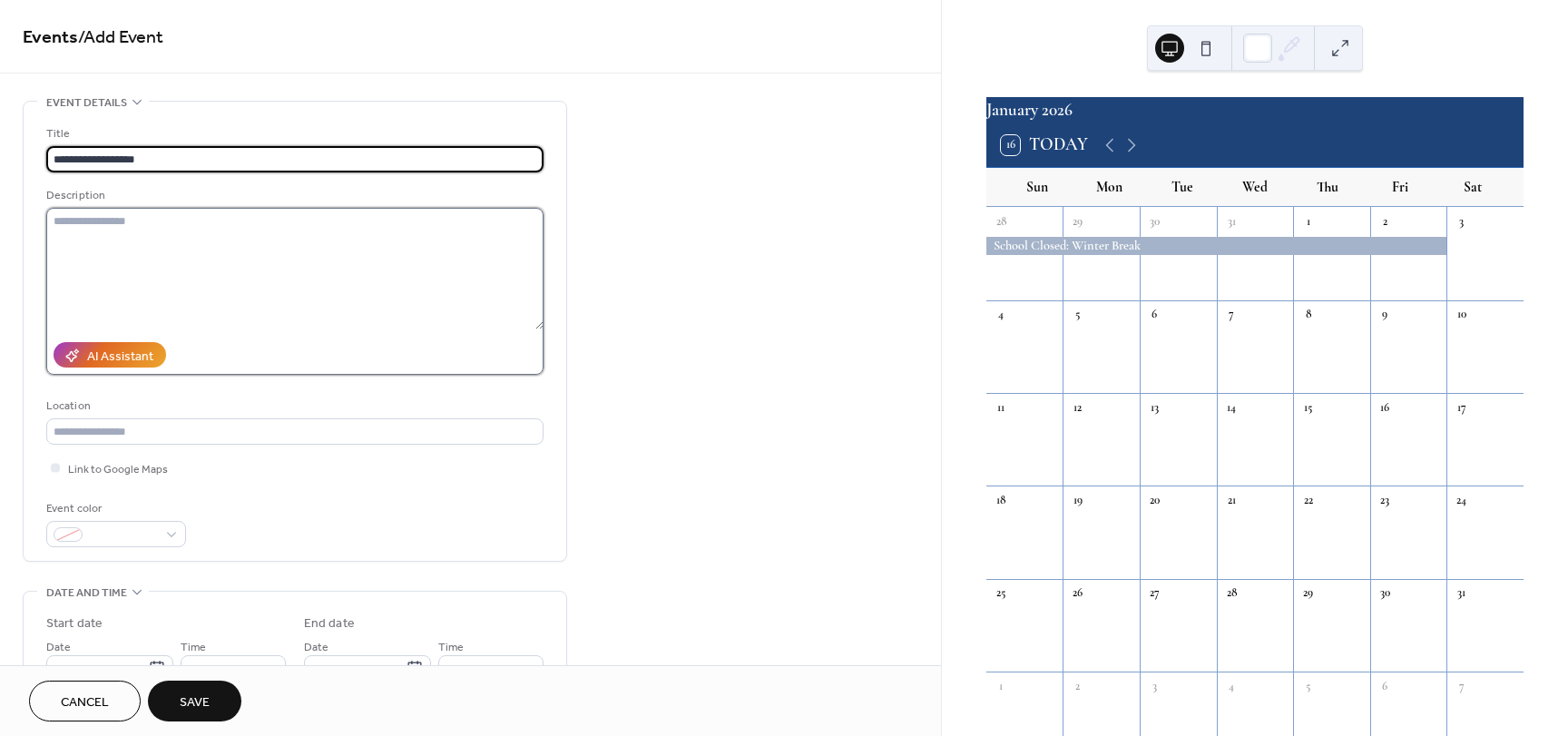 click at bounding box center (295, 269) 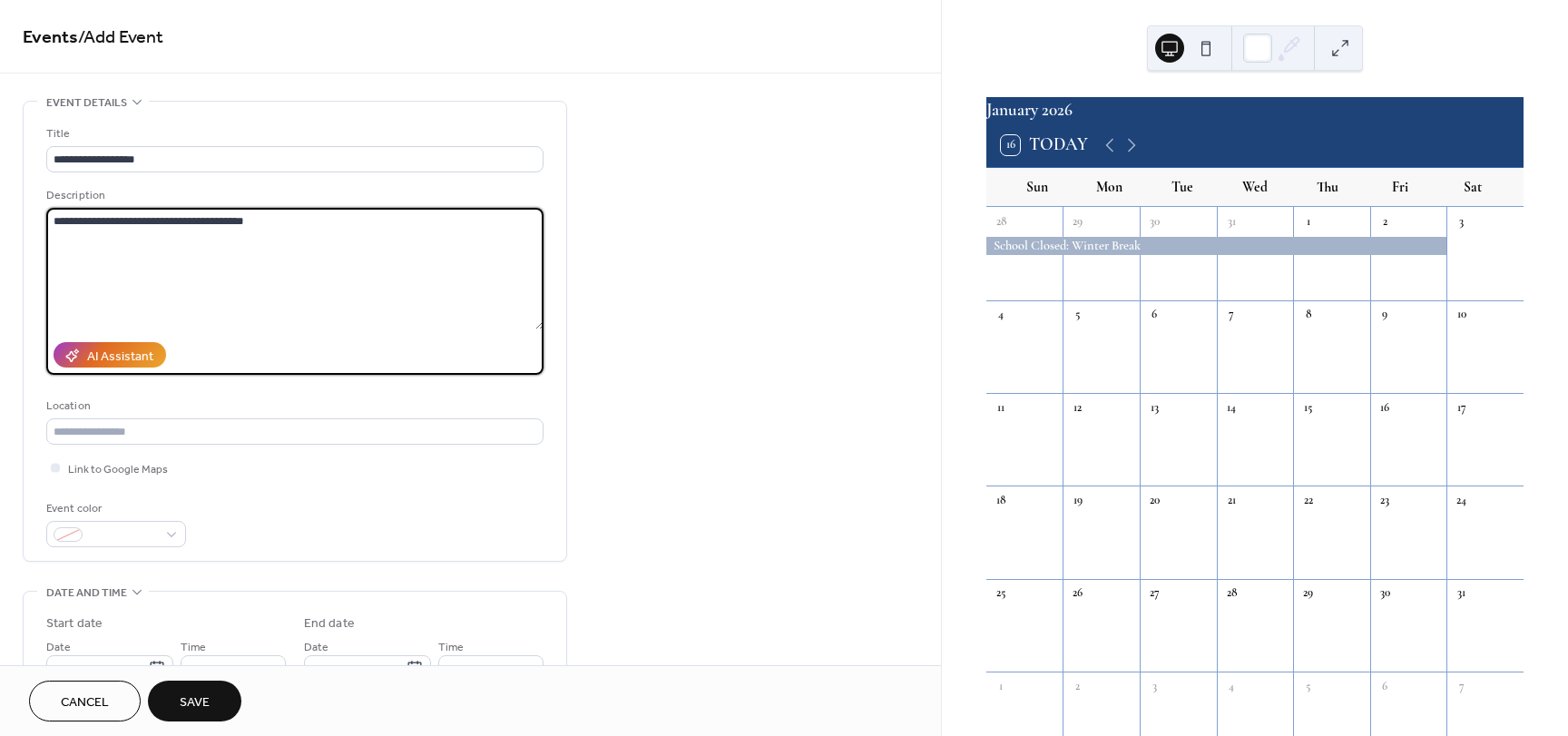 click on "**********" at bounding box center [295, 269] 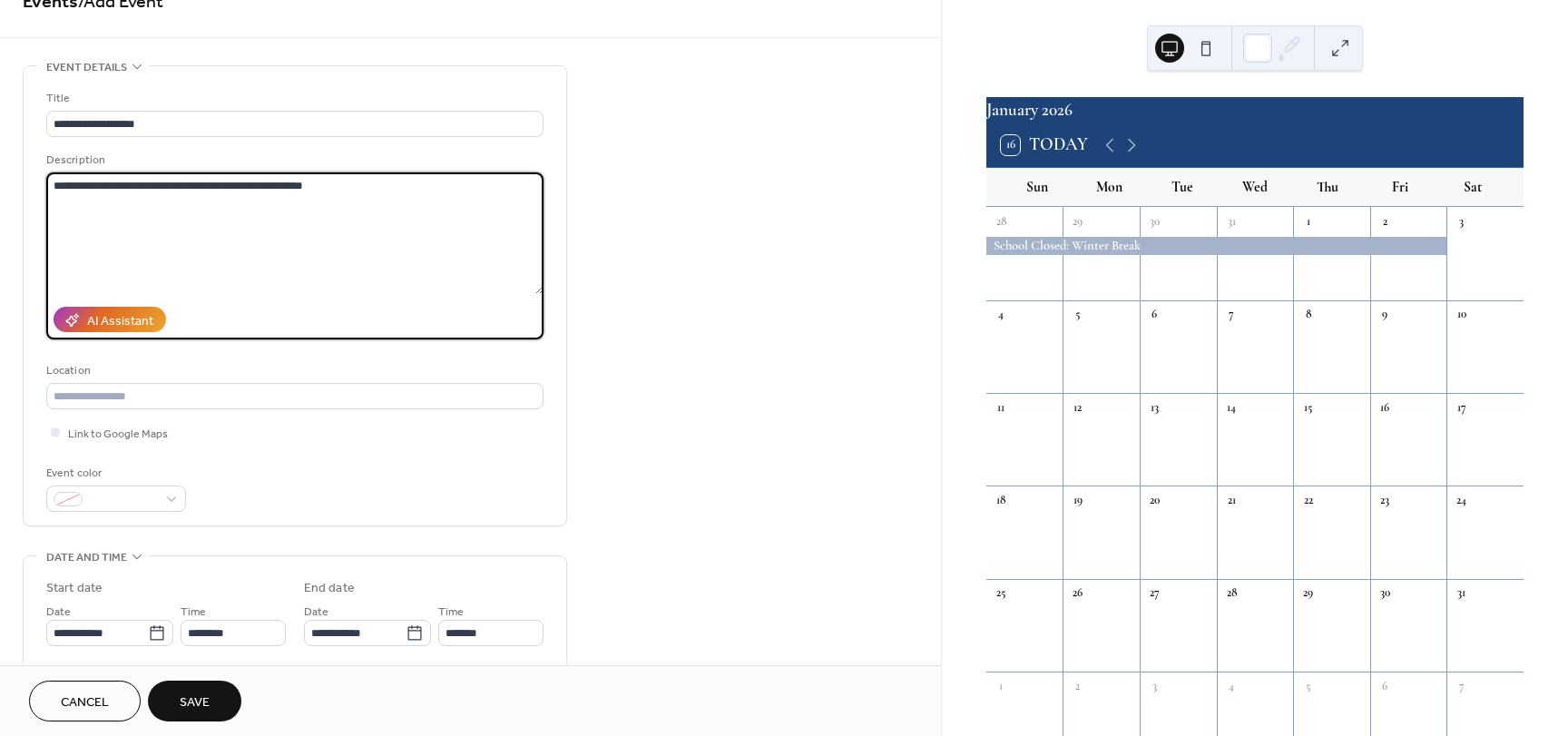 scroll, scrollTop: 272, scrollLeft: 0, axis: vertical 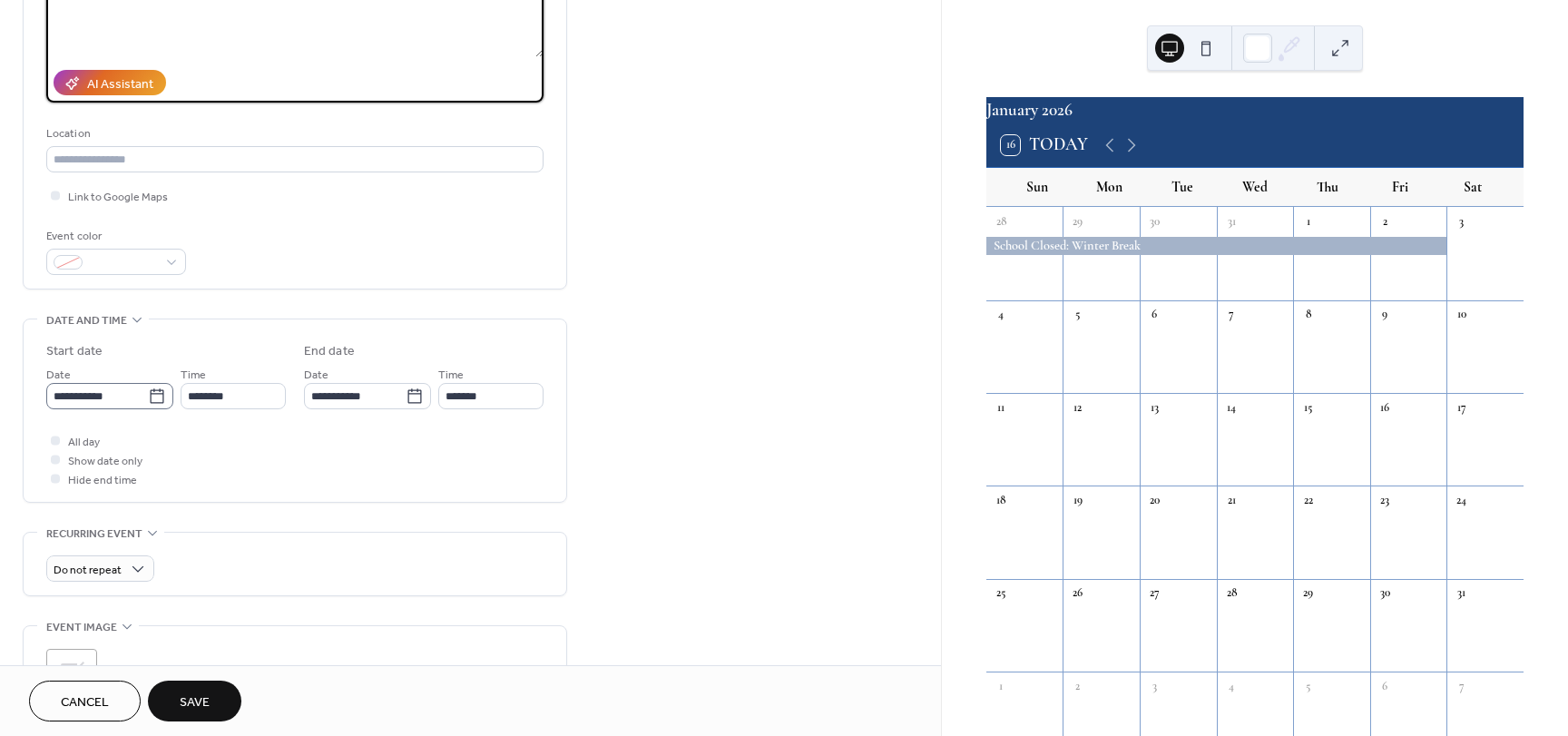 type on "**********" 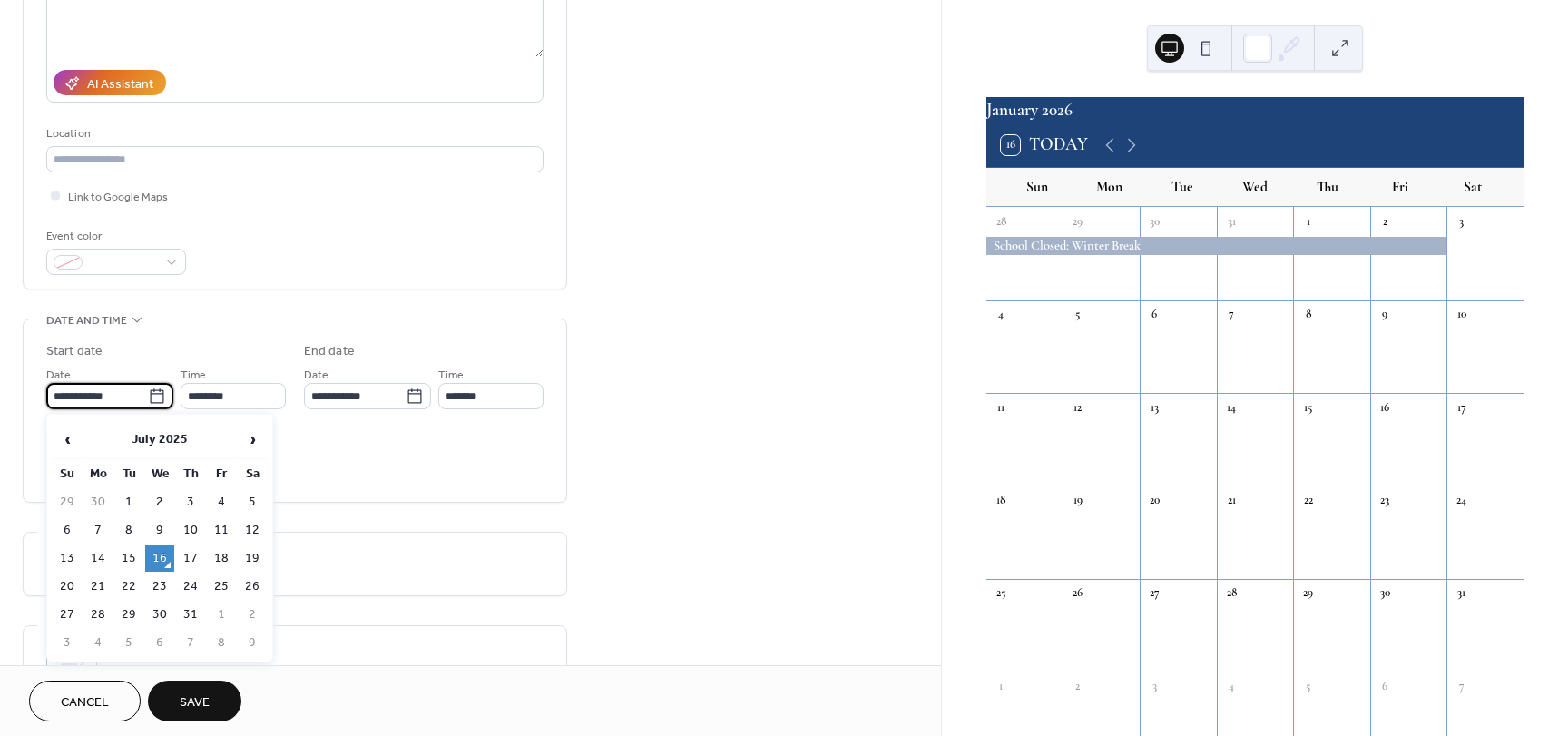 click on "**********" at bounding box center (97, 396) 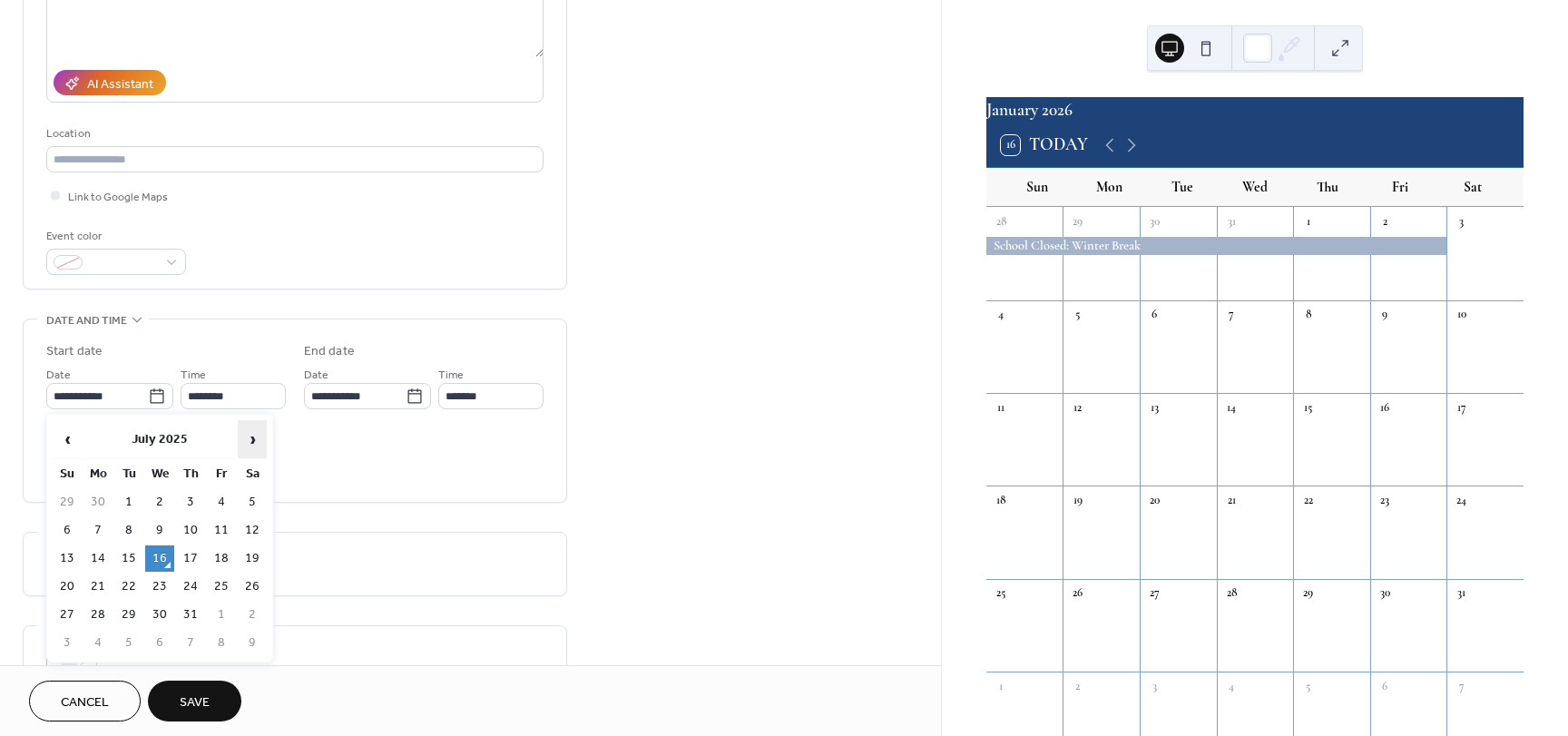 click on "›" at bounding box center [252, 439] 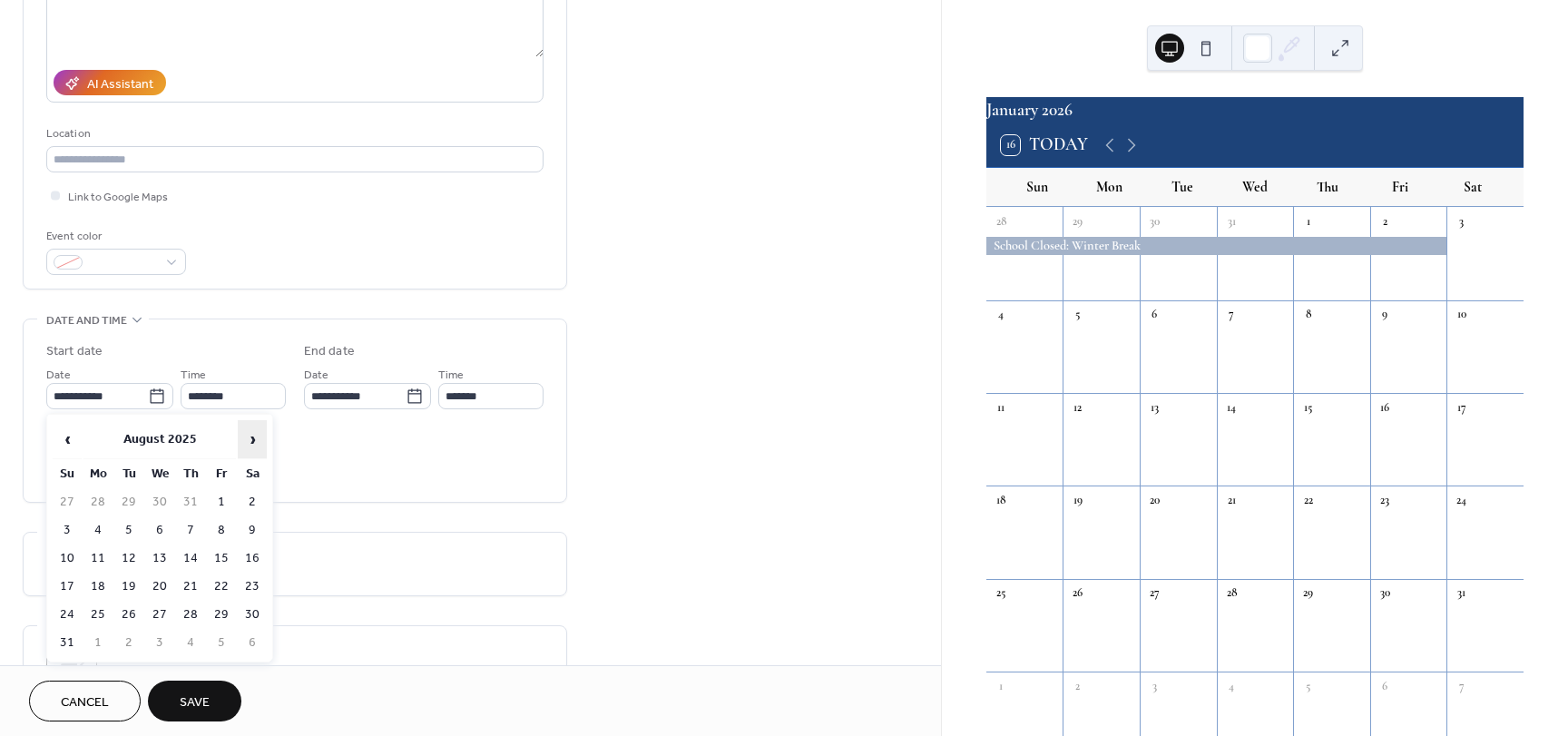 click on "›" at bounding box center [252, 439] 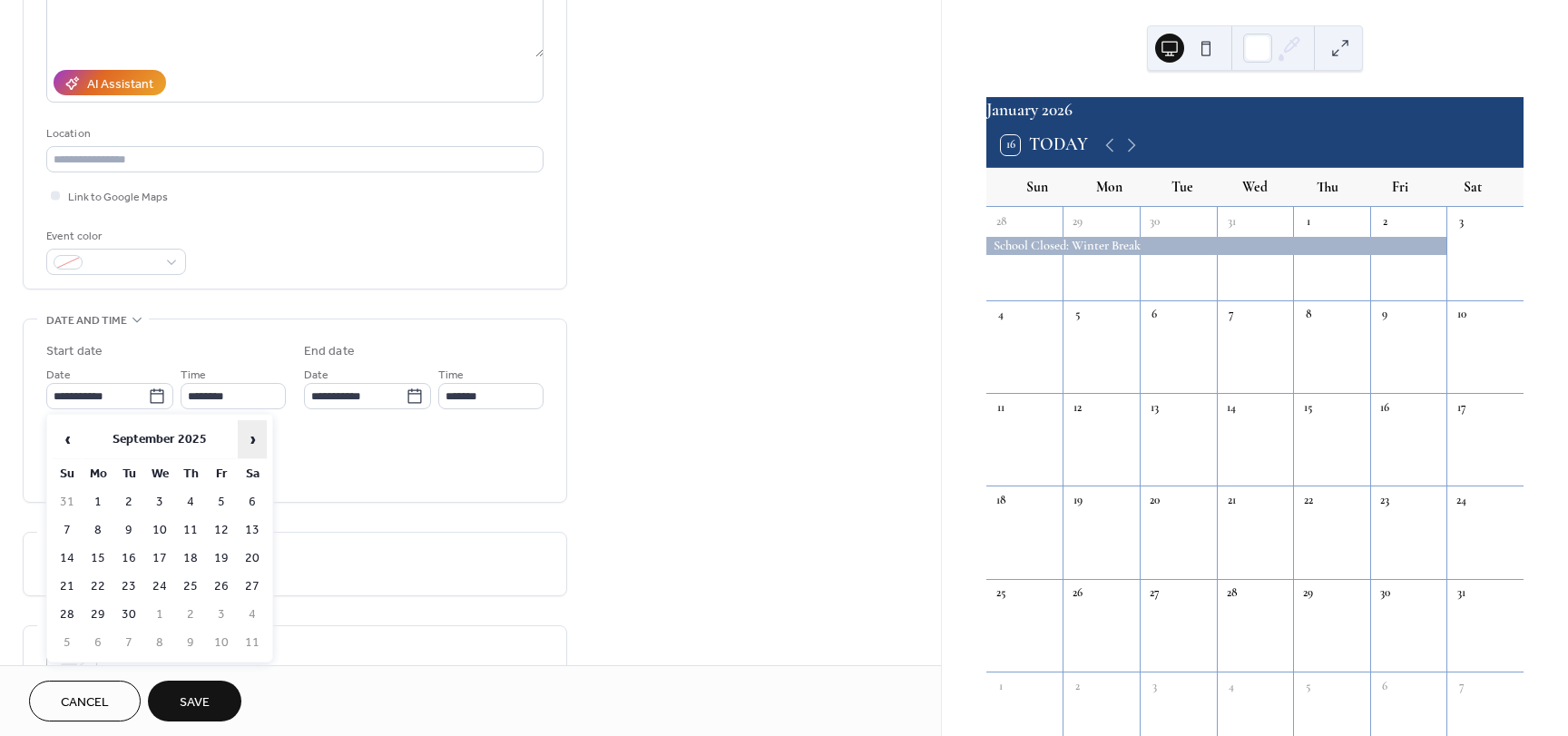 click on "›" at bounding box center (252, 439) 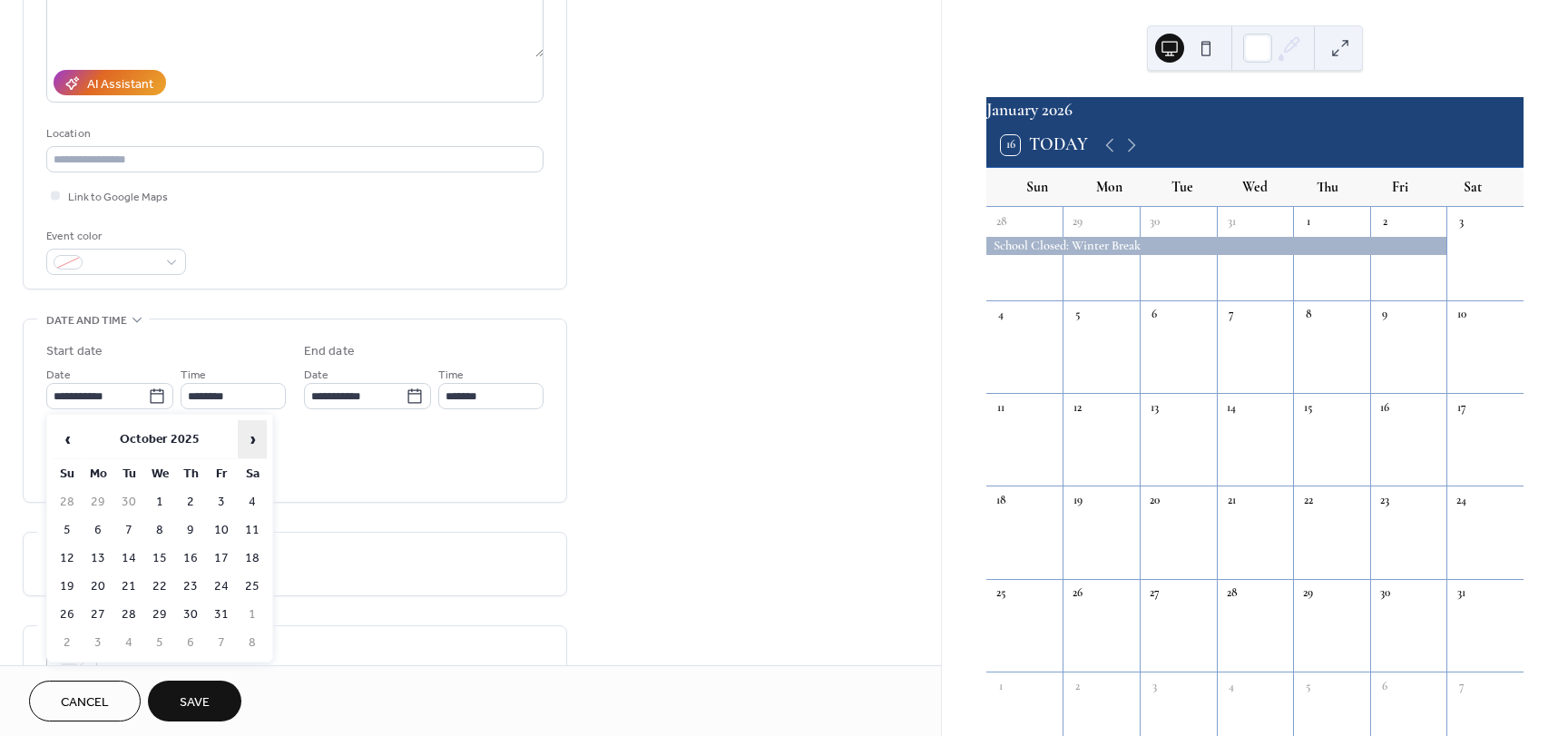 click on "›" at bounding box center [252, 439] 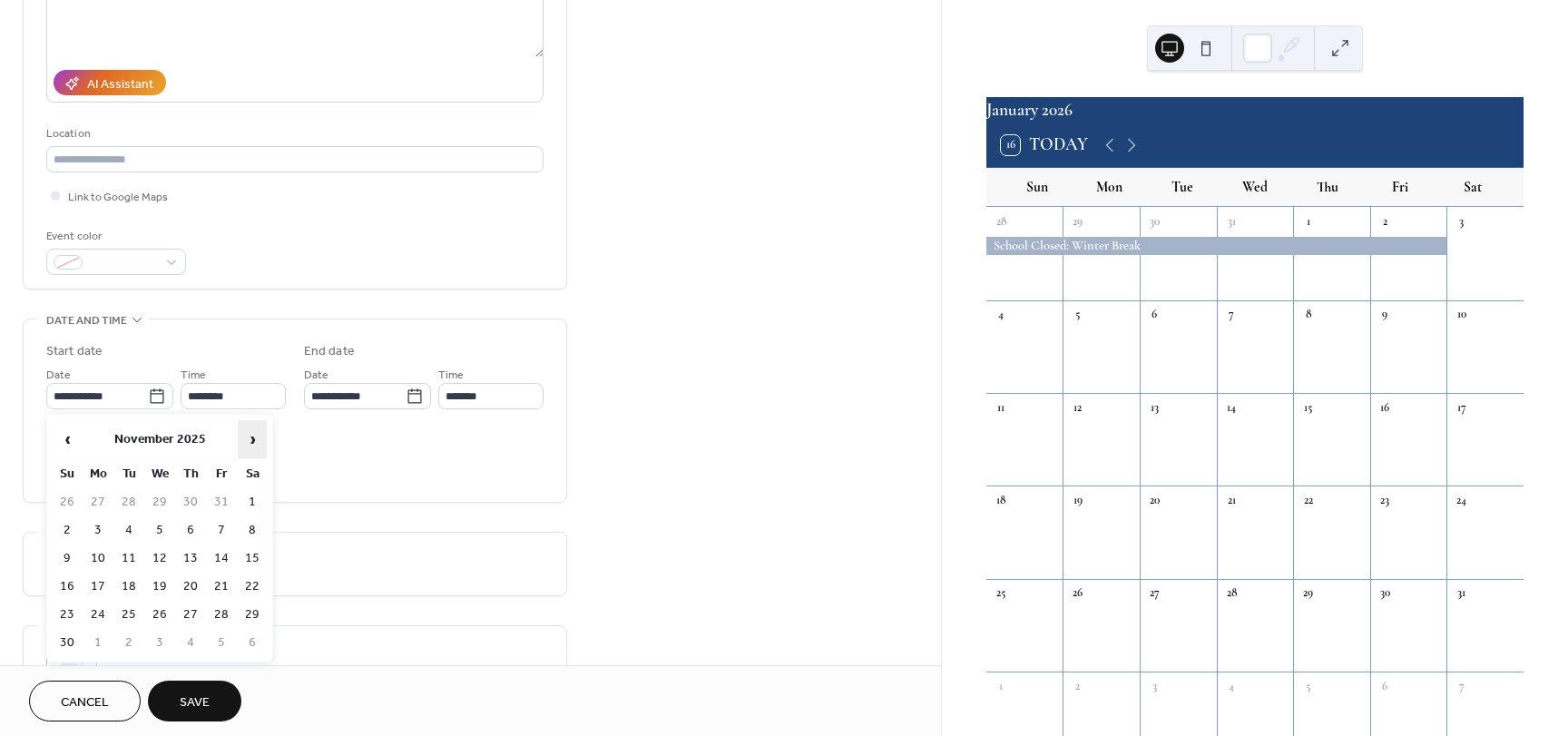 click on "›" at bounding box center [252, 439] 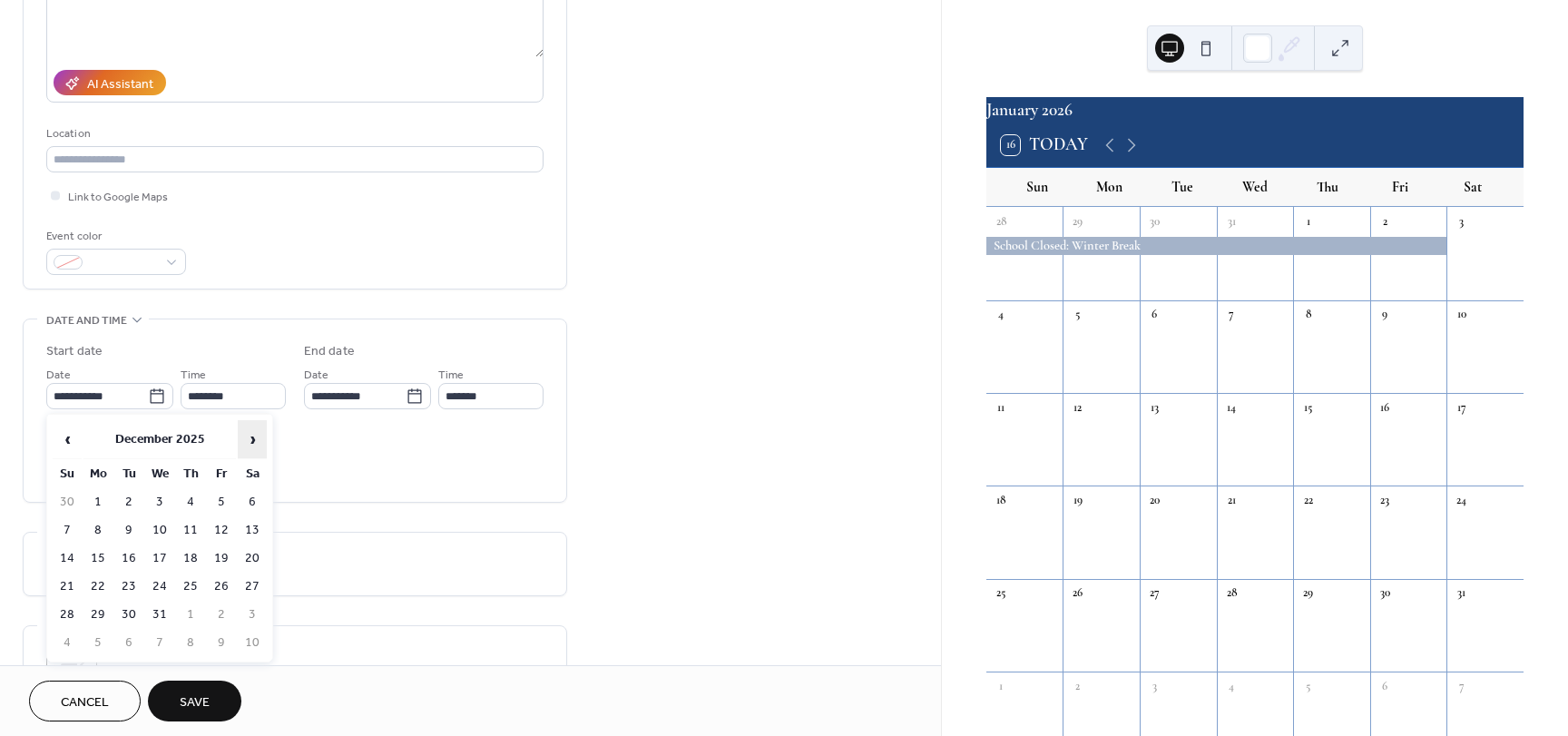 click on "›" at bounding box center [252, 439] 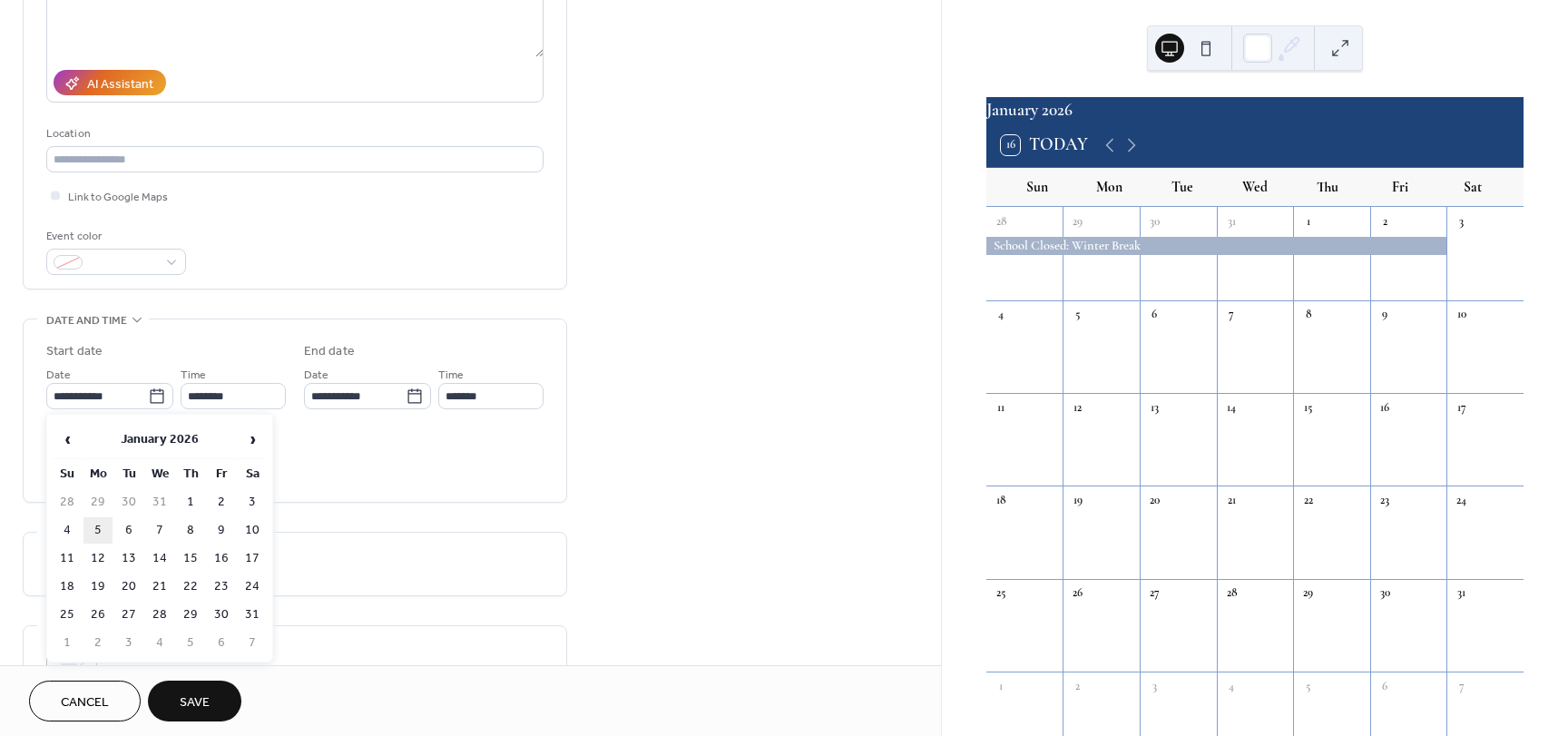 click on "5" at bounding box center [98, 530] 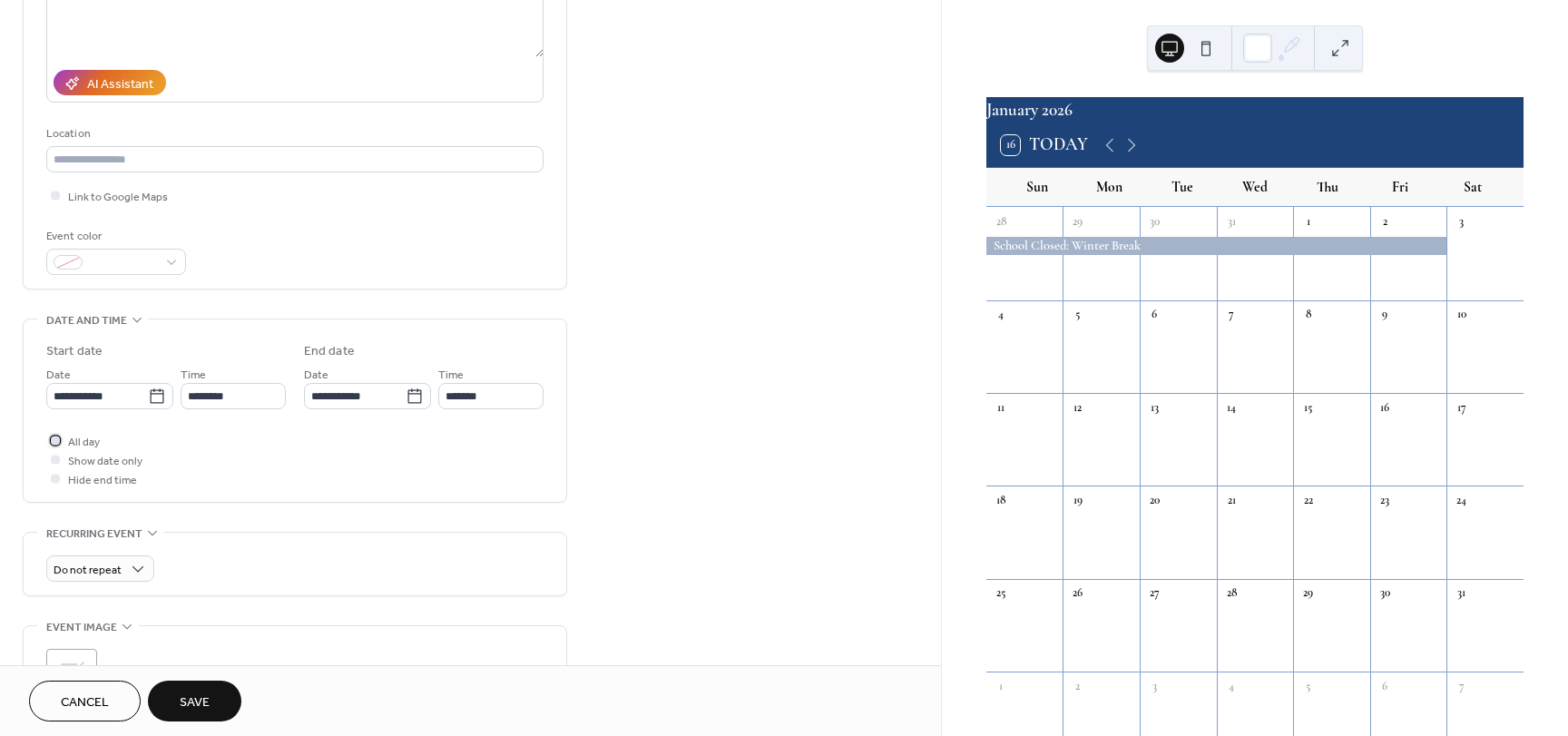 click at bounding box center (55, 440) 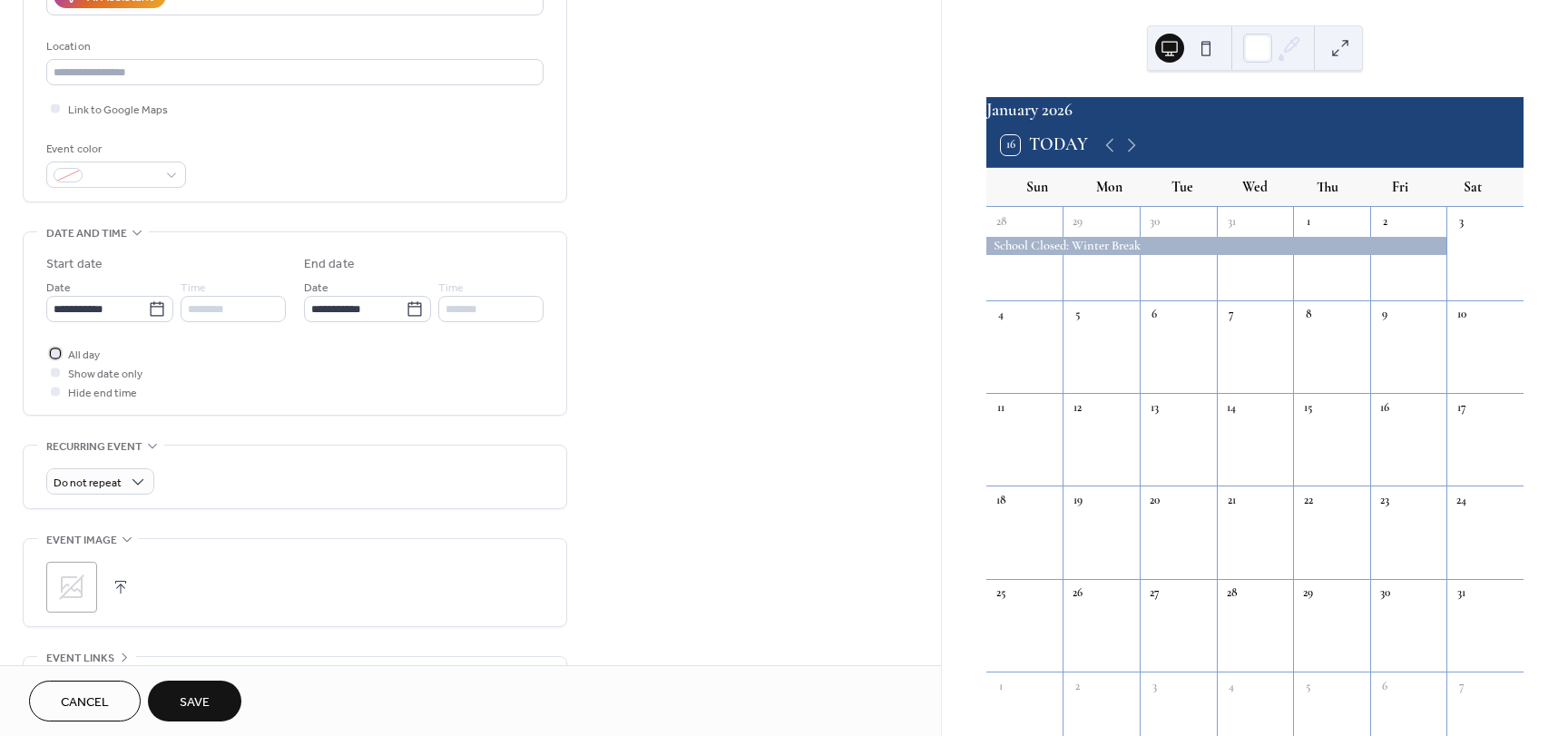 scroll, scrollTop: 363, scrollLeft: 0, axis: vertical 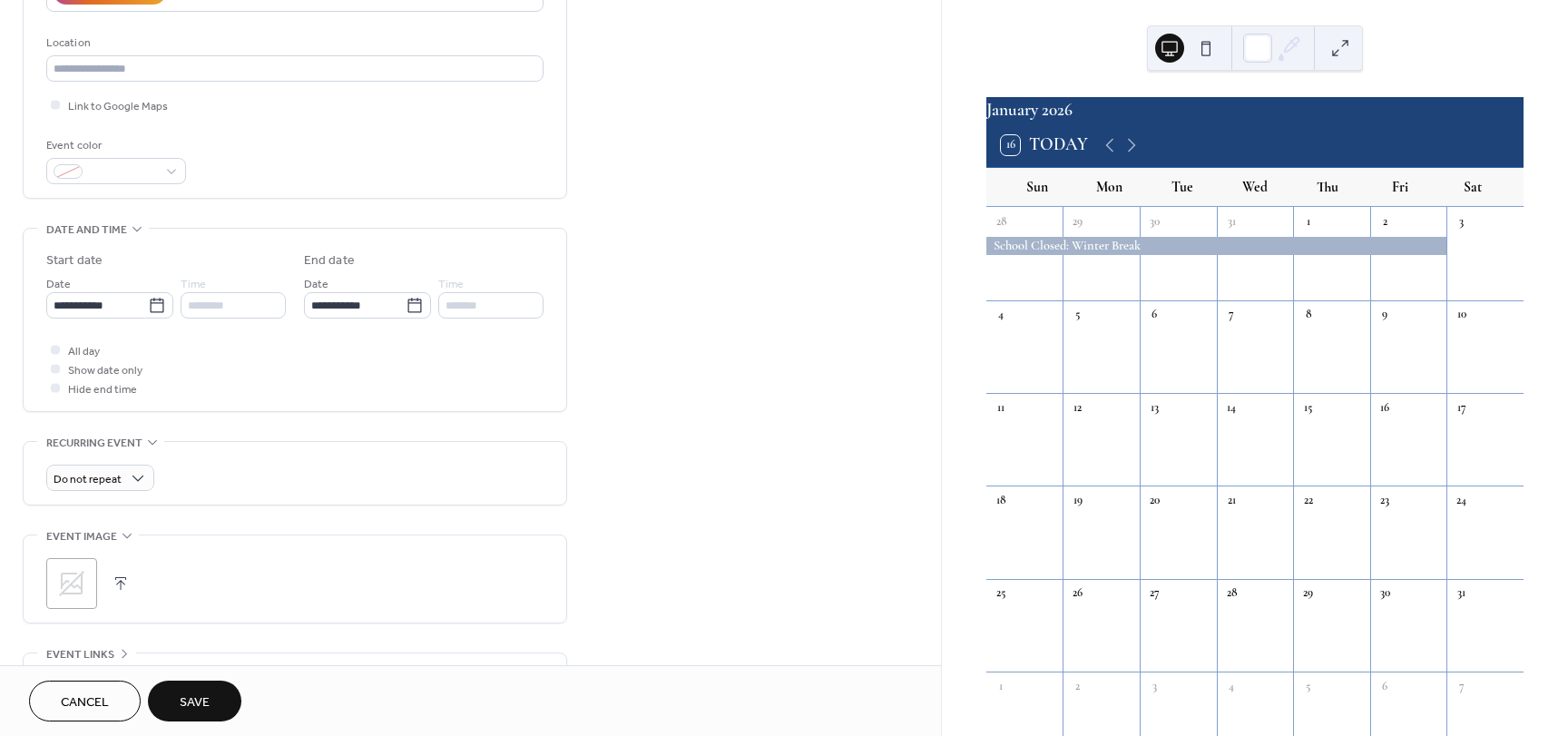 click on "Save" at bounding box center [194, 702] 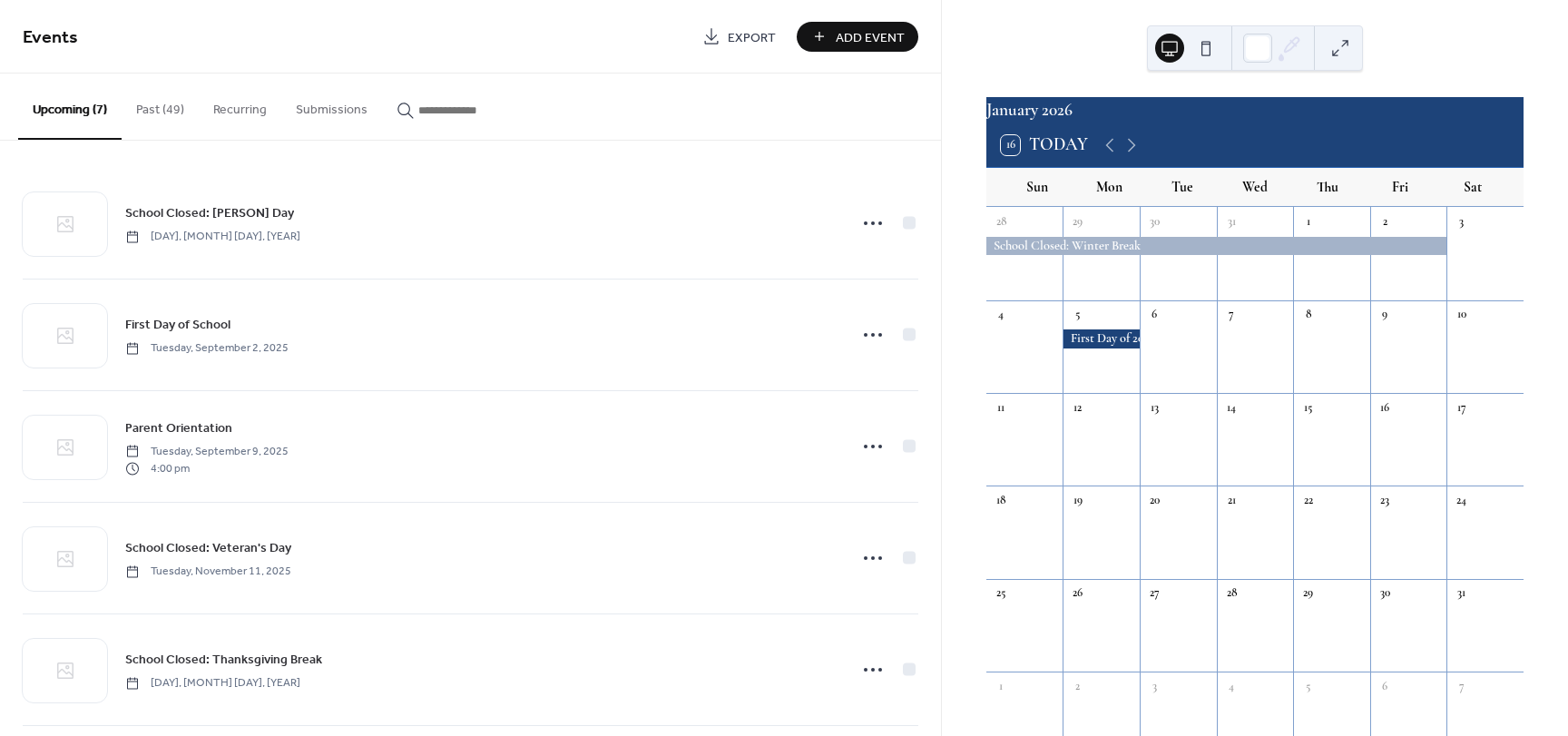 click on "Add Event" at bounding box center (870, 37) 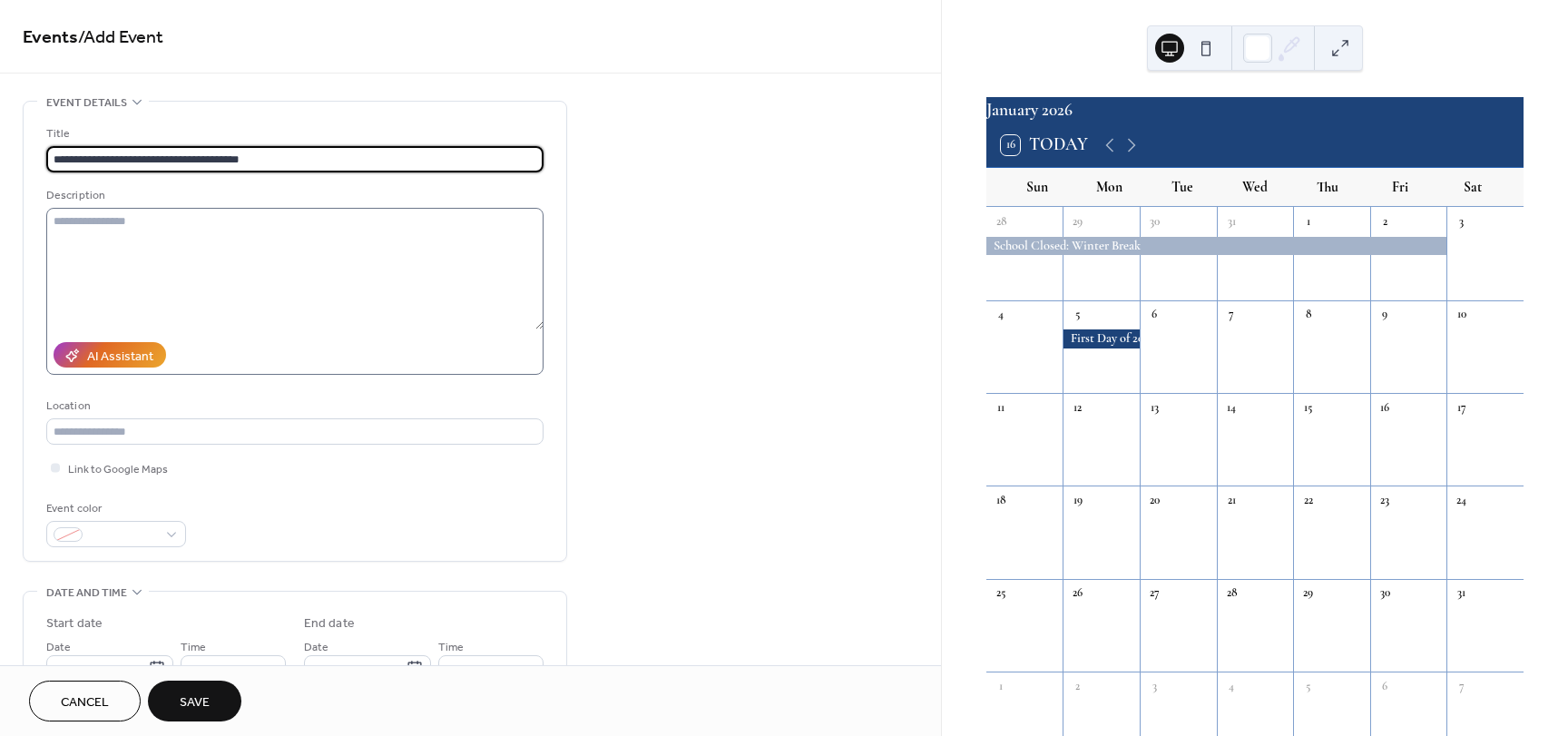 type on "**********" 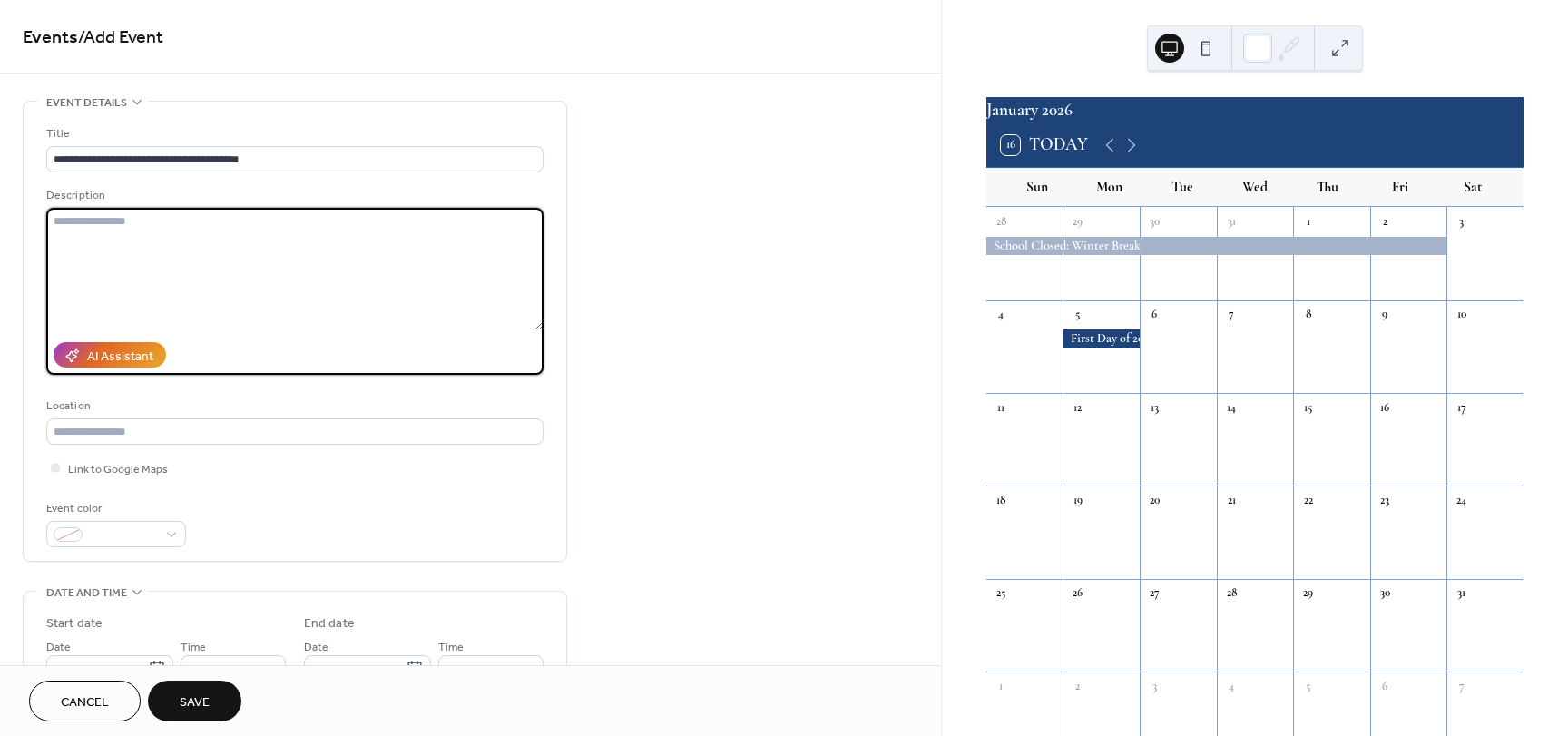 click at bounding box center (295, 269) 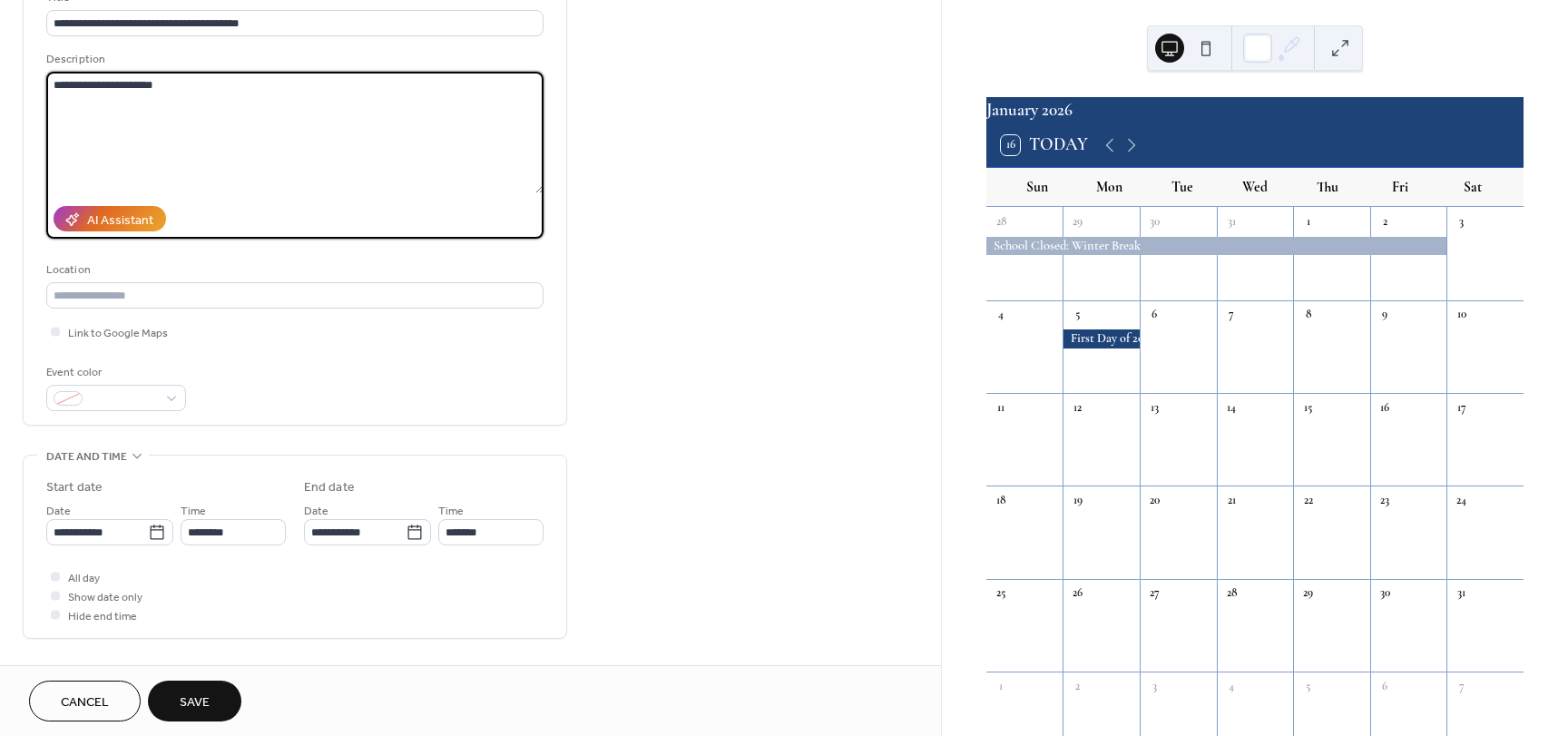 scroll, scrollTop: 182, scrollLeft: 0, axis: vertical 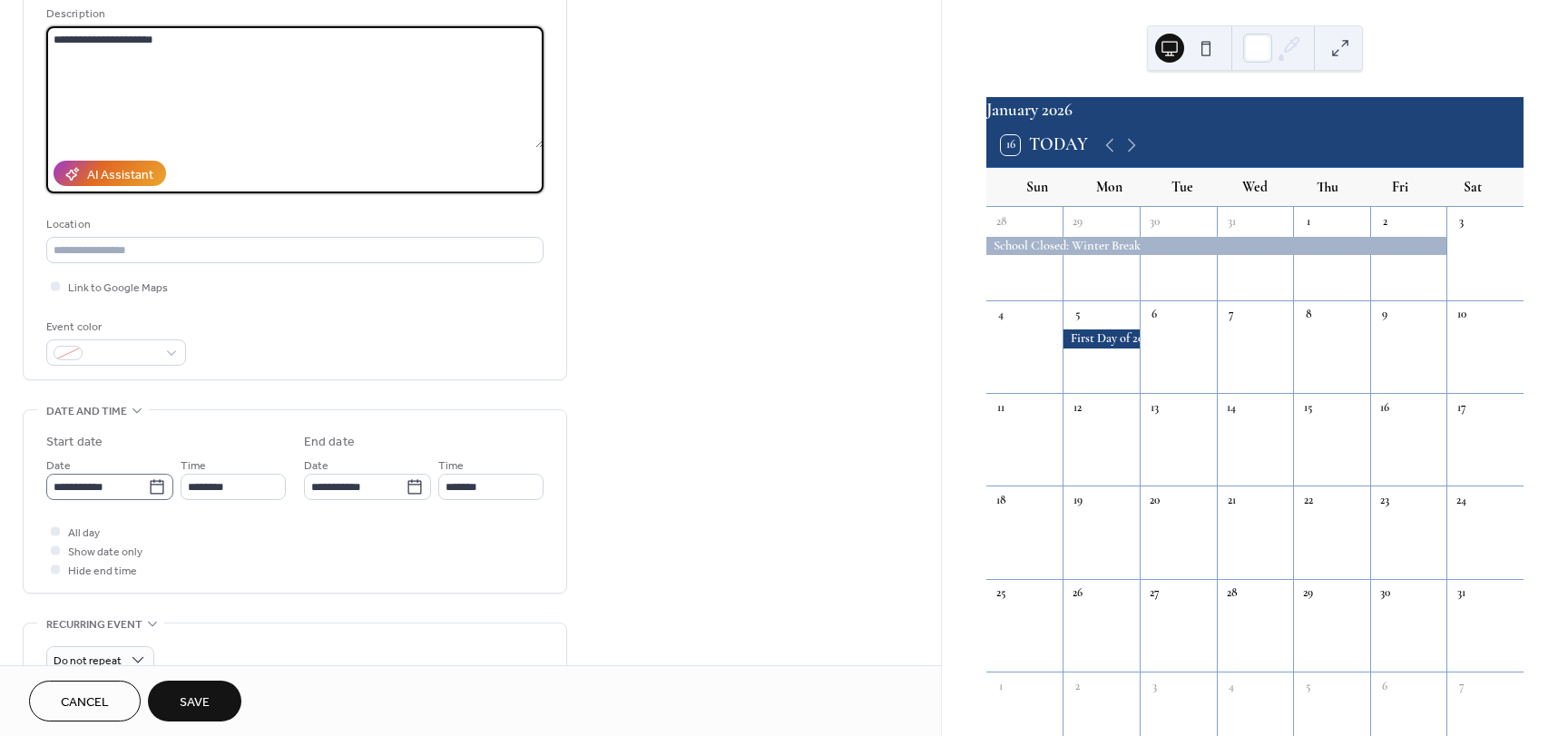 type on "**********" 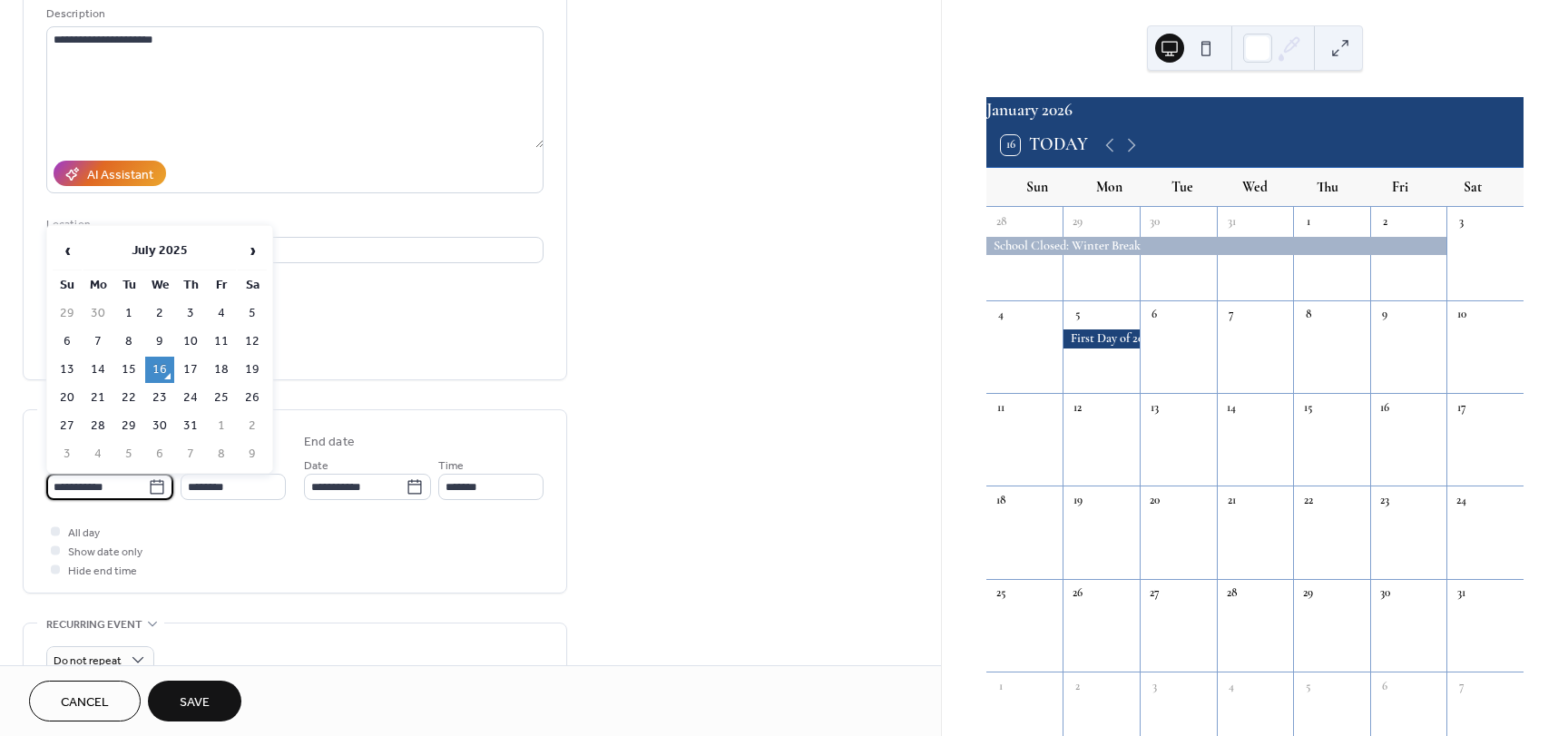 click on "**********" at bounding box center [97, 486] 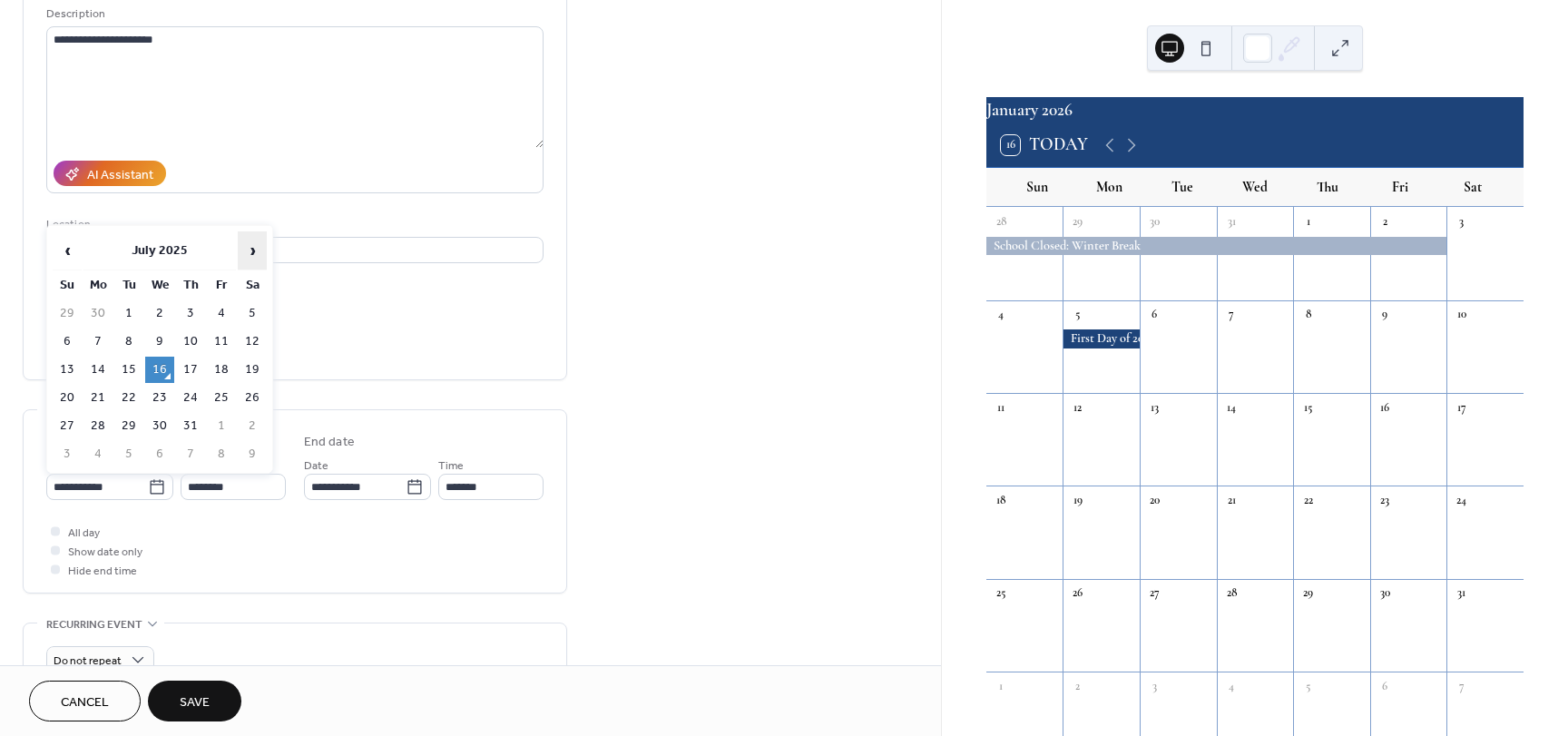 click on "›" at bounding box center [252, 250] 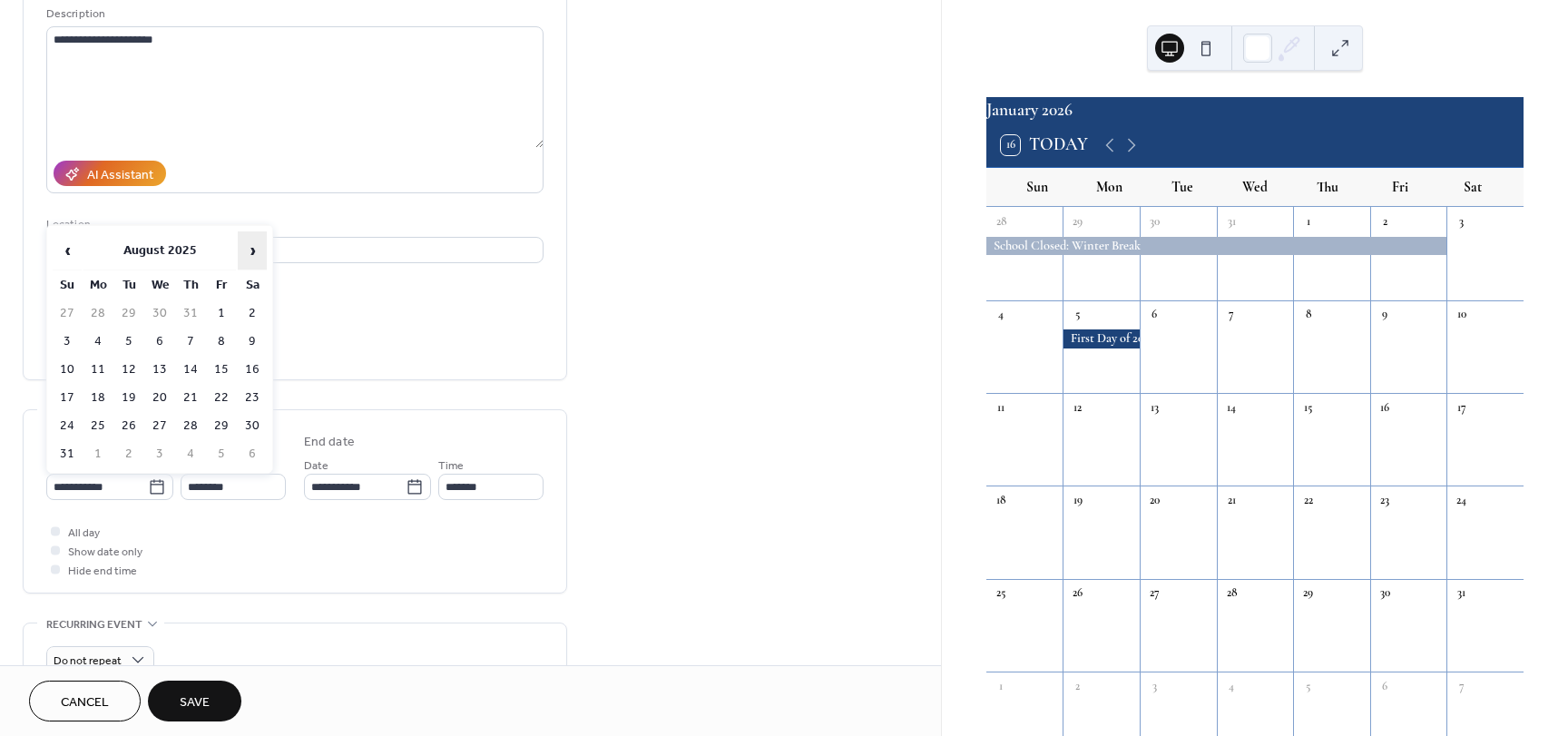click on "›" at bounding box center [252, 250] 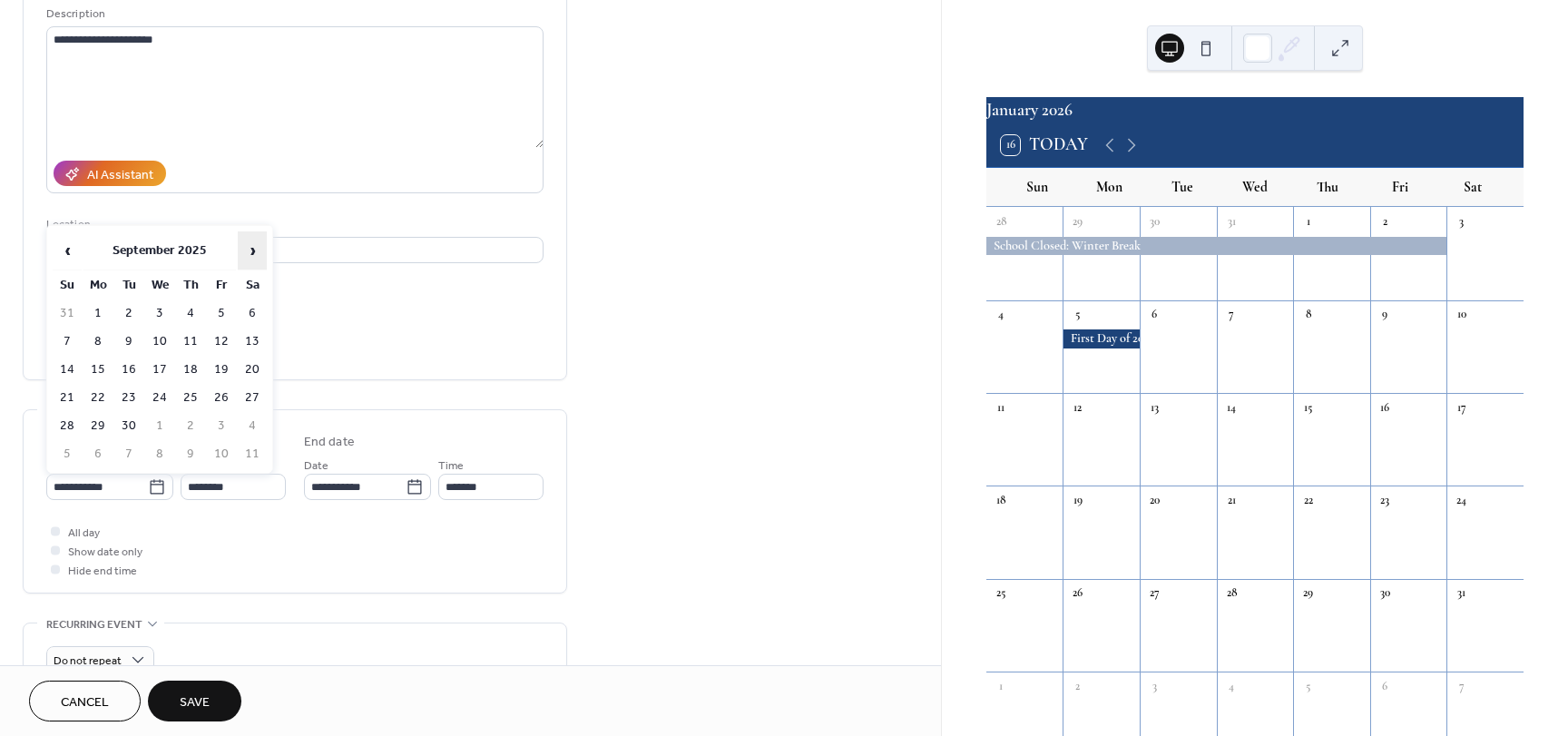 click on "›" at bounding box center (252, 250) 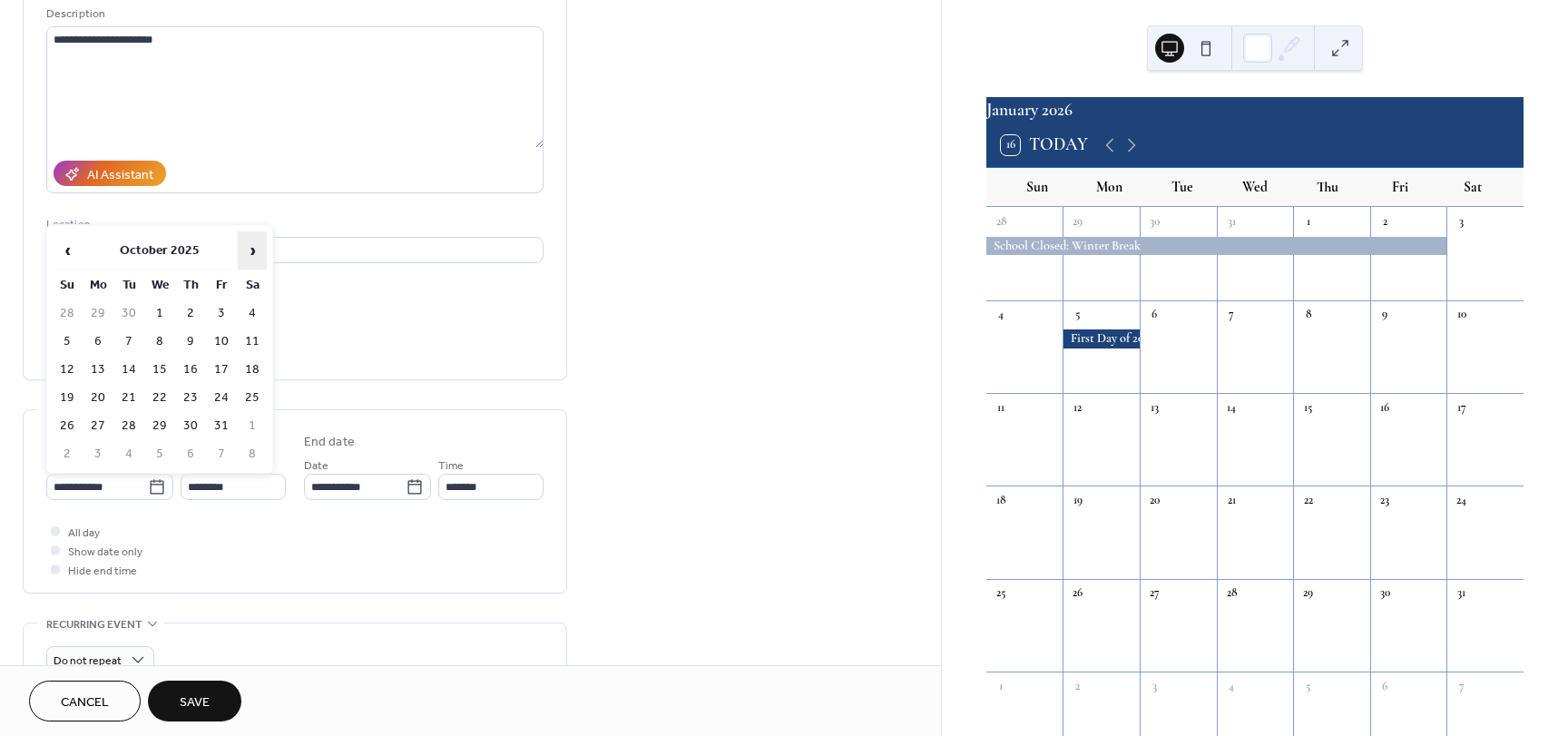 click on "›" at bounding box center [252, 250] 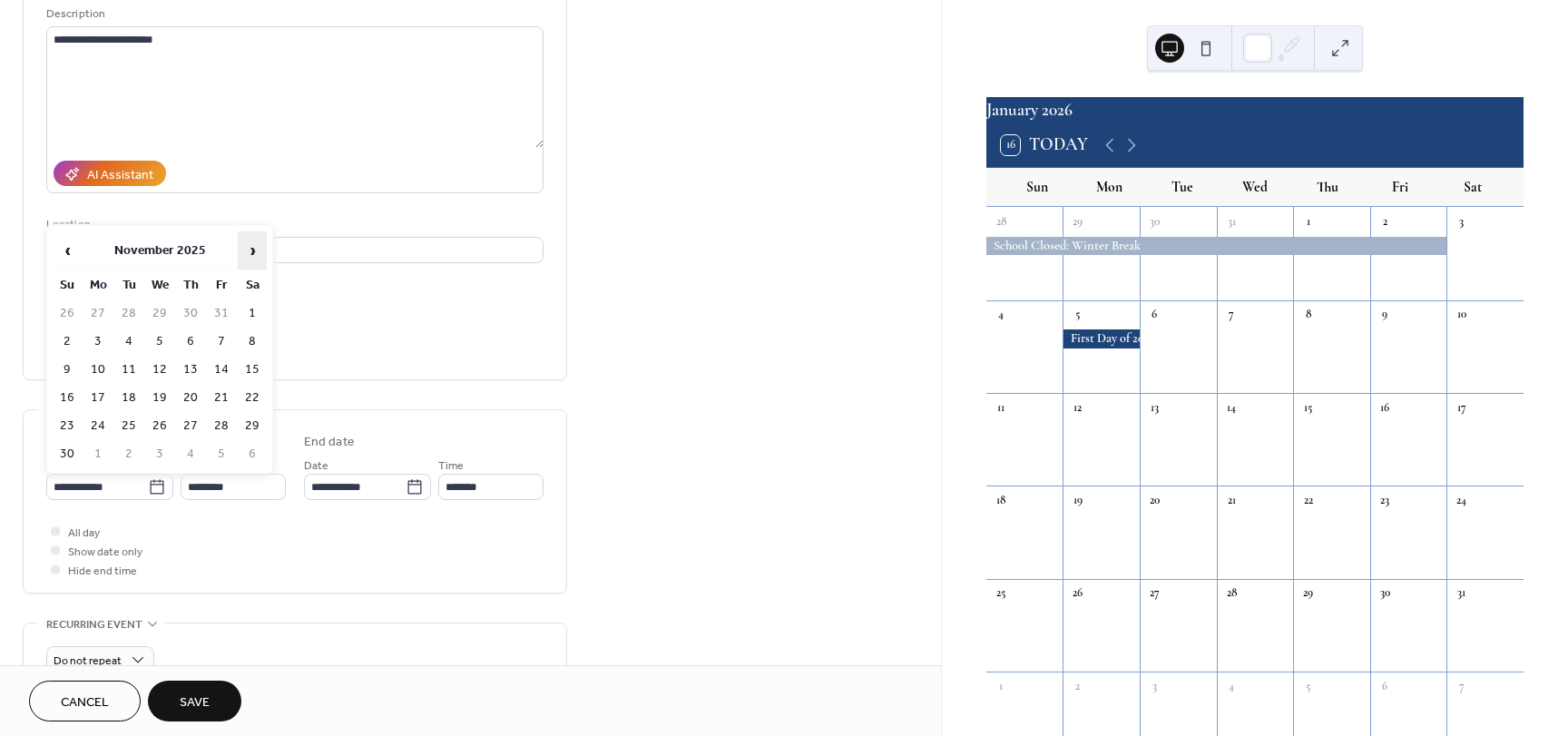 click on "›" at bounding box center (252, 250) 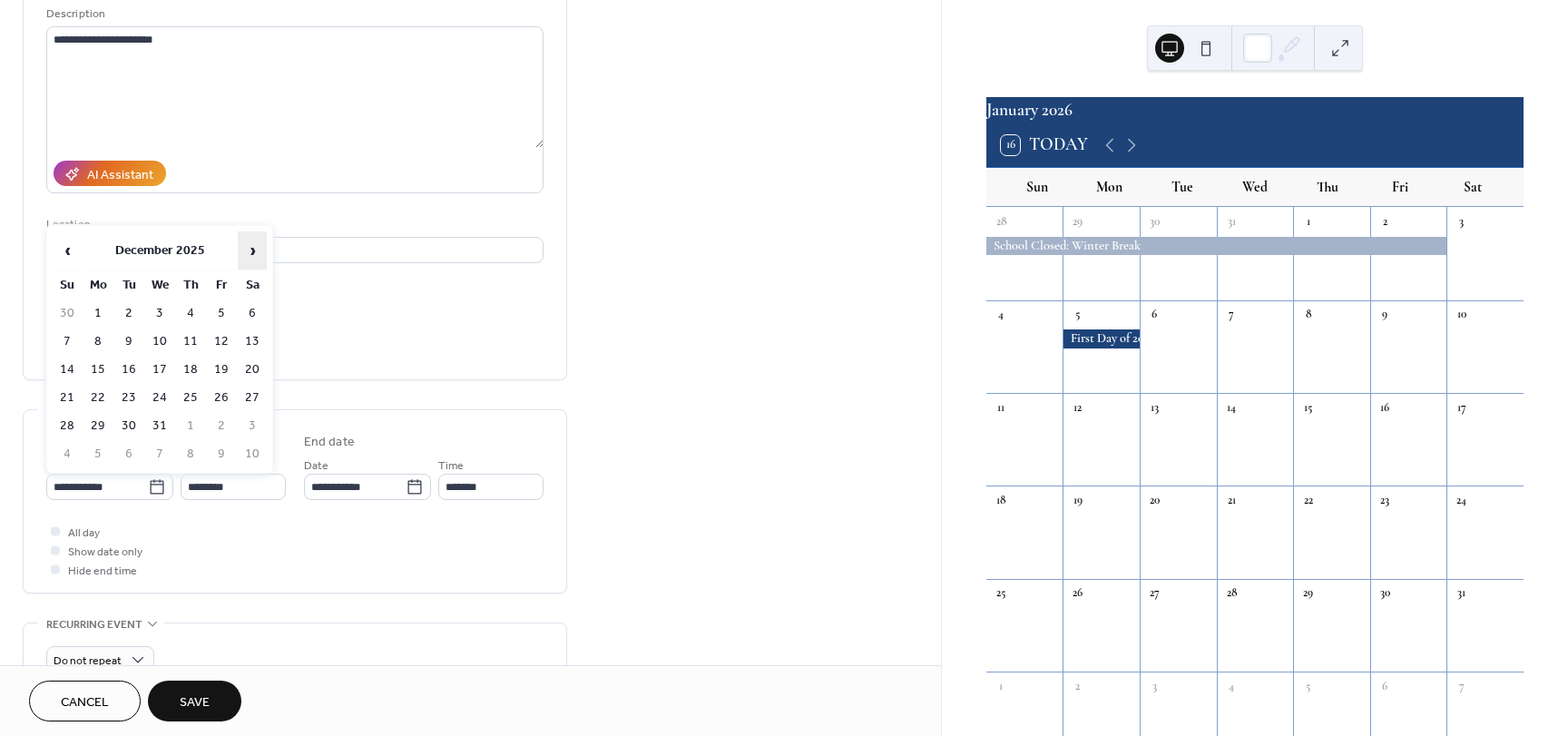 click on "›" at bounding box center (252, 250) 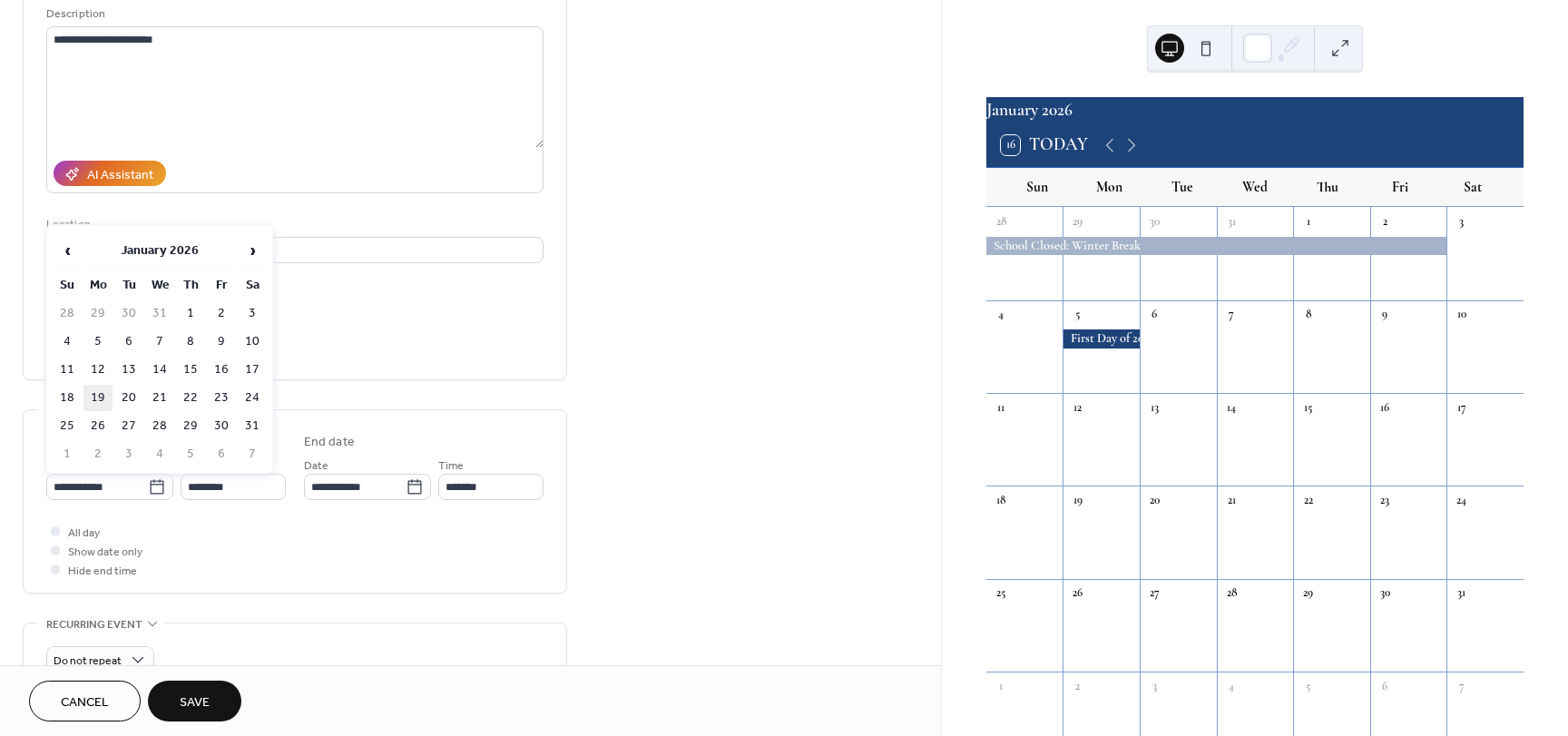 click on "19" at bounding box center [98, 397] 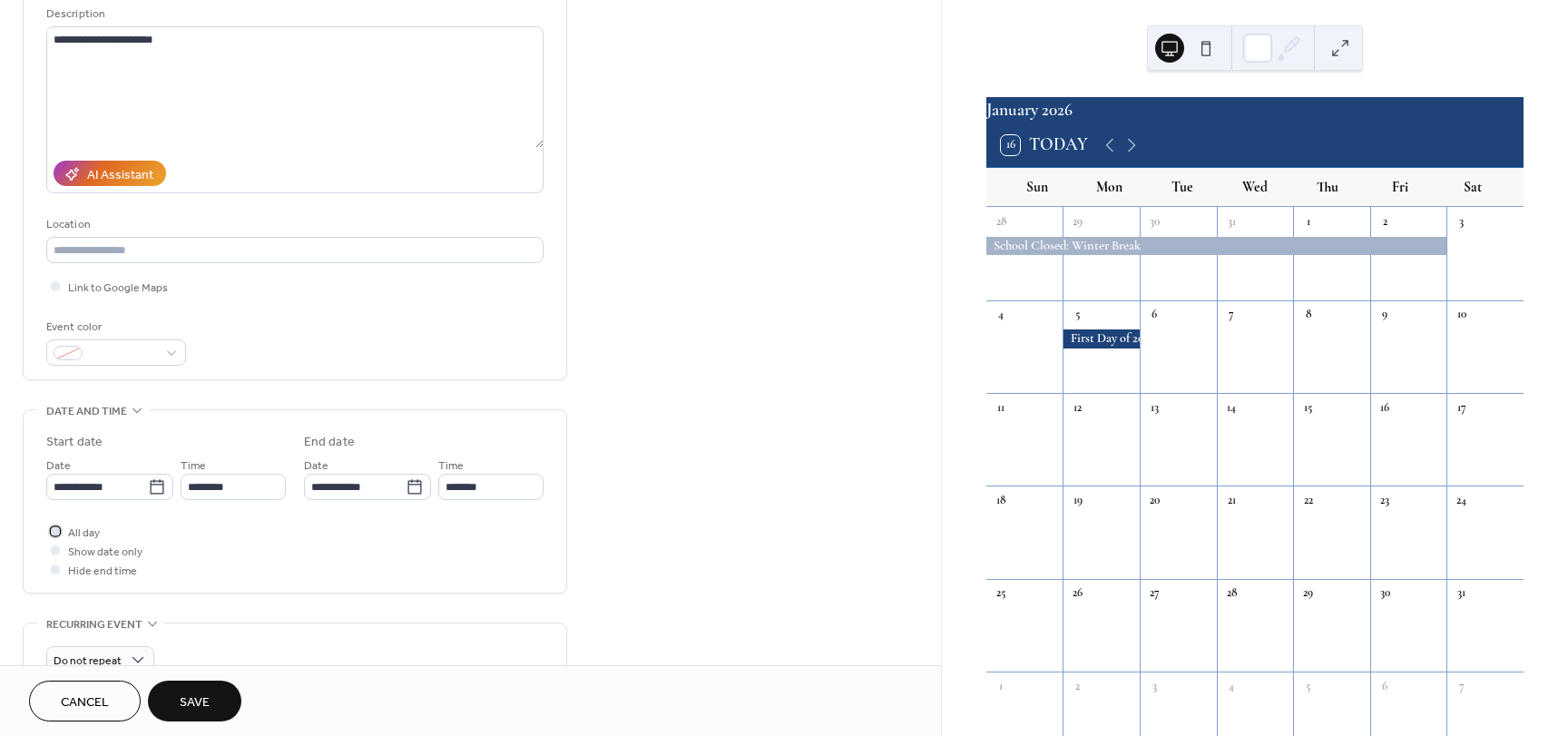 click at bounding box center [55, 531] 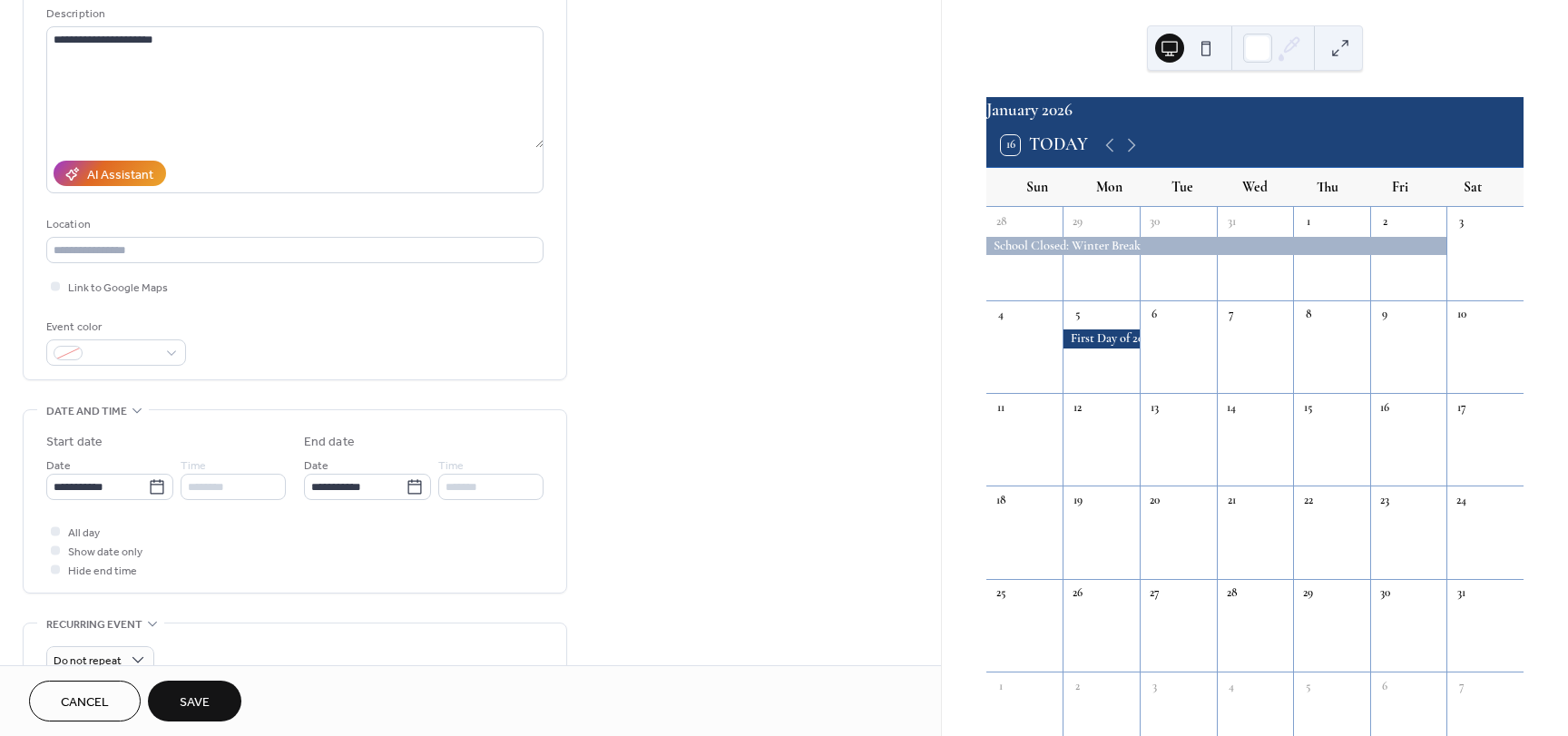 click on "Save" at bounding box center (194, 702) 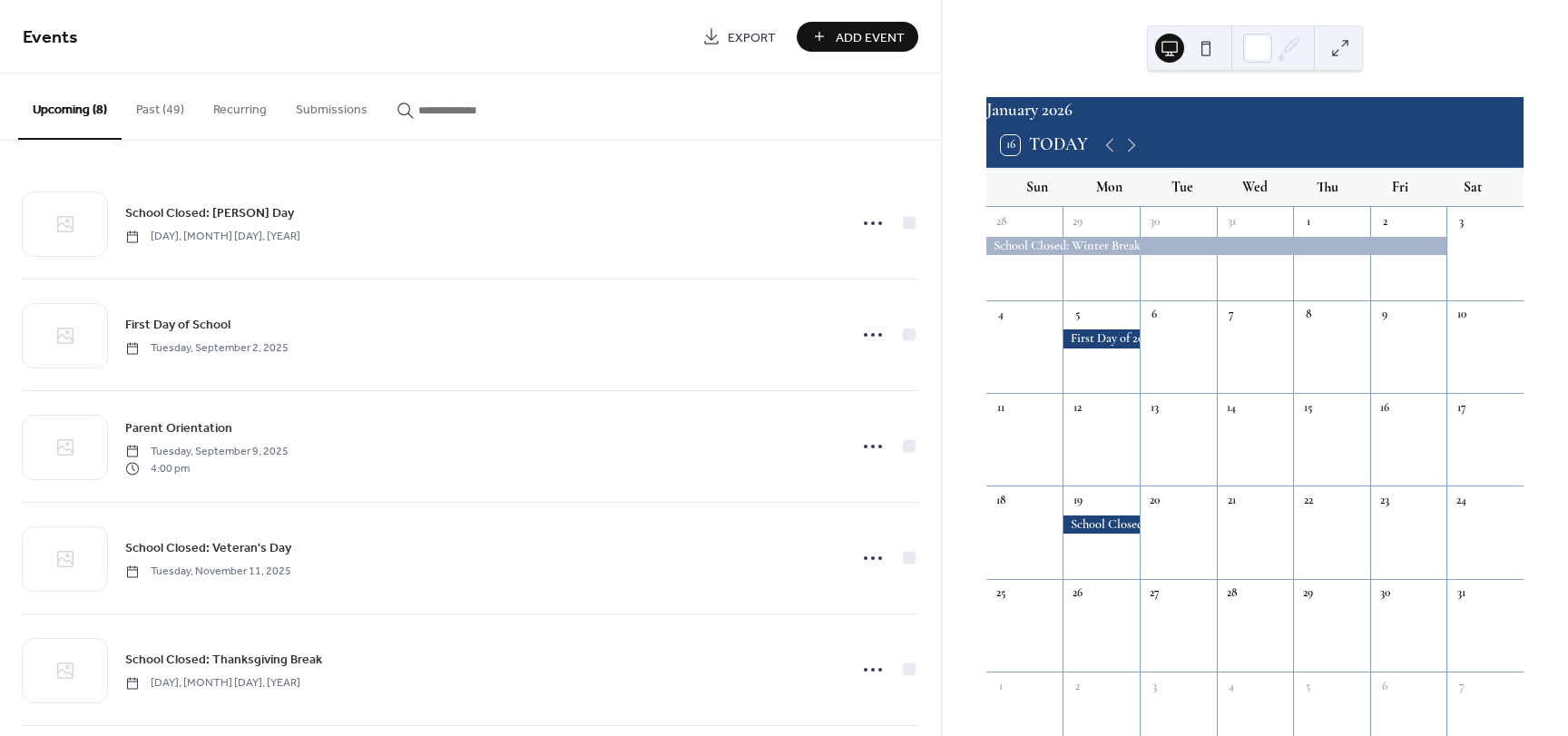 click on "Add Event" at bounding box center (870, 37) 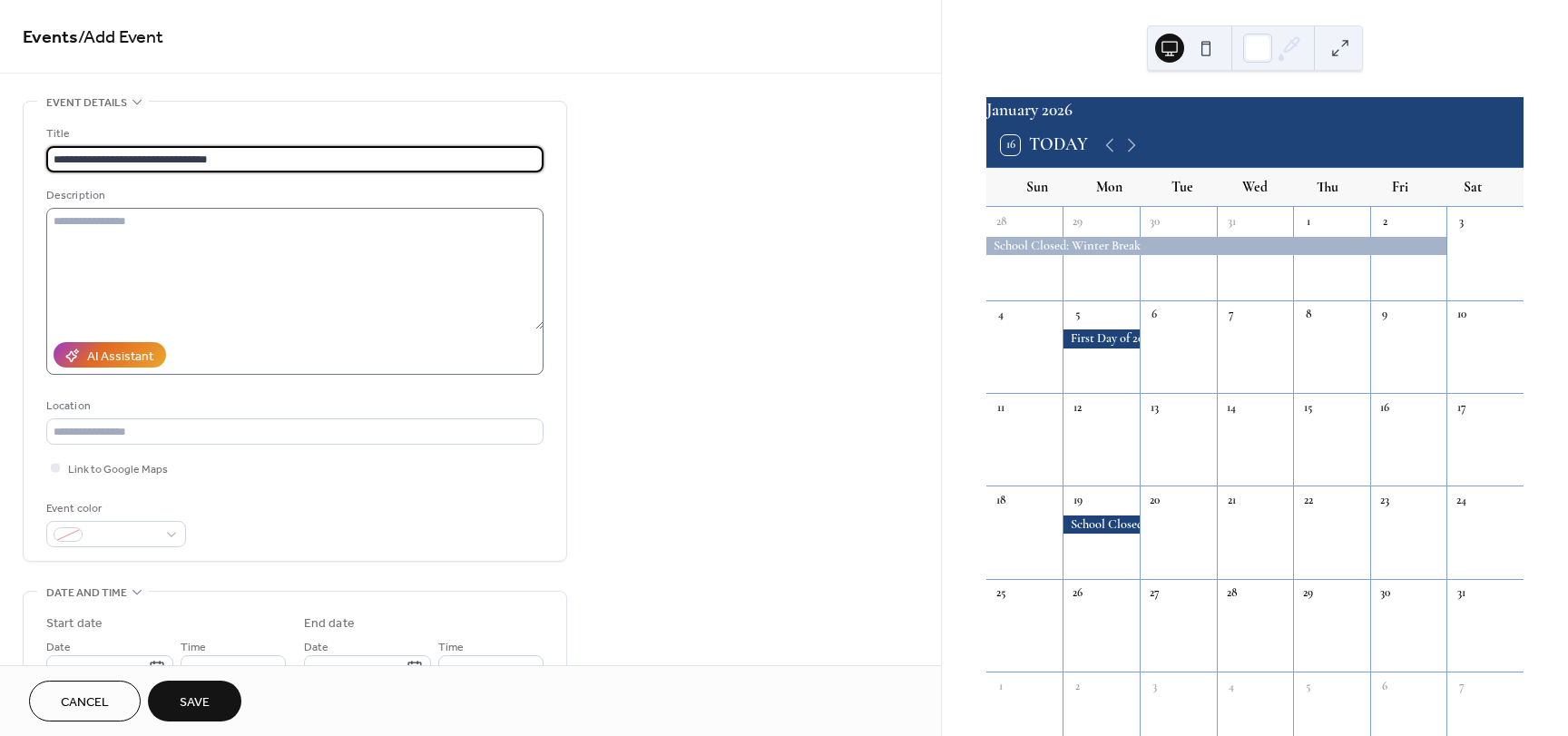 type on "**********" 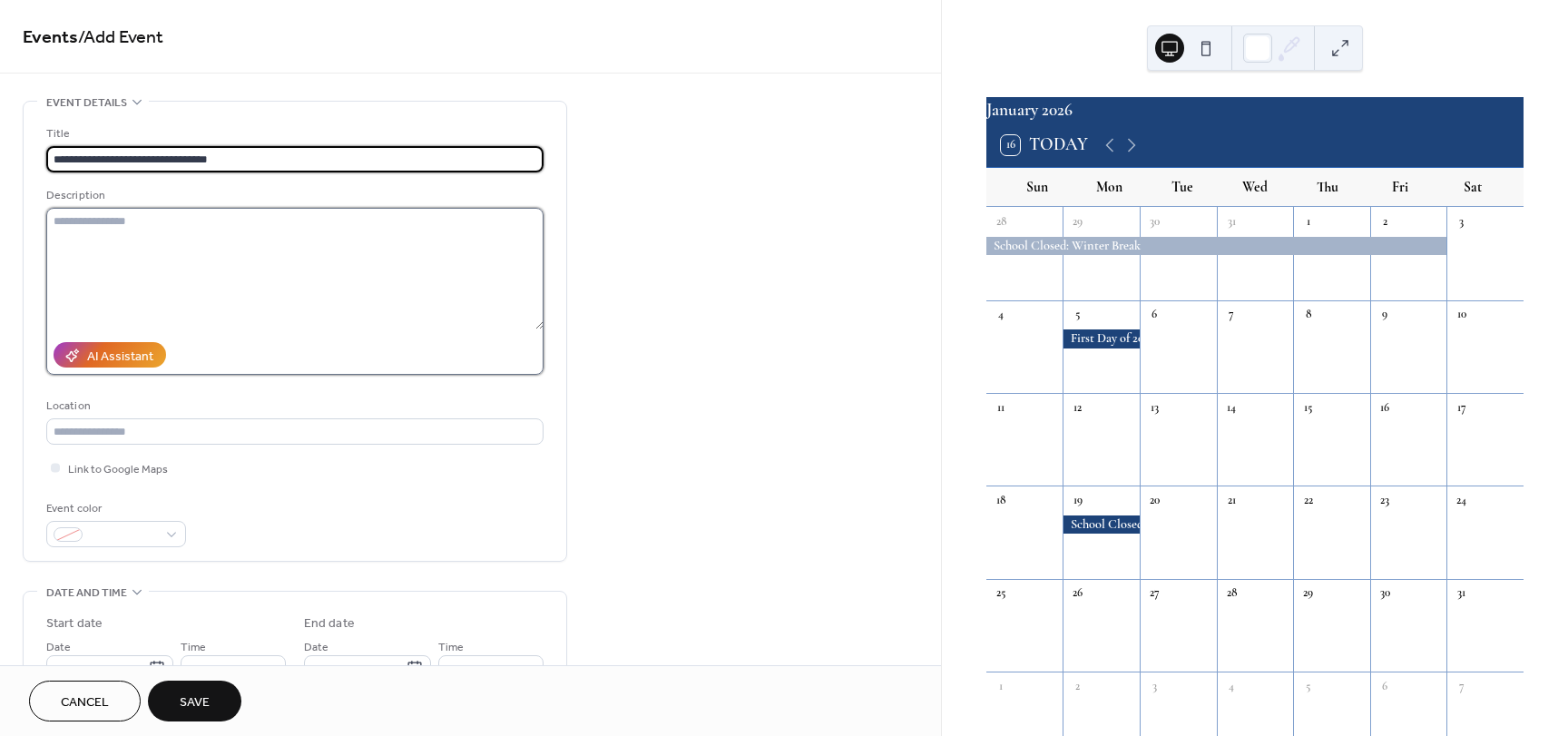 click at bounding box center (295, 269) 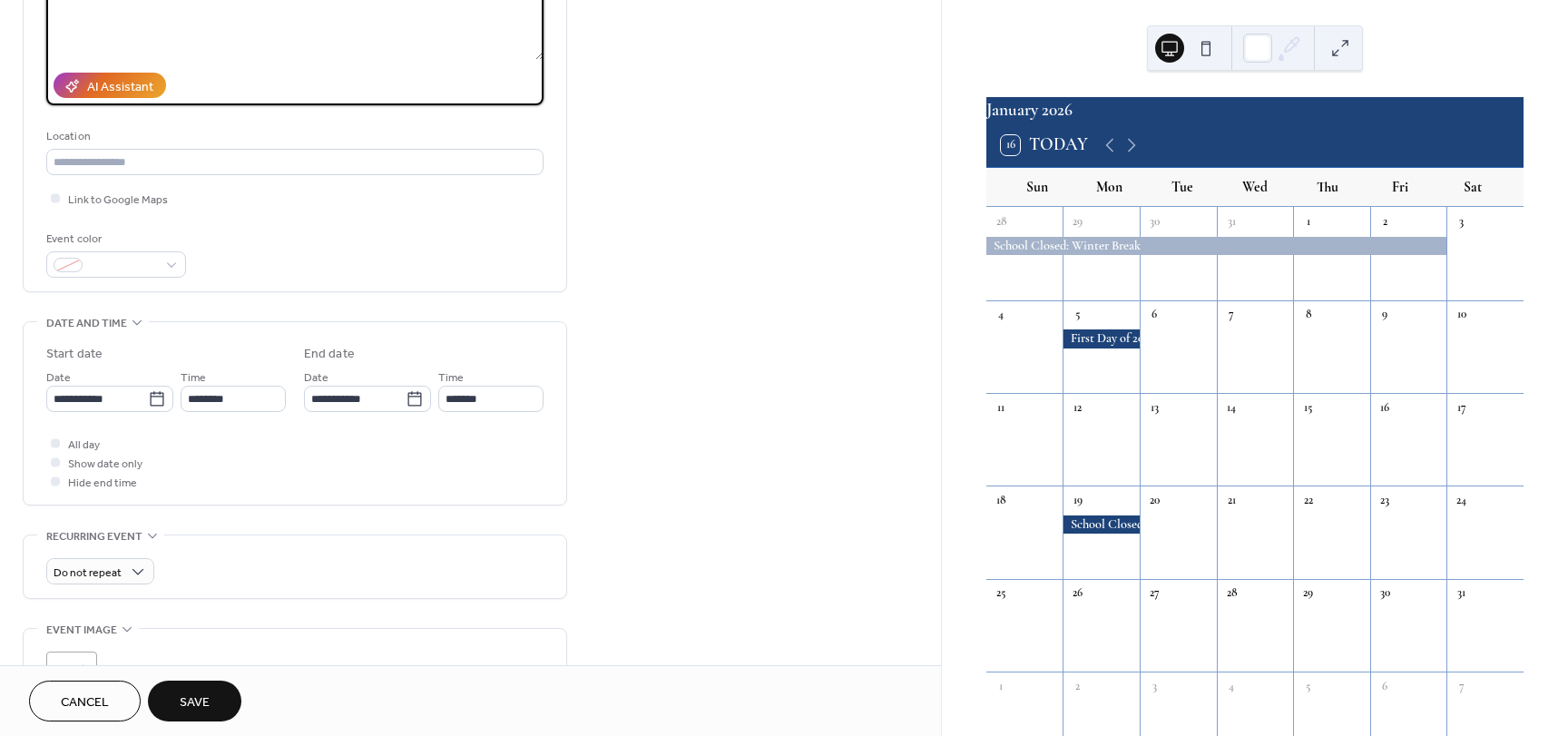 scroll, scrollTop: 272, scrollLeft: 0, axis: vertical 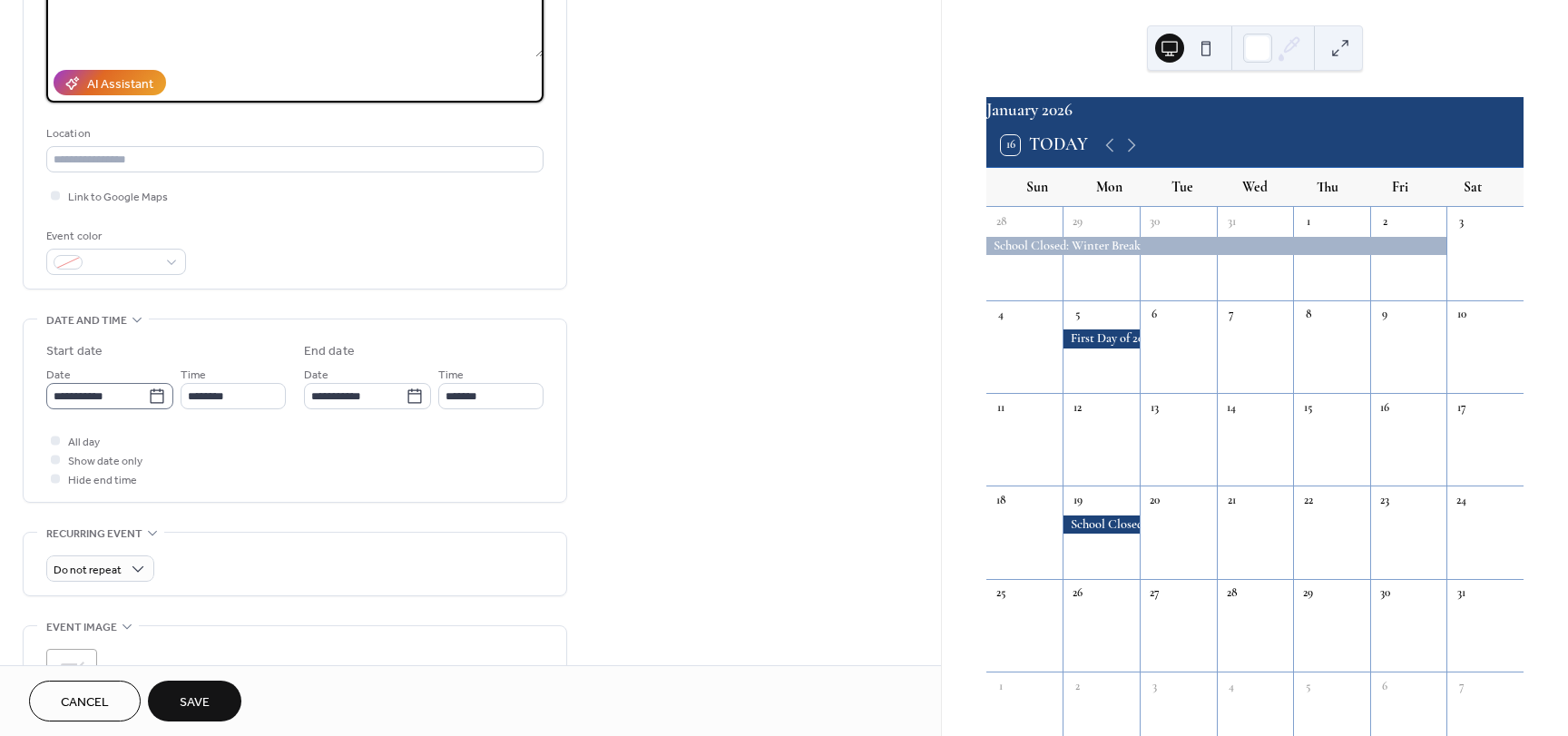 type on "**********" 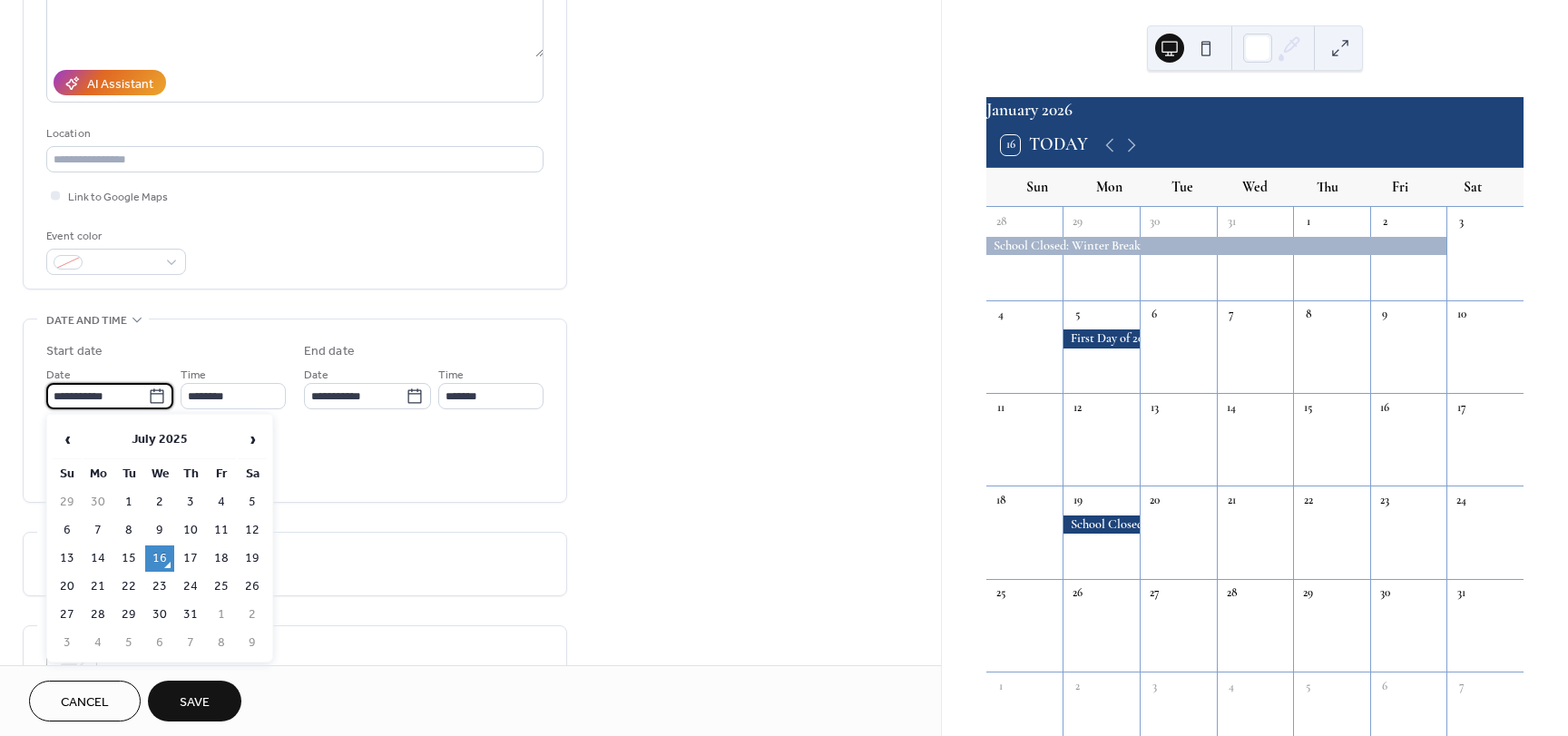 click on "**********" at bounding box center (97, 396) 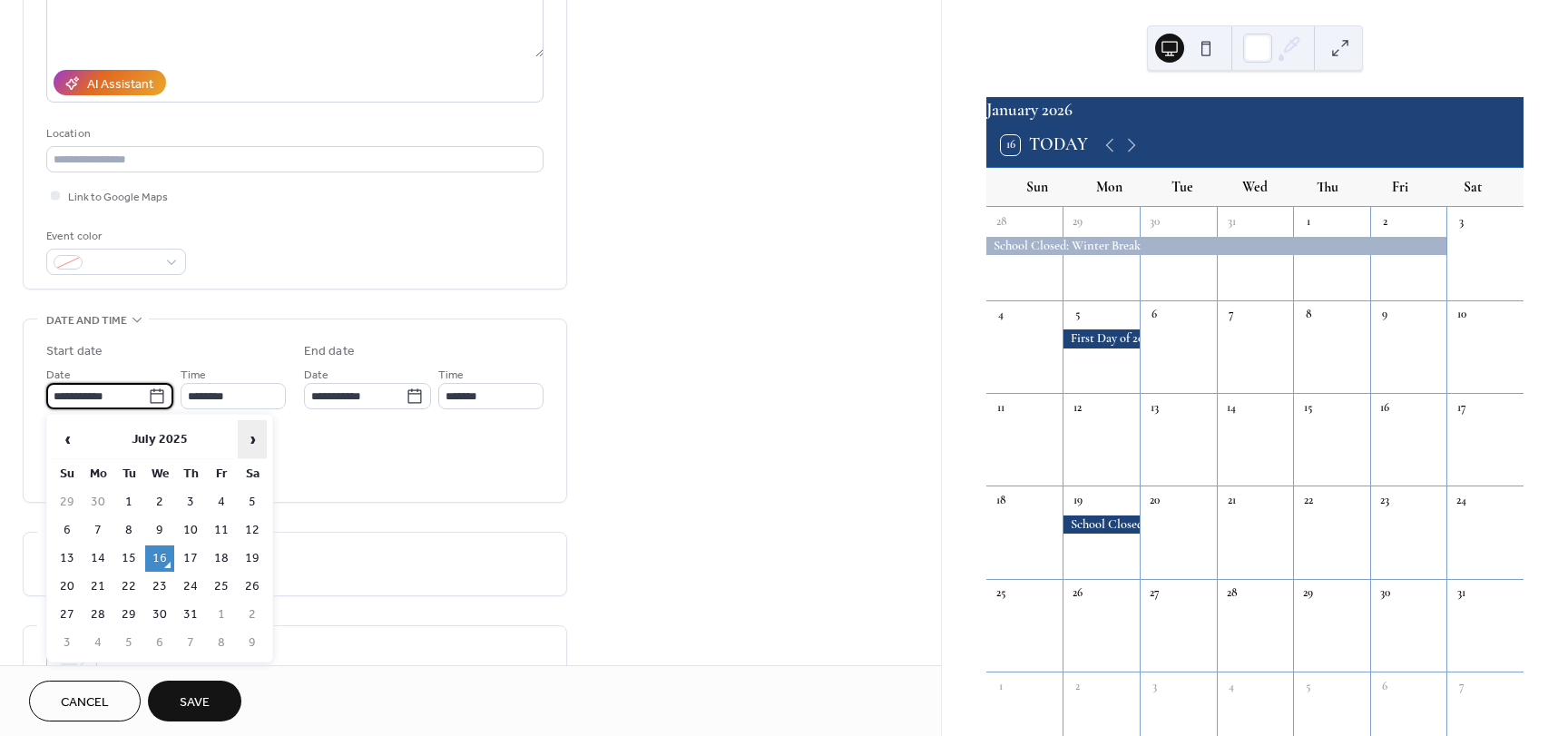 click on "›" at bounding box center [252, 439] 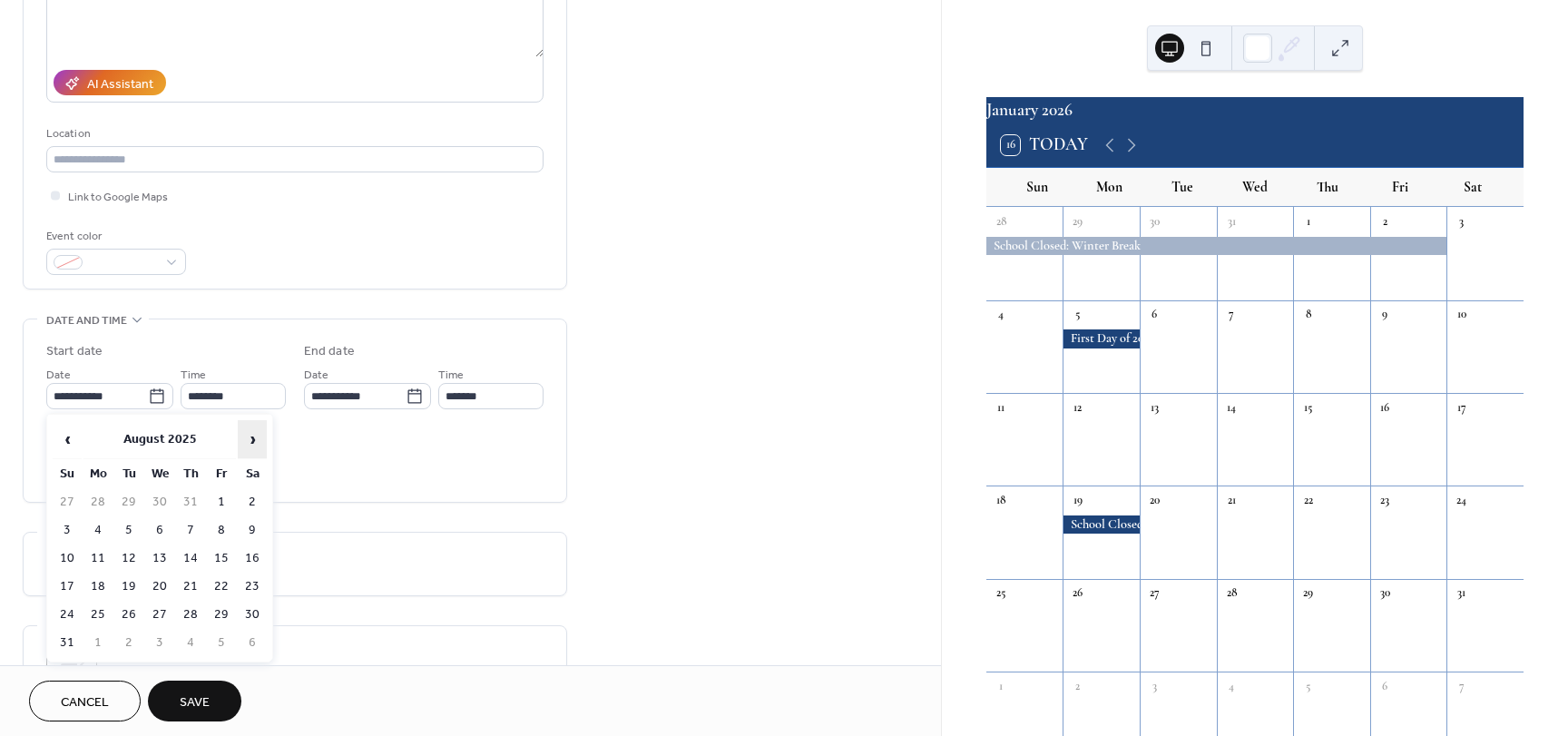 click on "›" at bounding box center (252, 439) 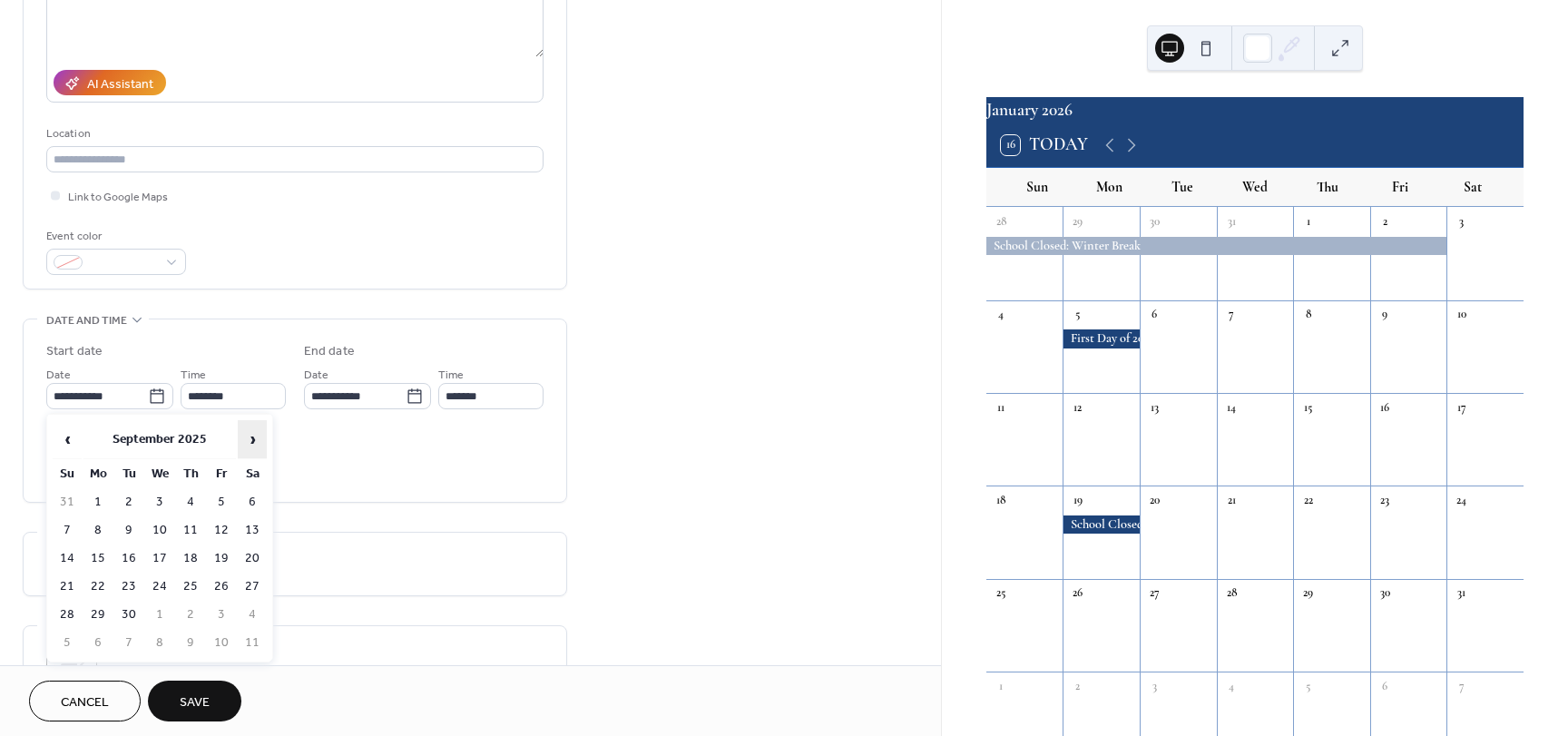 click on "›" at bounding box center [252, 439] 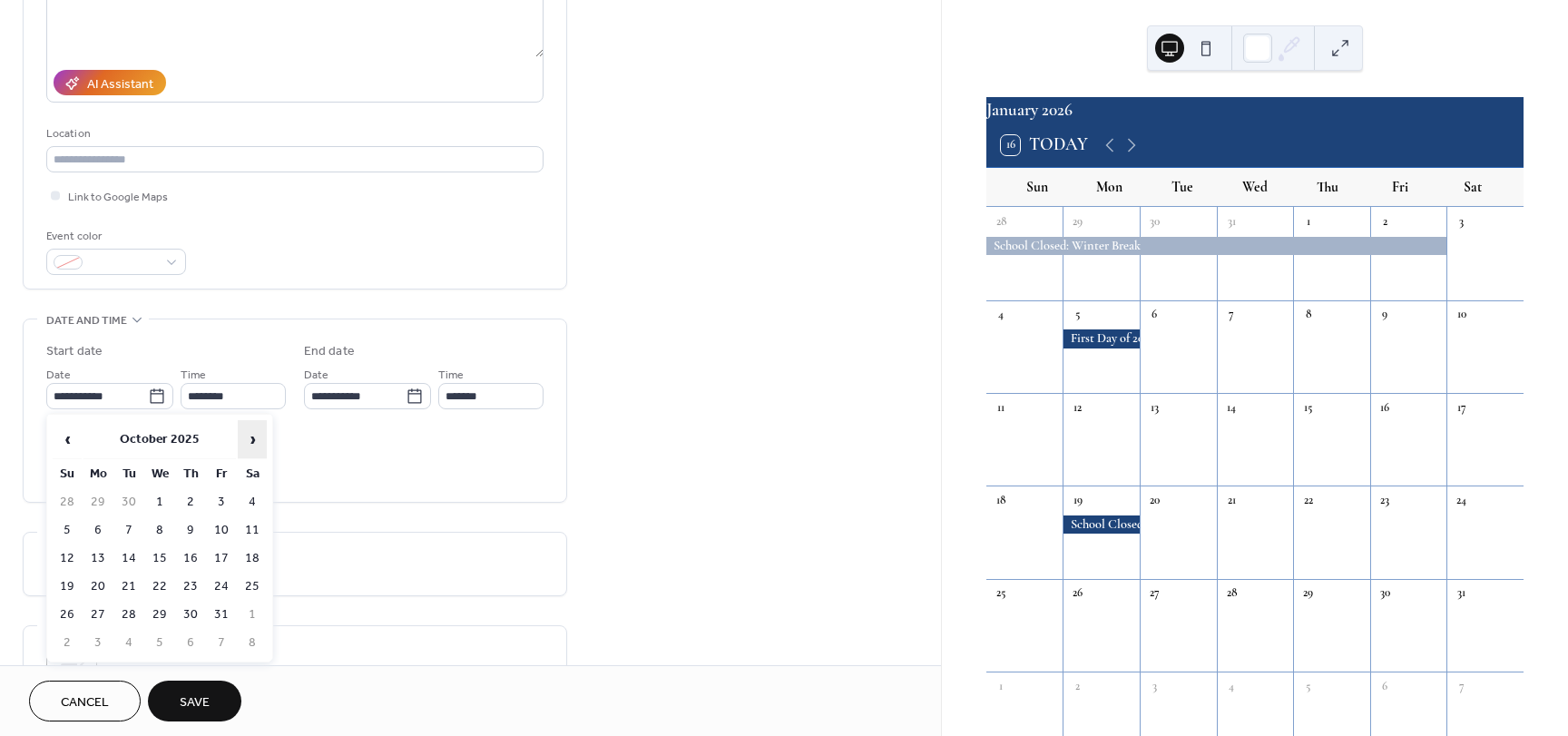 click on "›" at bounding box center (252, 439) 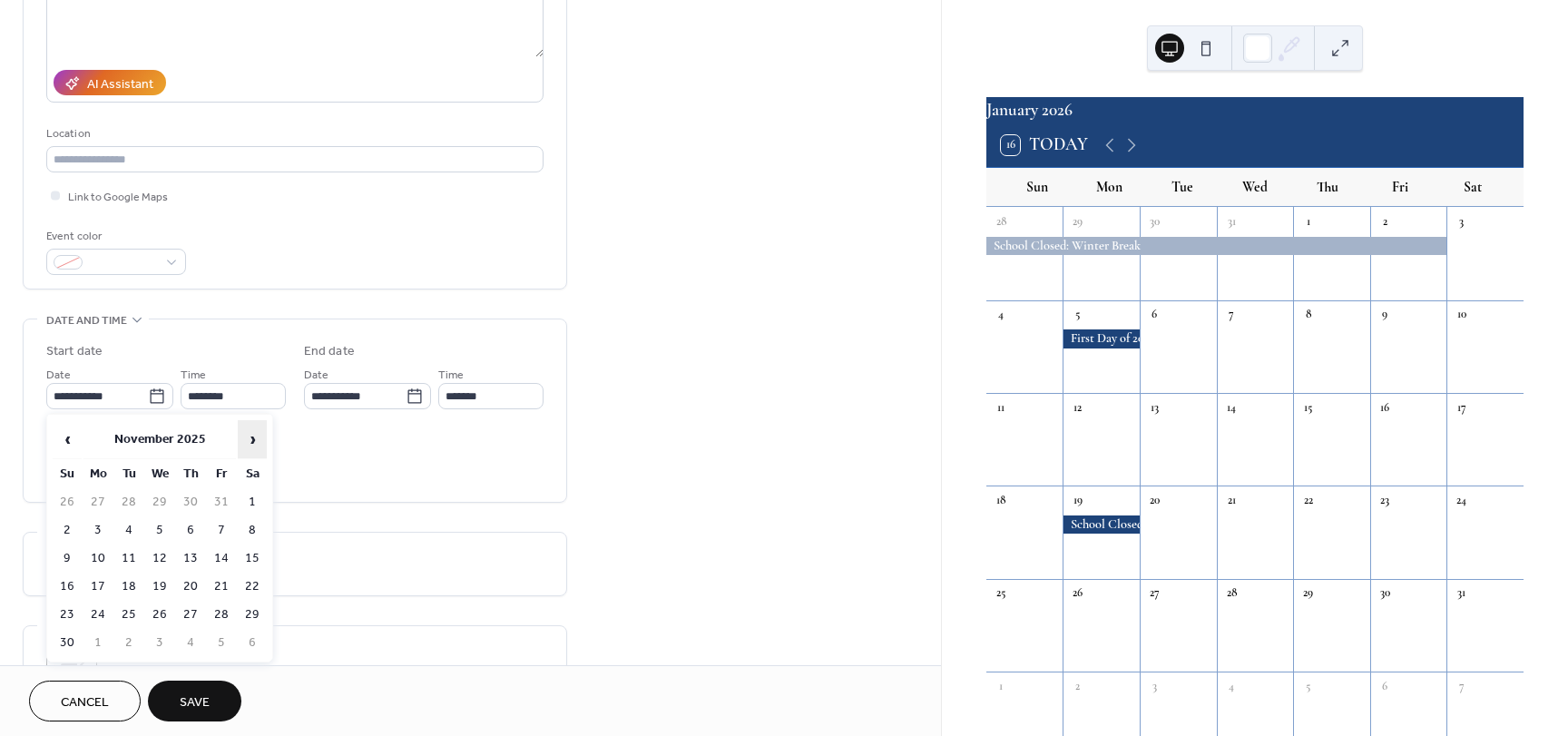 click on "›" at bounding box center (252, 439) 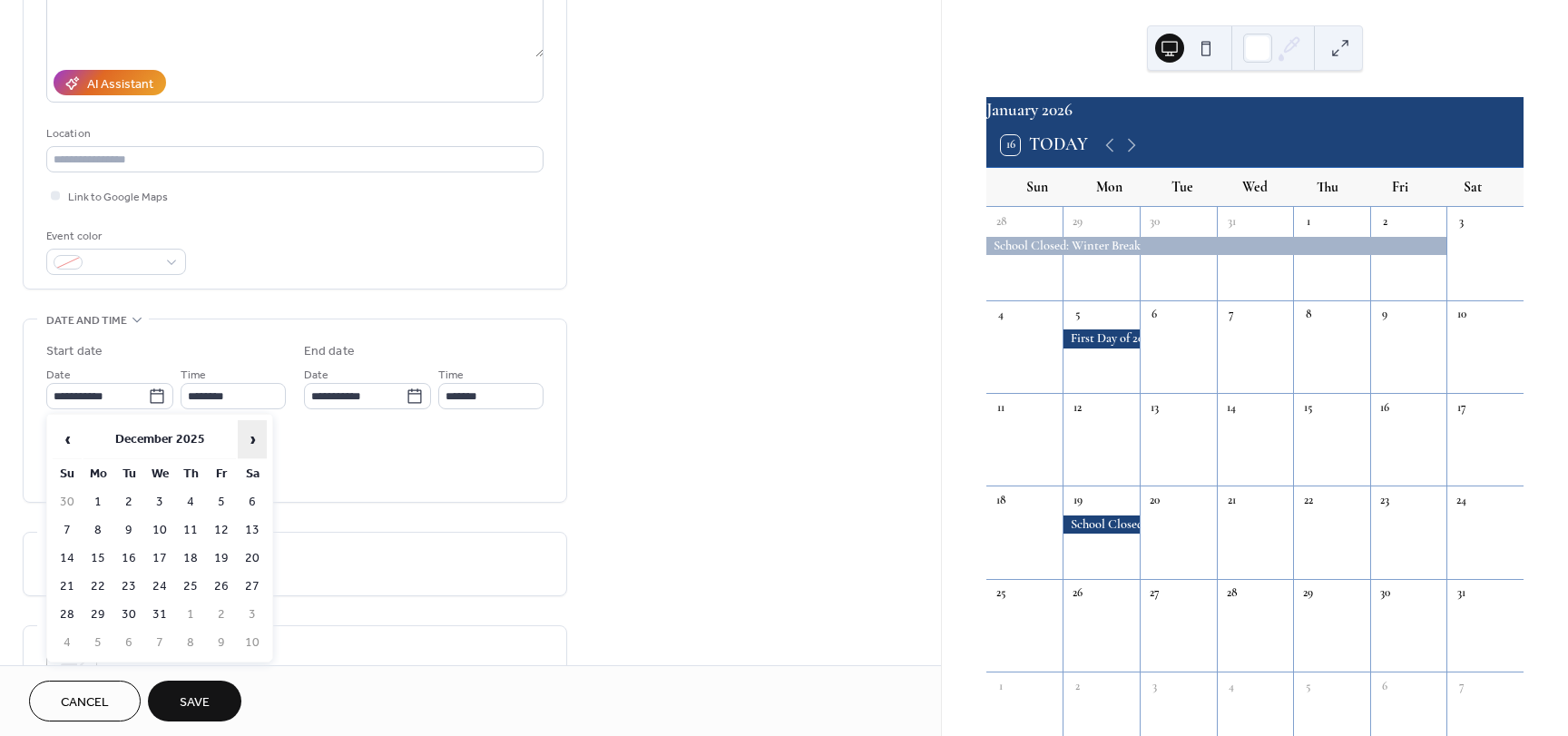 click on "›" at bounding box center [252, 439] 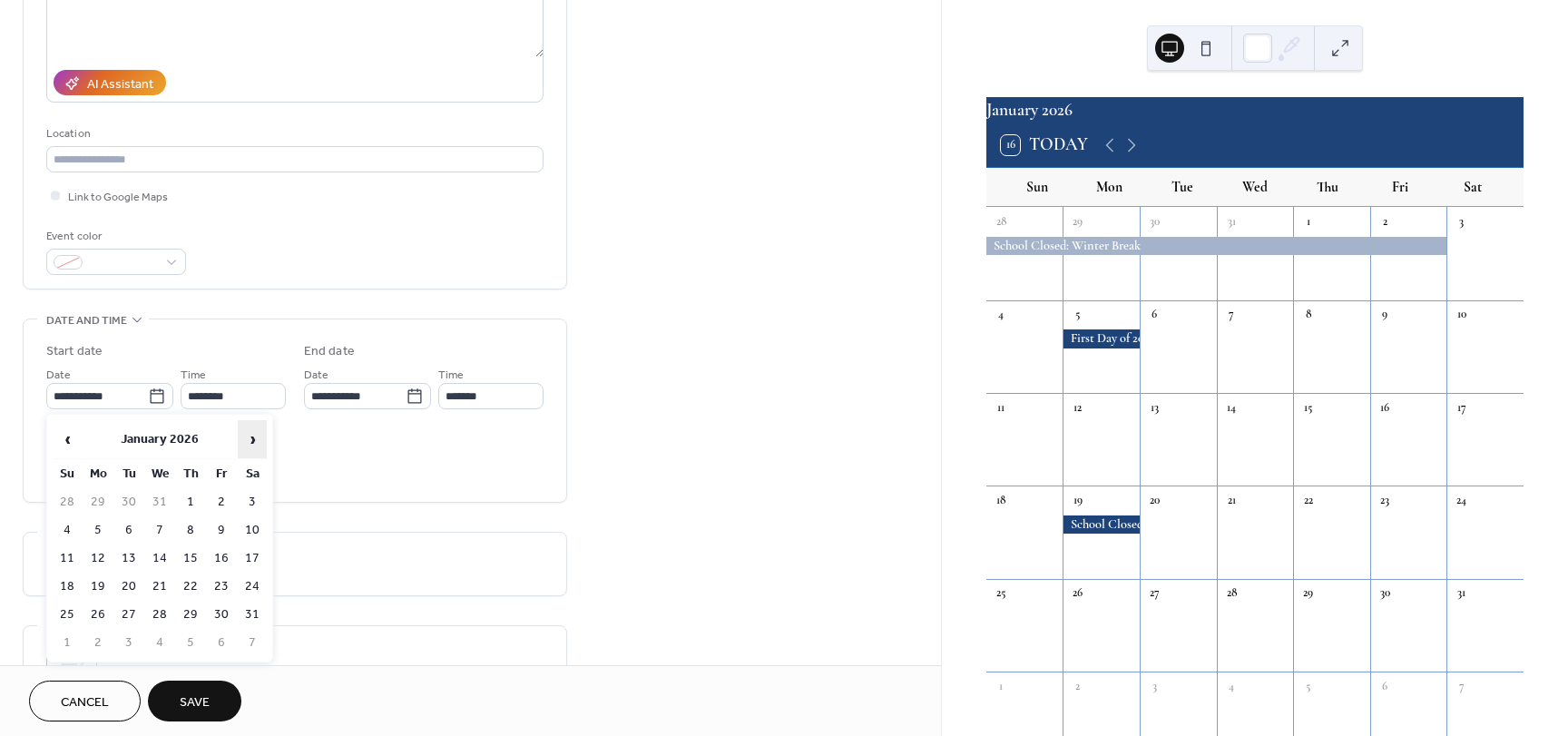 click on "›" at bounding box center [252, 439] 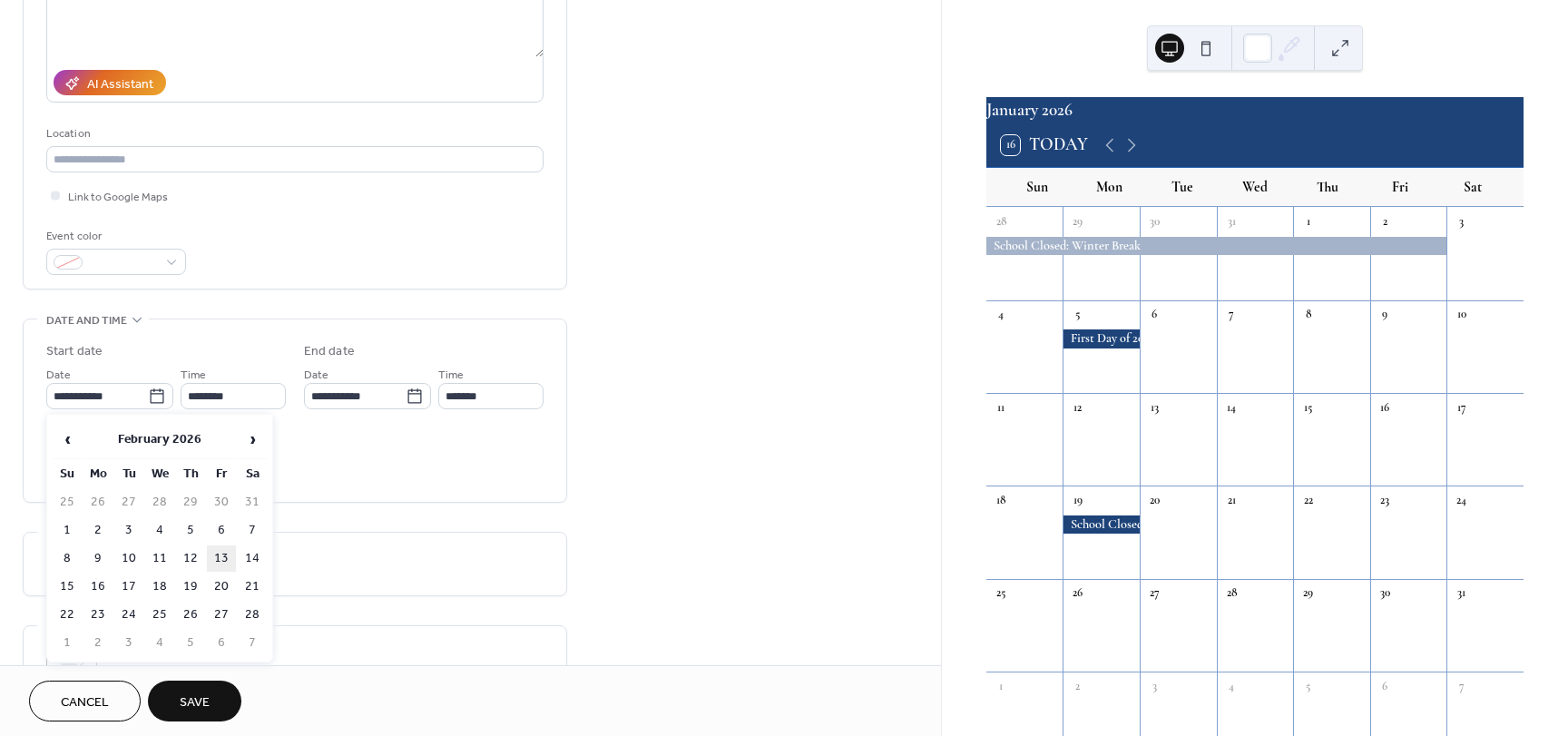 click on "13" at bounding box center [221, 558] 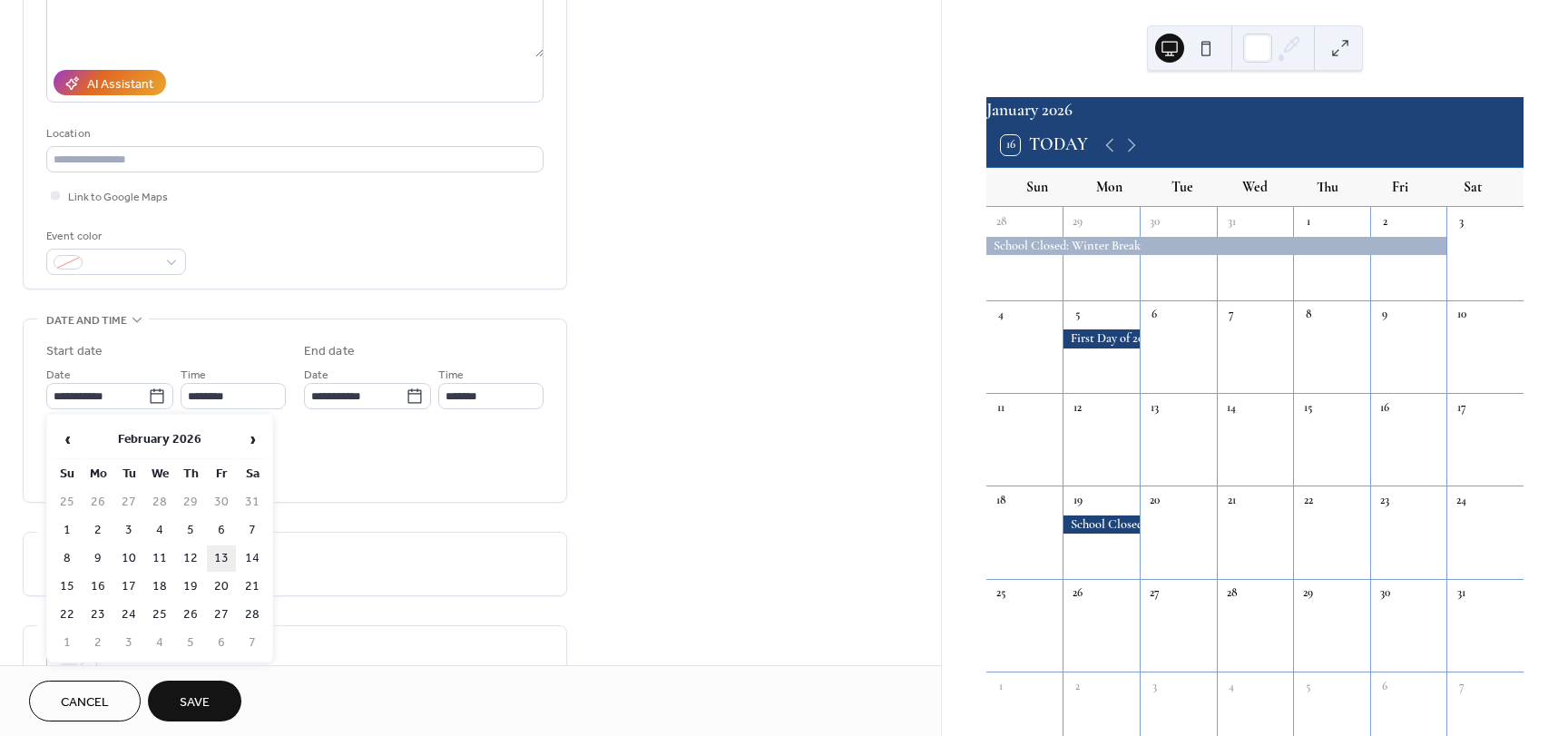 type on "**********" 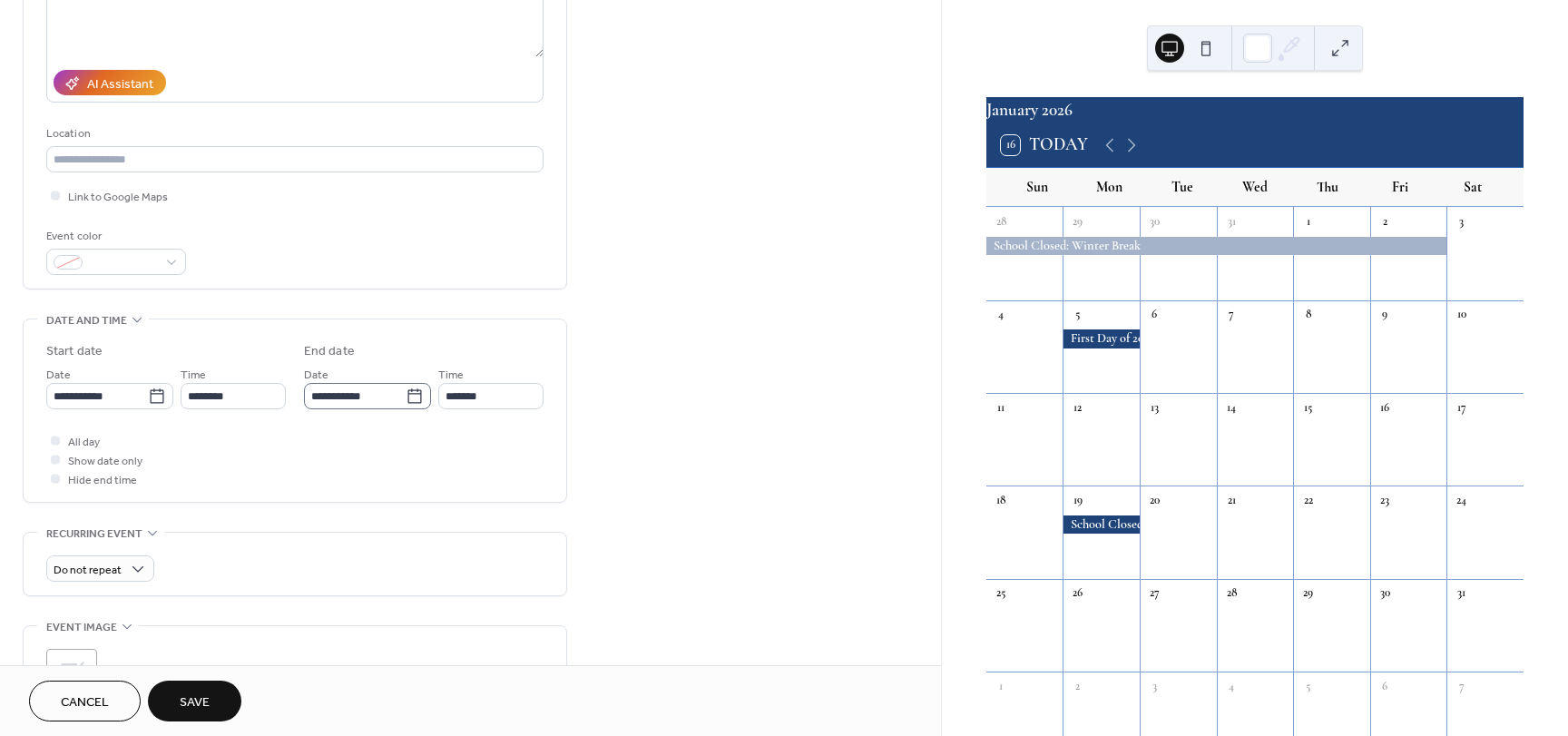 click 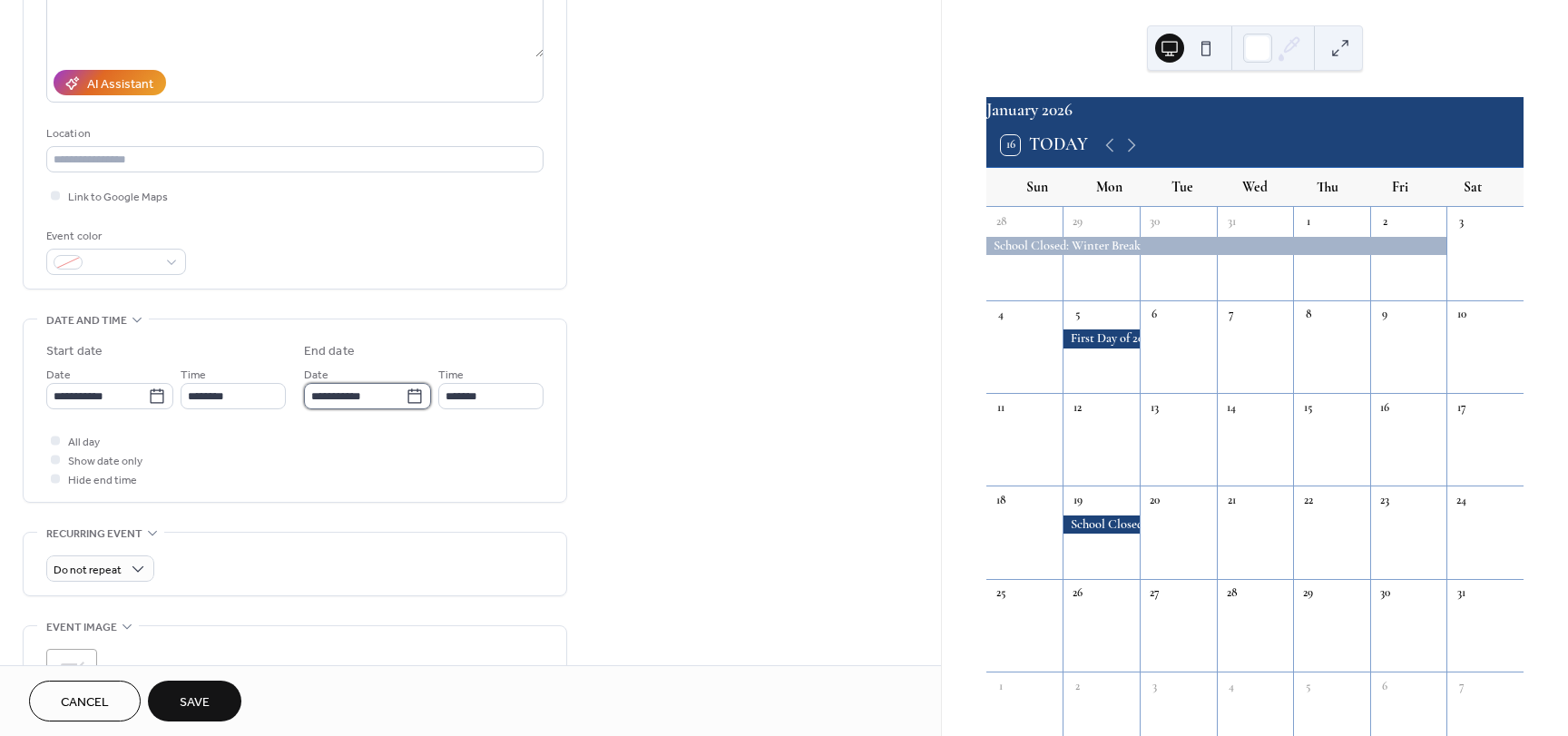 click on "**********" at bounding box center (355, 396) 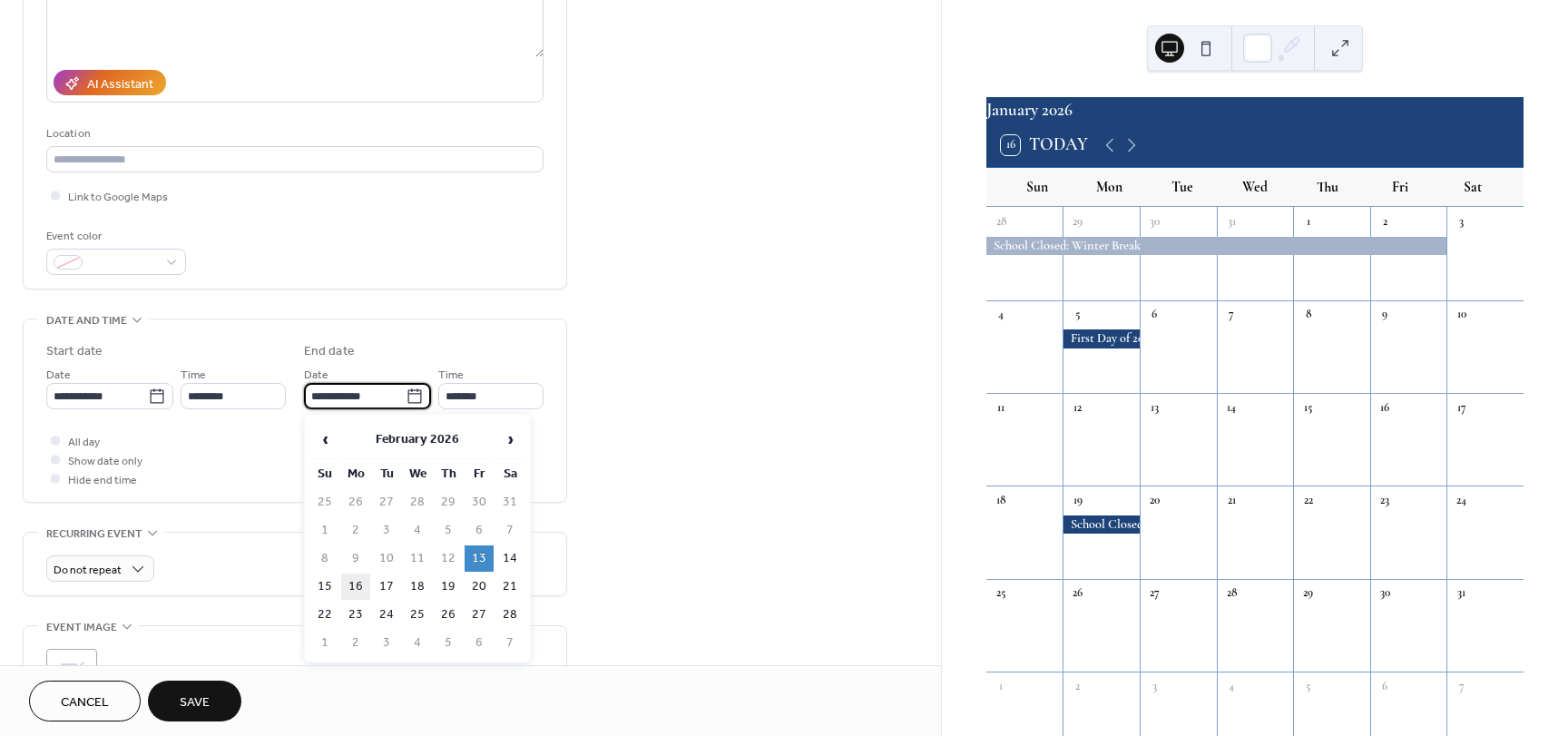 click on "16" at bounding box center (356, 586) 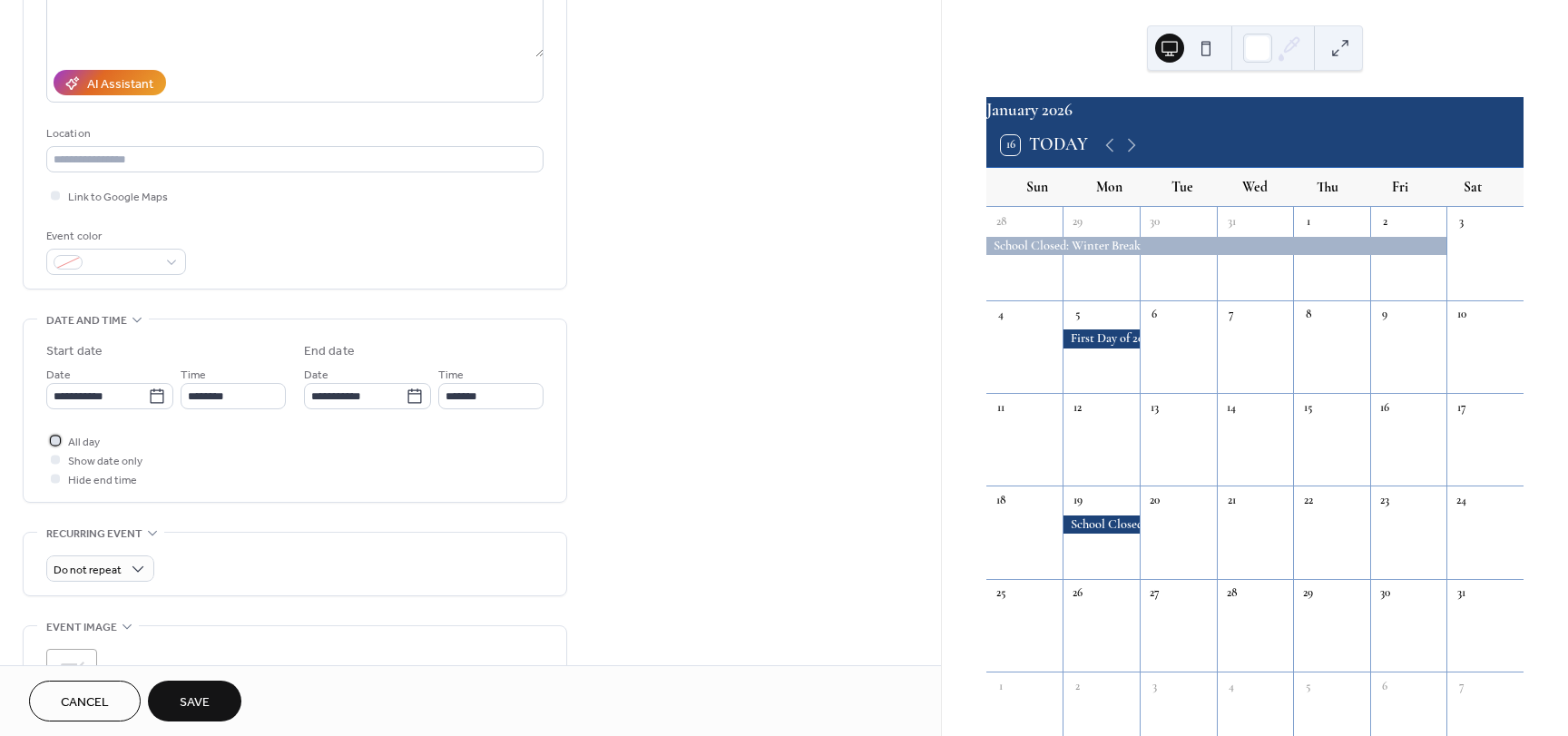 click at bounding box center [55, 440] 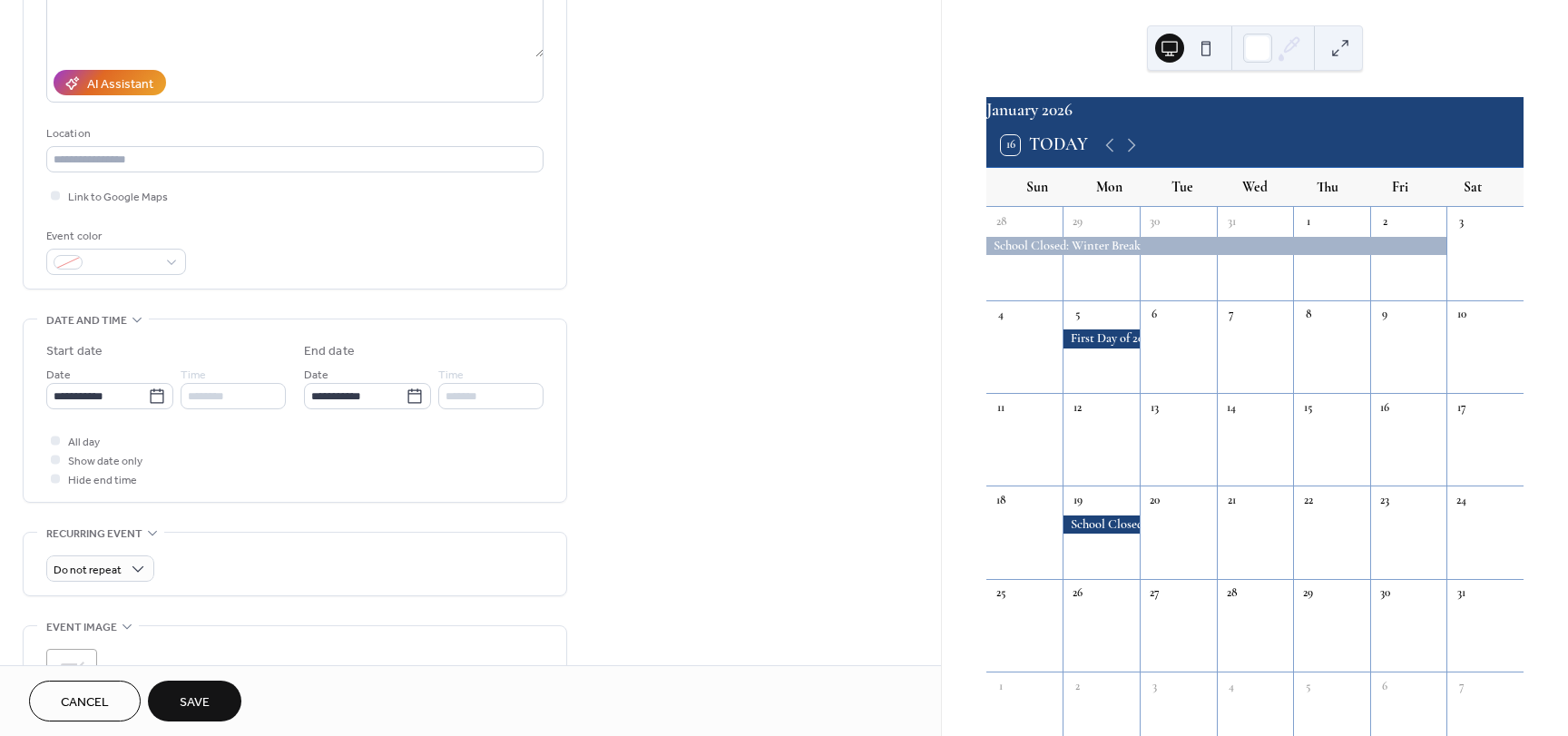click on "Save" at bounding box center [194, 702] 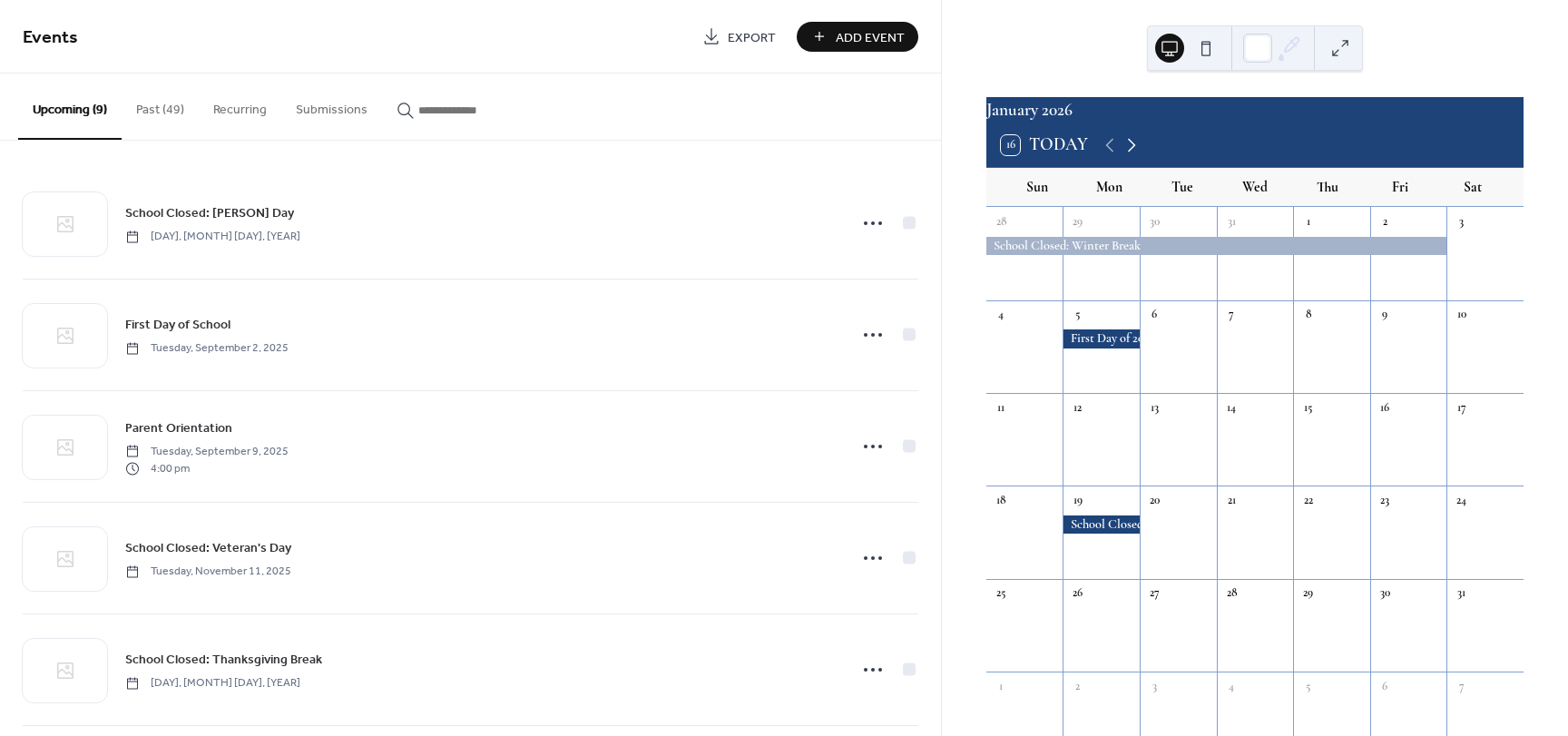 click 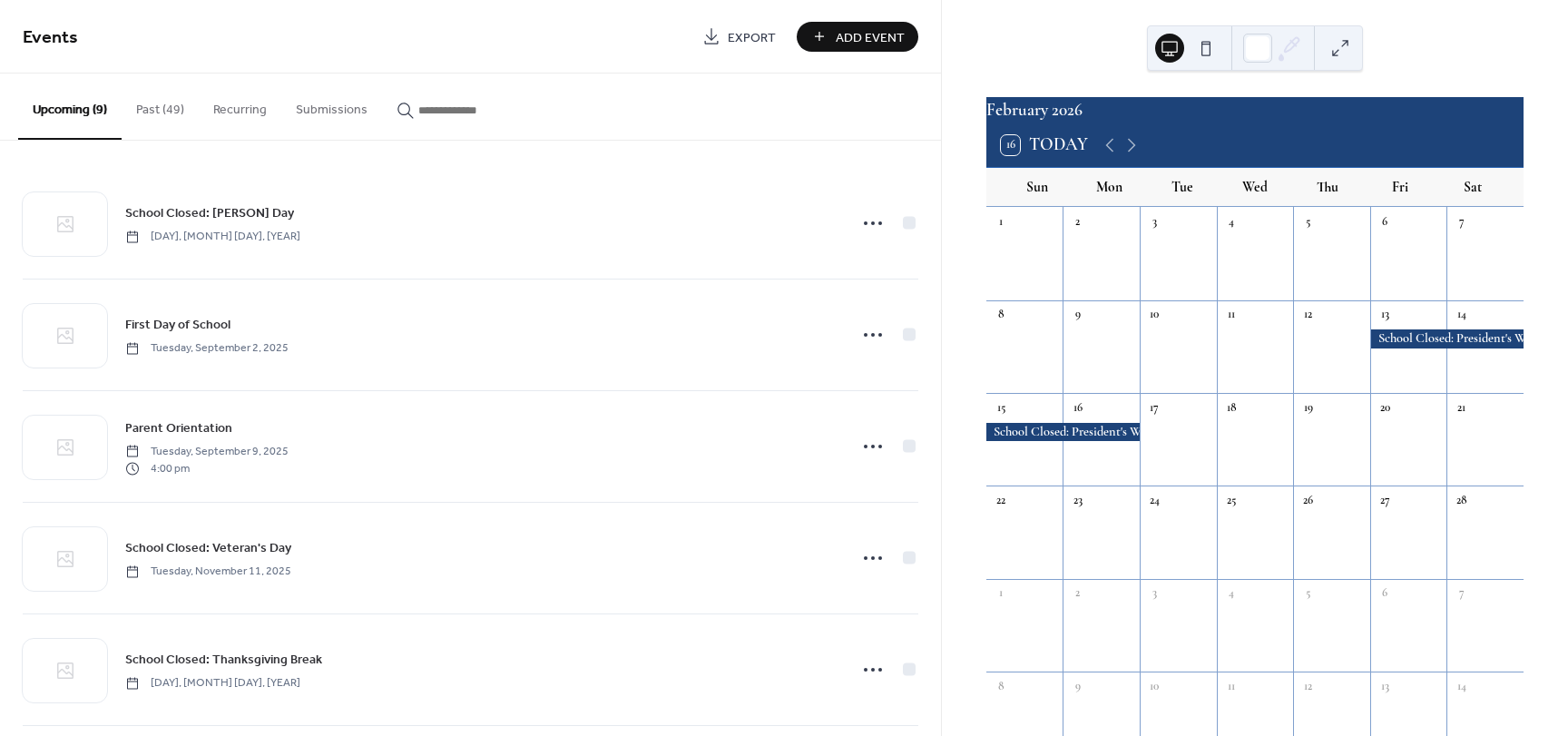 click on "Add Event" at bounding box center [870, 37] 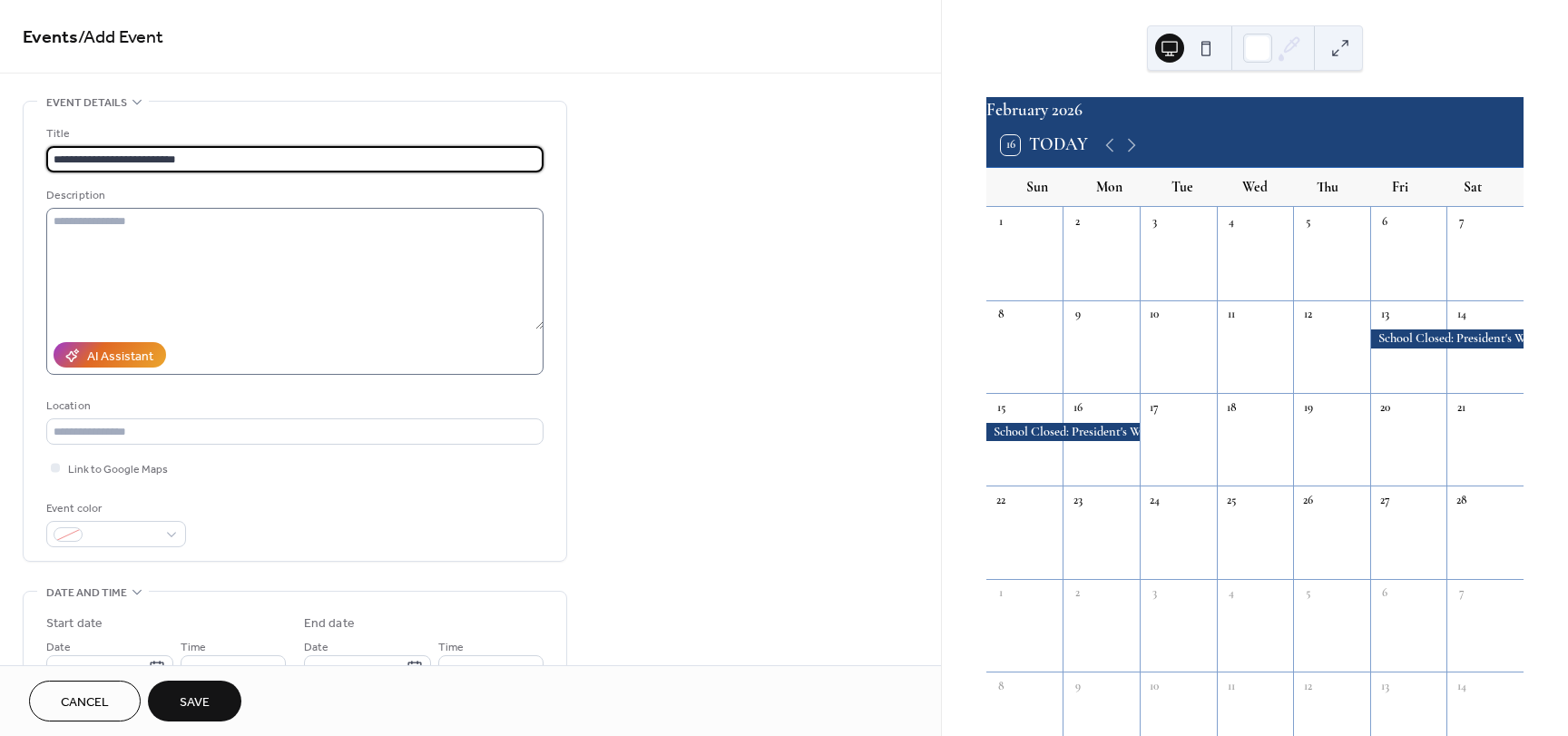 type on "**********" 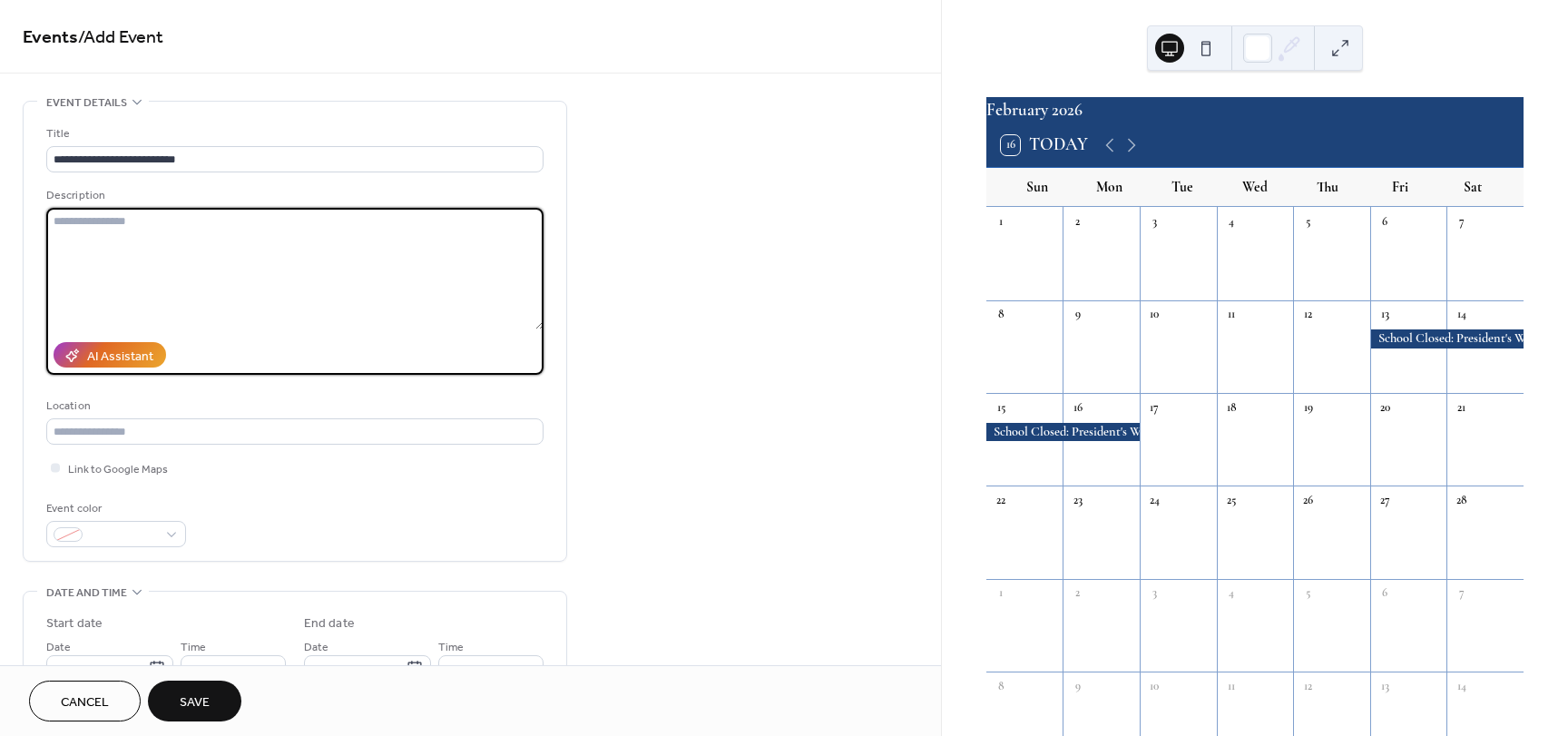 click at bounding box center (295, 269) 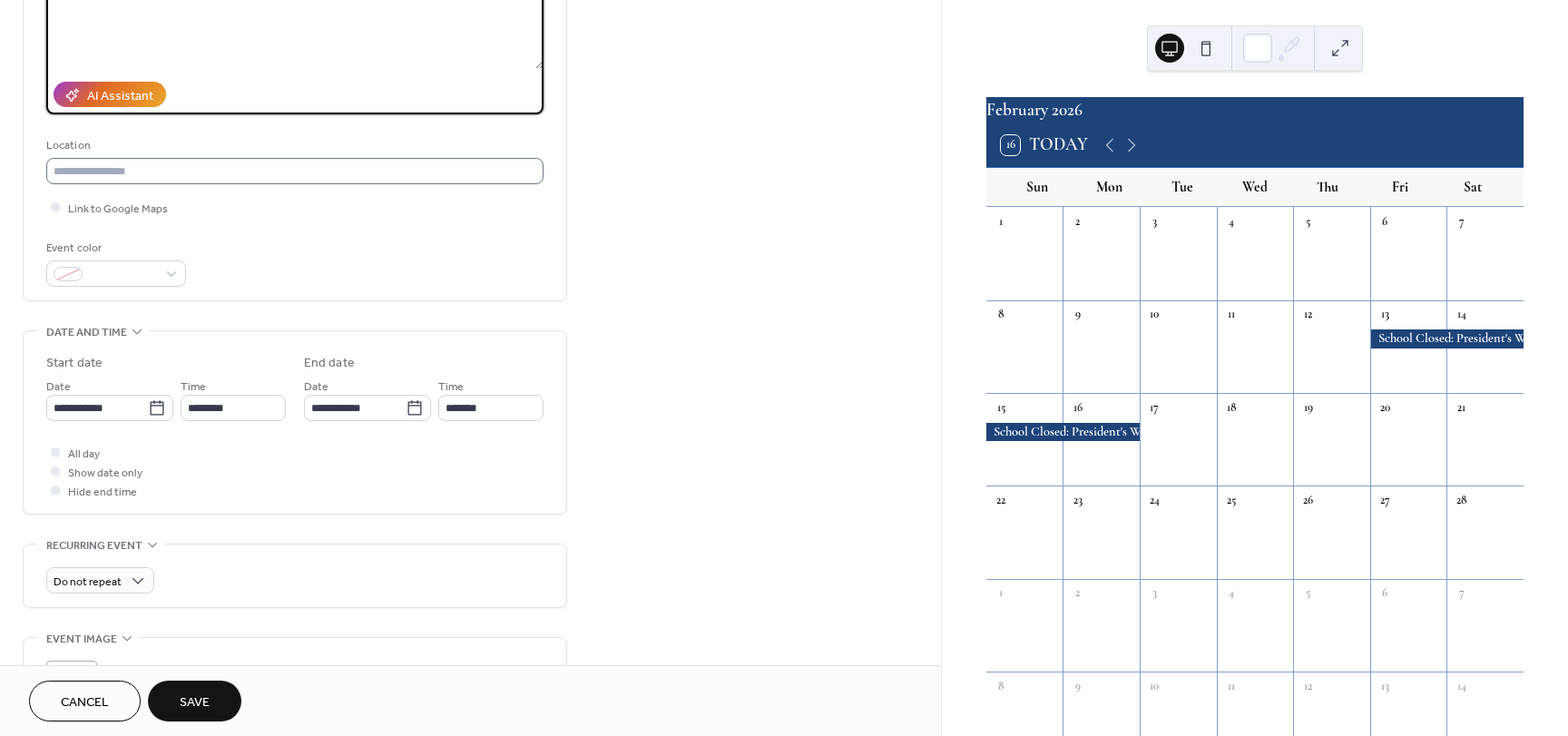 scroll, scrollTop: 272, scrollLeft: 0, axis: vertical 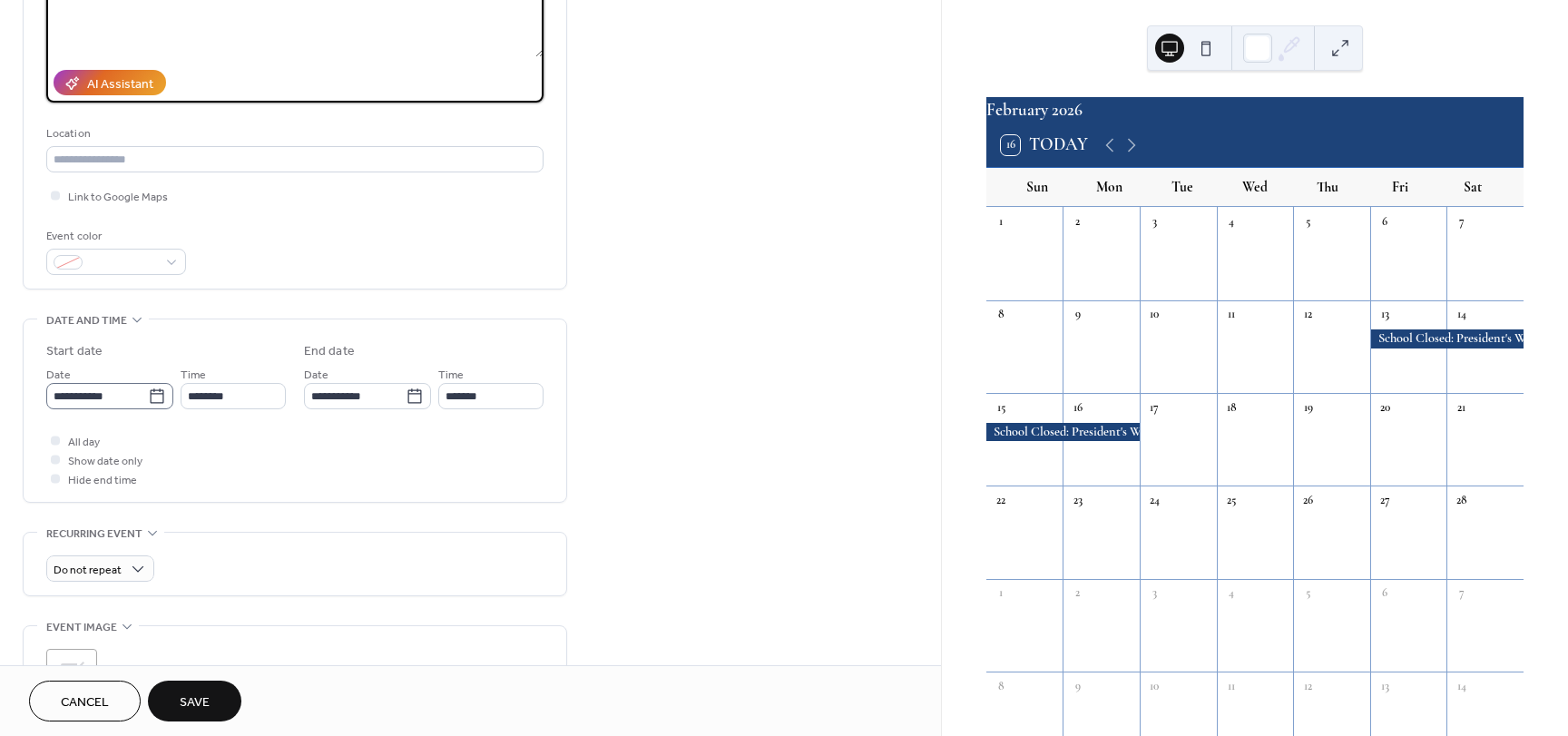 type on "**********" 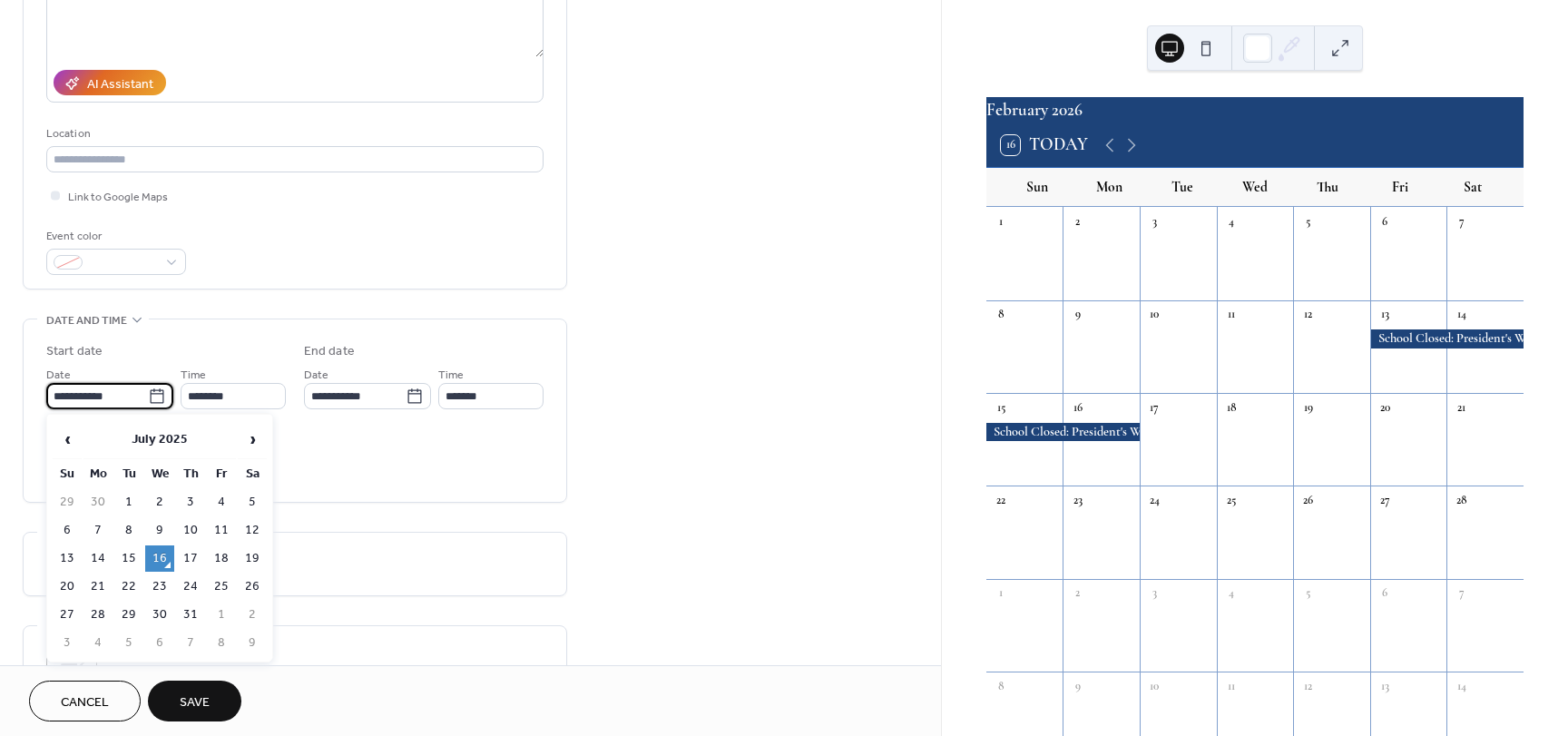 click on "**********" at bounding box center [97, 396] 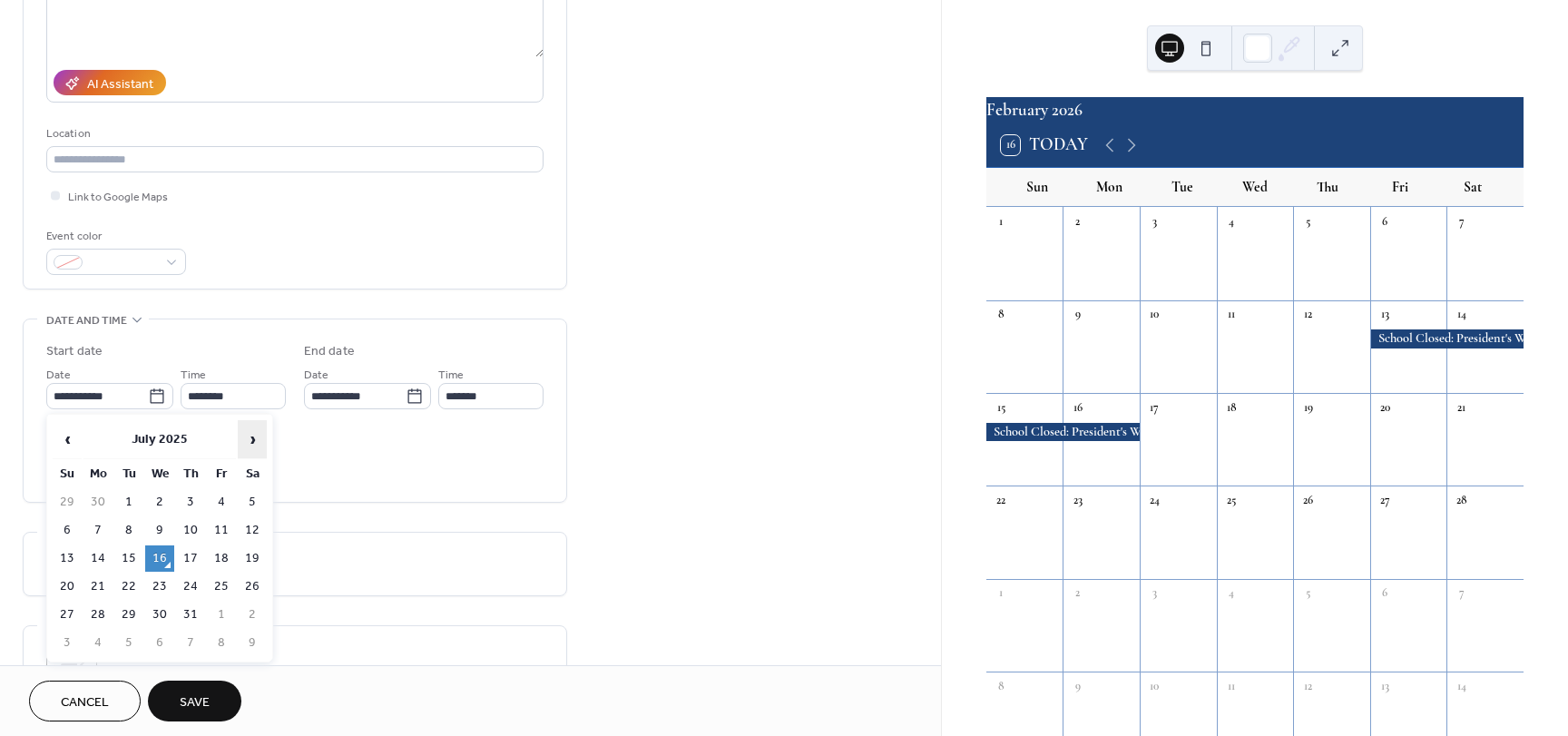 click on "›" at bounding box center [252, 439] 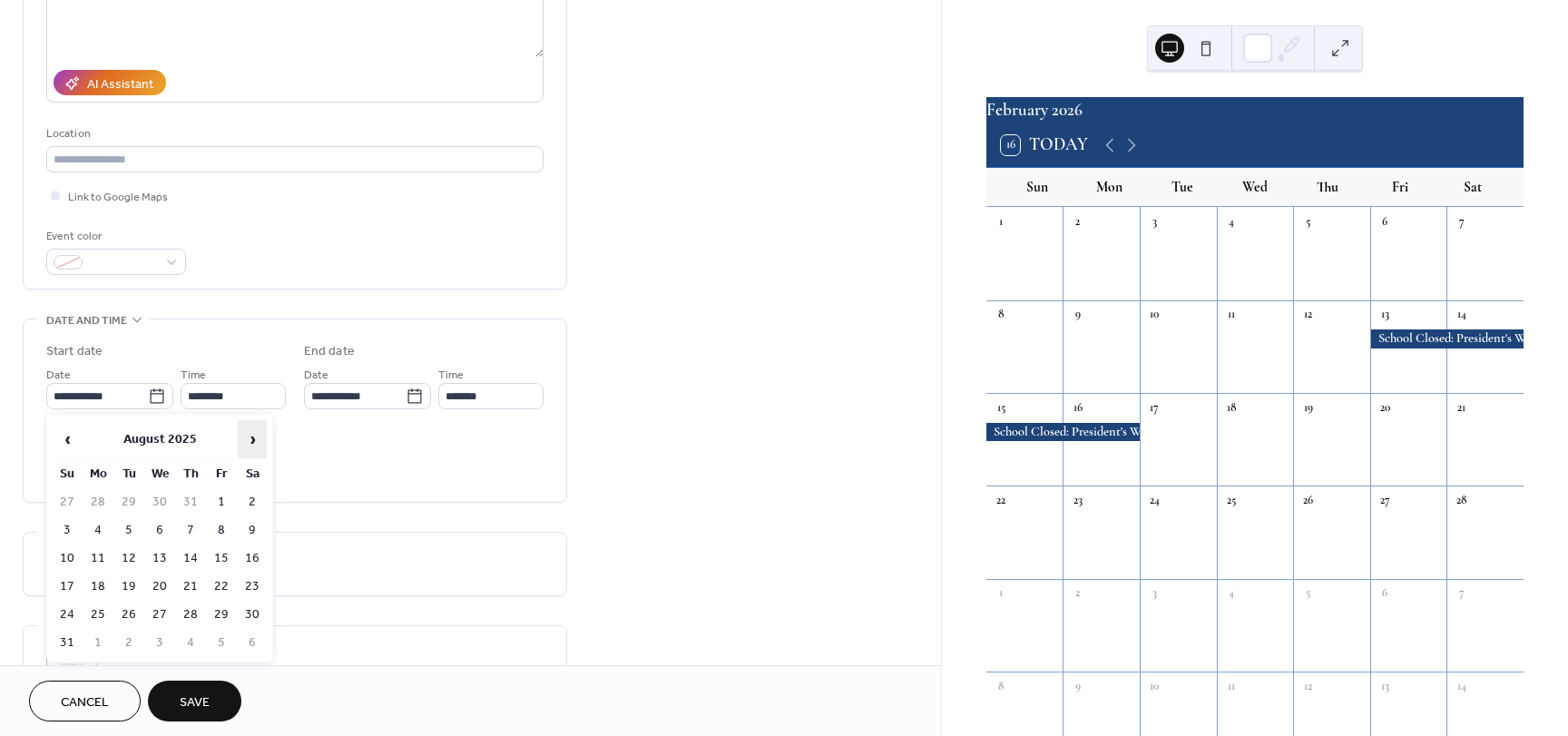 click on "›" at bounding box center (252, 439) 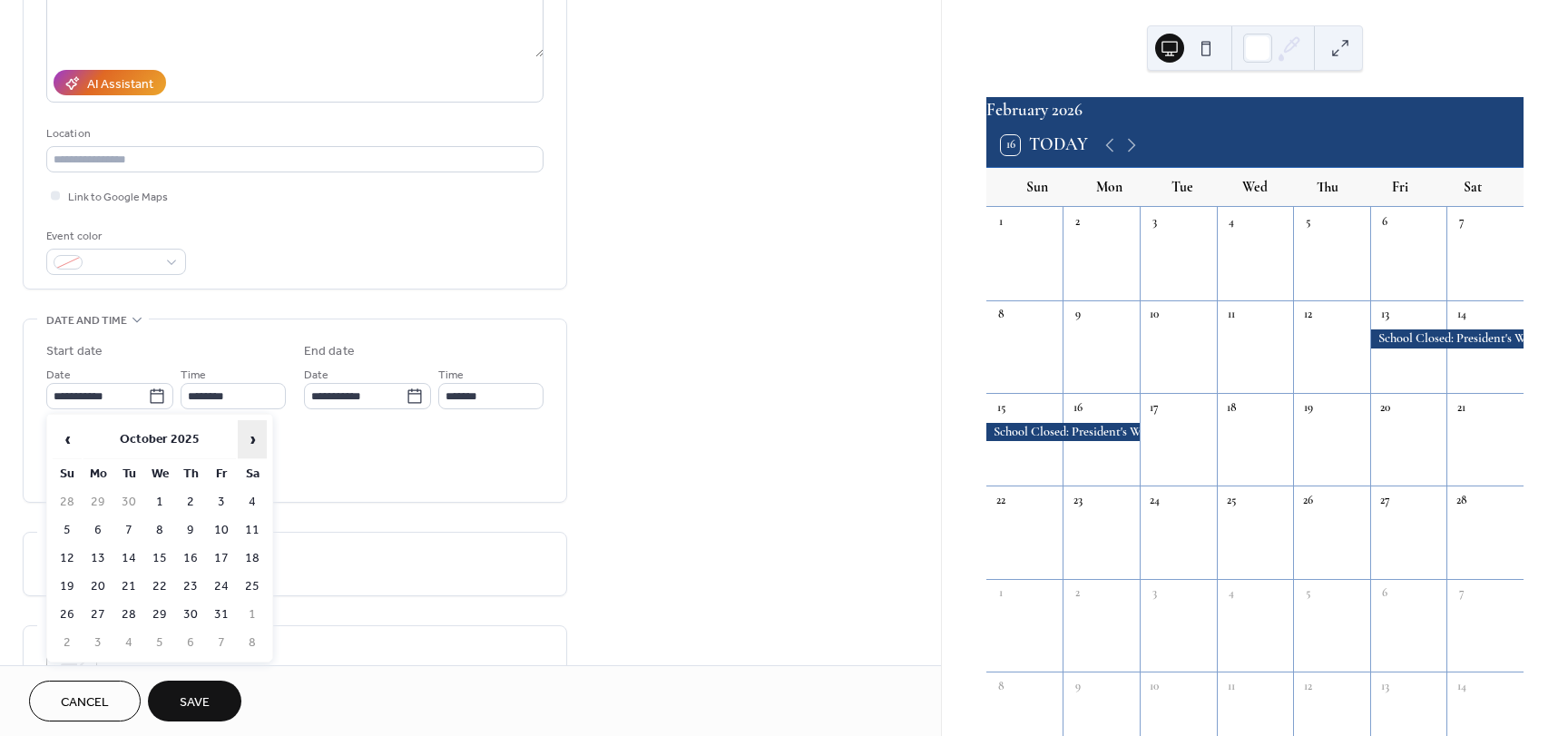 click on "›" at bounding box center (252, 439) 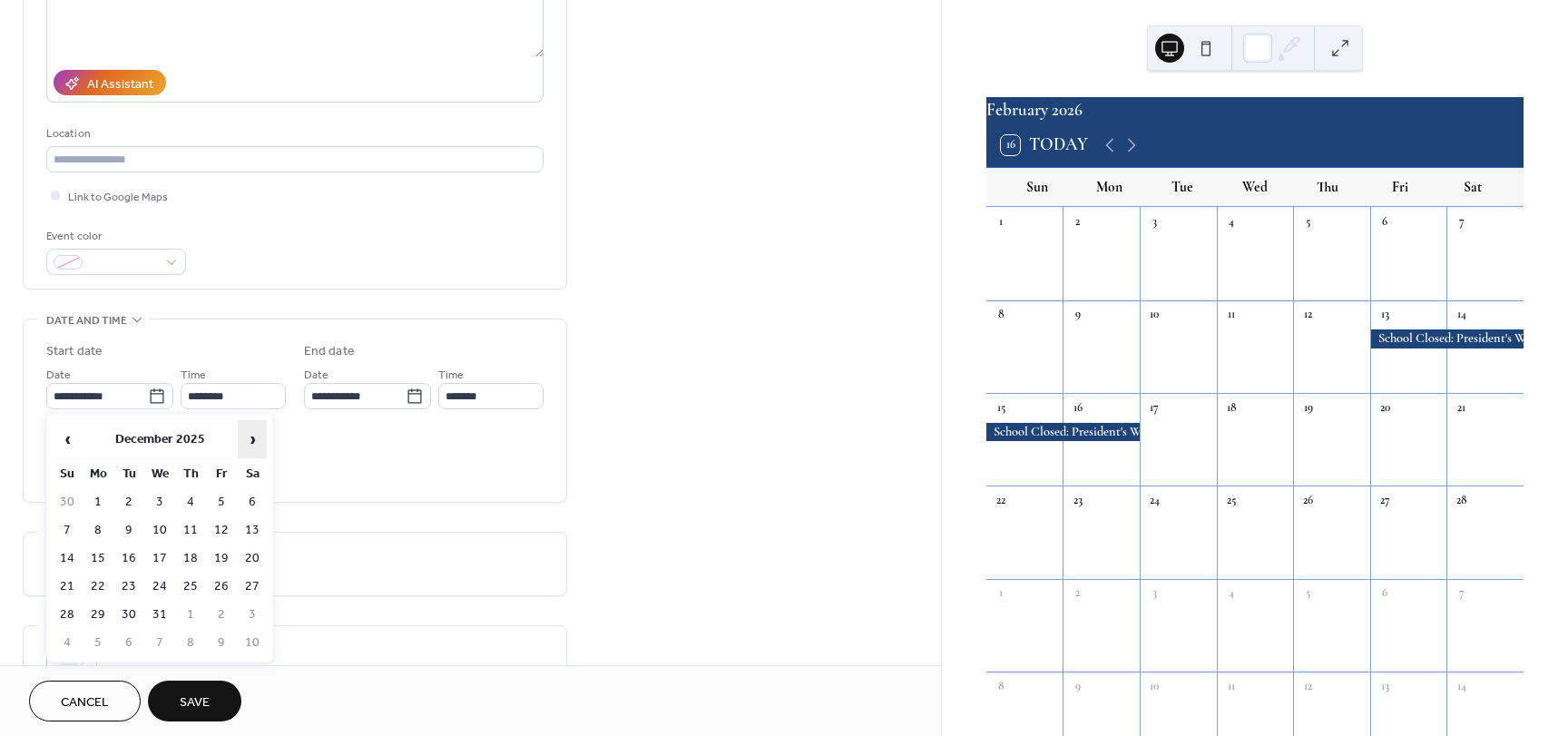click on "›" at bounding box center (252, 439) 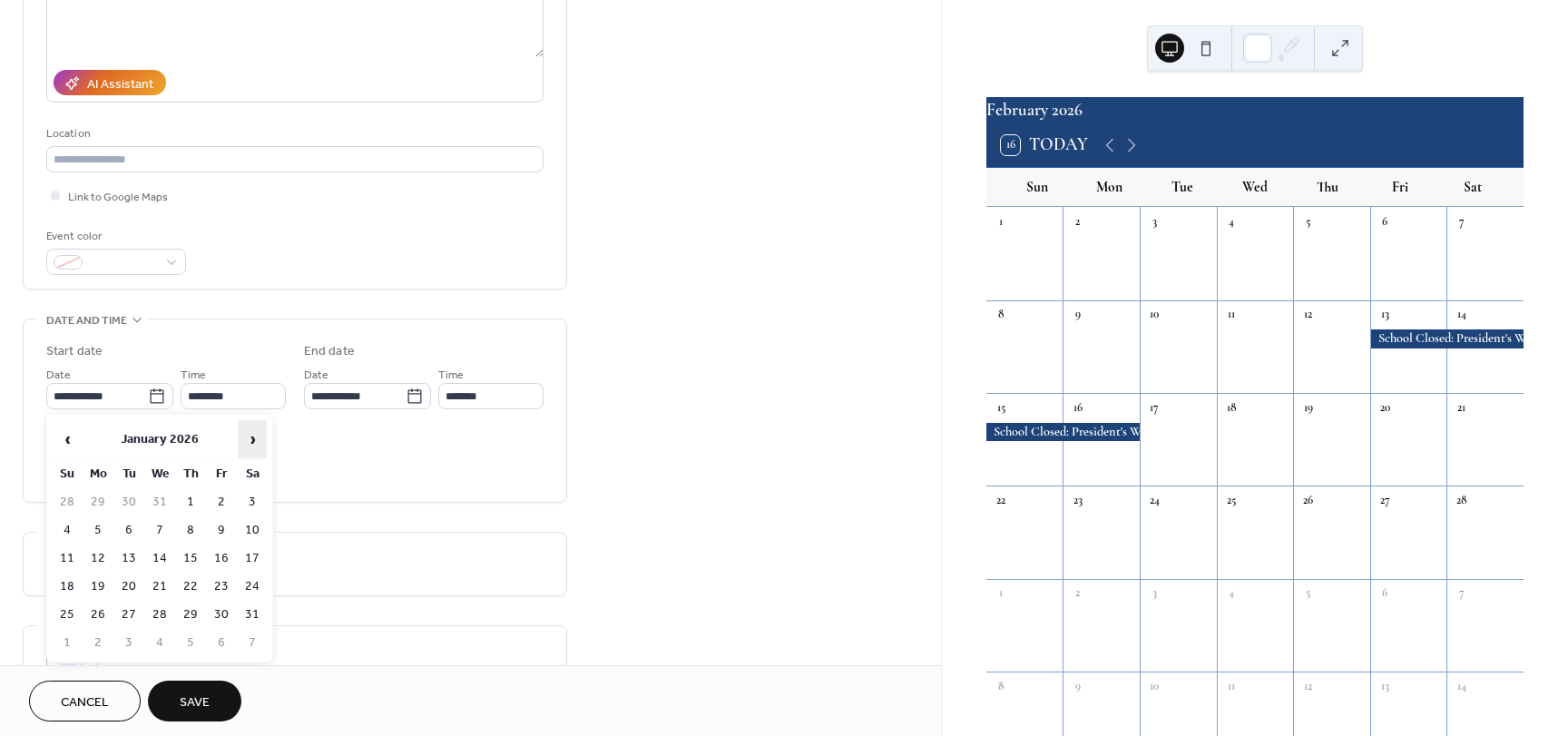click on "›" at bounding box center [252, 439] 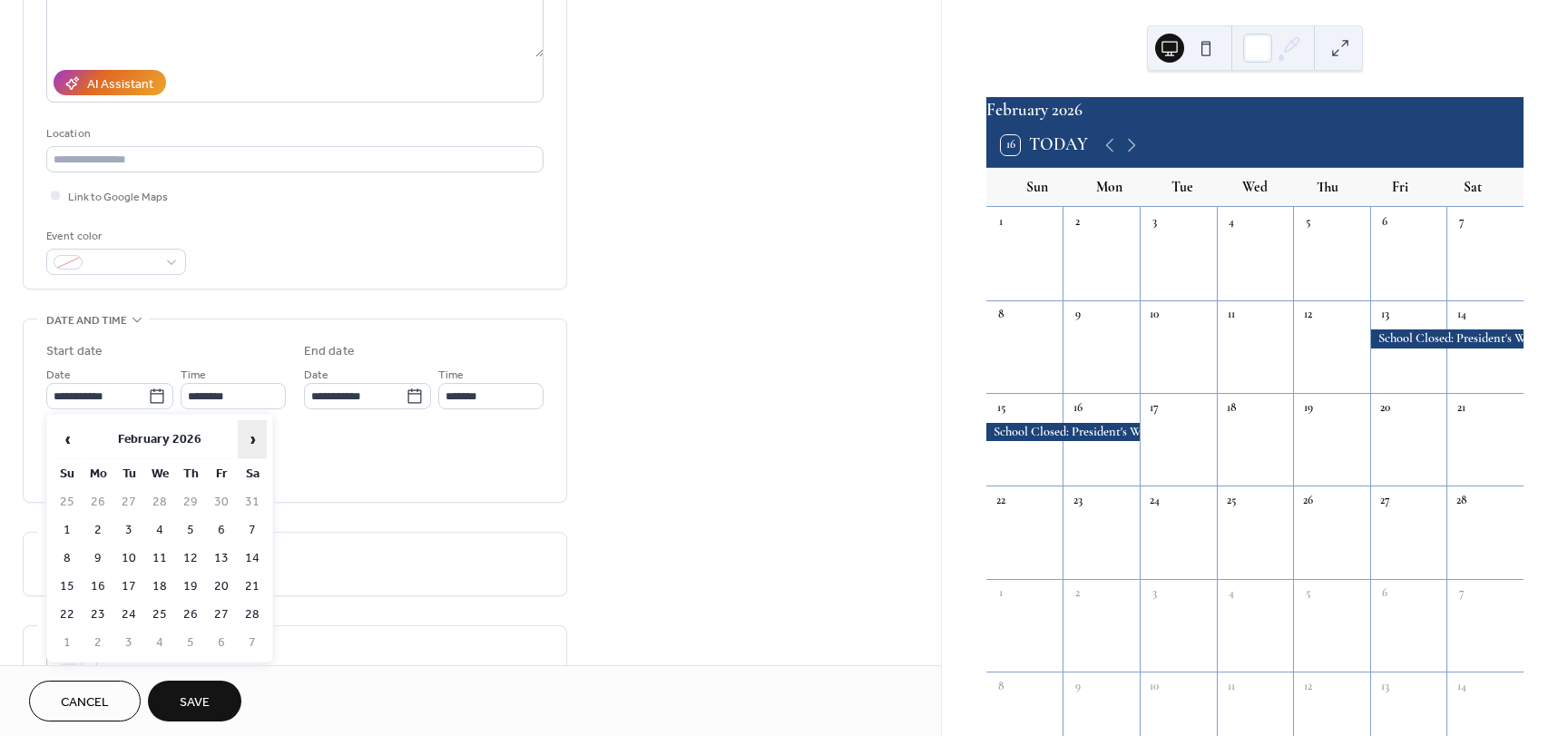 click on "›" at bounding box center (252, 439) 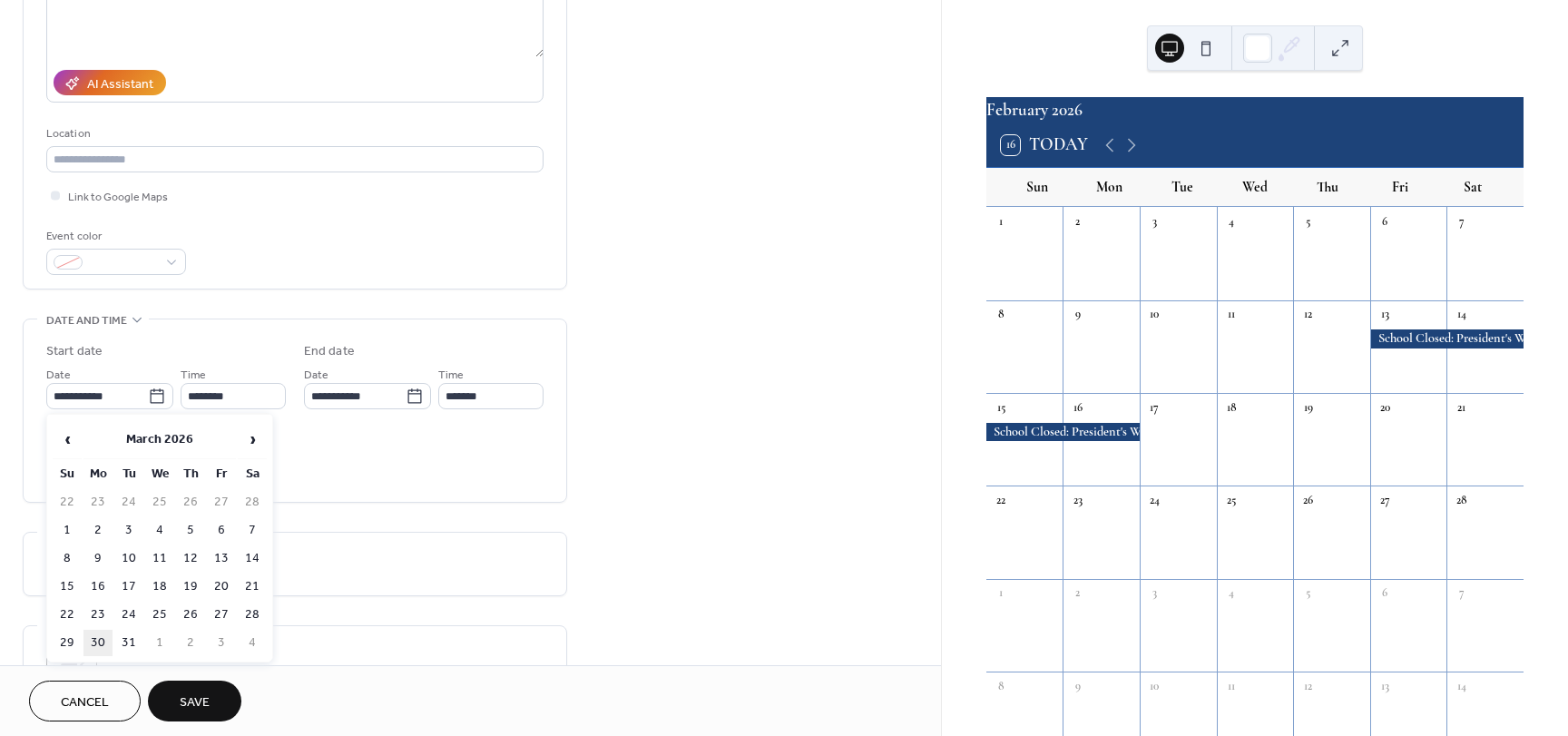 click on "30" at bounding box center [98, 643] 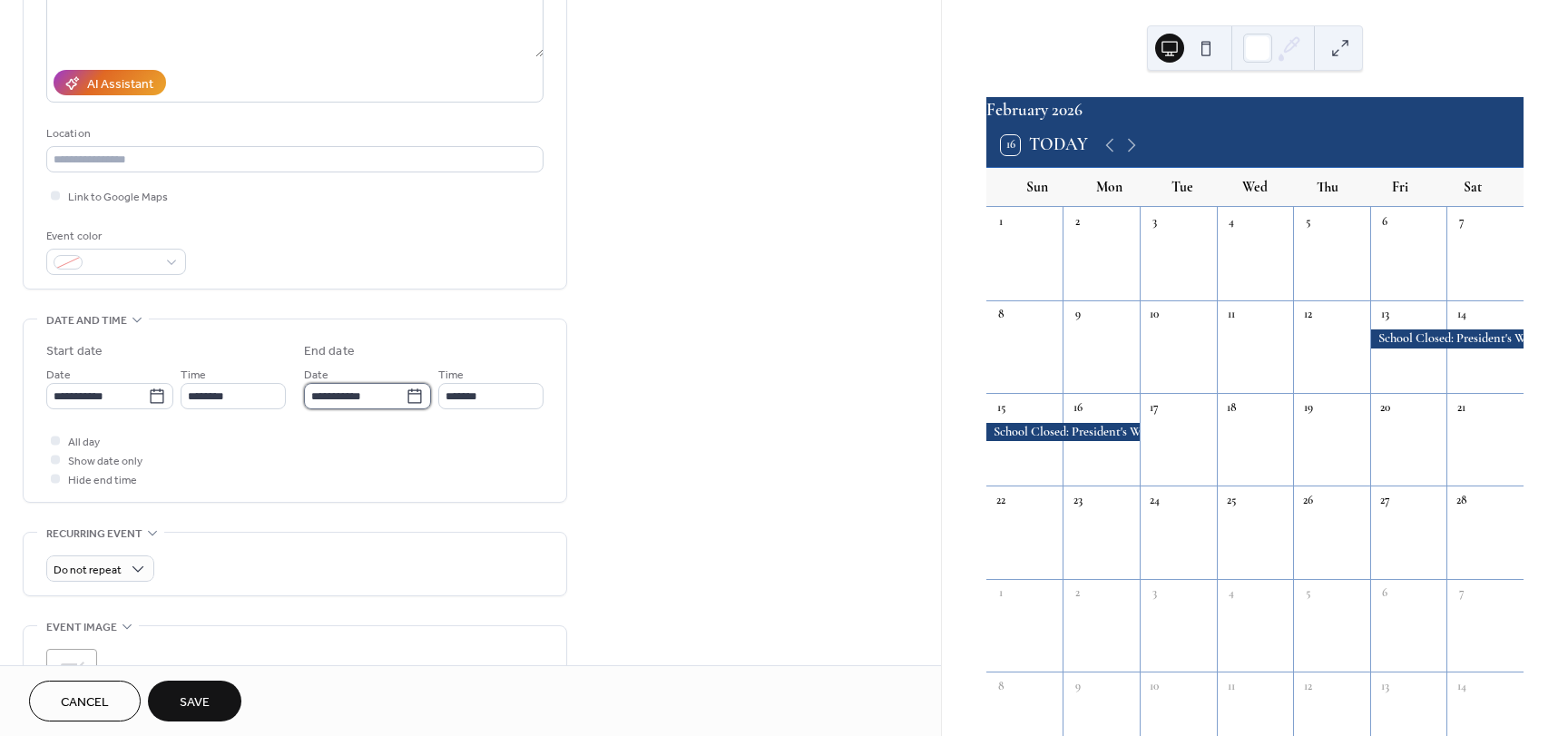 click on "**********" at bounding box center [355, 396] 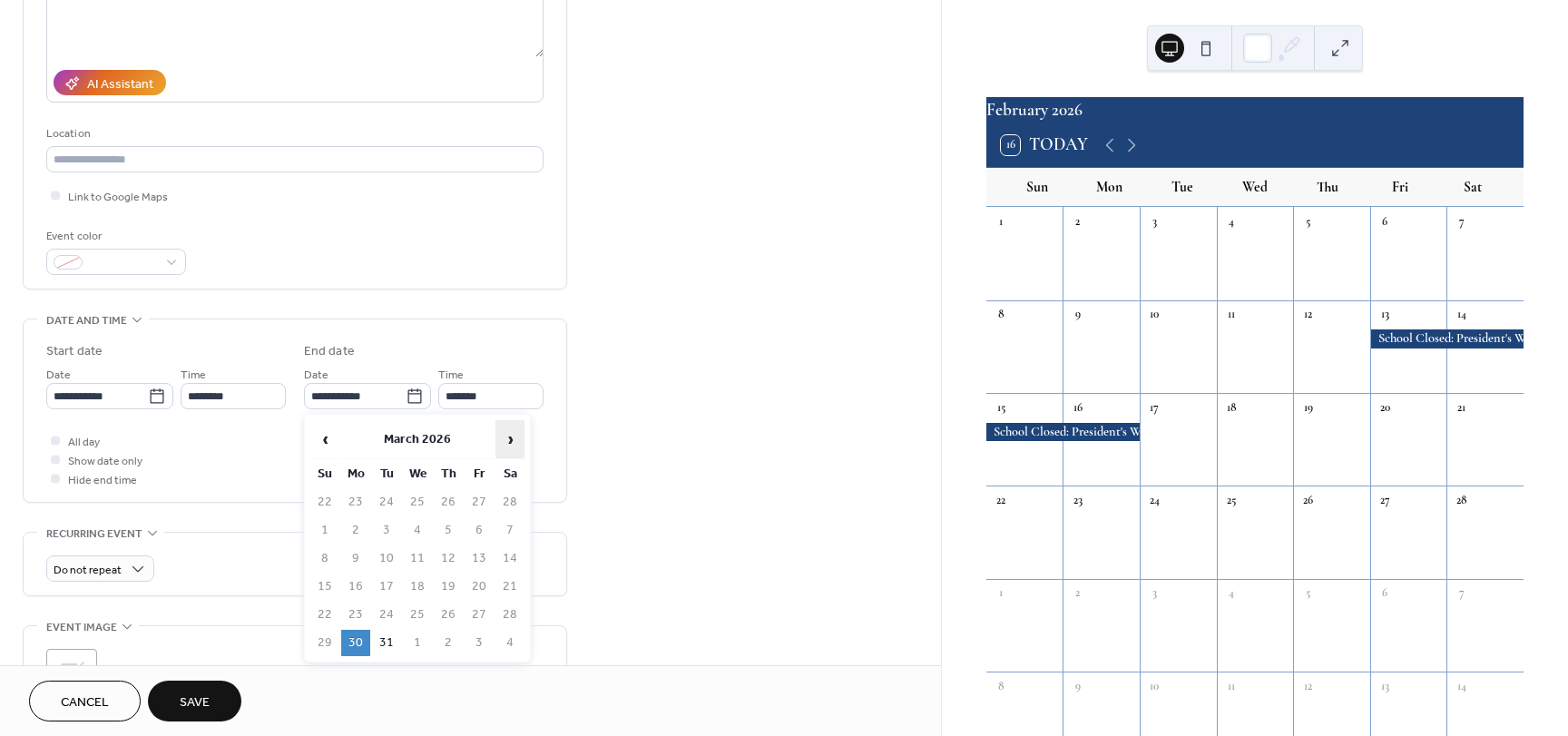 click on "›" at bounding box center (510, 439) 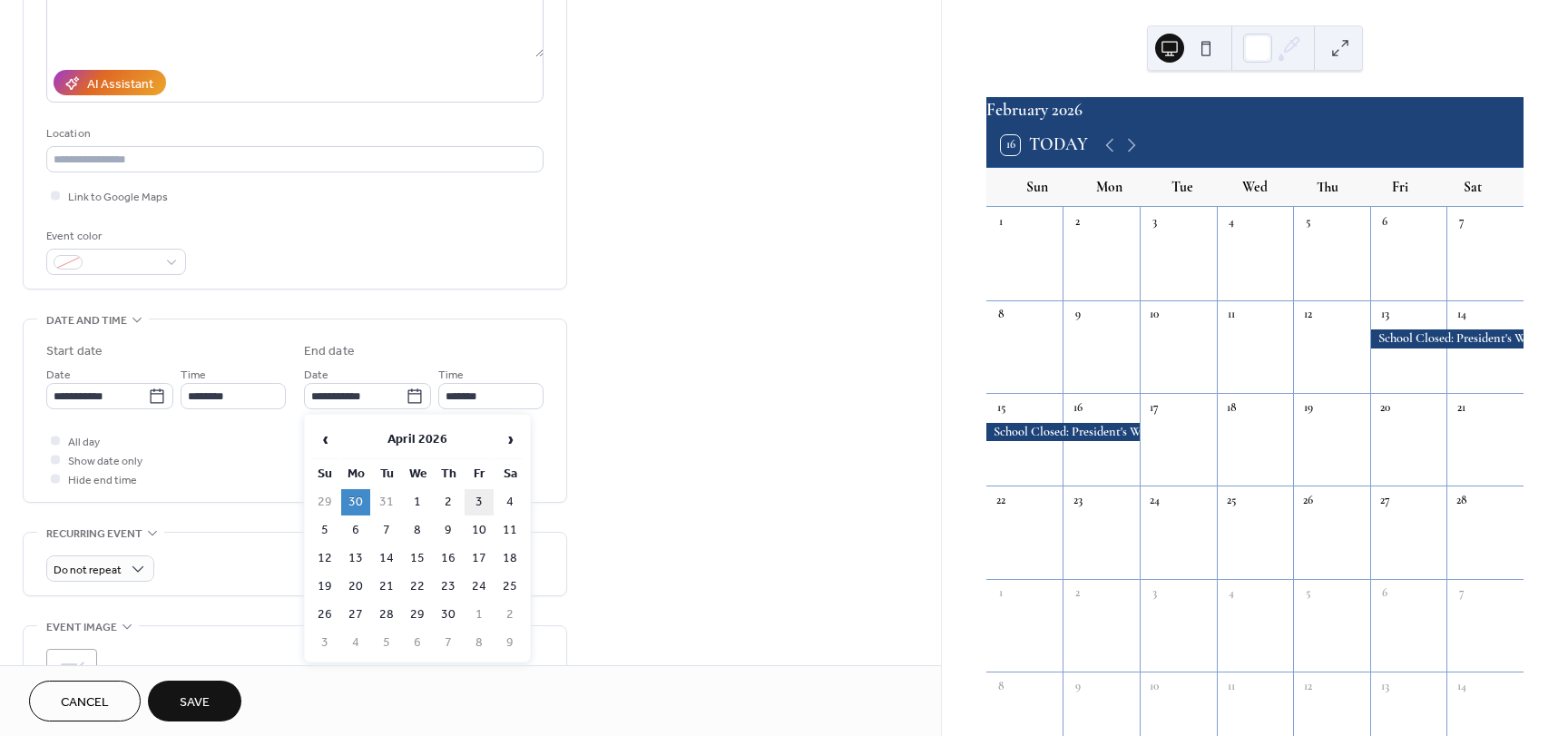 click on "3" at bounding box center [479, 502] 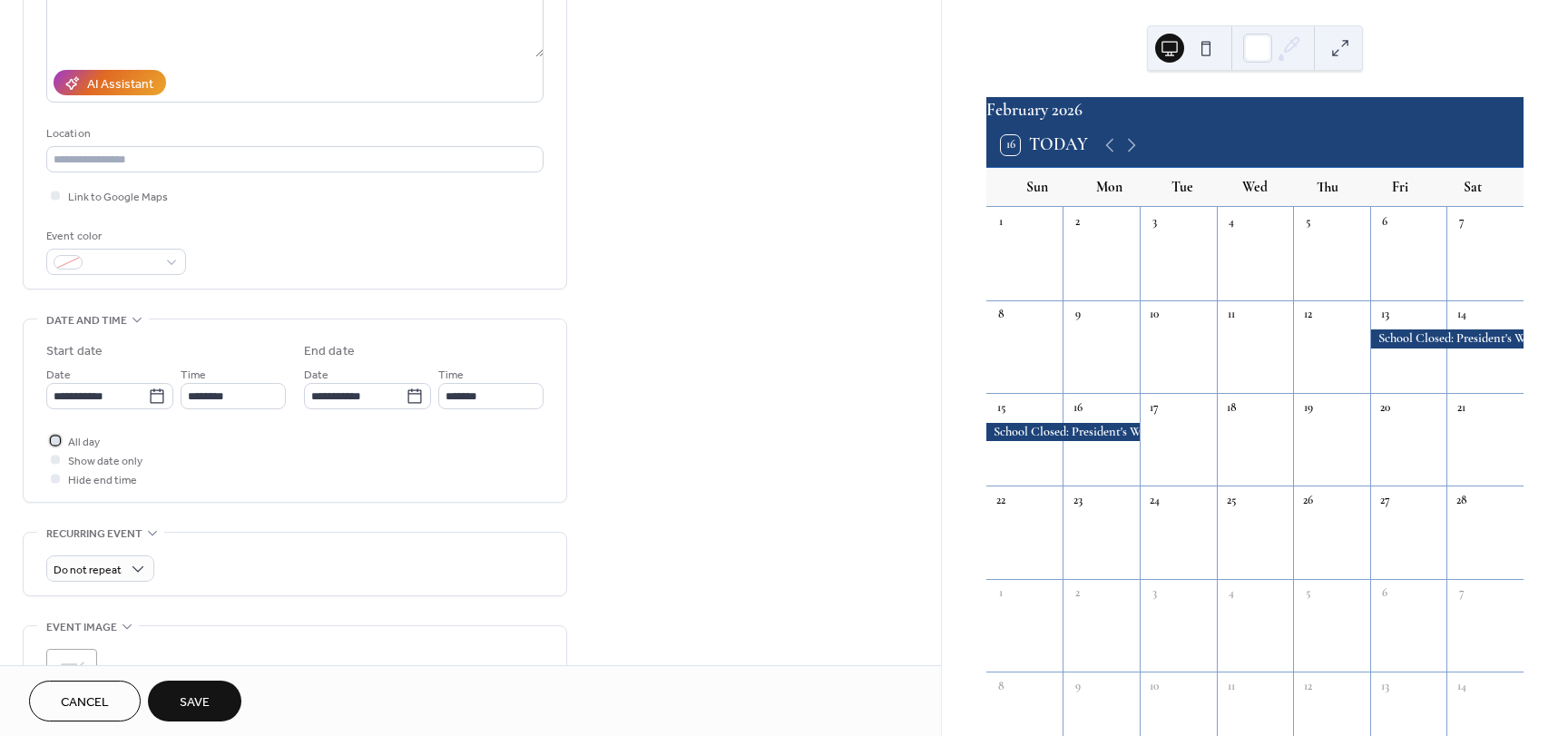 click at bounding box center (55, 440) 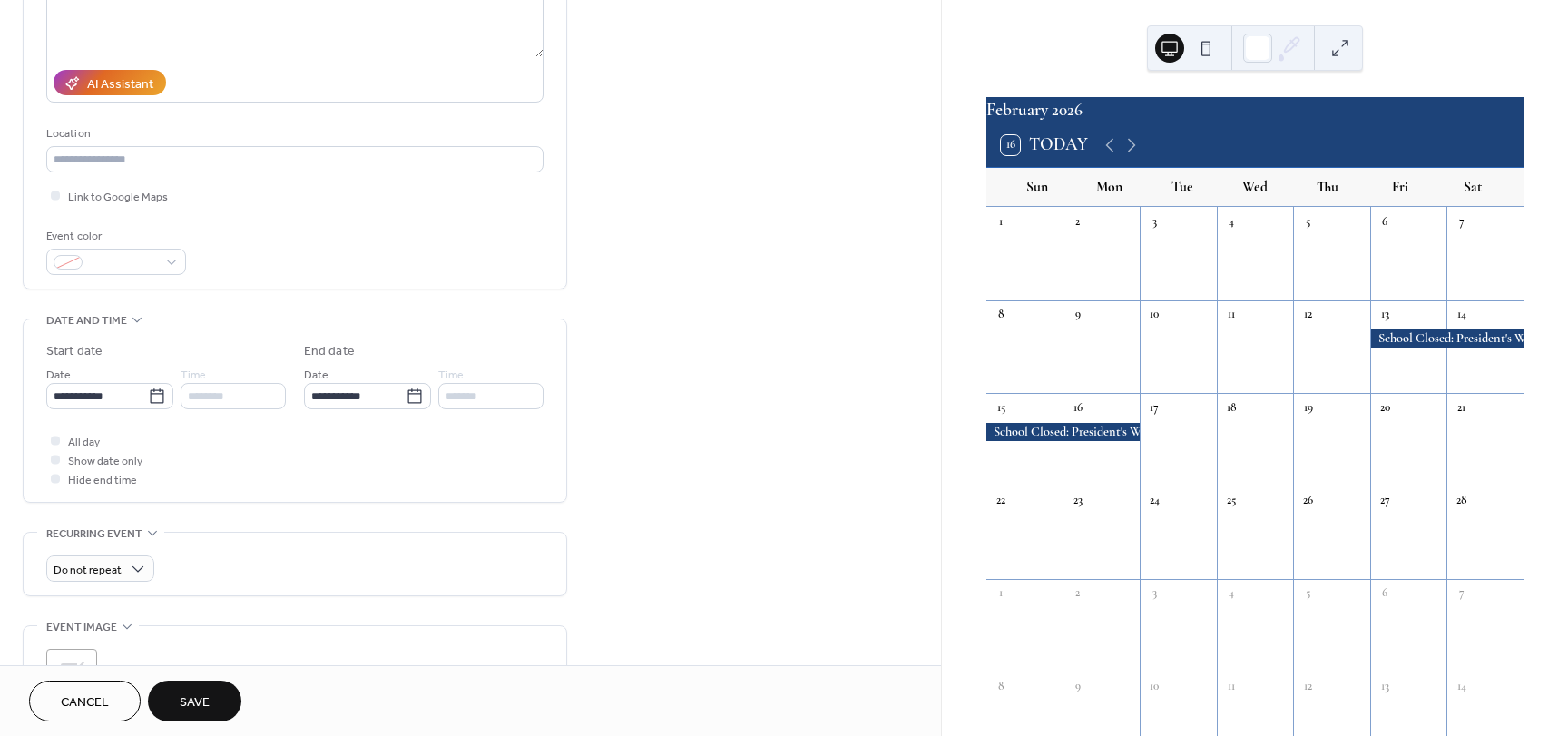click on "Save" at bounding box center (194, 702) 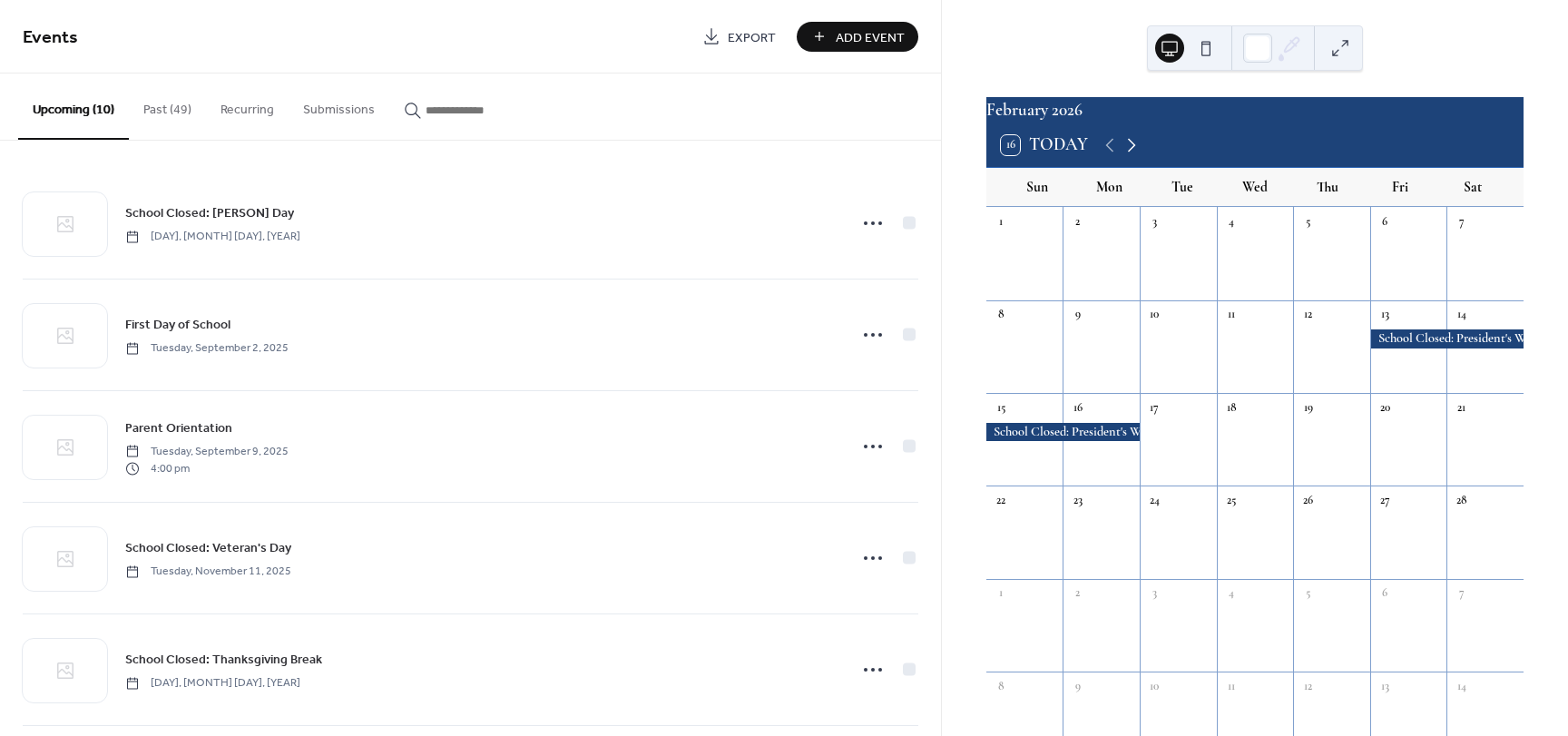 click 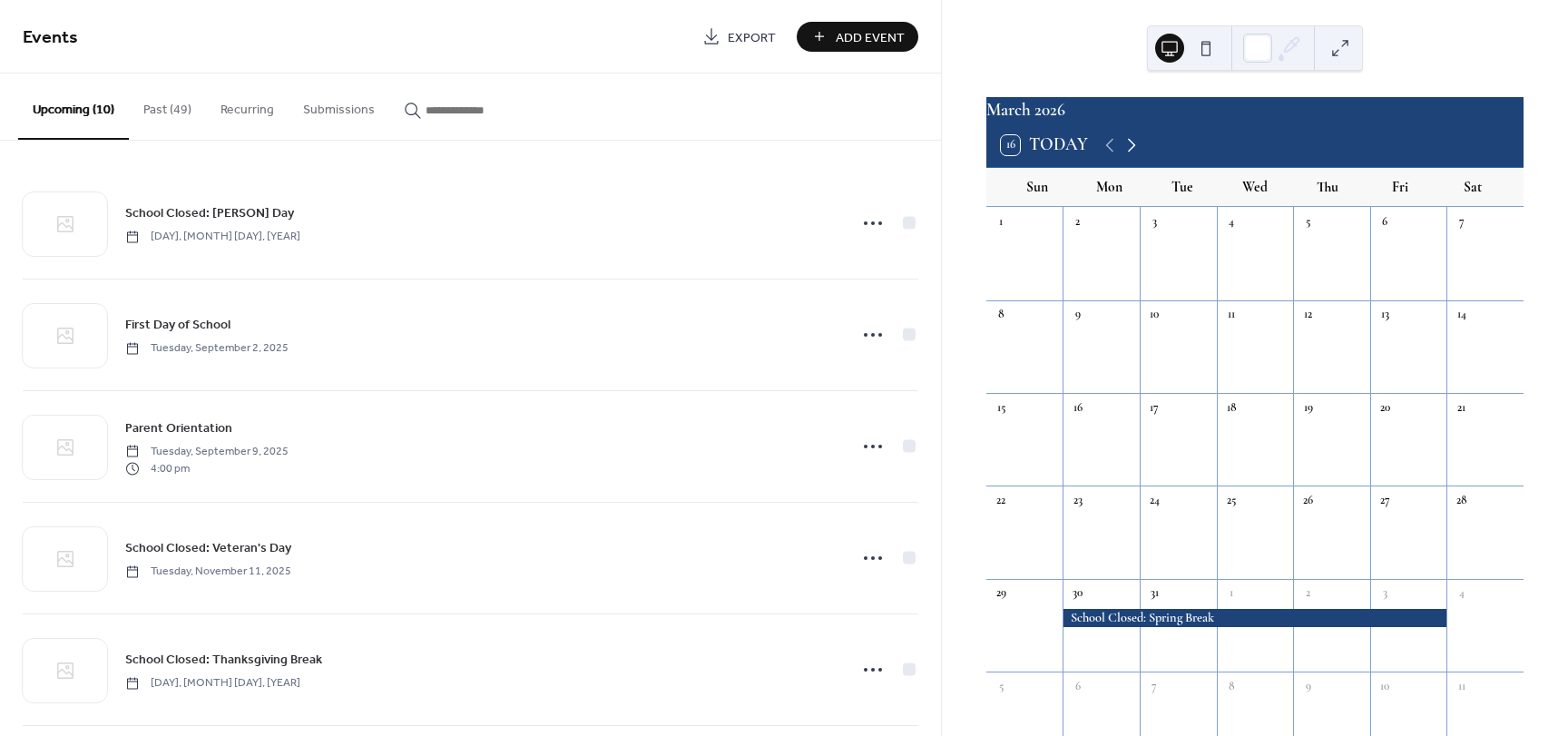 click 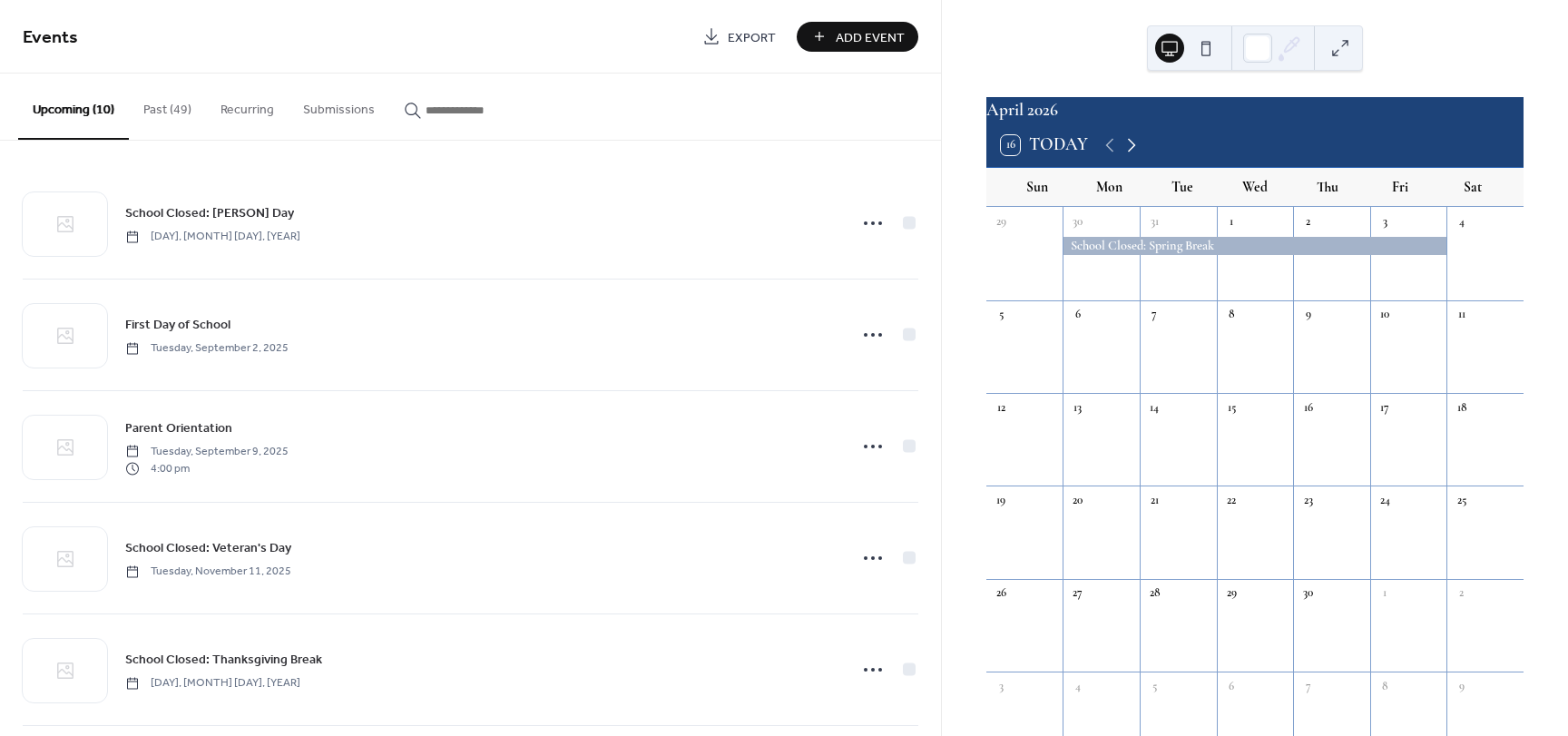 click 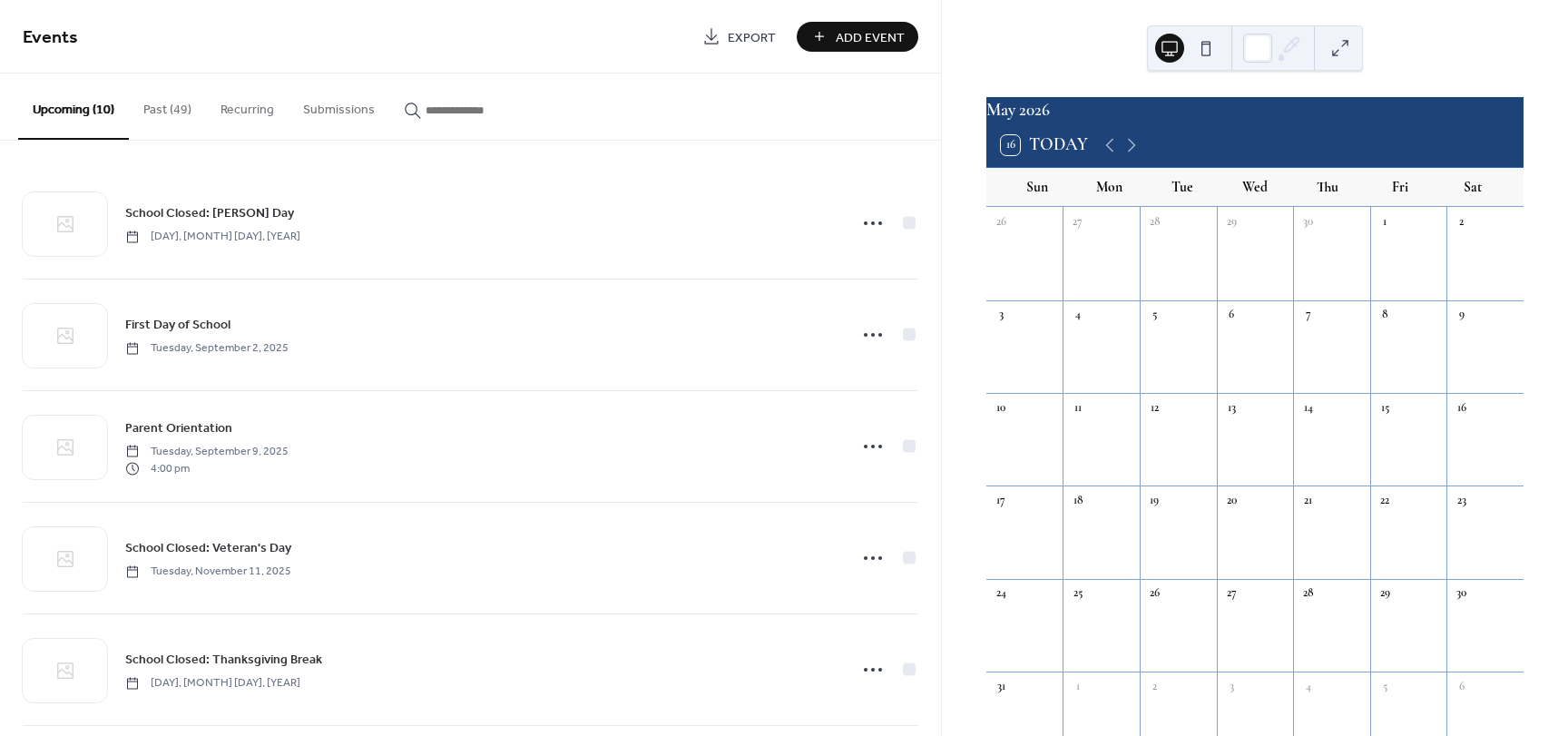 click on "Add Event" at bounding box center [870, 37] 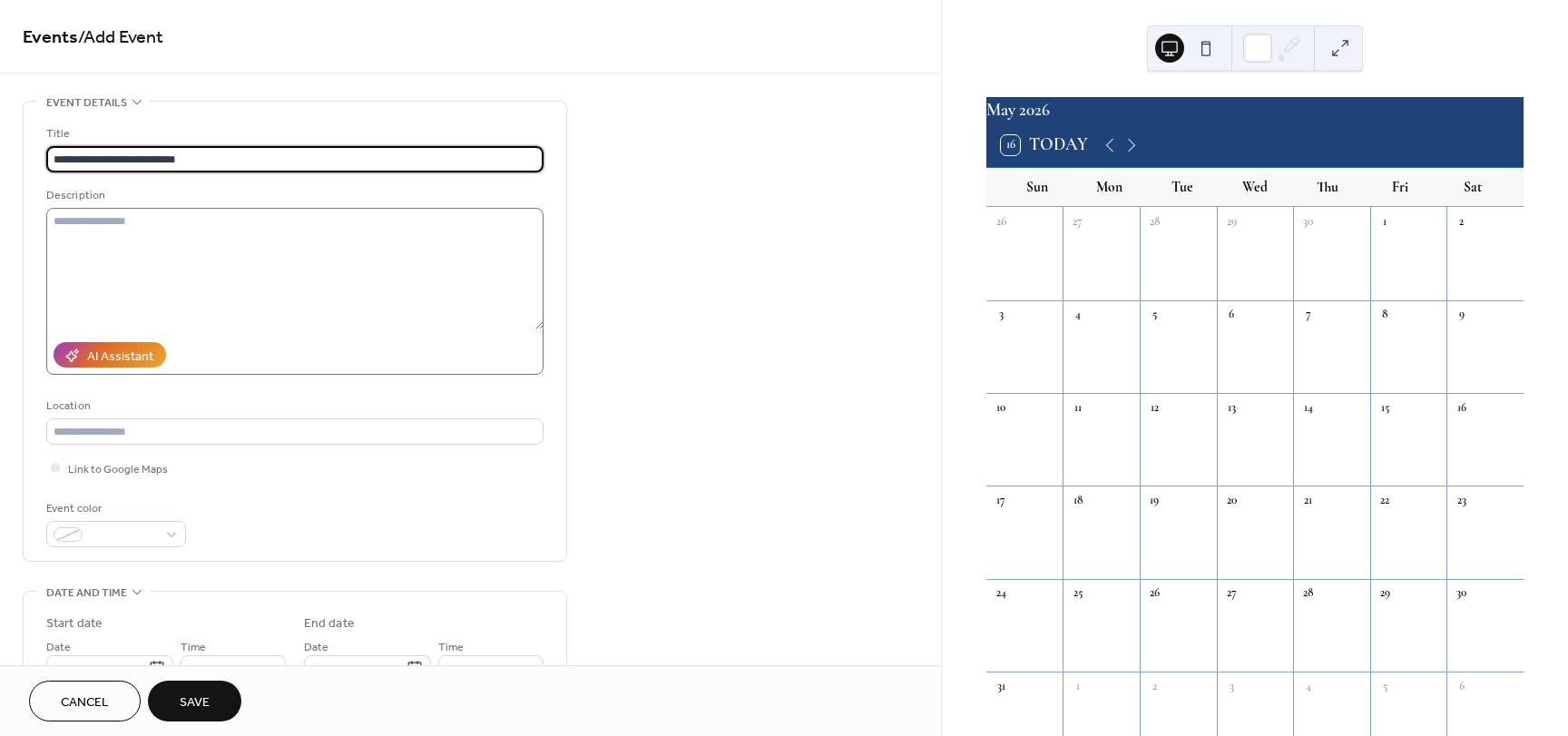 type on "**********" 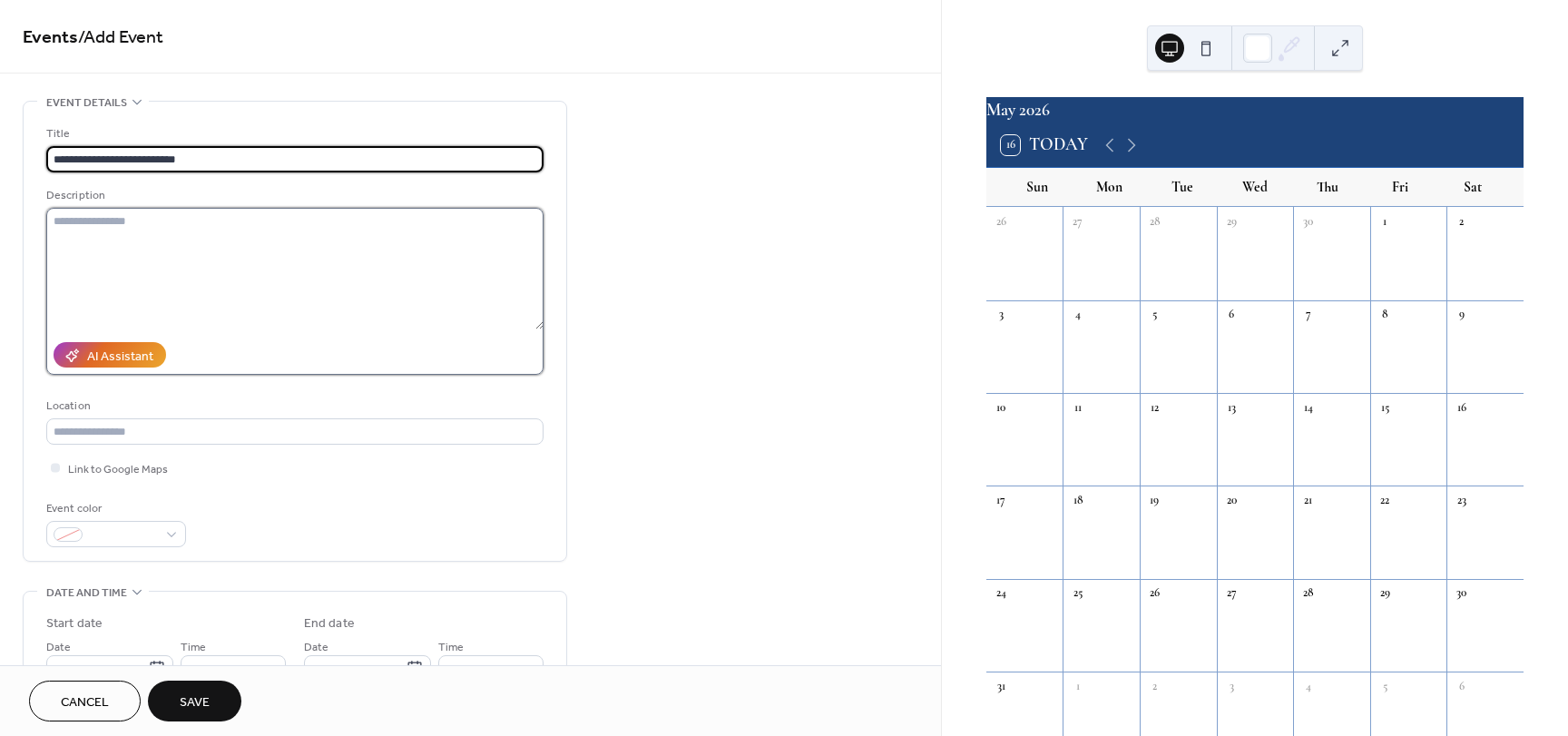 click at bounding box center (295, 269) 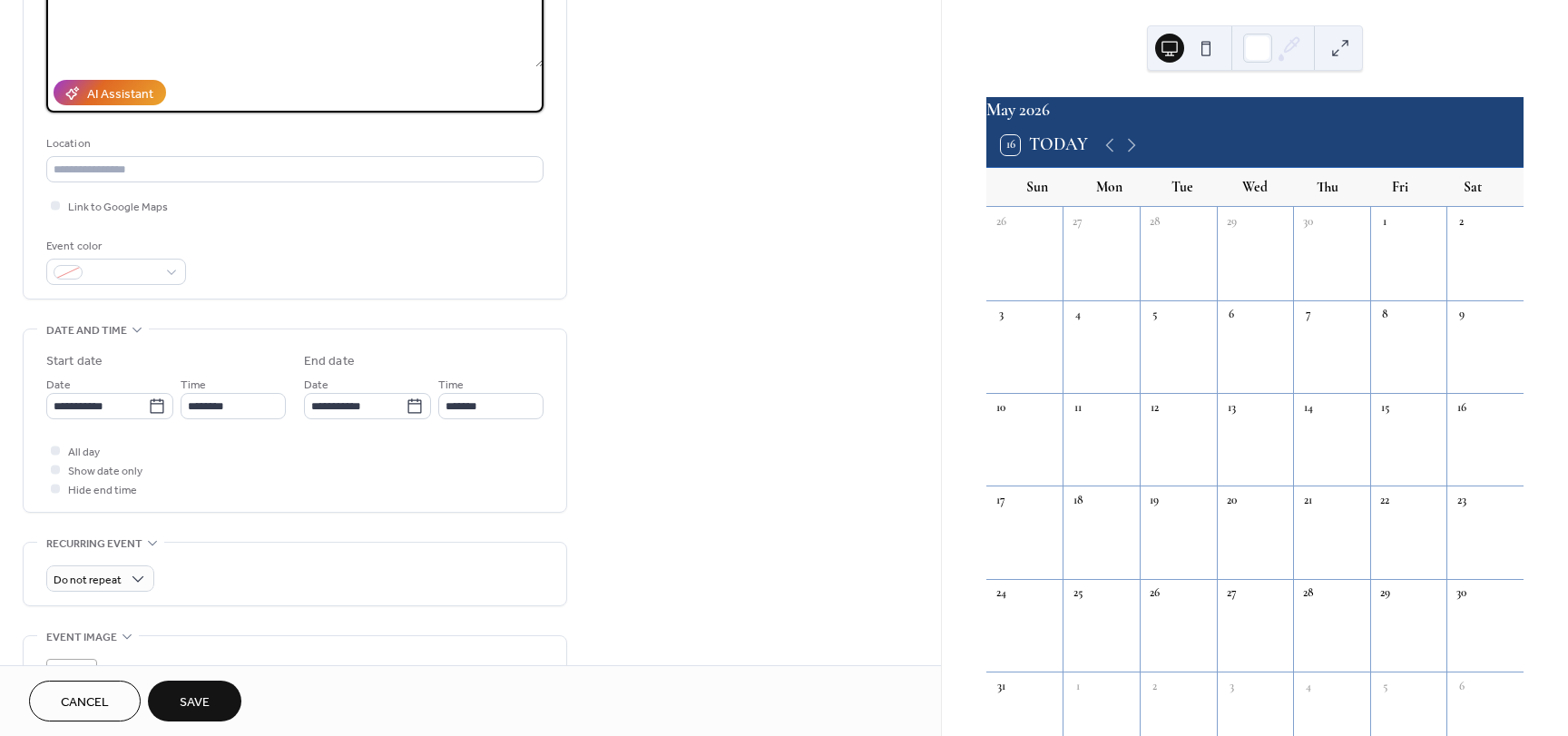 scroll, scrollTop: 272, scrollLeft: 0, axis: vertical 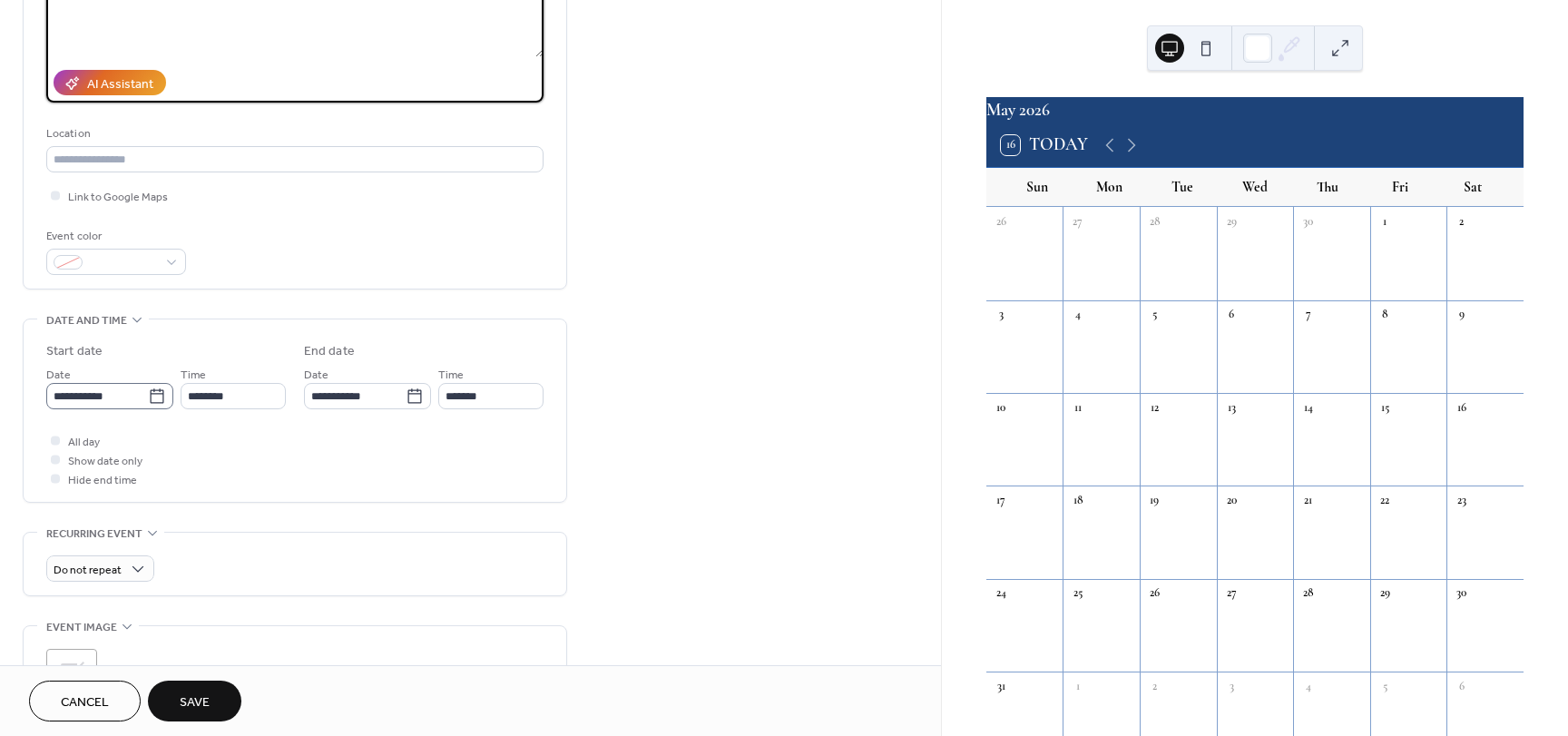 type on "**********" 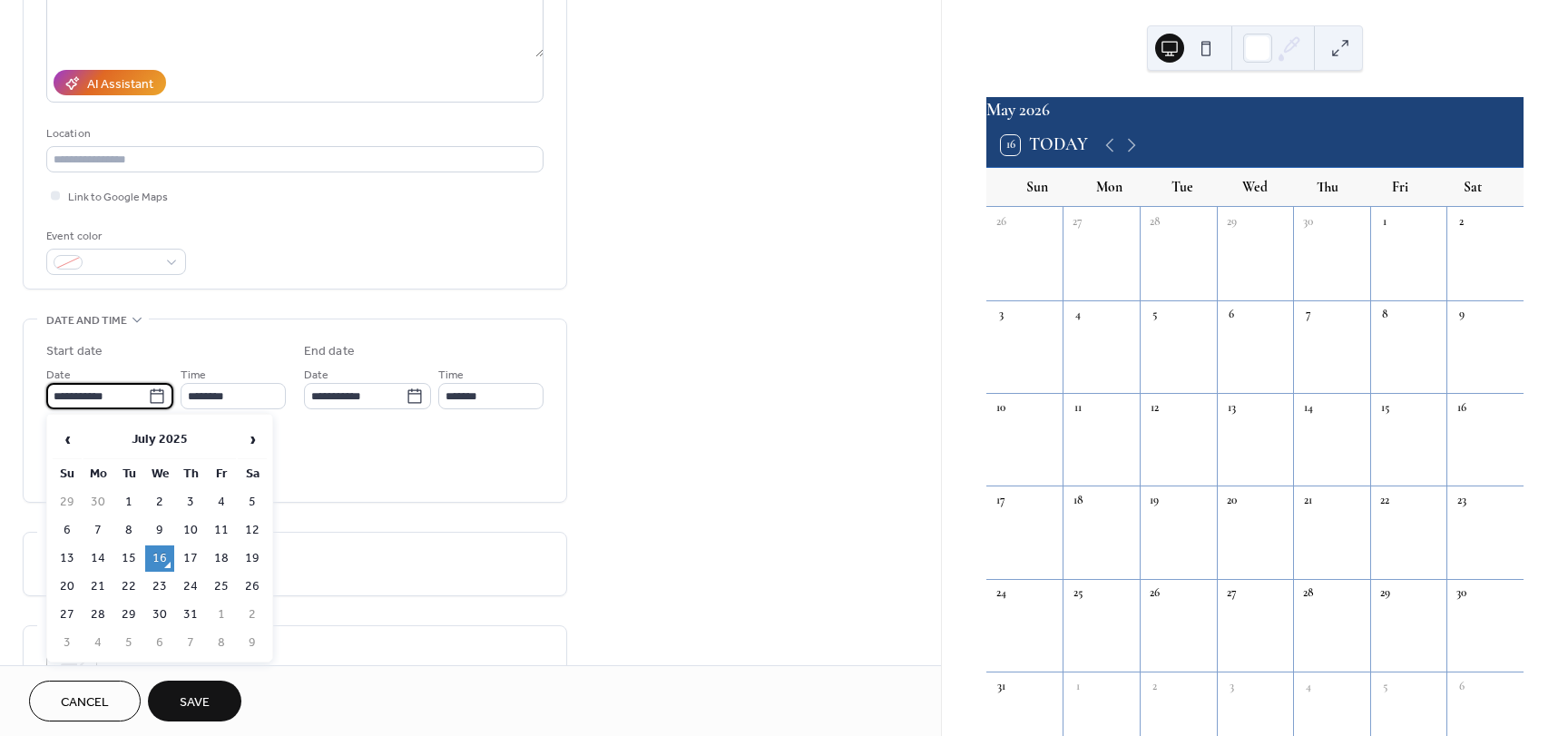 click on "**********" at bounding box center (97, 396) 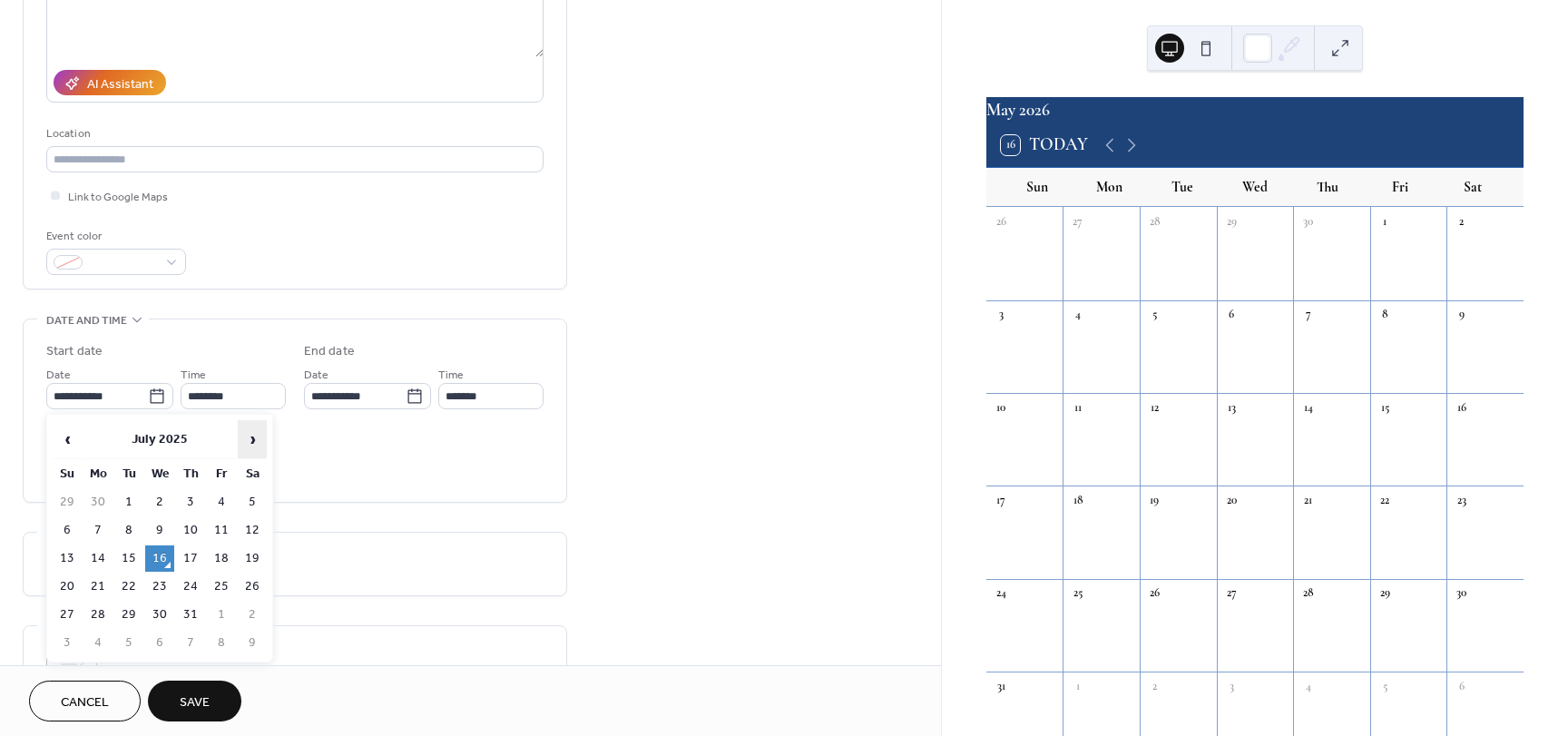 click on "›" at bounding box center (252, 439) 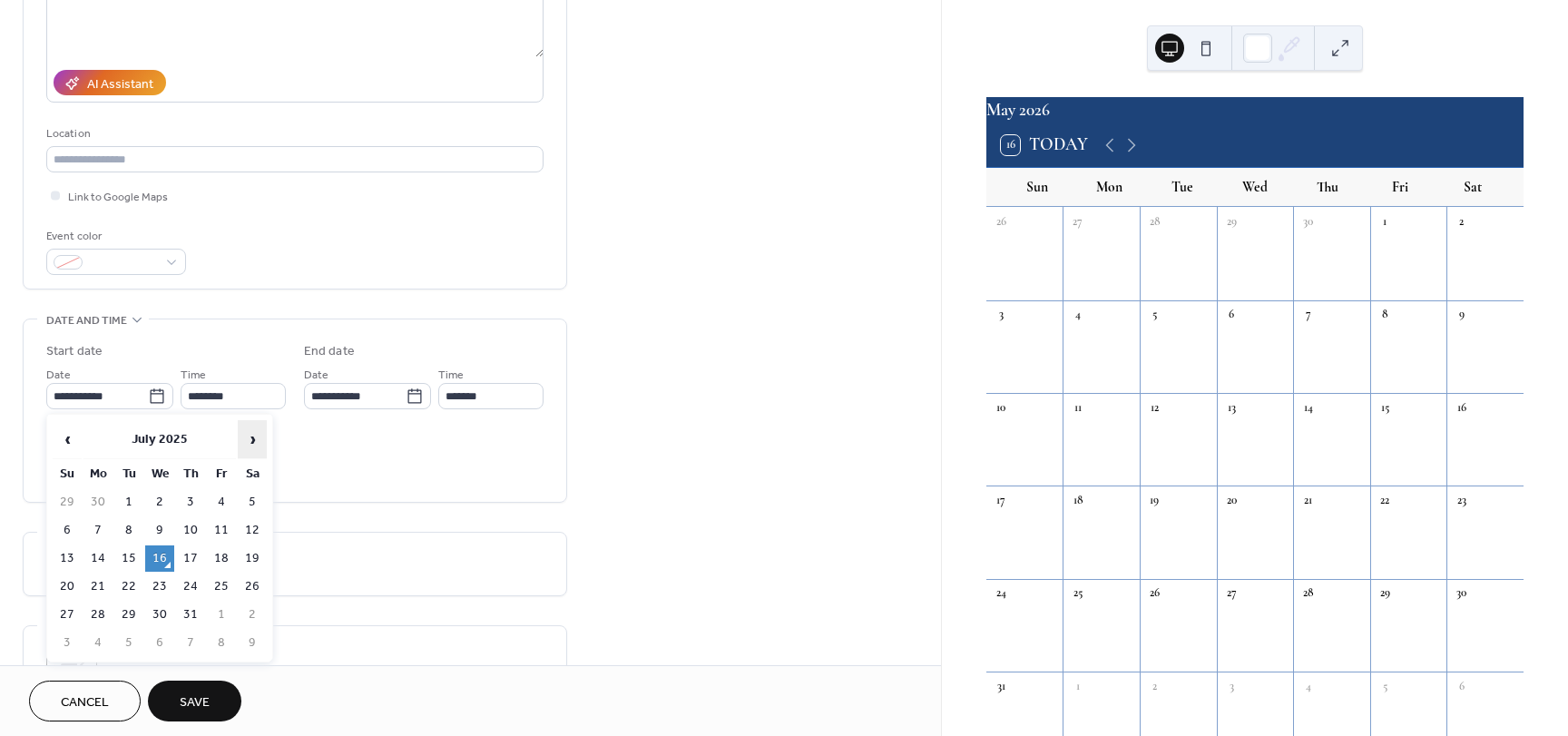click on "›" at bounding box center (252, 439) 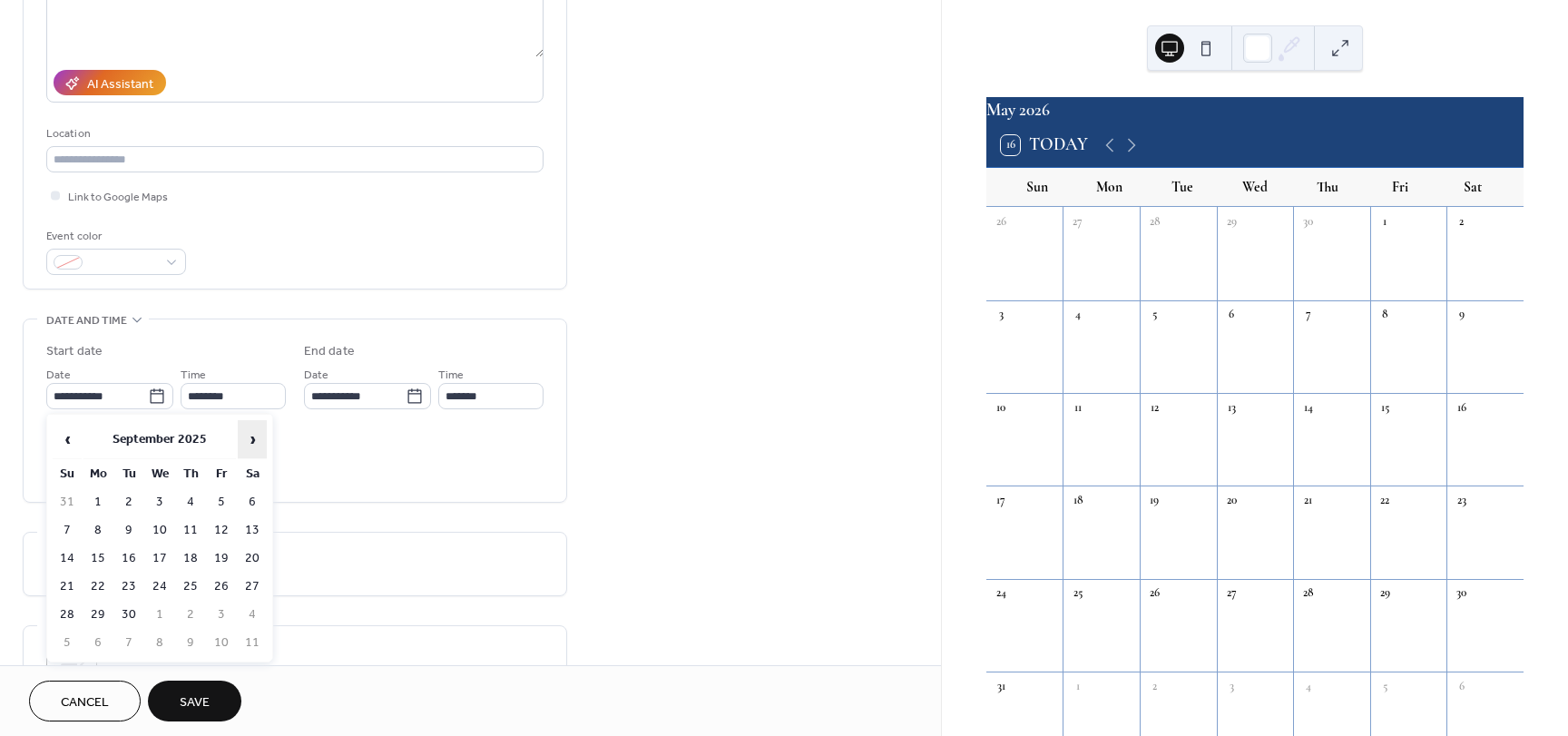 click on "›" at bounding box center (252, 439) 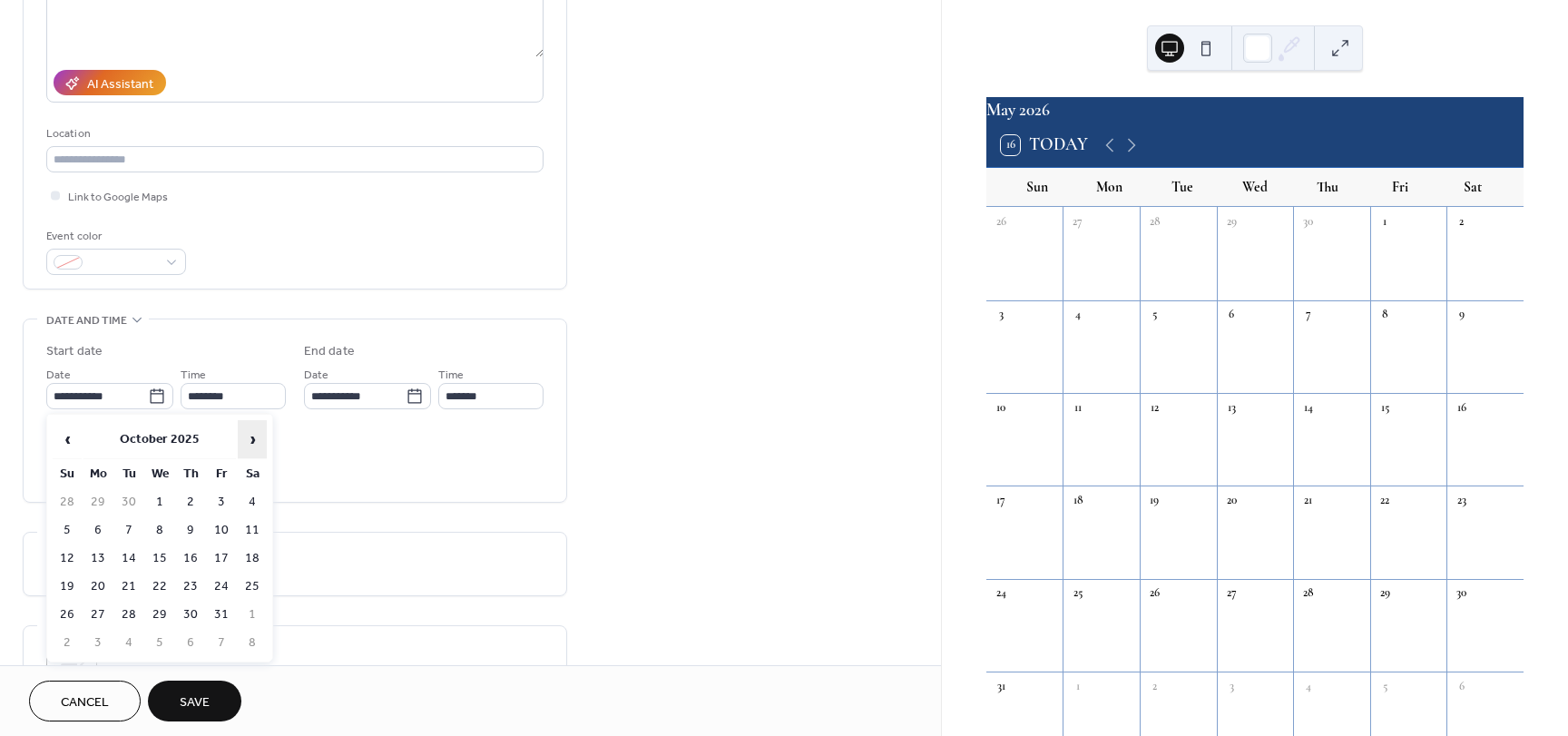 click on "›" at bounding box center (252, 439) 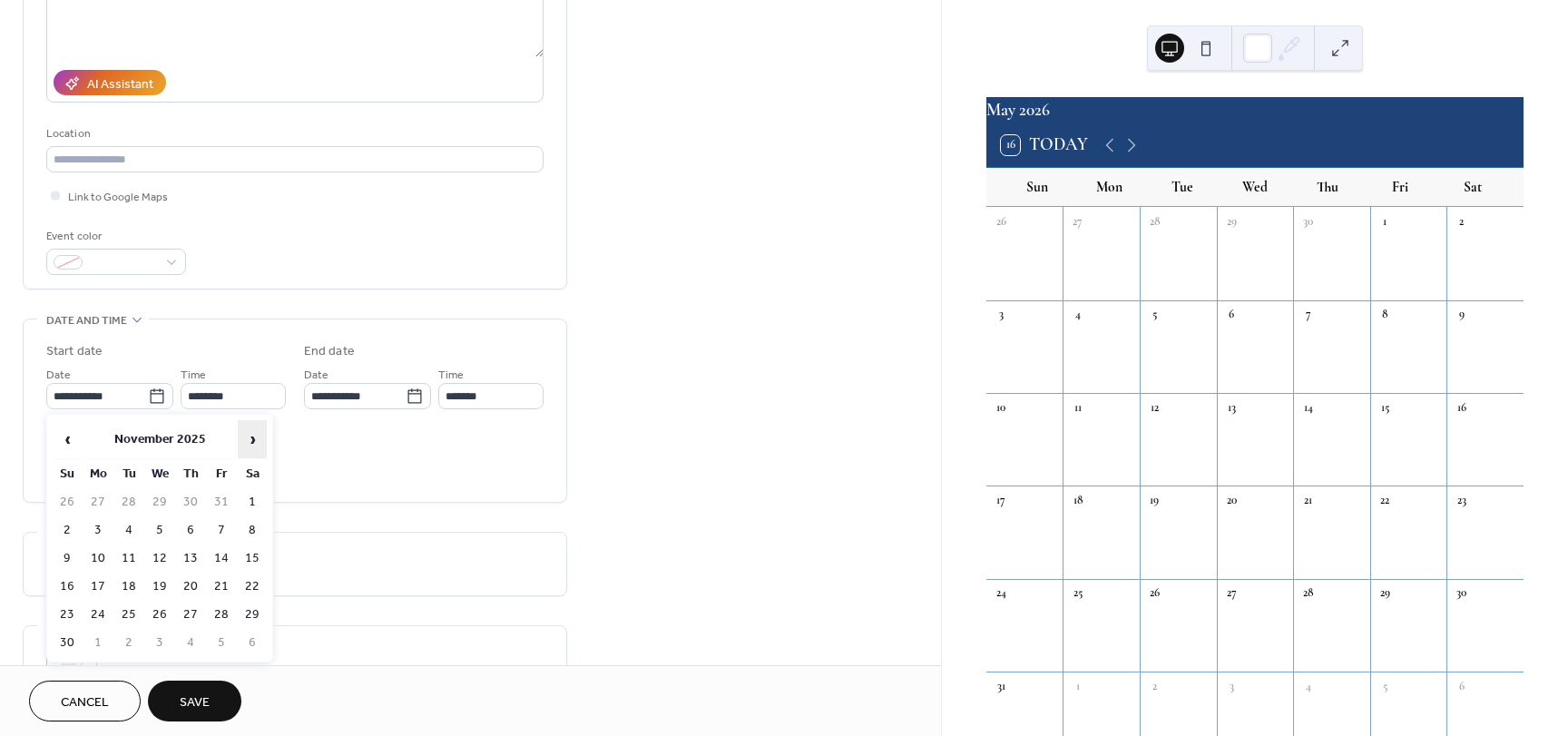 click on "›" at bounding box center [252, 439] 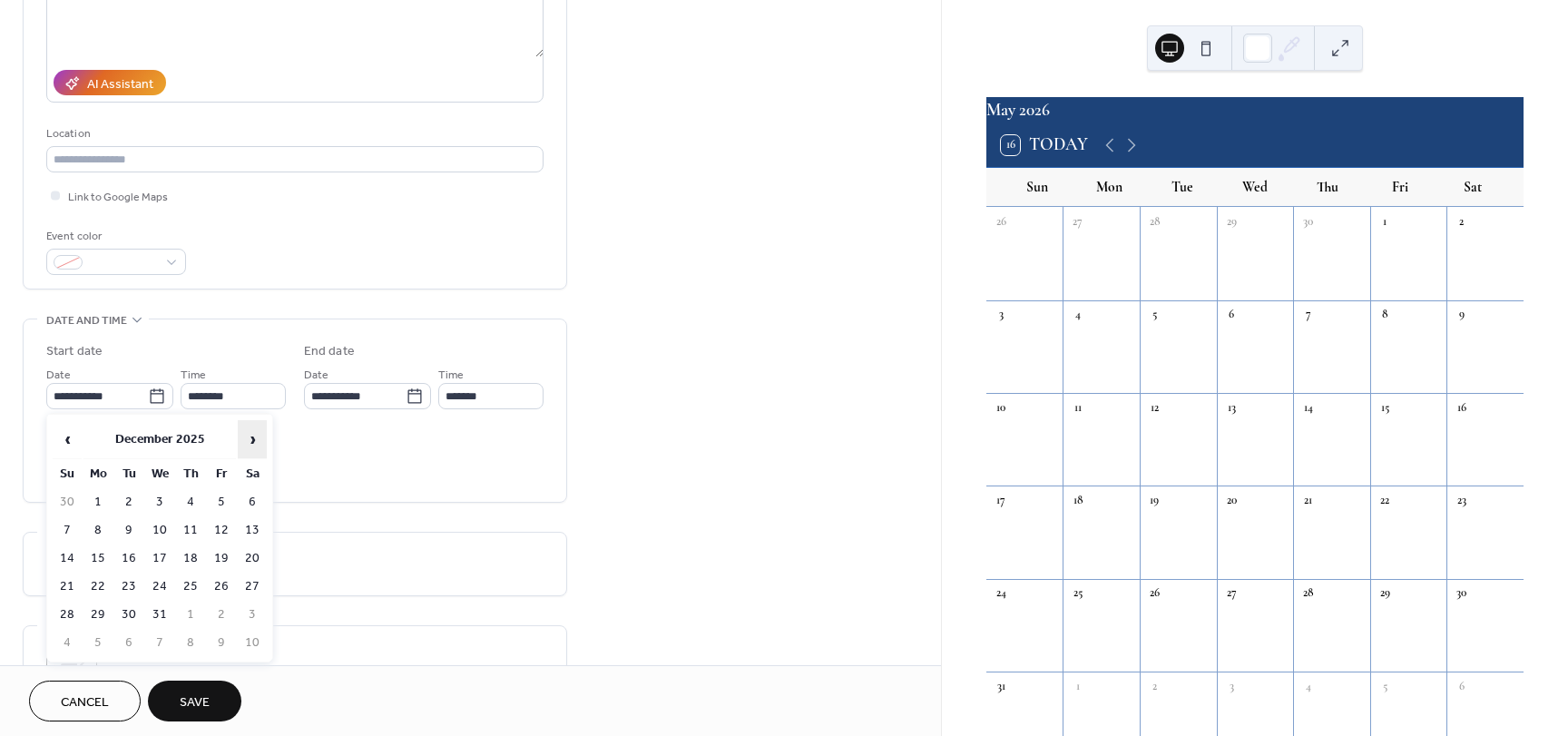 click on "›" at bounding box center [252, 439] 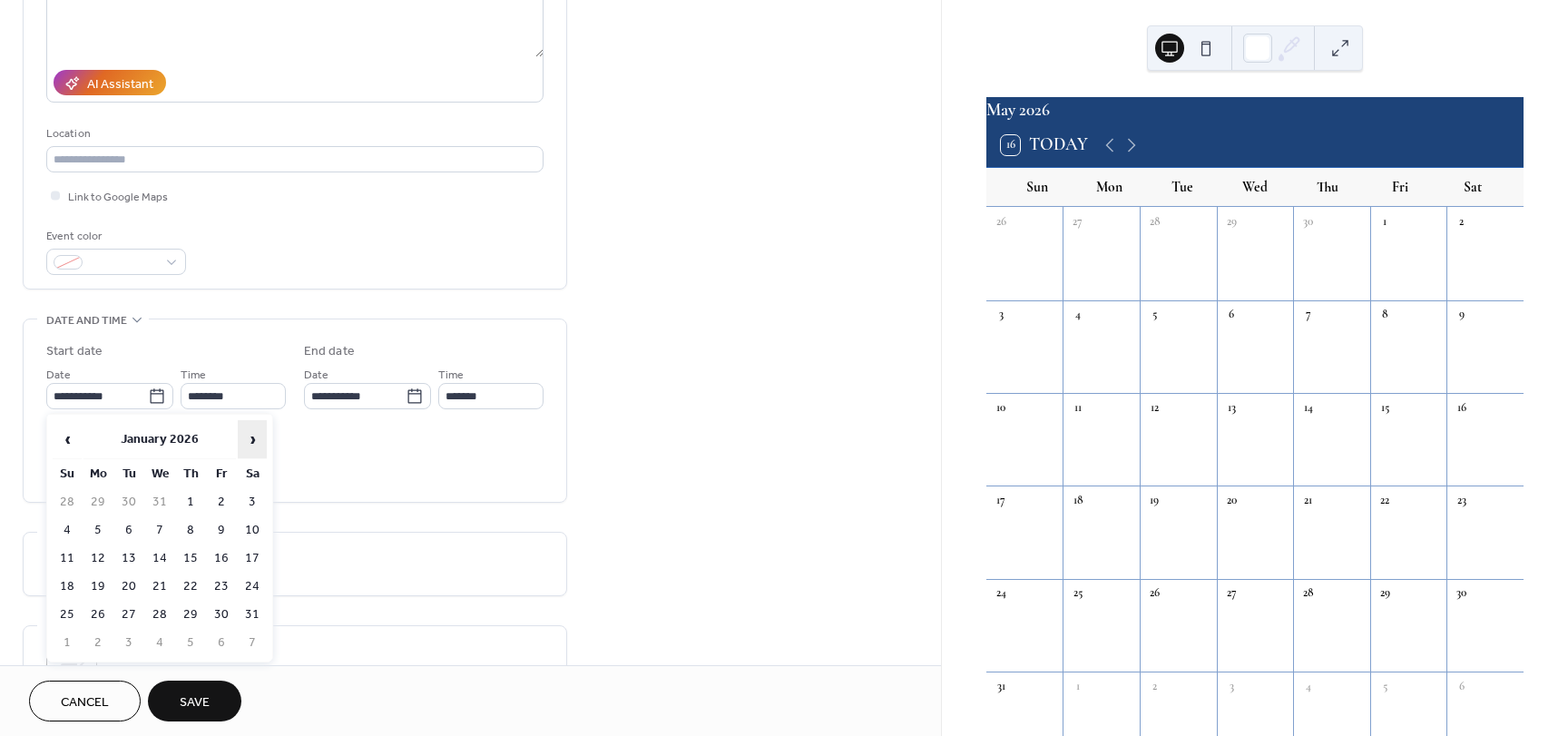 click on "›" at bounding box center [252, 439] 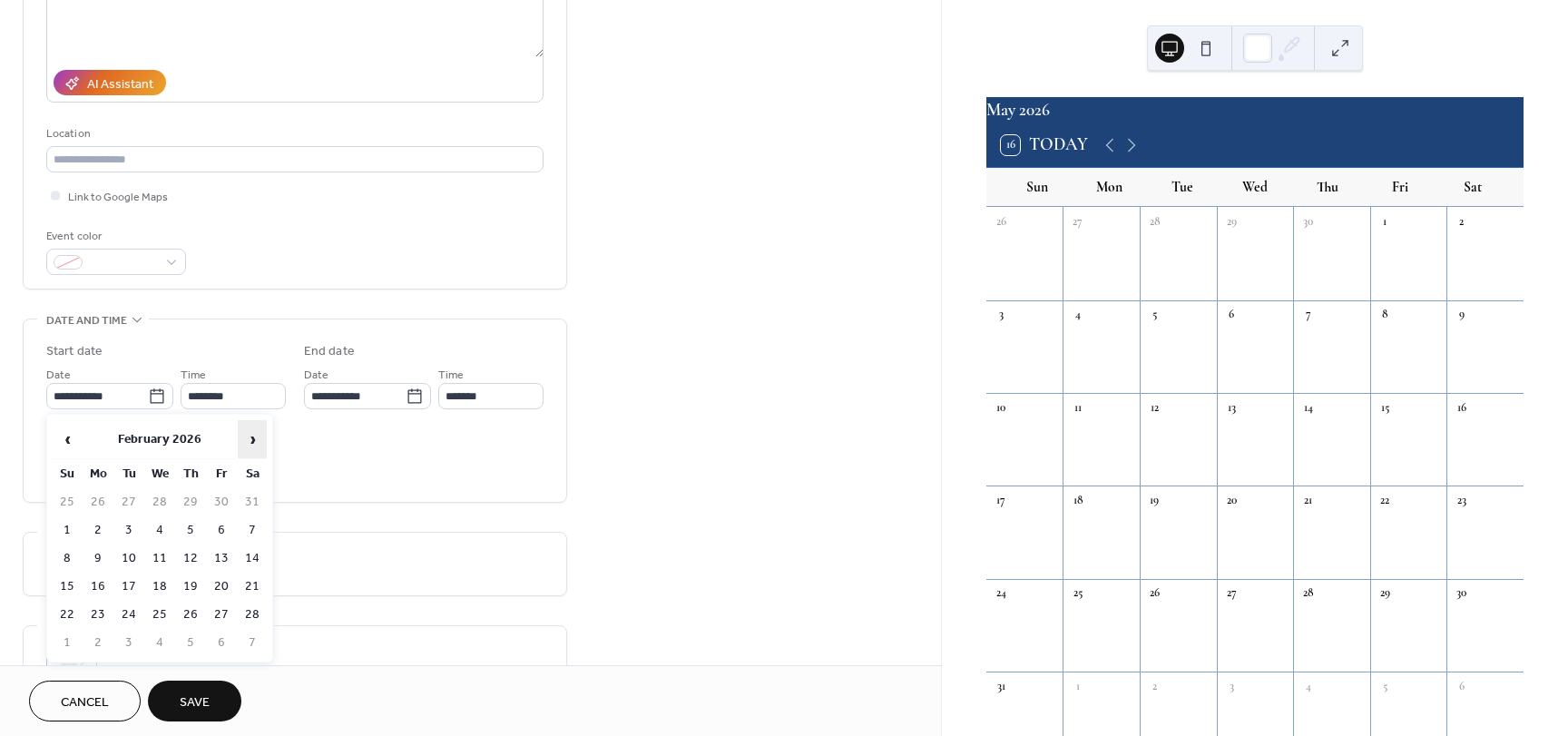 click on "›" at bounding box center (252, 439) 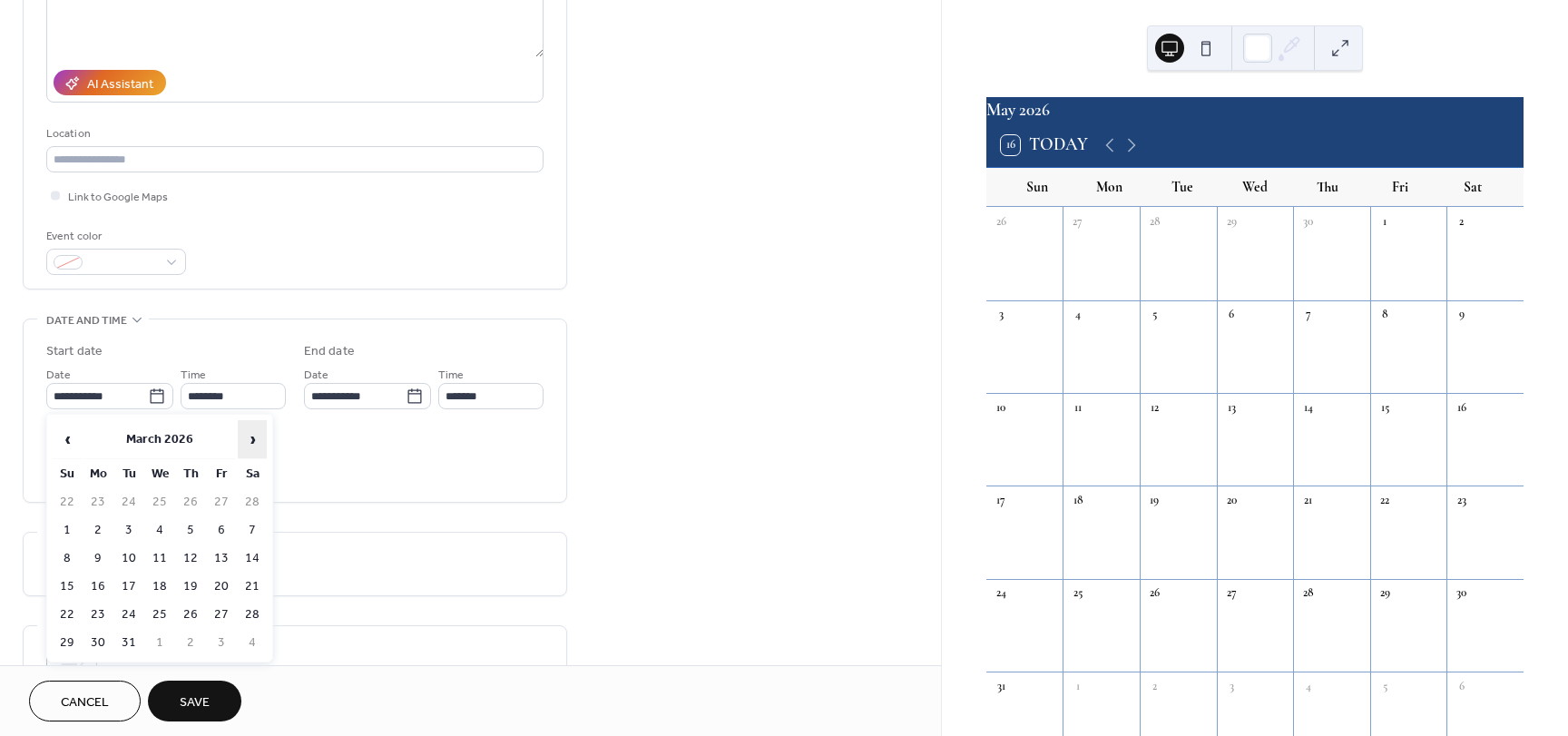 click on "›" at bounding box center [252, 439] 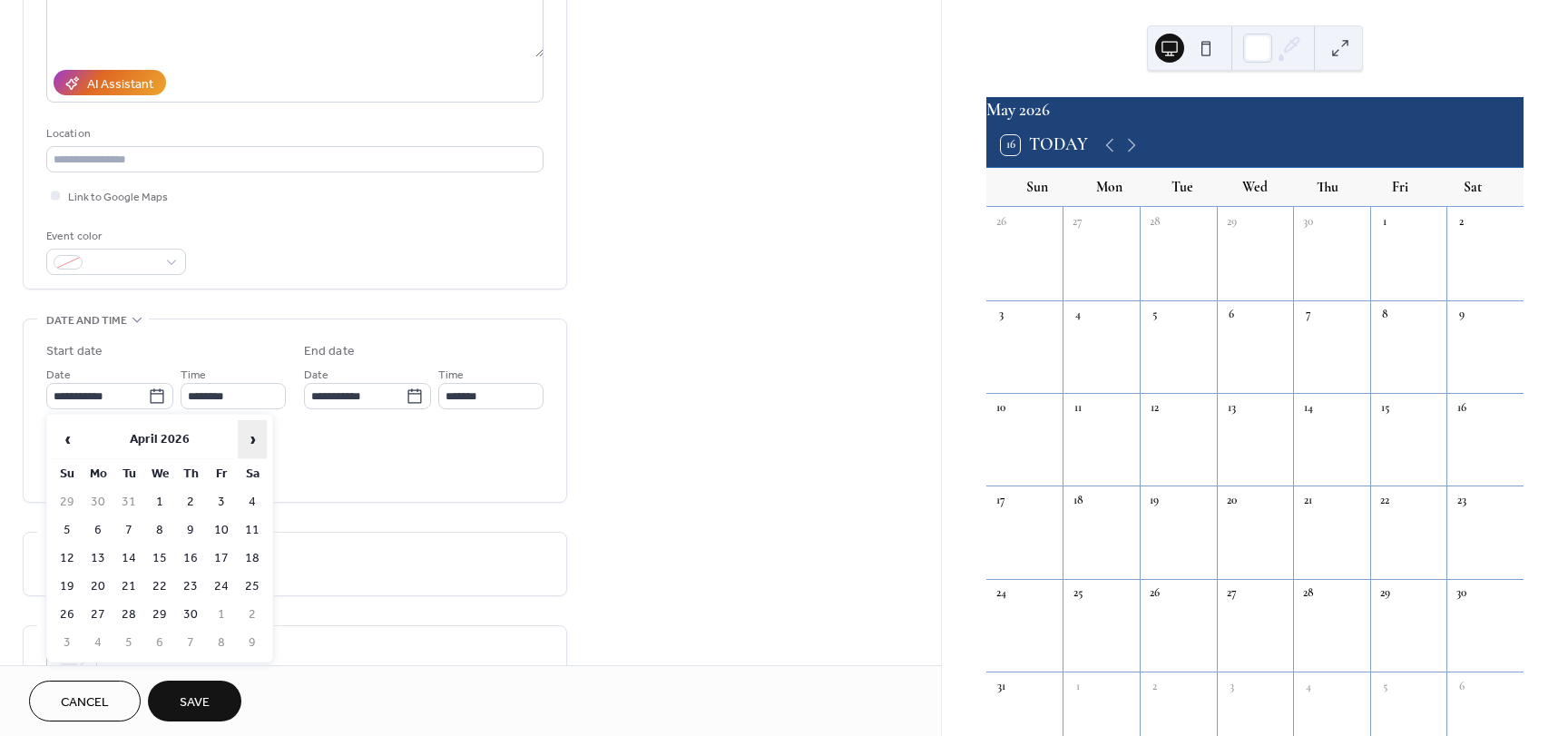 click on "›" at bounding box center [252, 439] 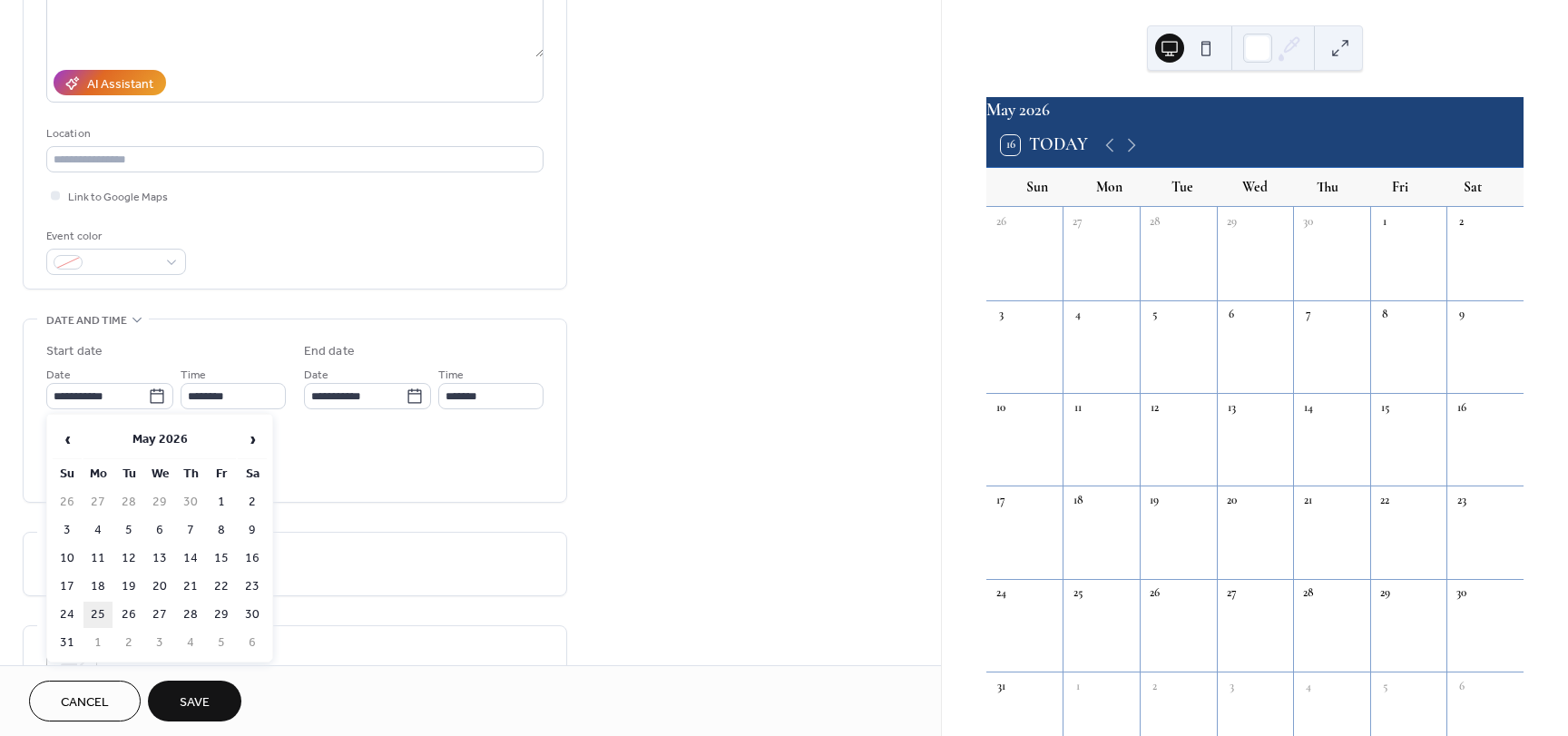 click on "25" at bounding box center (98, 614) 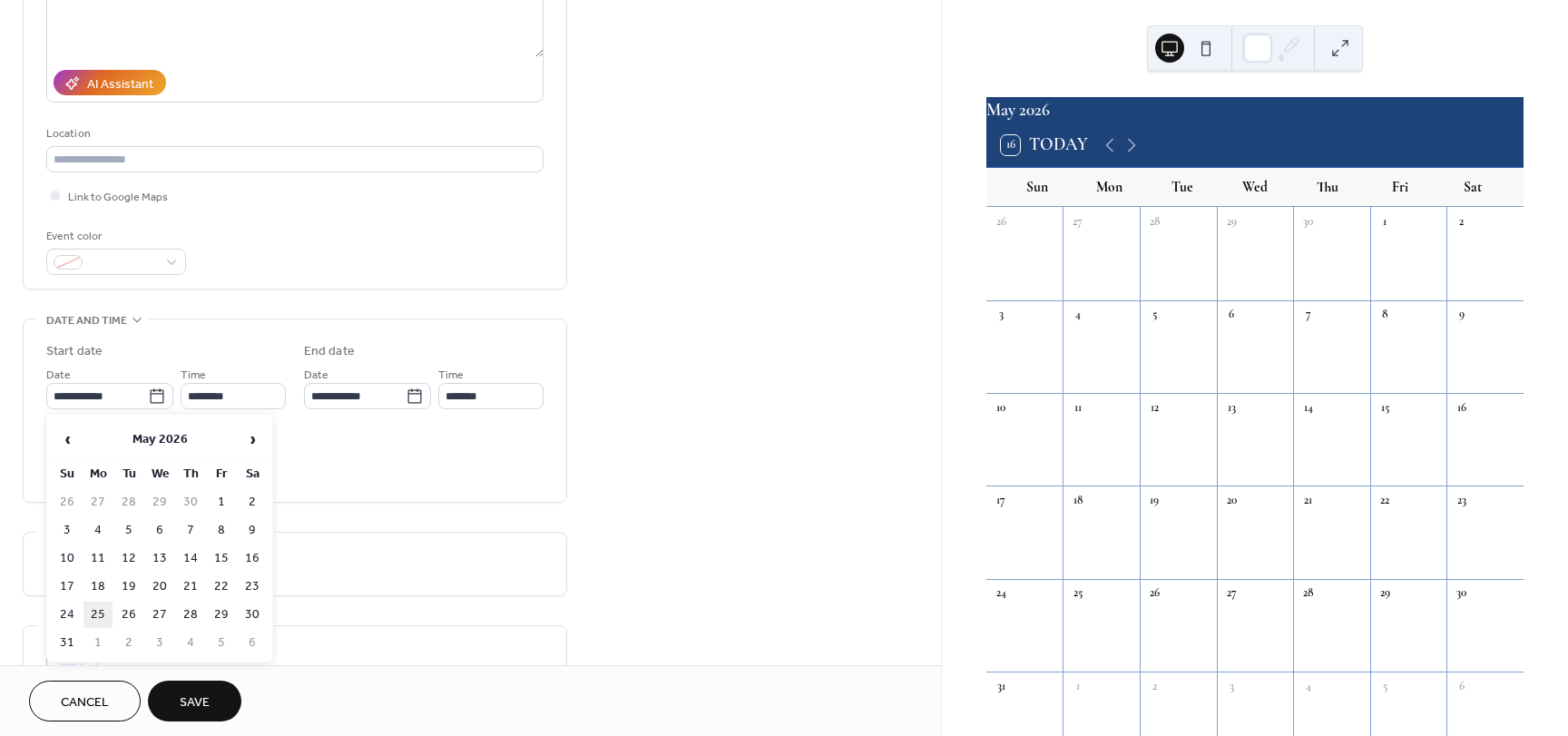 type on "**********" 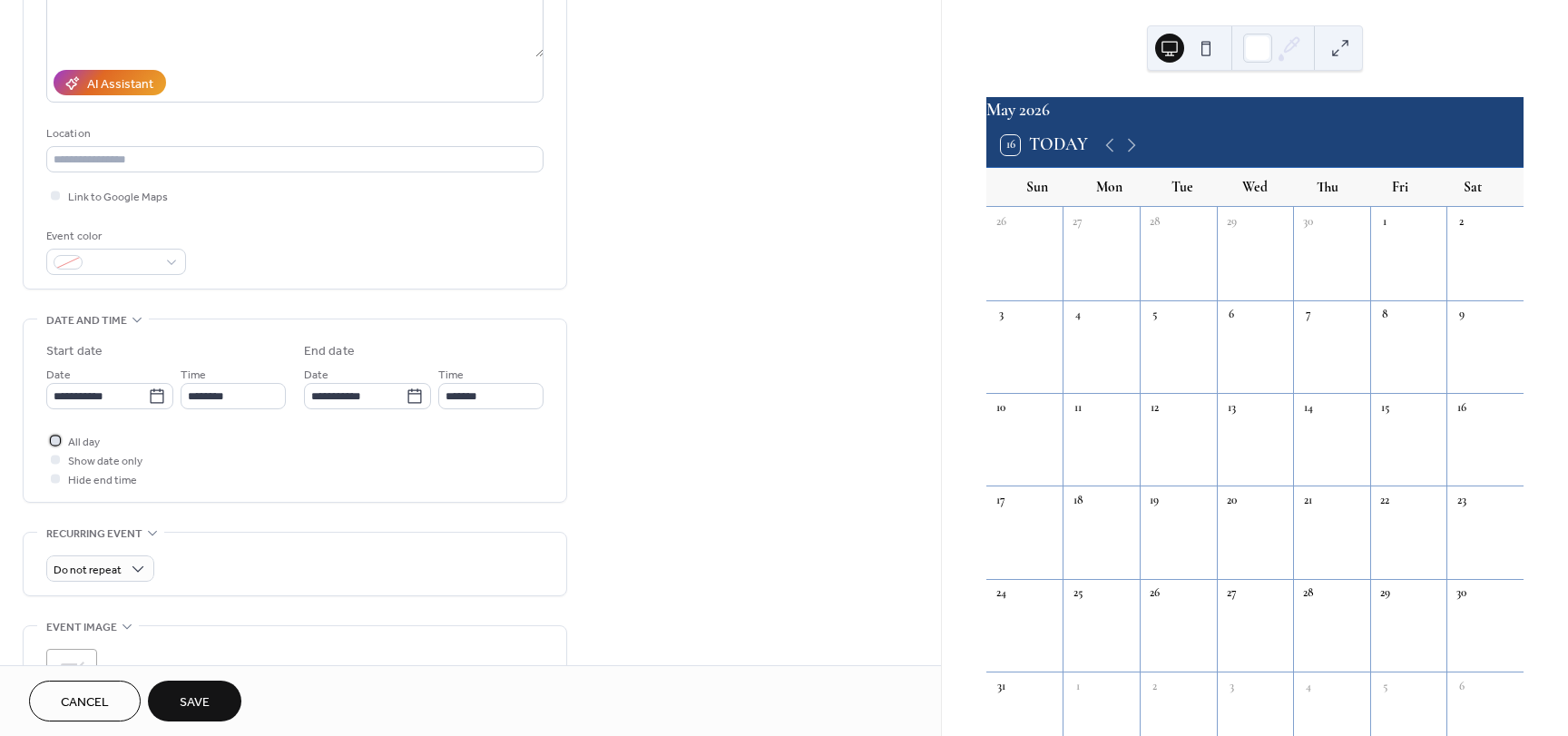 click at bounding box center [55, 440] 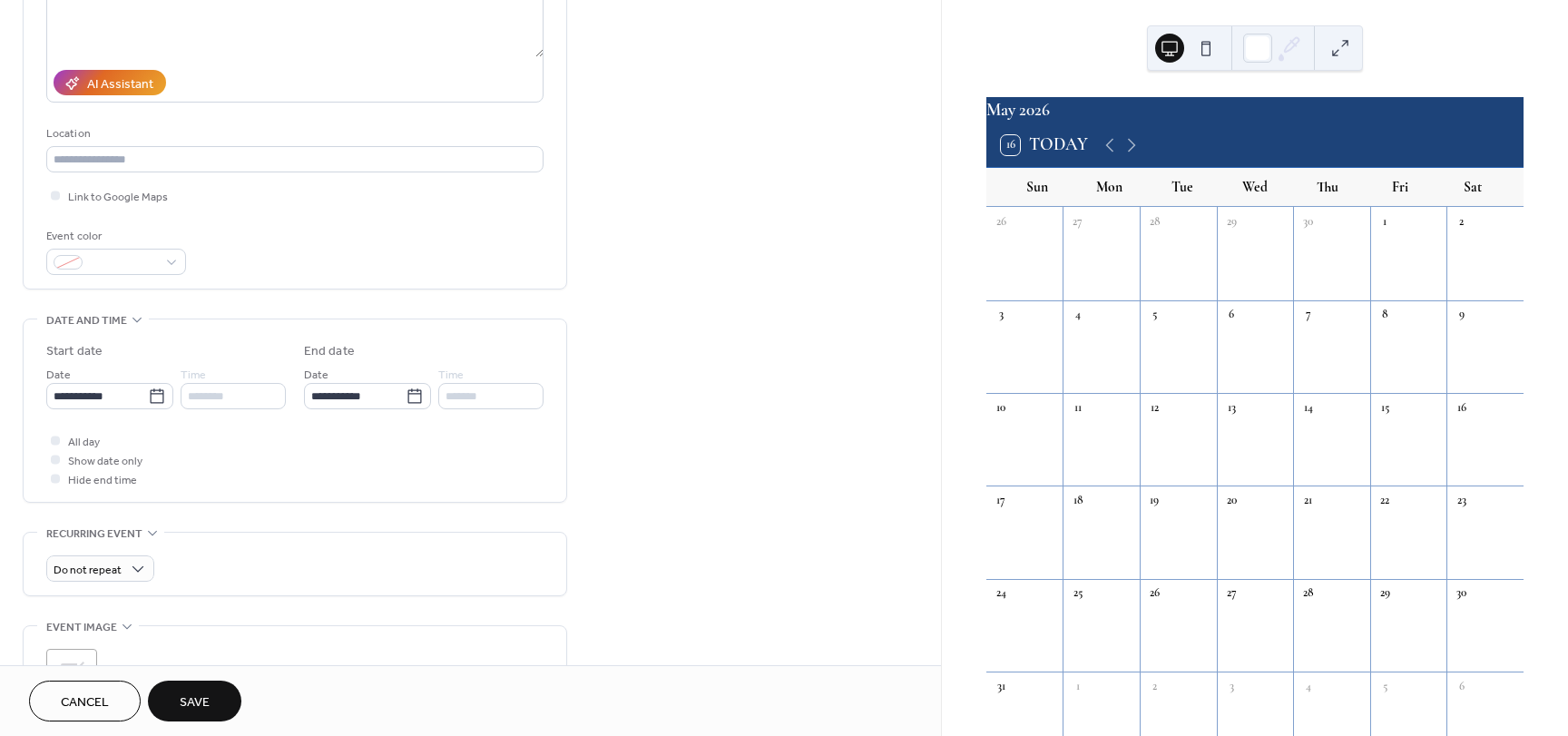 click on "Save" at bounding box center (194, 701) 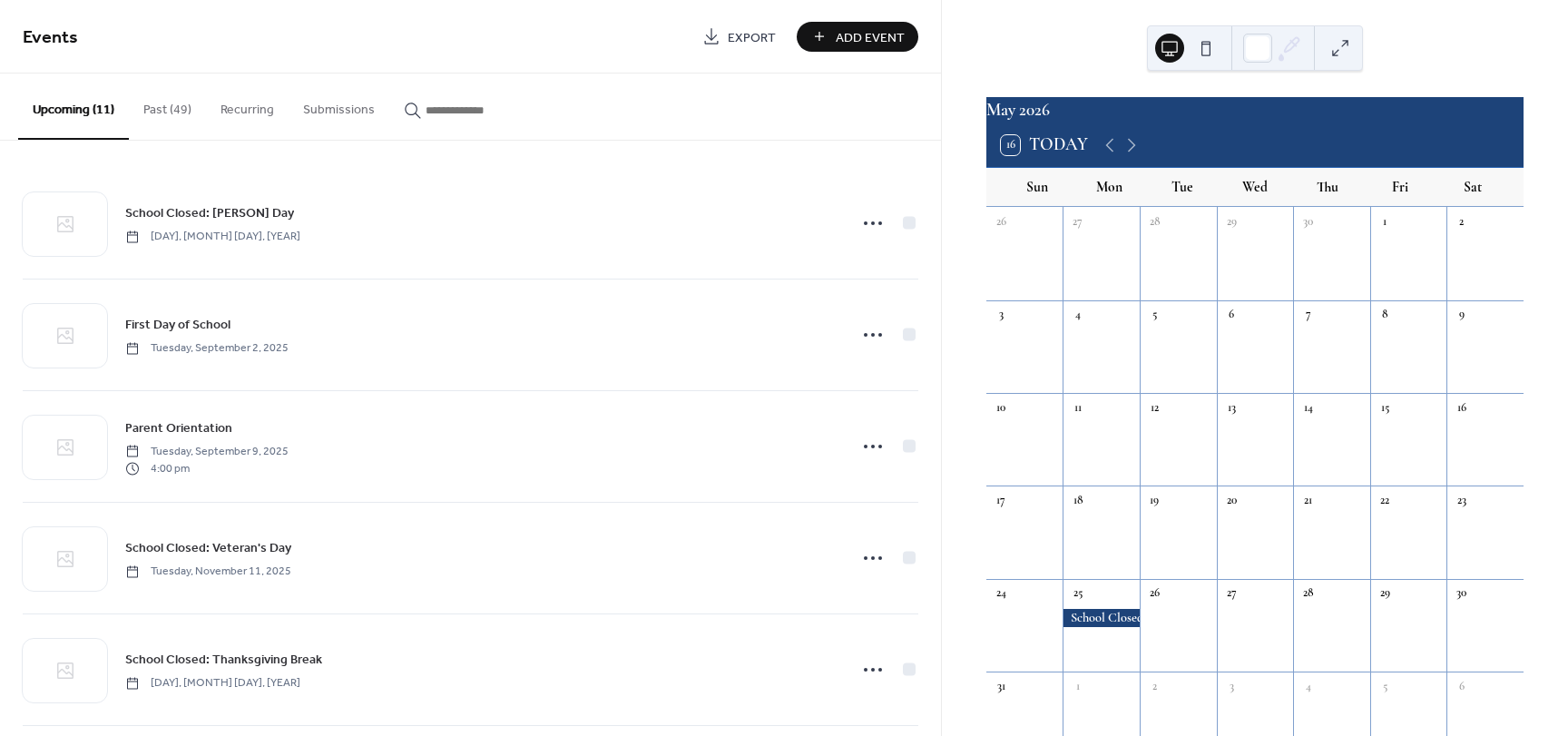 click on "Add Event" at bounding box center (858, 36) 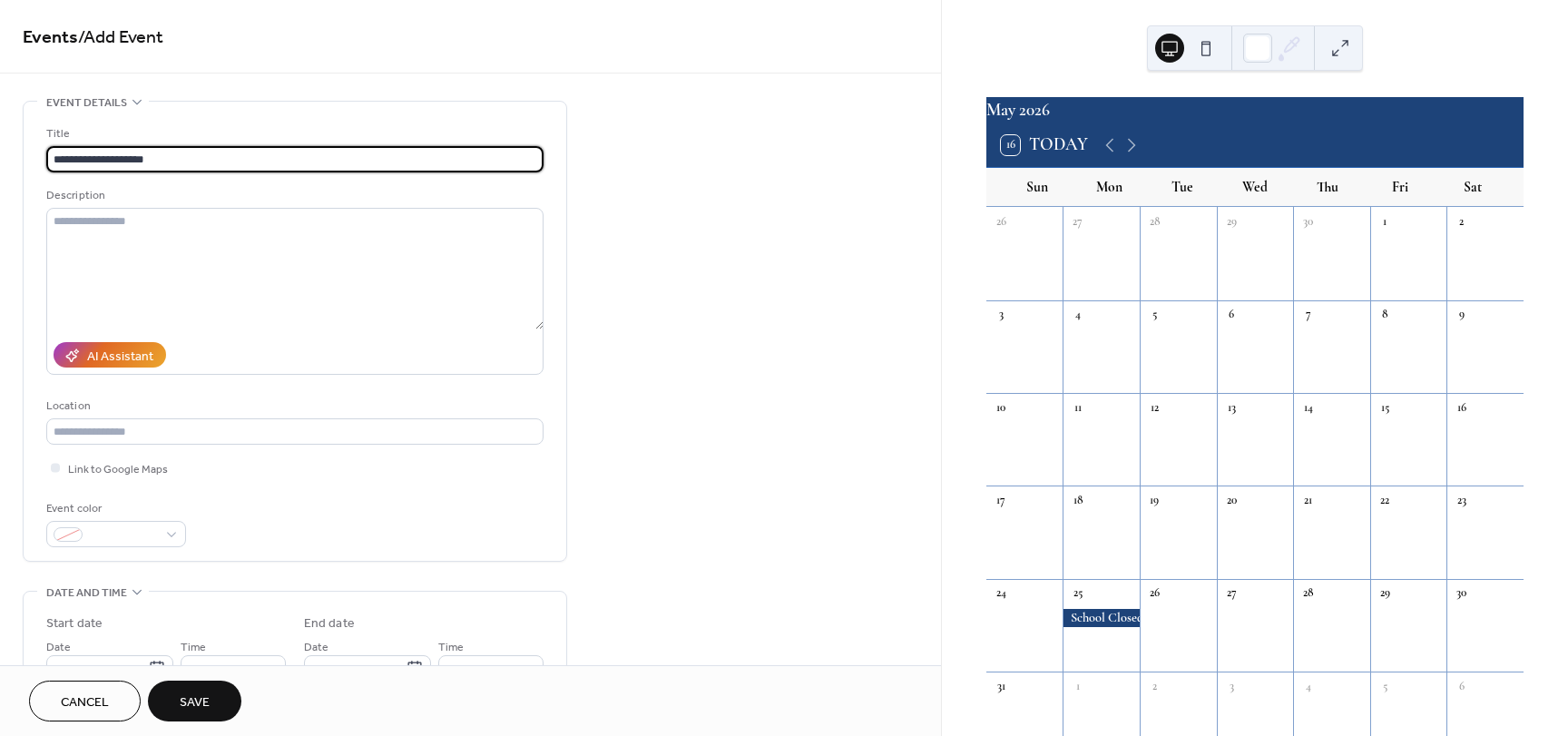 click on "**********" at bounding box center (295, 159) 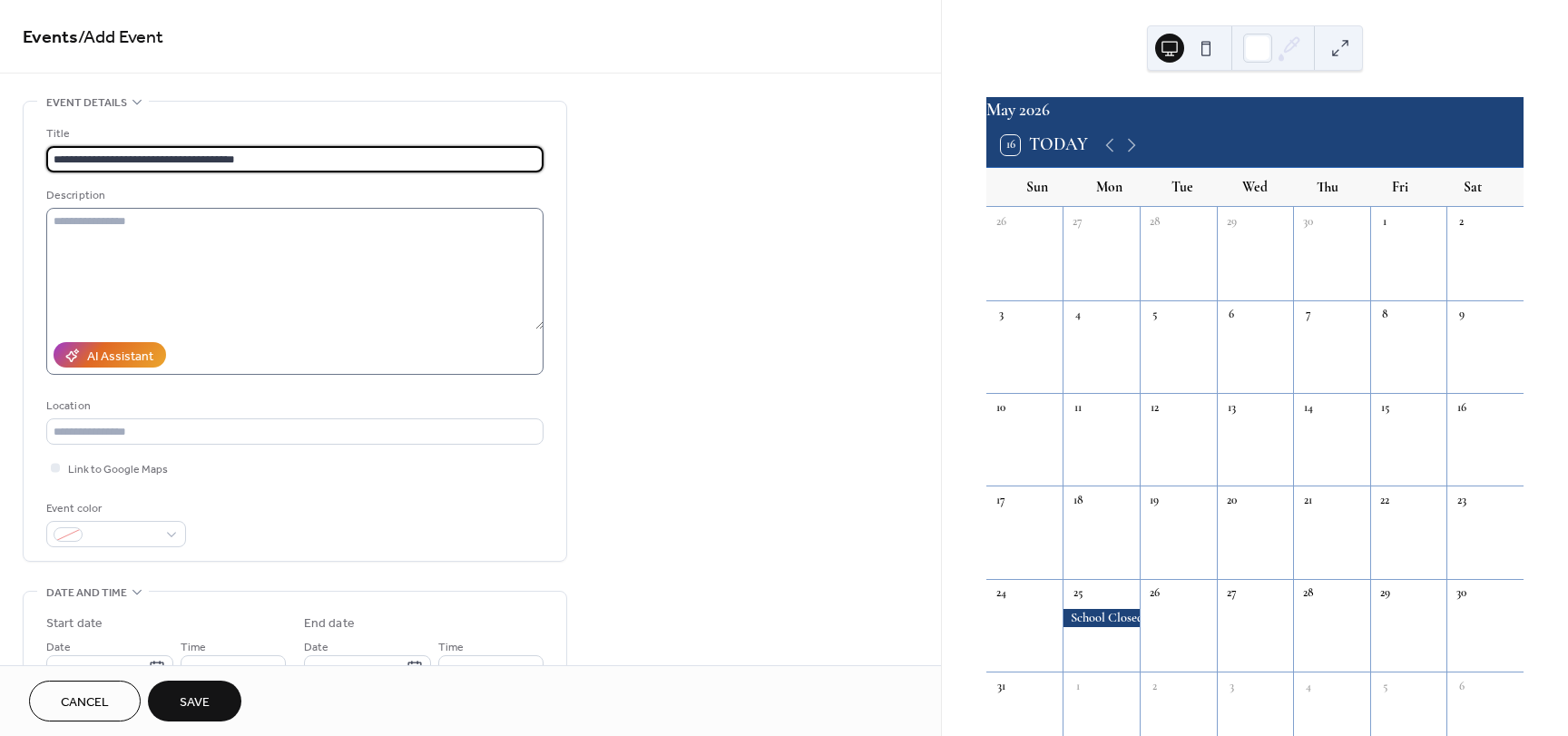 type on "**********" 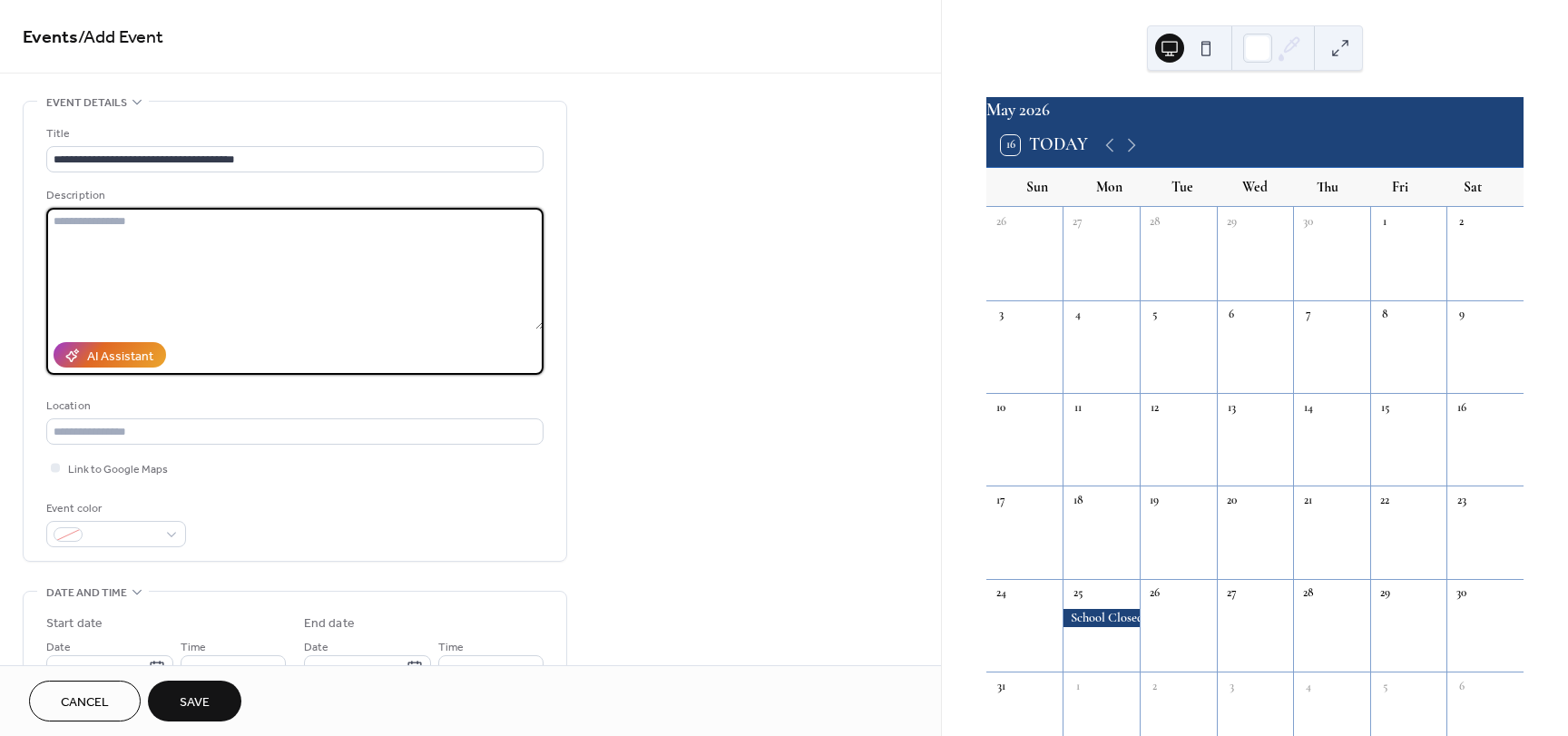 click at bounding box center (295, 269) 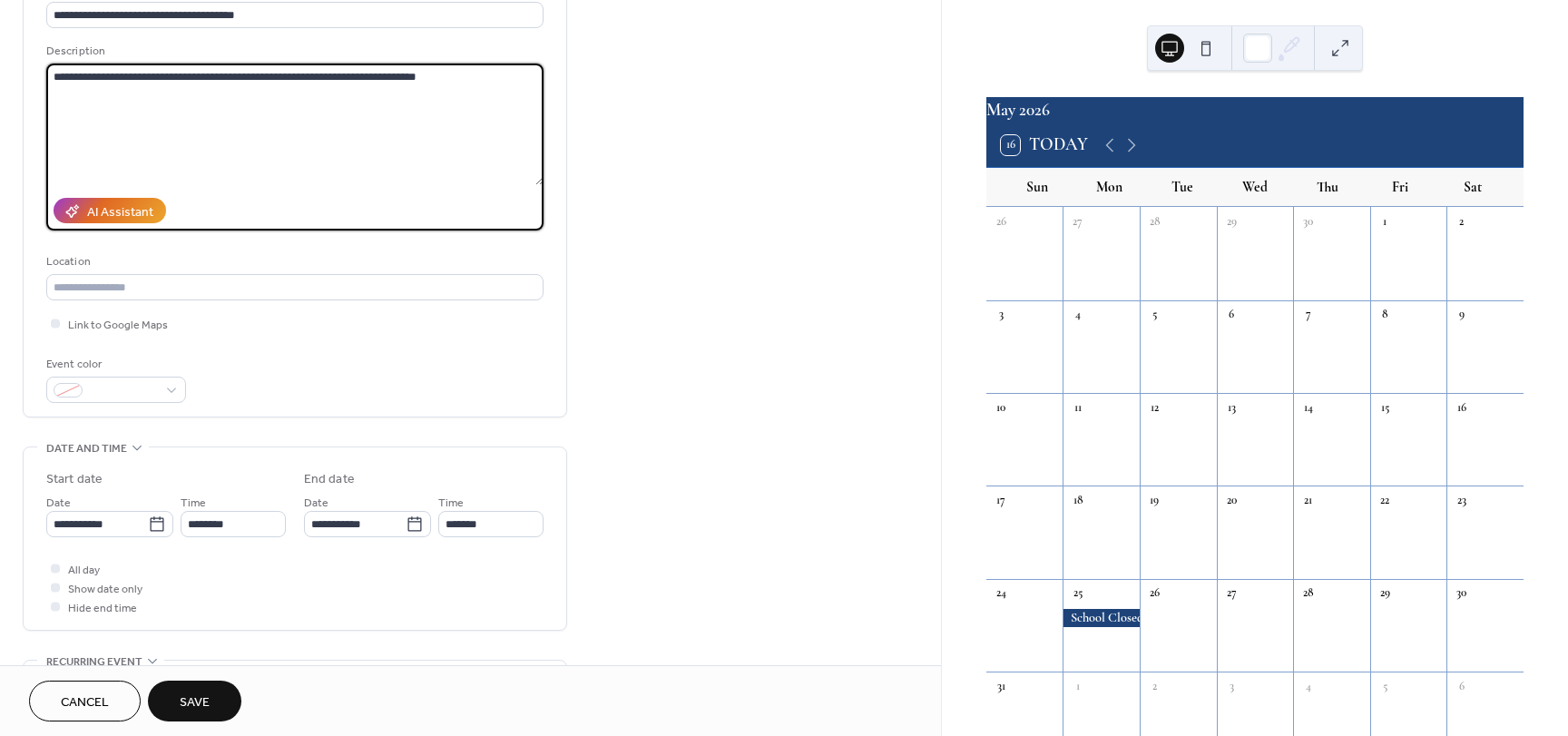 scroll, scrollTop: 272, scrollLeft: 0, axis: vertical 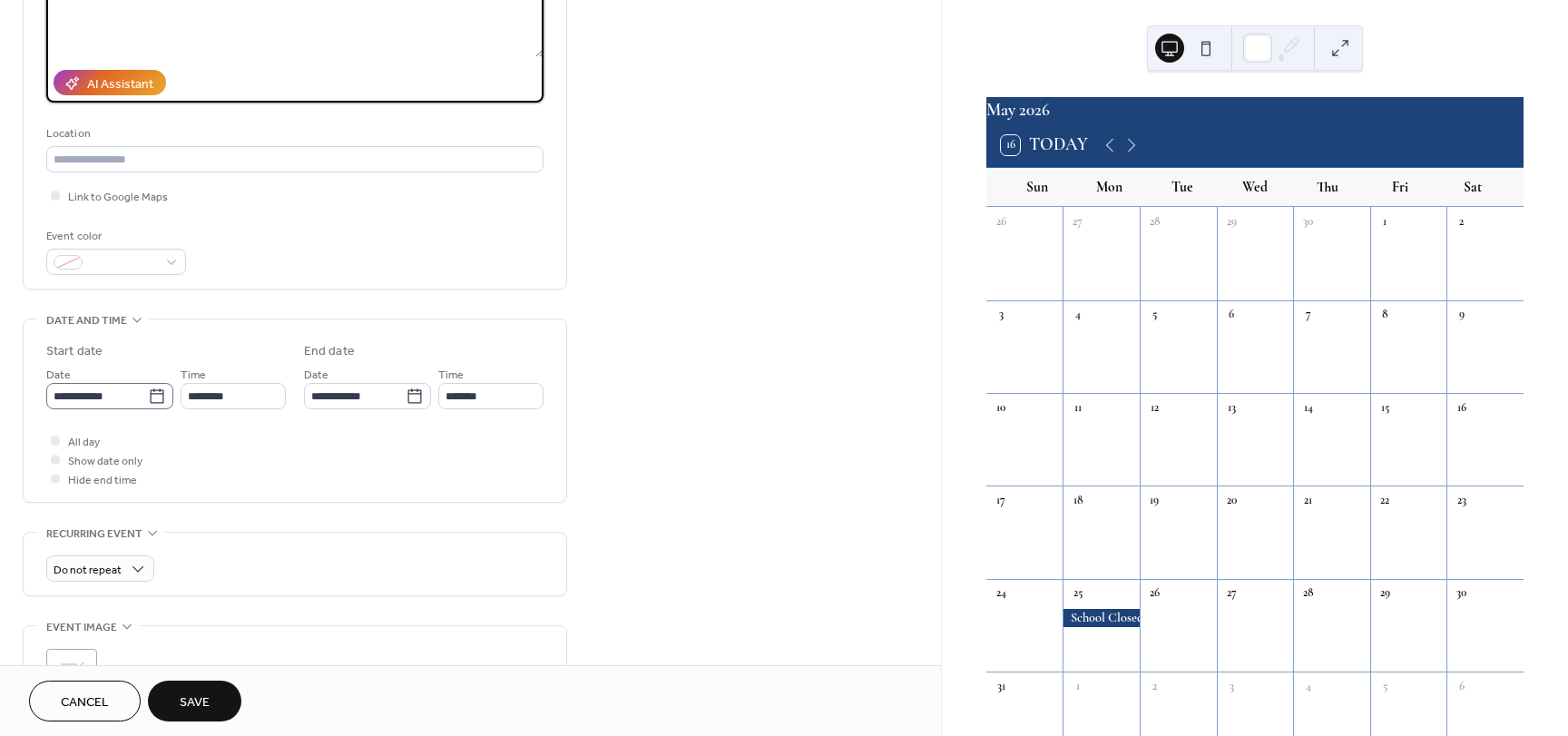 type on "**********" 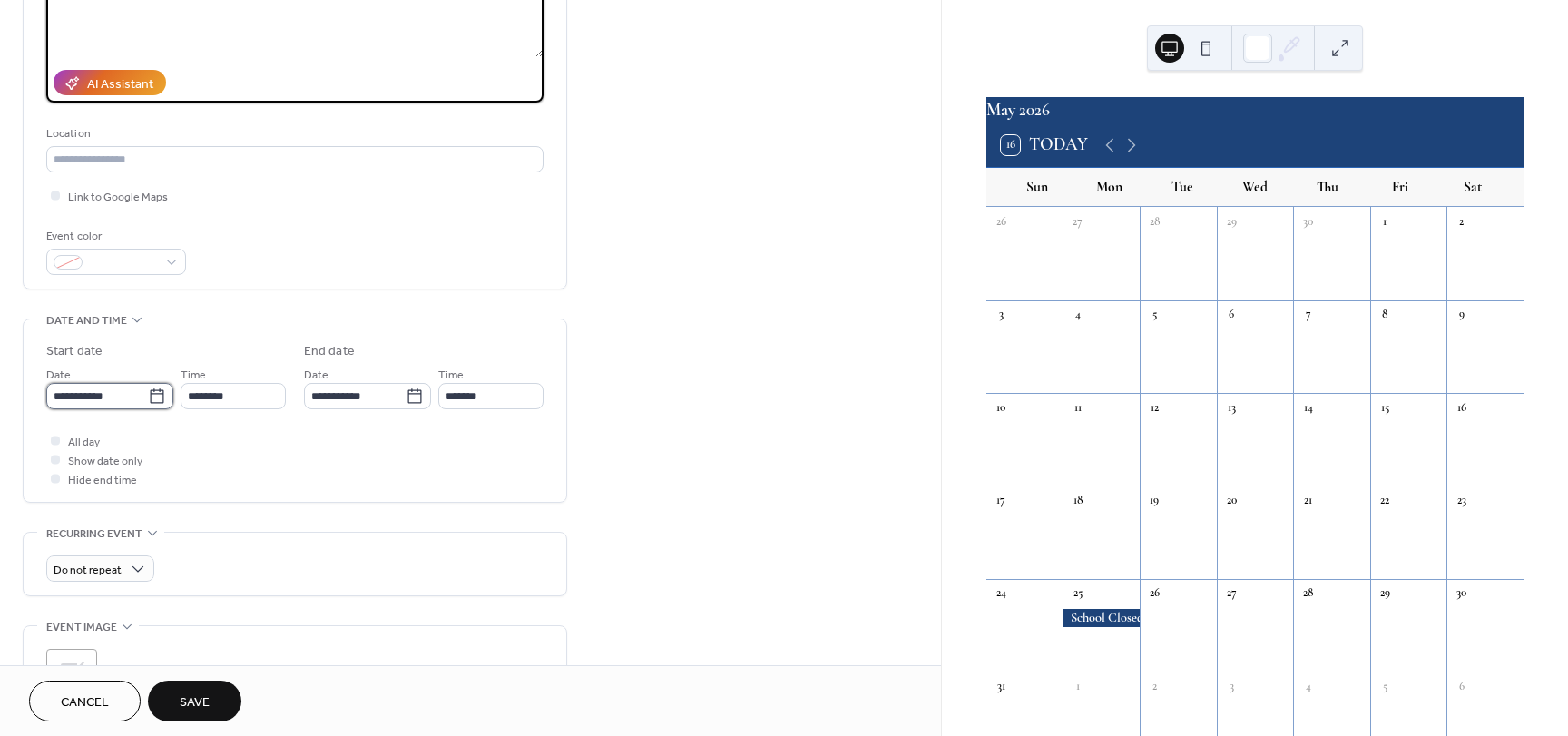 click on "**********" at bounding box center [97, 396] 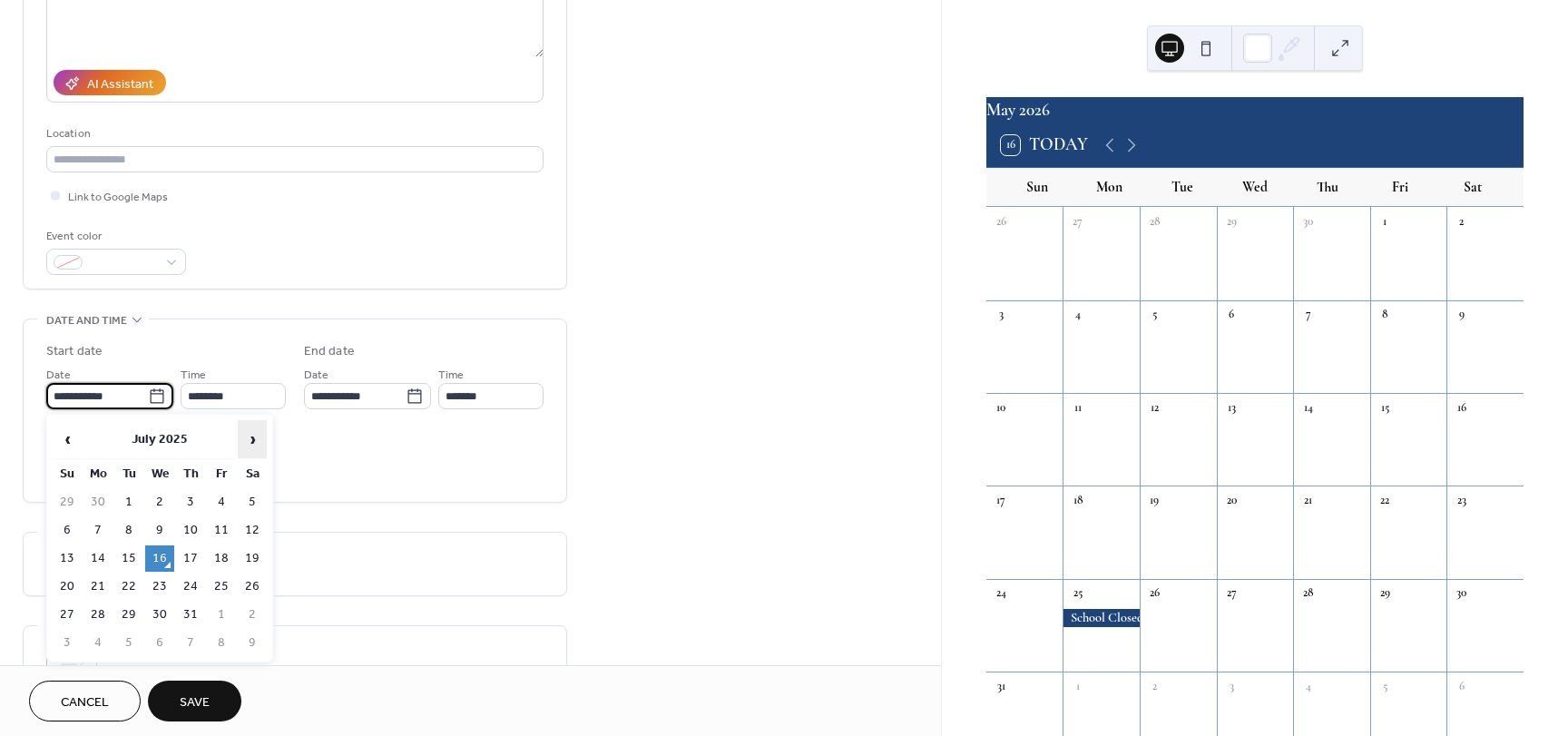click on "›" at bounding box center [252, 439] 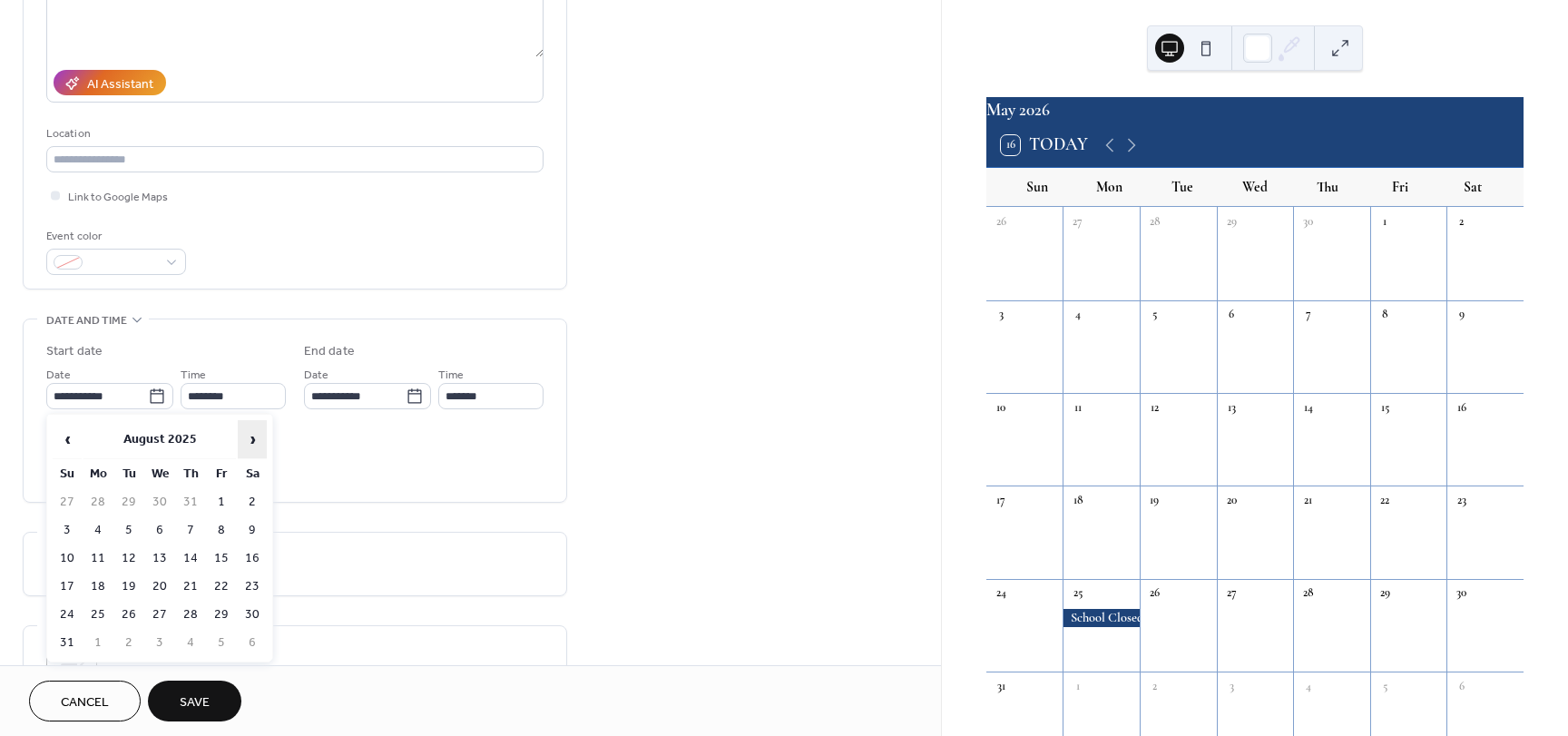 click on "›" at bounding box center (252, 439) 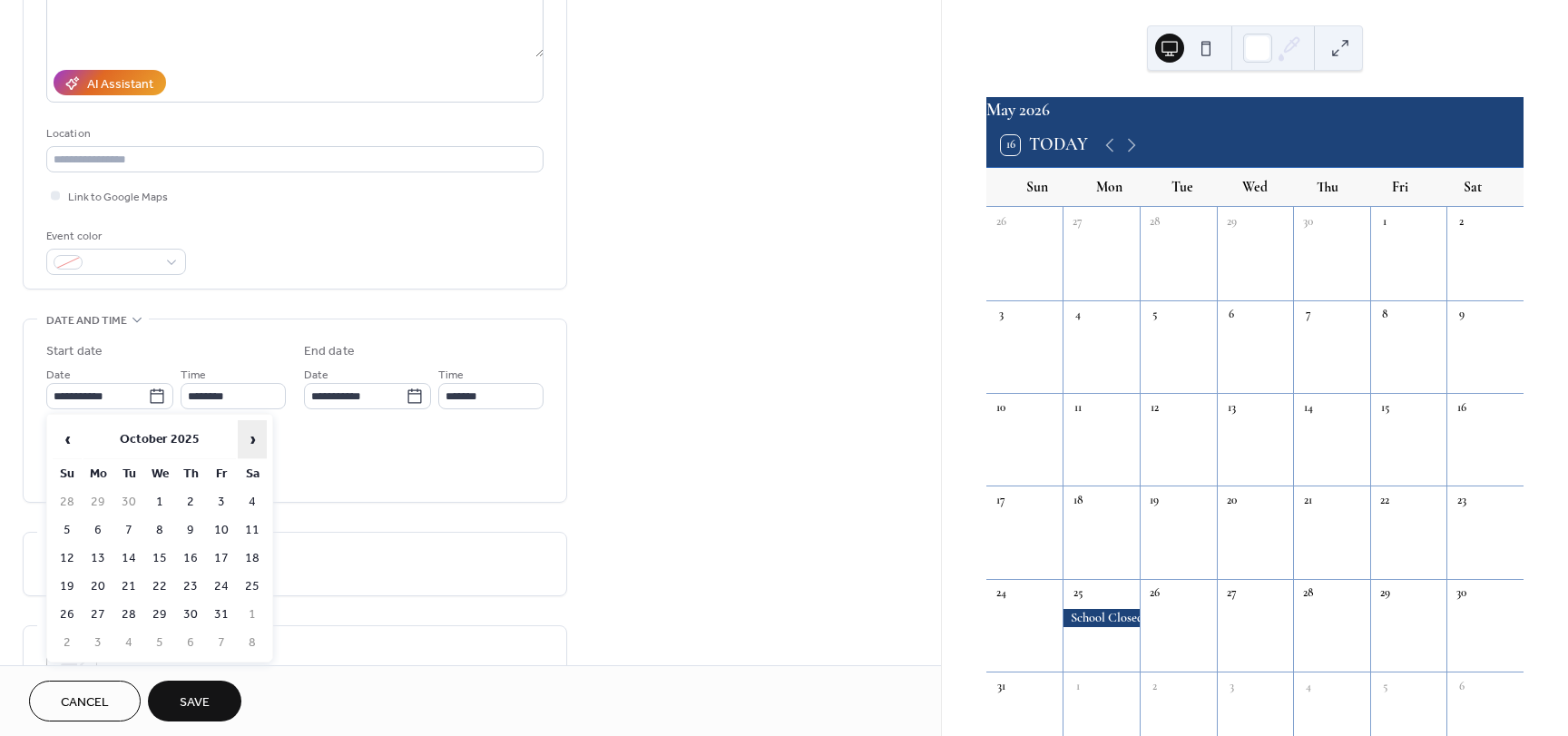 click on "›" at bounding box center [252, 439] 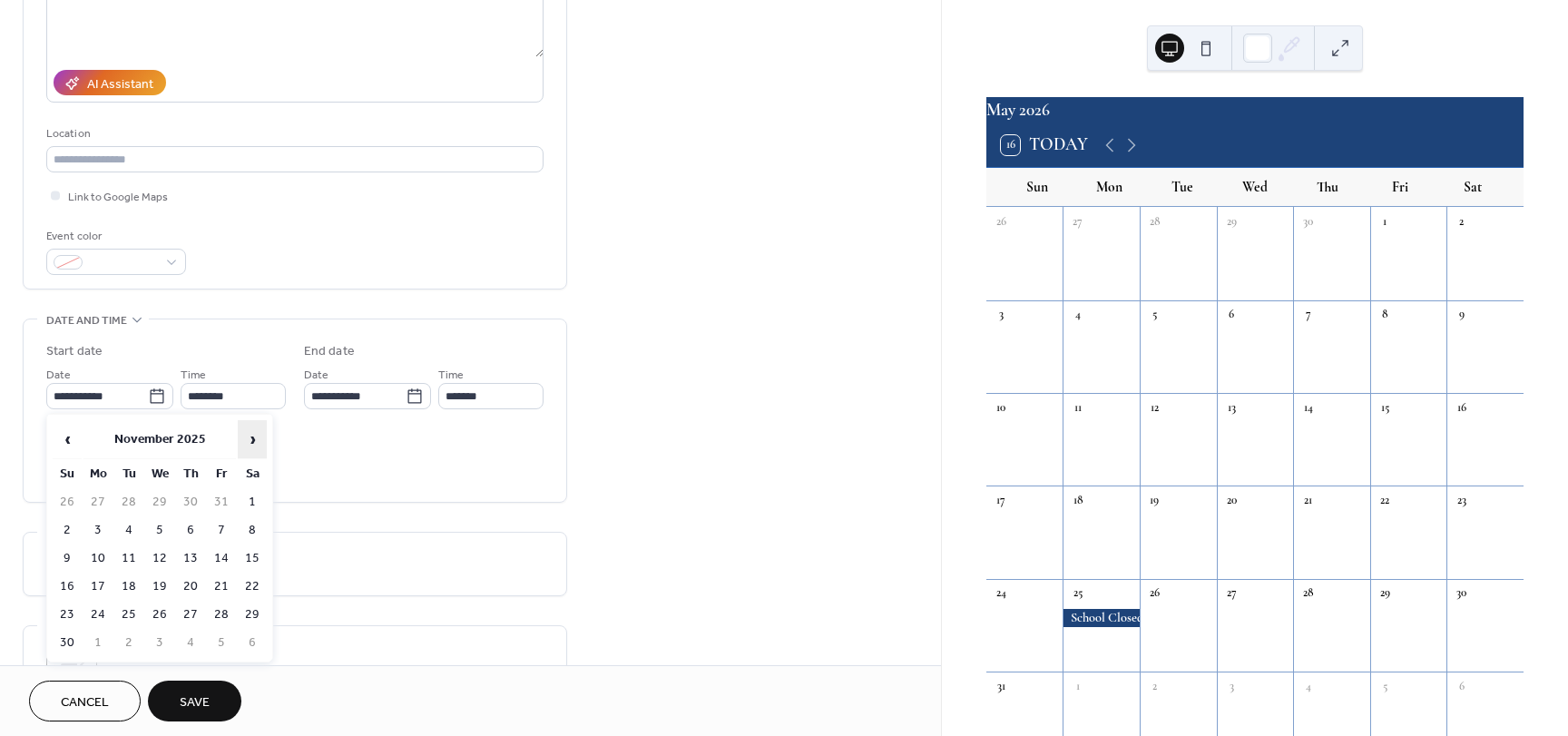 click on "›" at bounding box center [252, 439] 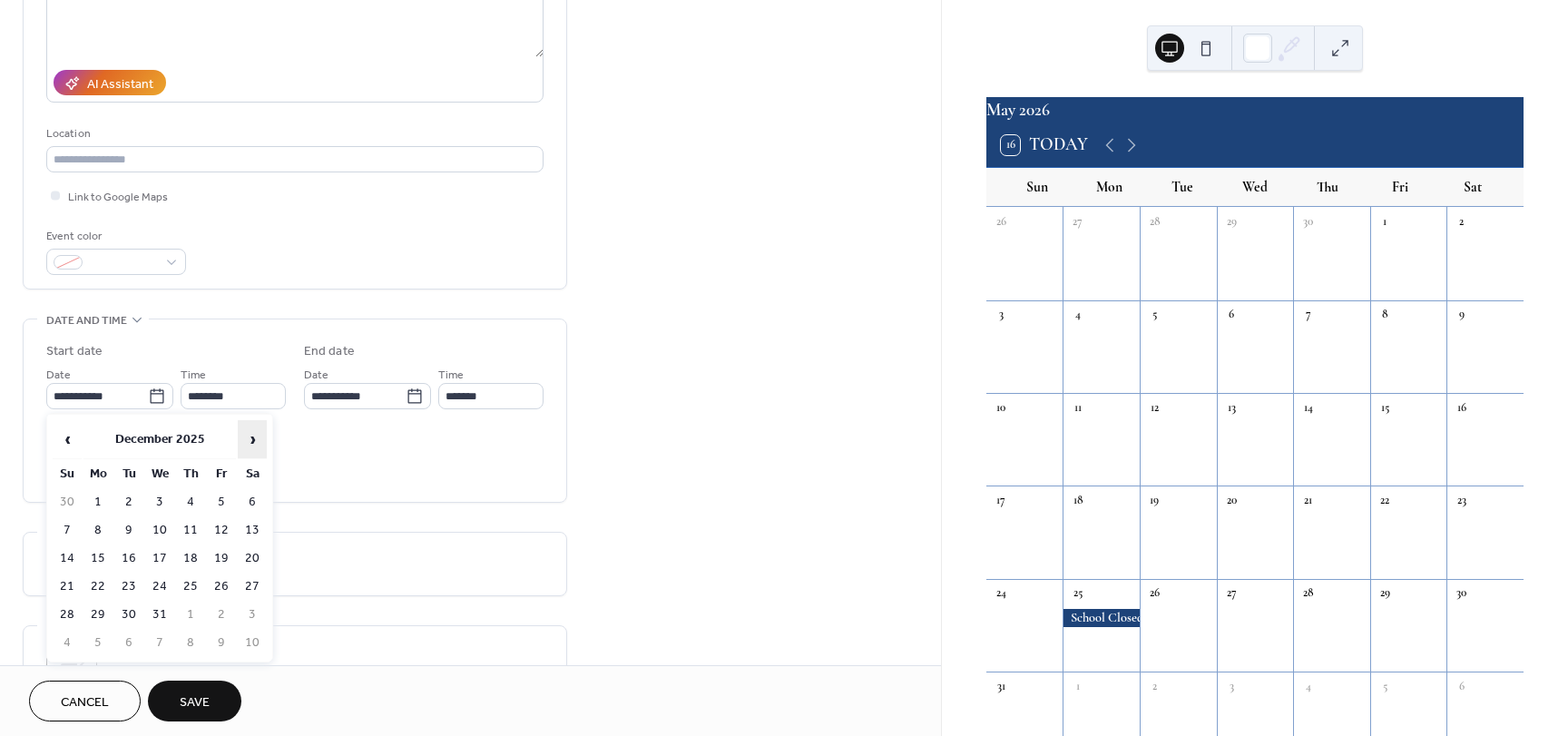 click on "›" at bounding box center (252, 439) 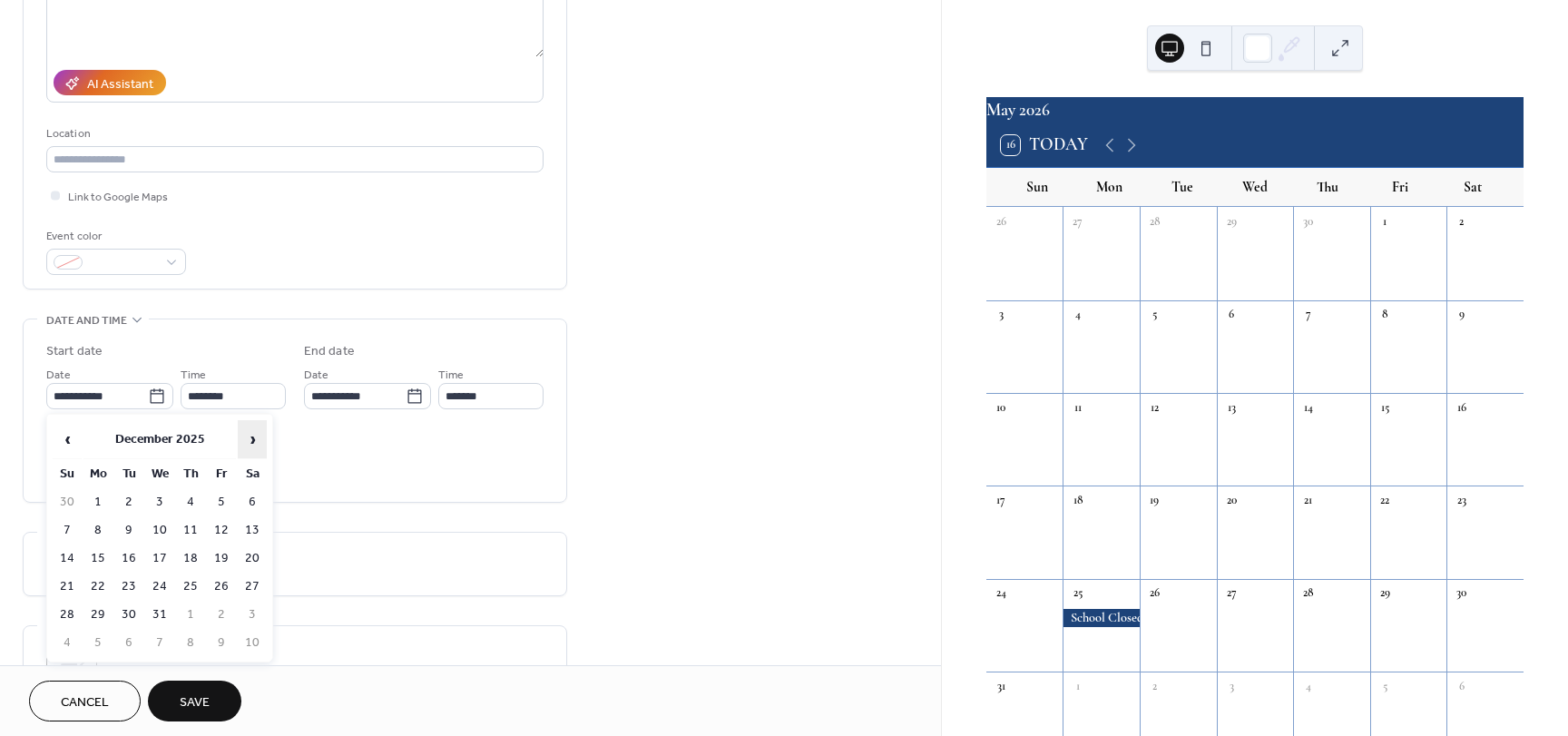 click on "›" at bounding box center [252, 439] 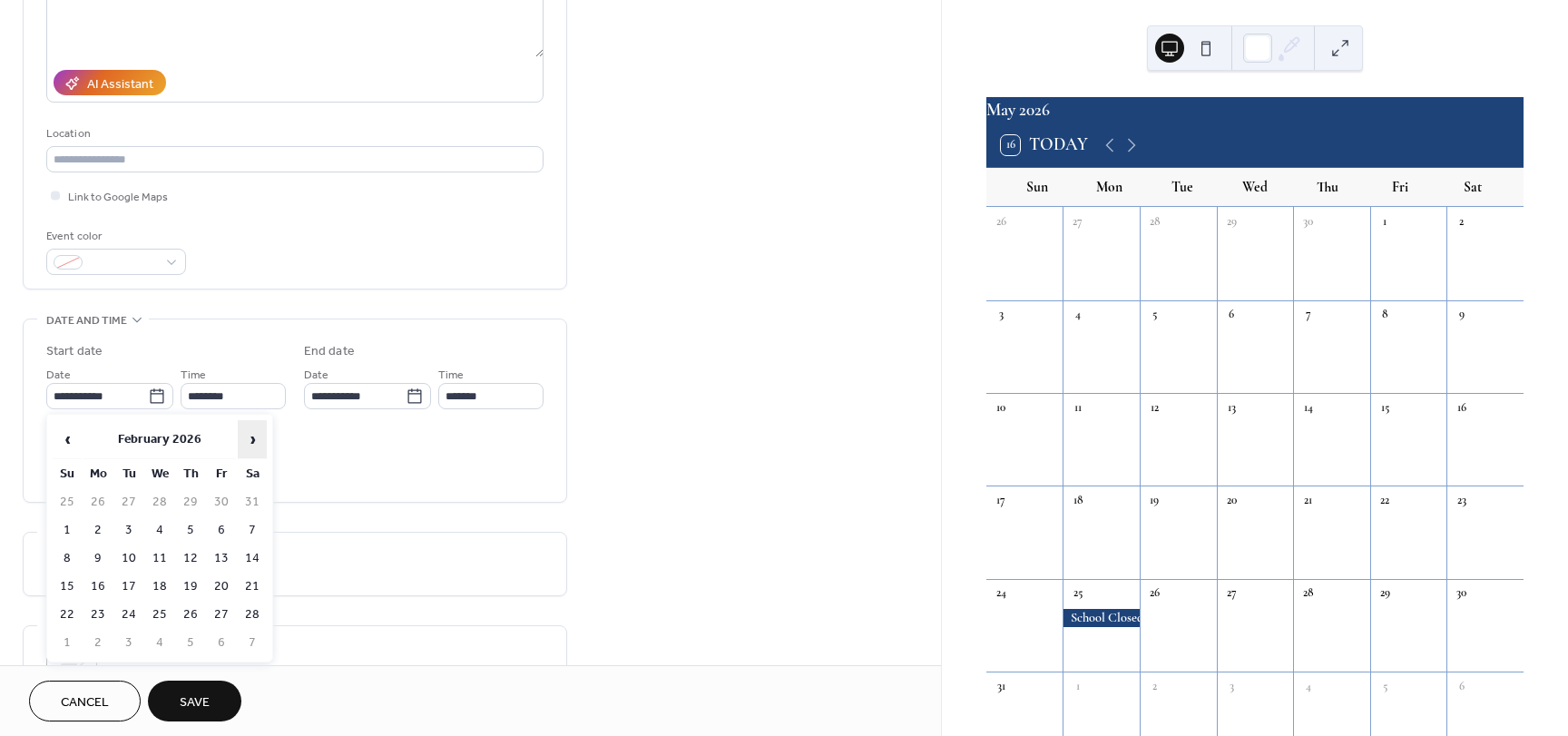 click on "›" at bounding box center (252, 439) 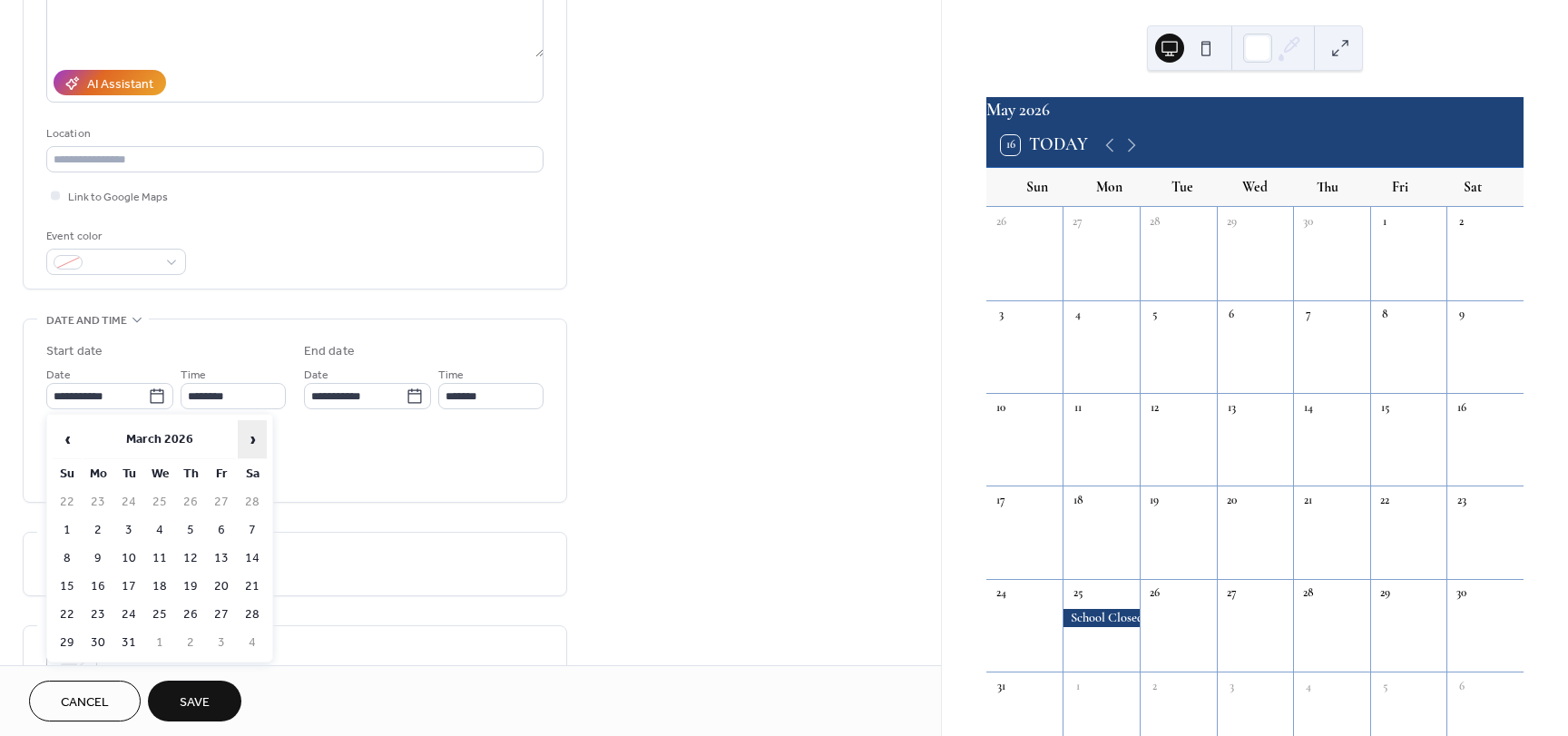 click on "›" at bounding box center (252, 439) 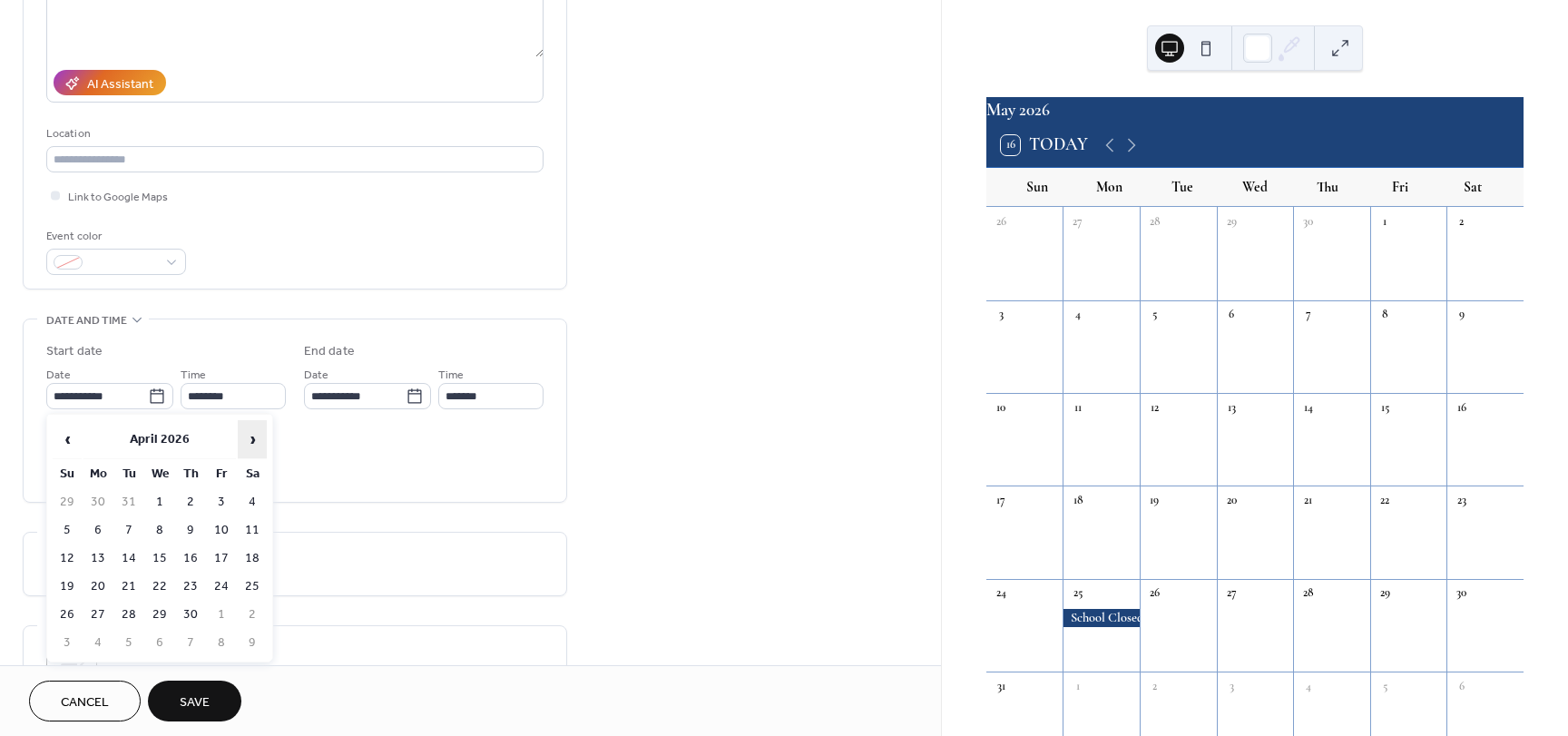 click on "›" at bounding box center [252, 439] 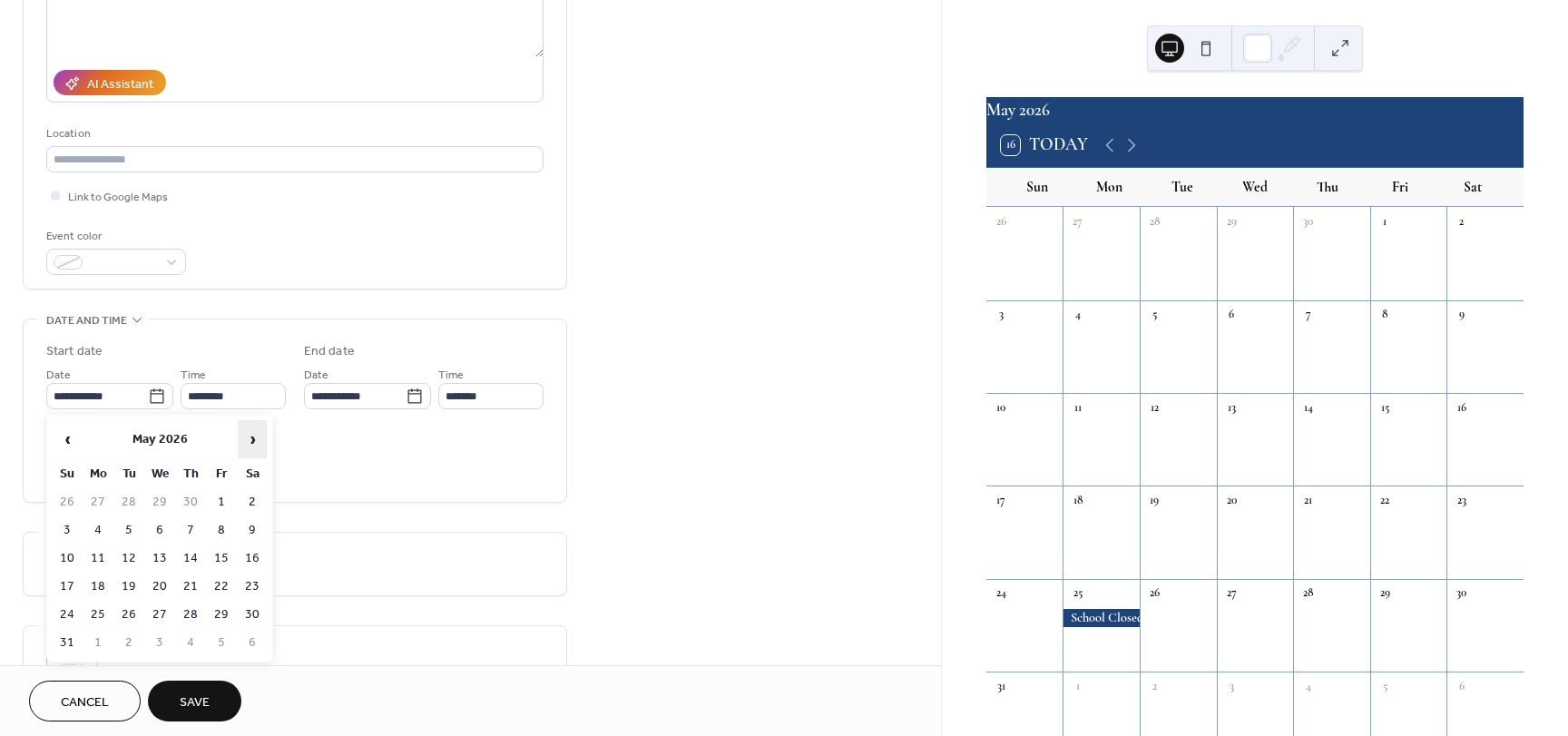 click on "›" at bounding box center [252, 439] 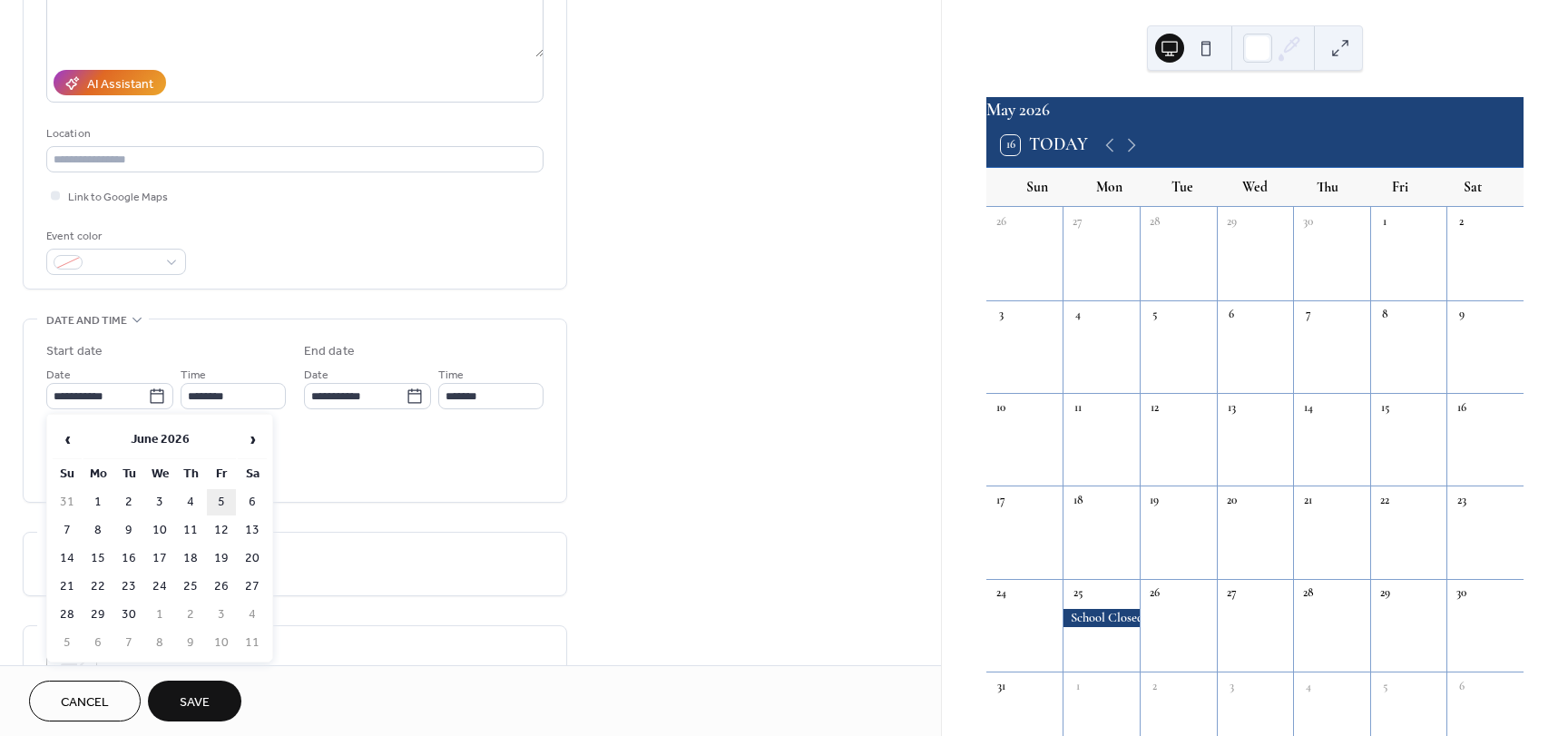click on "5" at bounding box center (221, 502) 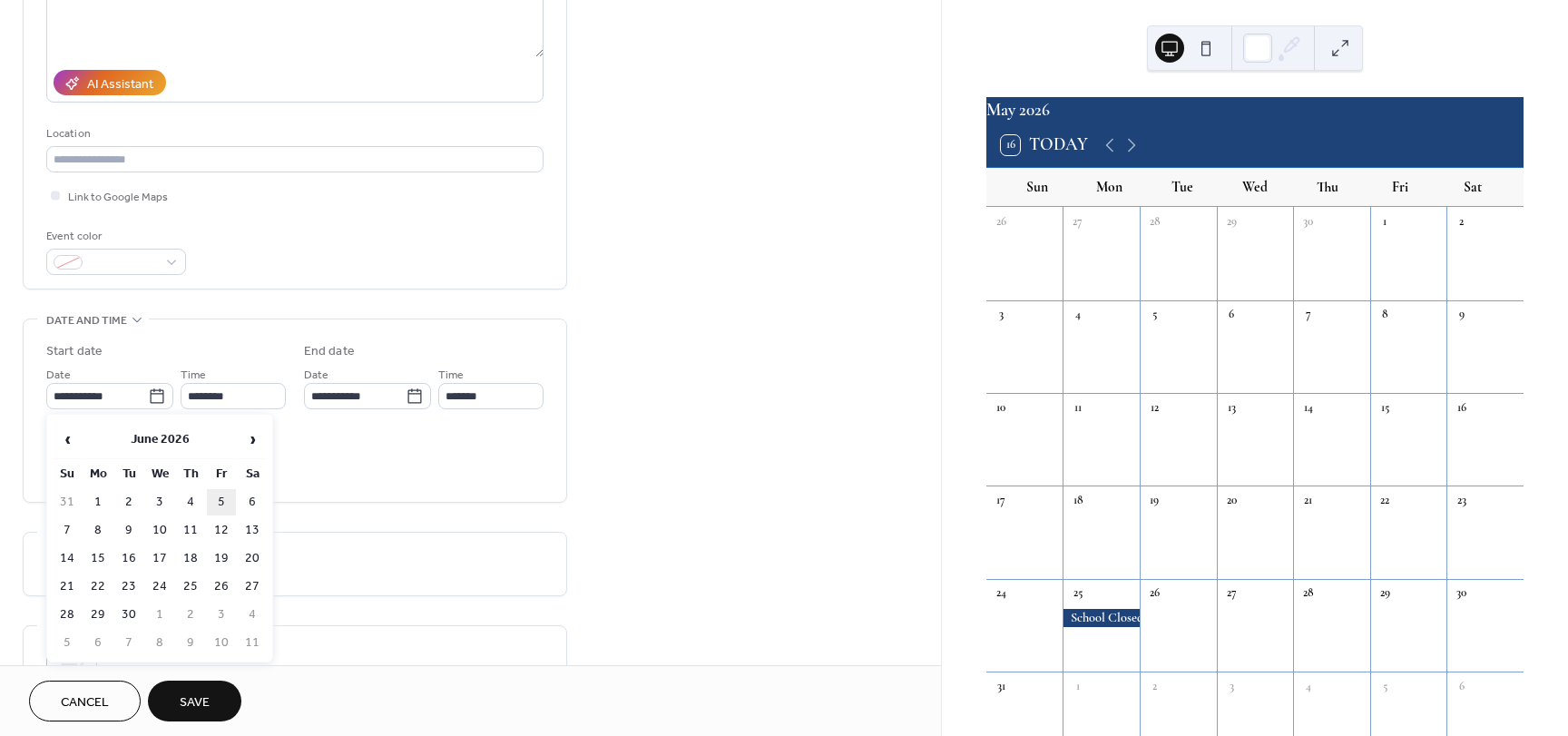type on "**********" 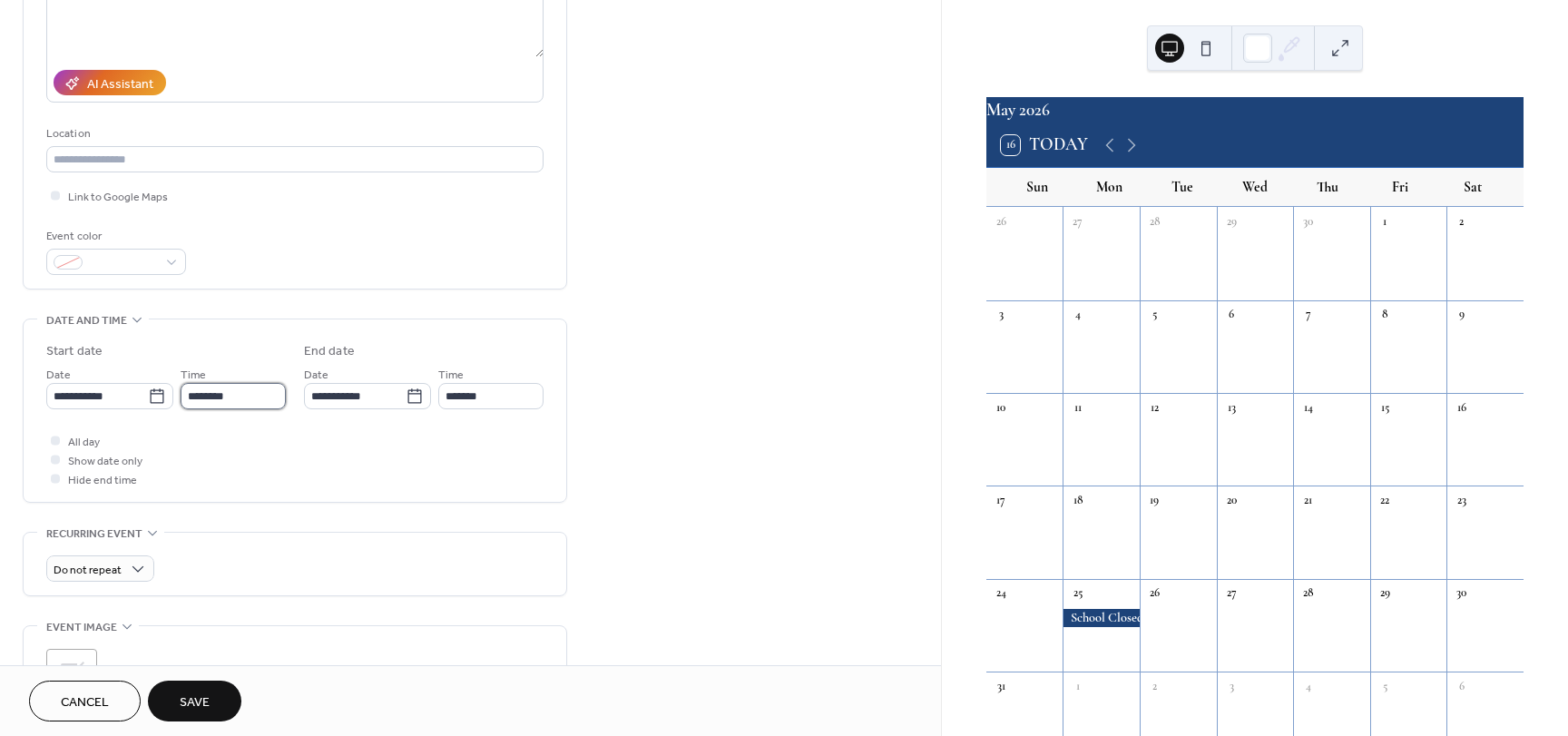 click on "********" at bounding box center [233, 396] 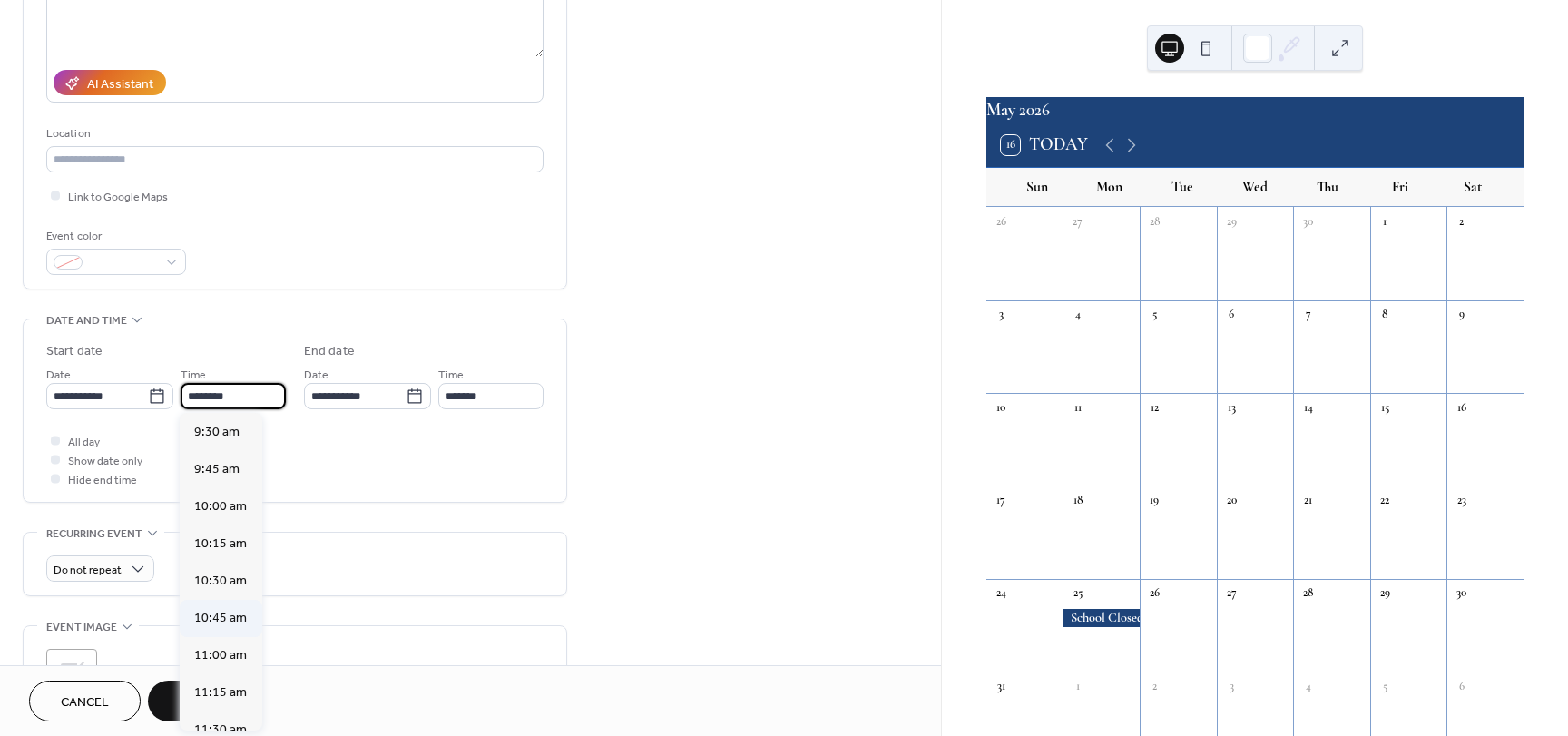 scroll, scrollTop: 1332, scrollLeft: 0, axis: vertical 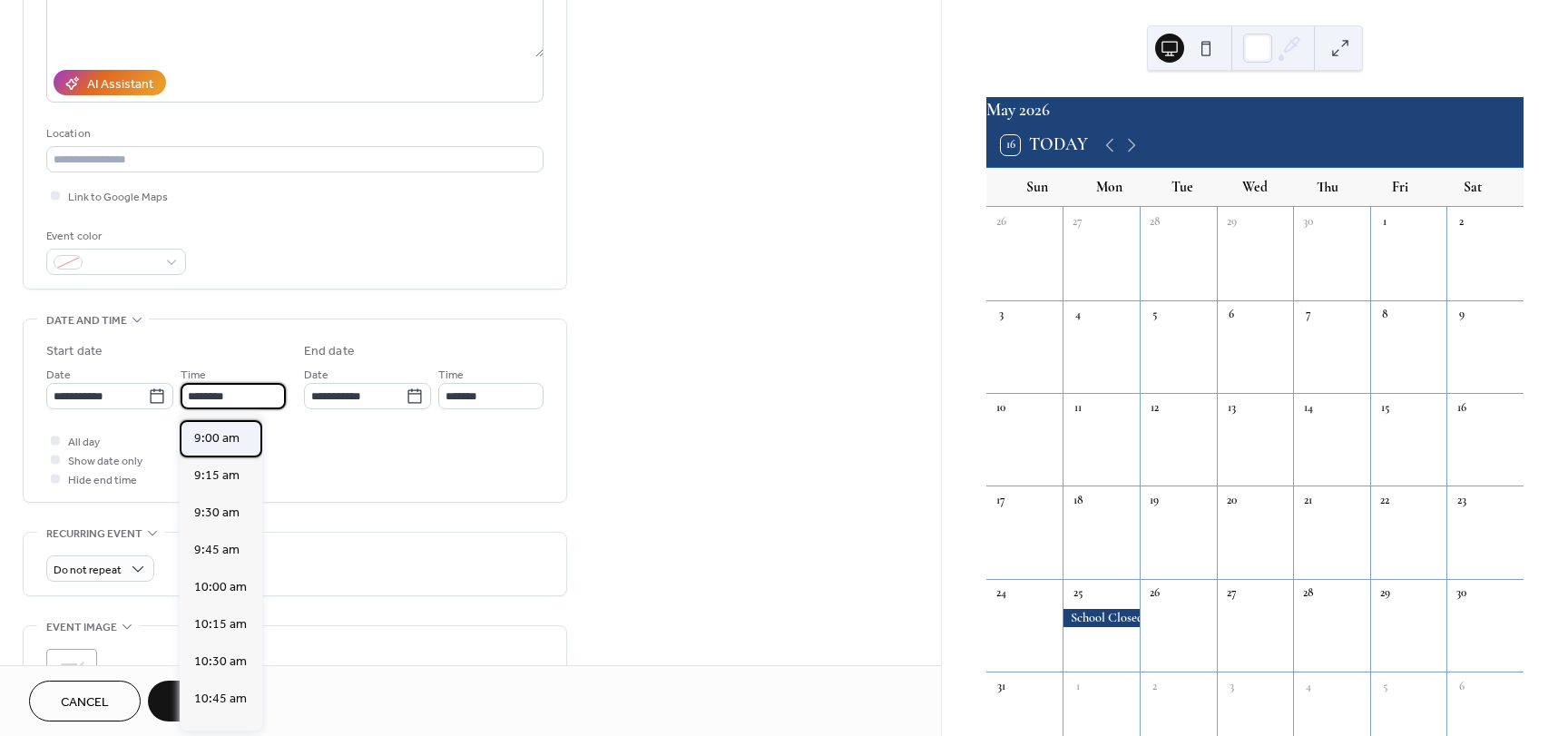 click on "9:00 am" at bounding box center [217, 438] 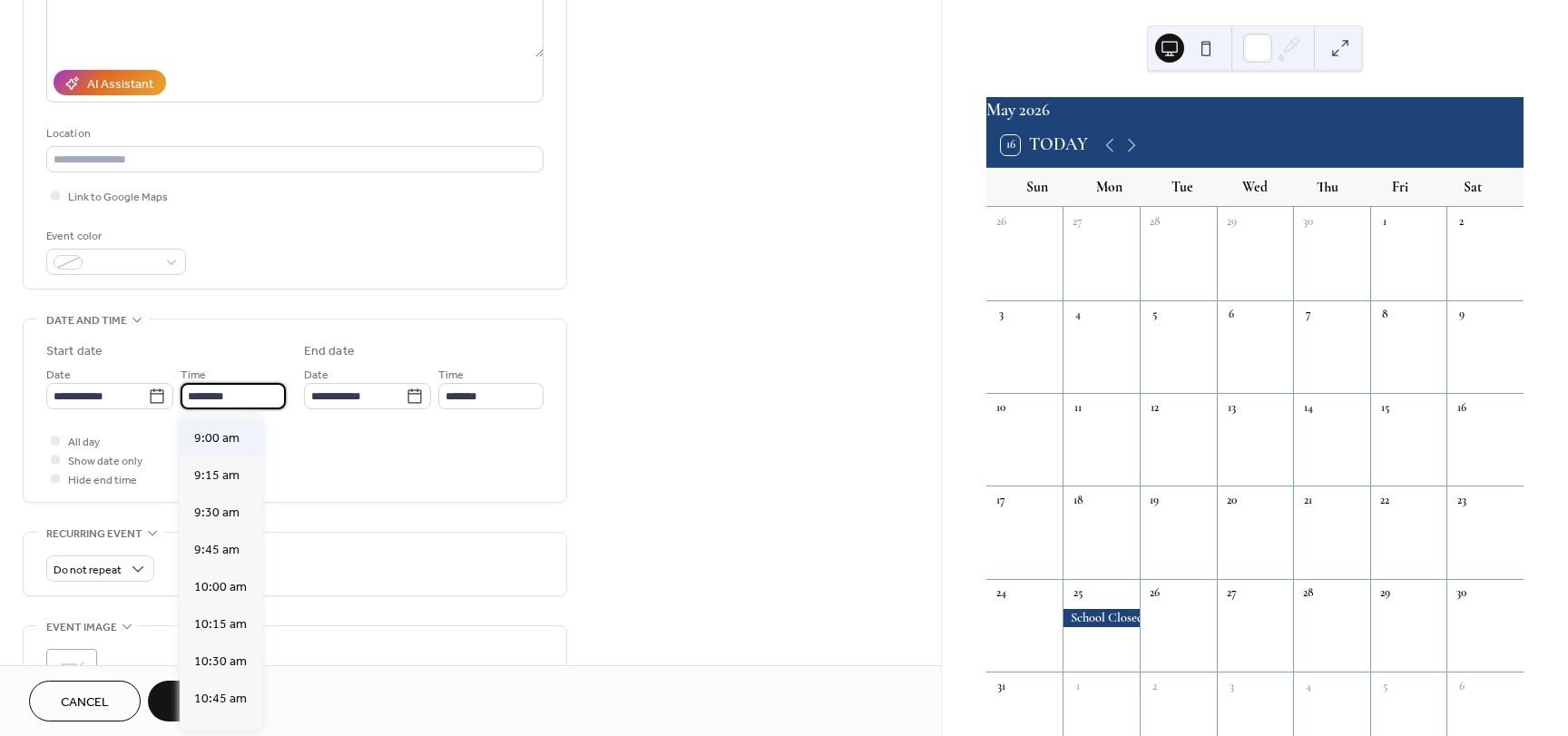 type on "*******" 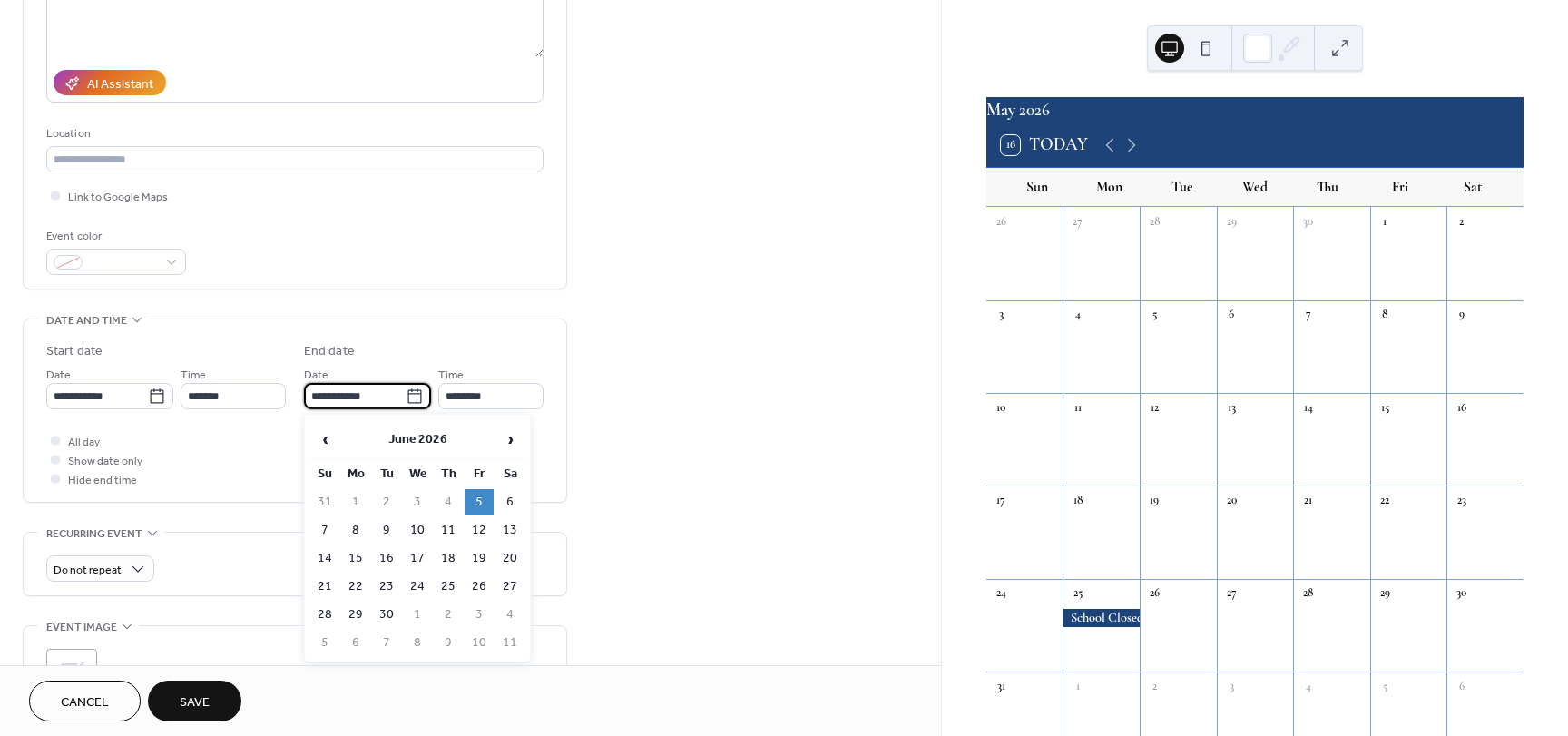 click on "**********" at bounding box center [355, 396] 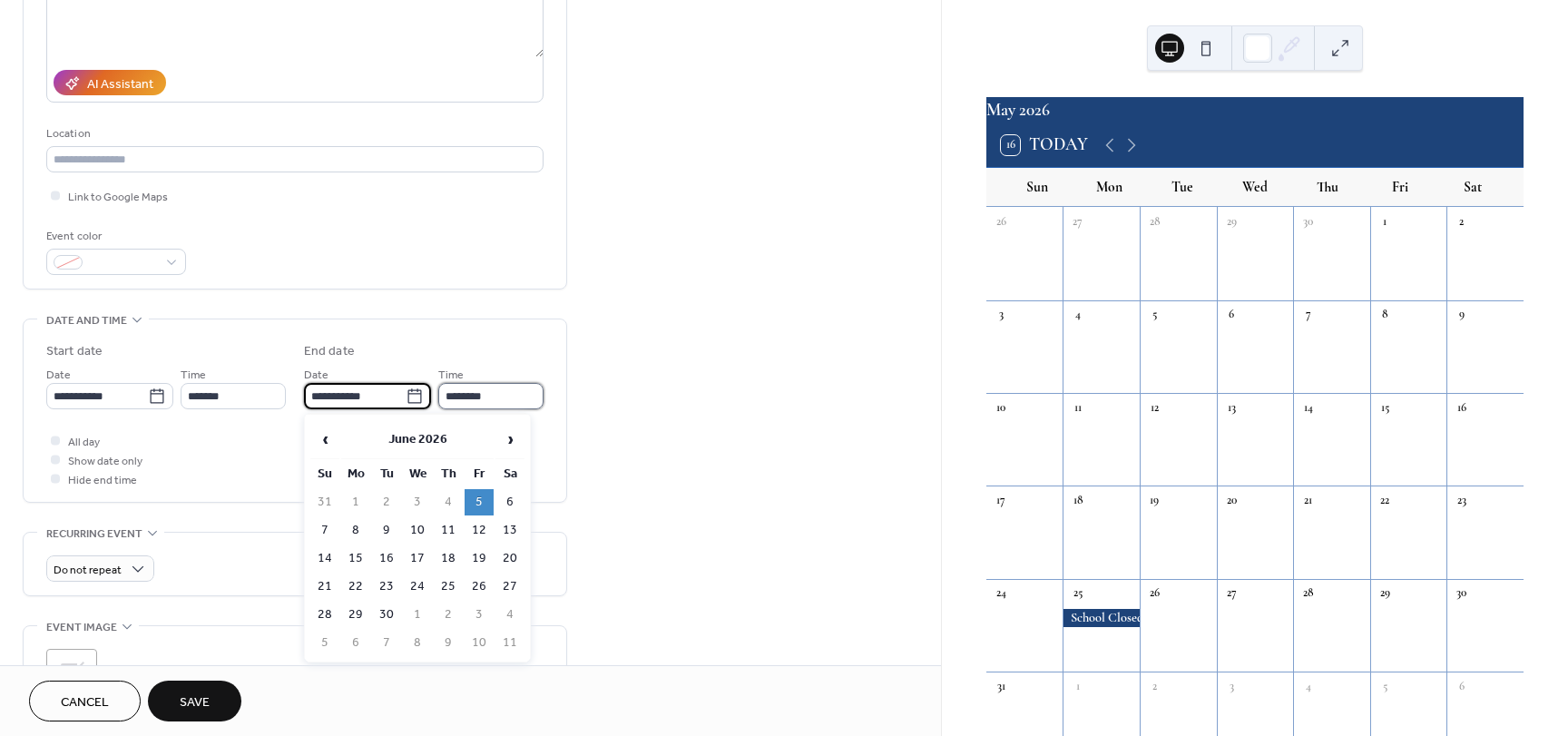 click on "********" at bounding box center [491, 396] 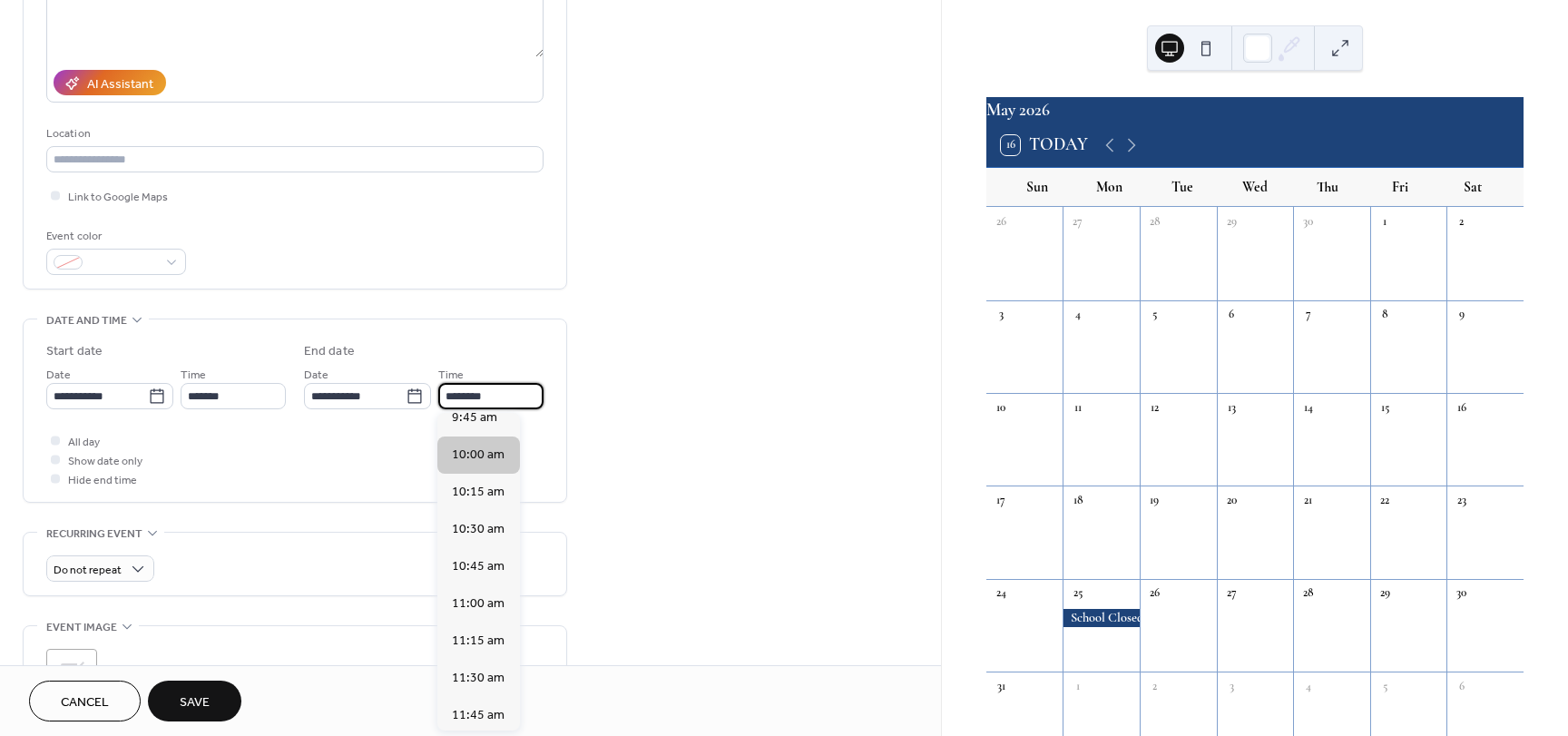 scroll, scrollTop: 91, scrollLeft: 0, axis: vertical 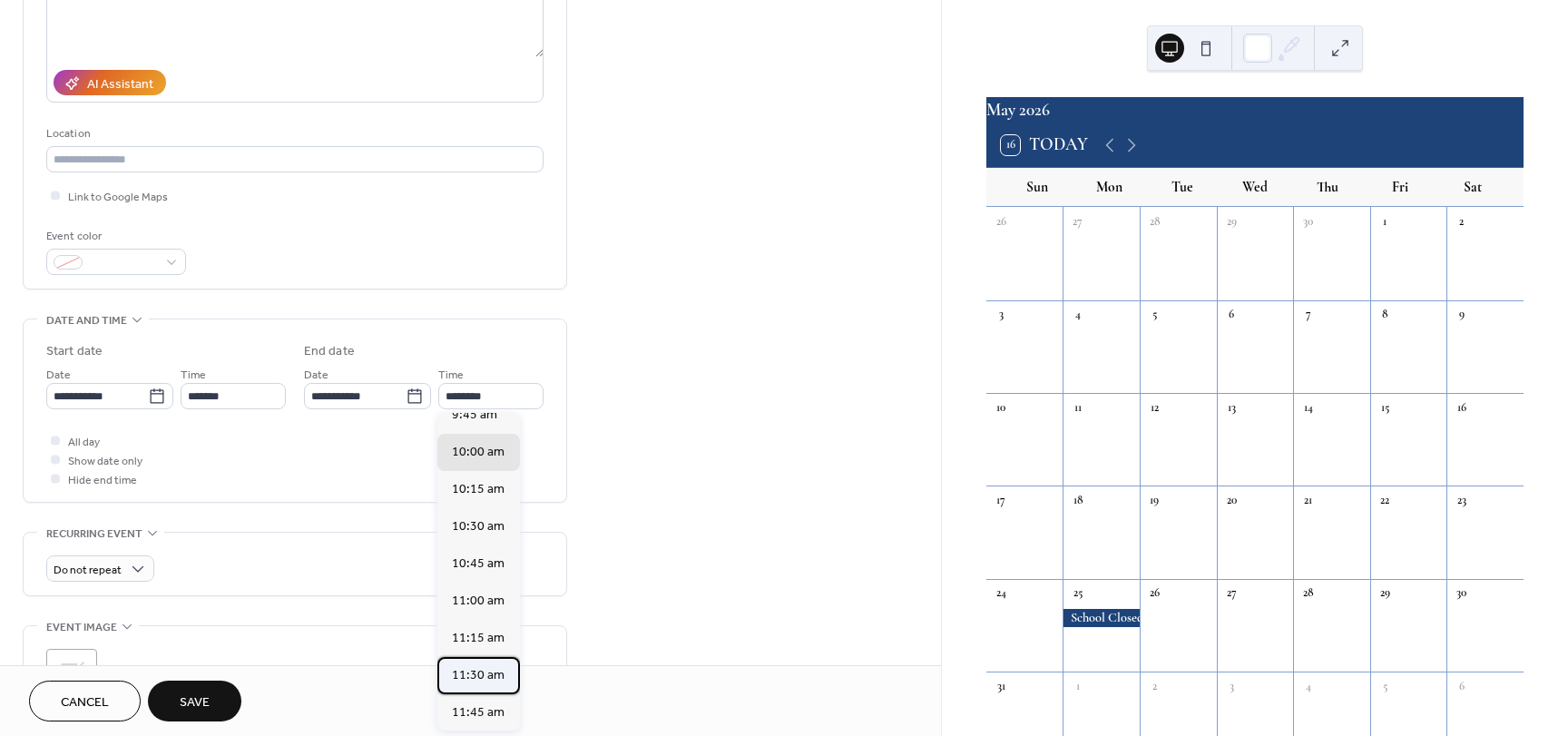 click on "11:30 am" at bounding box center [478, 675] 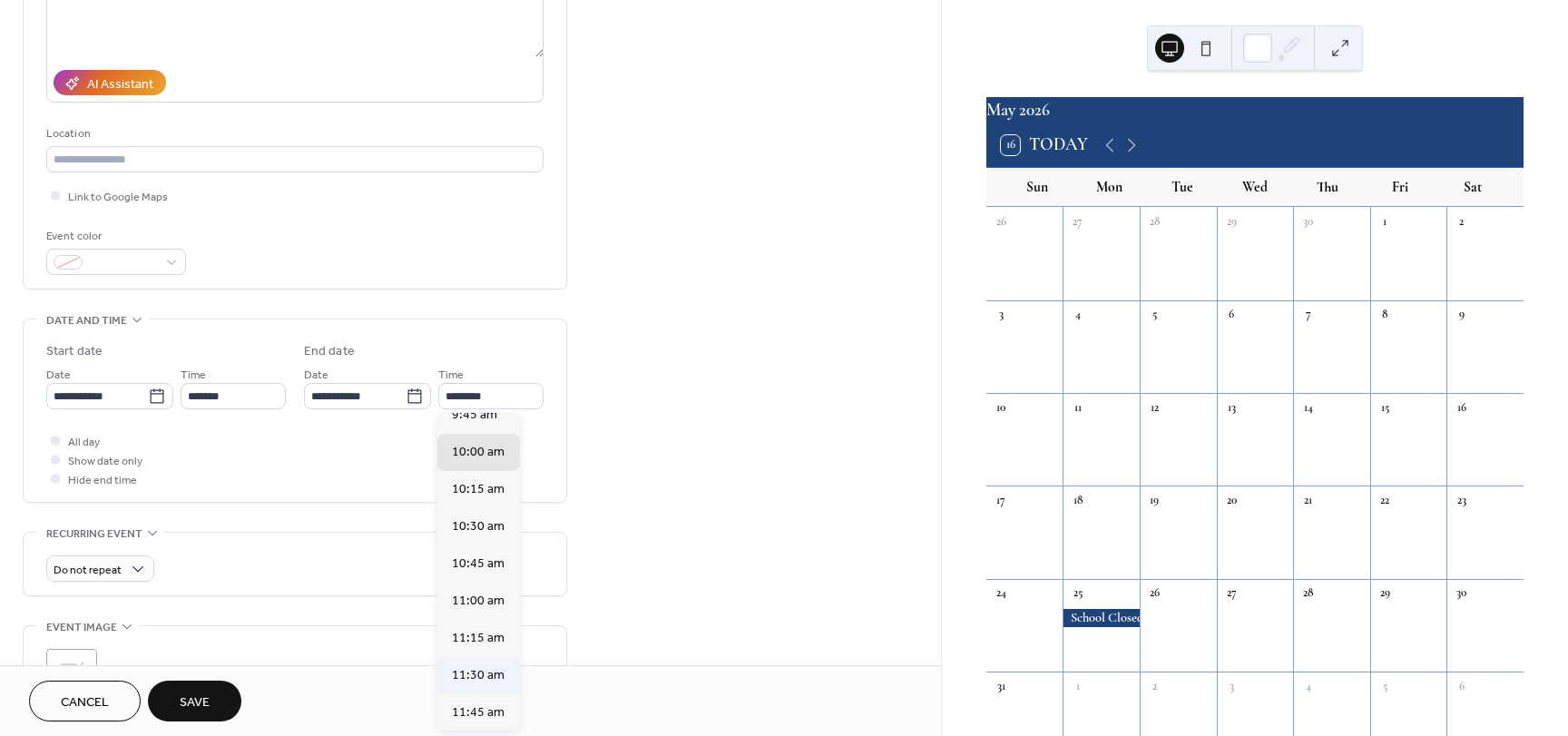 type on "********" 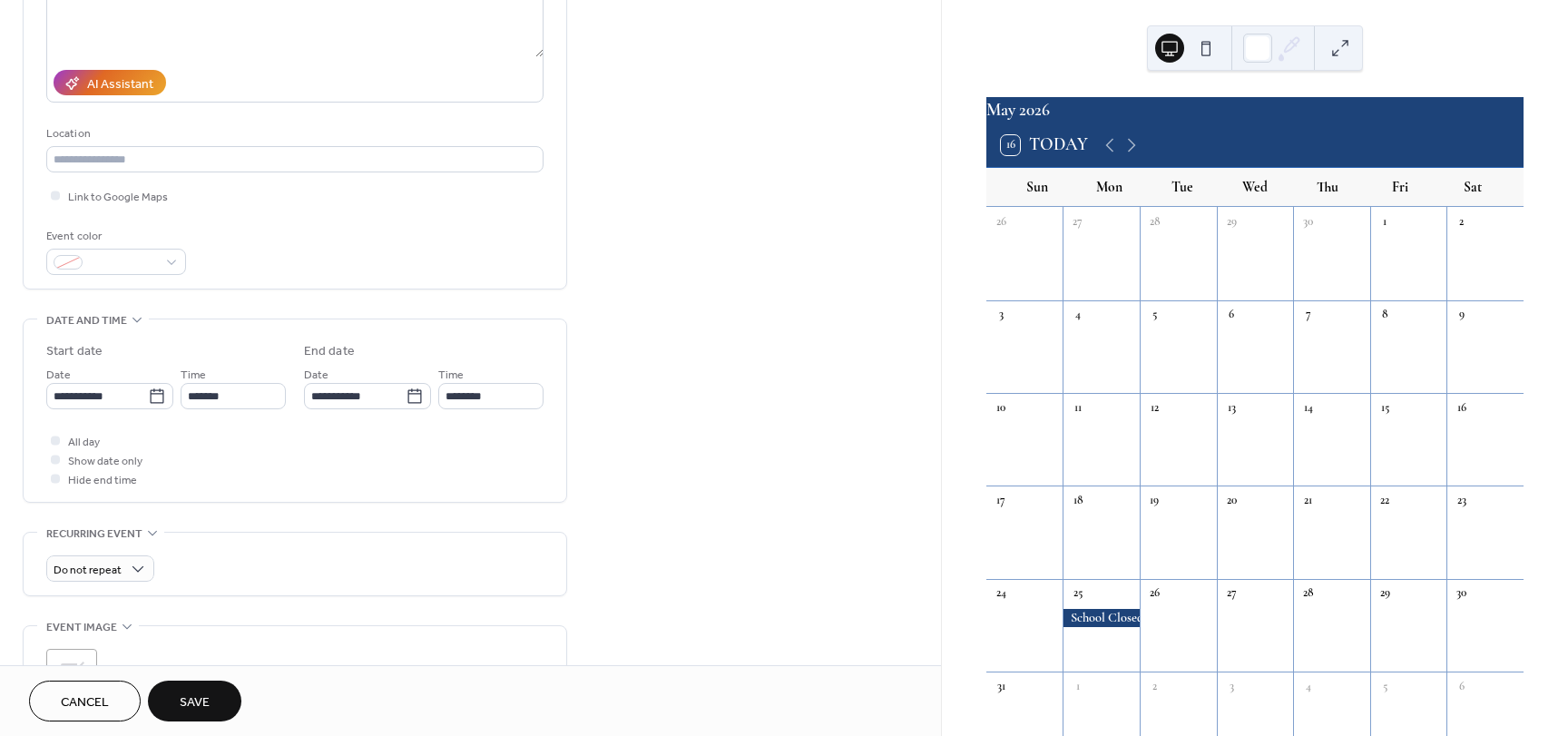 click on "Save" at bounding box center [194, 701] 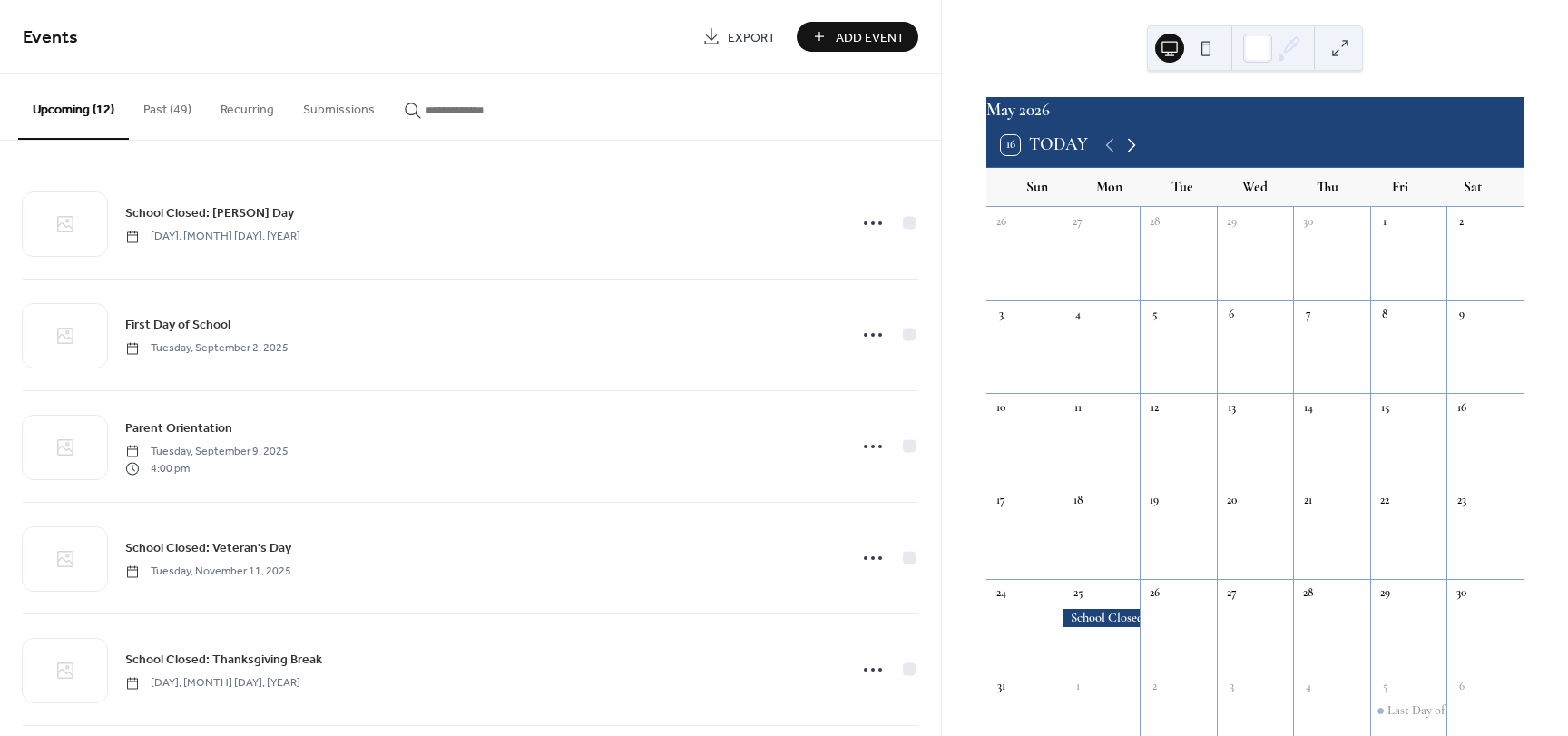 click 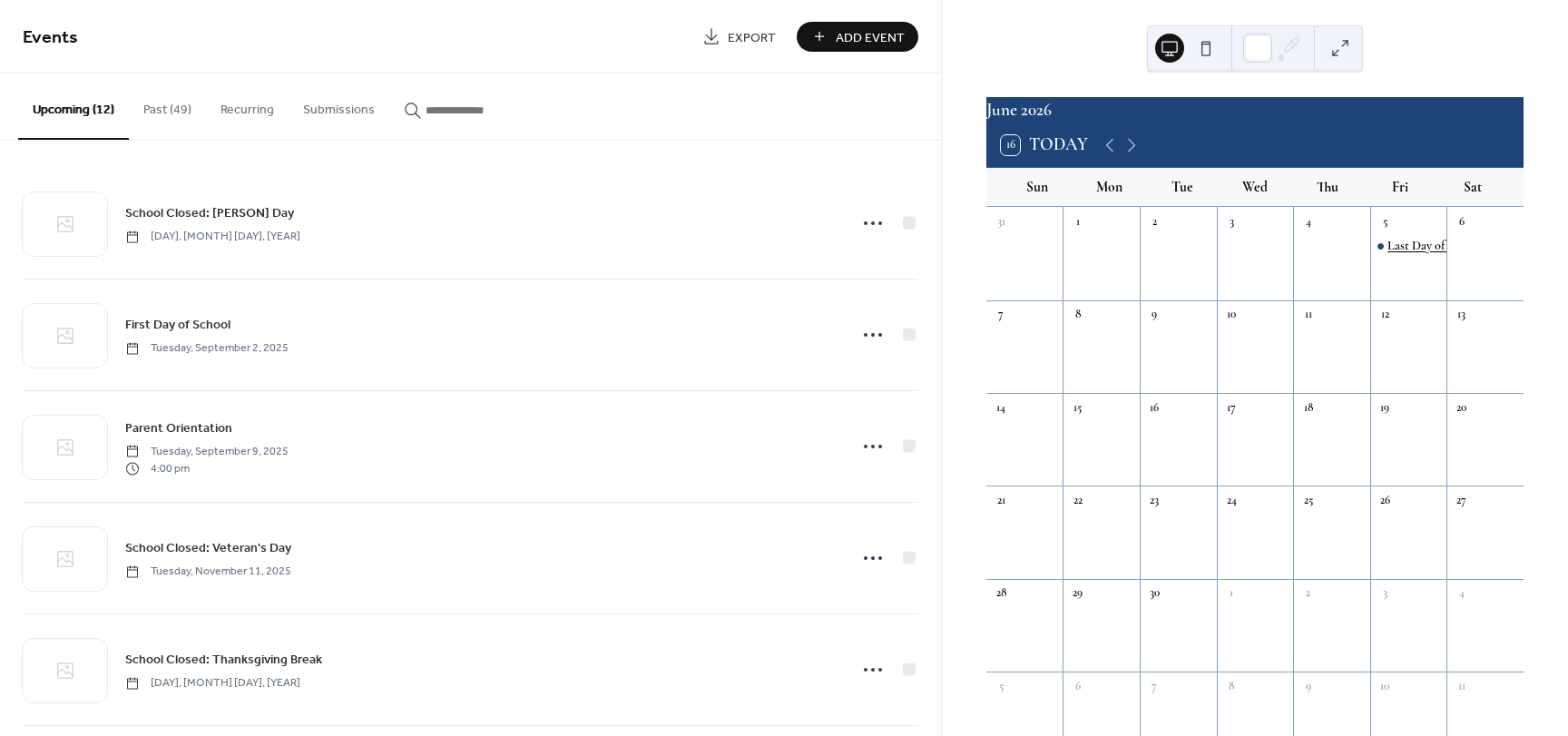 click on "Last Day of School: End of Year Program!" at bounding box center (1491, 246) 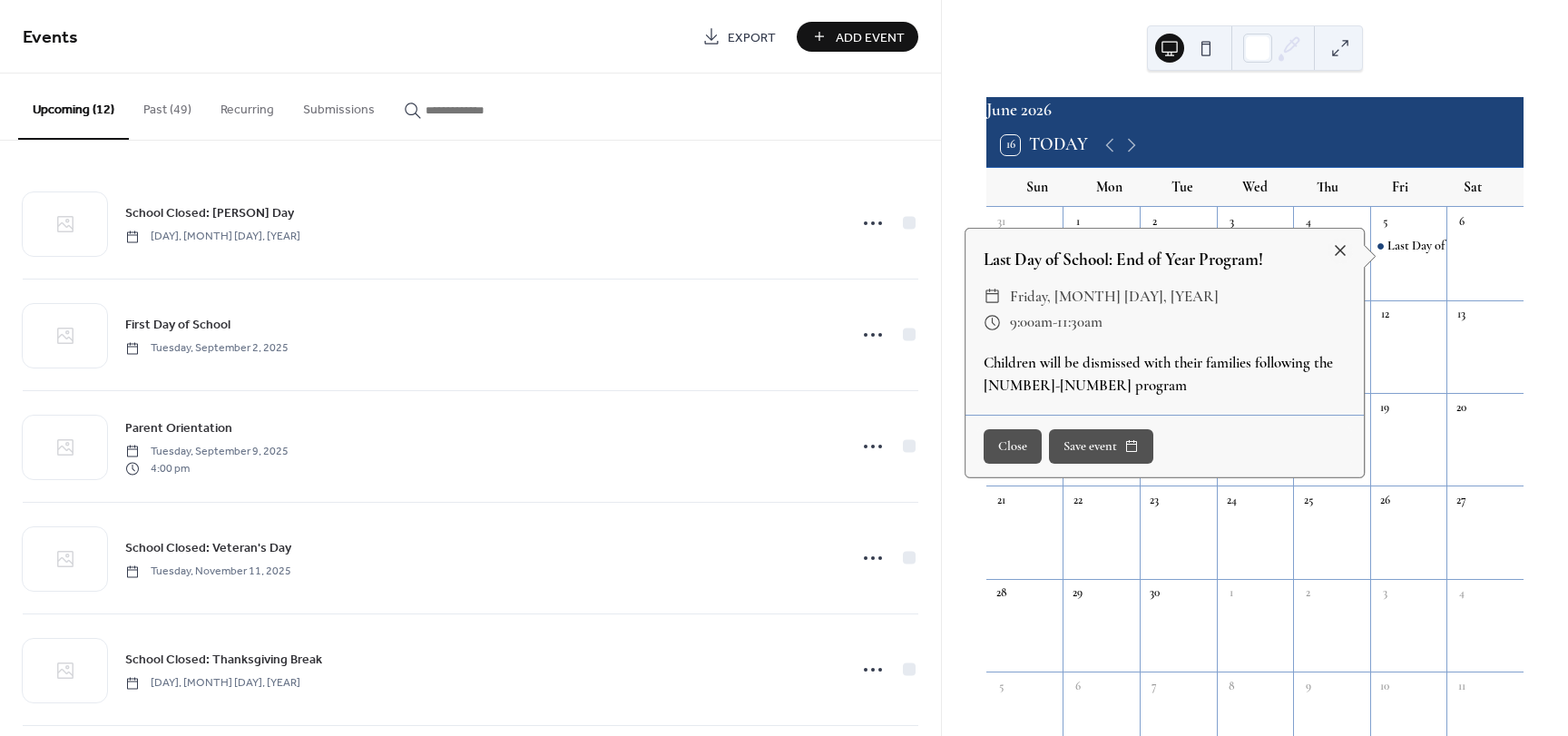 click on "Close" at bounding box center [1013, 447] 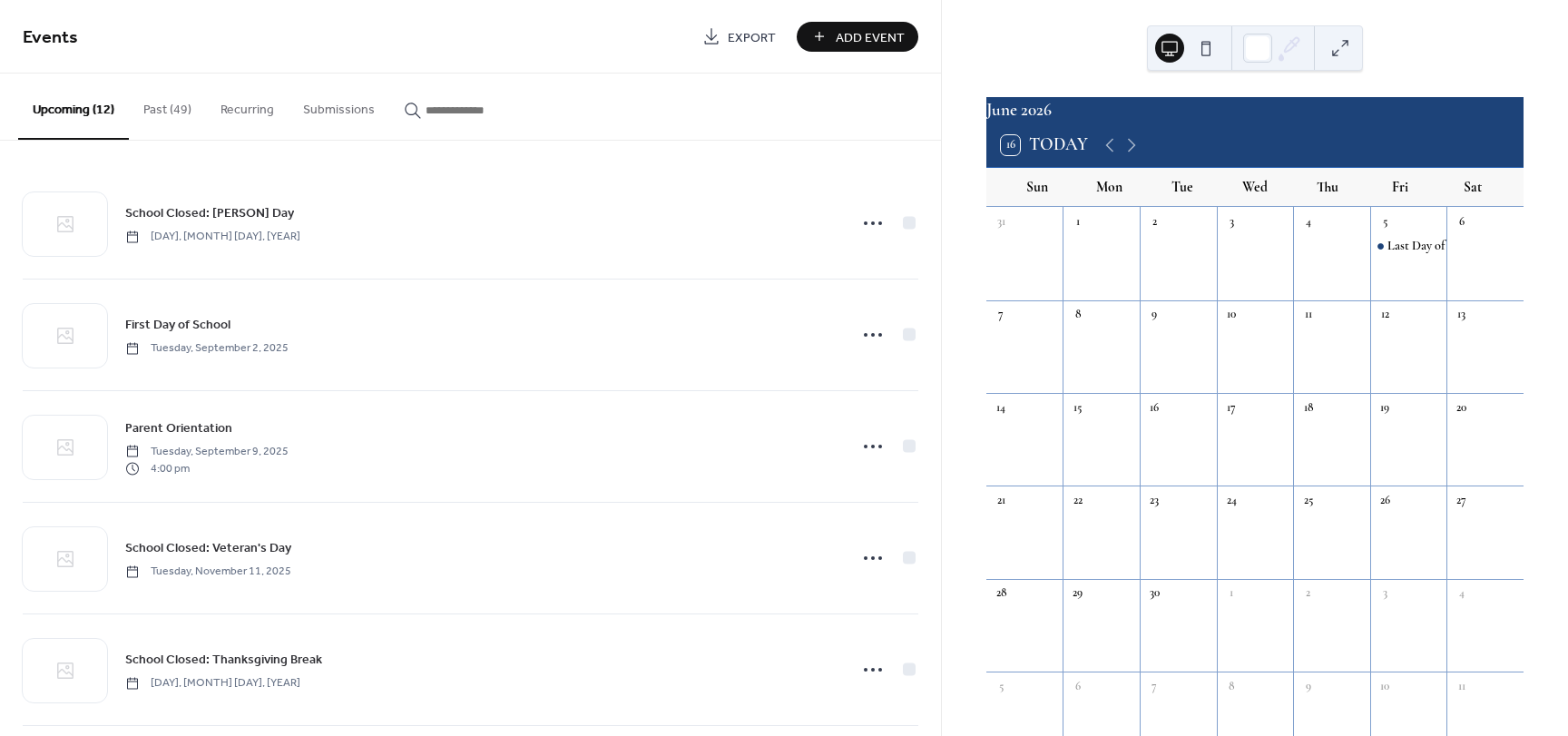 click on "16 Today" at bounding box center (1044, 145) 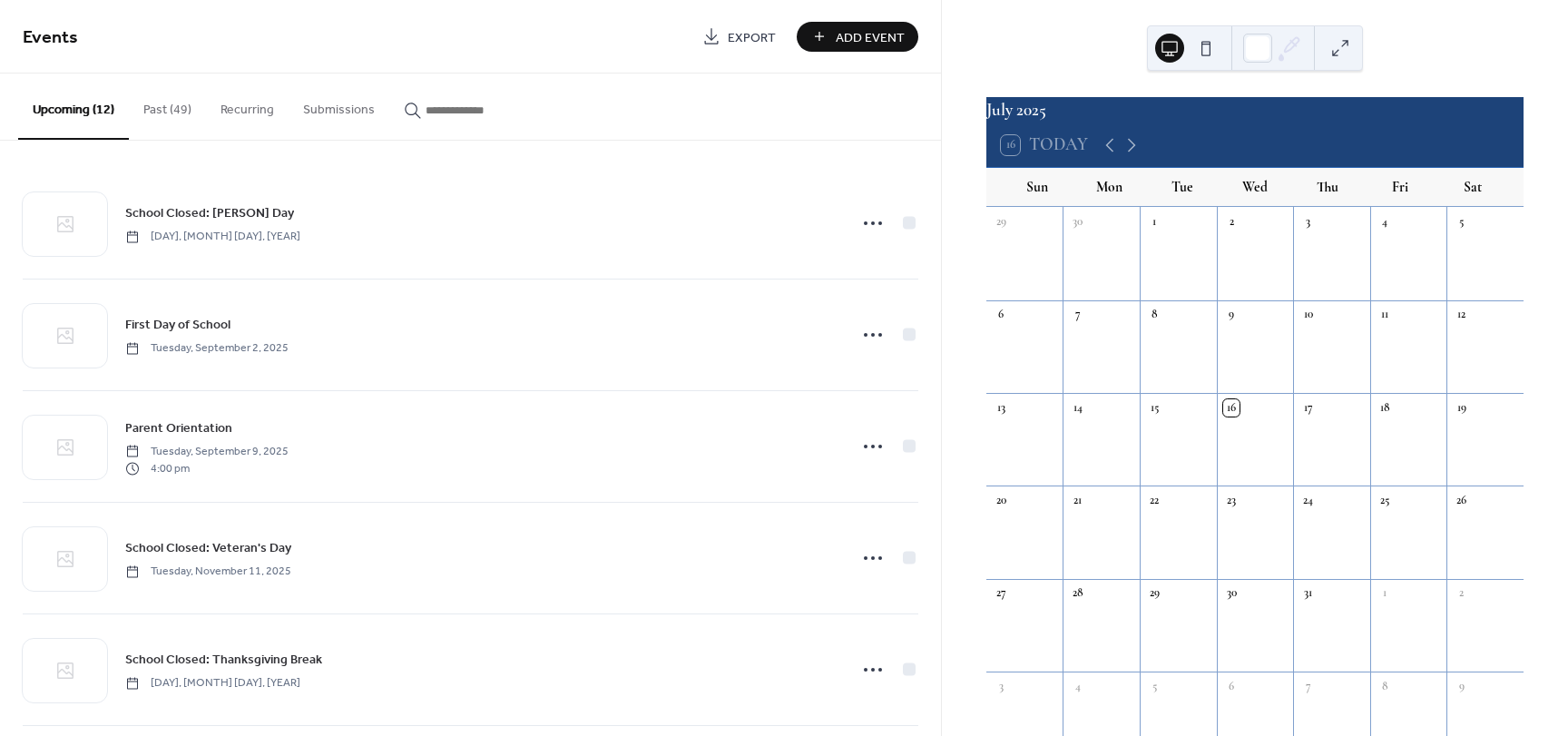 click on "Add Event" at bounding box center [870, 37] 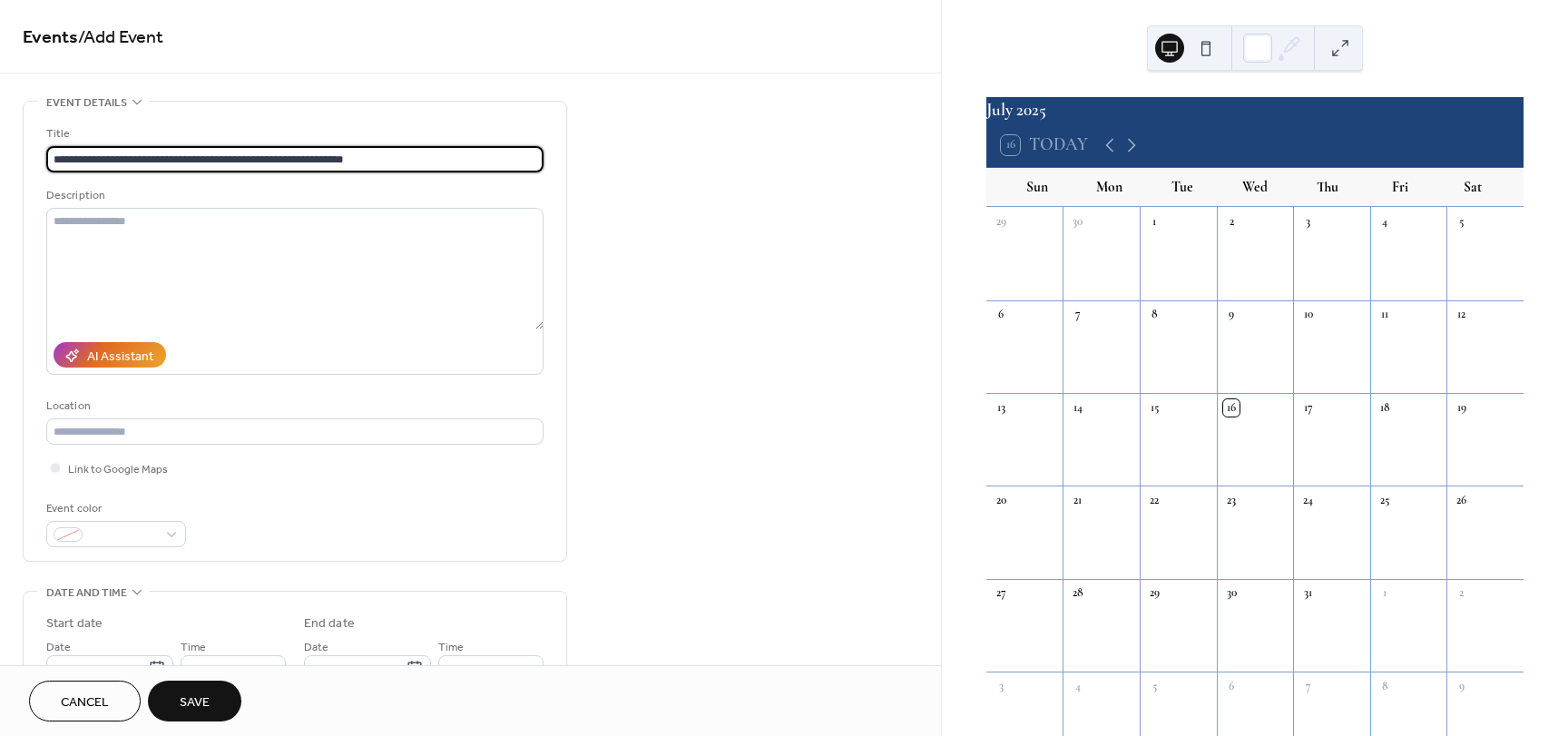 type on "**********" 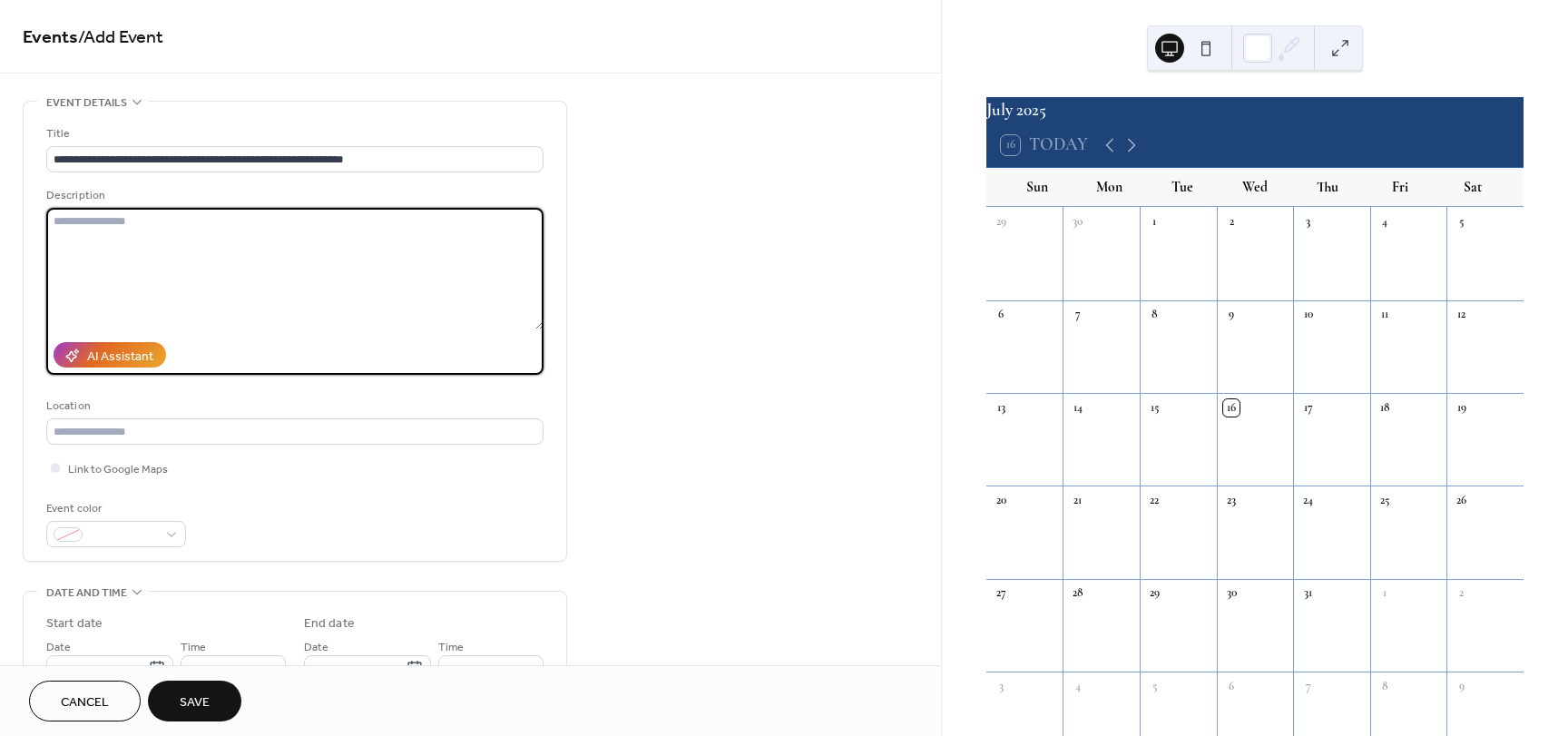 click at bounding box center [295, 269] 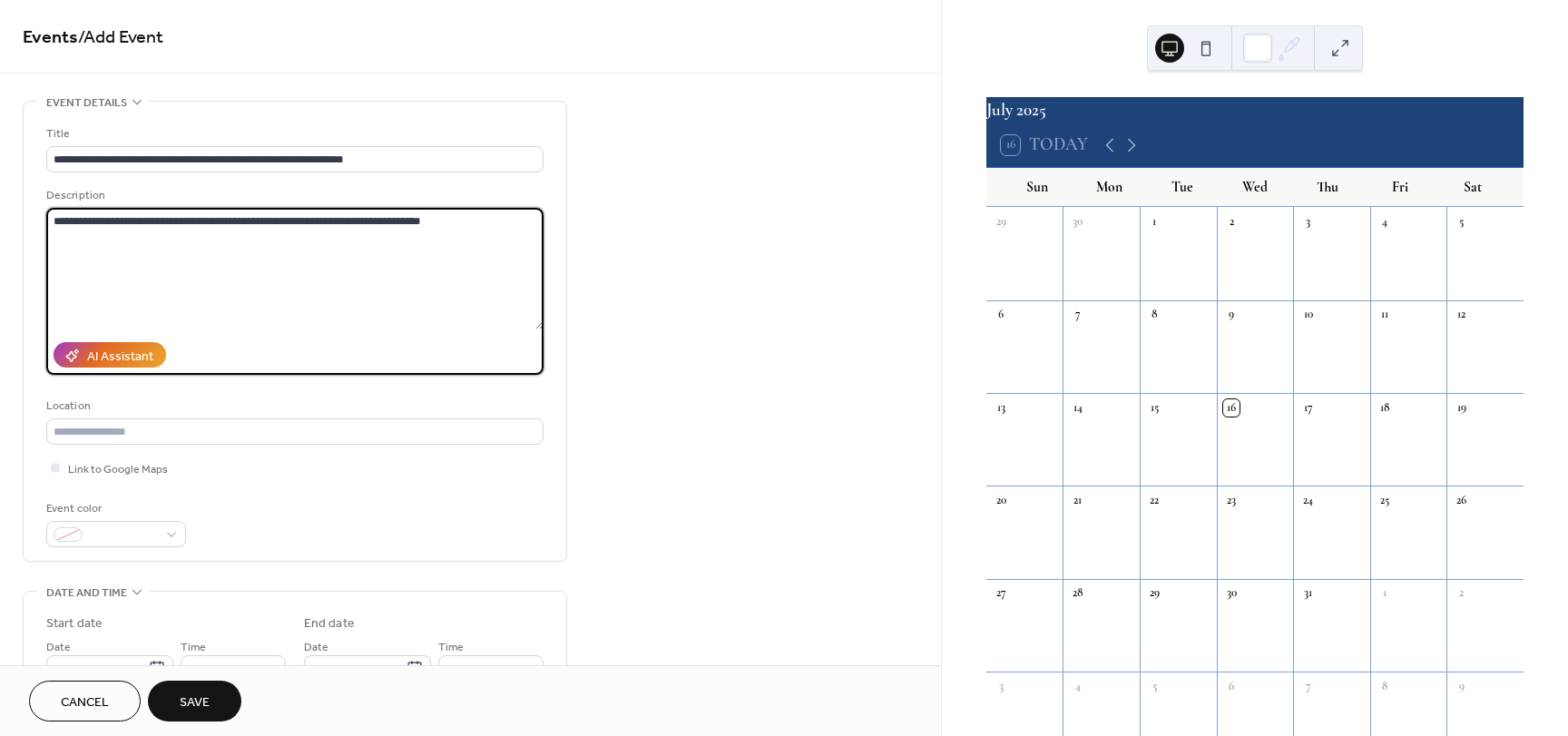 click on "**********" at bounding box center (295, 269) 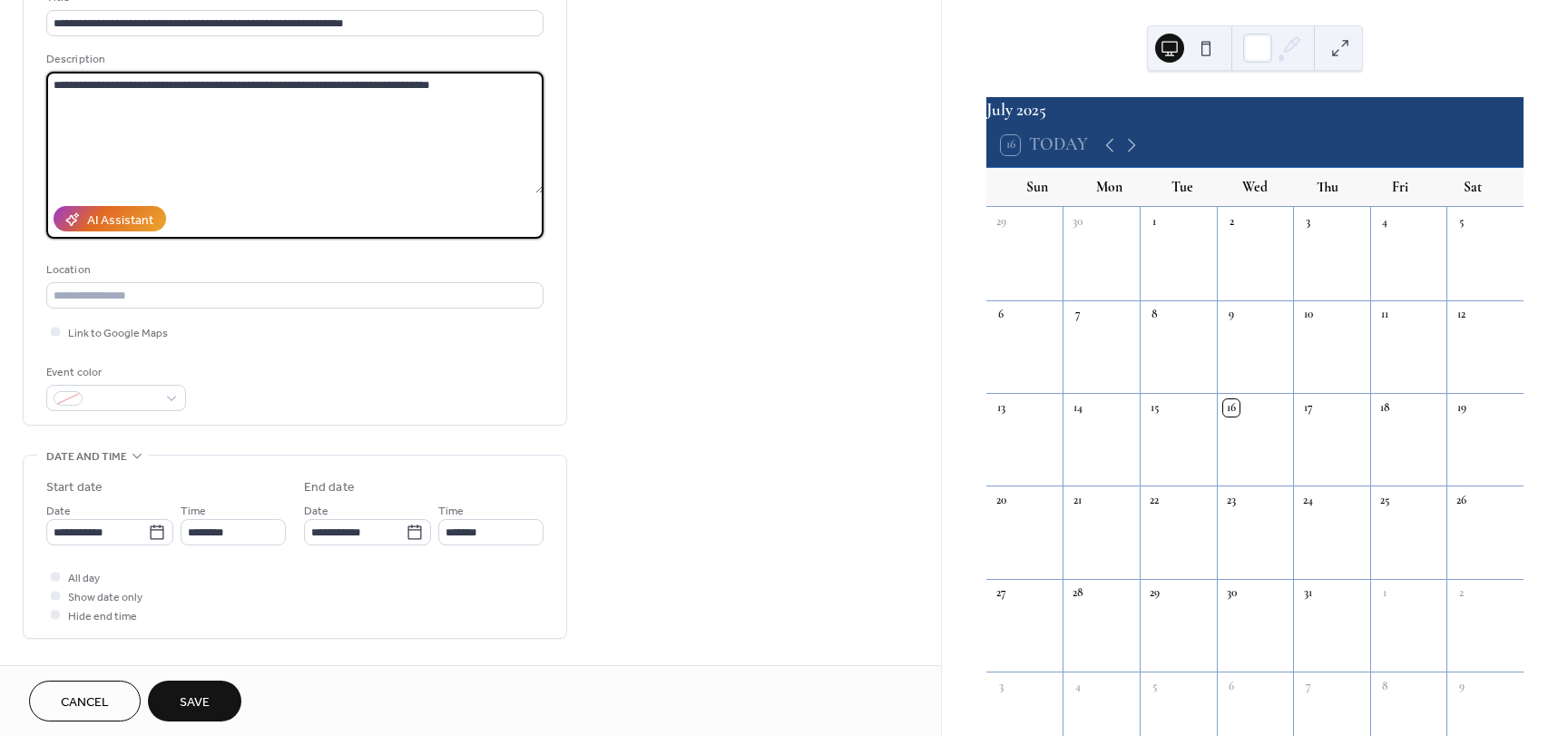 scroll, scrollTop: 182, scrollLeft: 0, axis: vertical 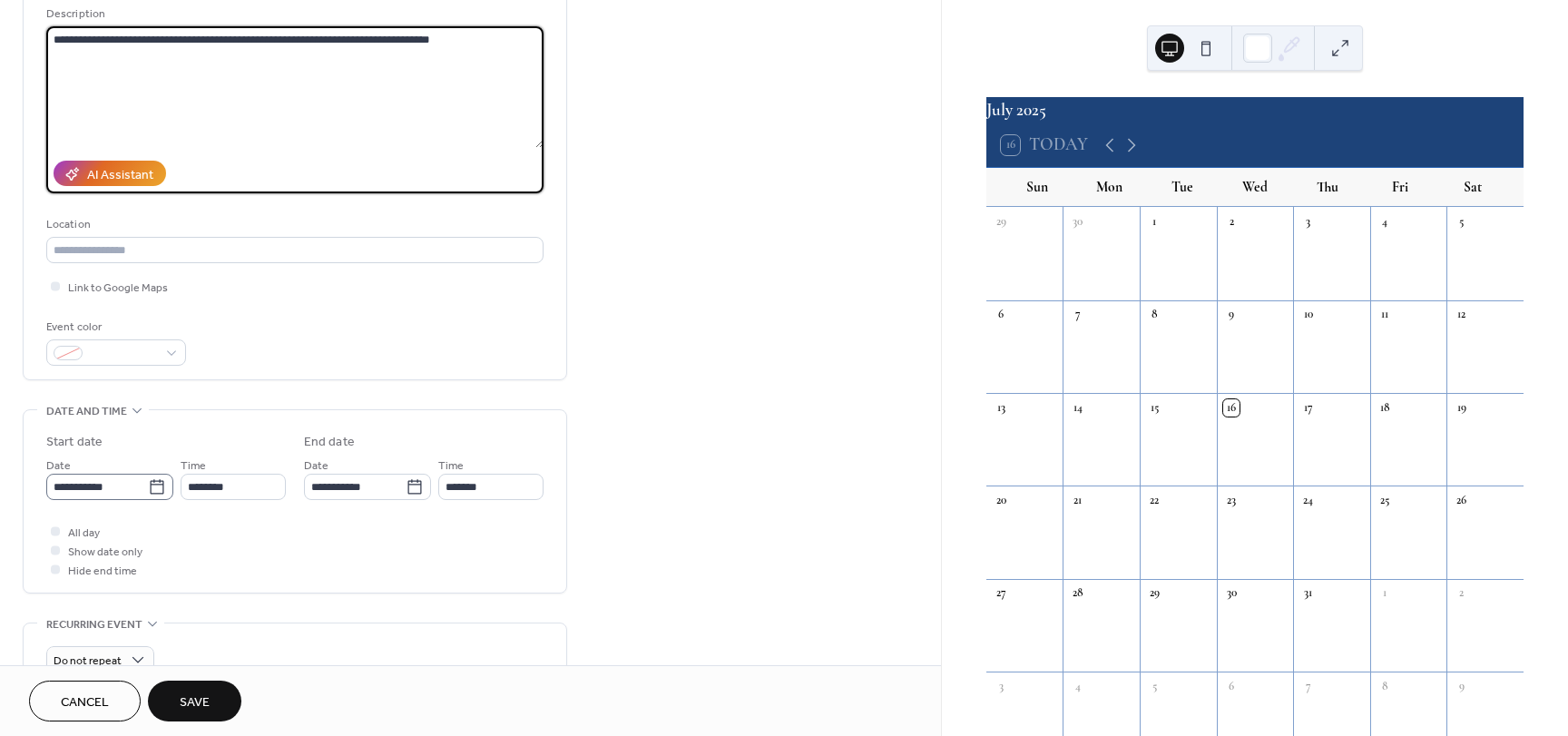 type on "**********" 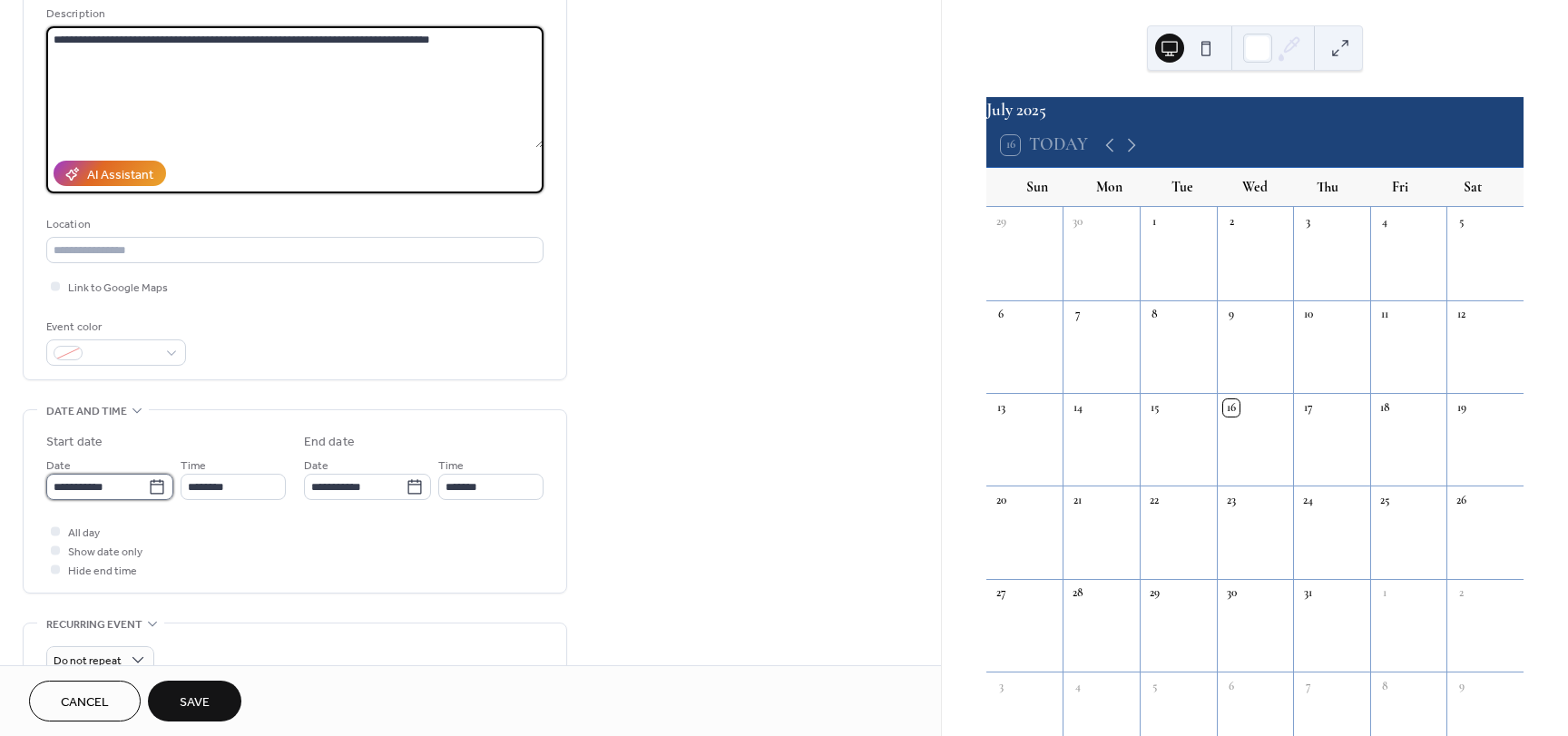 click on "**********" at bounding box center (97, 486) 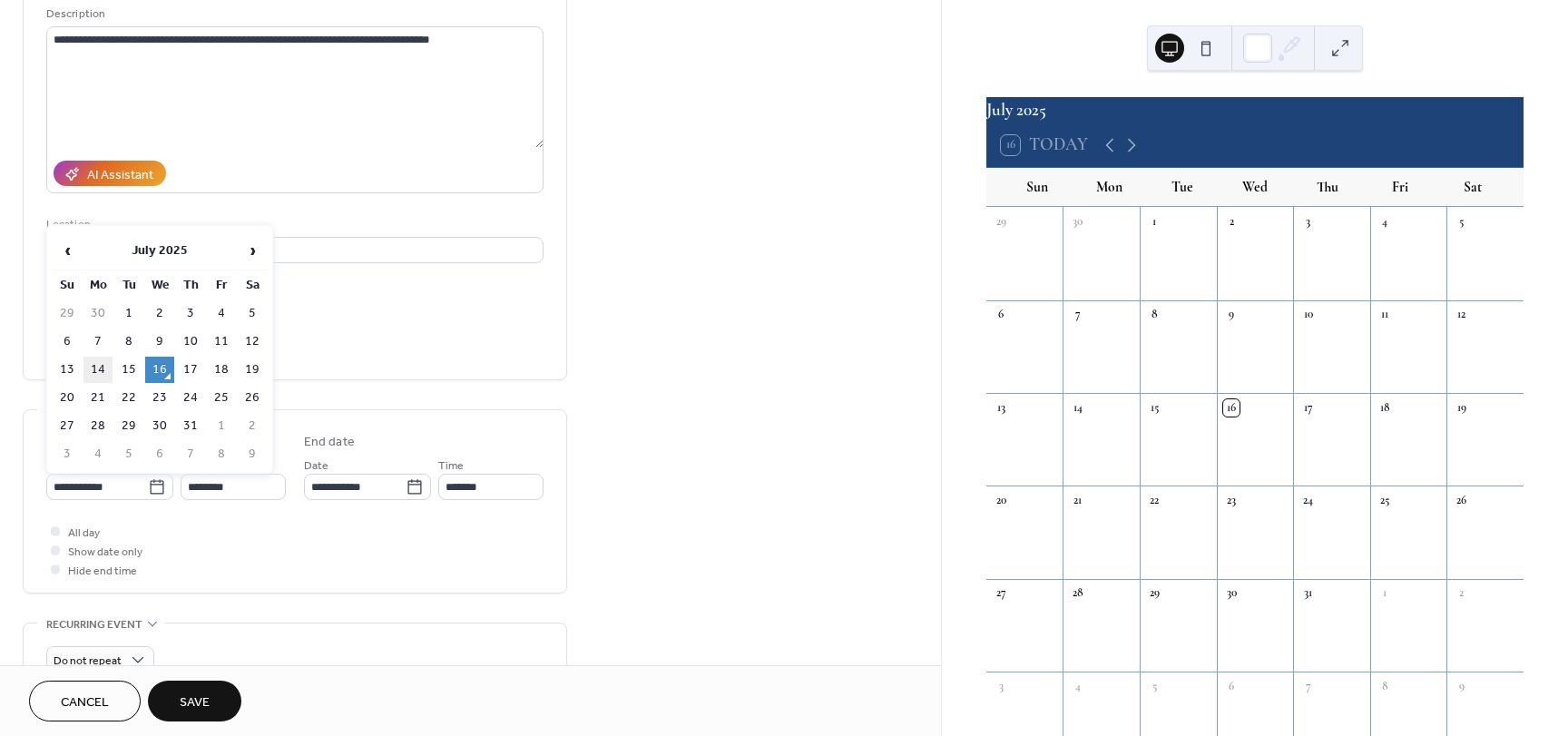 click on "14" at bounding box center [98, 369] 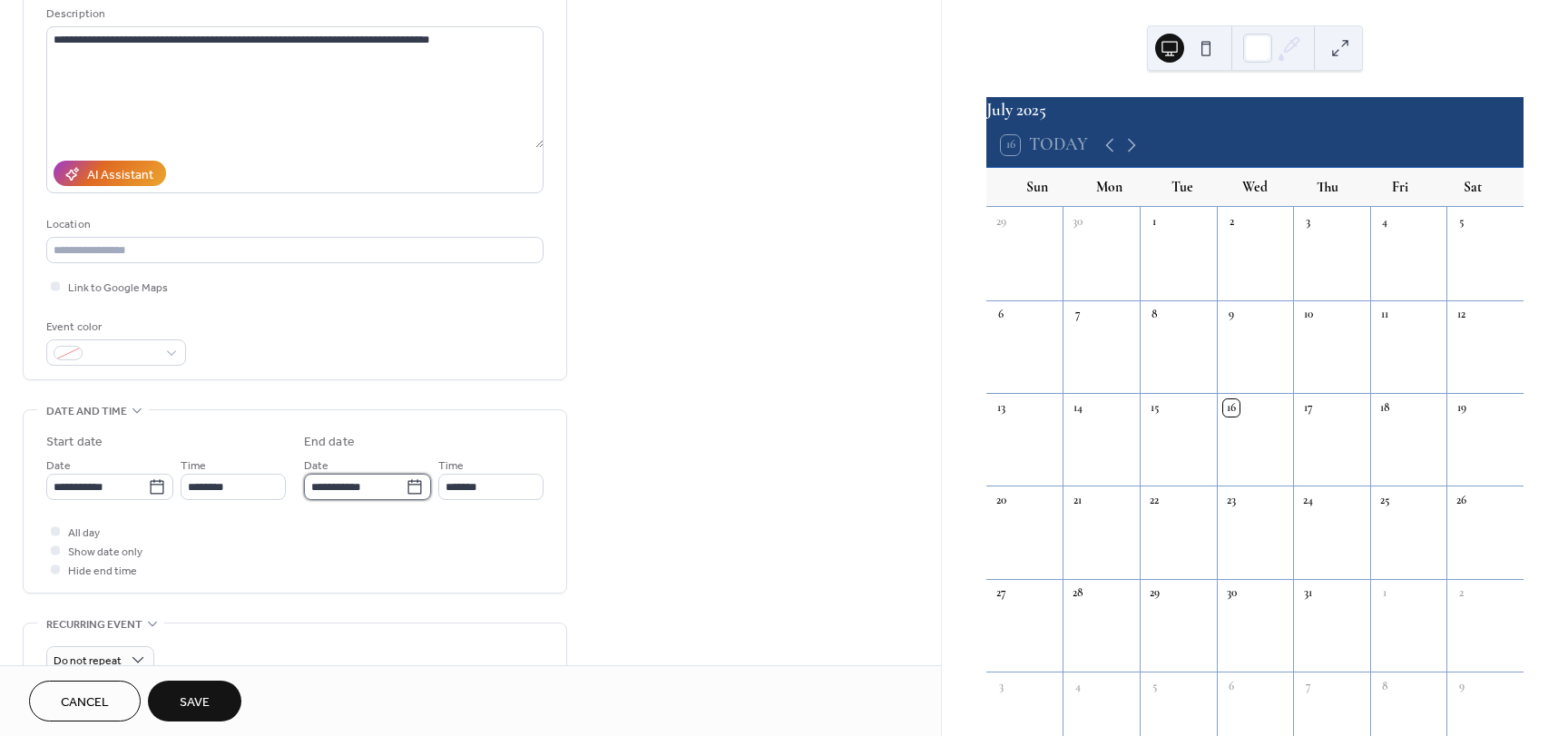 click on "**********" at bounding box center [355, 486] 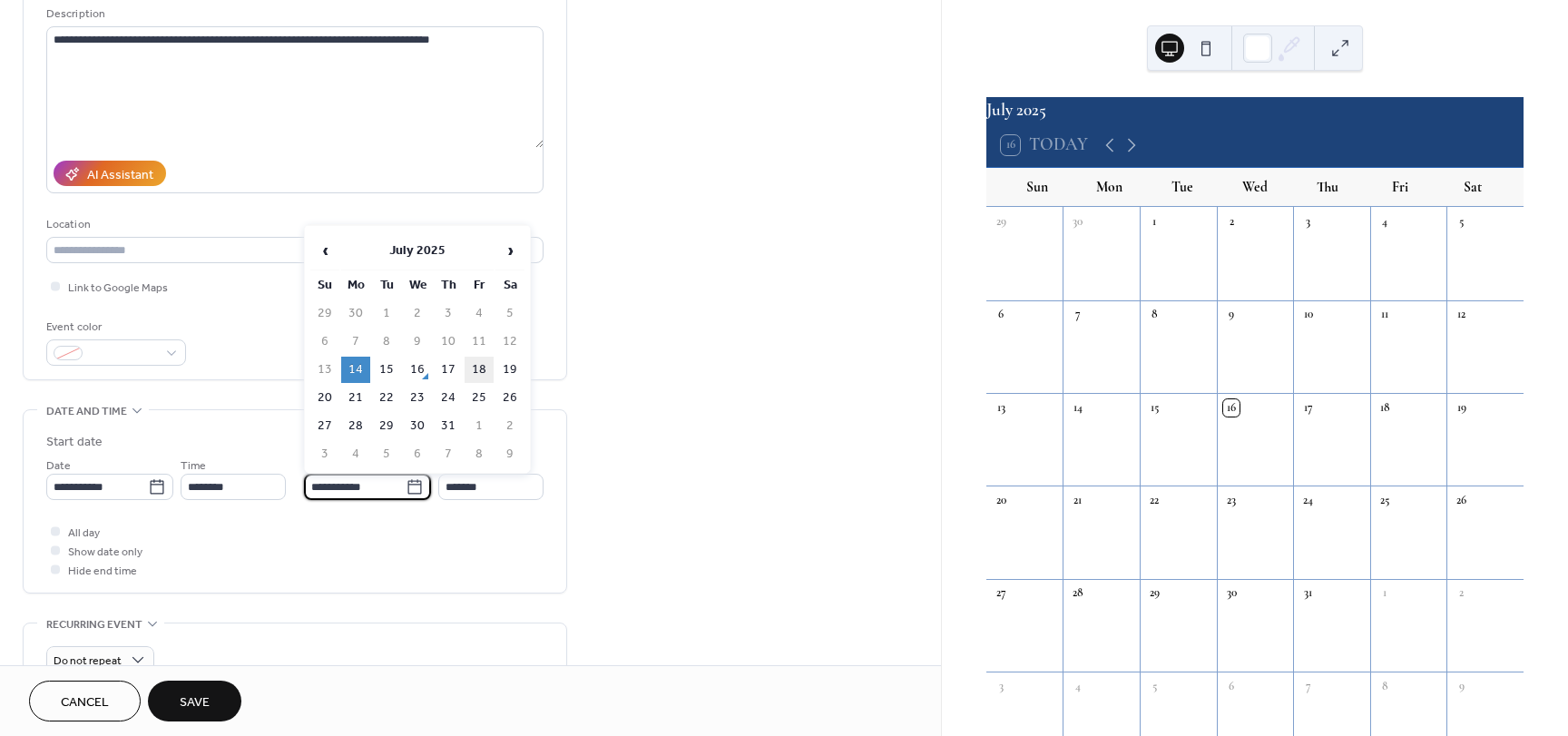 click on "18" at bounding box center [479, 369] 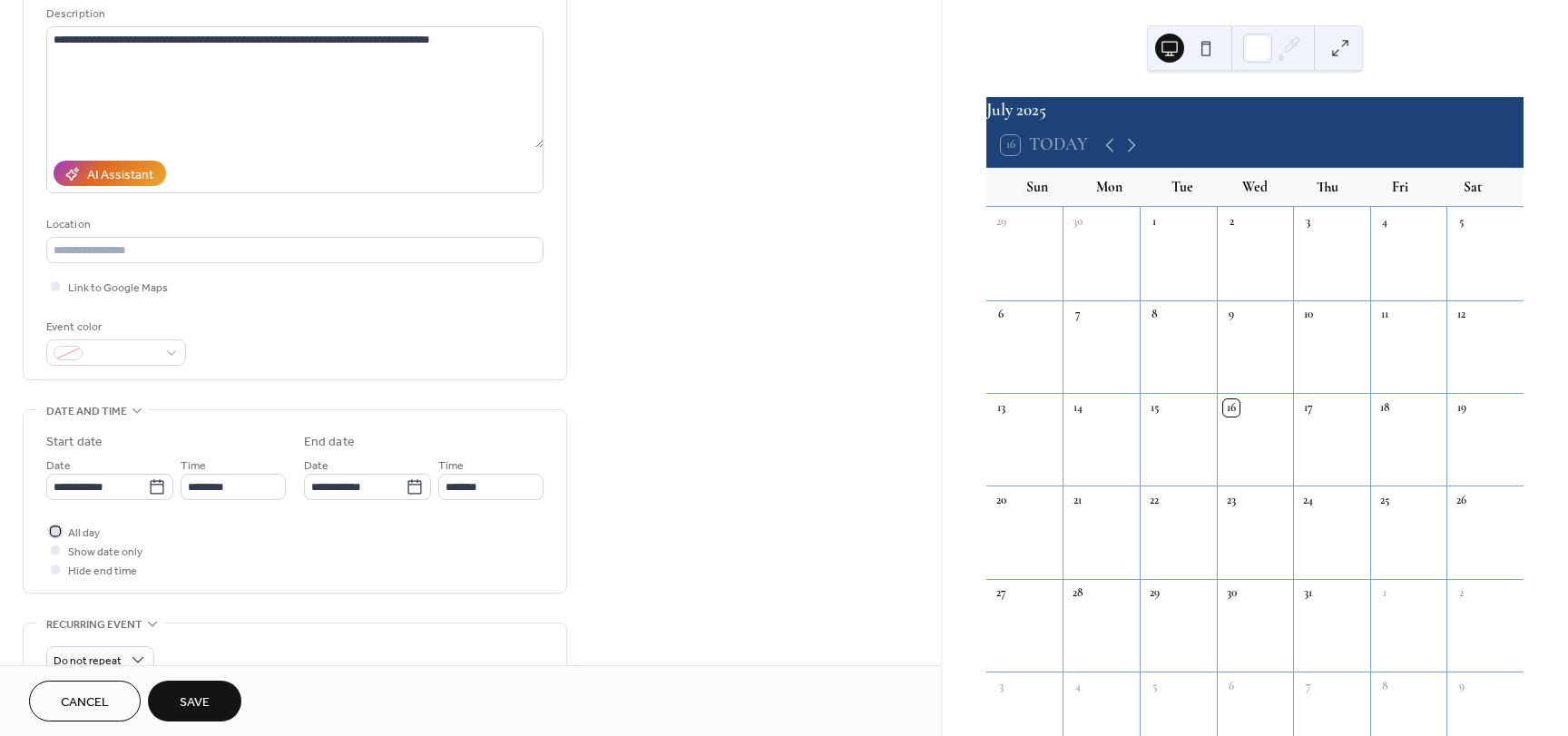 click at bounding box center [55, 531] 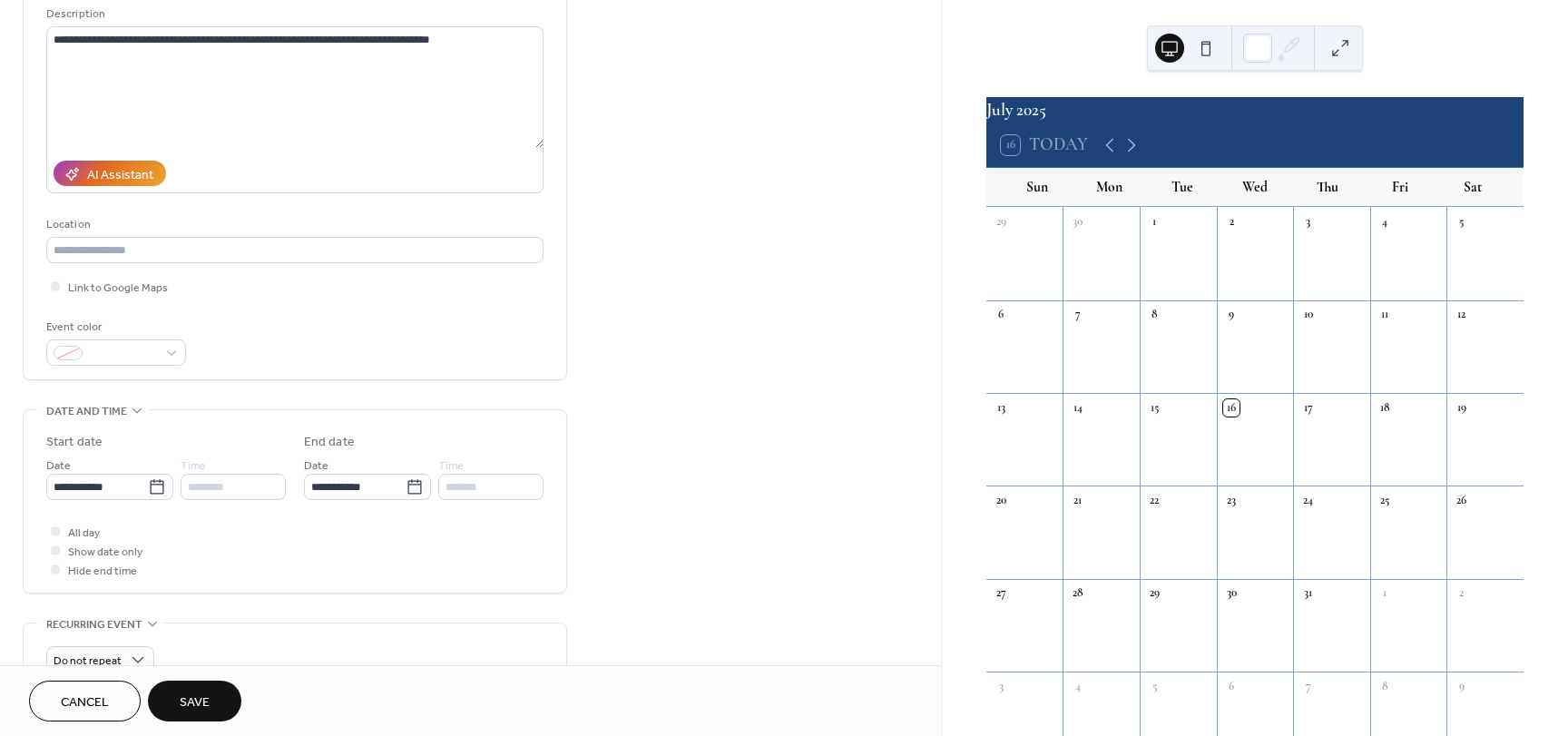 click on "Save" at bounding box center [194, 702] 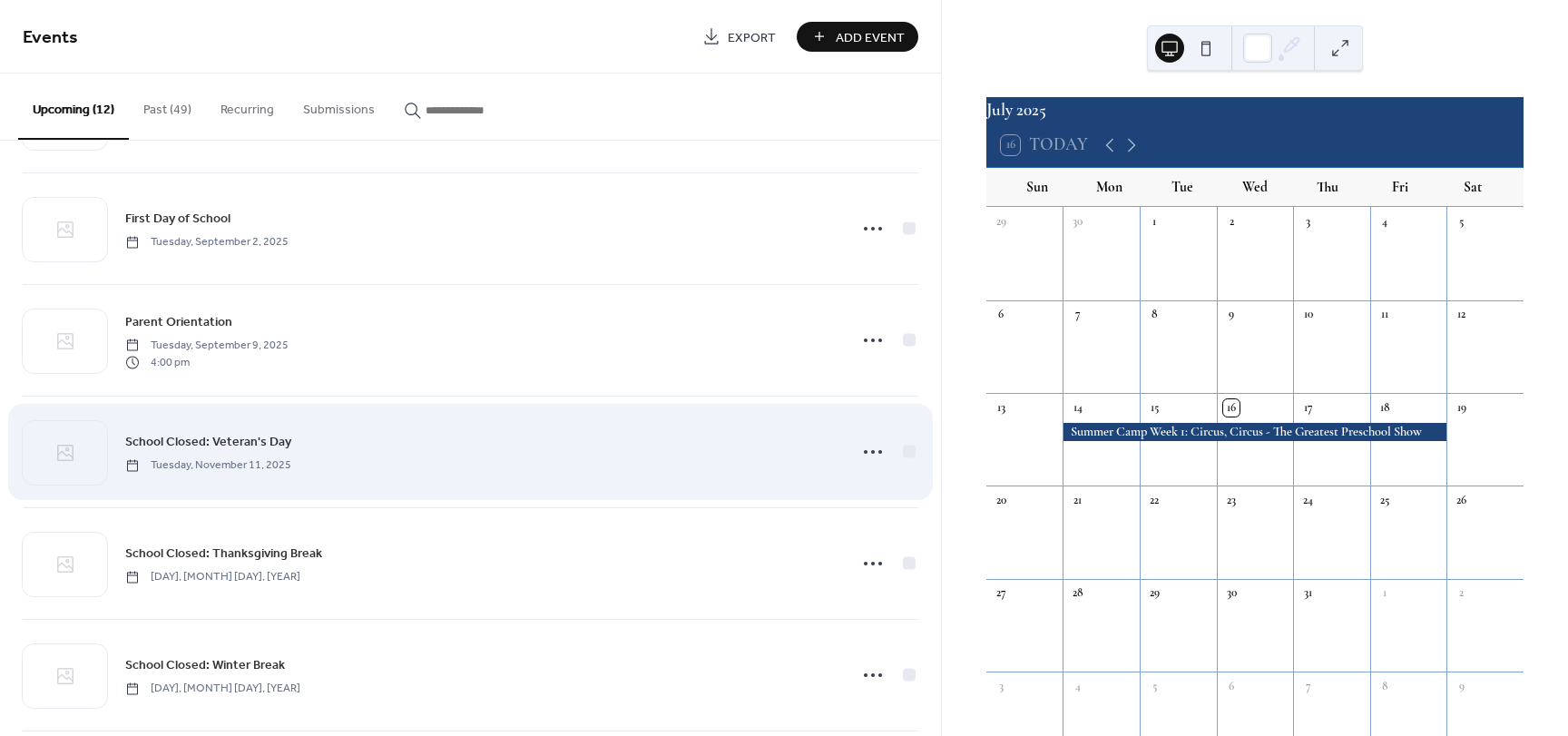 scroll, scrollTop: 0, scrollLeft: 0, axis: both 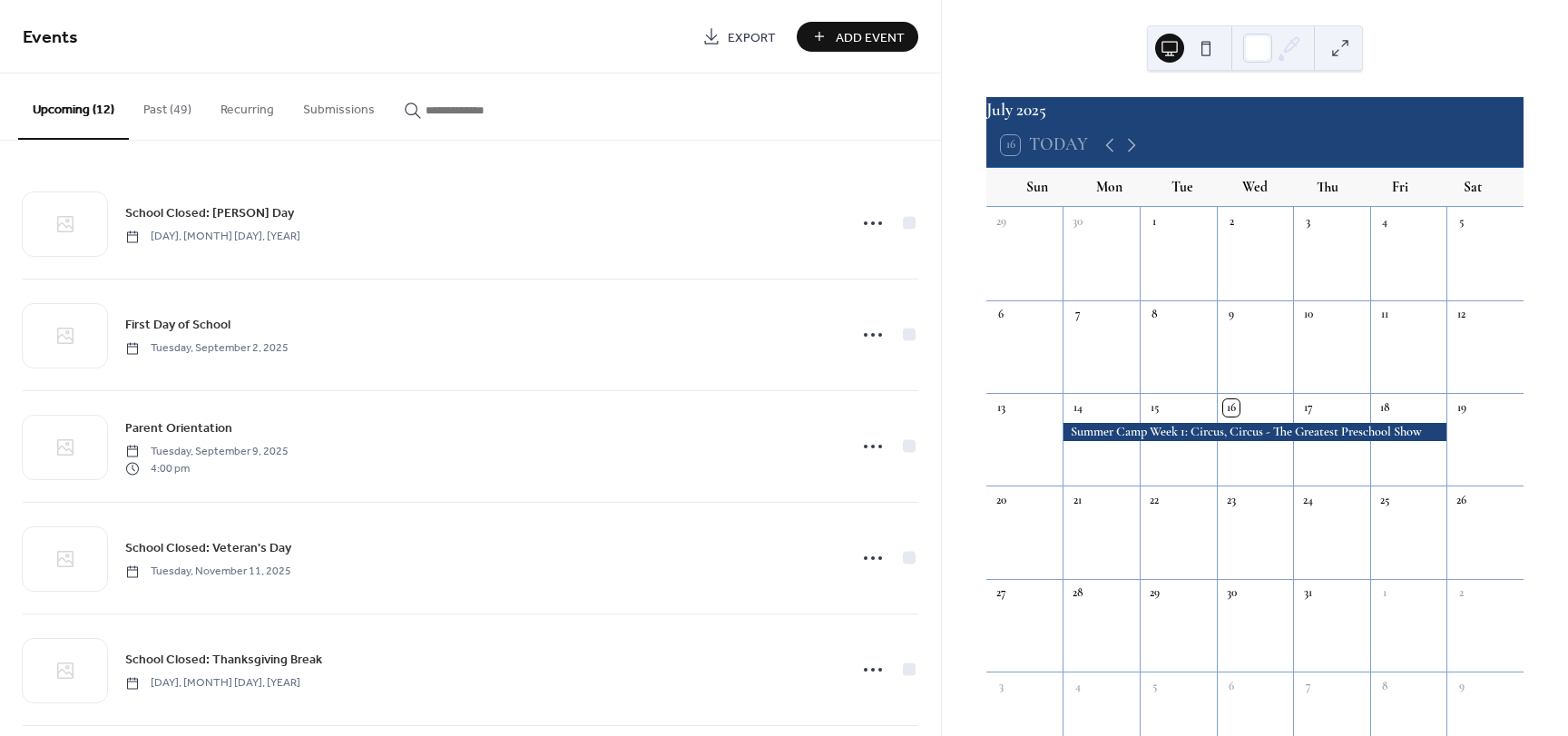 click at bounding box center [1254, 432] 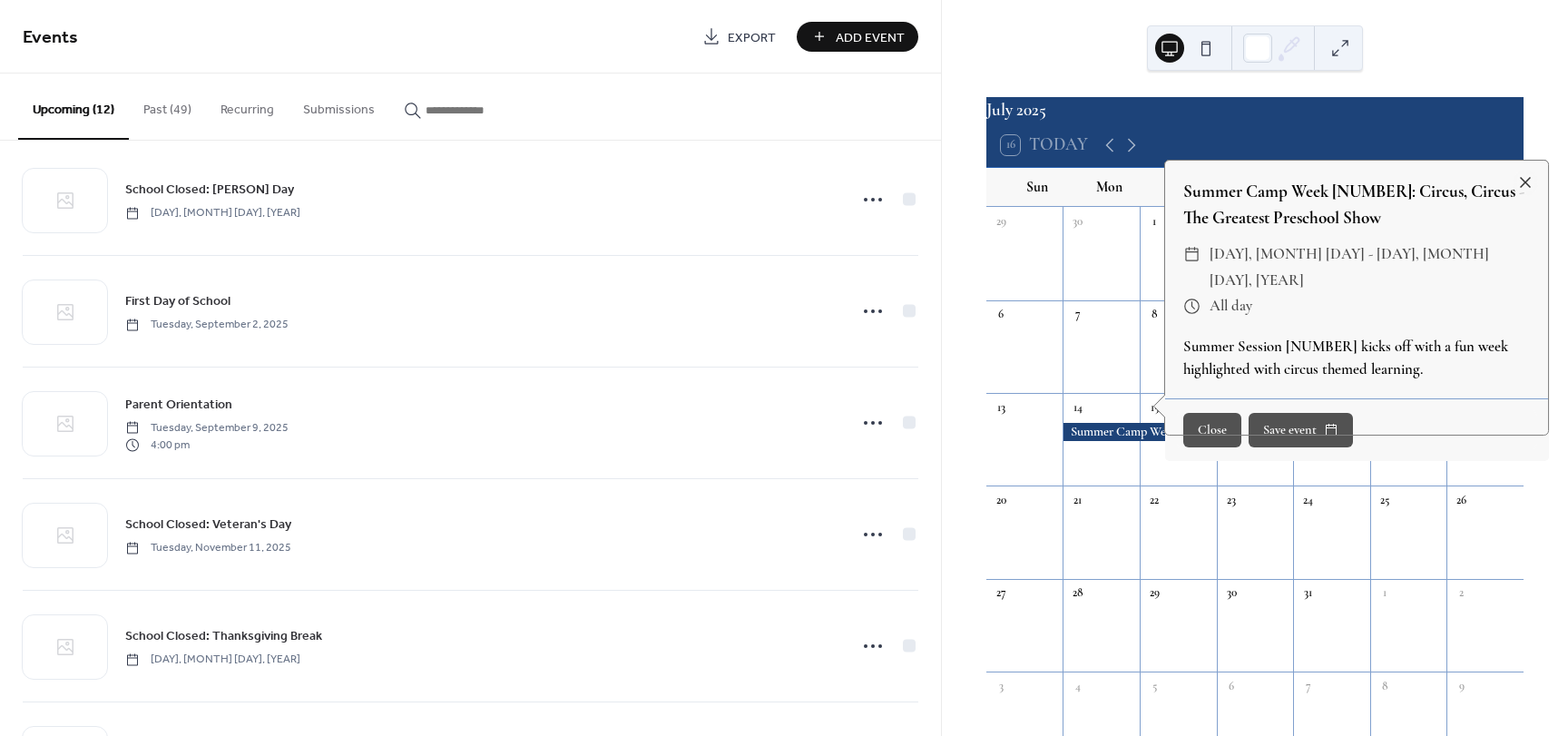 scroll, scrollTop: 0, scrollLeft: 0, axis: both 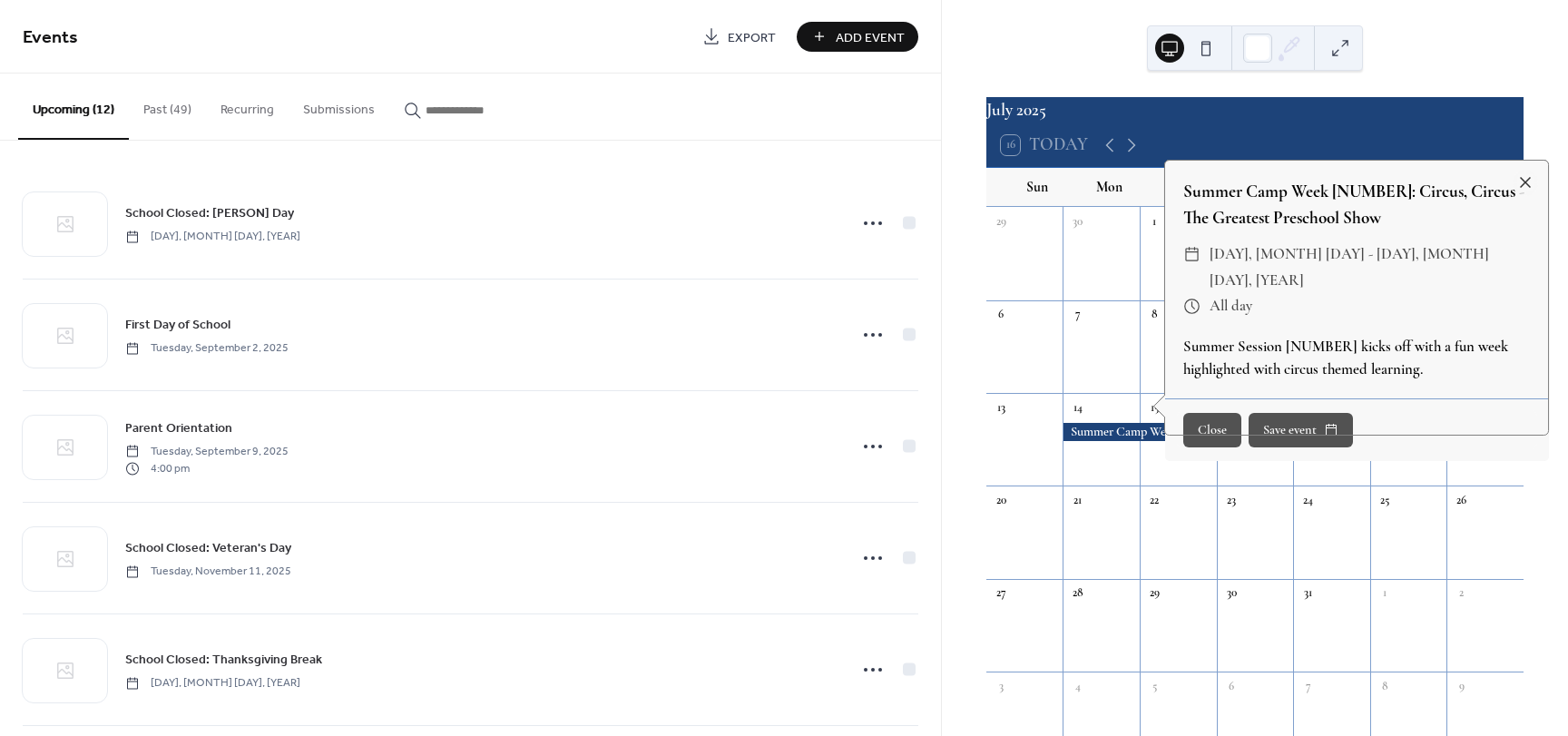click on "Add Event" at bounding box center (870, 37) 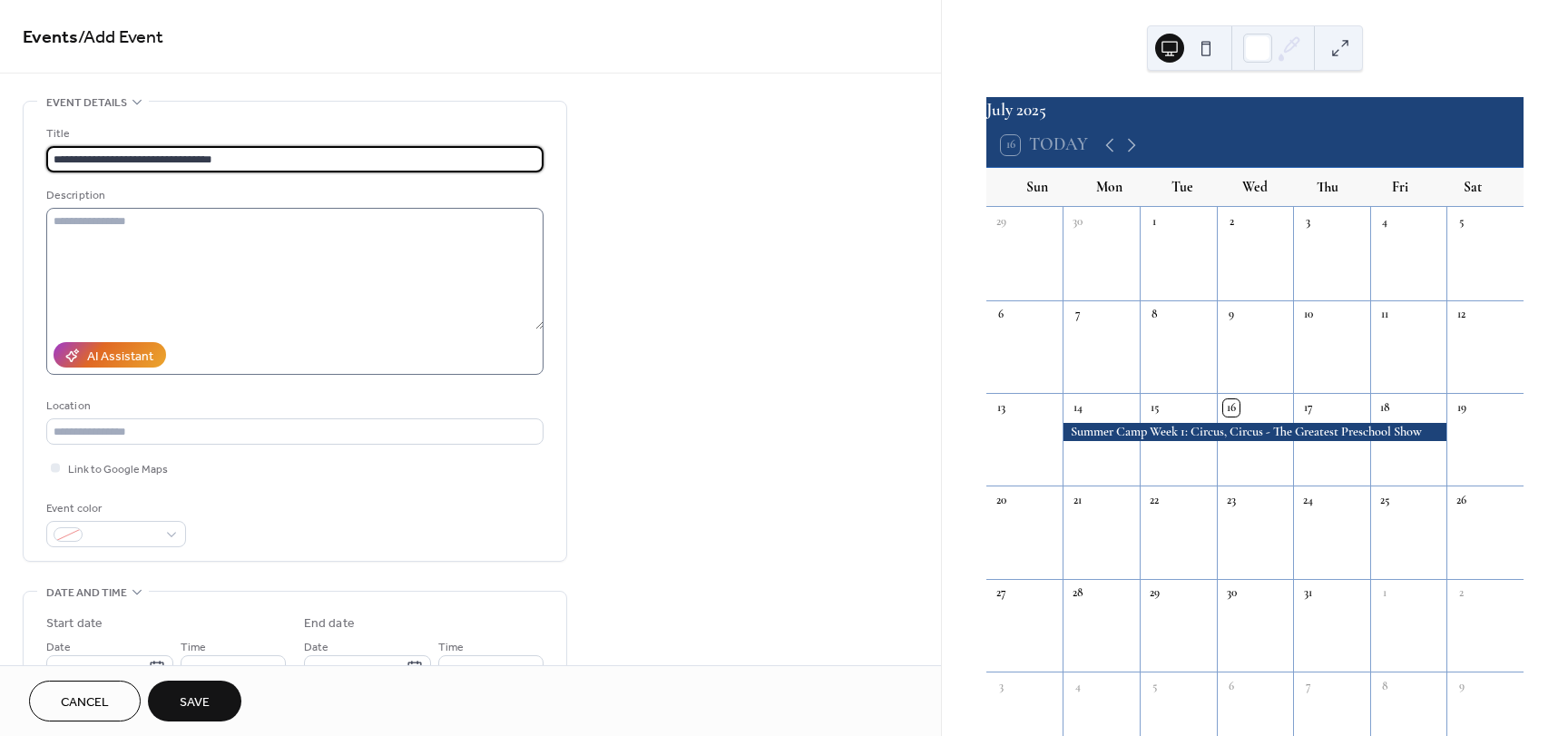 type on "**********" 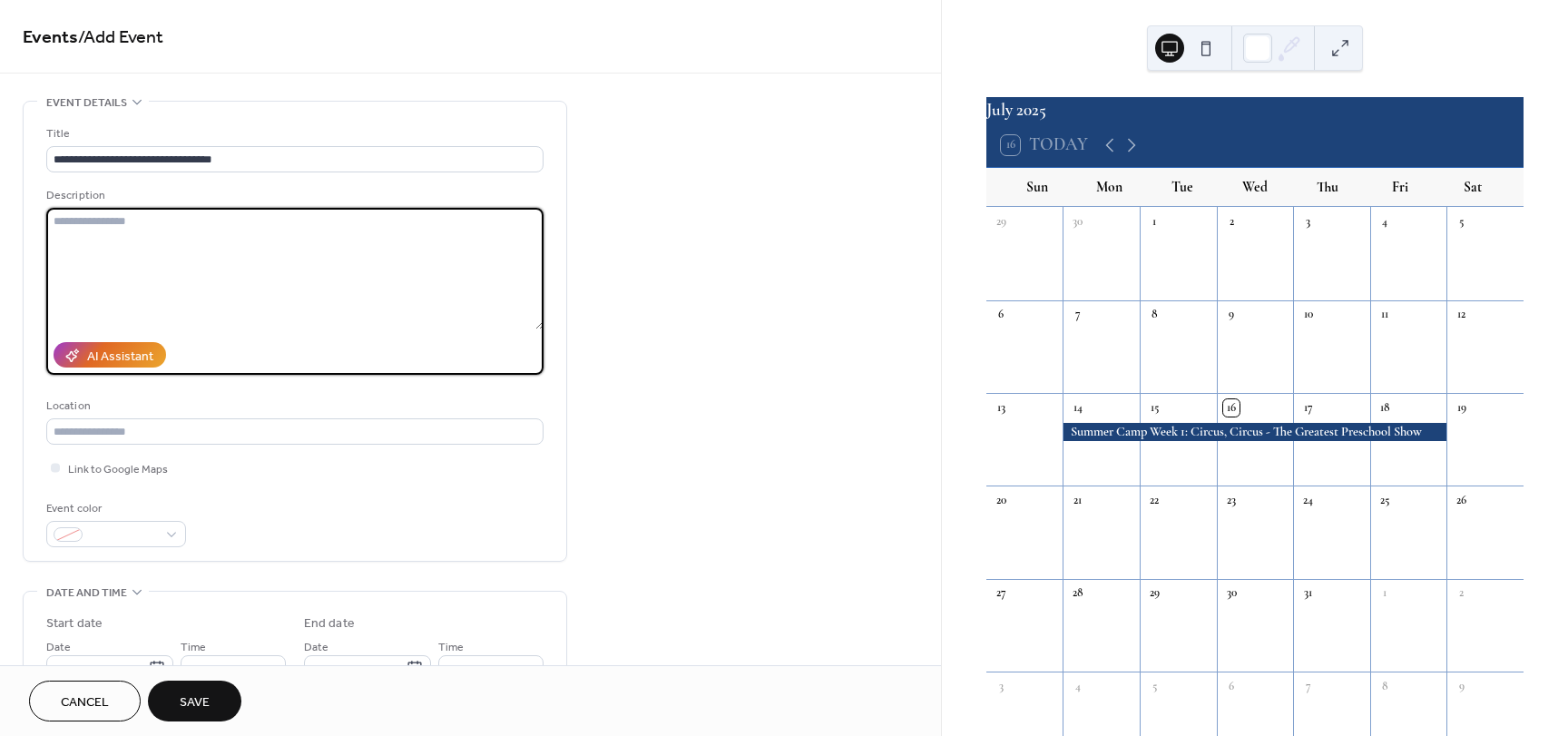 click at bounding box center (295, 269) 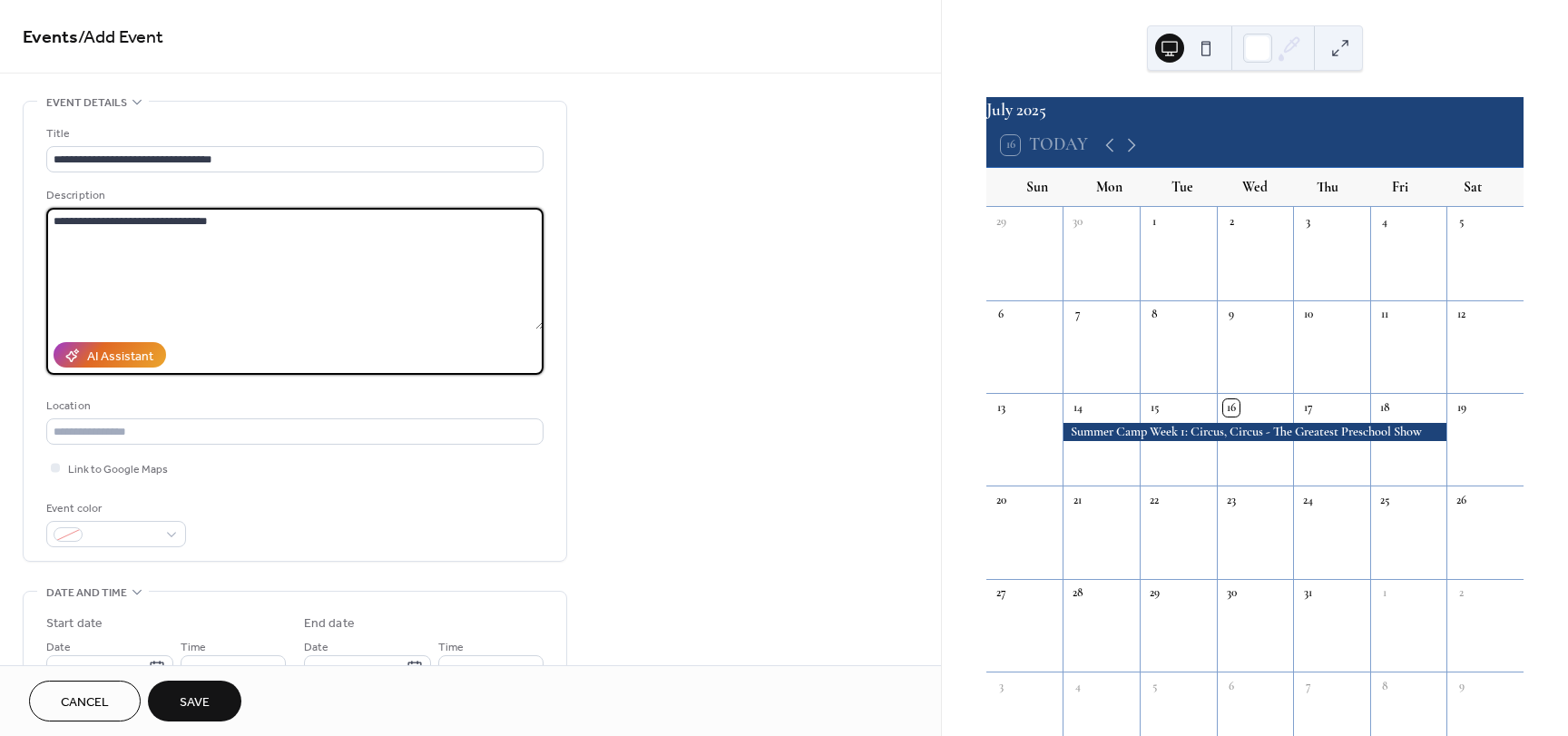 click on "**********" at bounding box center (295, 269) 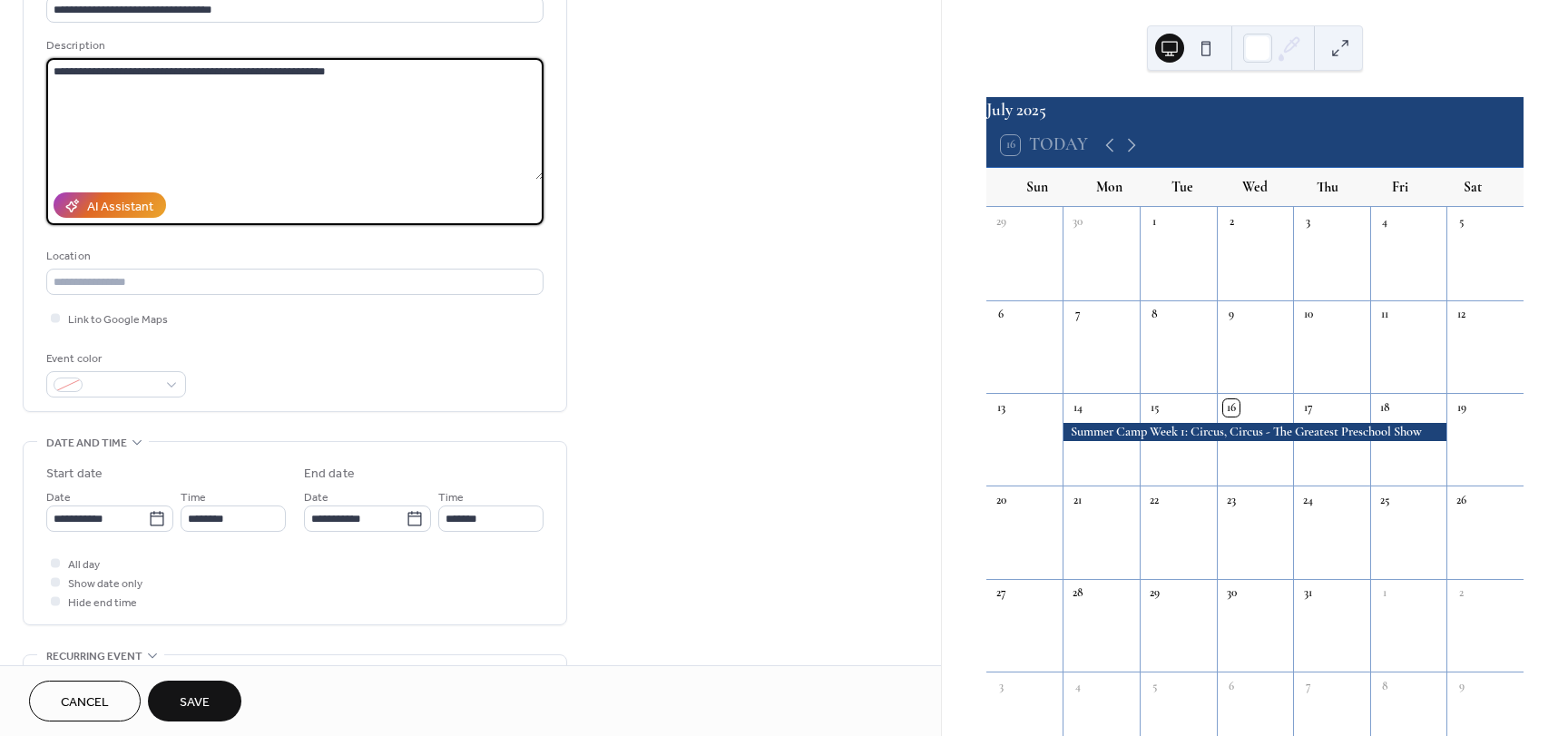 scroll, scrollTop: 363, scrollLeft: 0, axis: vertical 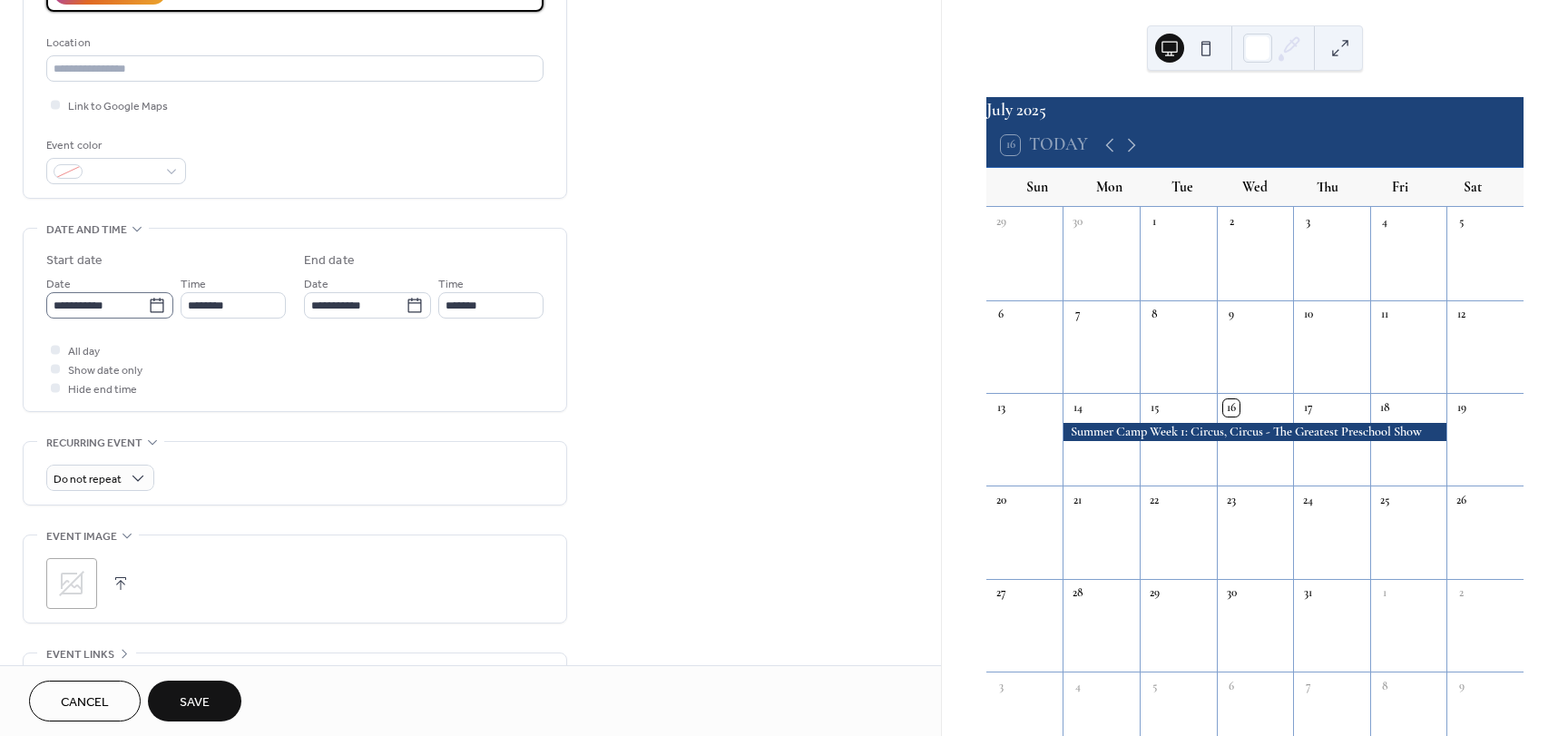 type on "**********" 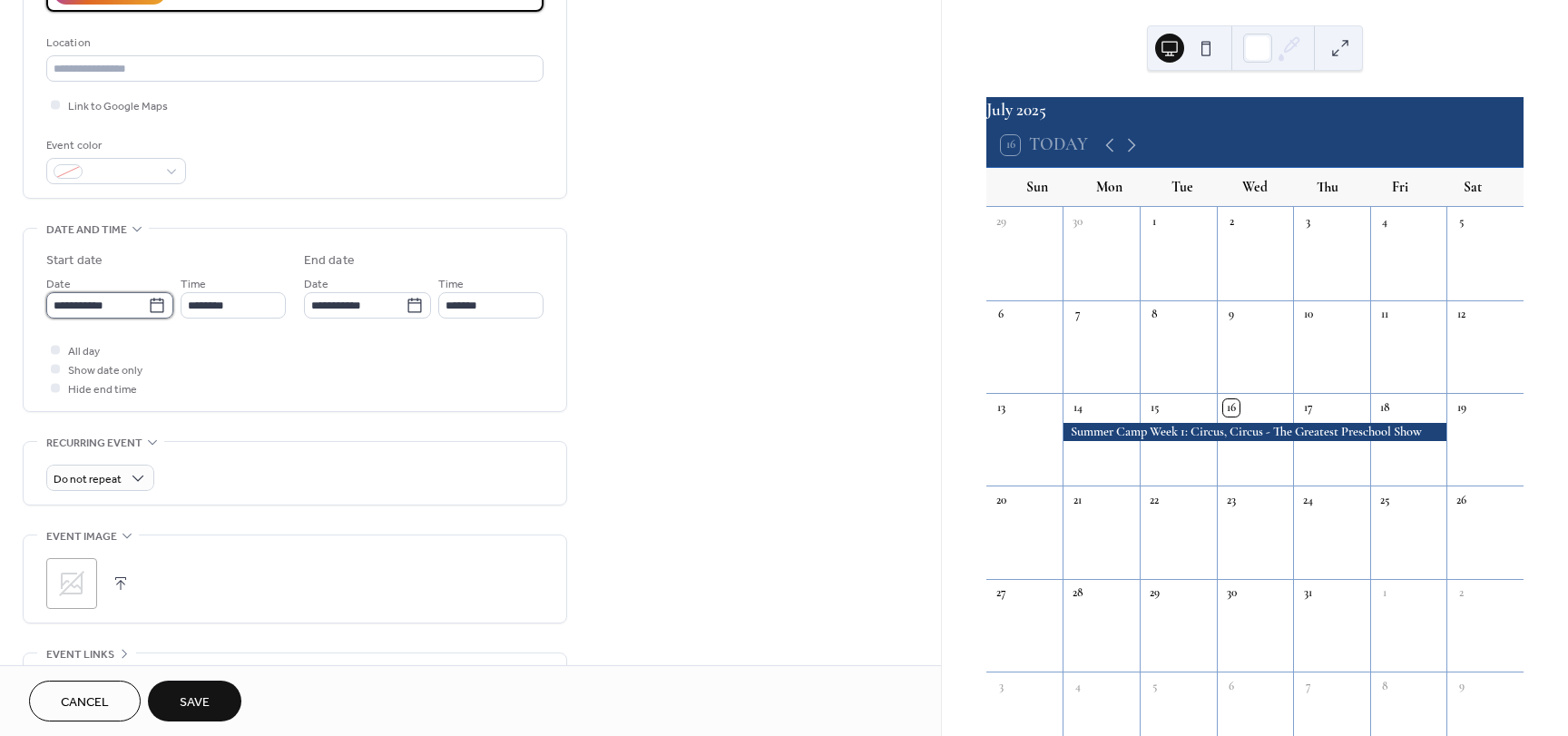 click on "**********" at bounding box center [97, 305] 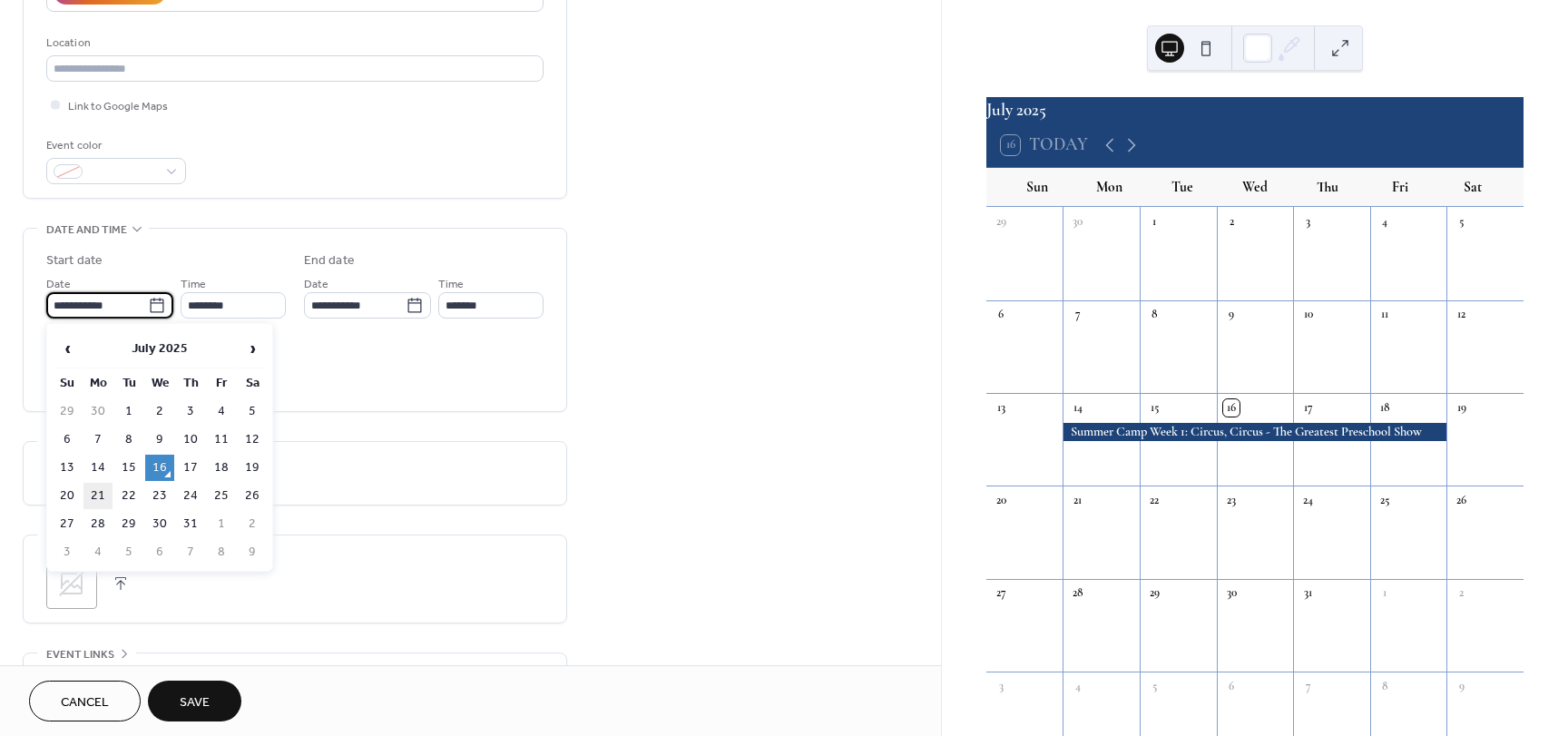 click on "21" at bounding box center [98, 496] 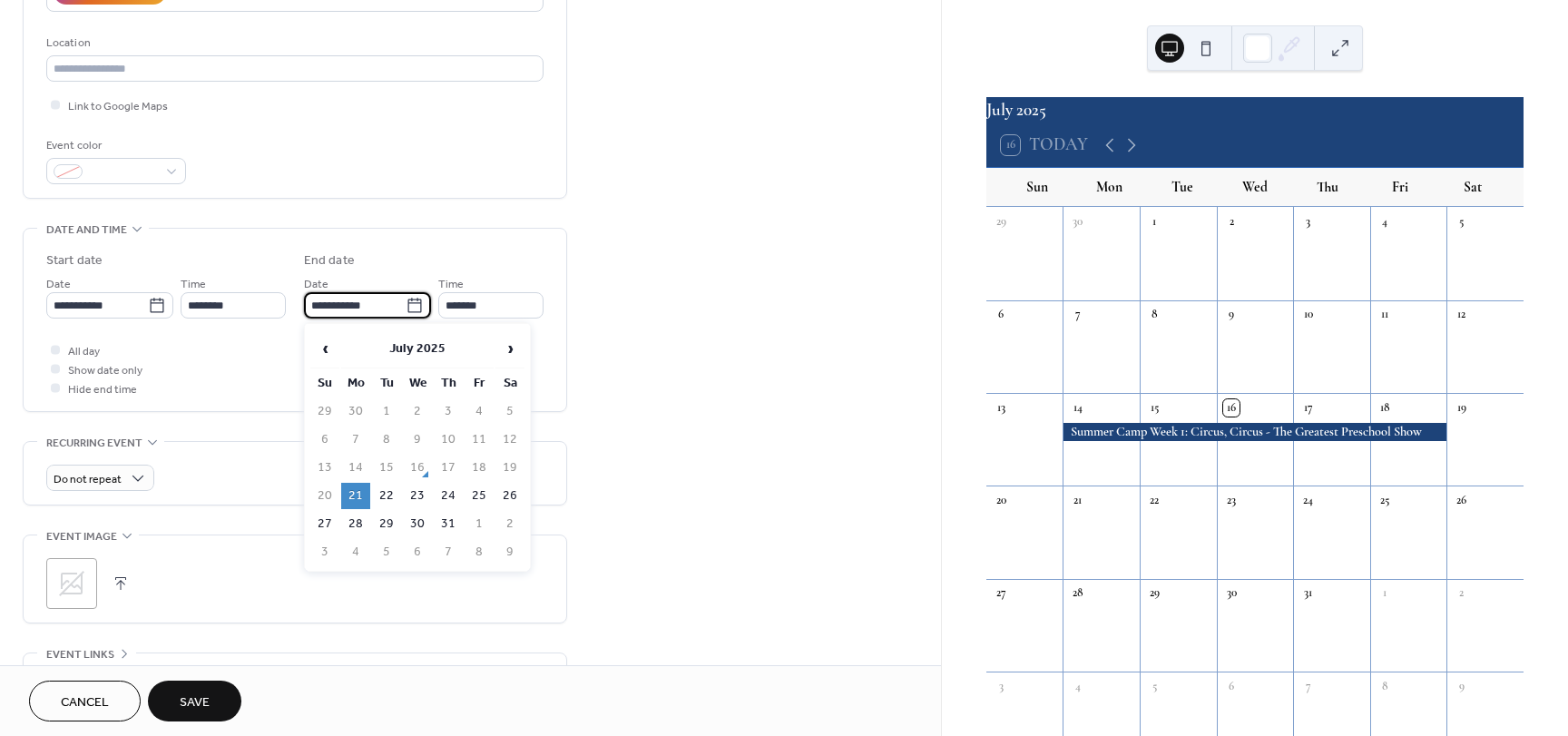 click on "**********" at bounding box center [355, 305] 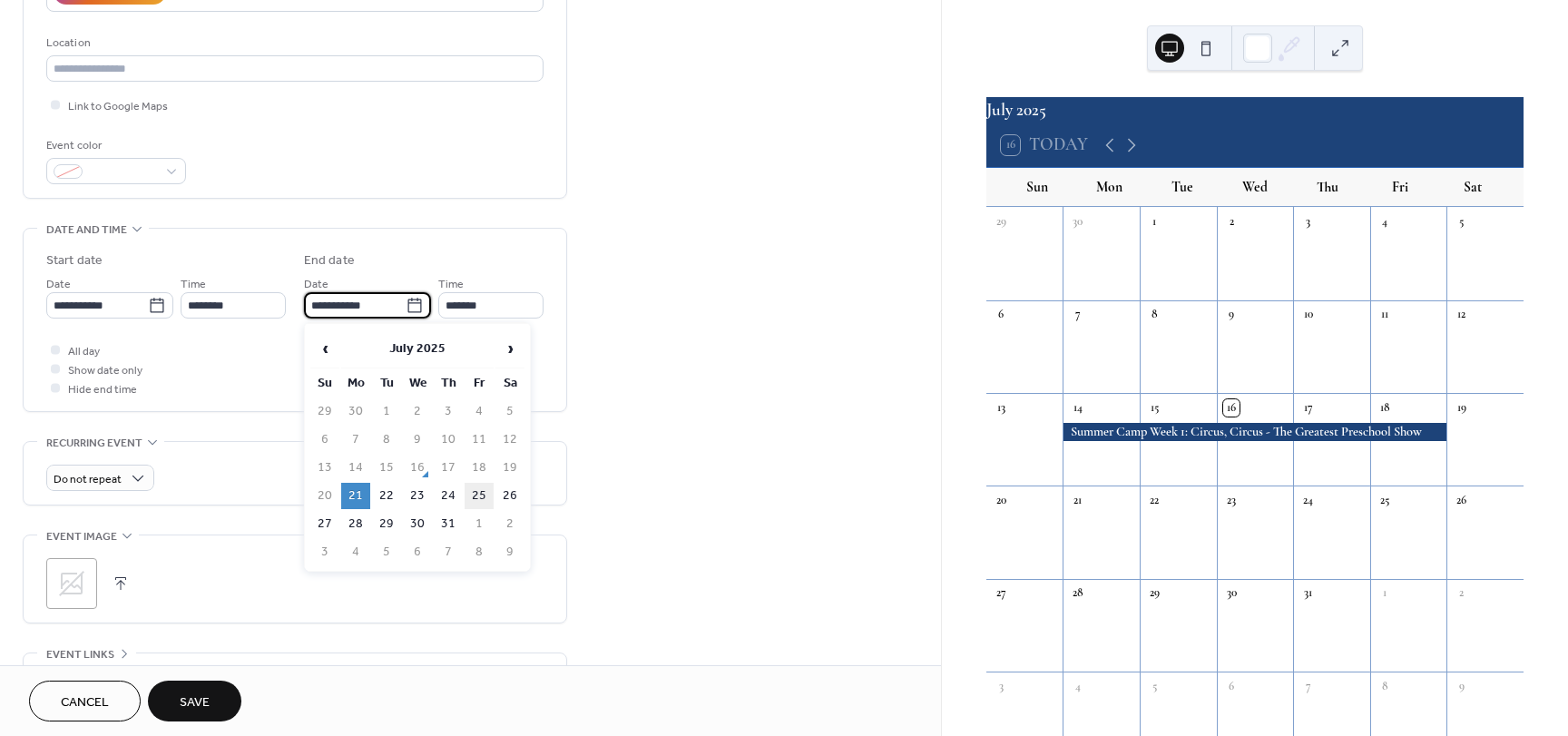 click on "25" at bounding box center (479, 496) 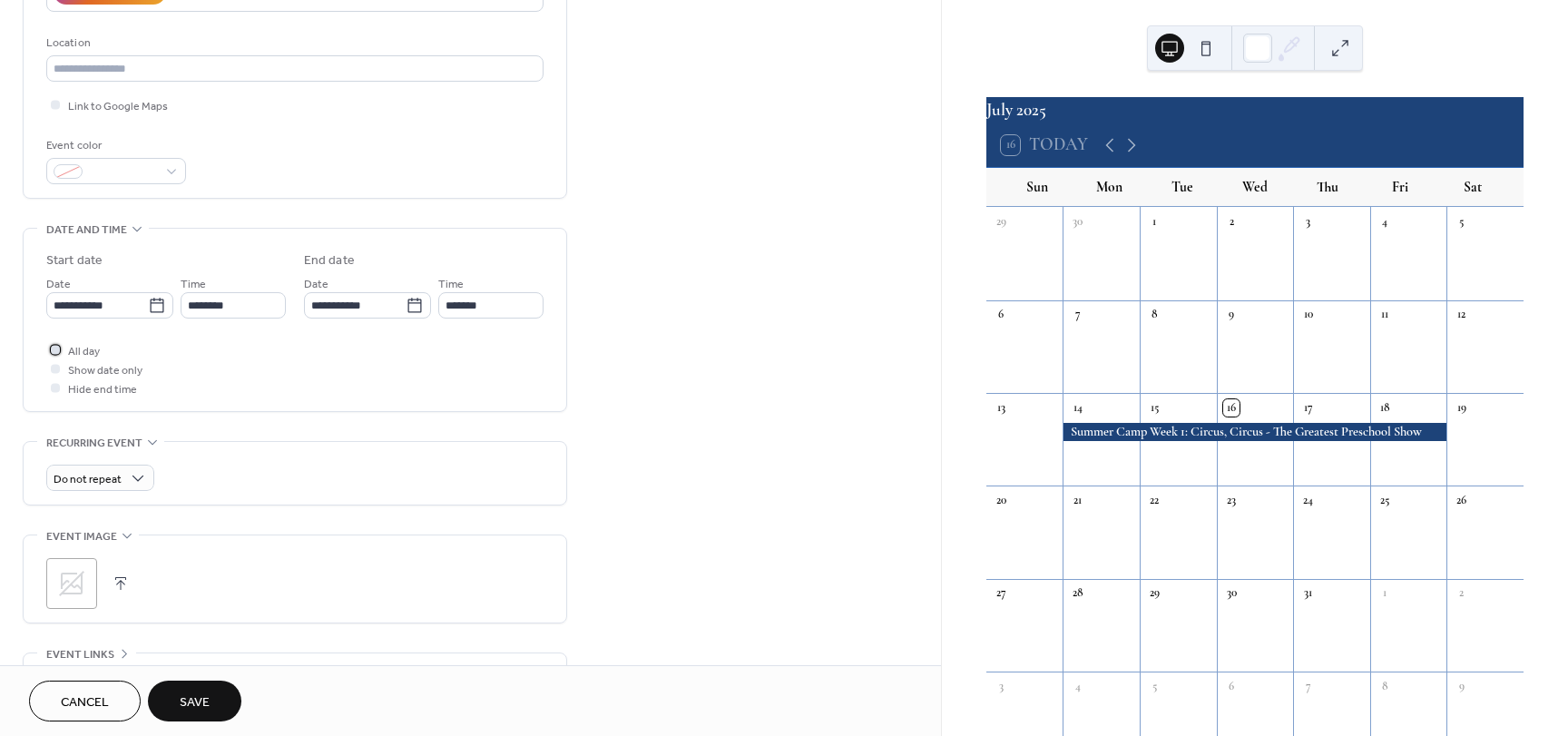click at bounding box center (55, 349) 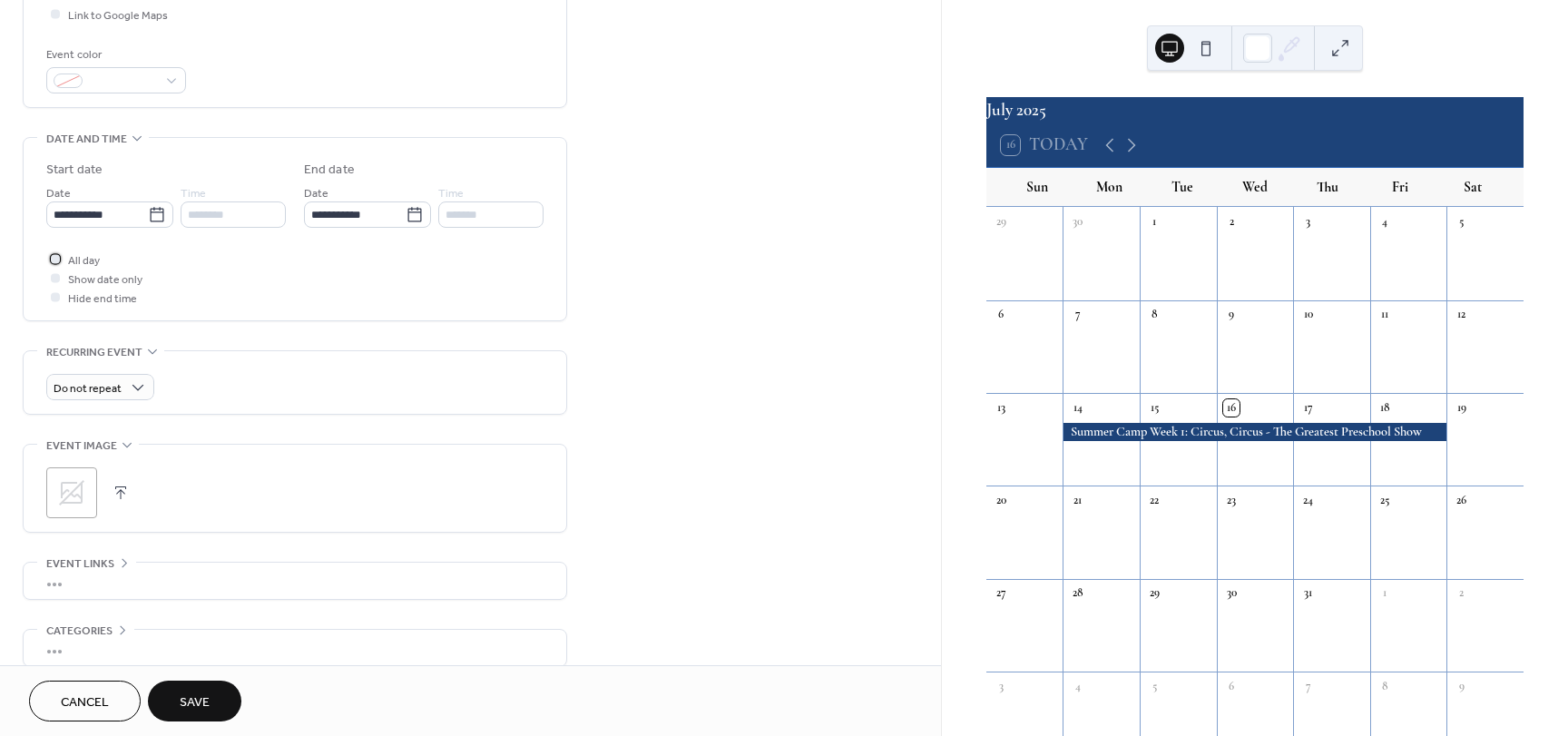 scroll, scrollTop: 450, scrollLeft: 0, axis: vertical 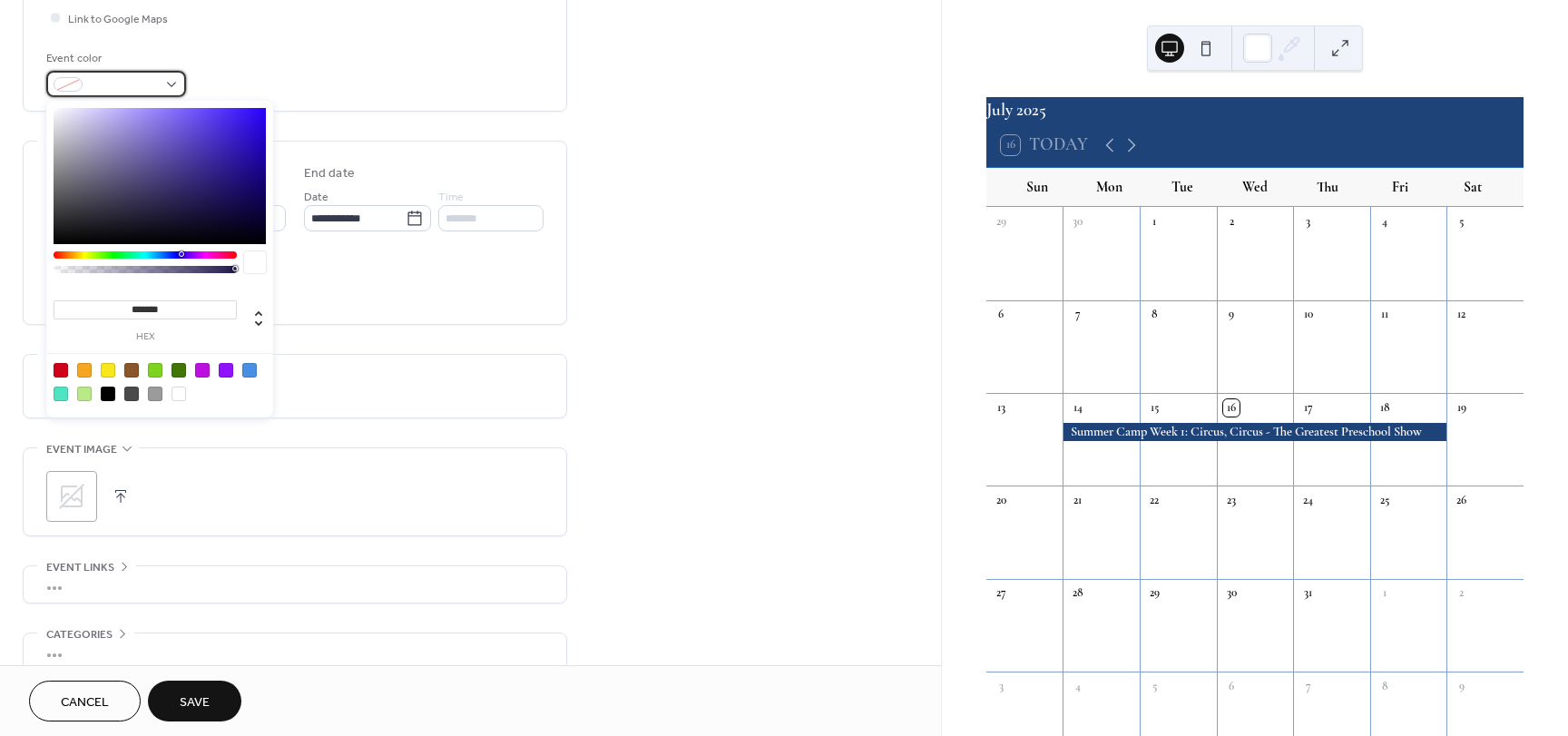 click at bounding box center [116, 83] 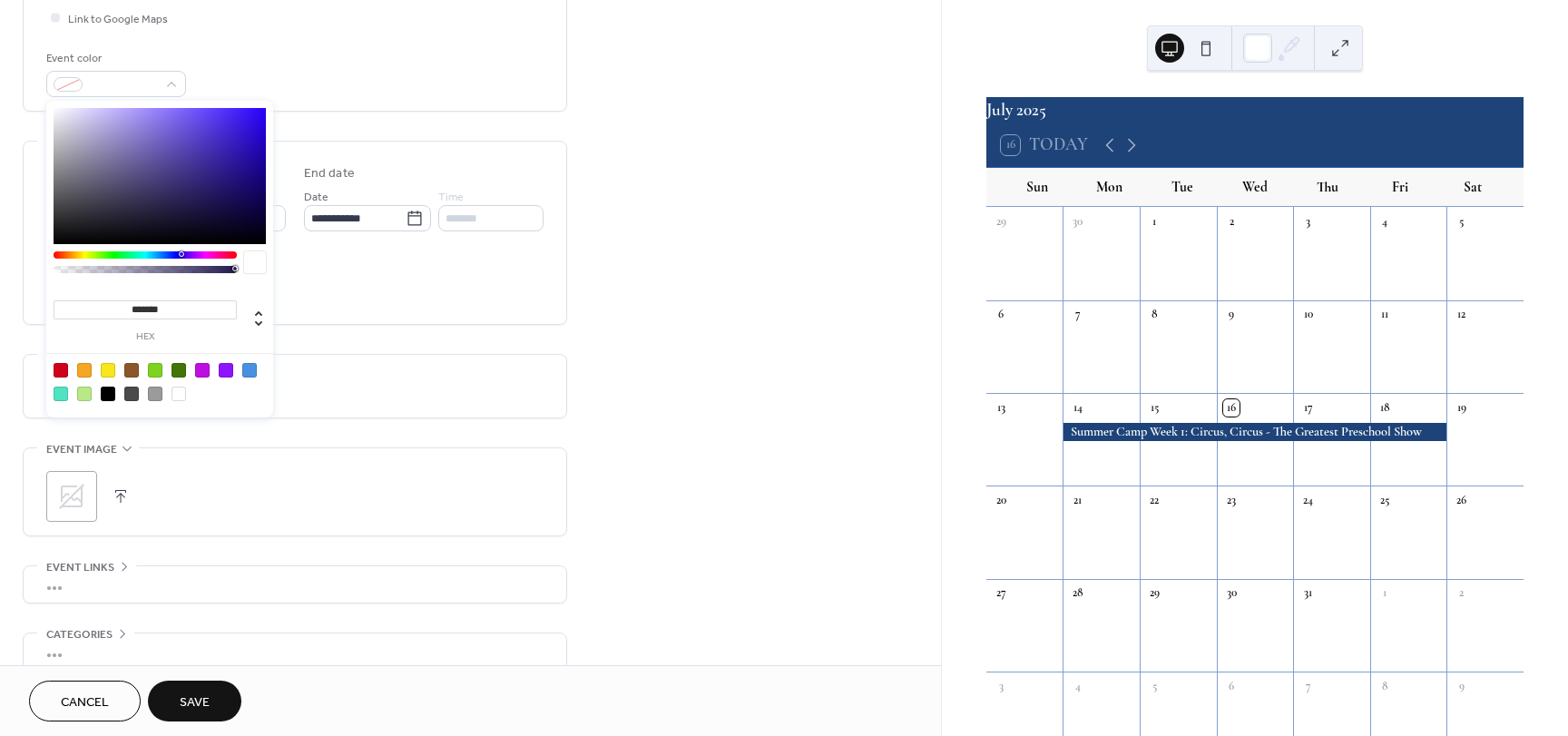click at bounding box center (179, 394) 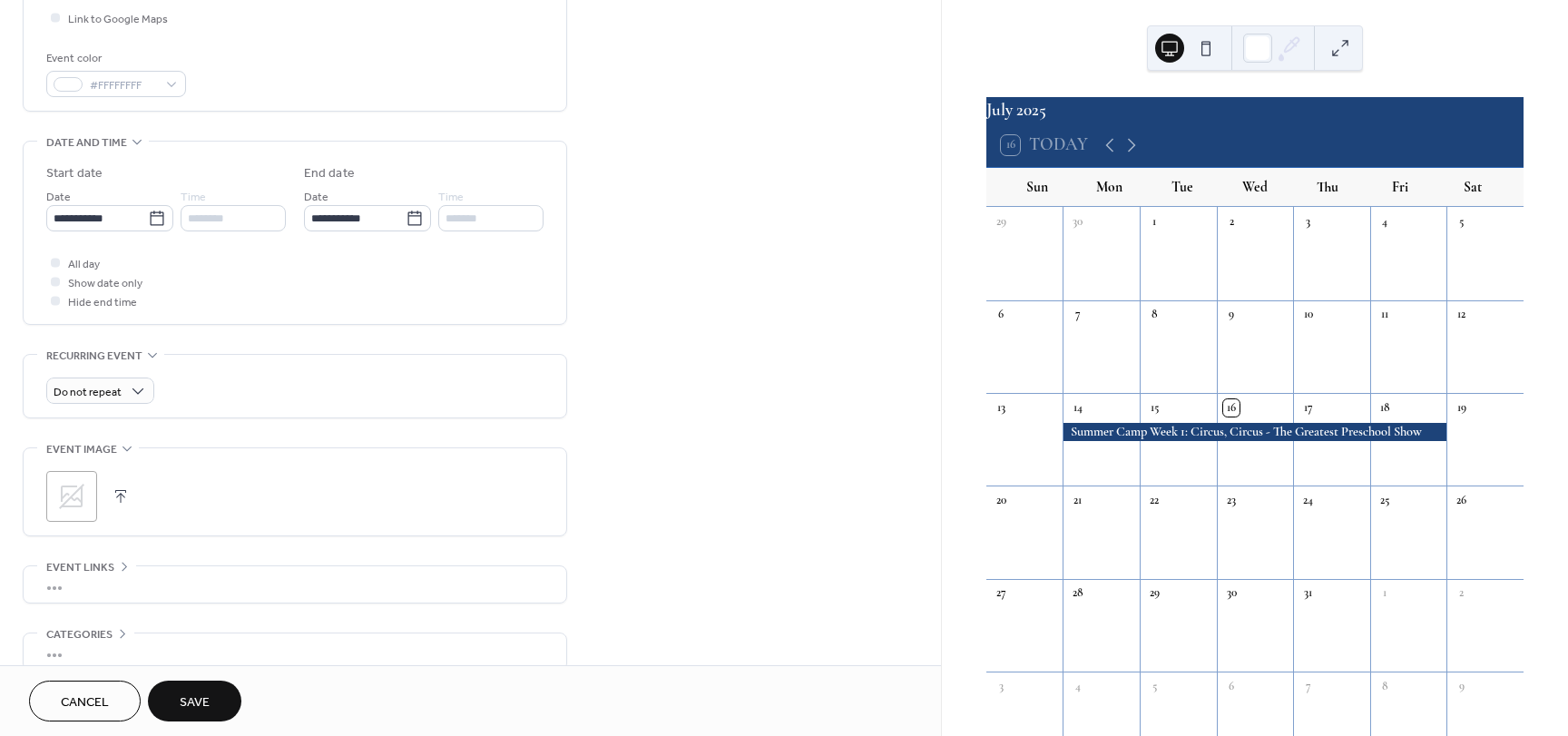 click on "Save" at bounding box center [194, 701] 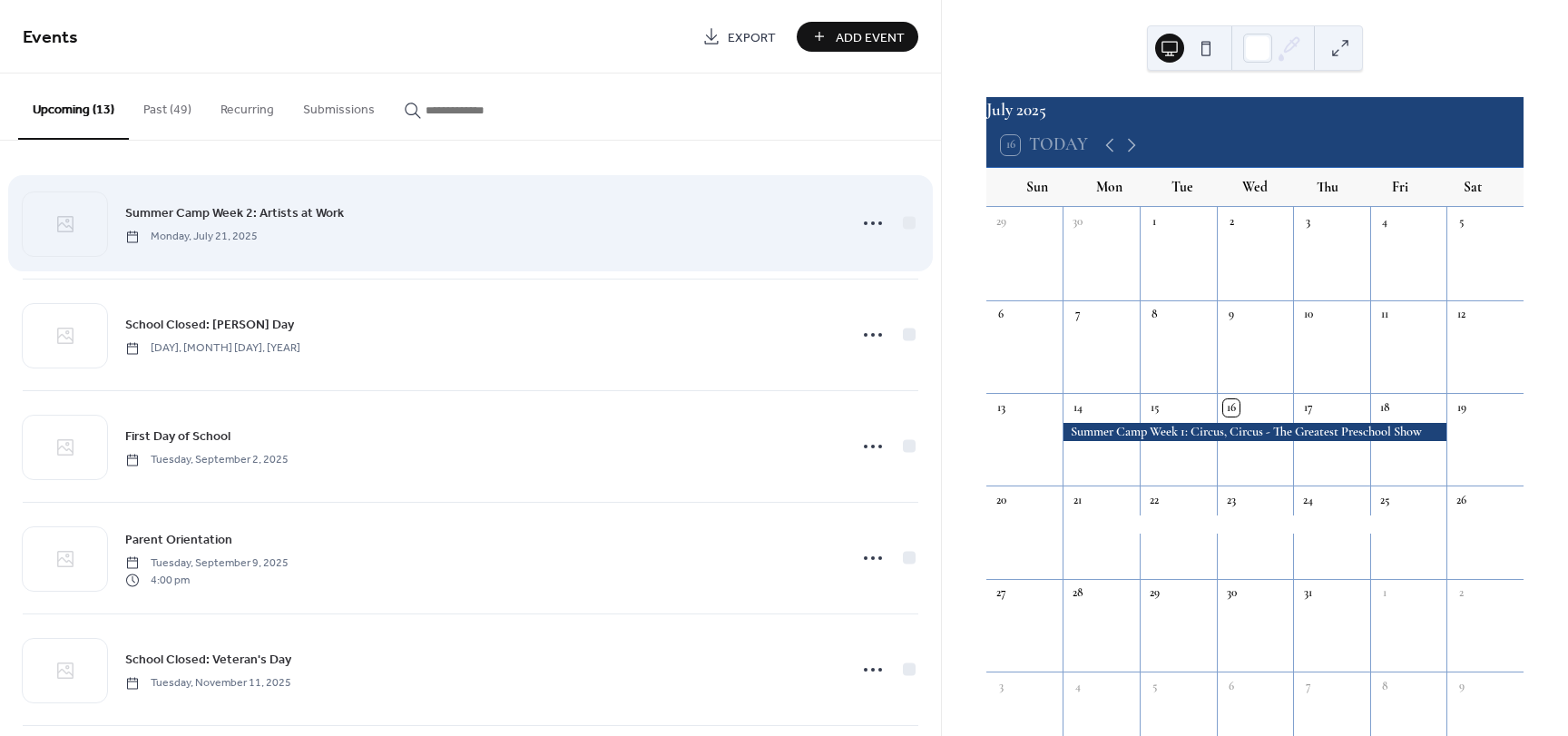 click on "Summer Camp Week [NUMBER]: Artists at Work [DAY], [MONTH] [DAY], [YEAR]" at bounding box center (480, 222) 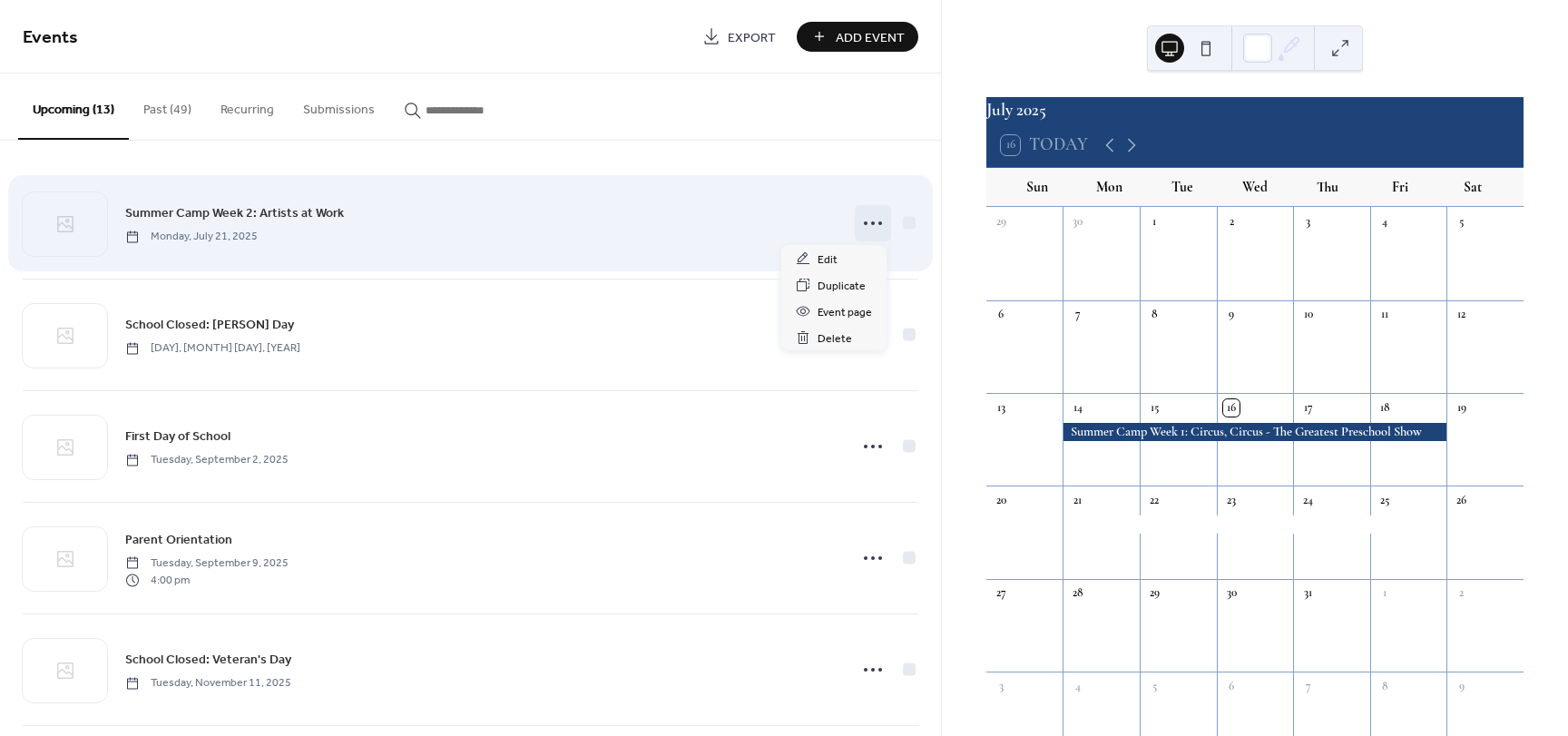 click 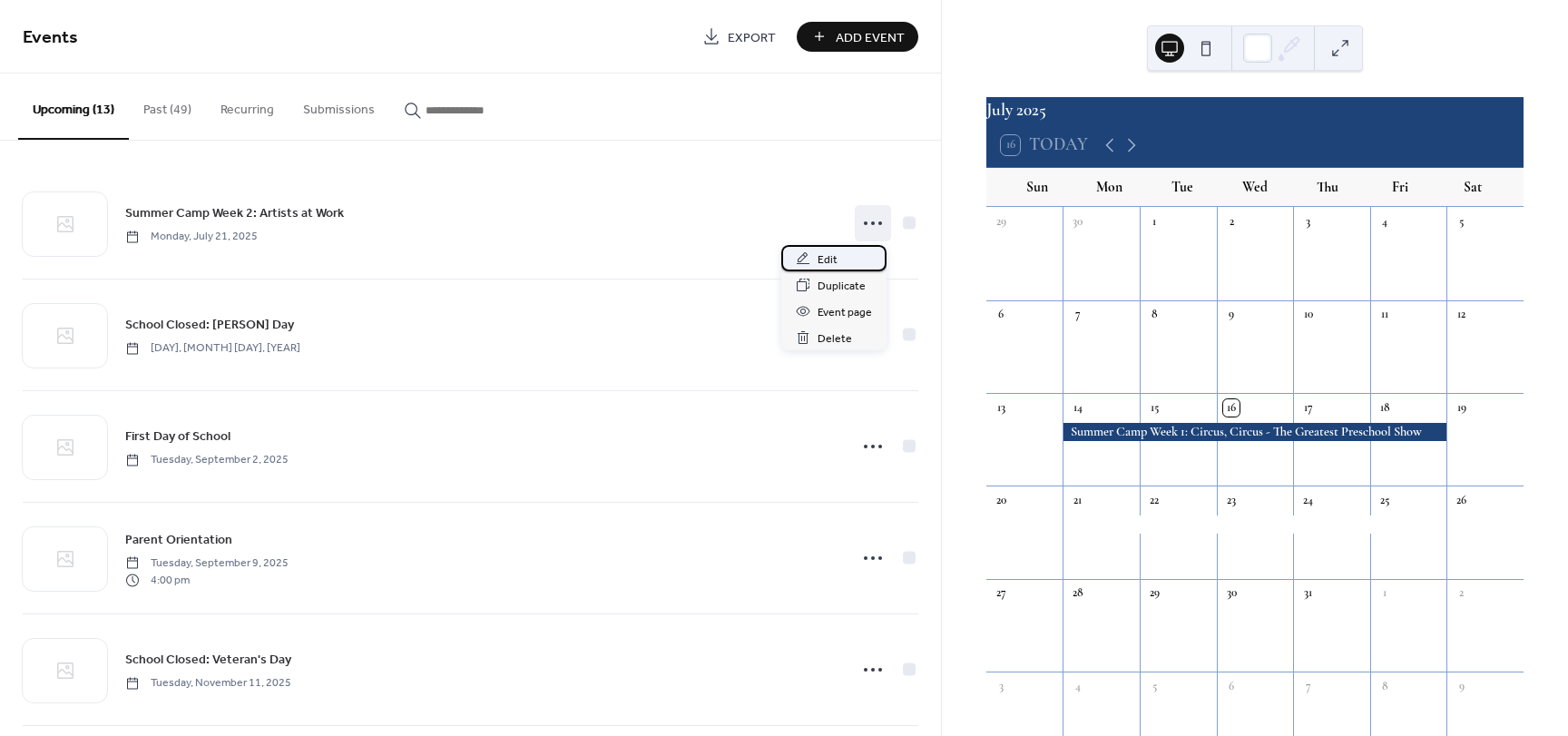 click on "Edit" at bounding box center (834, 258) 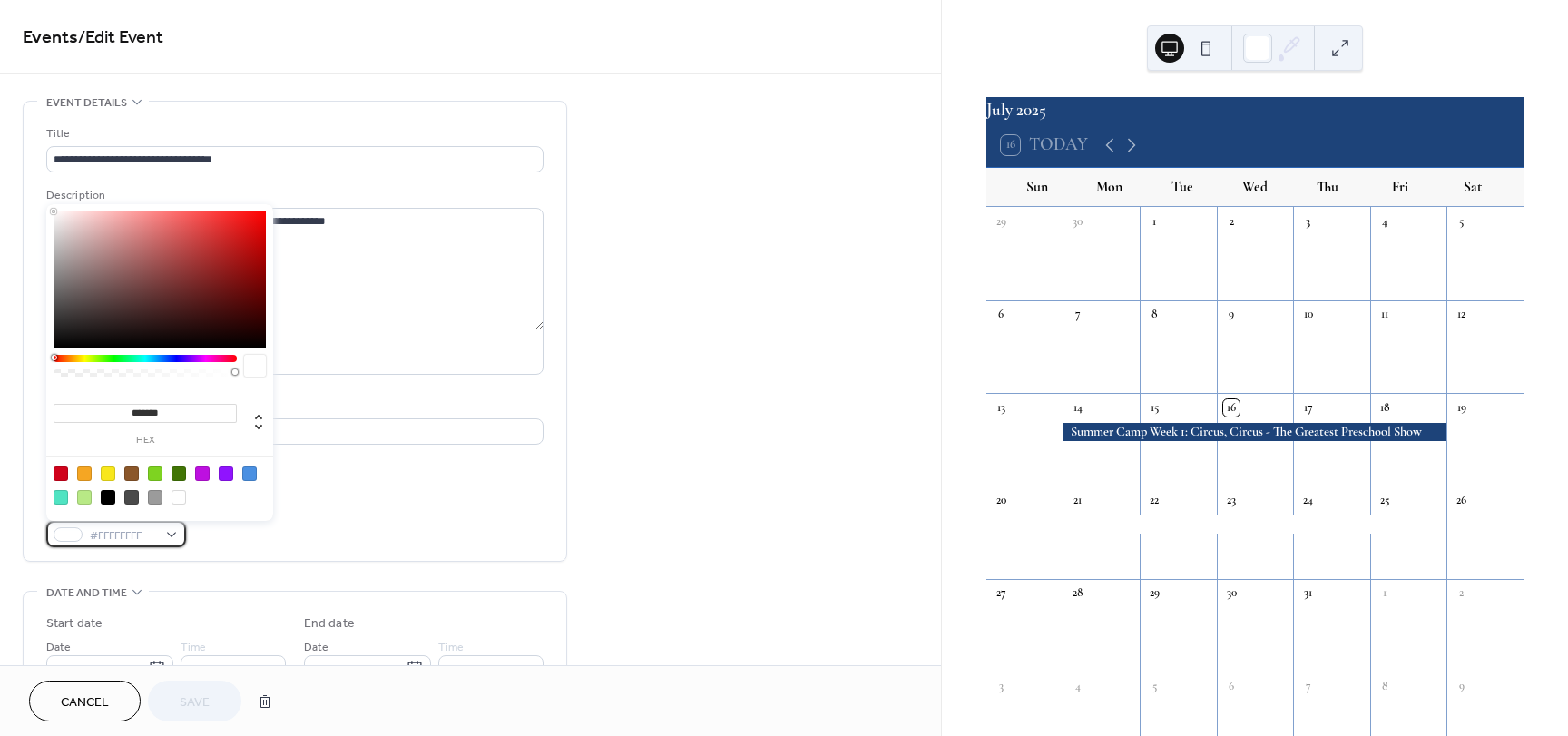 click on "#FFFFFFFF" at bounding box center (116, 534) 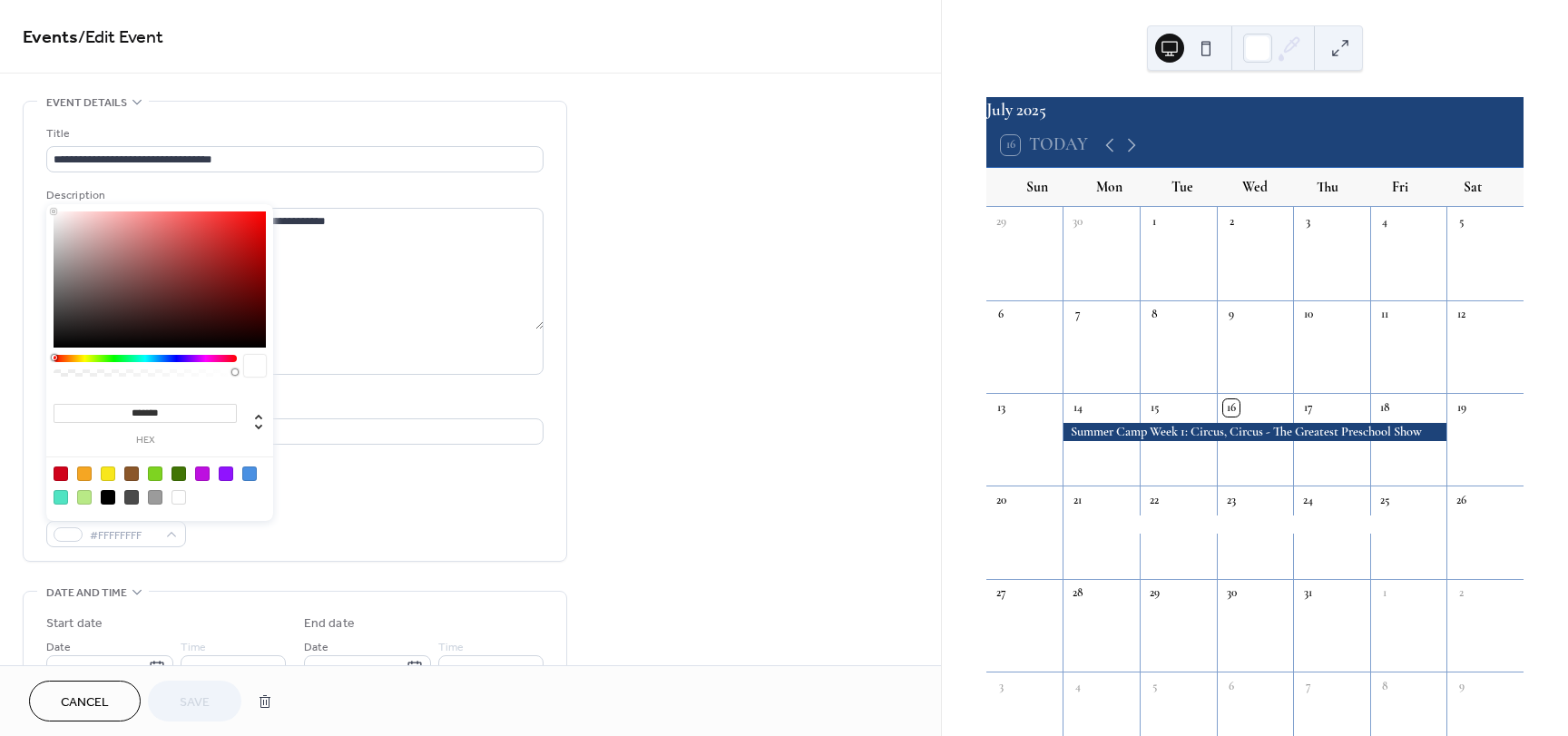 click at bounding box center [108, 497] 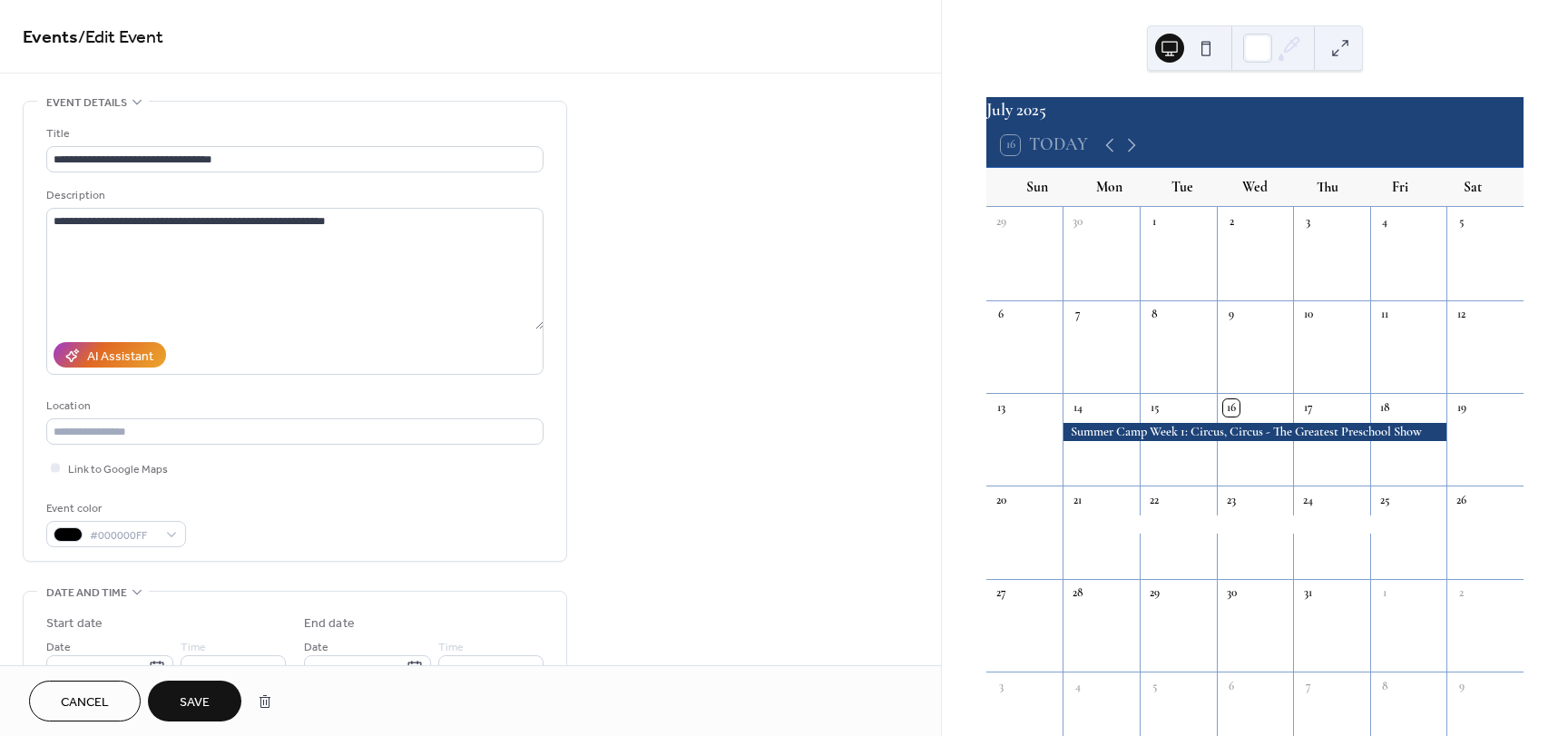 click on "Save" at bounding box center [194, 702] 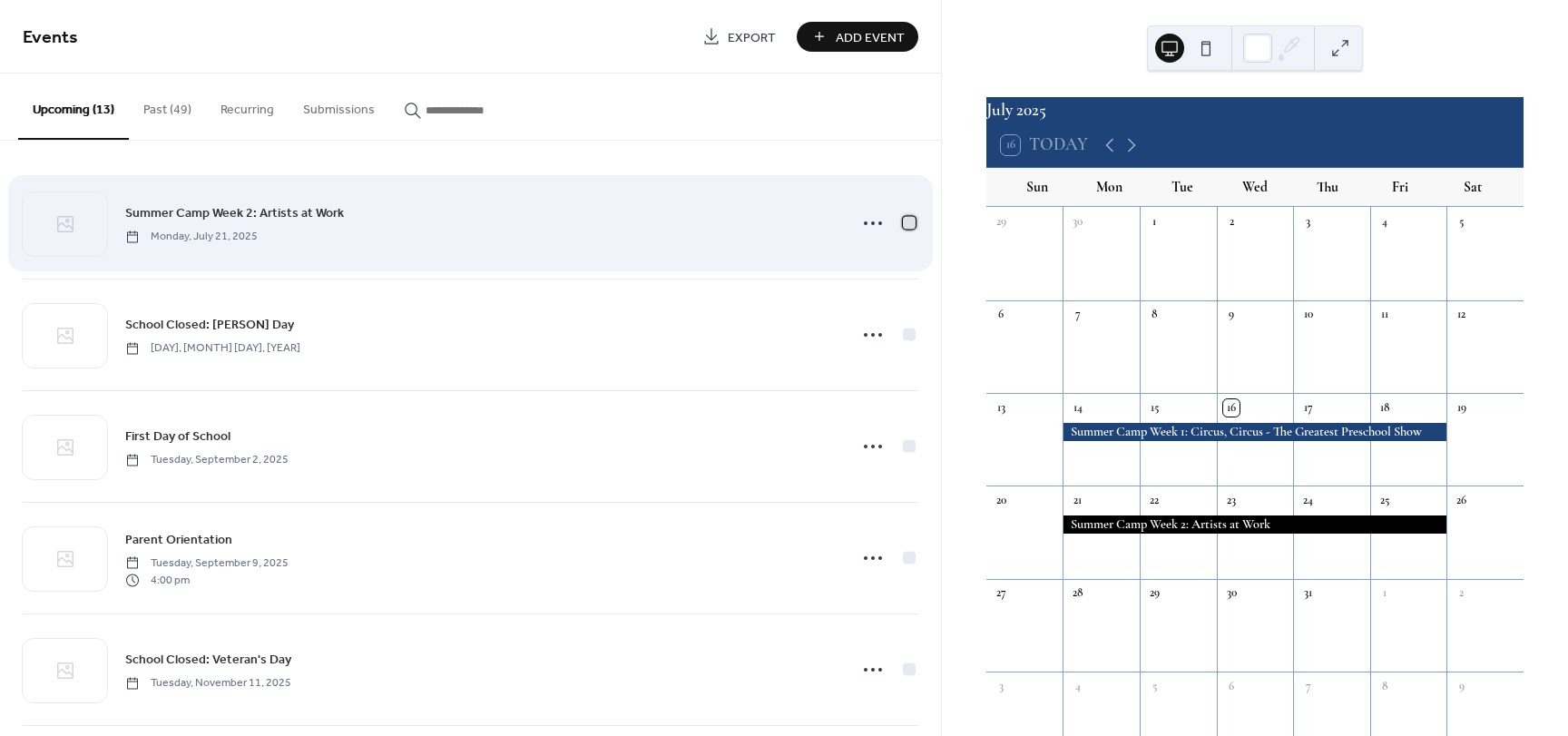 click at bounding box center (909, 222) 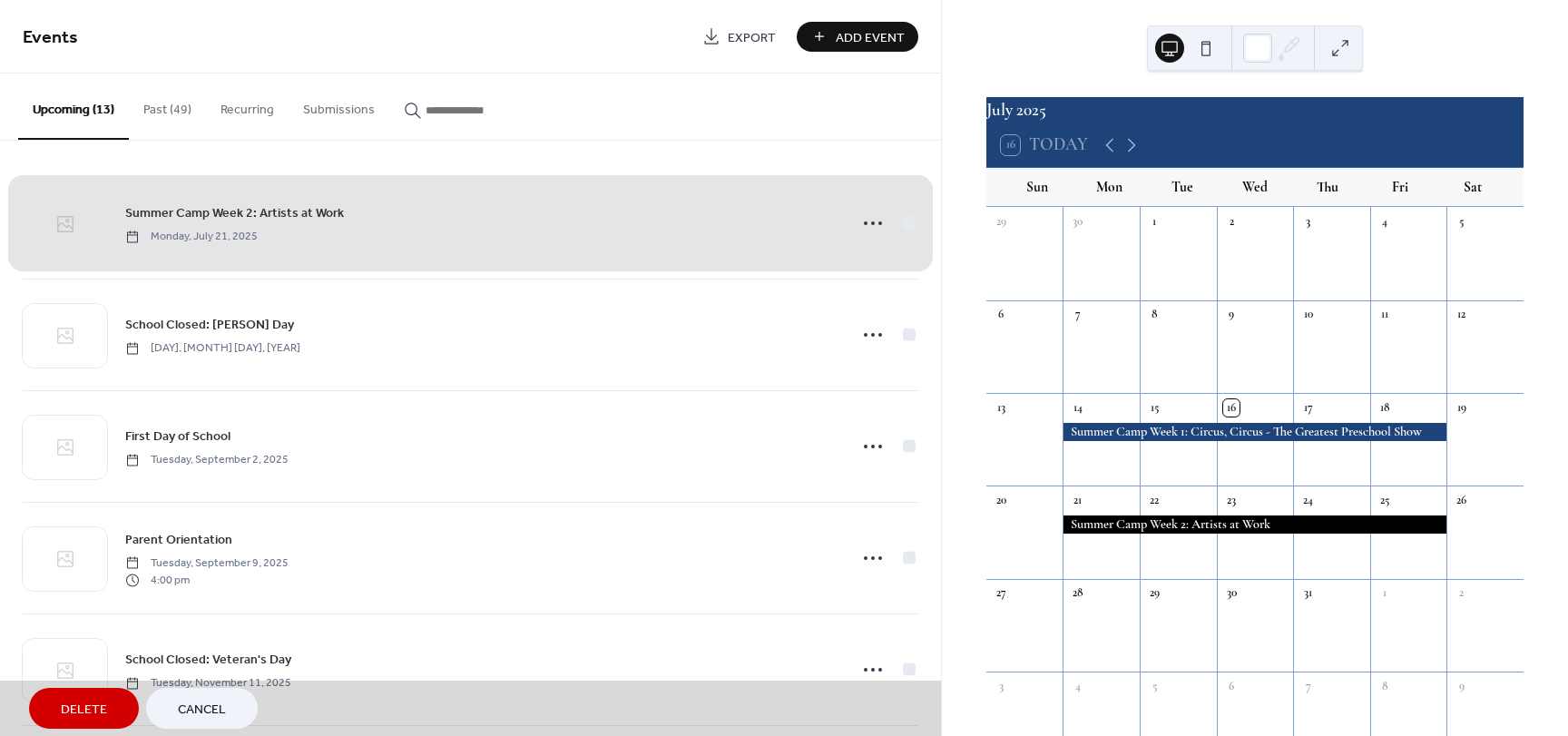 click on "Summer Camp Week [NUMBER]: Artists at Work [DAY], [MONTH] [DAY], [YEAR]" at bounding box center [470, 223] 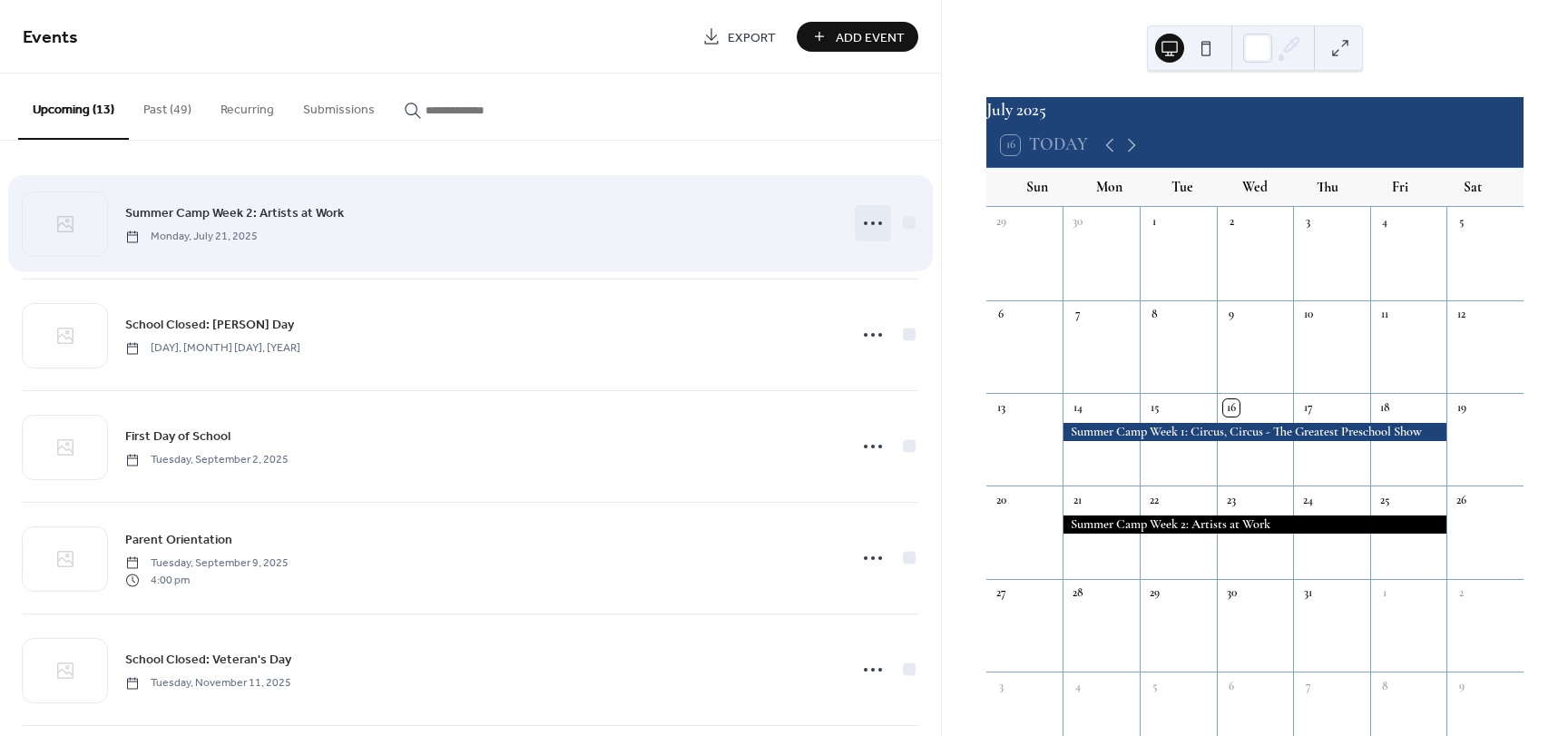 click 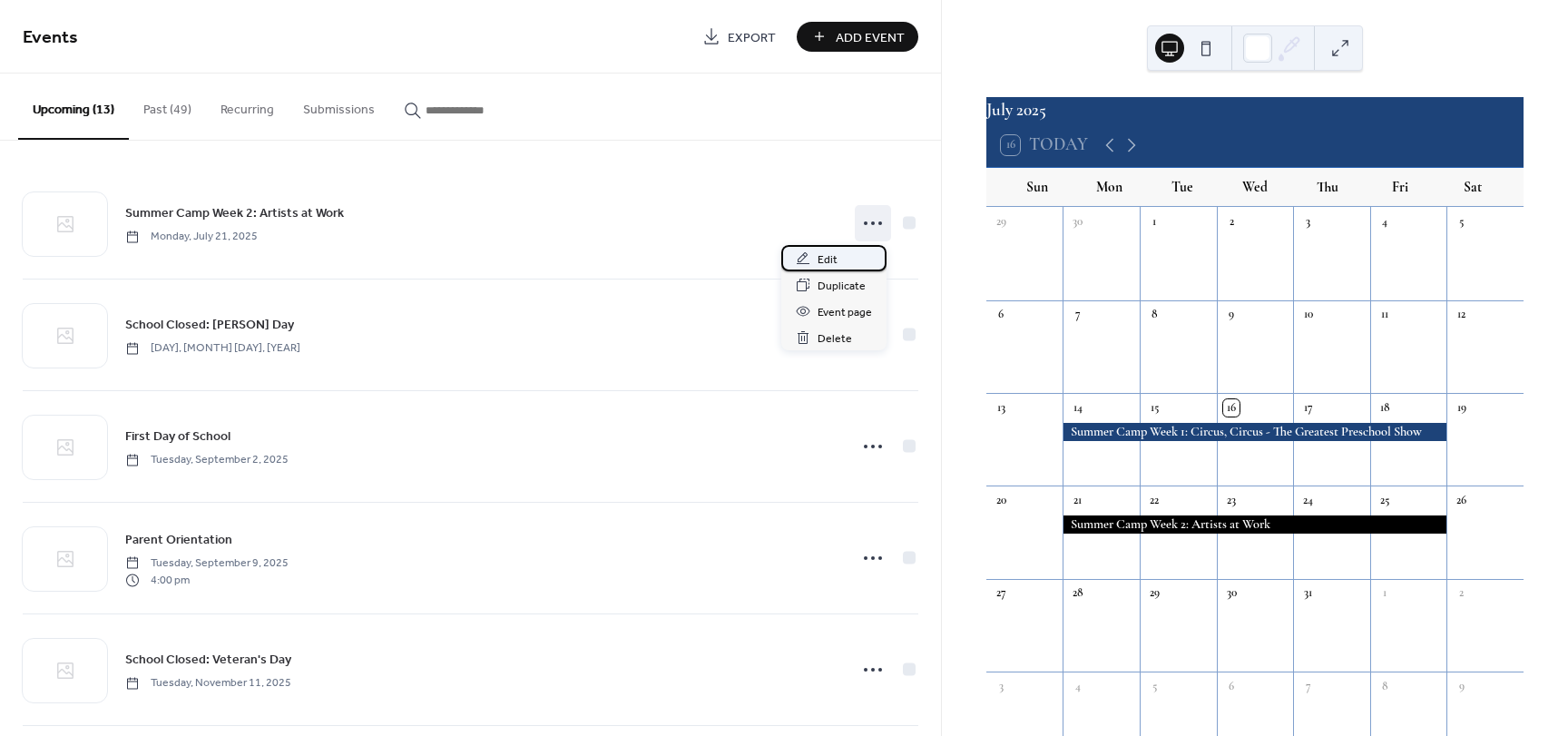 click on "Edit" at bounding box center (834, 258) 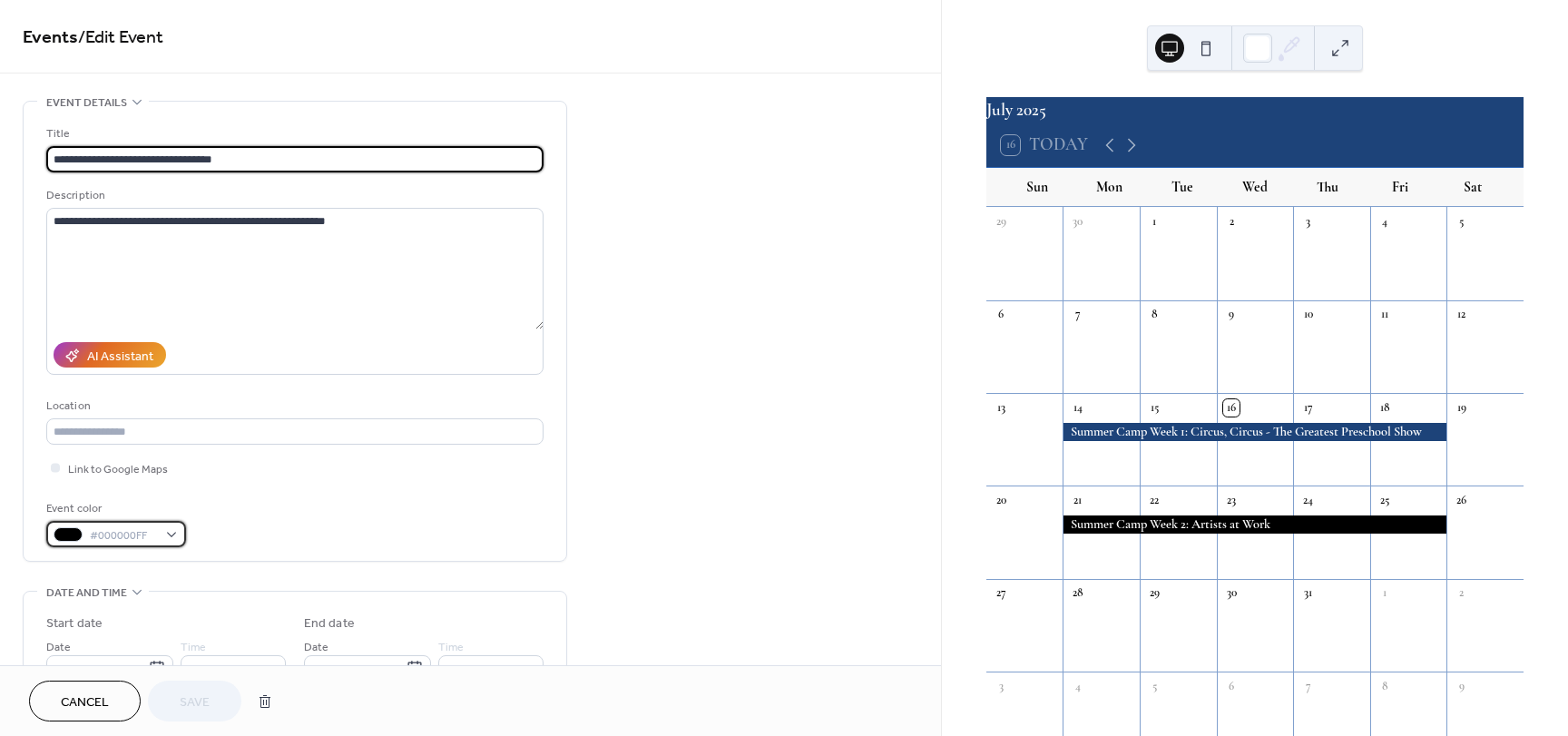 click on "#000000FF" at bounding box center [116, 534] 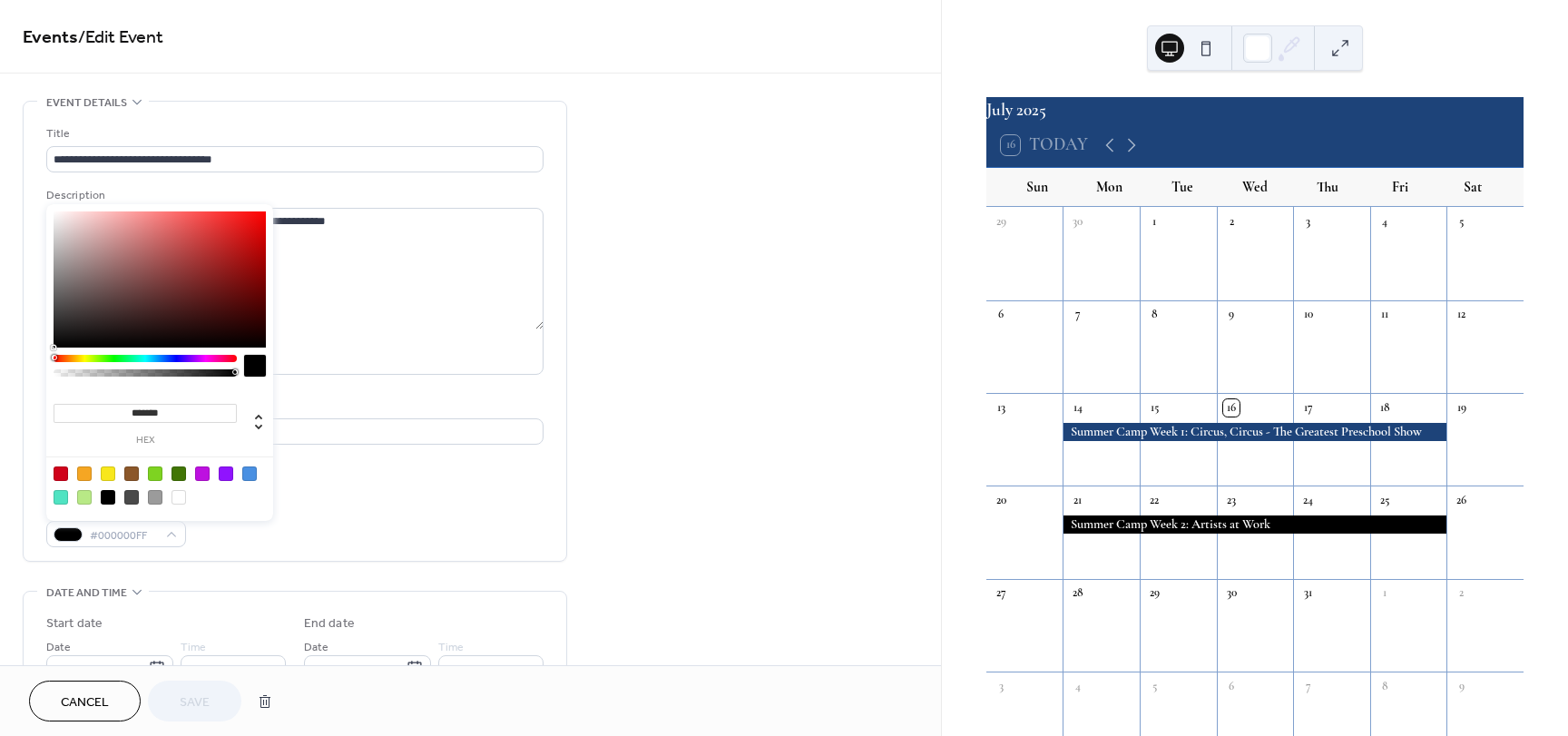 click at bounding box center [108, 474] 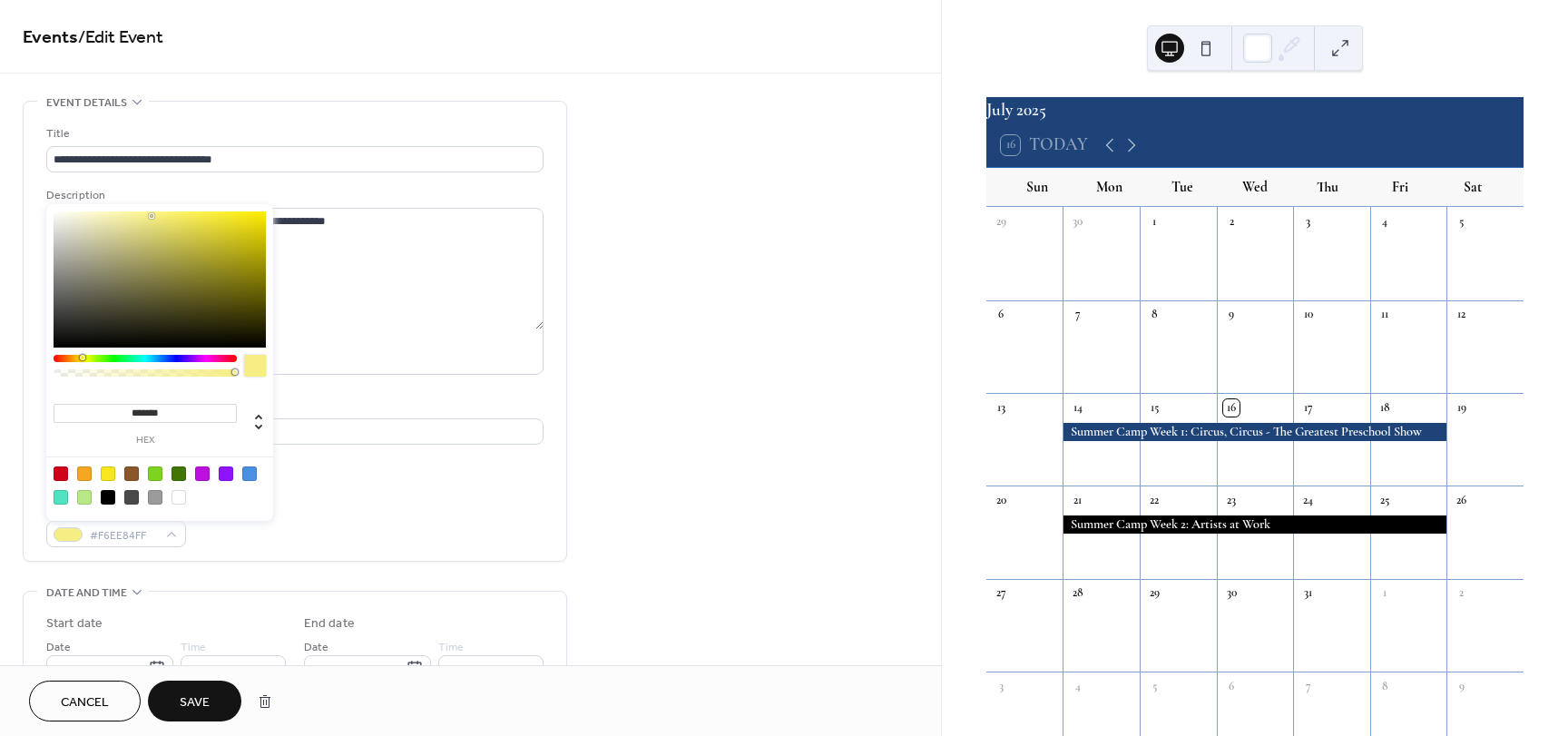 type on "*******" 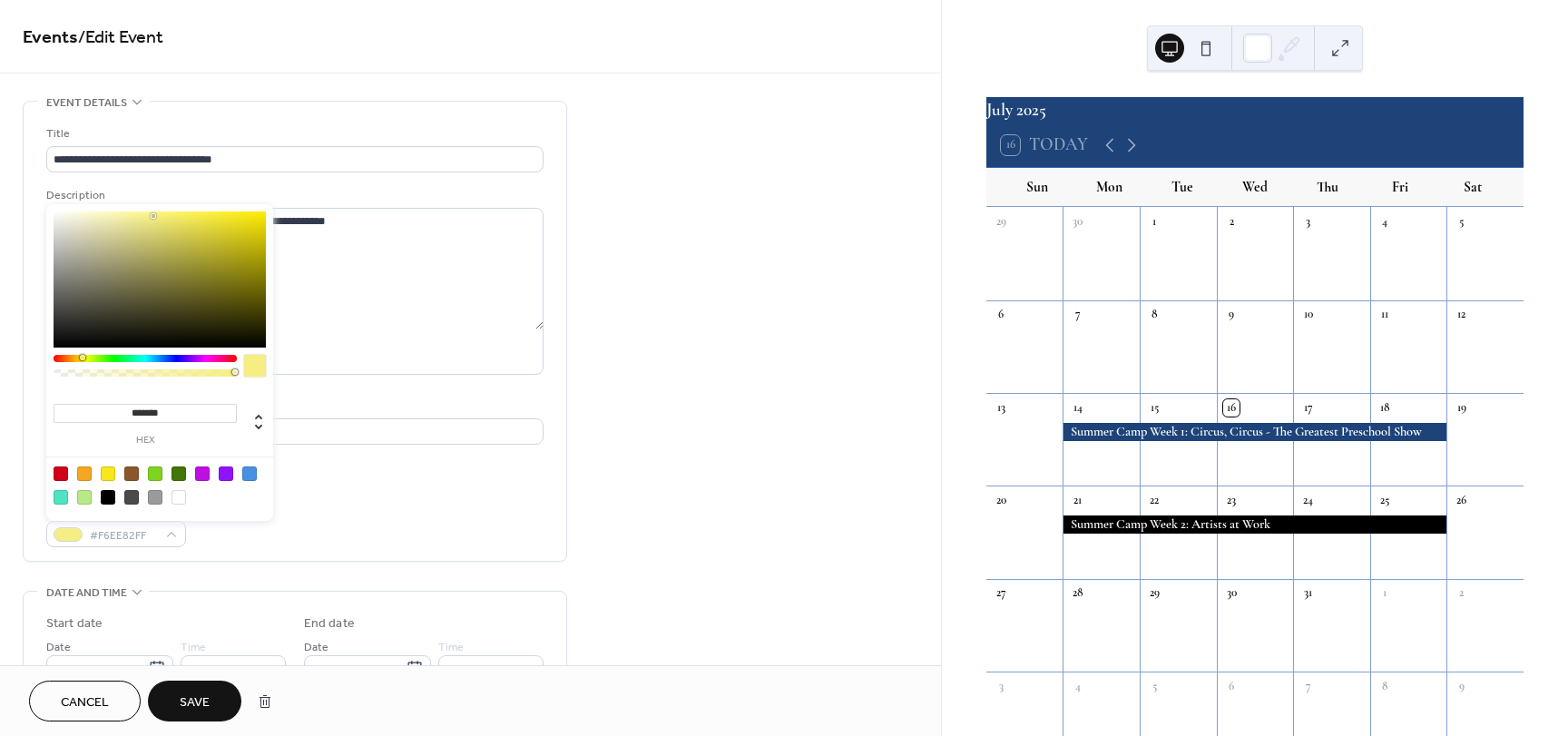 click at bounding box center [160, 280] 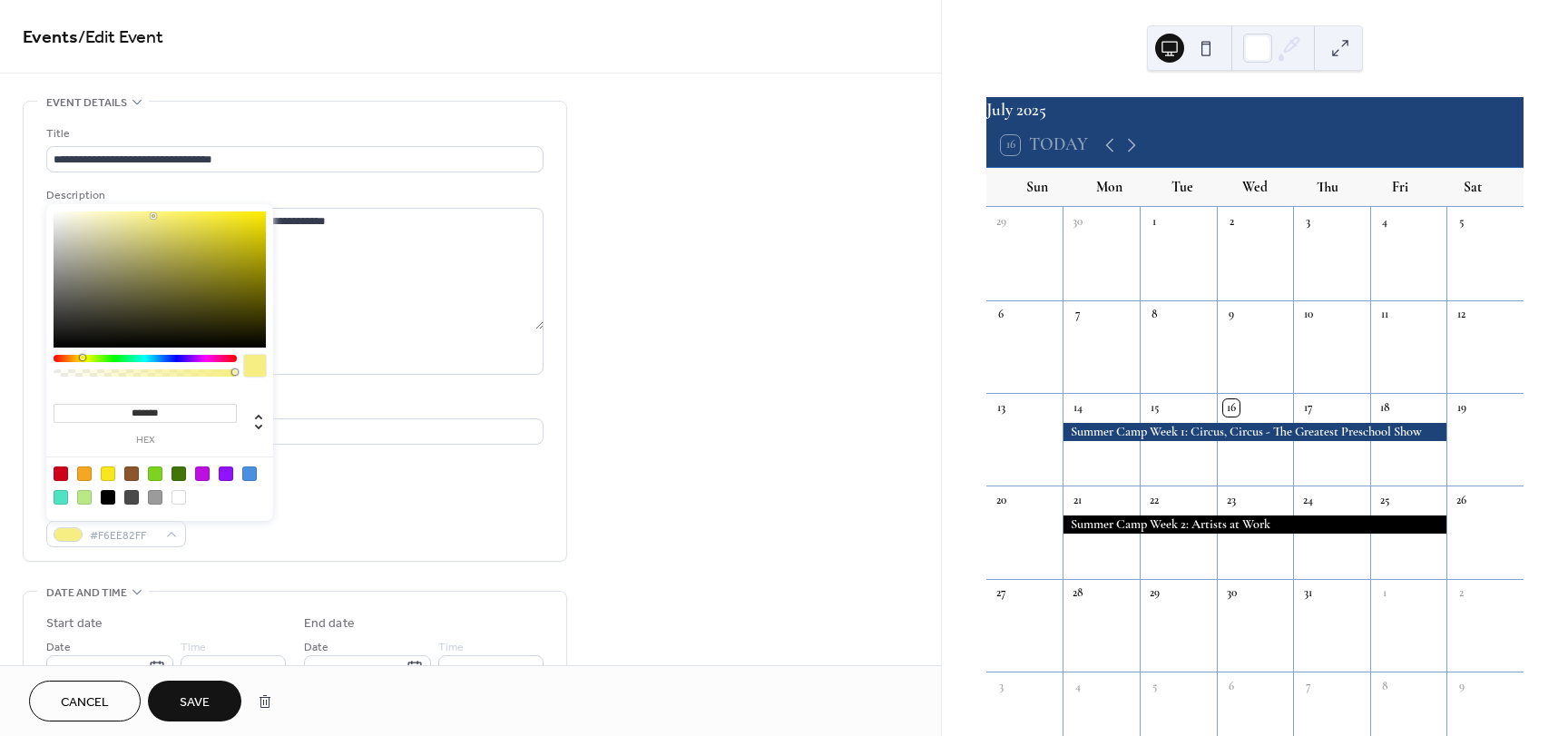 click on "Save" at bounding box center [194, 702] 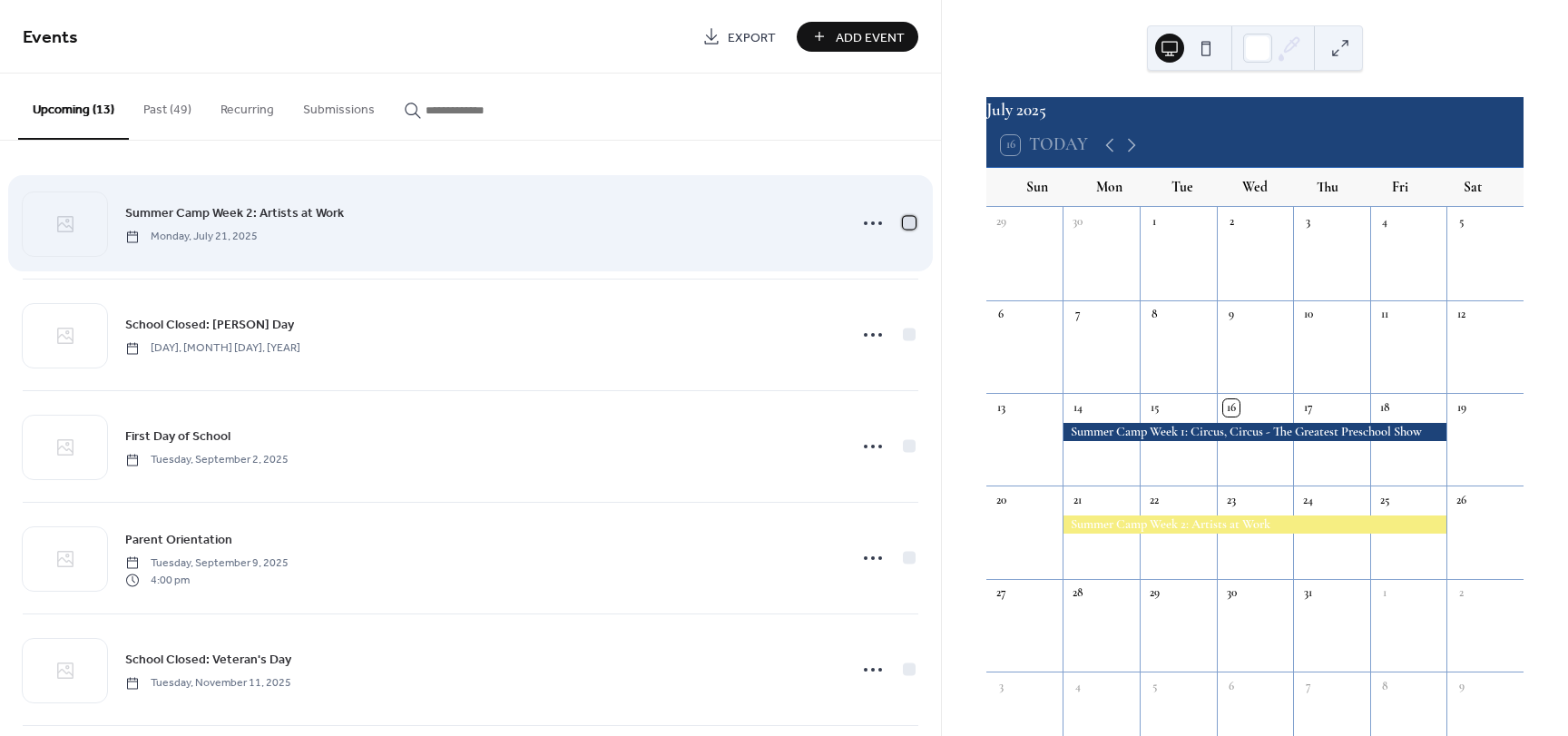 click at bounding box center (909, 222) 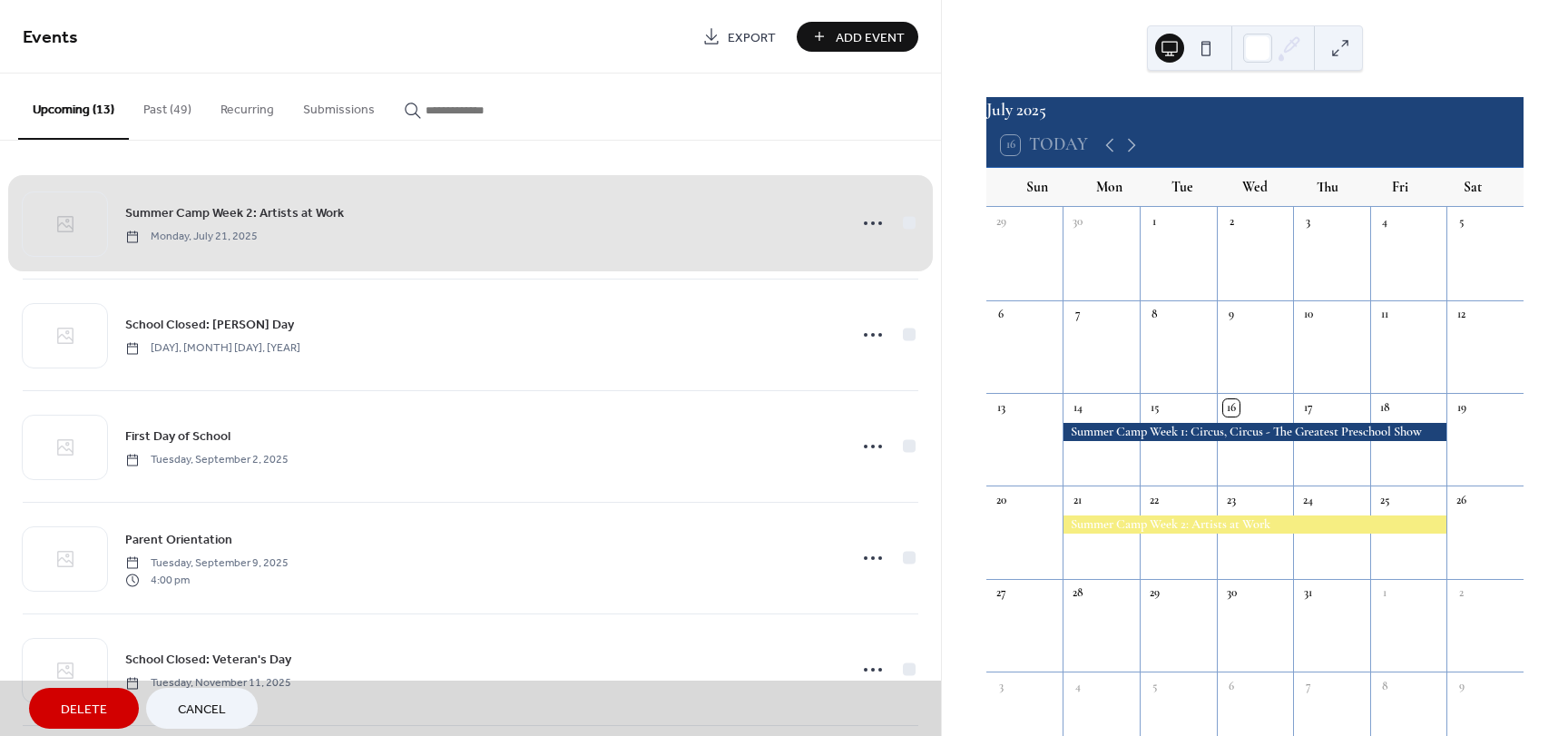 click on "Summer Camp Week [NUMBER]: Artists at Work [DAY], [MONTH] [DAY], [YEAR]" at bounding box center [470, 223] 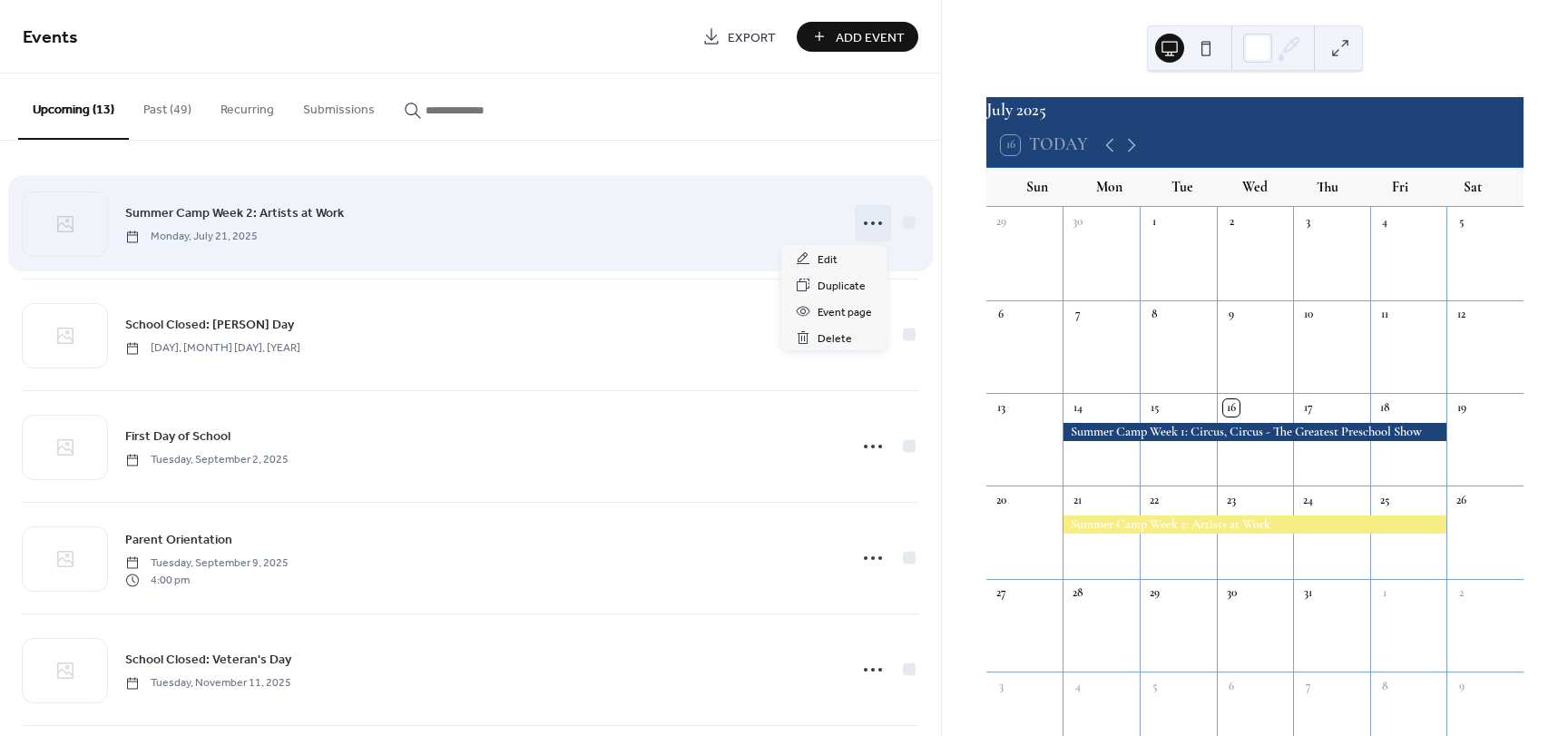 click 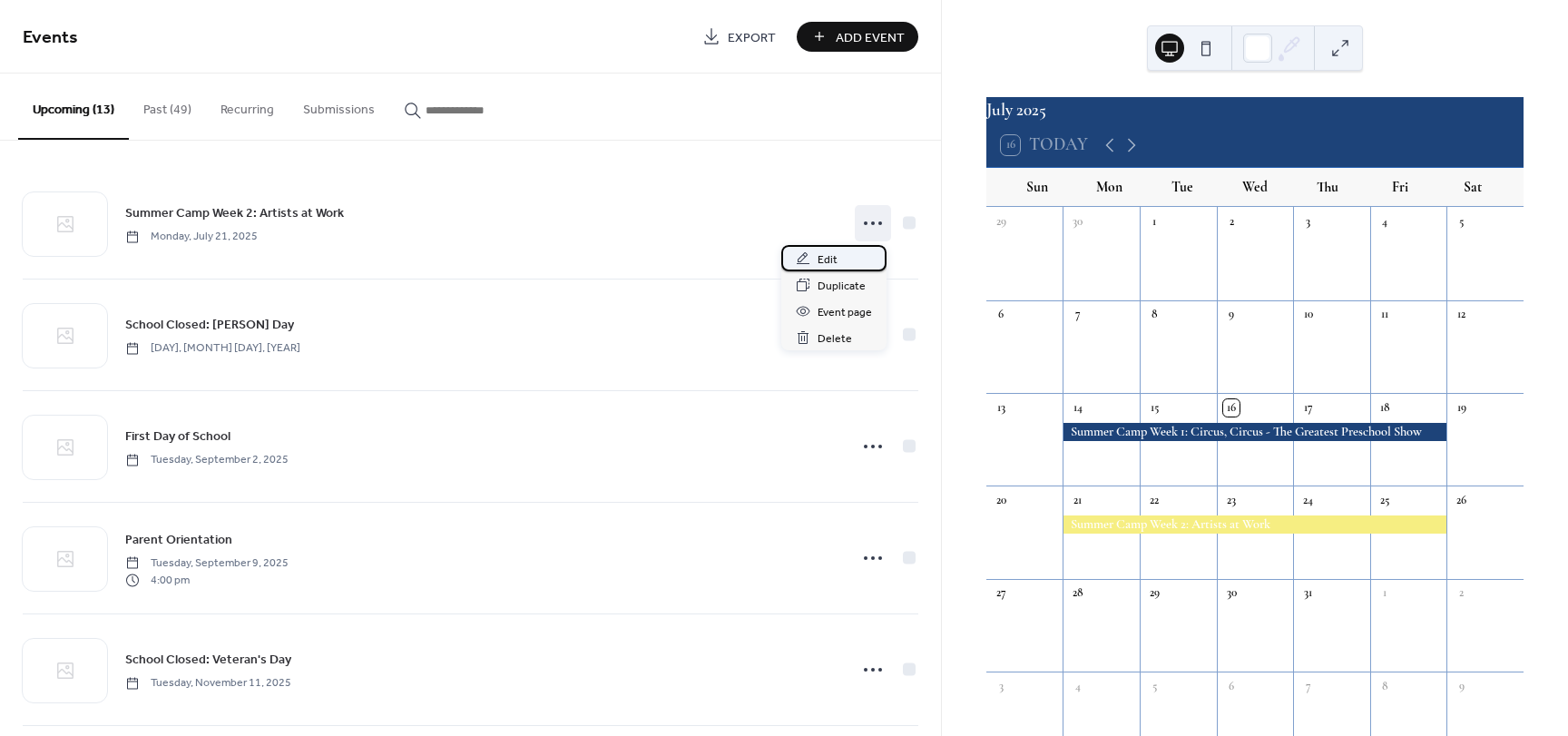 click on "Edit" at bounding box center [834, 258] 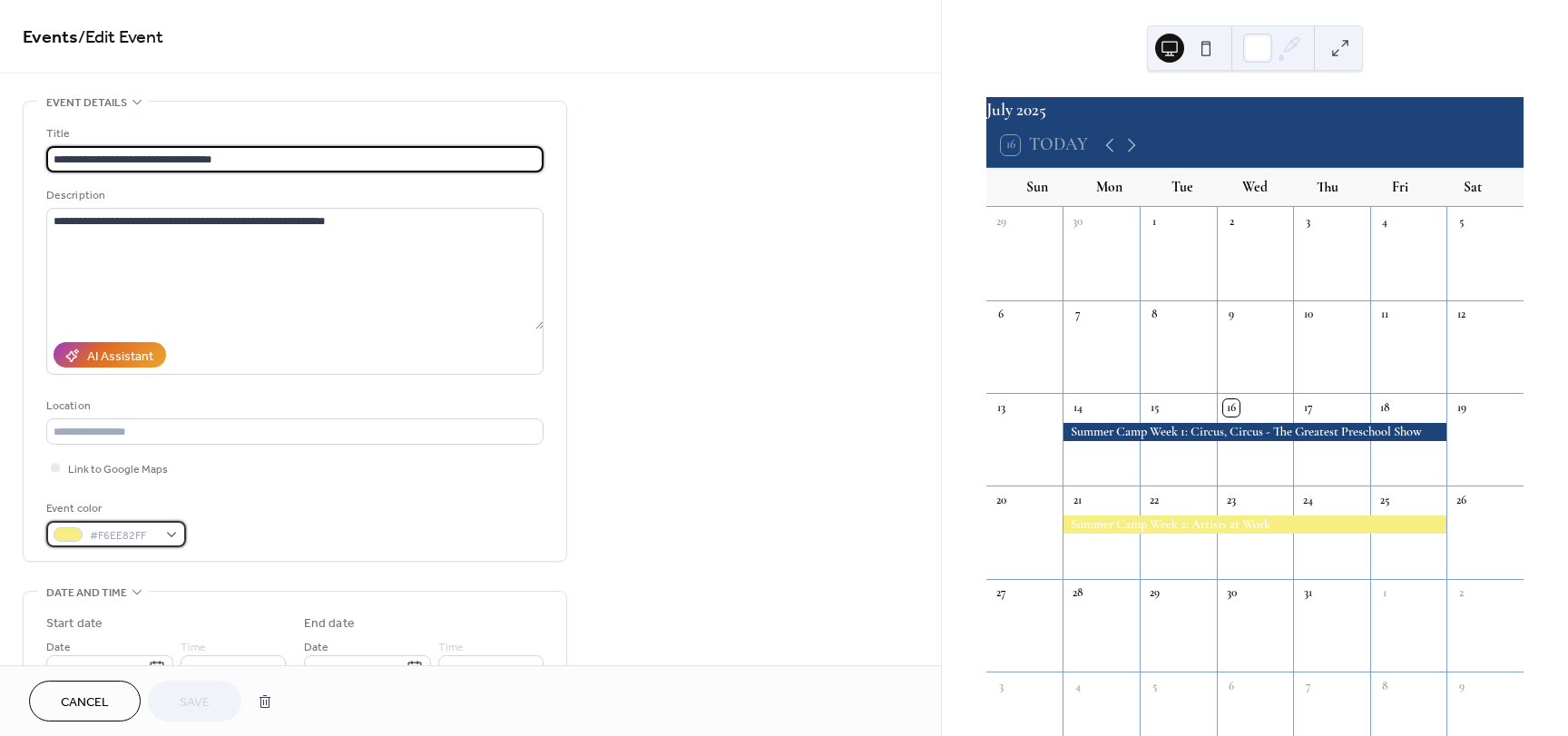 click on "#F6EE82FF" at bounding box center [116, 534] 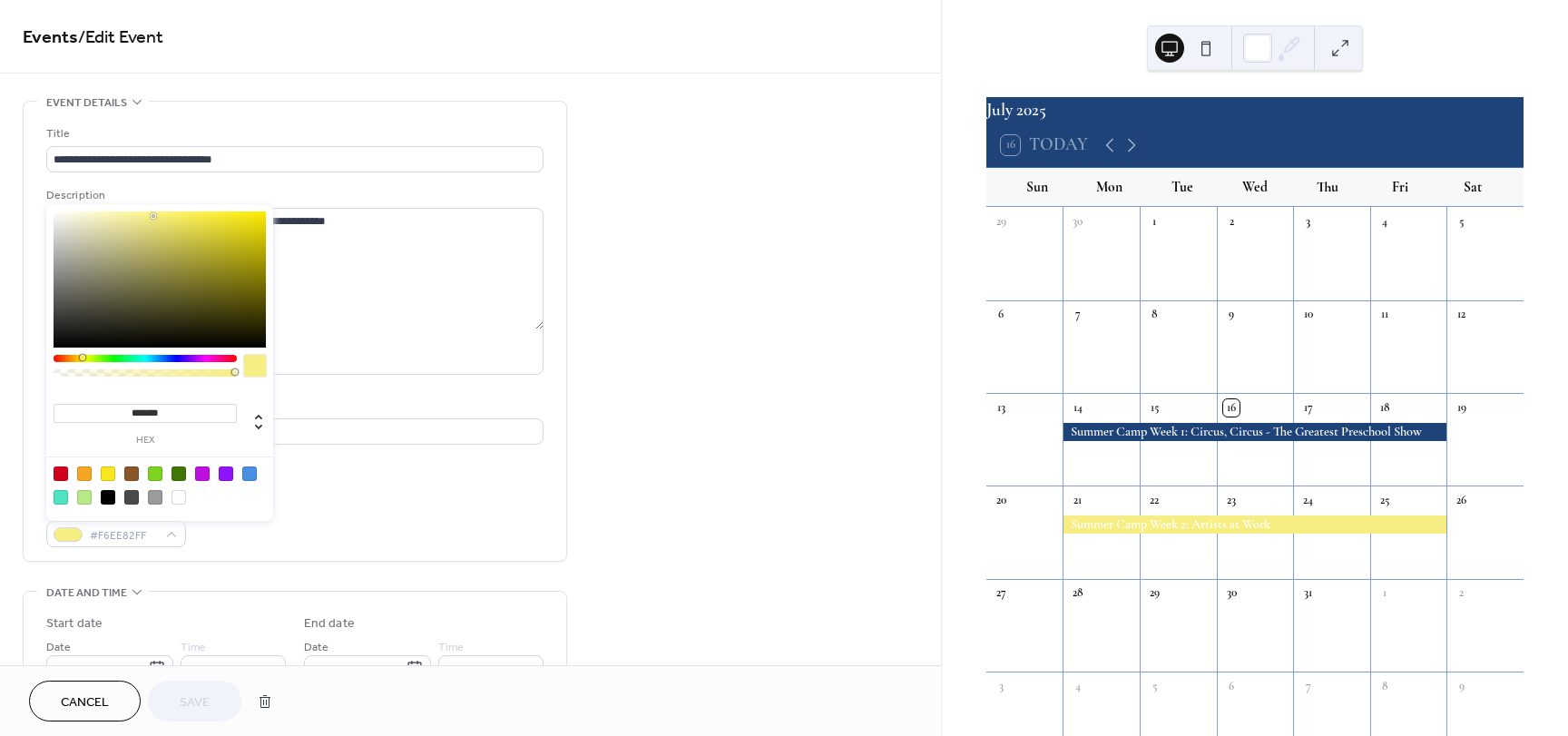 click on "hex" at bounding box center [145, 440] 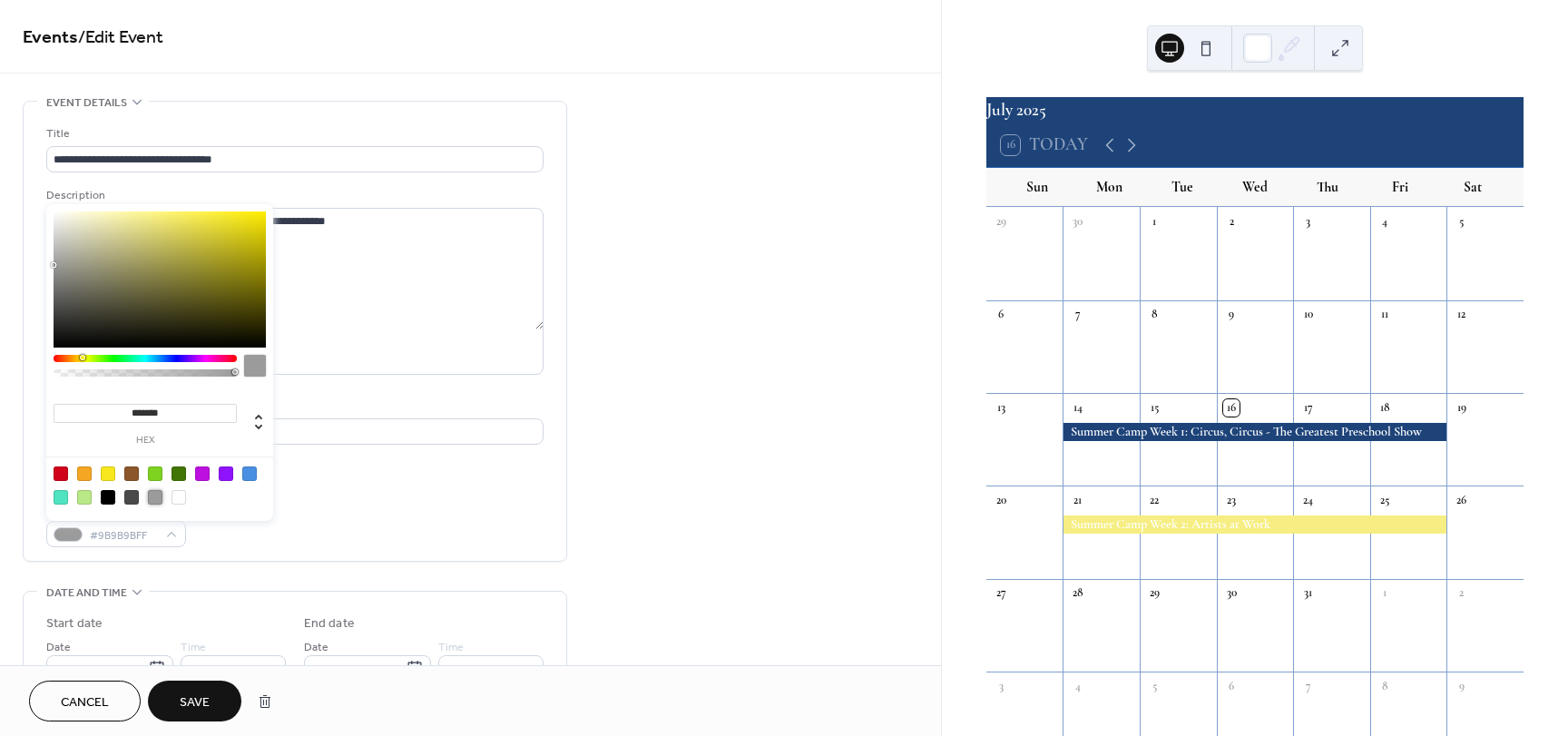 click on "Save" at bounding box center (194, 702) 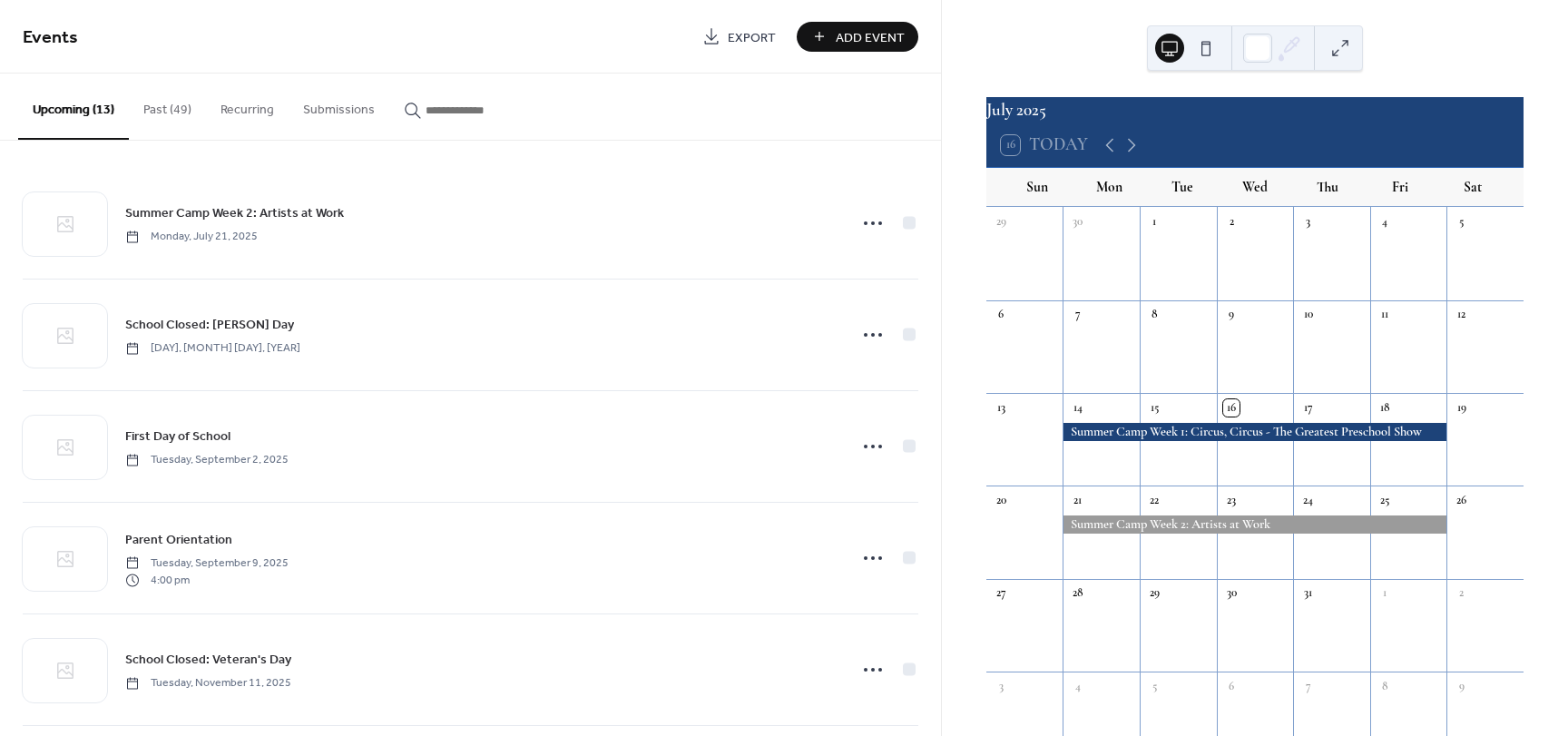 click at bounding box center (1254, 432) 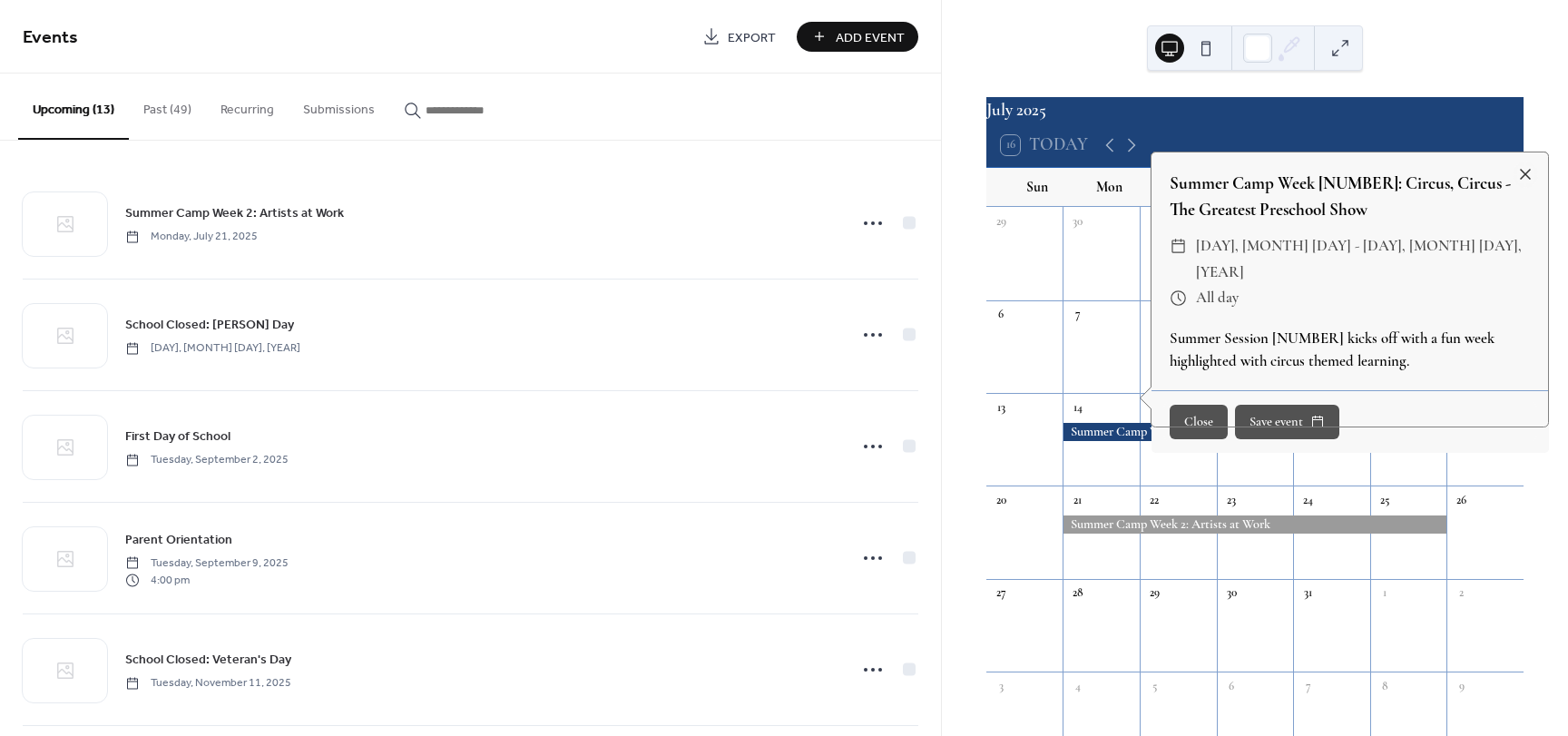 click on "Upcoming (13) Past (49) Recurring Submissions" at bounding box center [470, 107] 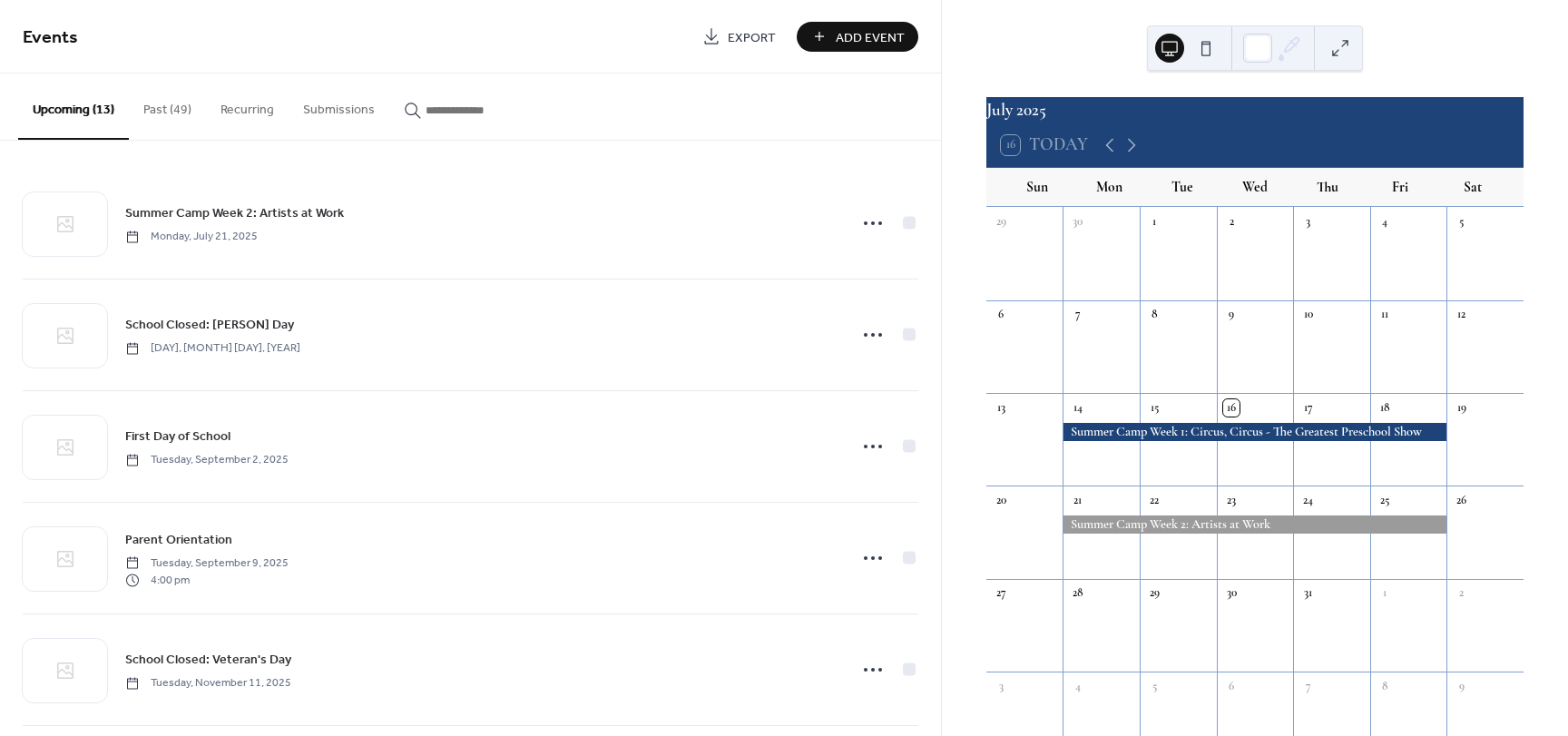 click on "Add Event" at bounding box center (870, 37) 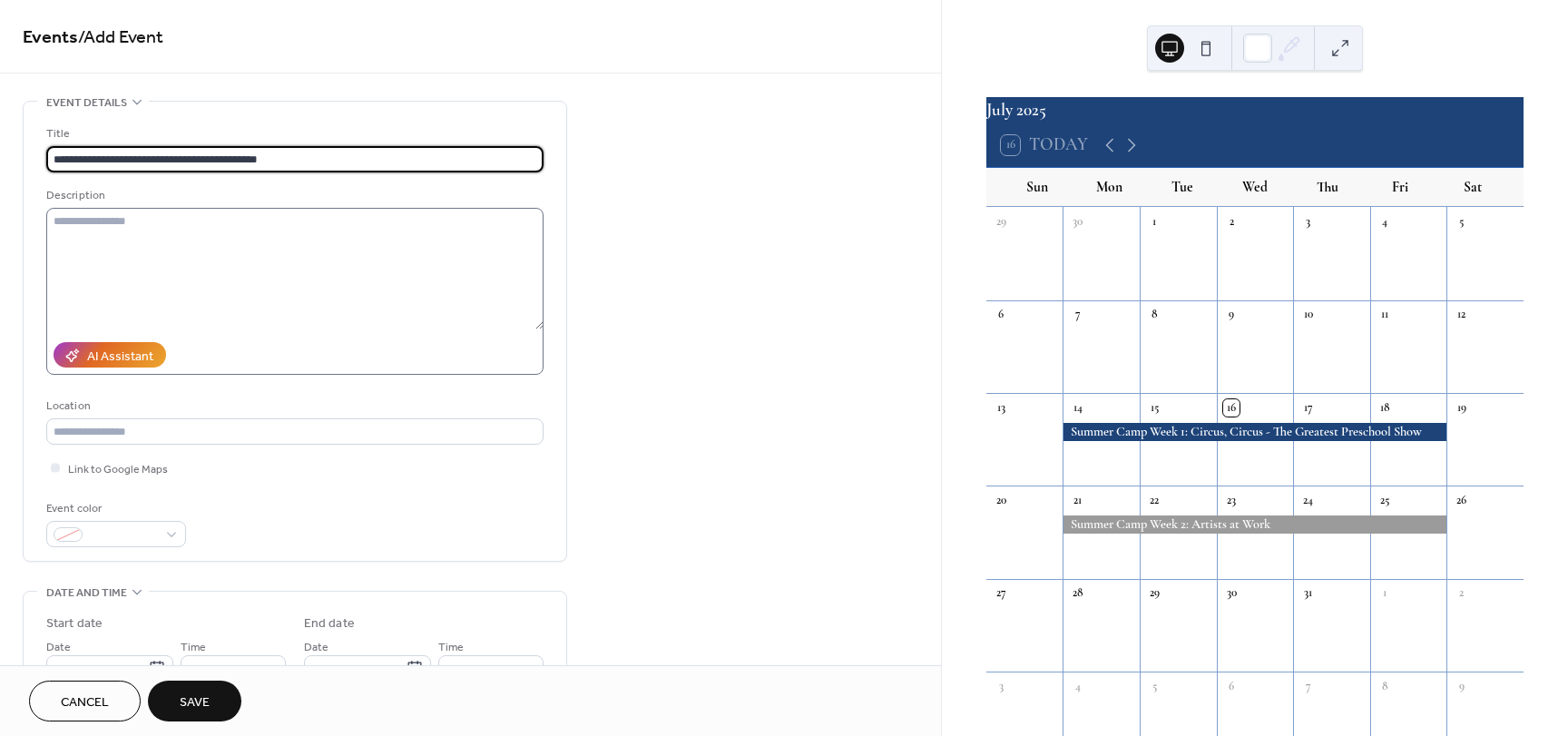 type on "**********" 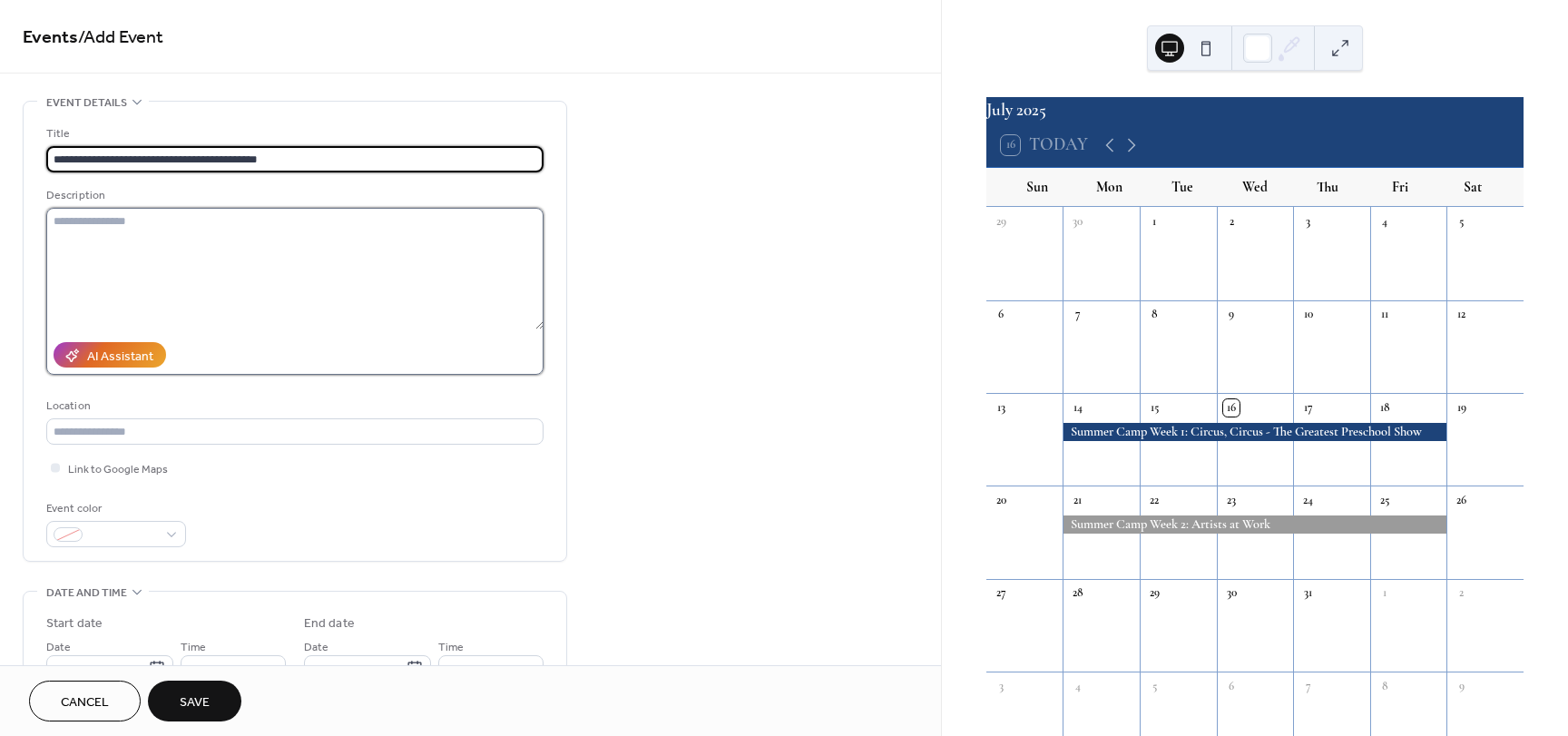 click at bounding box center [295, 269] 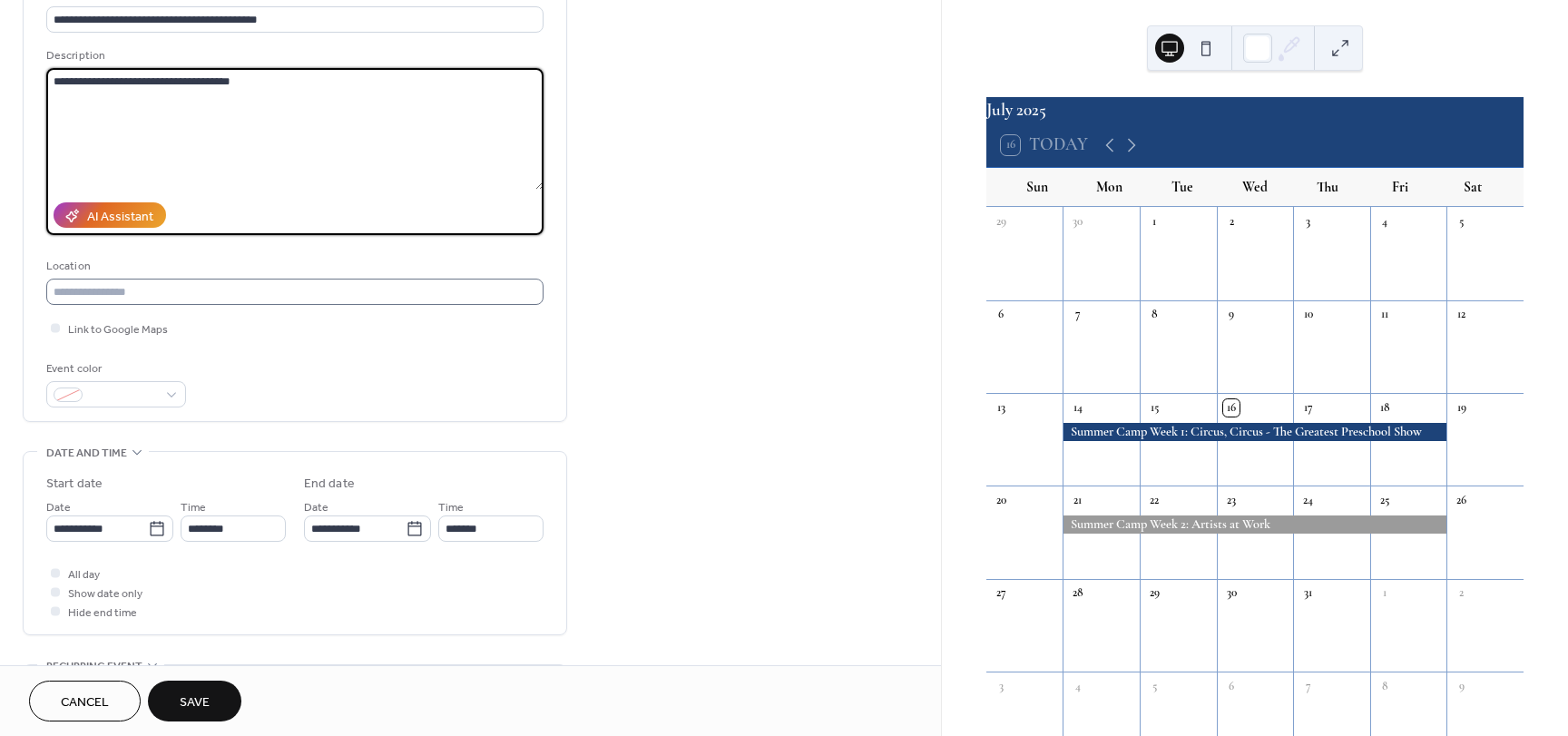 scroll, scrollTop: 272, scrollLeft: 0, axis: vertical 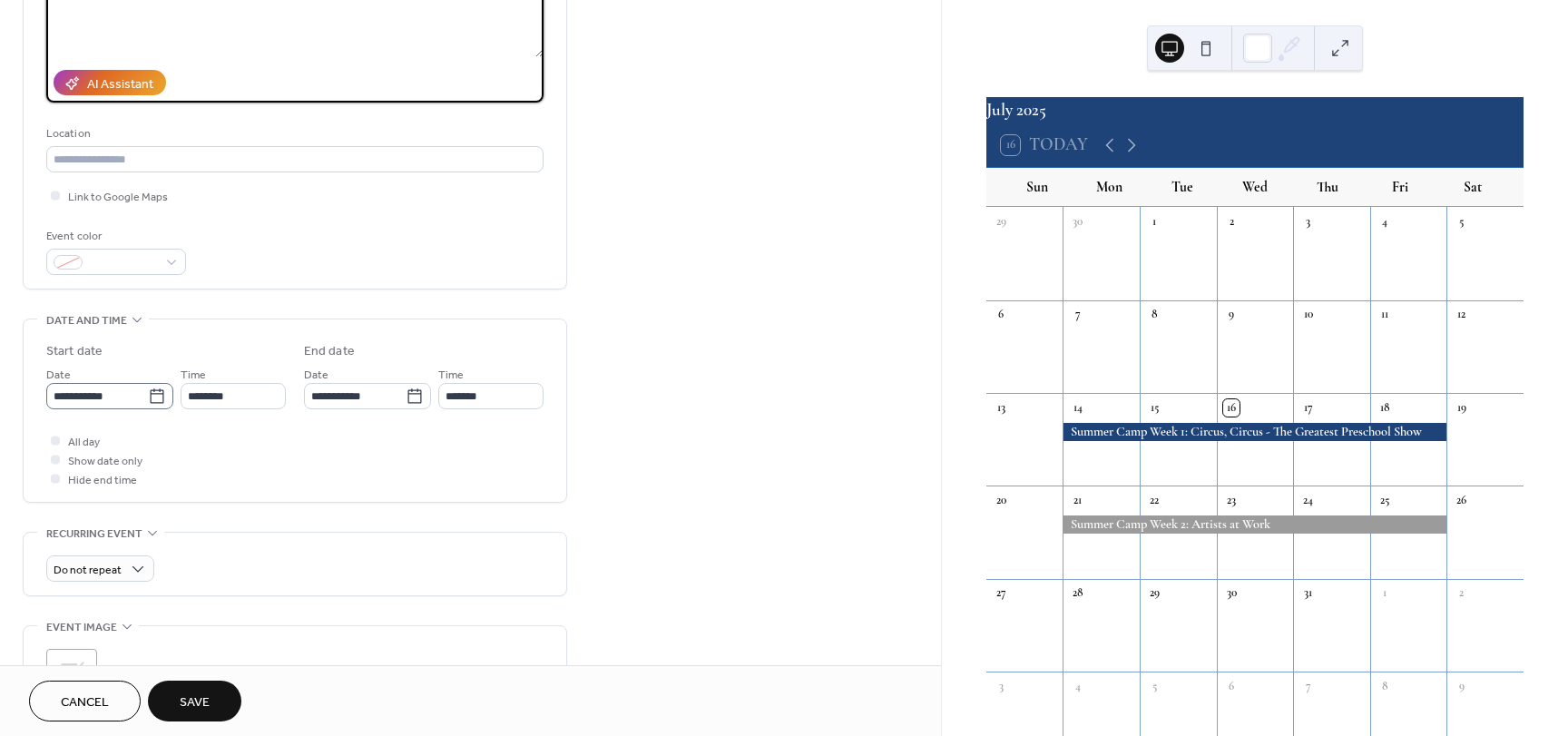 type on "**********" 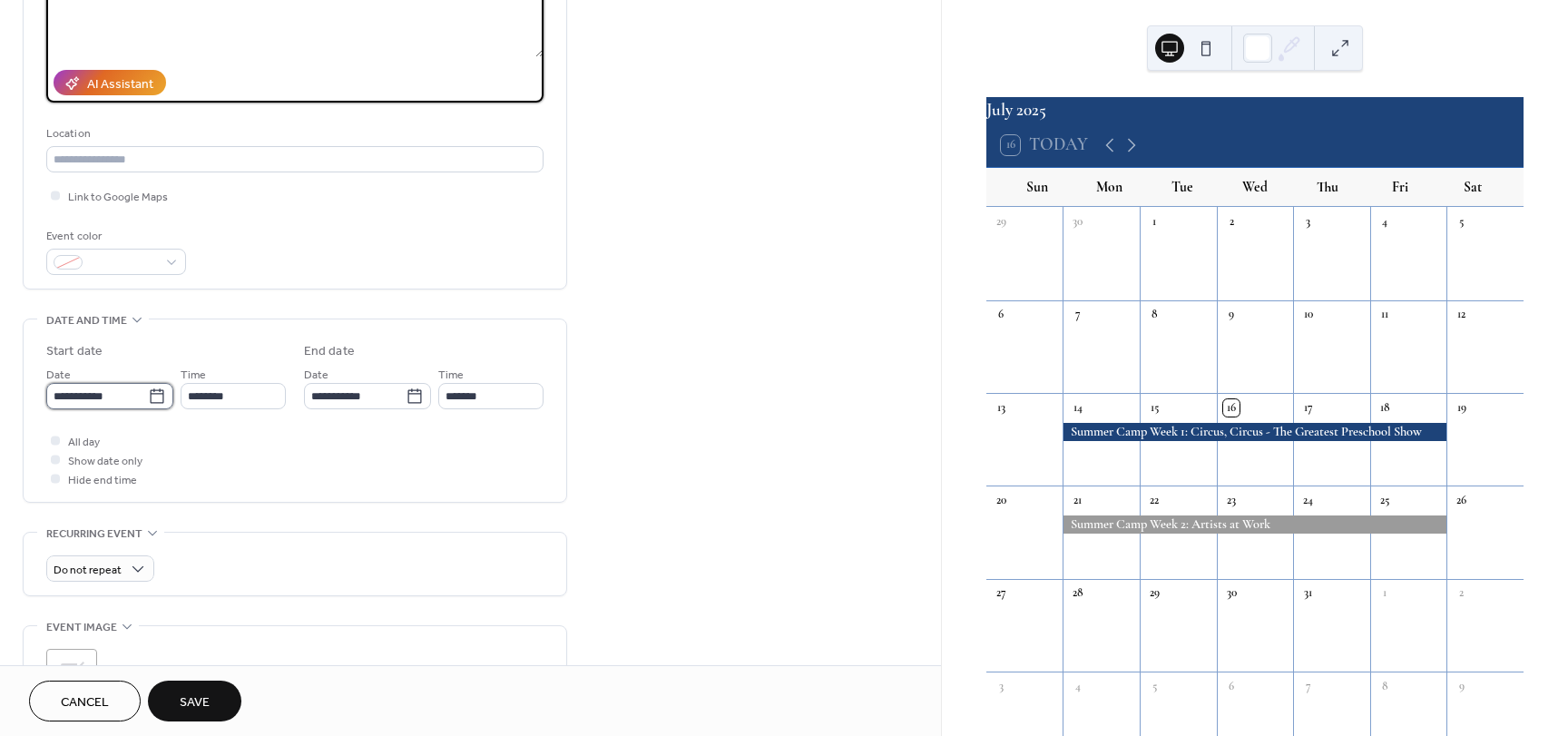 click on "**********" at bounding box center [97, 396] 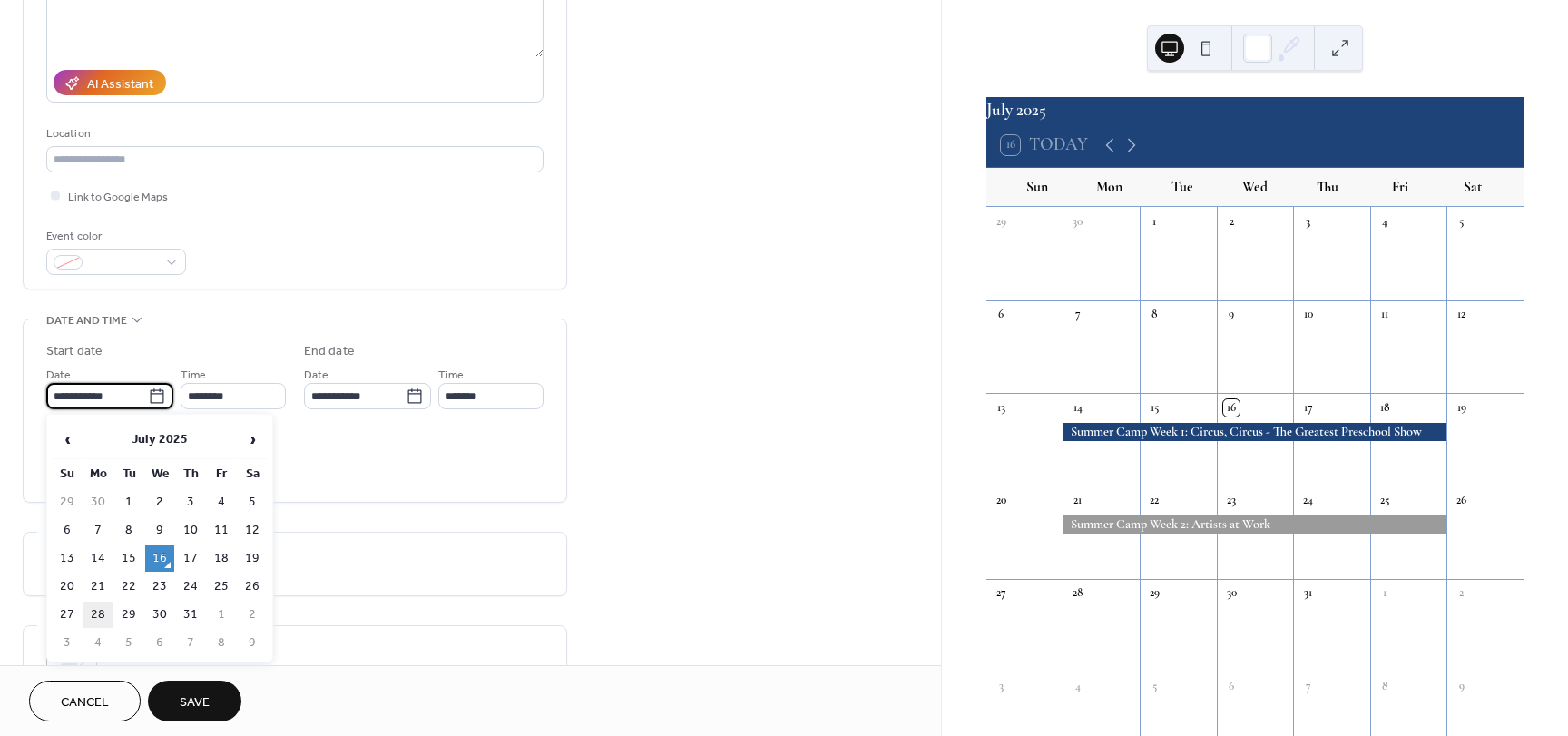 click on "28" at bounding box center [98, 614] 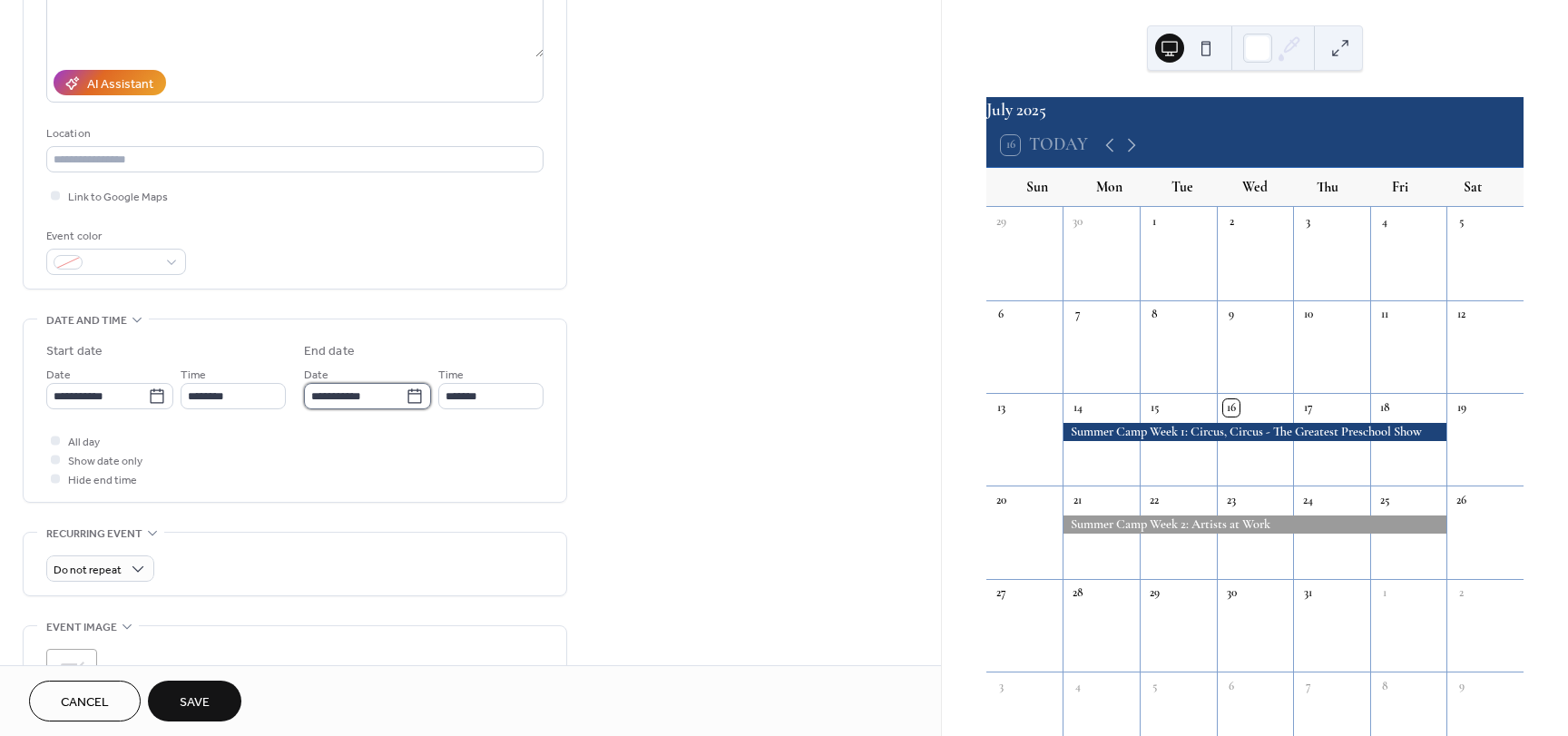 click on "**********" at bounding box center [355, 396] 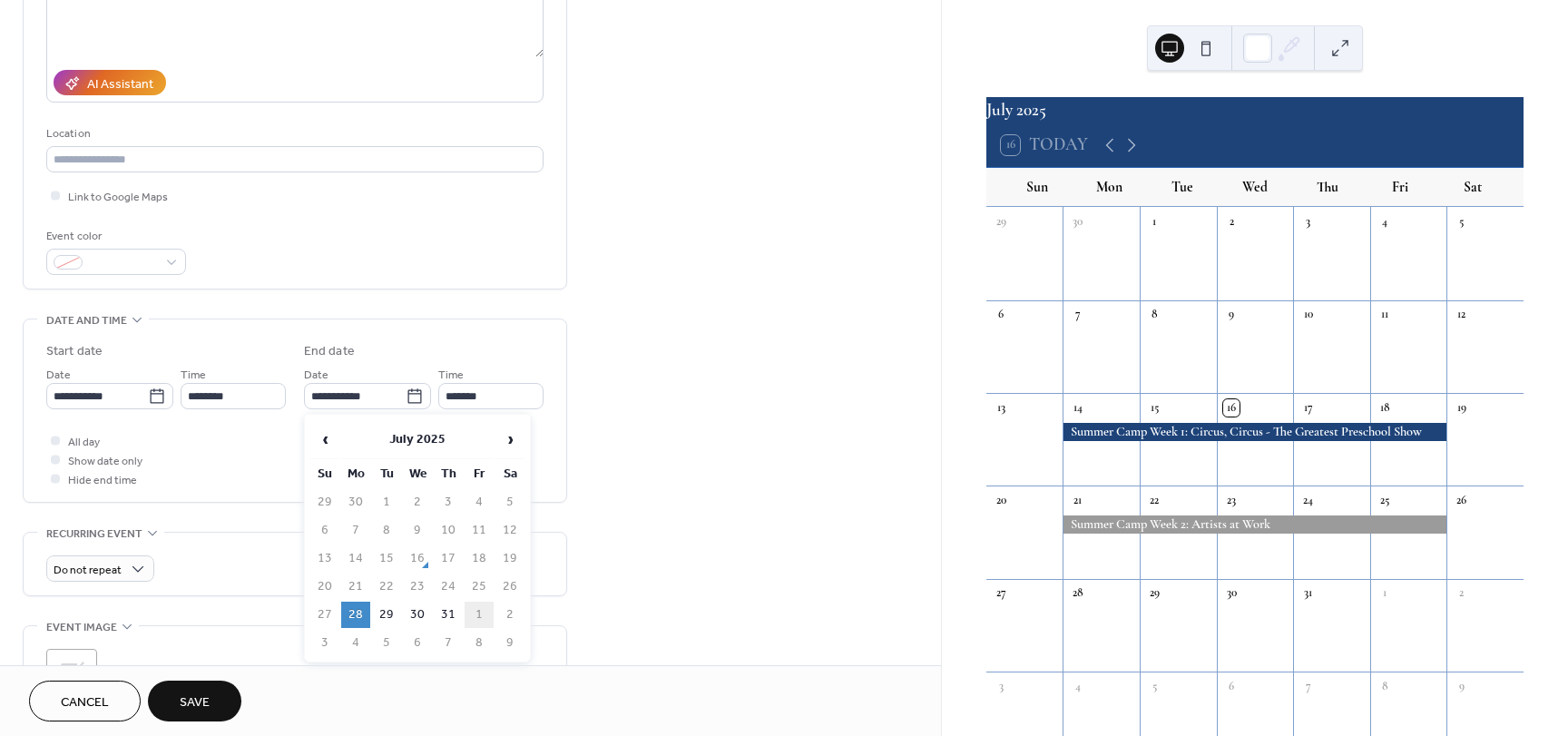 click on "1" at bounding box center [479, 614] 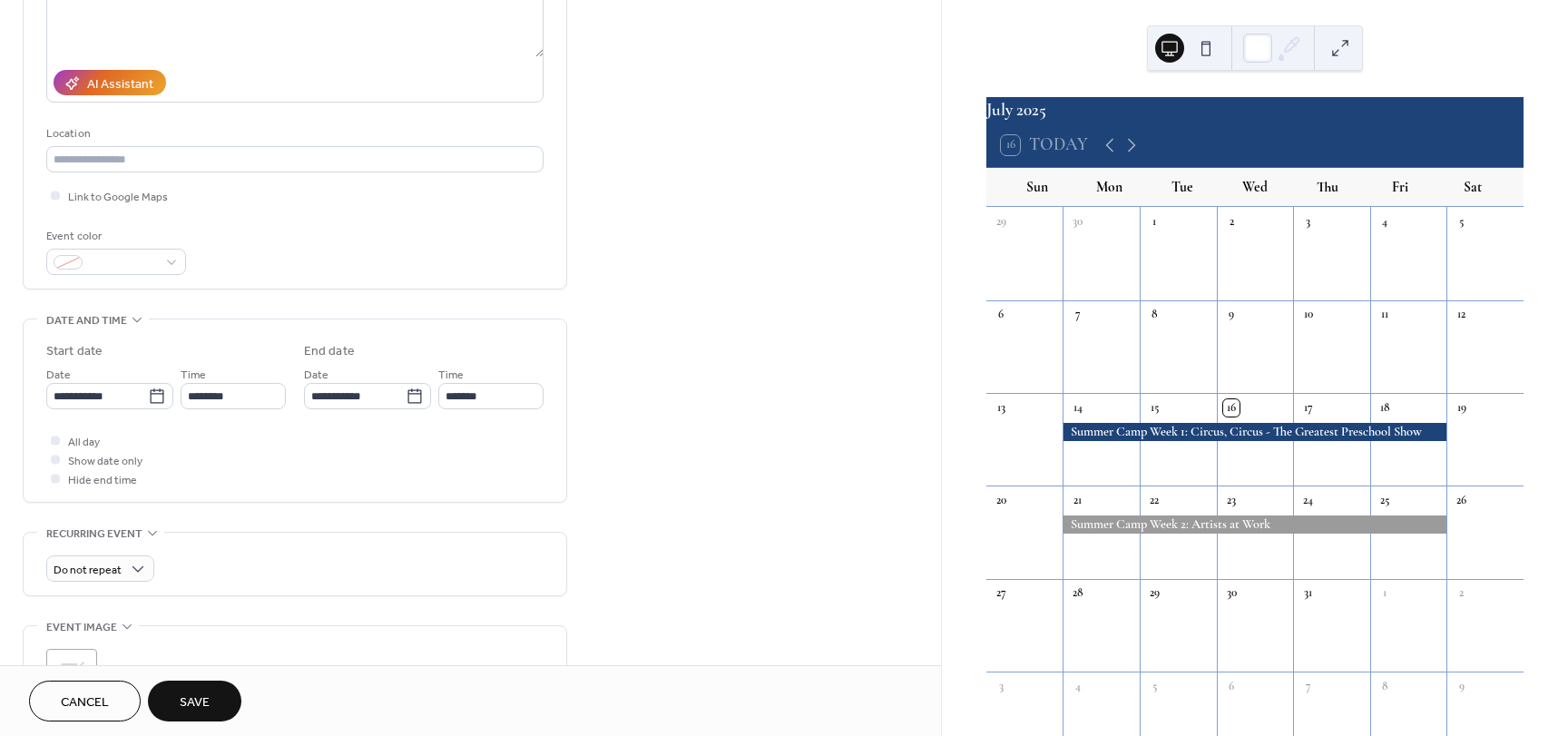 click on "Save" at bounding box center [194, 701] 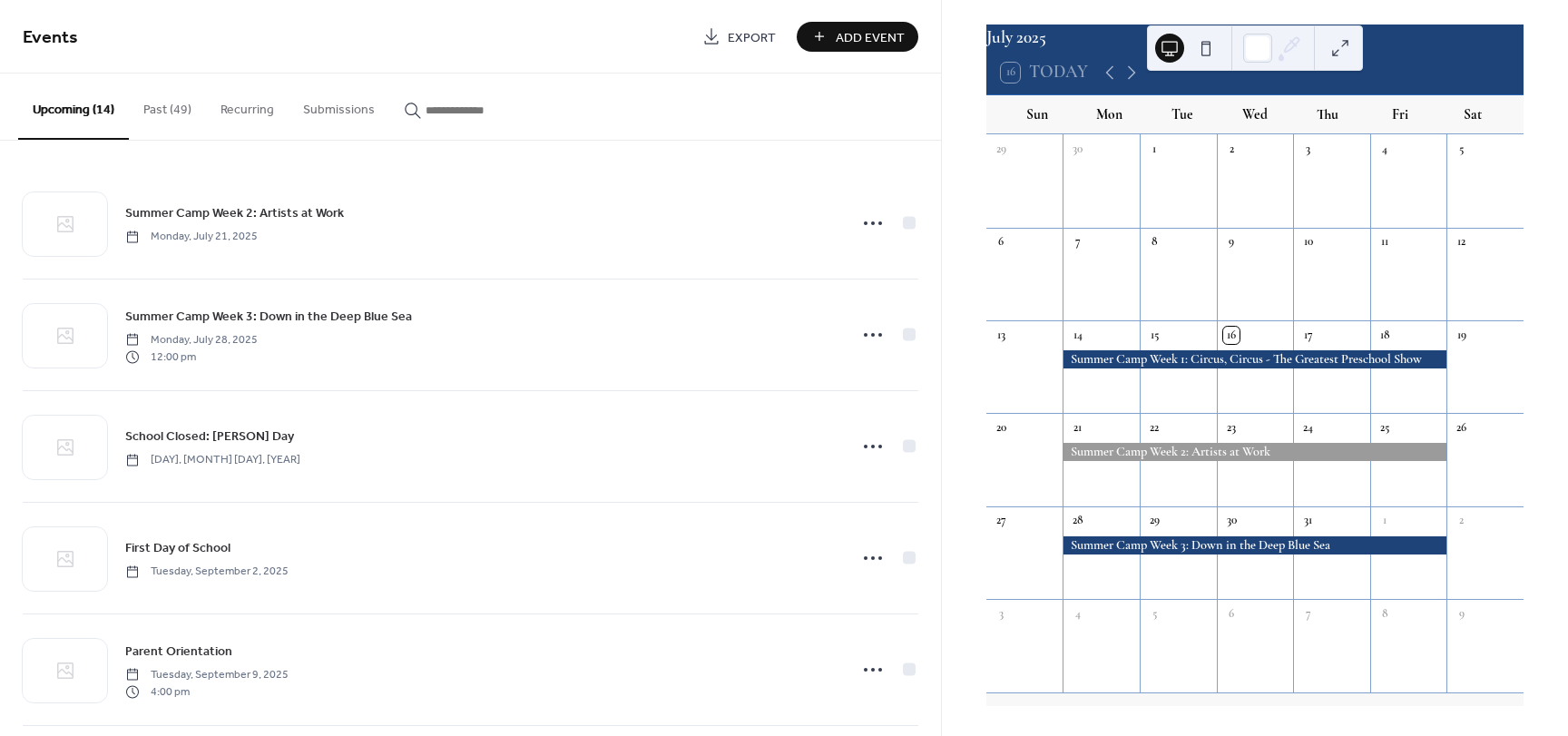 scroll, scrollTop: 83, scrollLeft: 0, axis: vertical 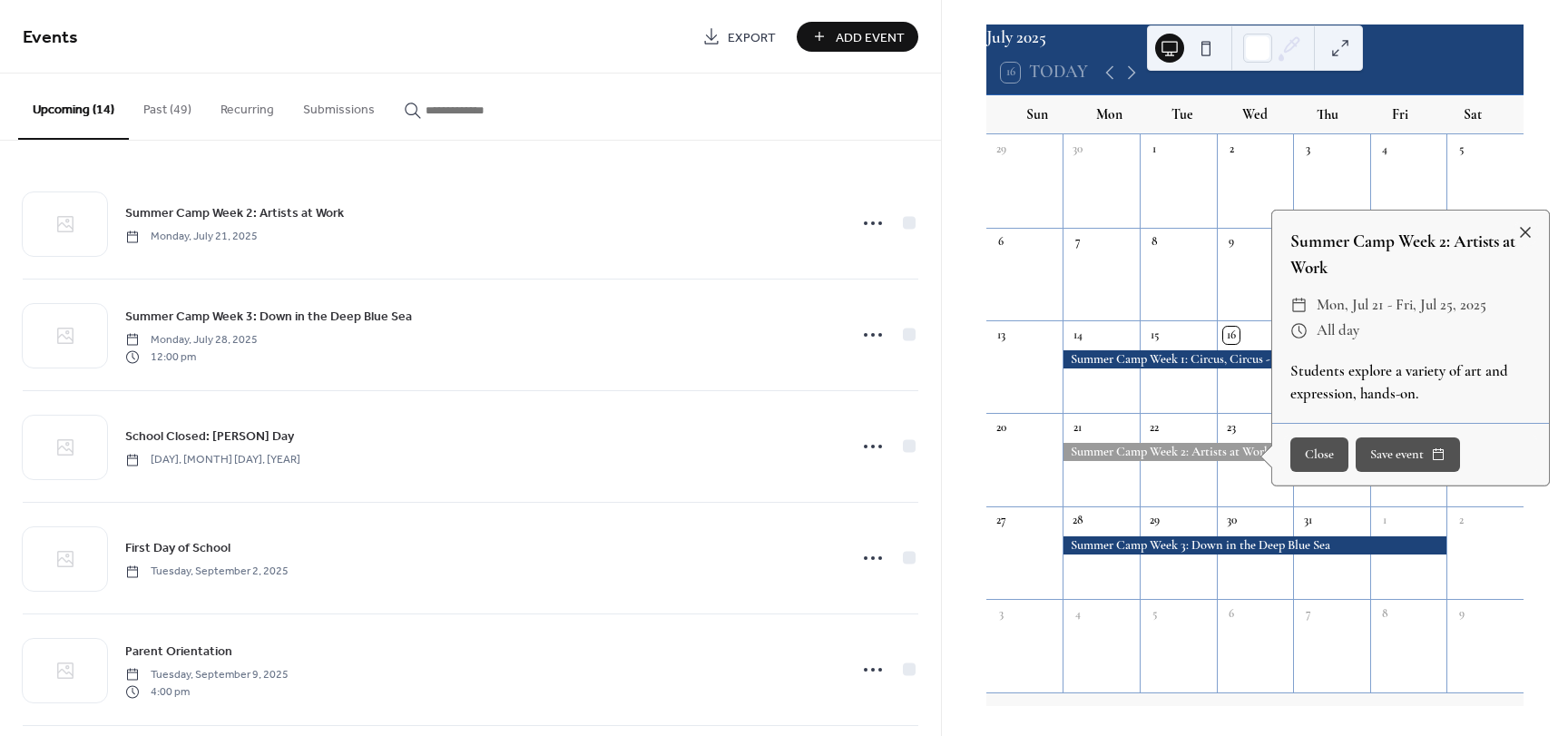 click on "Add Event" at bounding box center [870, 37] 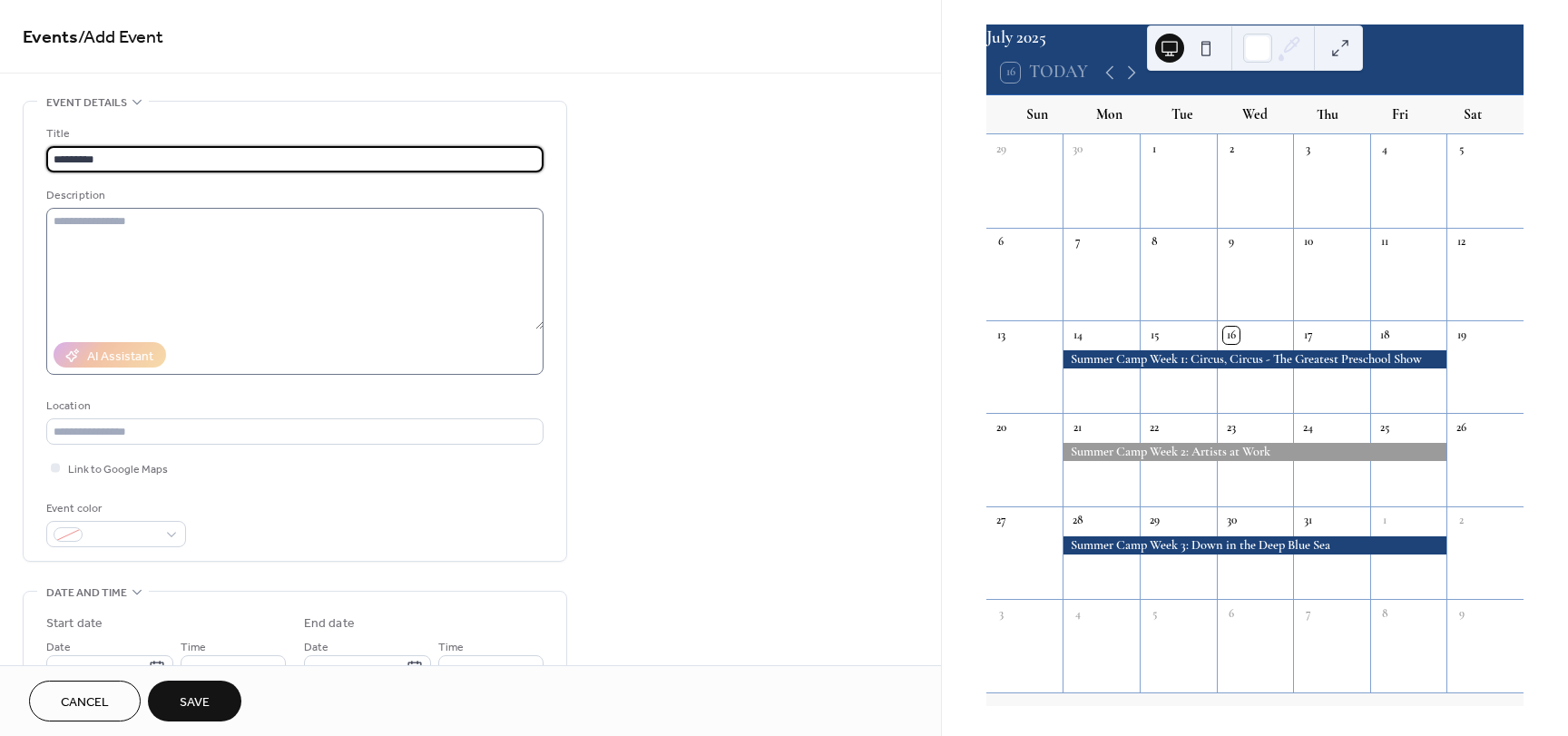 type on "*********" 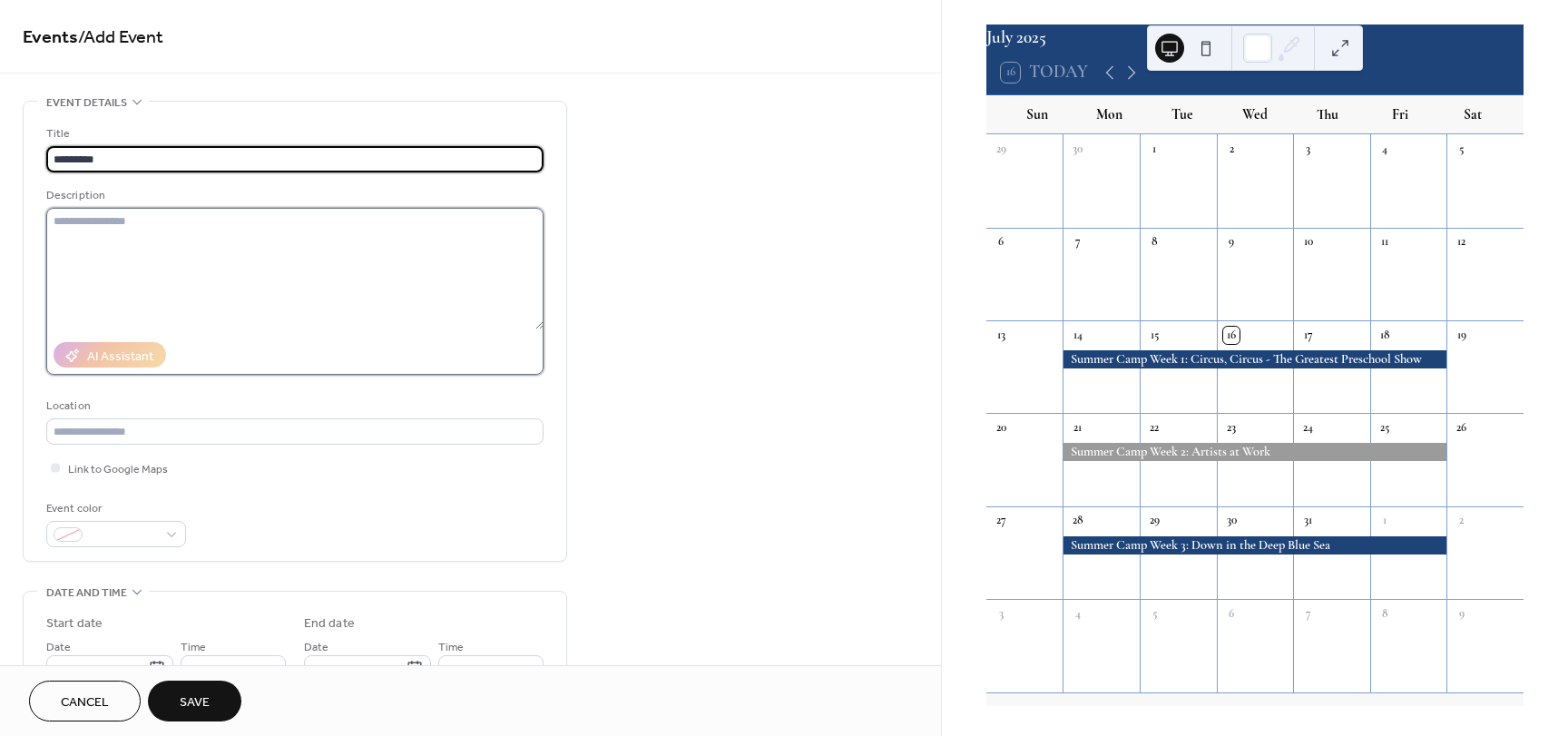 click at bounding box center (295, 269) 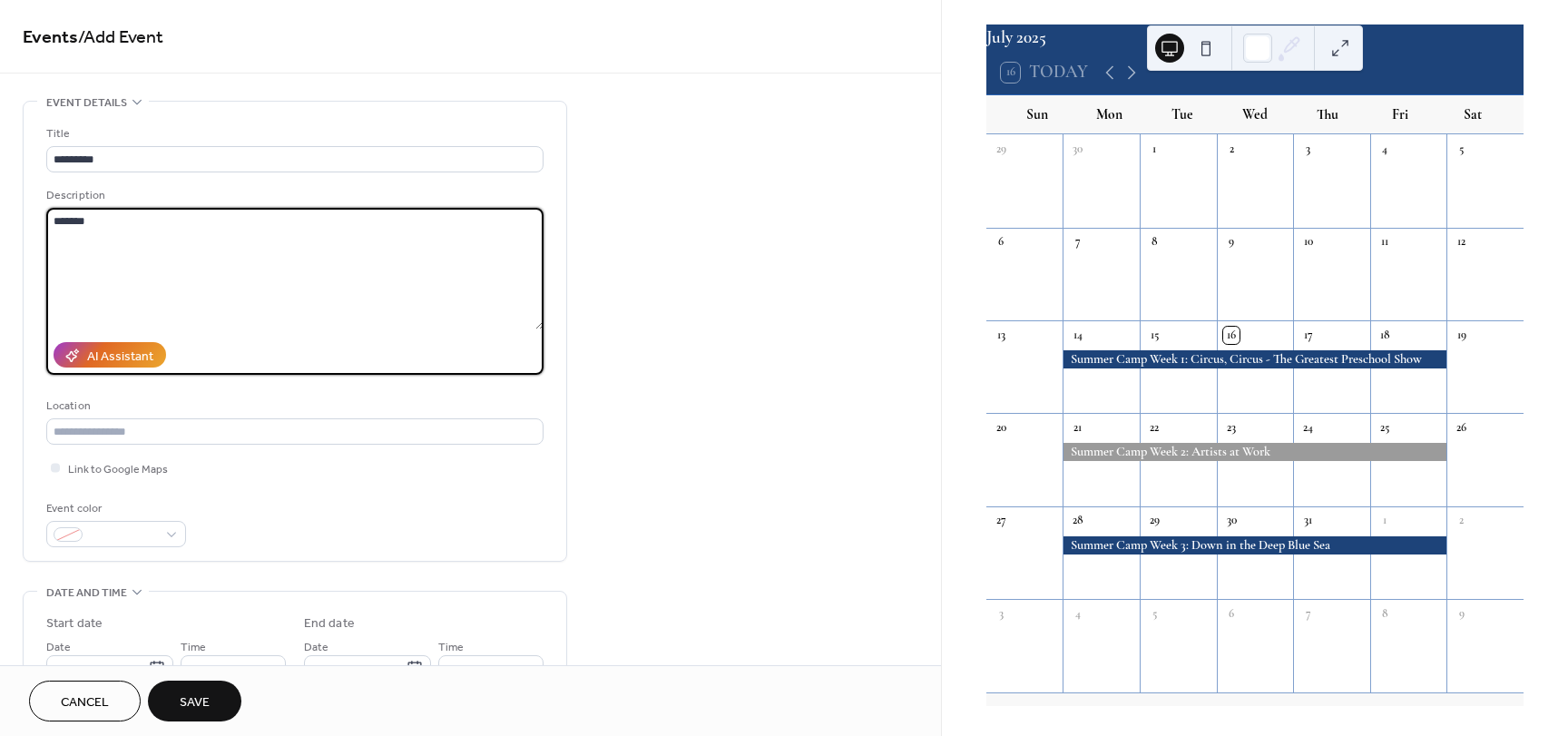 type on "*******" 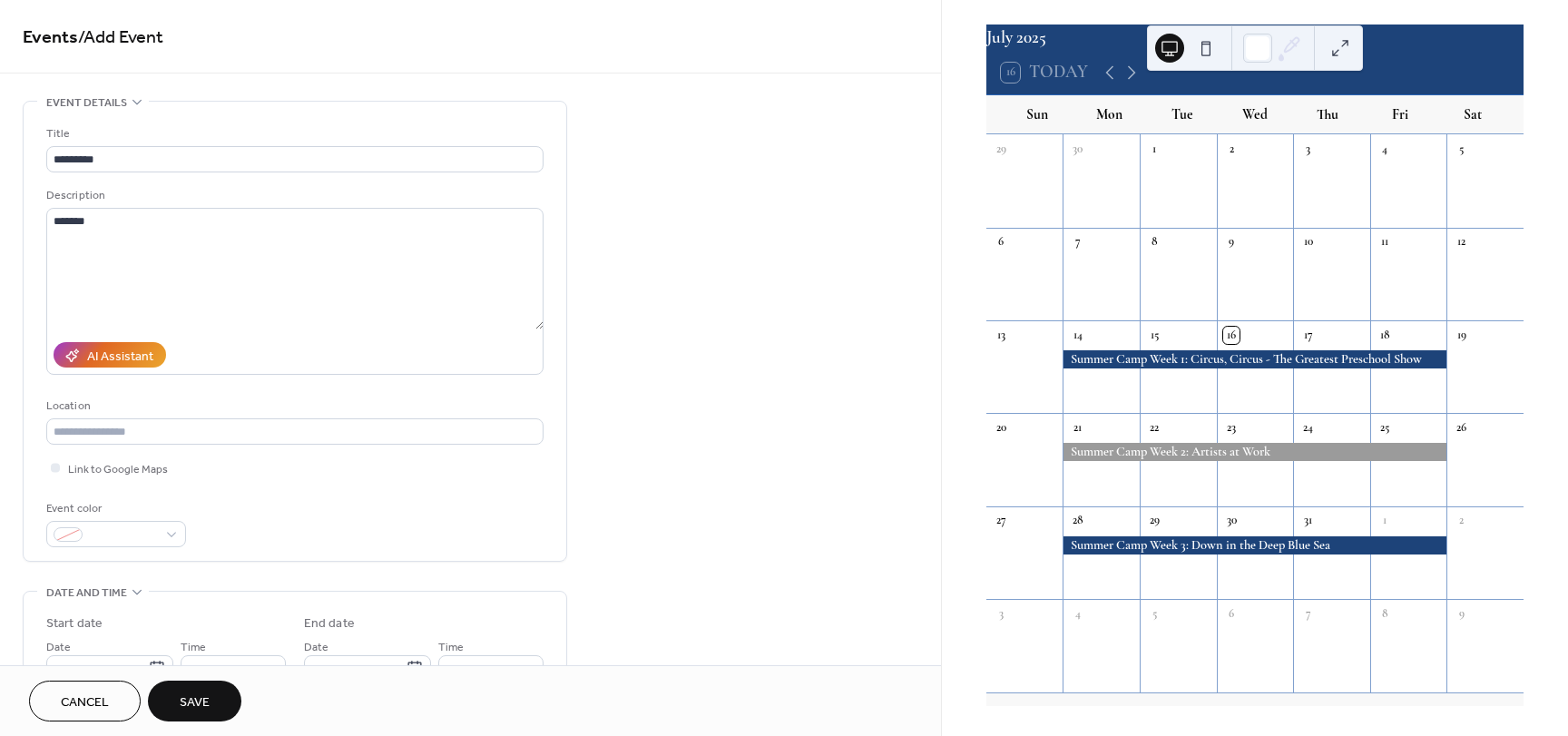 click on "AI Assistant" at bounding box center (295, 355) 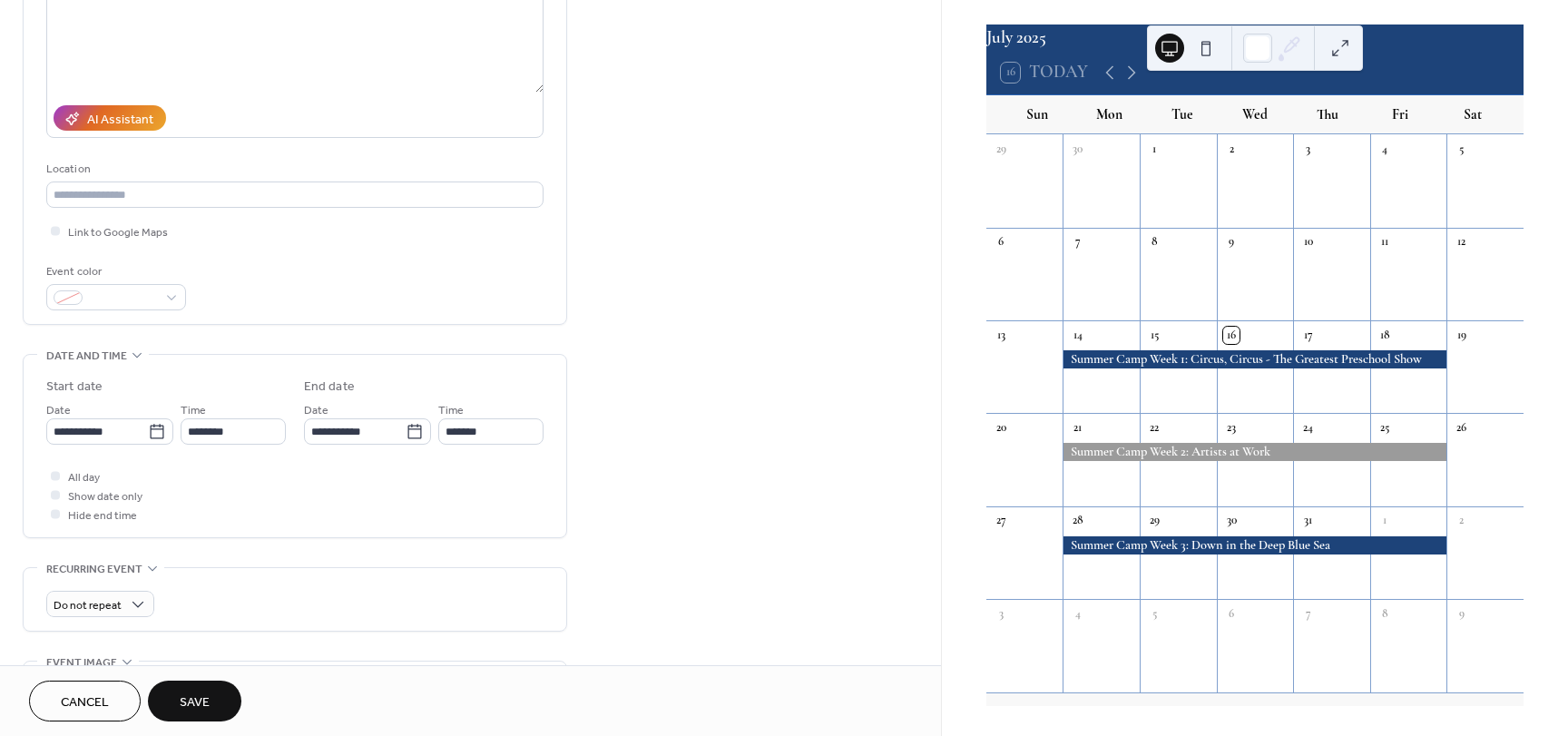 scroll, scrollTop: 272, scrollLeft: 0, axis: vertical 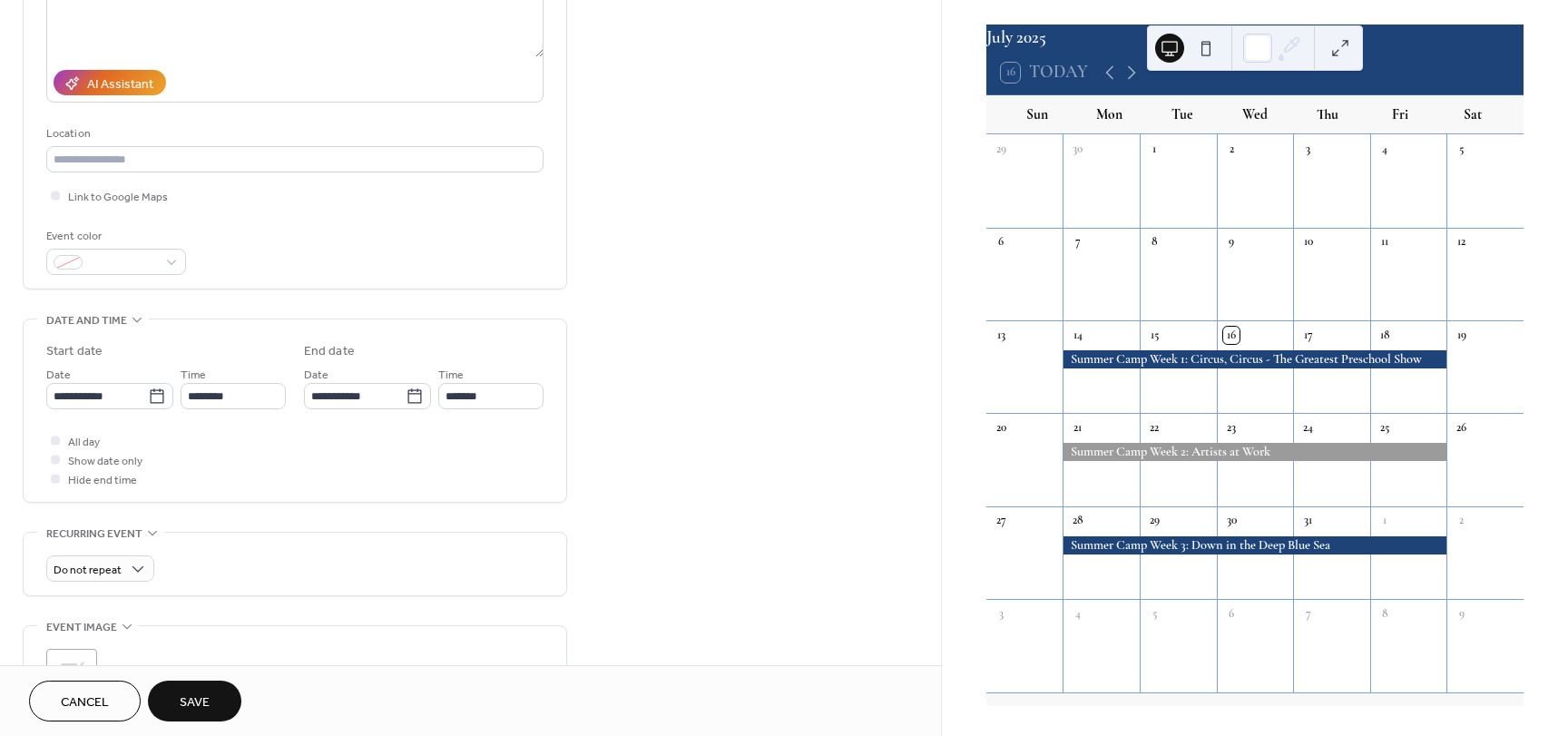 click on "Save" at bounding box center [194, 702] 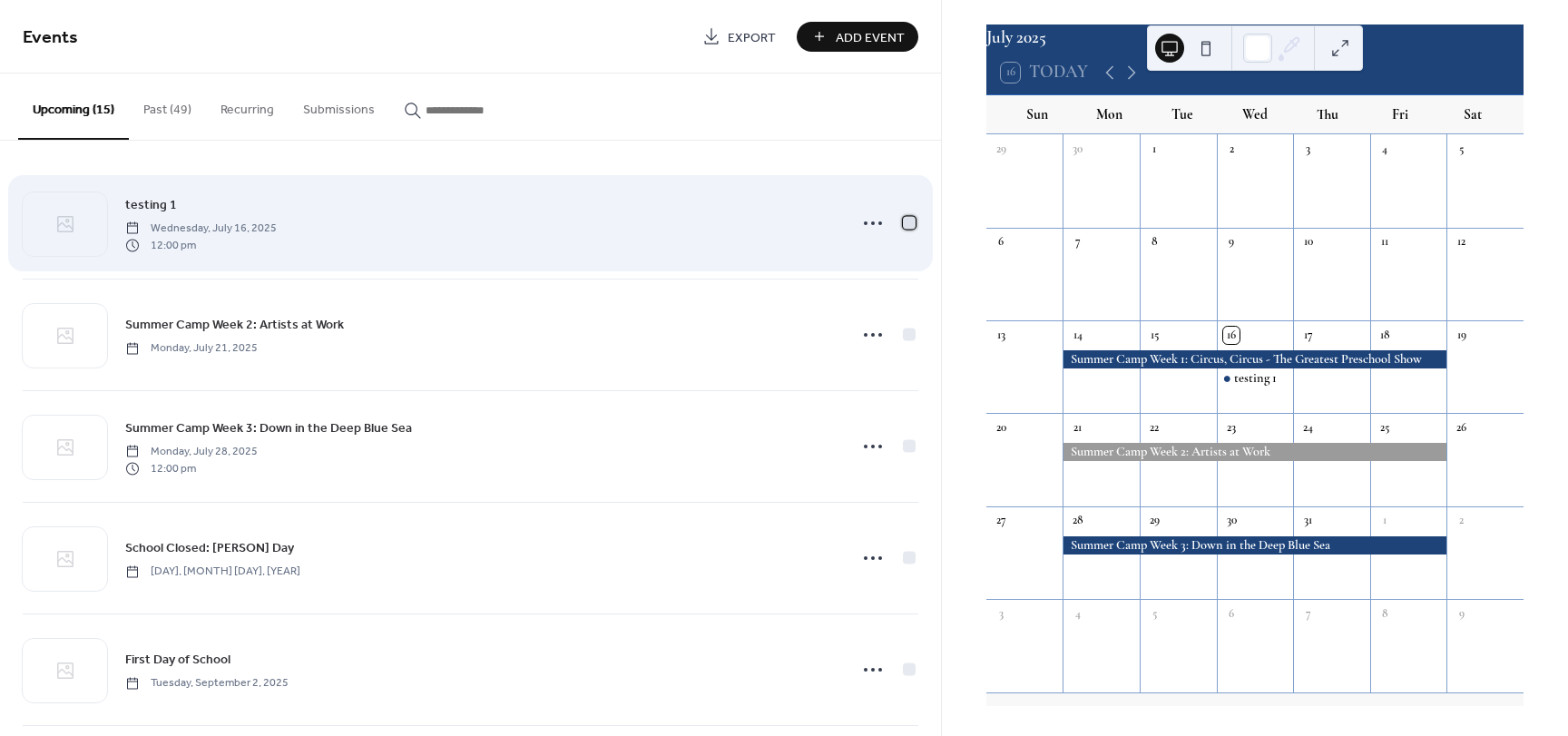 click at bounding box center [909, 222] 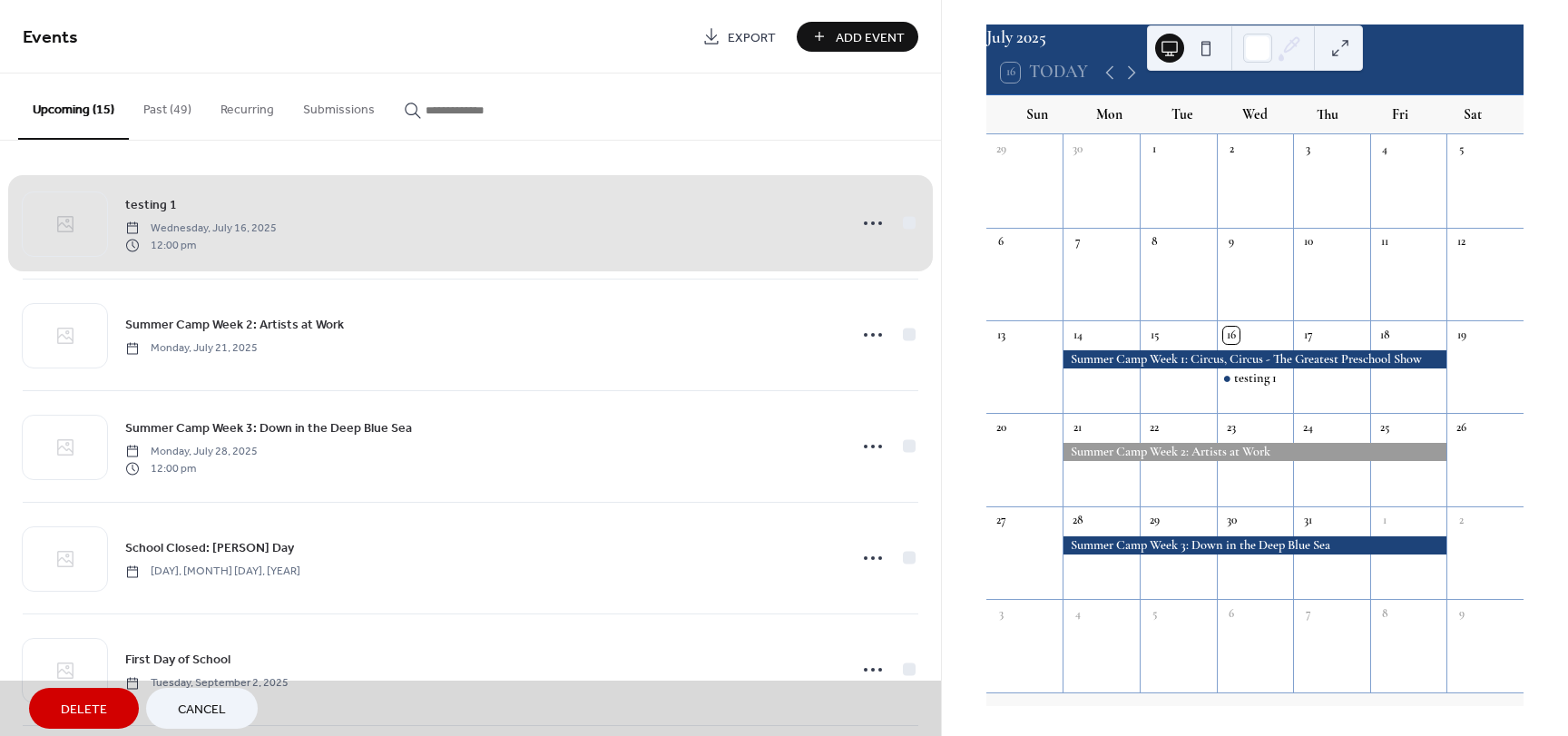 click on "Delete" at bounding box center (83, 710) 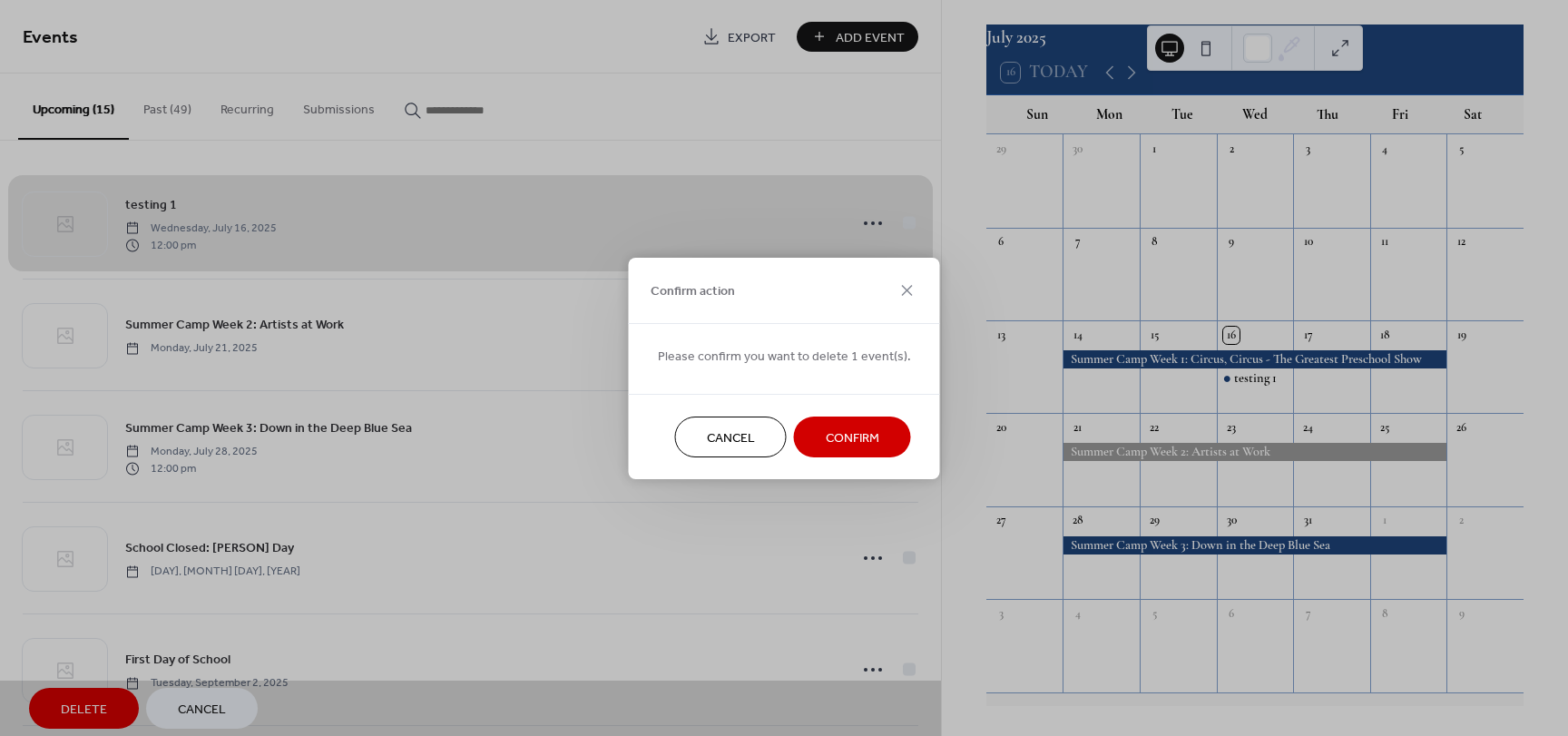 click on "Confirm" at bounding box center [852, 437] 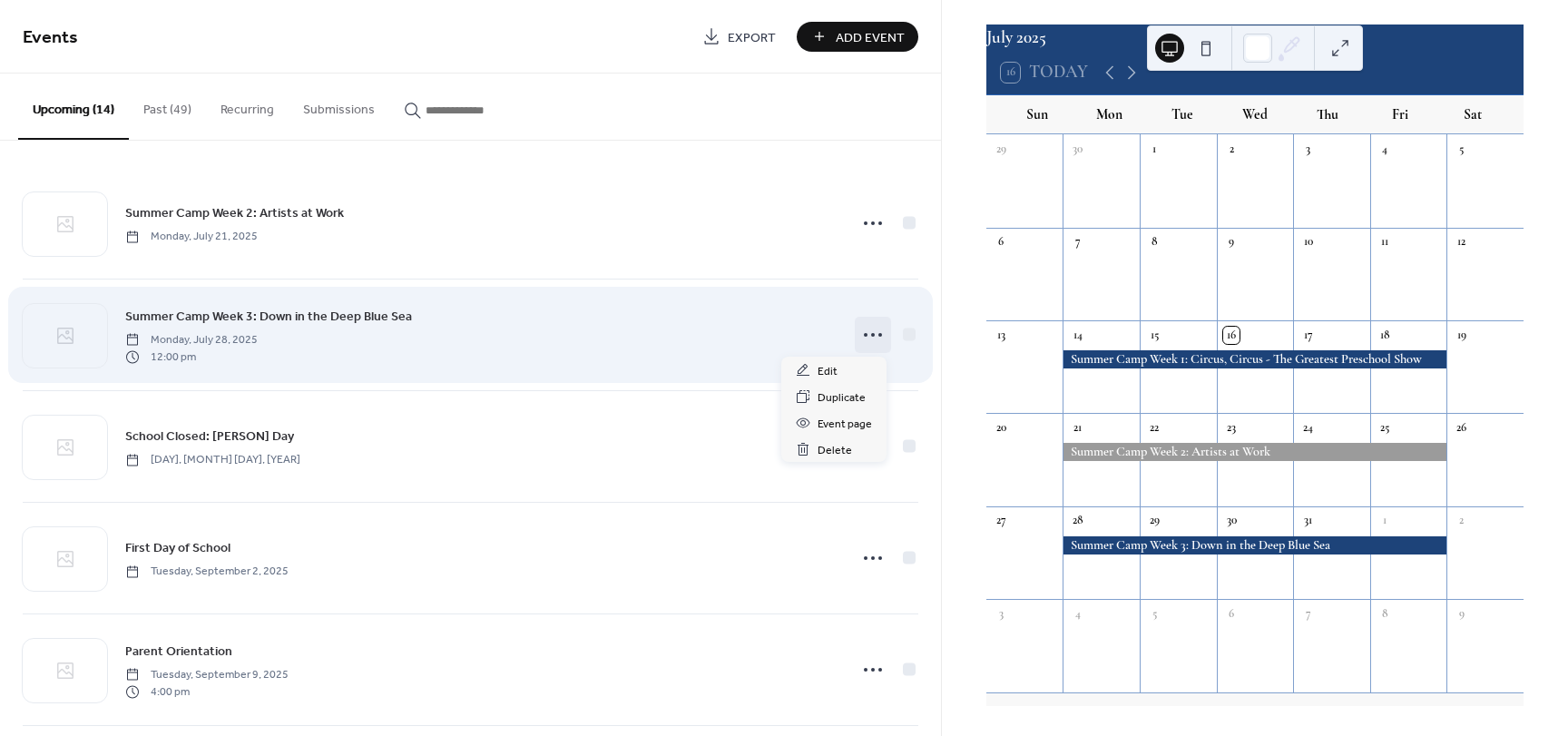 click 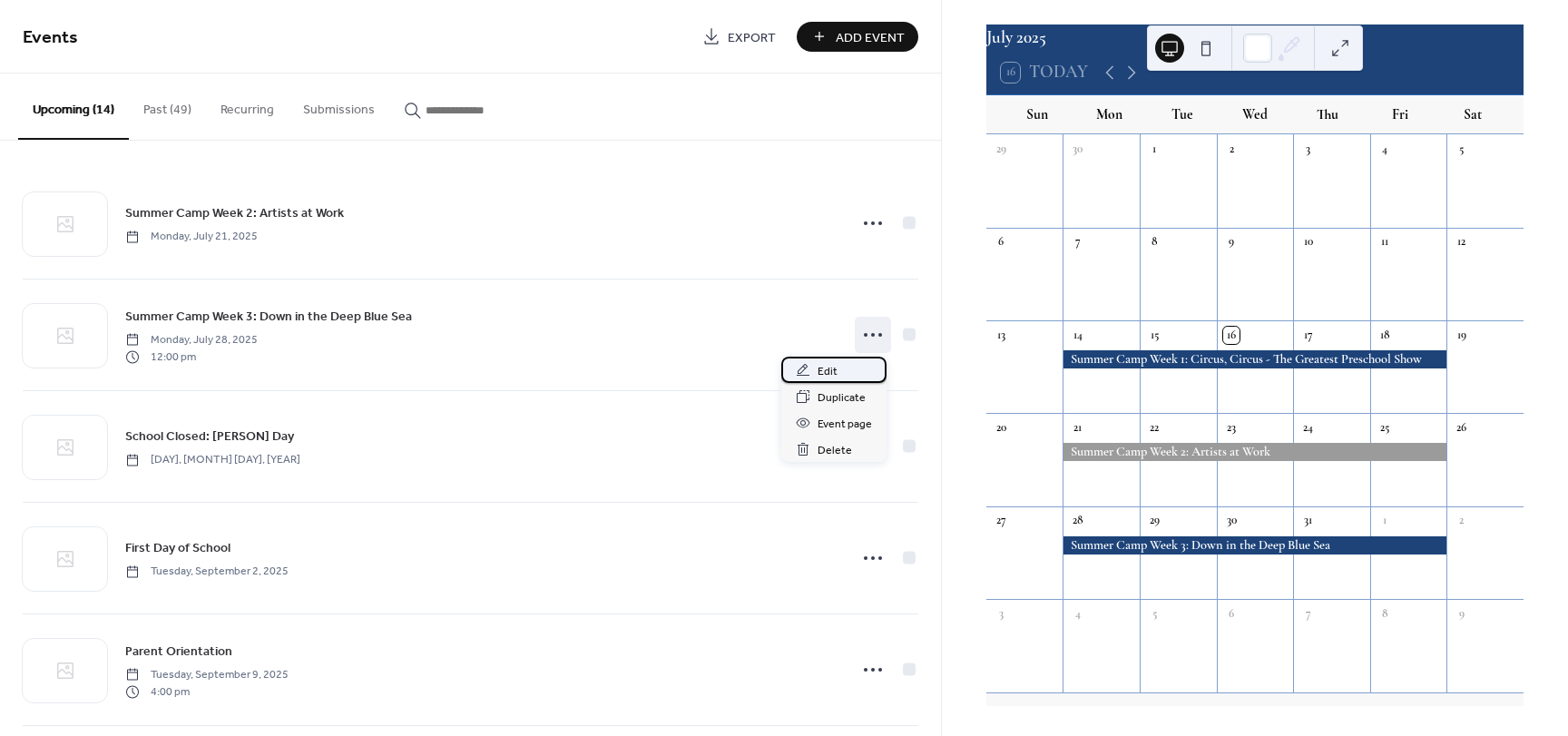 click on "Edit" at bounding box center [834, 369] 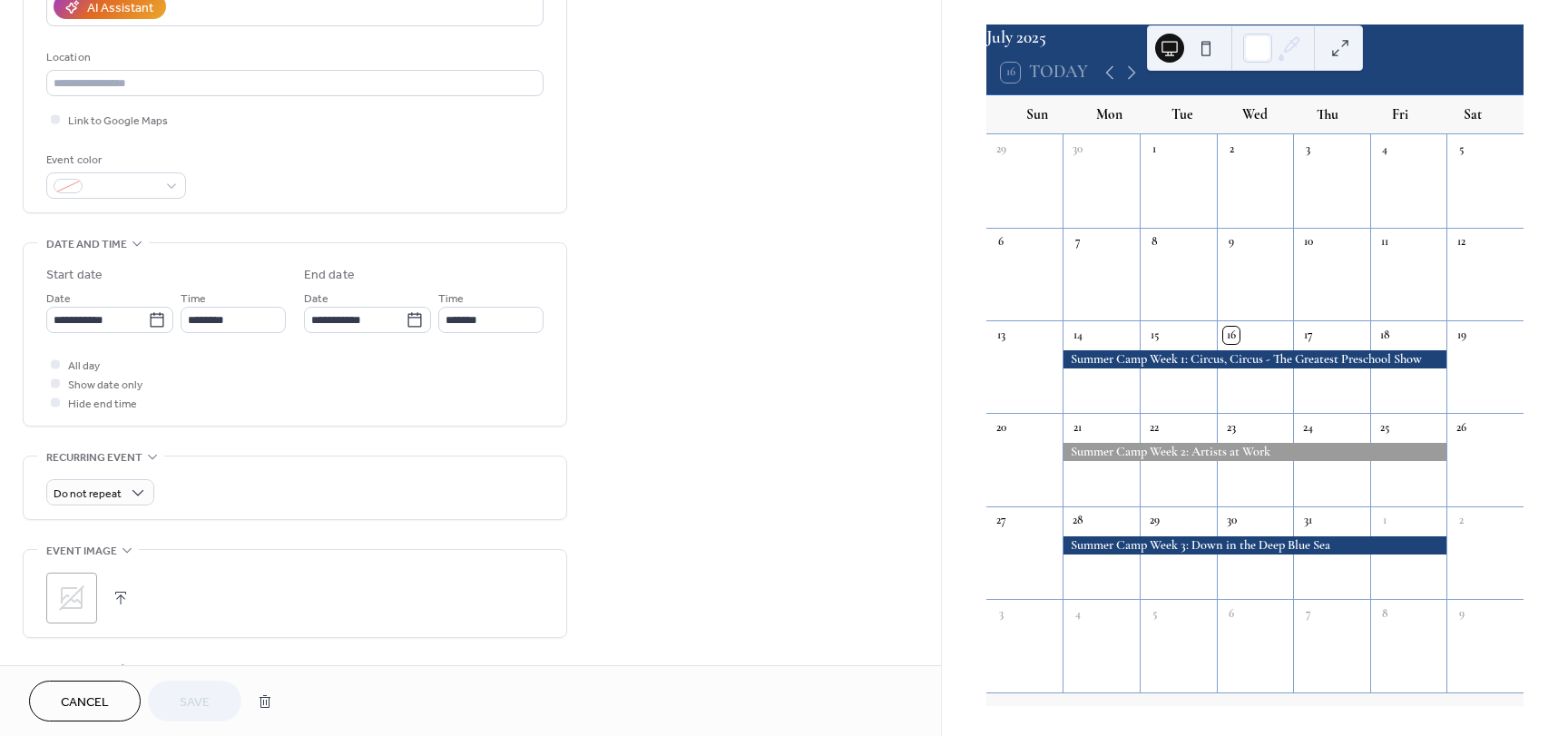 scroll, scrollTop: 363, scrollLeft: 0, axis: vertical 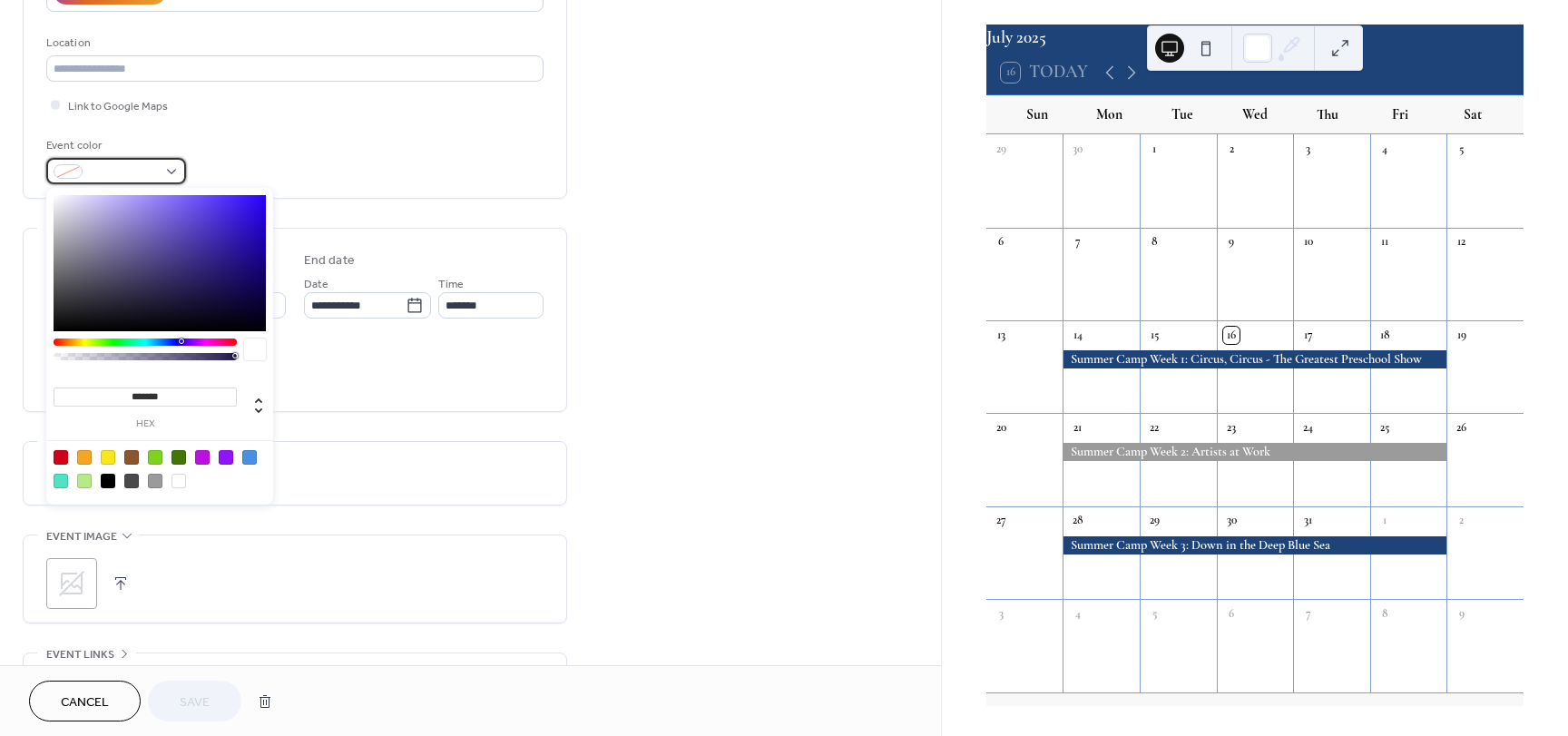 click at bounding box center [116, 171] 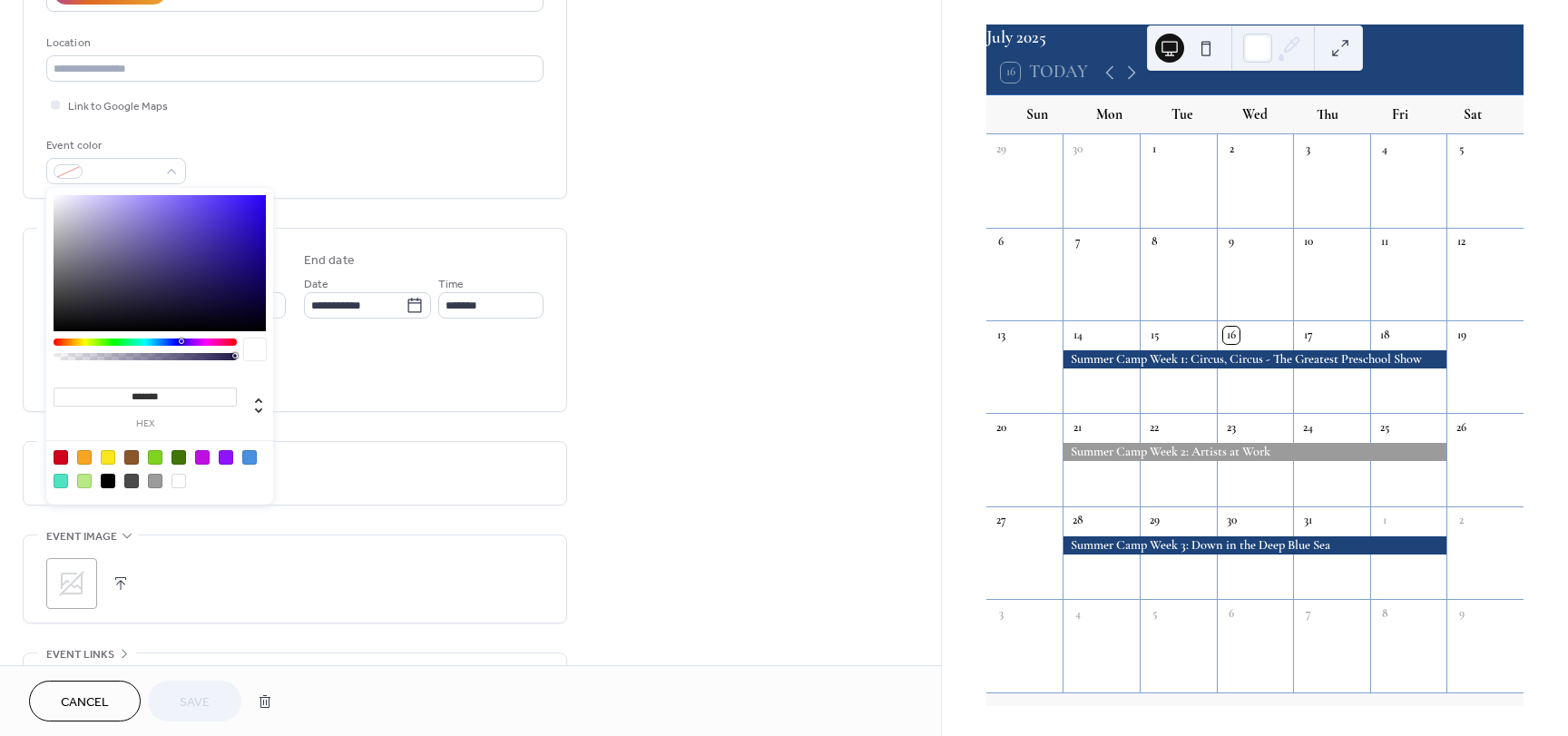 click on "*******" at bounding box center [145, 397] 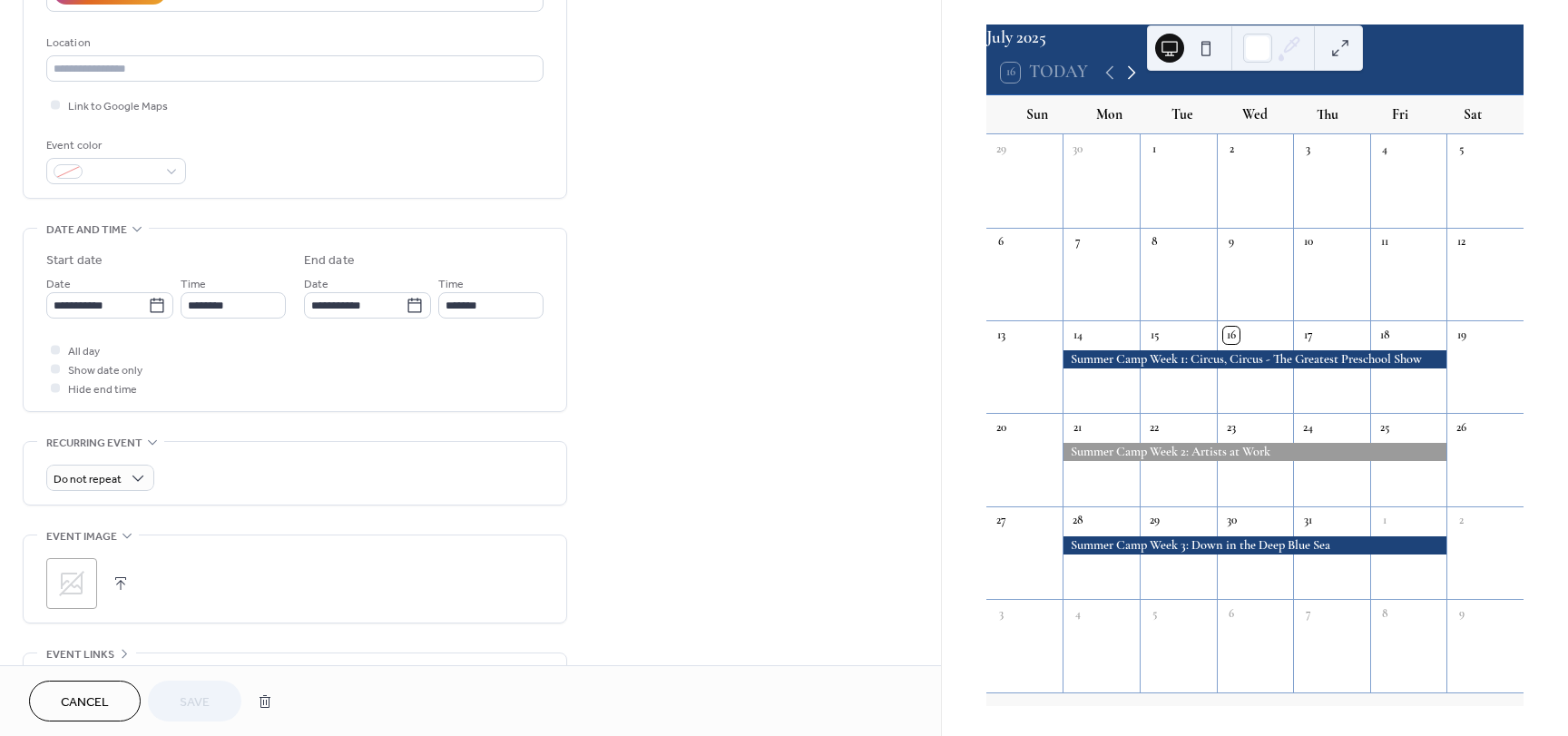 click 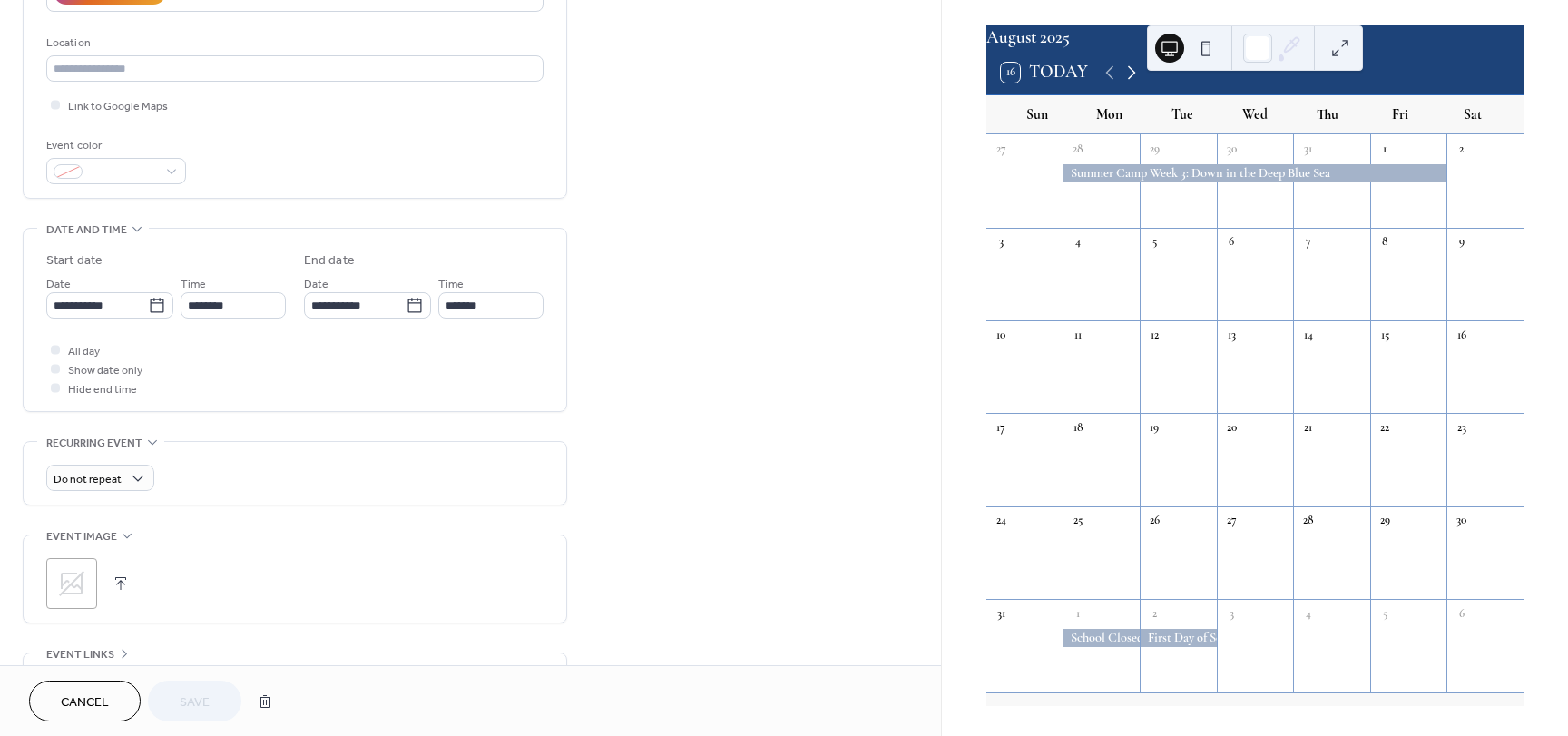 click 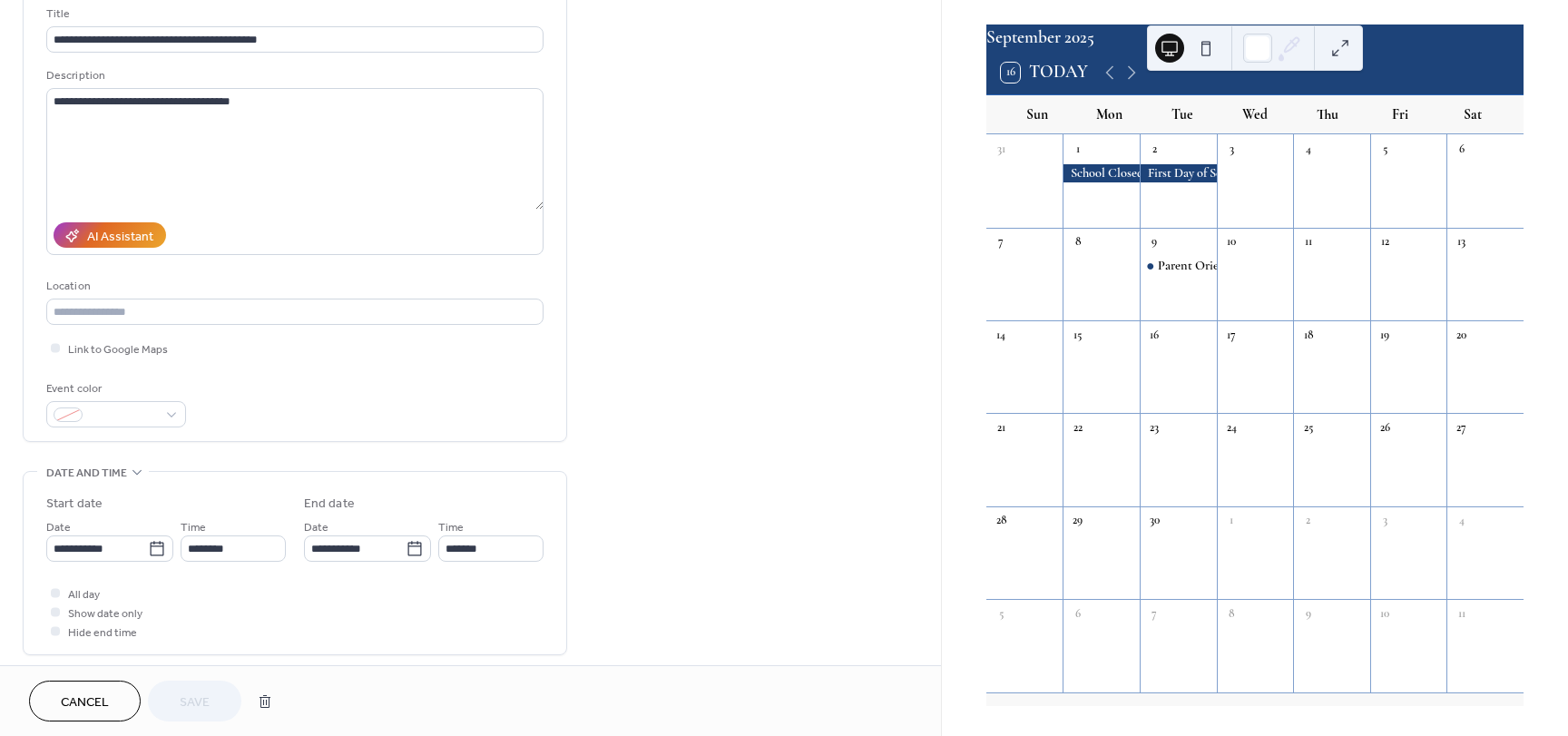scroll, scrollTop: 0, scrollLeft: 0, axis: both 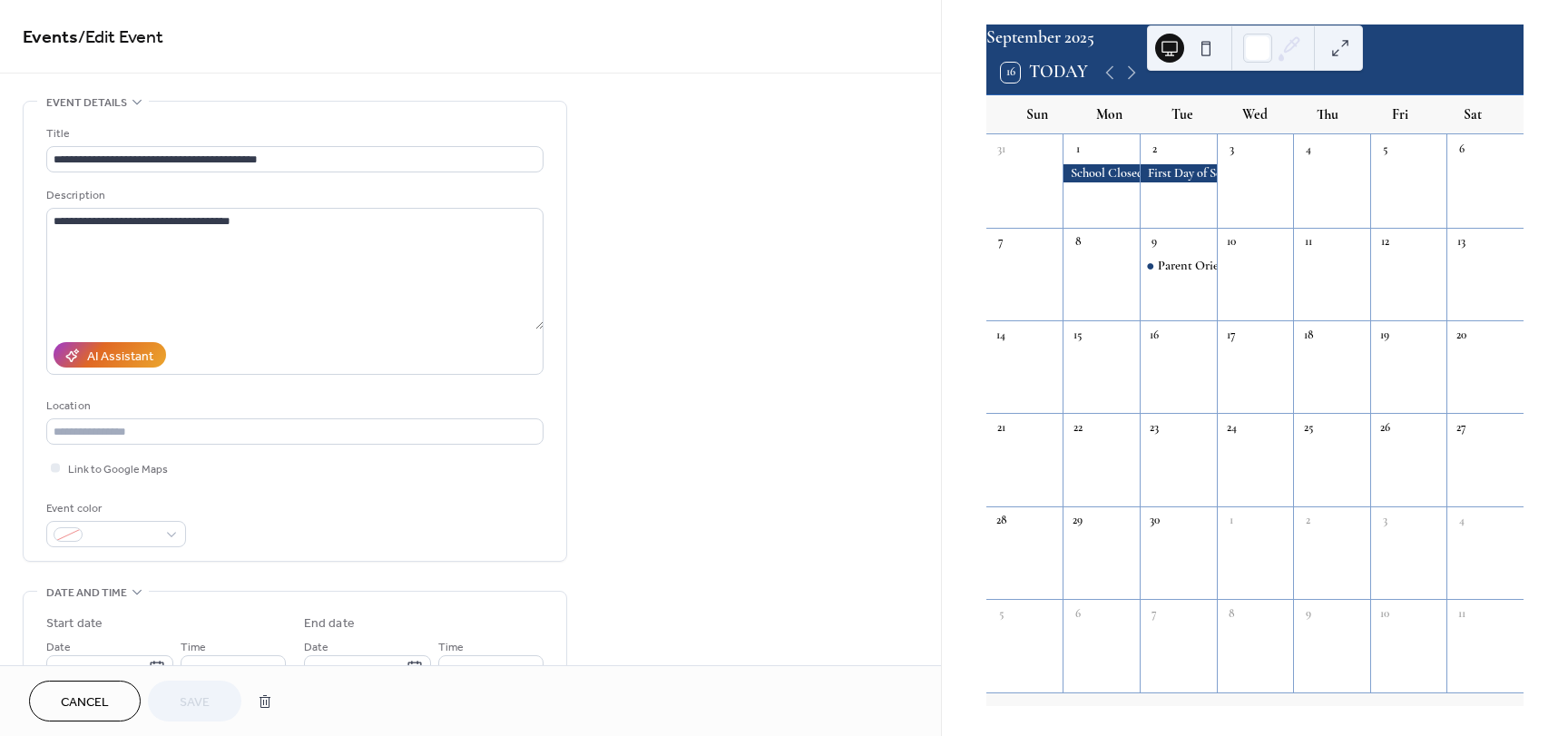 click on "Cancel" at bounding box center (84, 702) 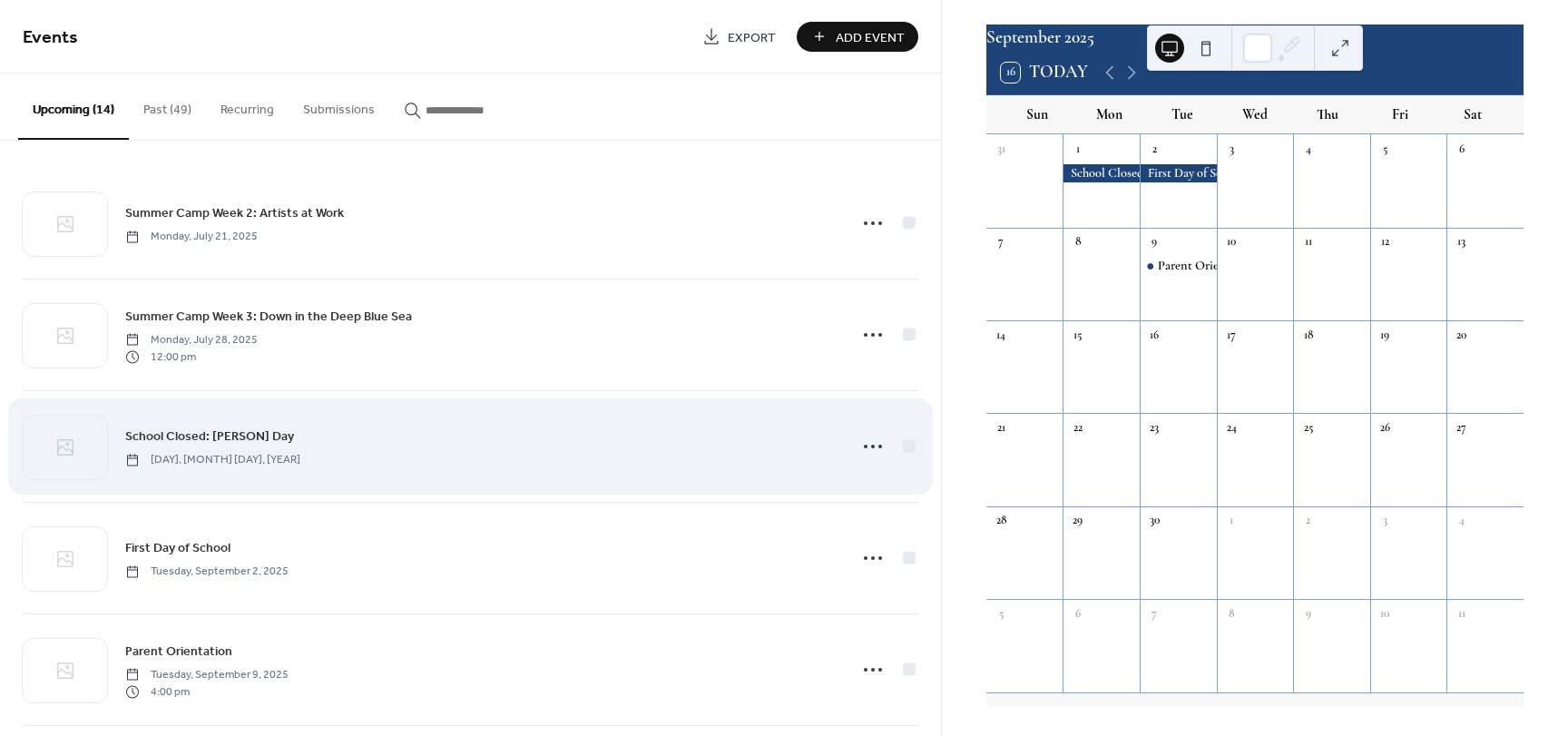 click on "School Closed: [PERSON] Day [DAY], [MONTH] [DAY], [YEAR]" at bounding box center (480, 446) 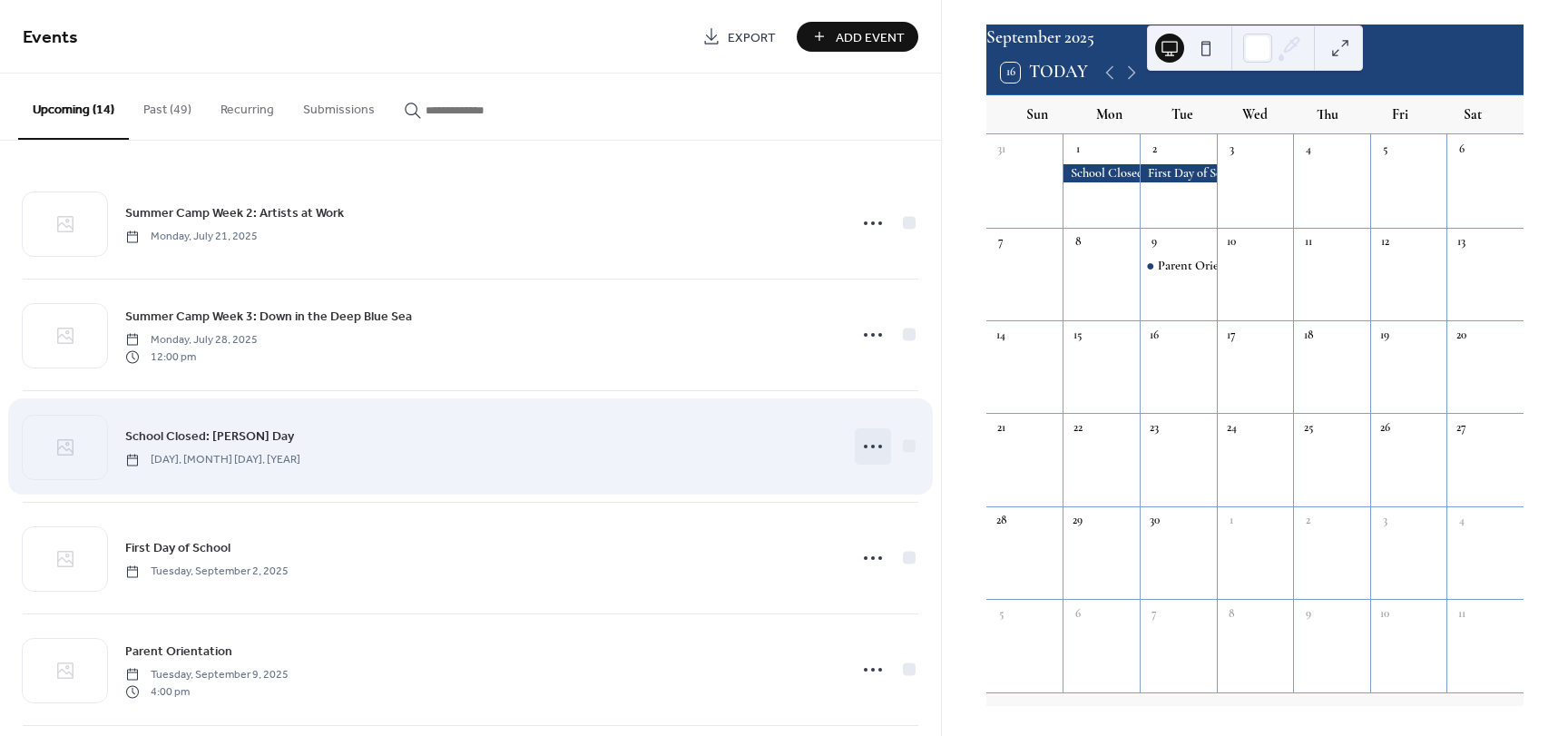 click 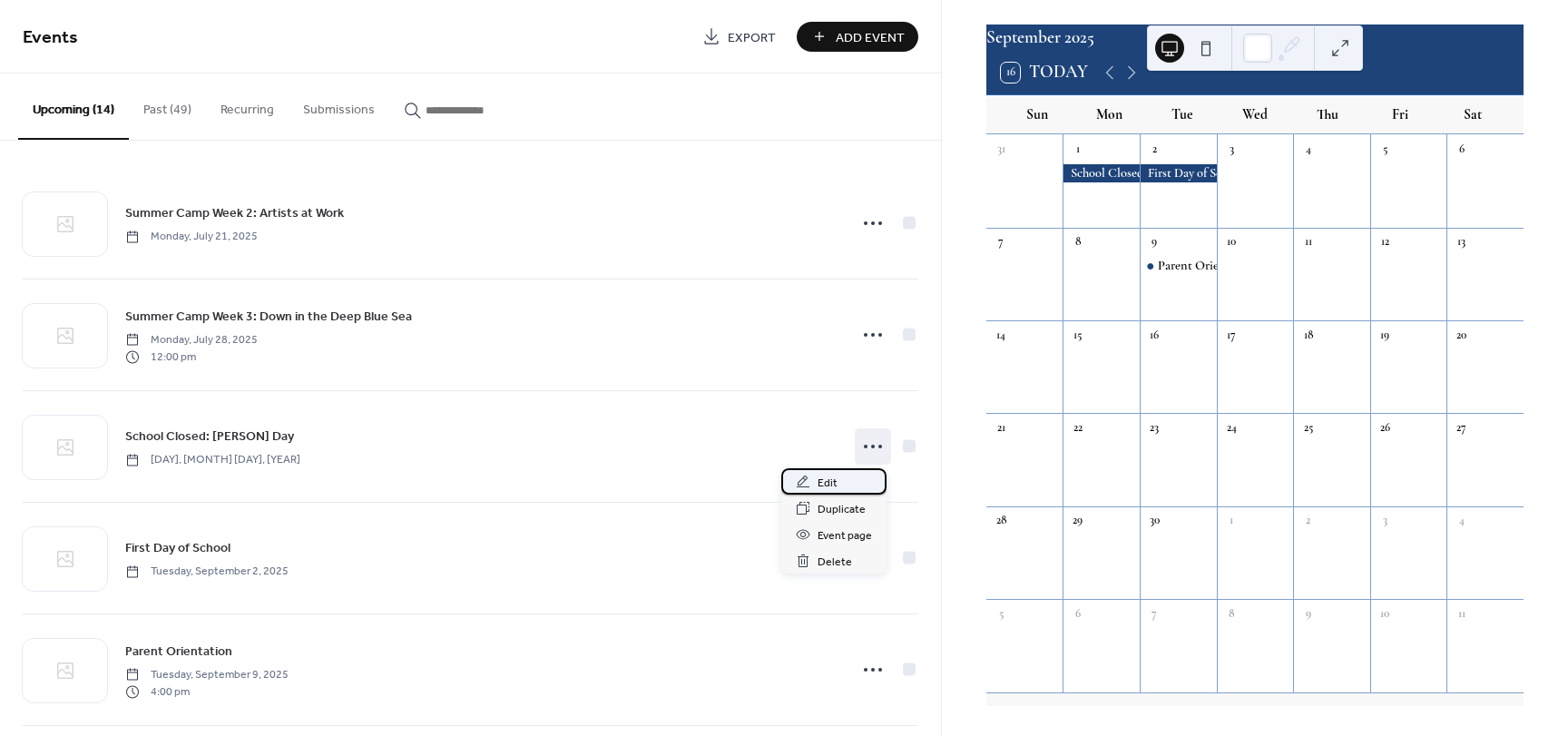 click on "Edit" at bounding box center [834, 481] 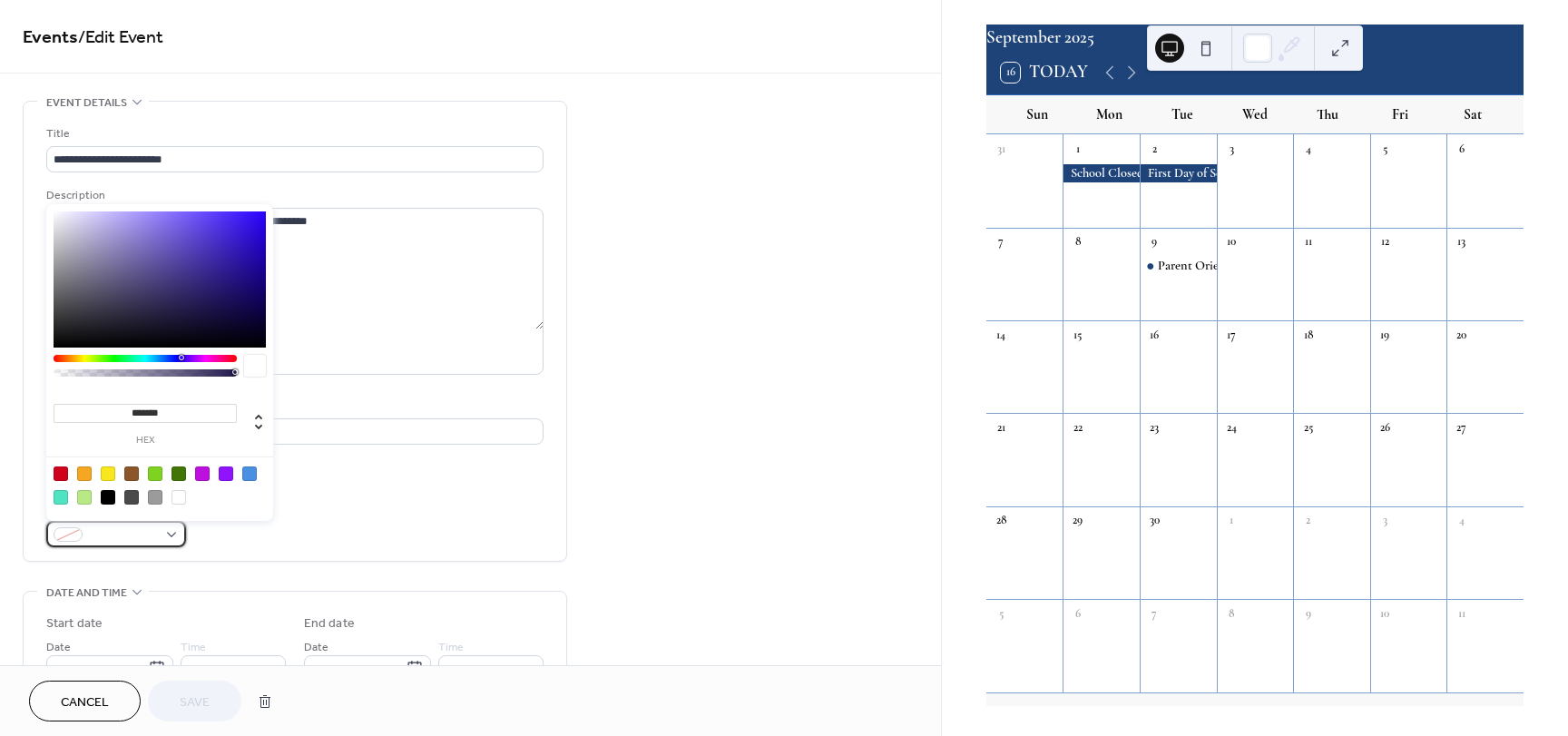click at bounding box center [116, 534] 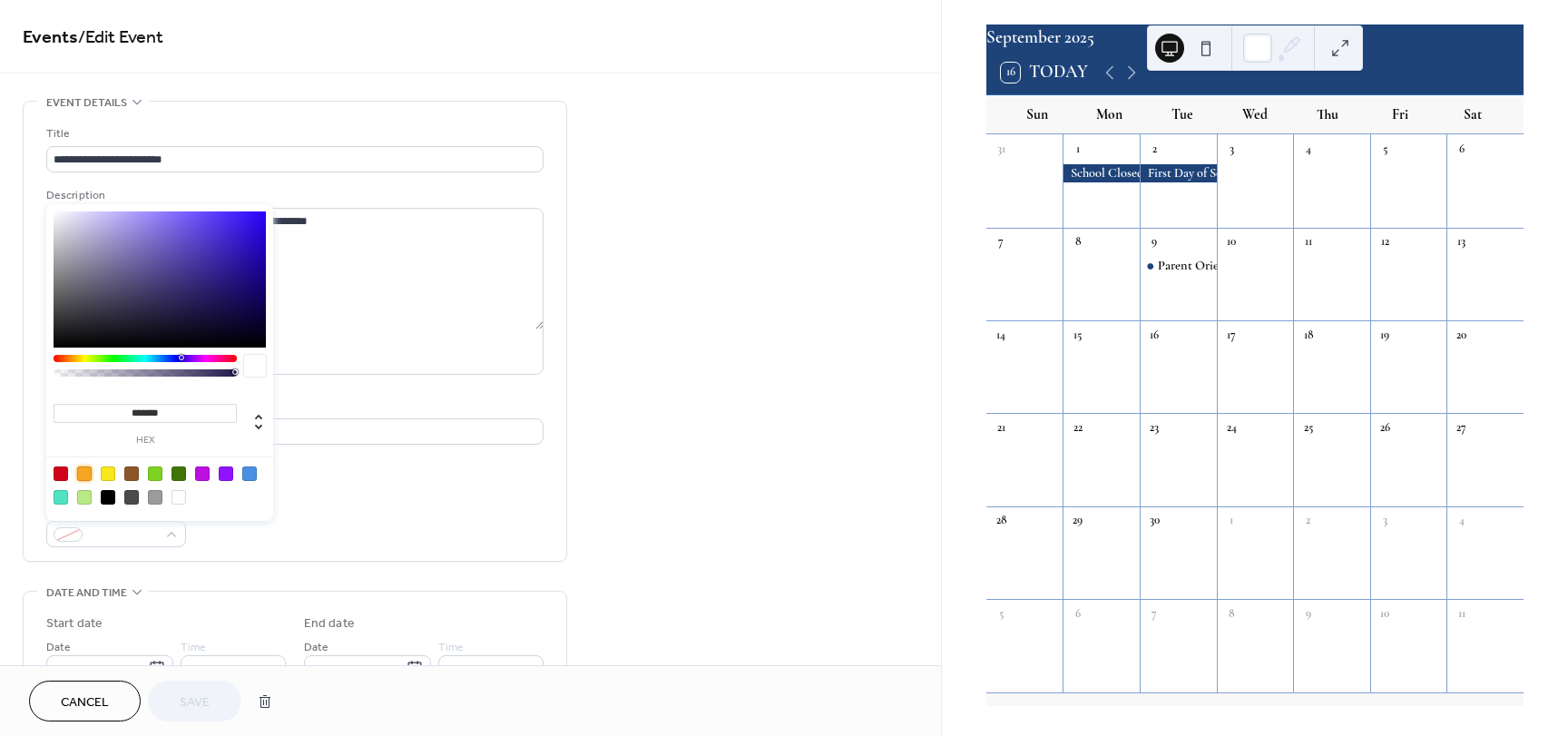 click at bounding box center [84, 474] 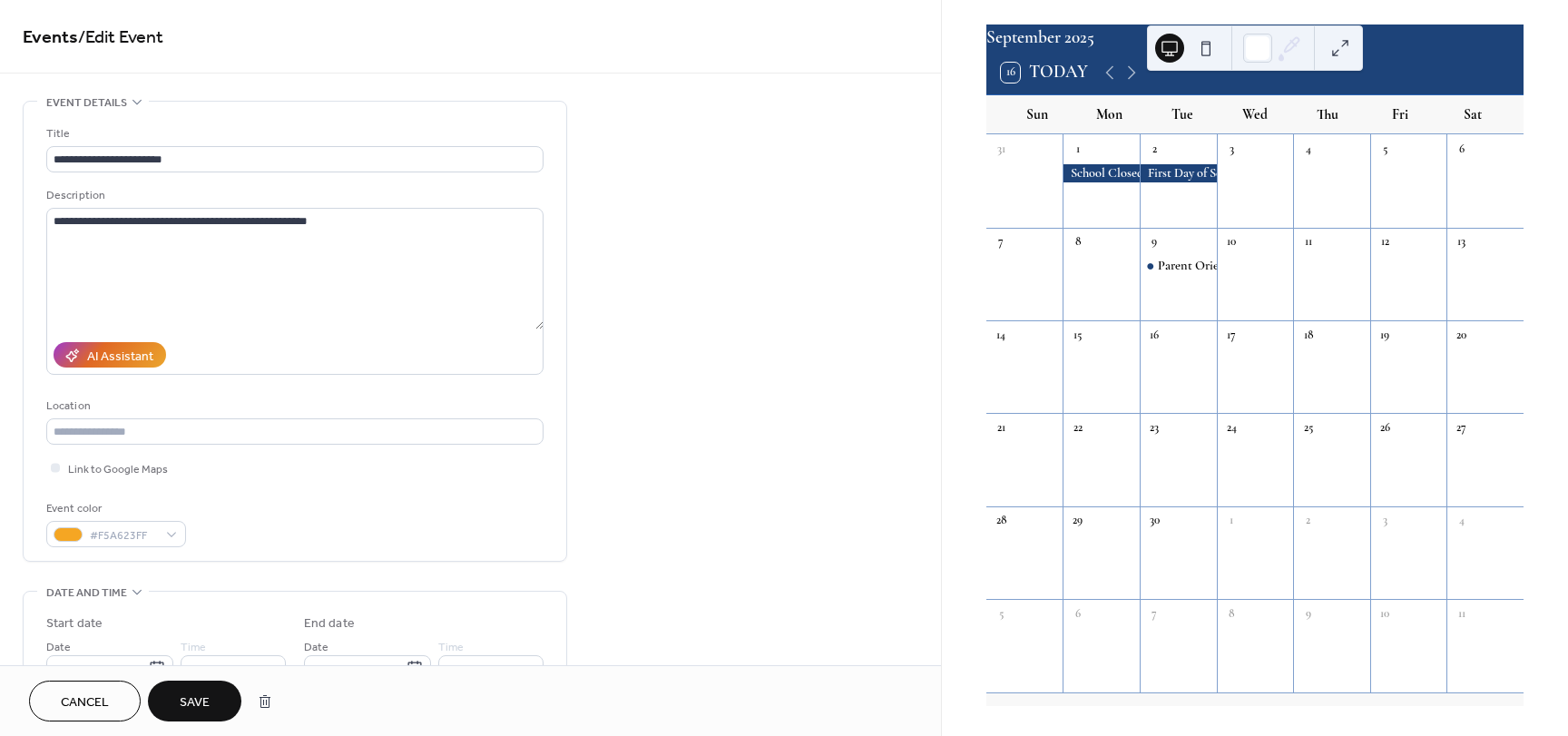 click on "Save" at bounding box center (194, 702) 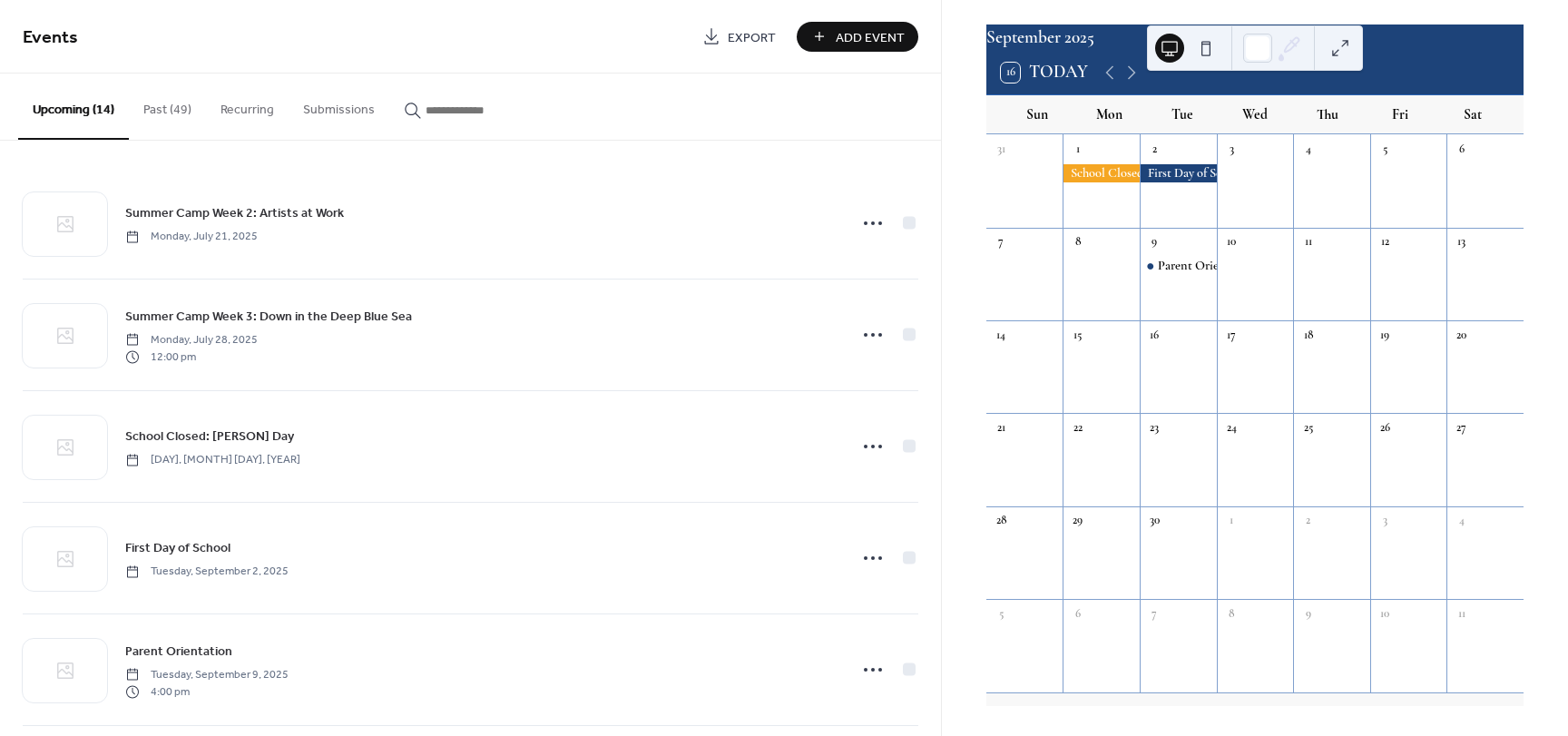 scroll, scrollTop: 83, scrollLeft: 0, axis: vertical 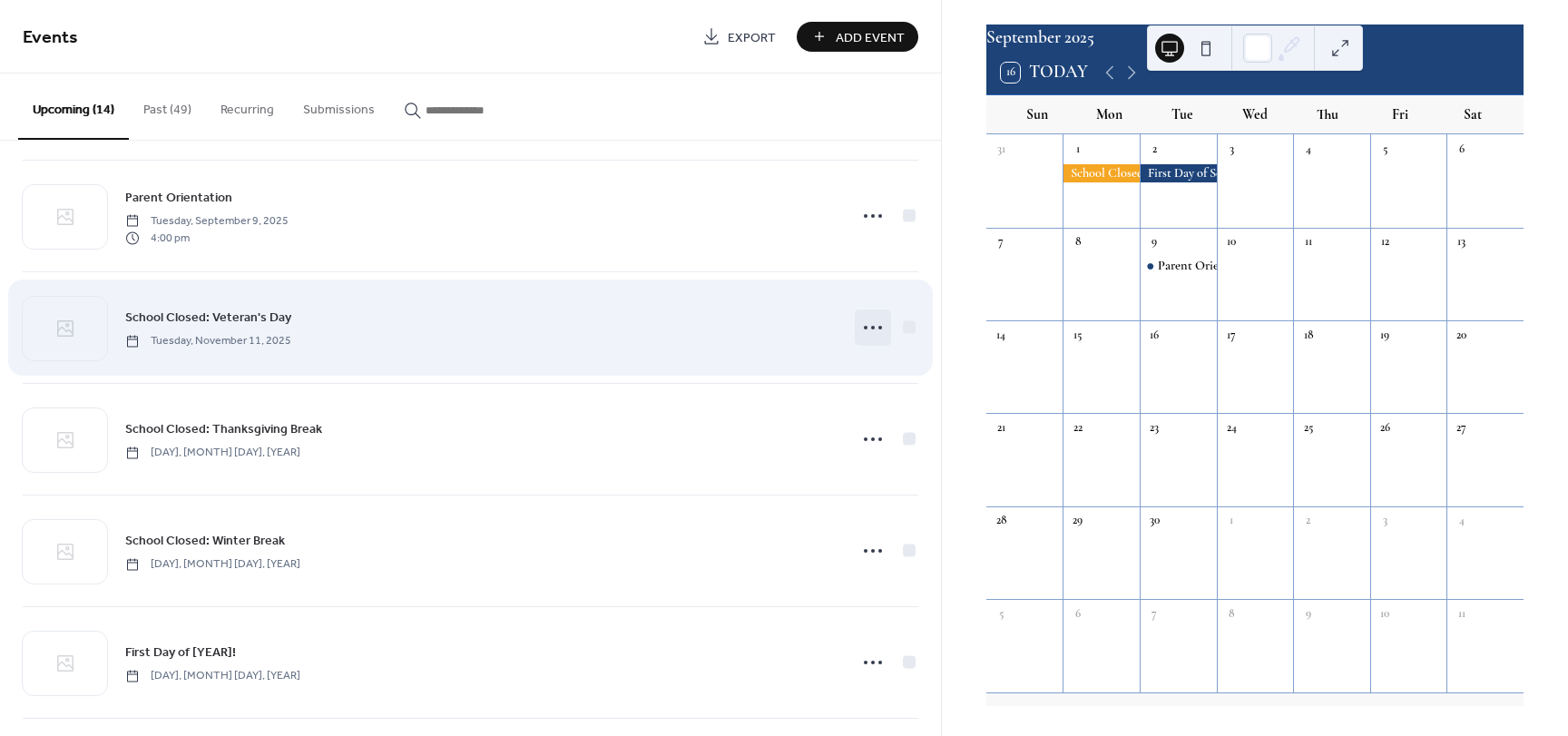 click 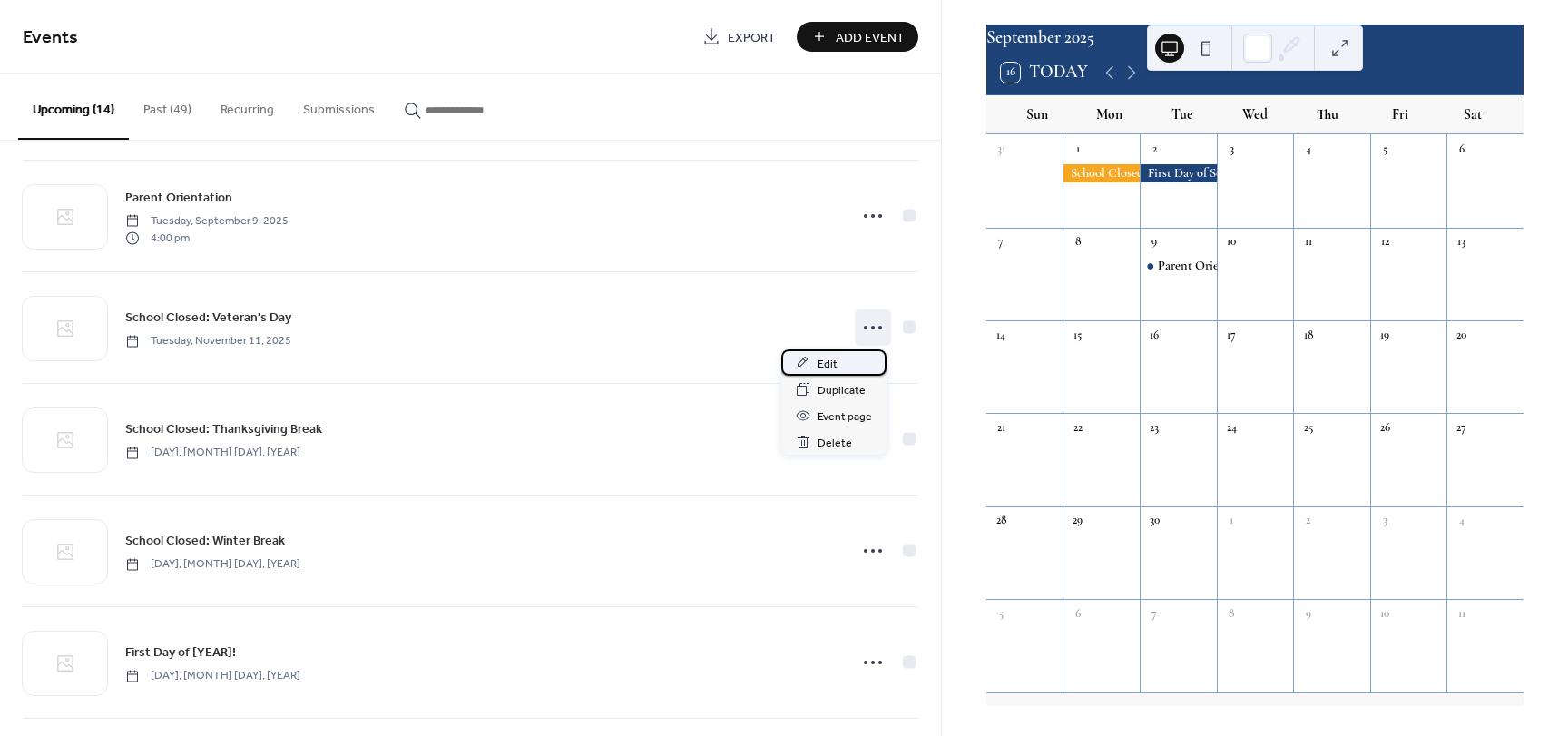 click on "Edit" at bounding box center (834, 362) 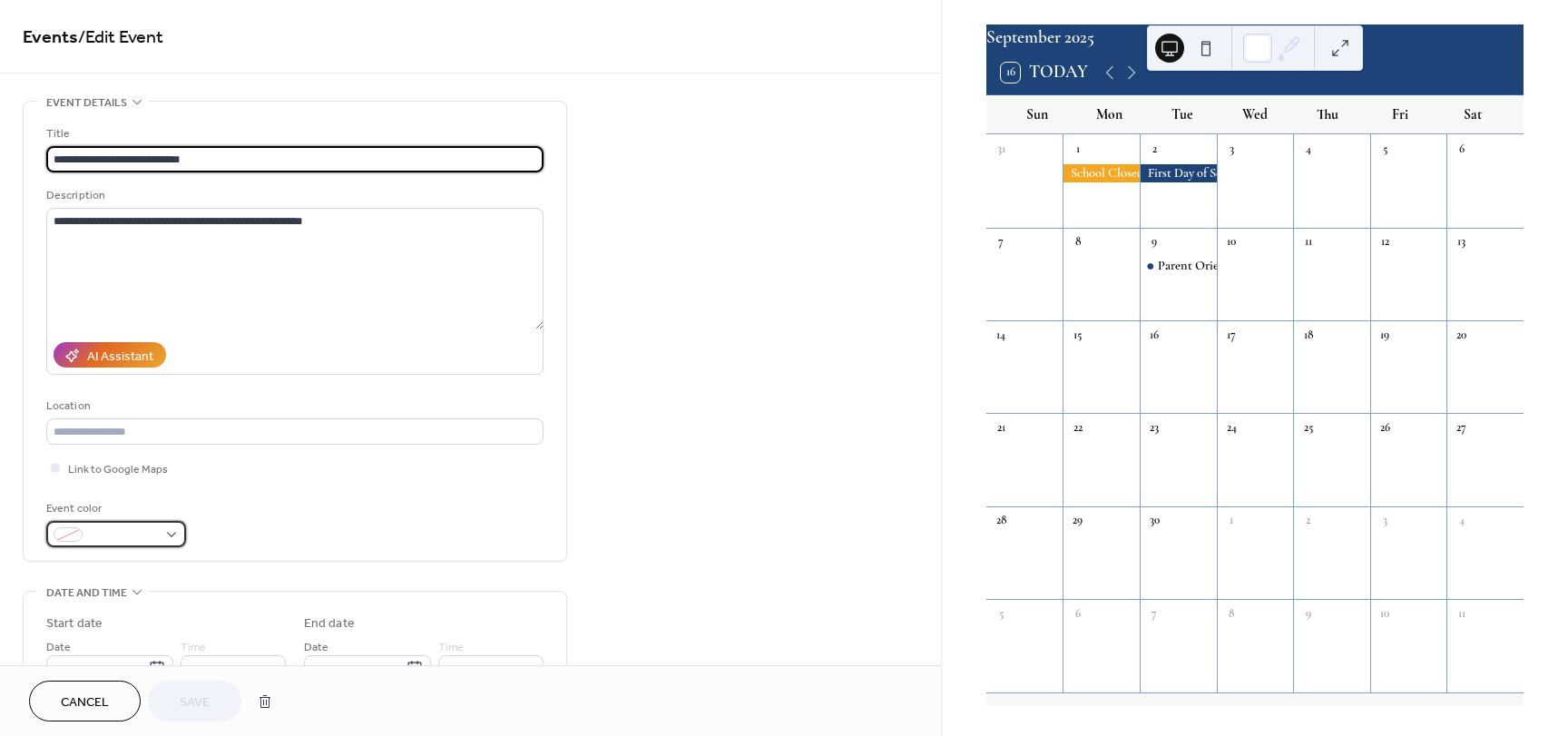 click at bounding box center [123, 535] 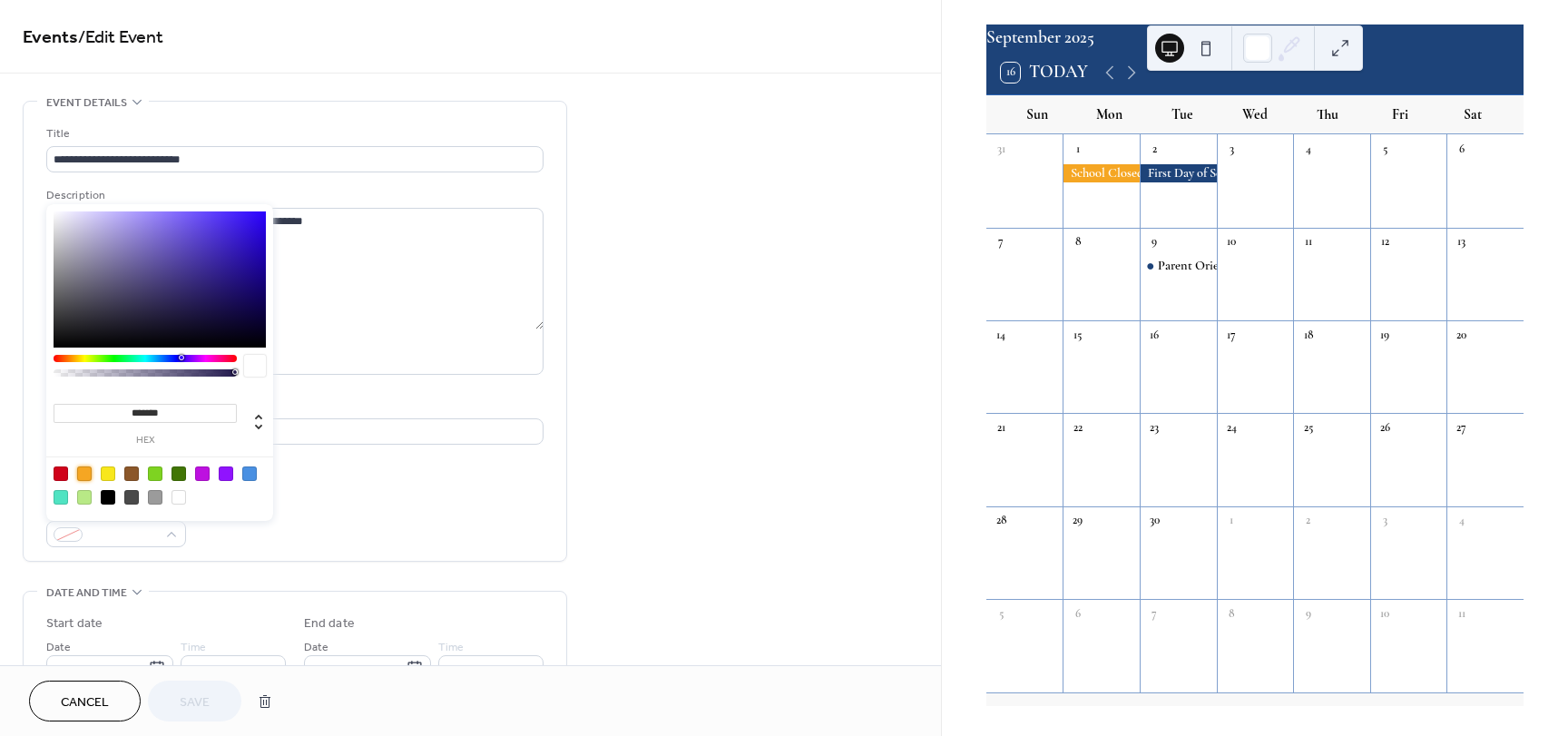 click at bounding box center [84, 474] 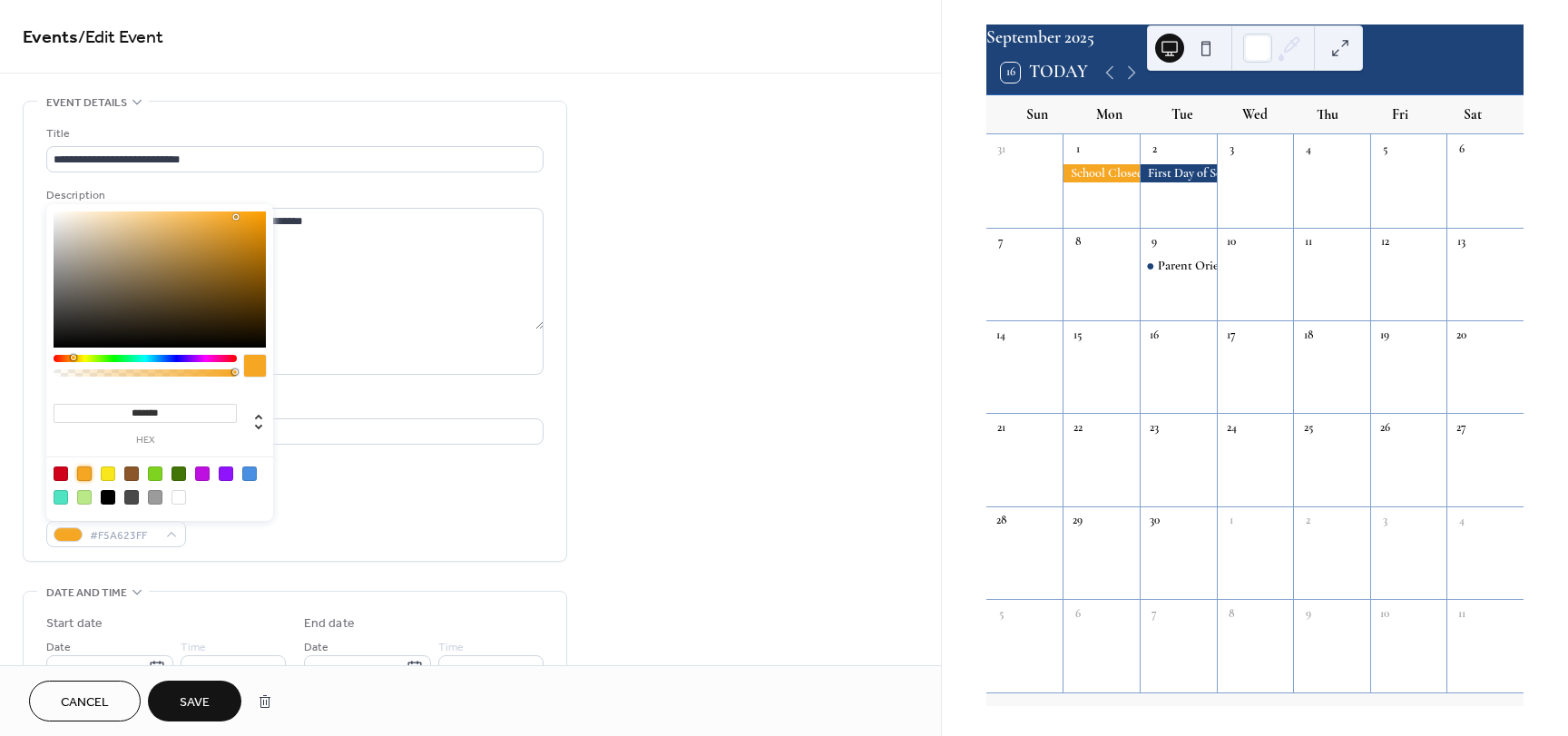 click on "Save" at bounding box center [194, 702] 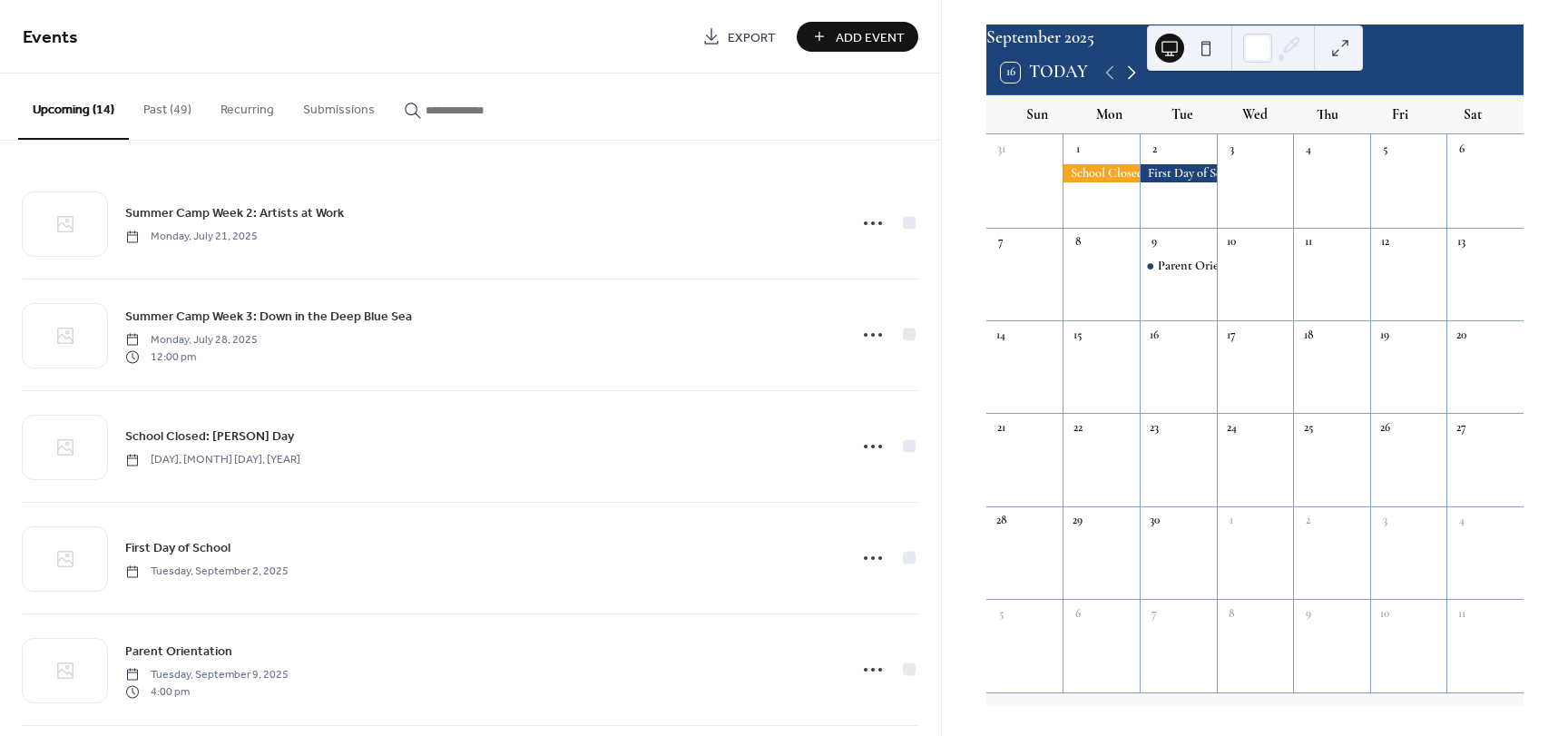 click 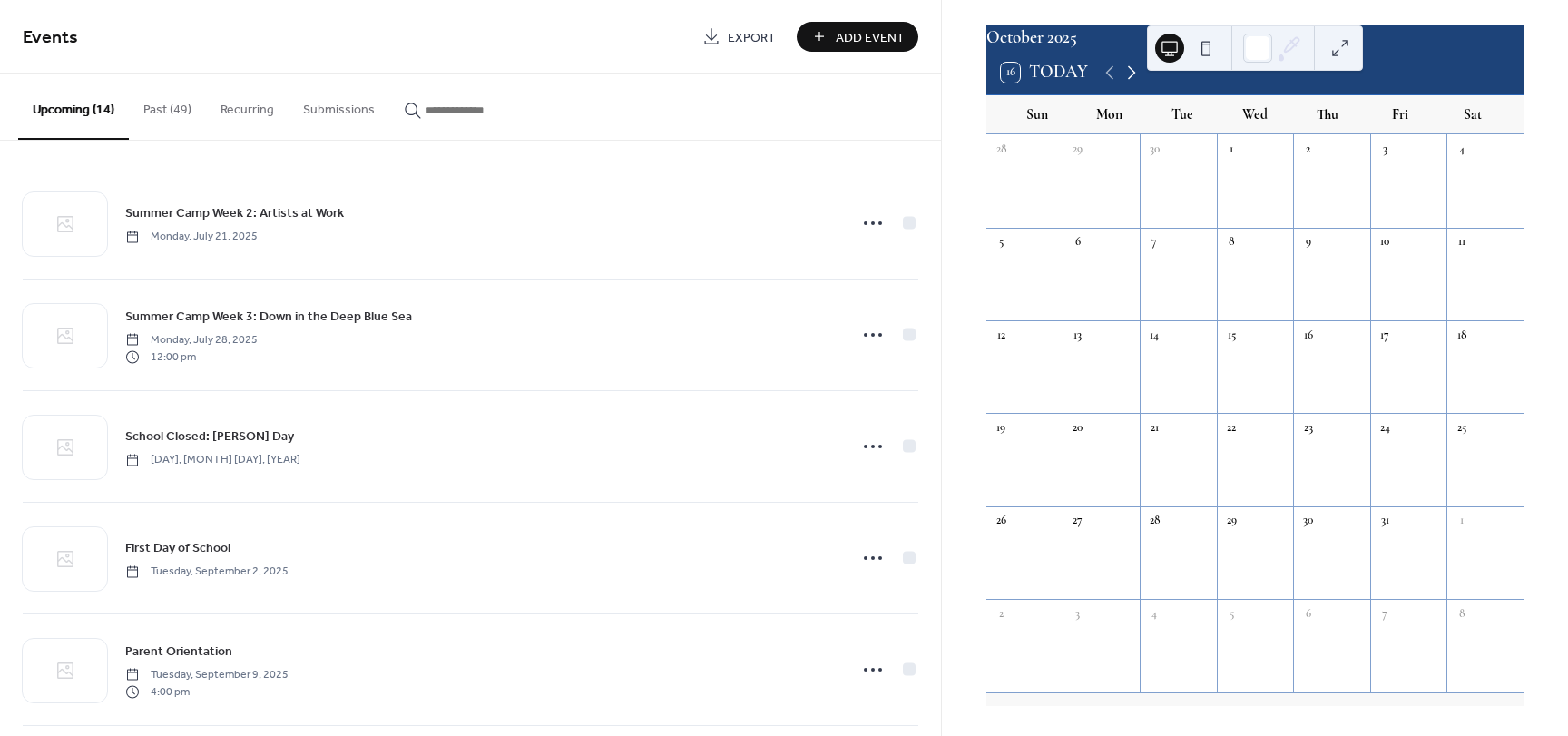 click 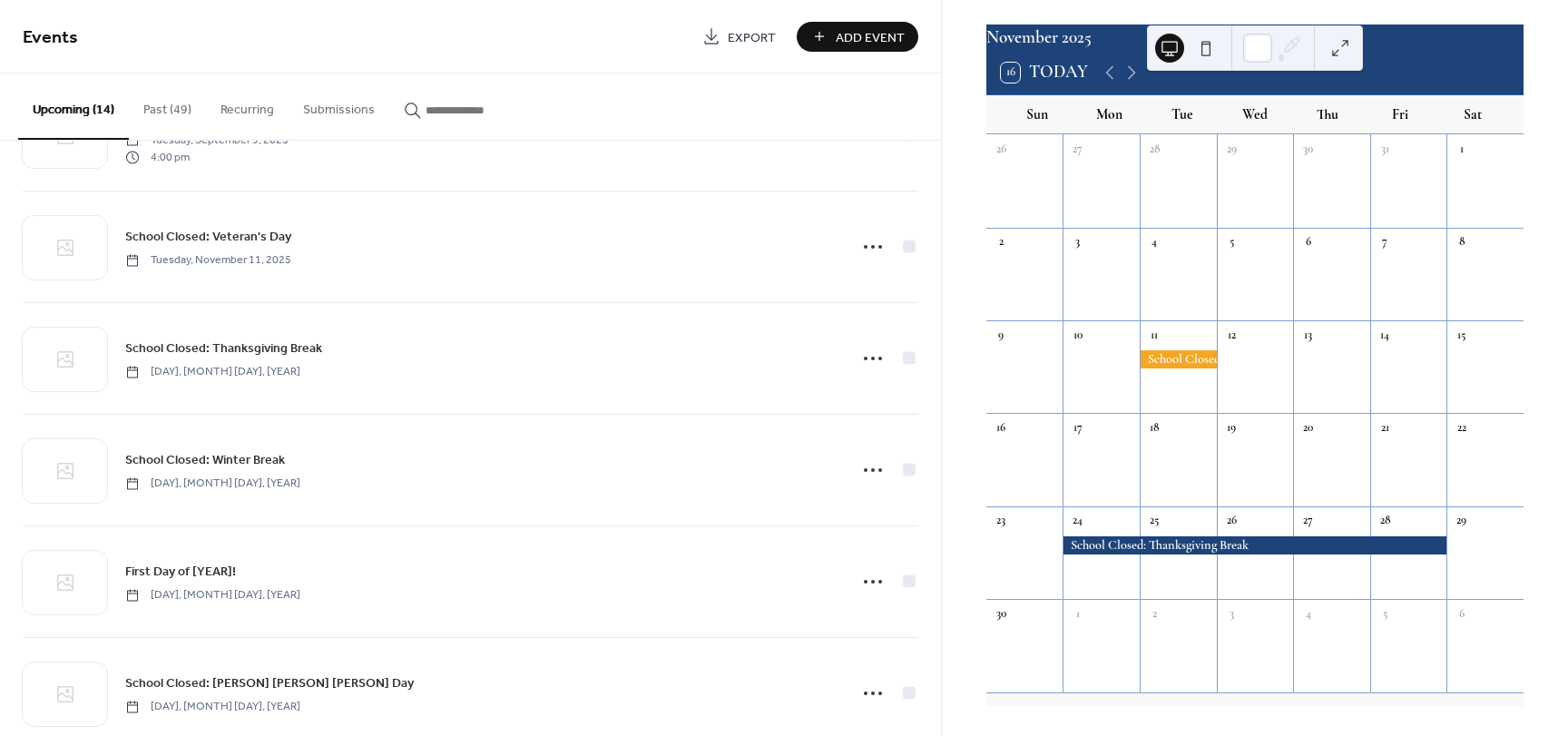 scroll, scrollTop: 545, scrollLeft: 0, axis: vertical 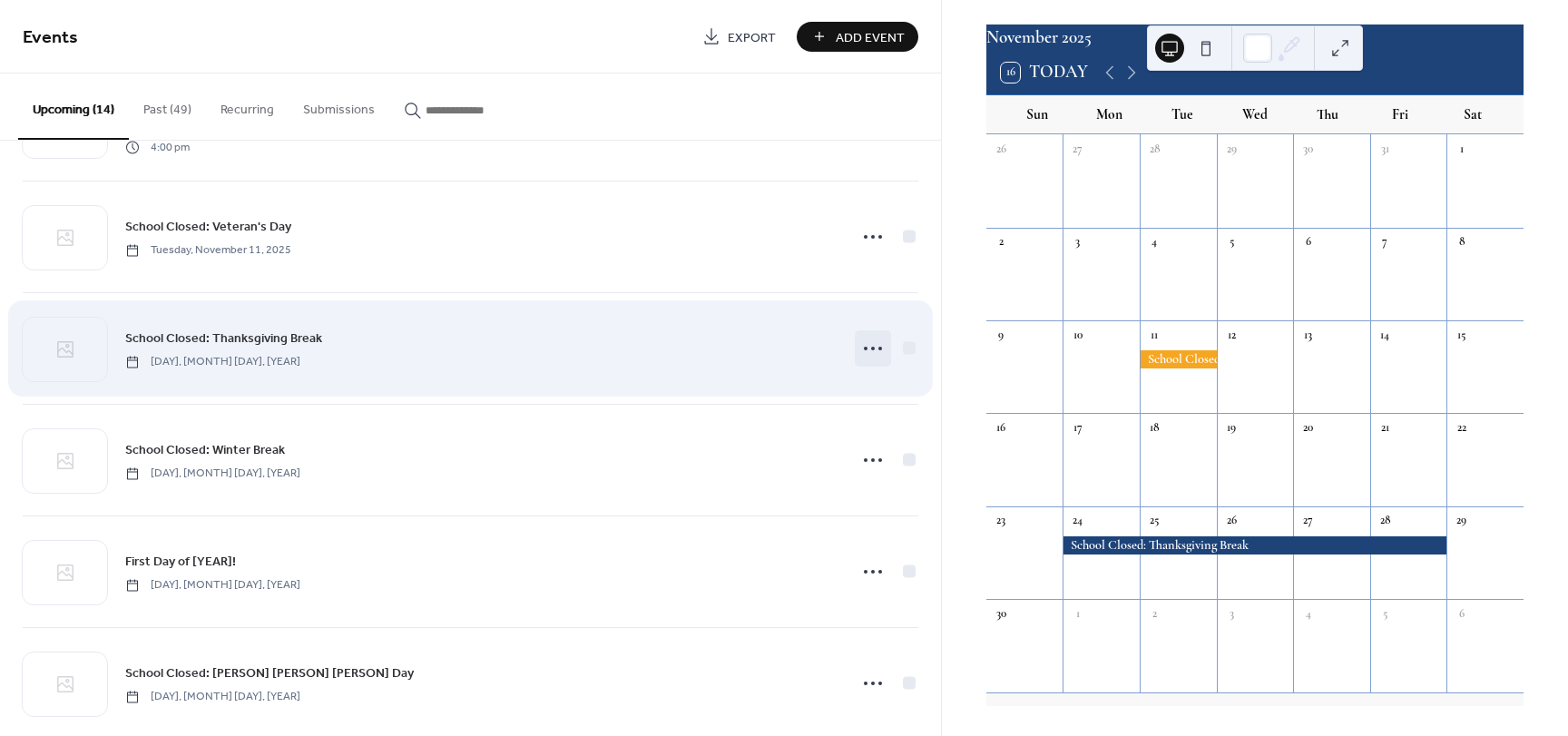 click 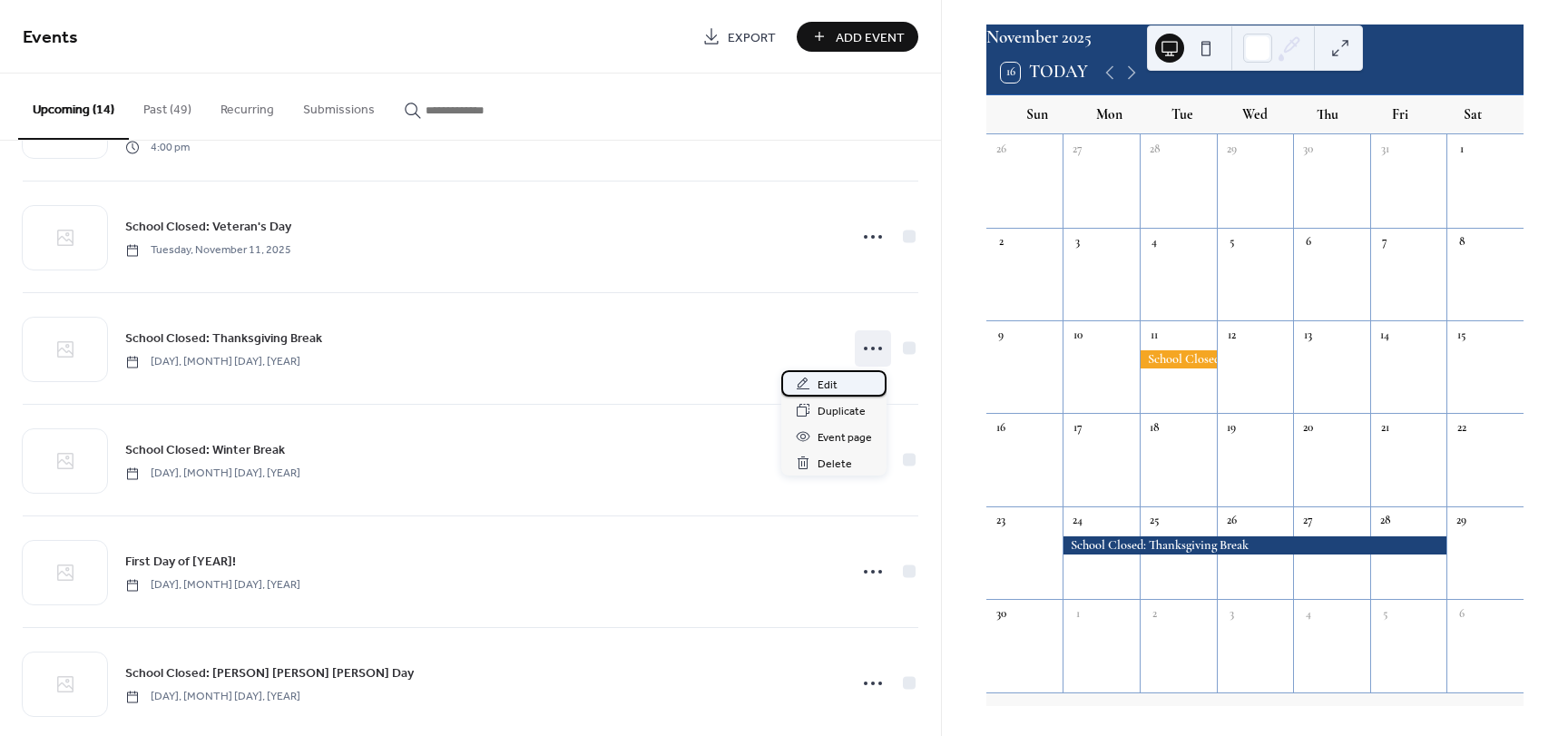 click on "Edit" at bounding box center [828, 385] 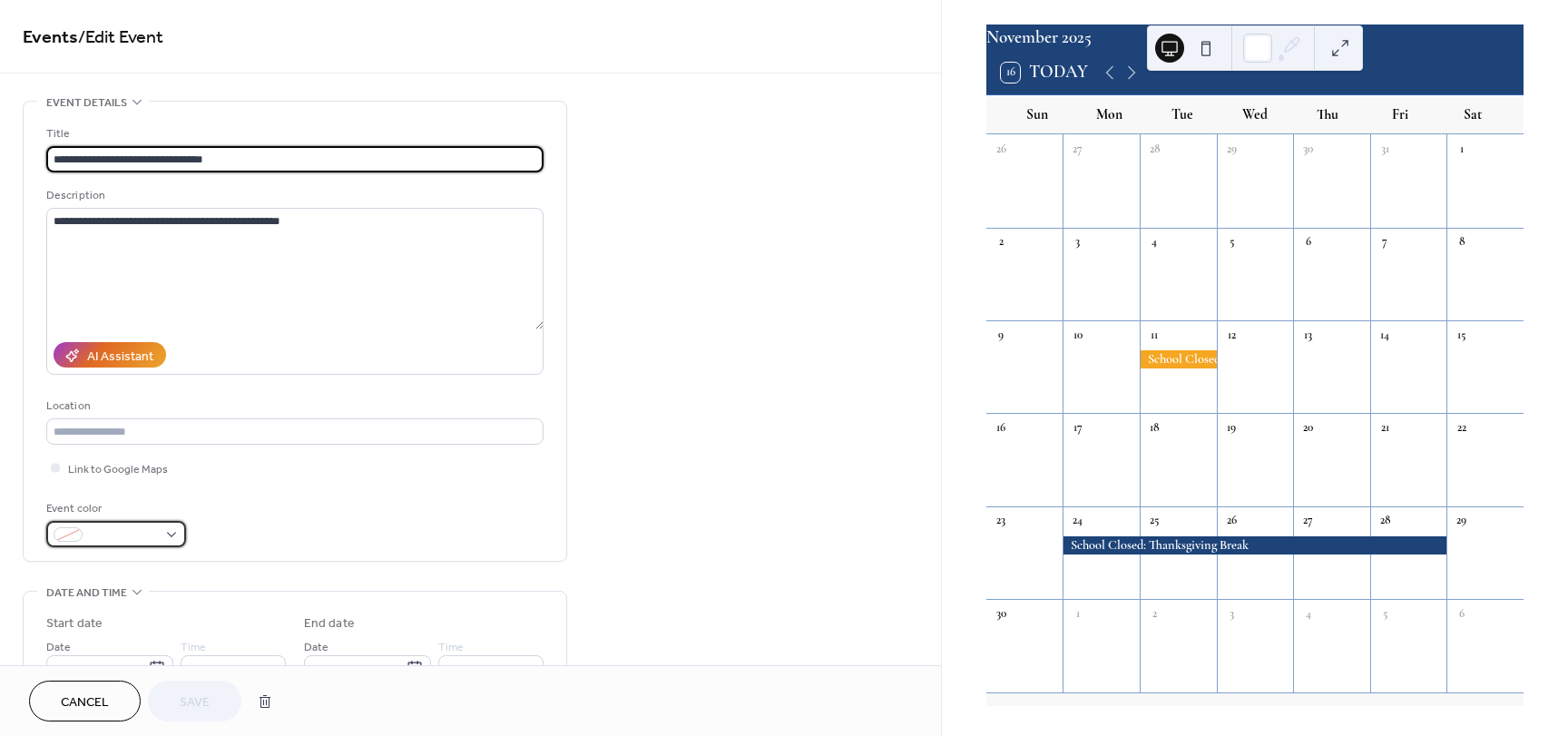 click at bounding box center (116, 534) 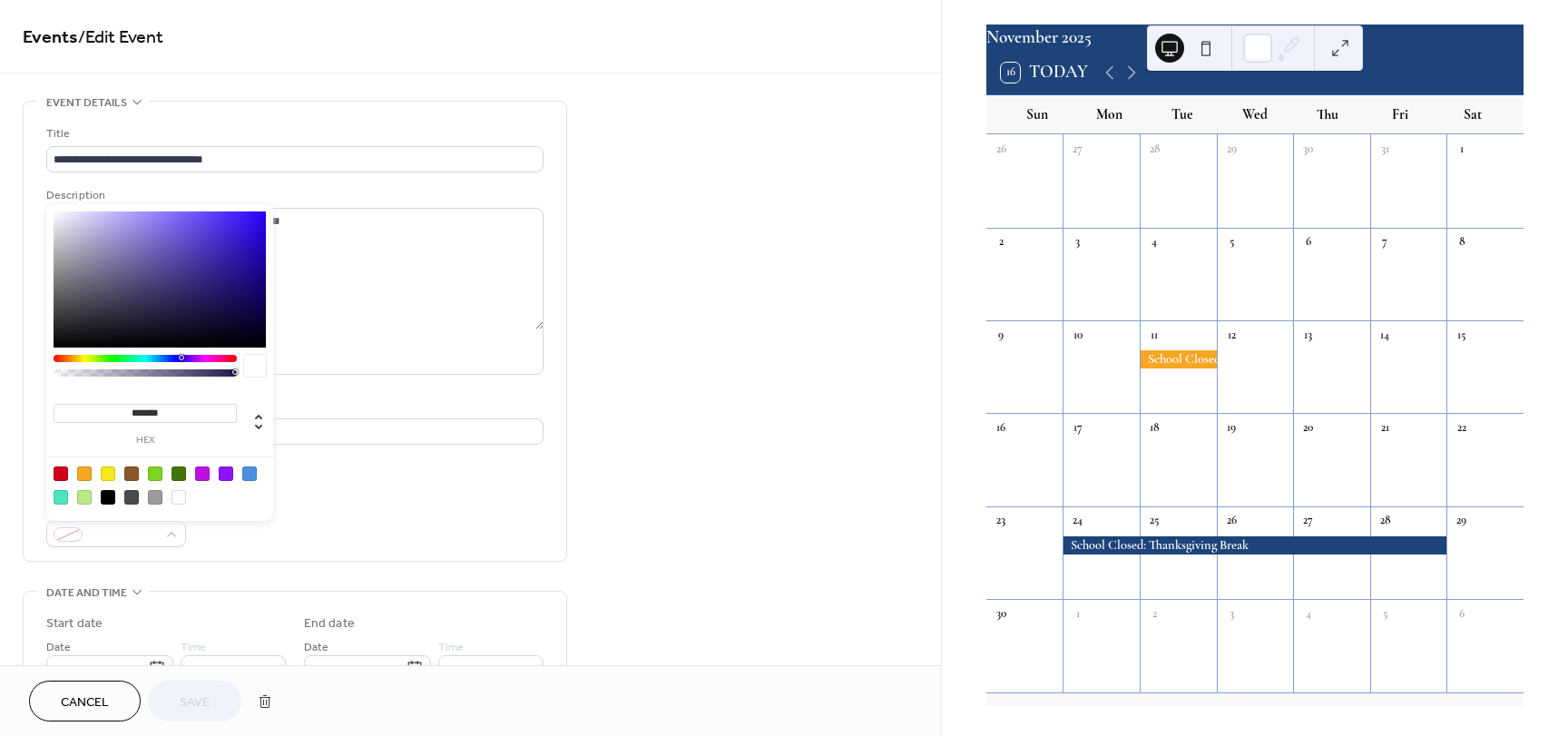 click at bounding box center [84, 474] 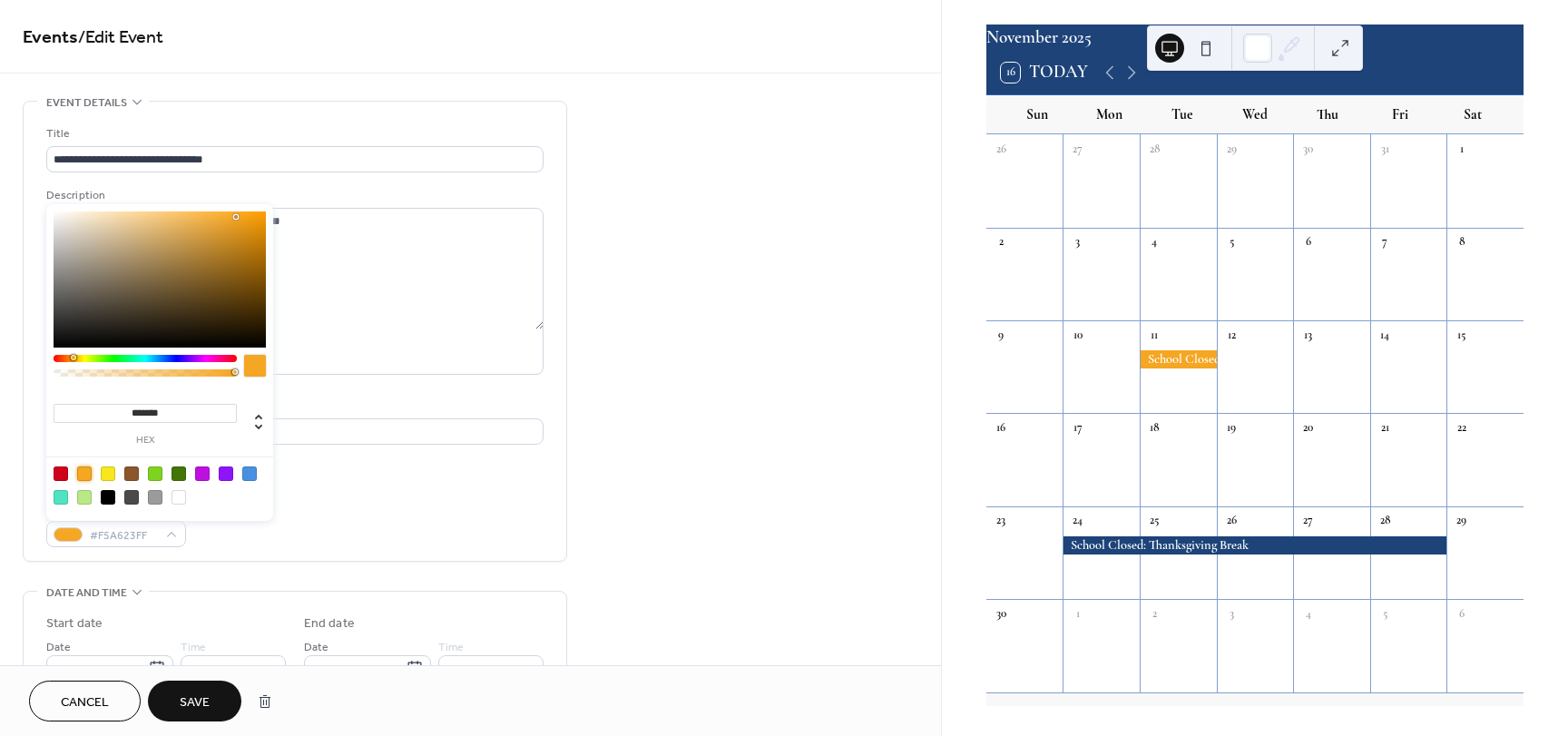 click on "Save" at bounding box center [194, 702] 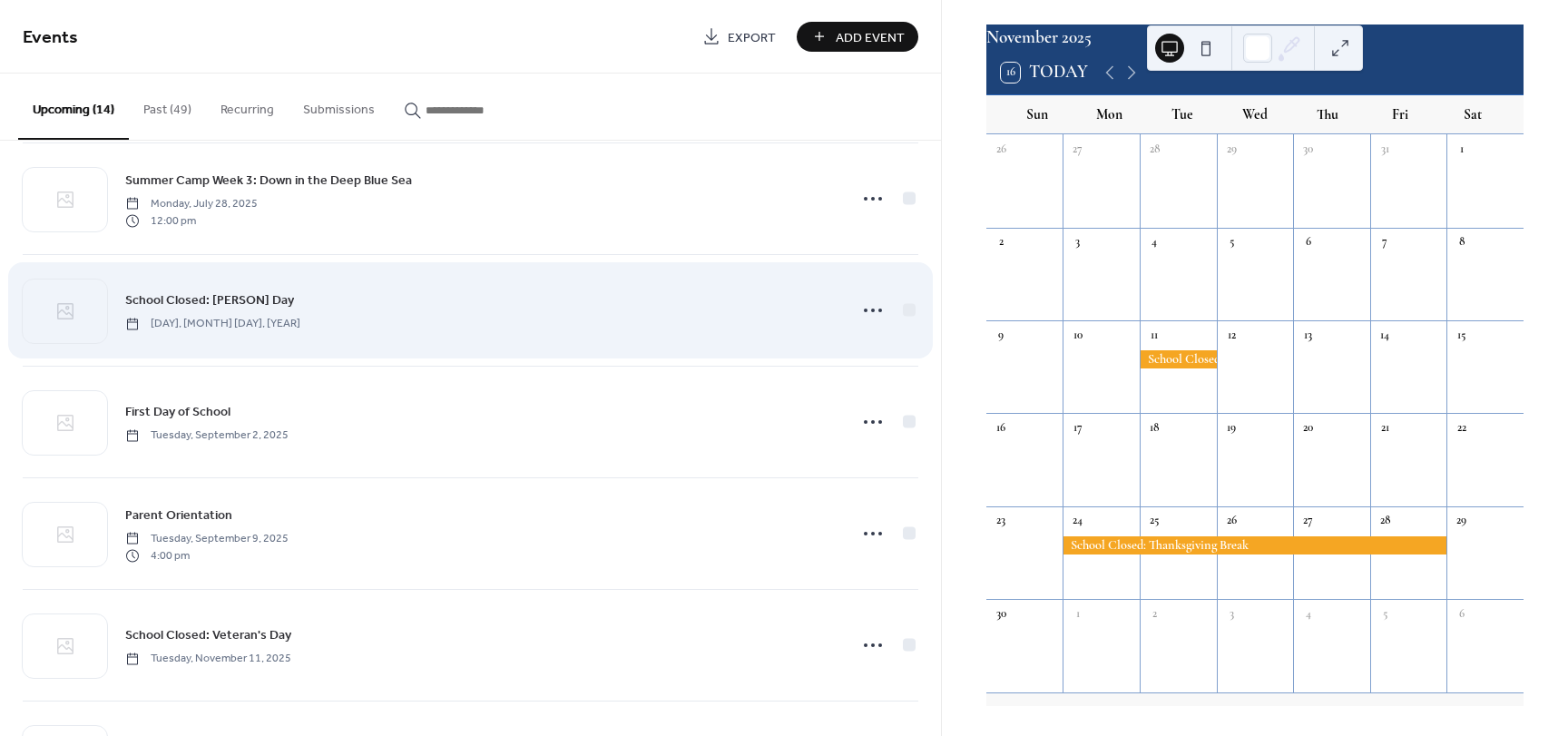 scroll, scrollTop: 182, scrollLeft: 0, axis: vertical 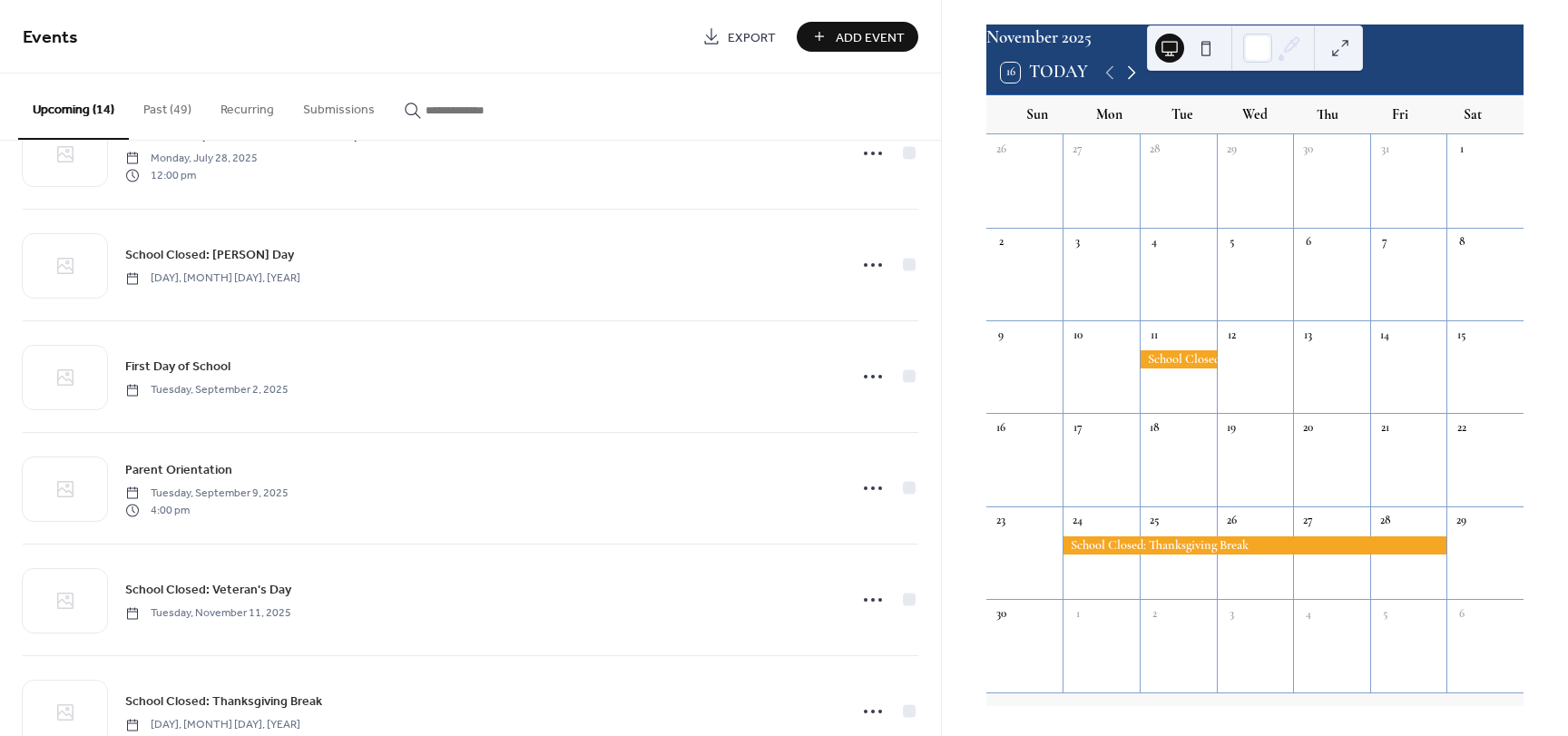 click 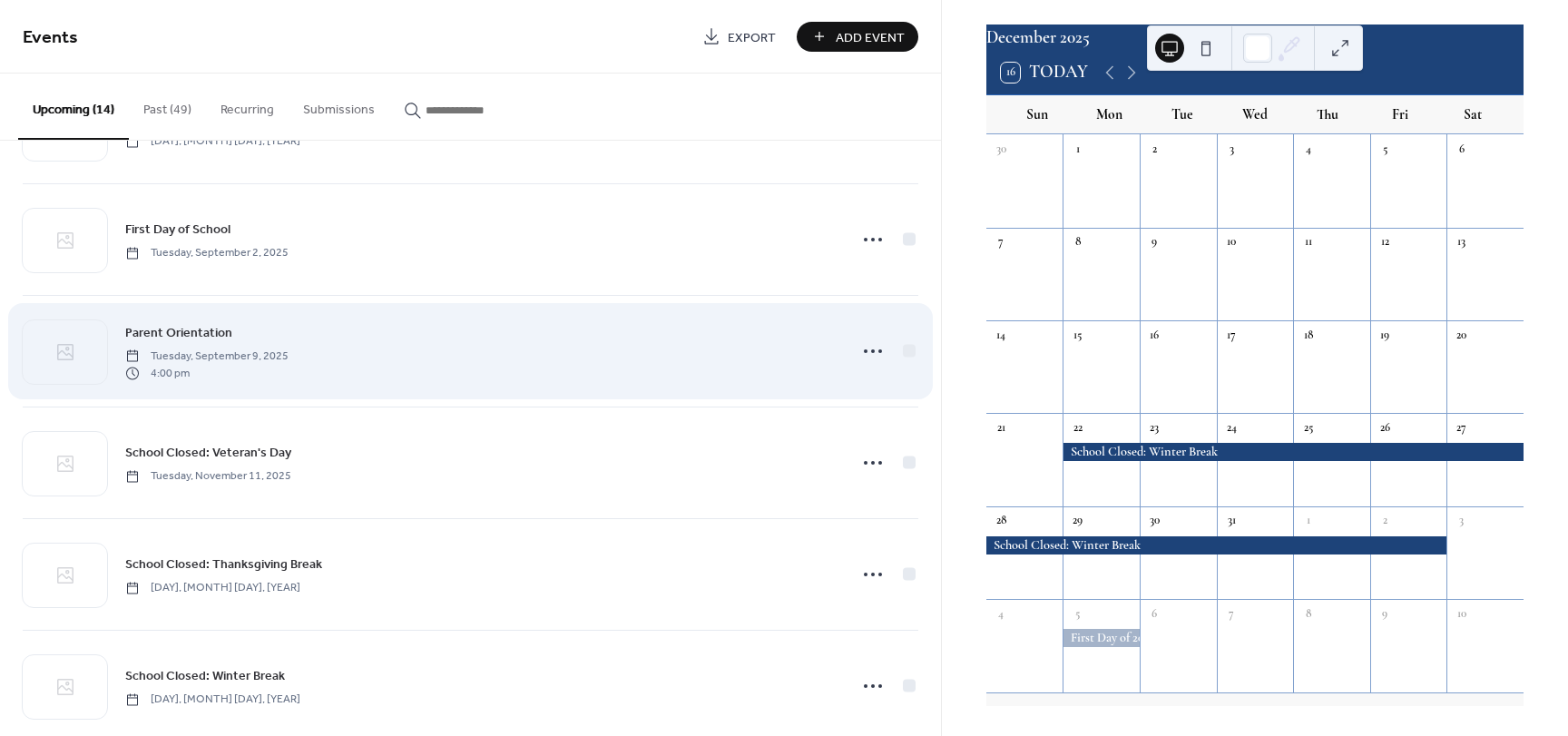 scroll, scrollTop: 363, scrollLeft: 0, axis: vertical 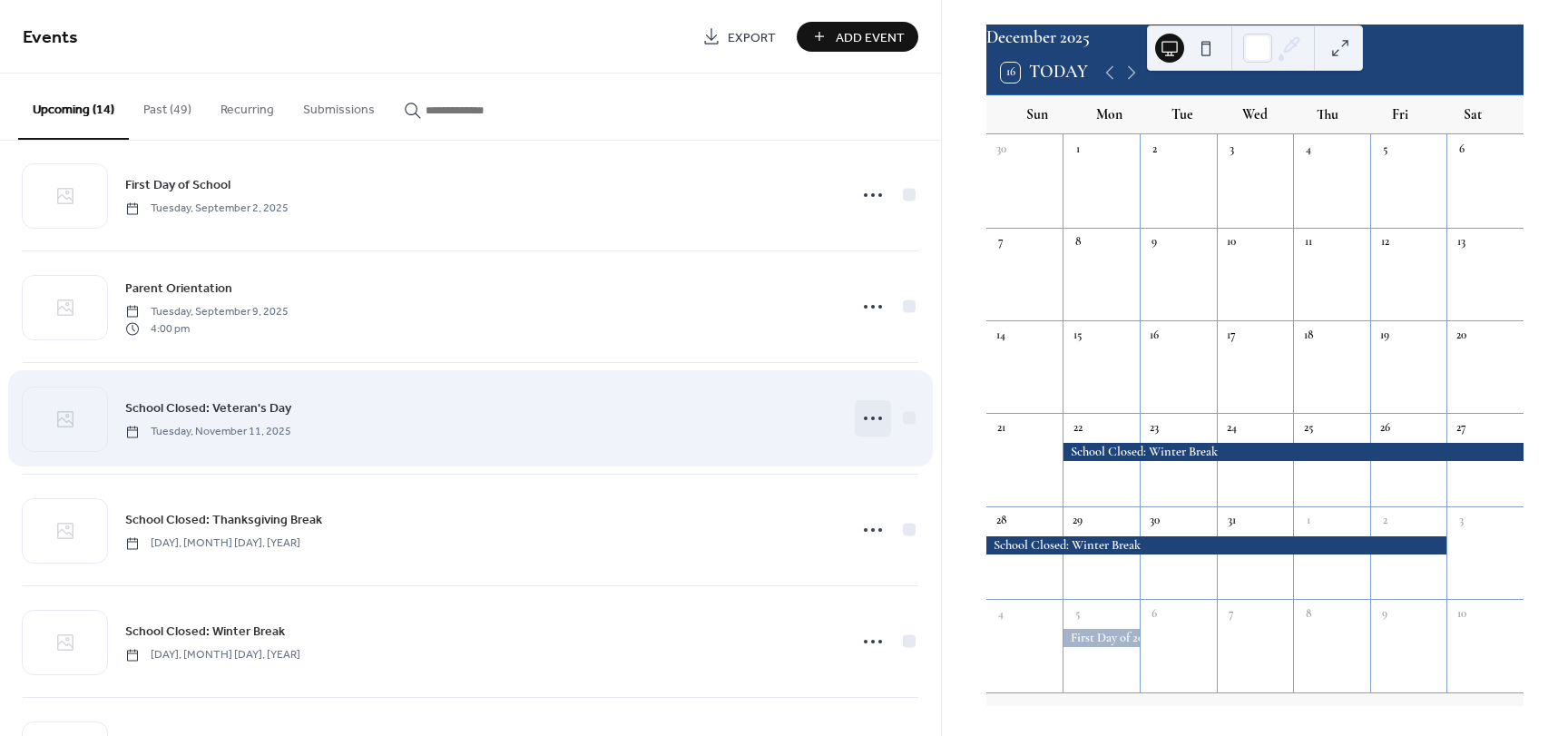 click 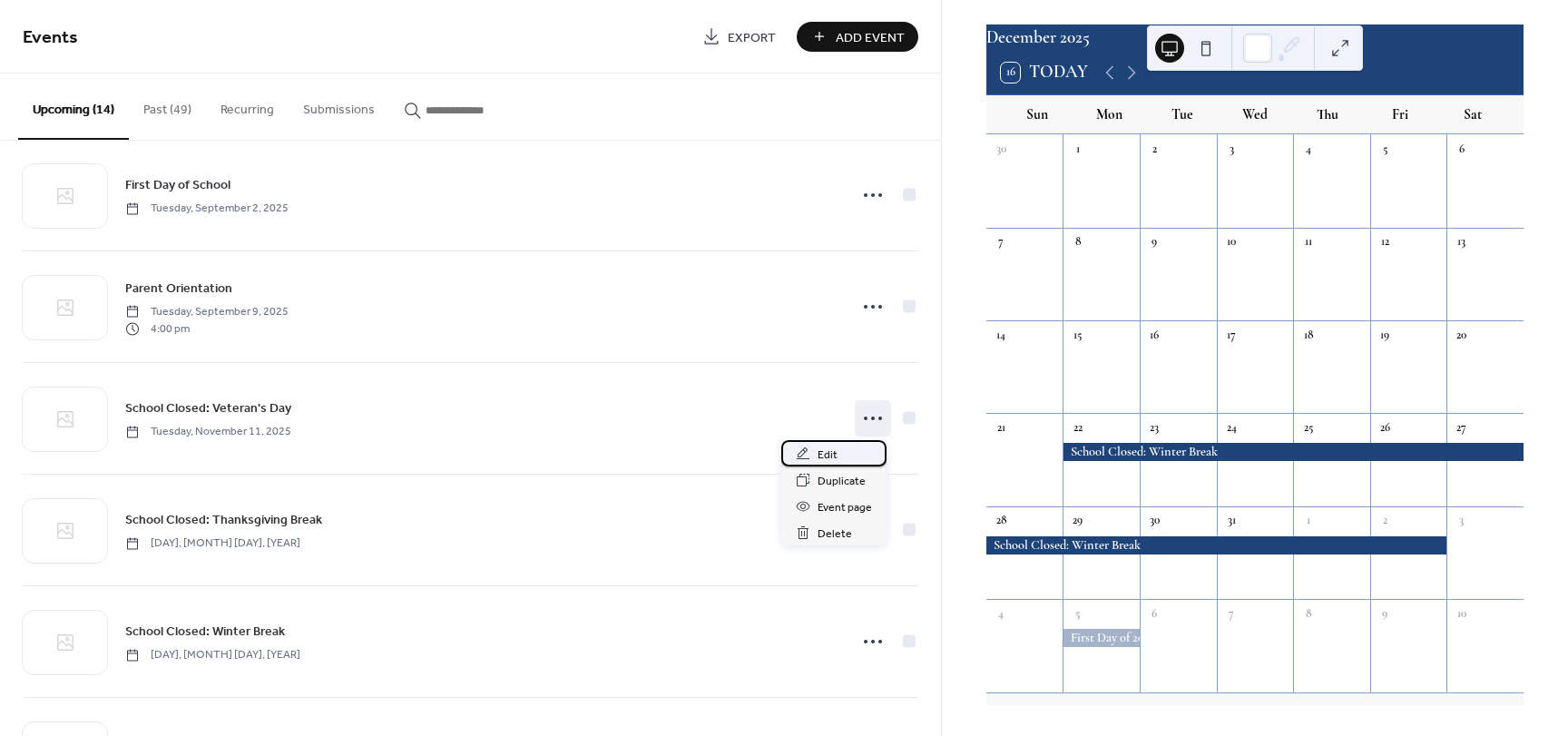 click on "Edit" at bounding box center [834, 453] 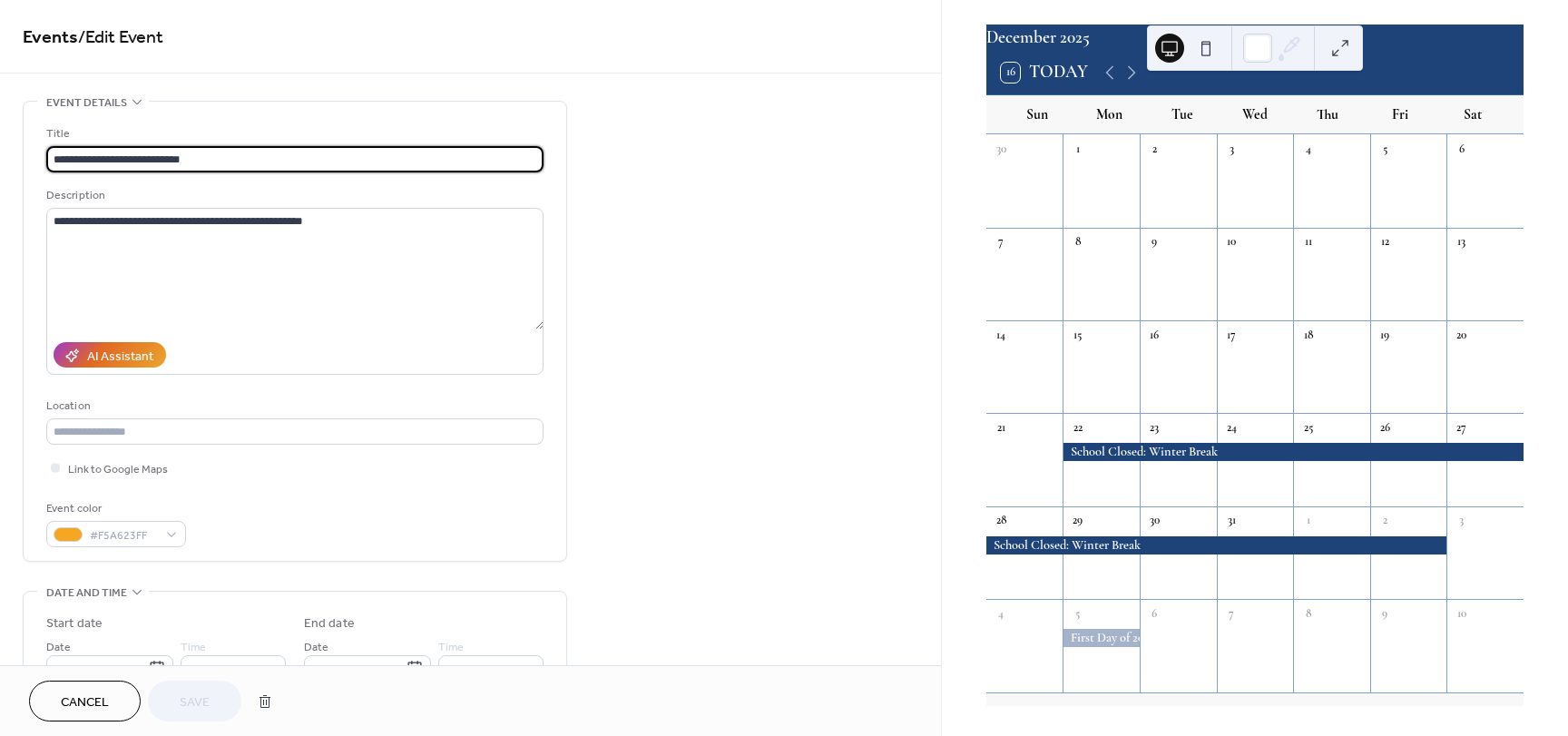 click on "Cancel" at bounding box center (84, 701) 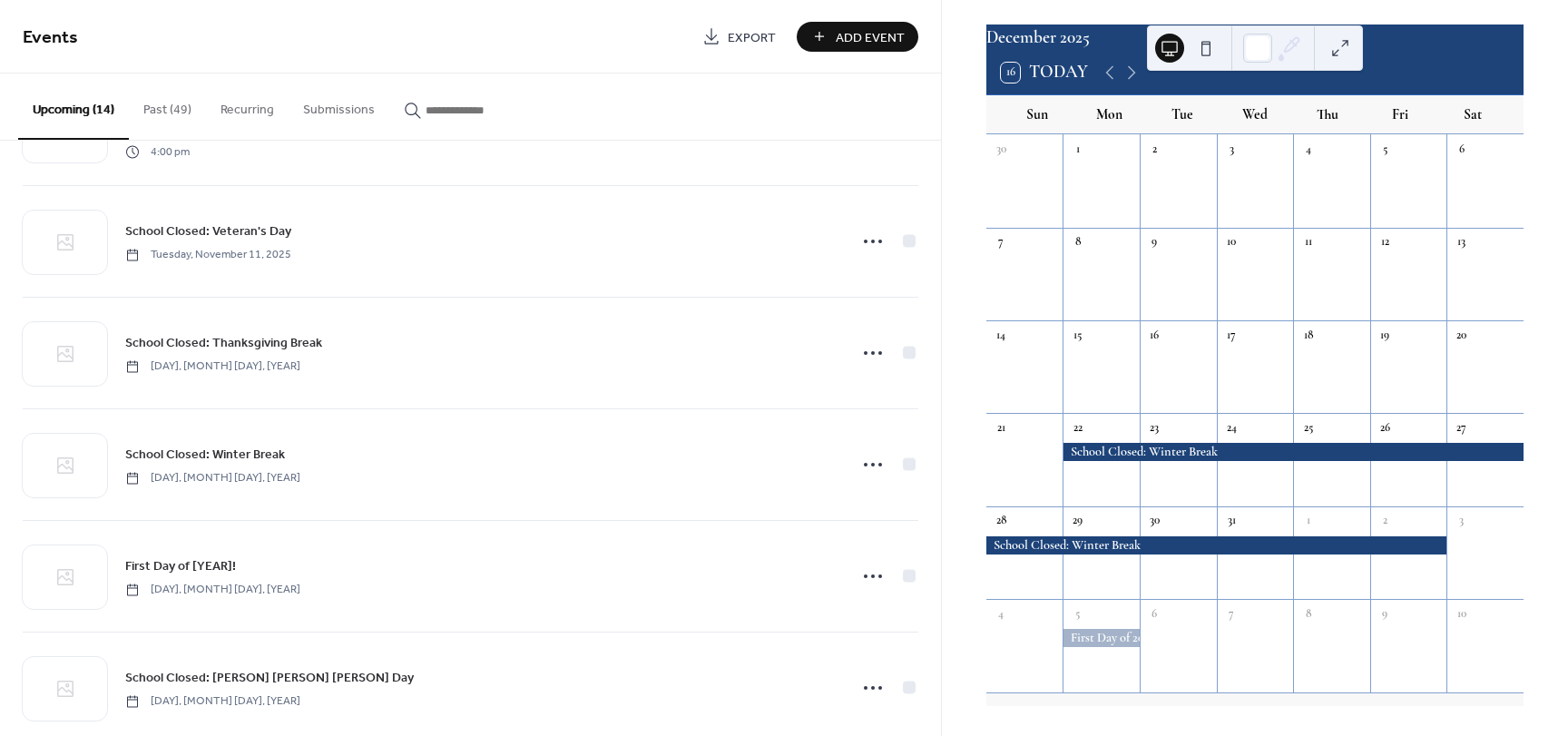 scroll, scrollTop: 545, scrollLeft: 0, axis: vertical 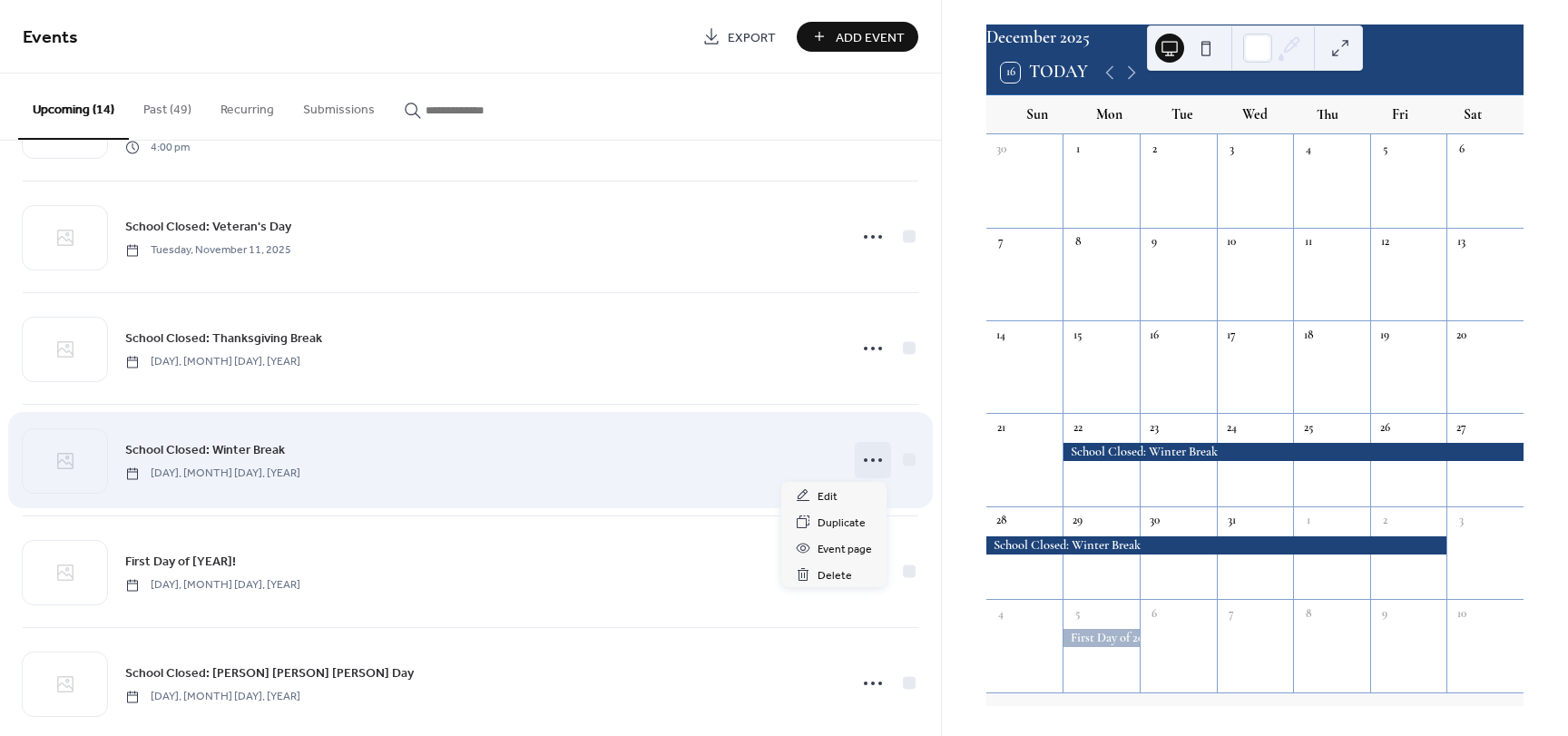 click 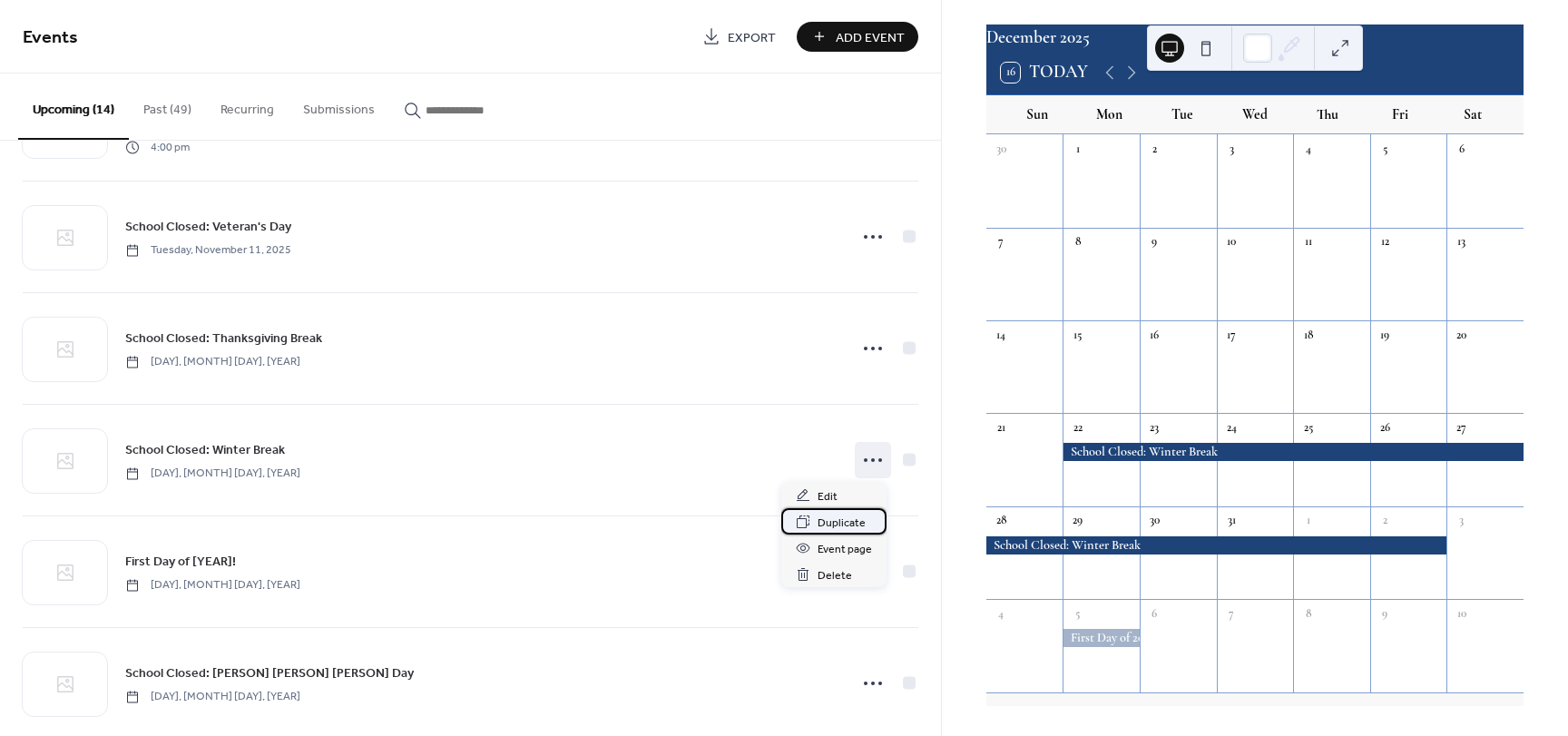 click on "Duplicate" at bounding box center [834, 521] 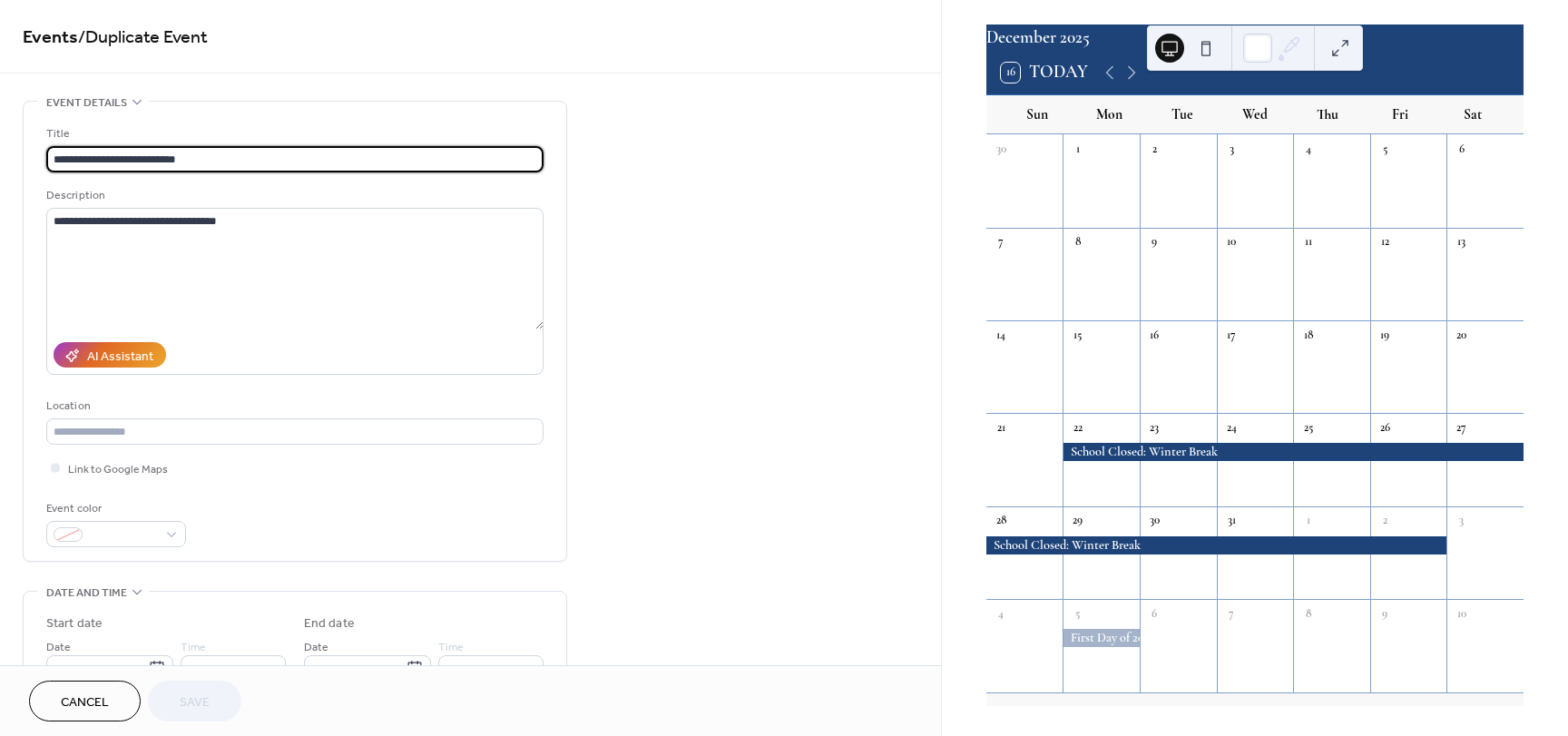 click on "Cancel" at bounding box center [84, 702] 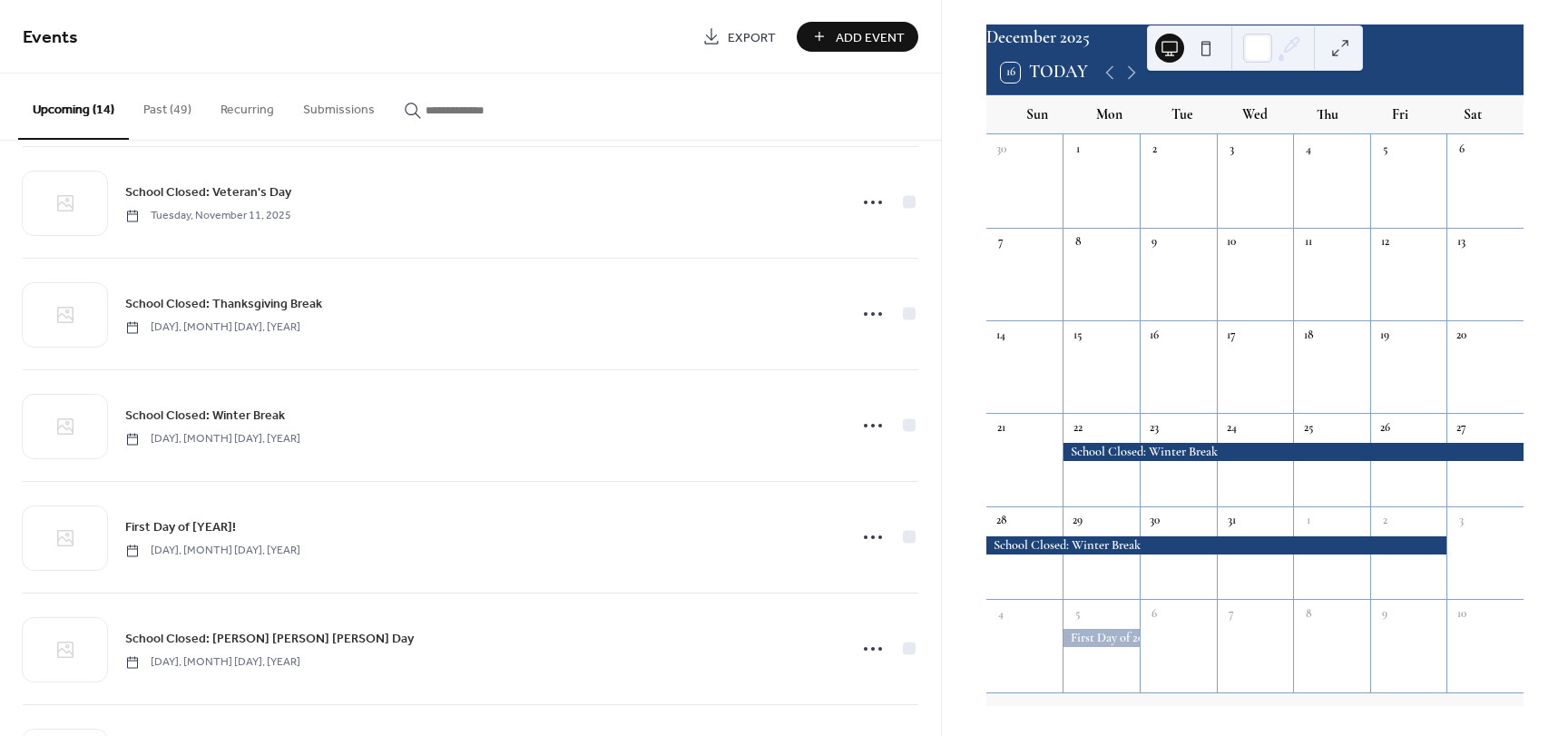 scroll, scrollTop: 635, scrollLeft: 0, axis: vertical 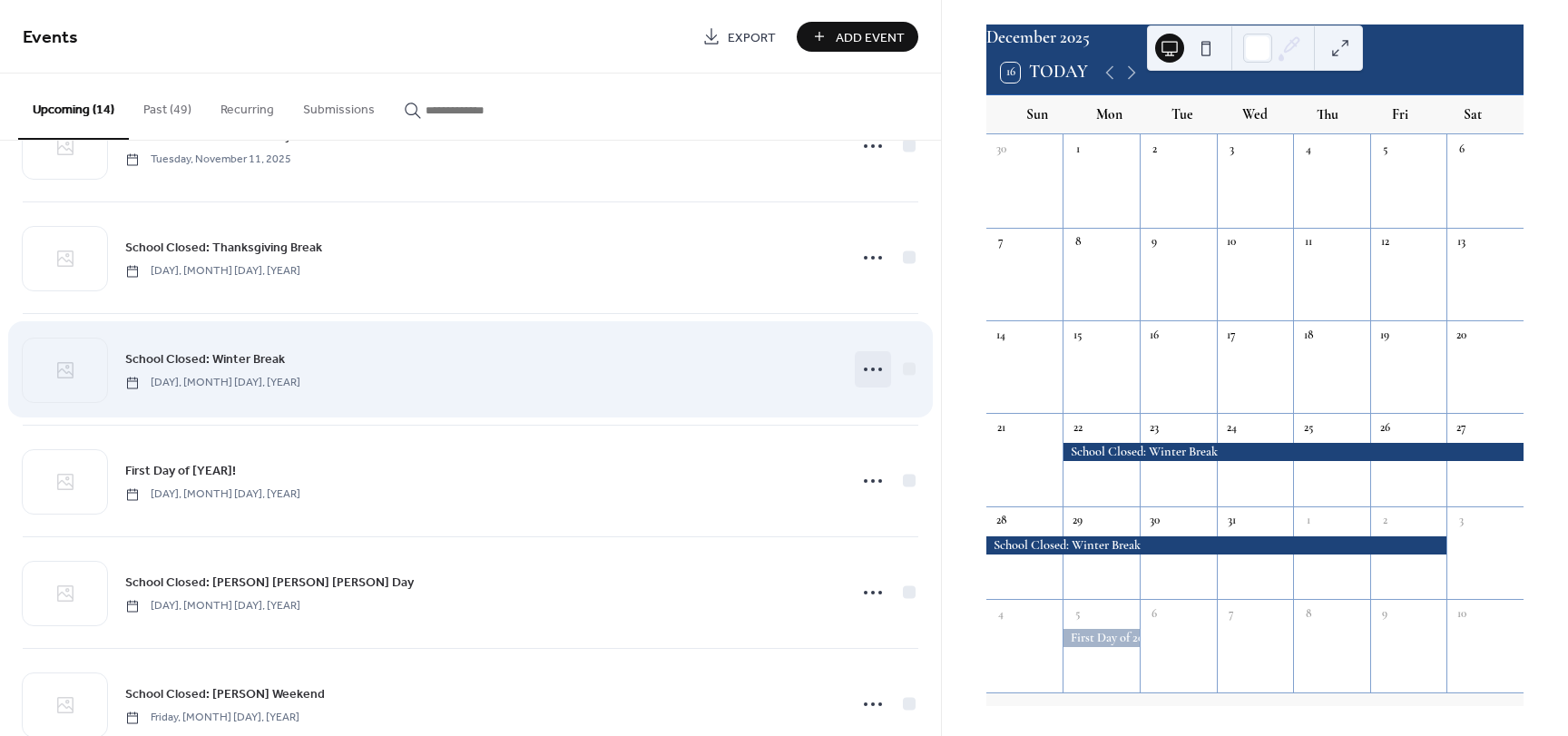 click 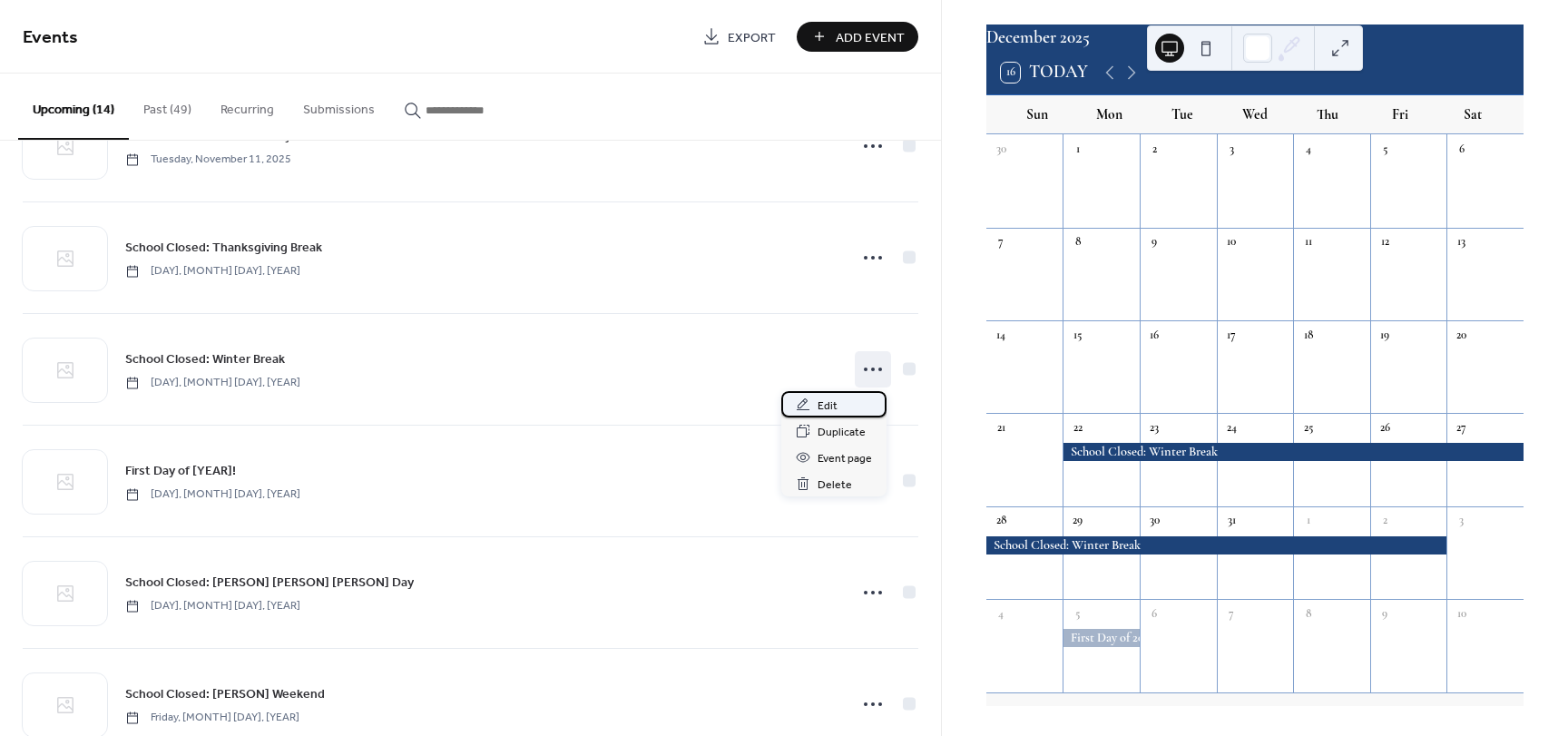 click on "Edit" at bounding box center [834, 404] 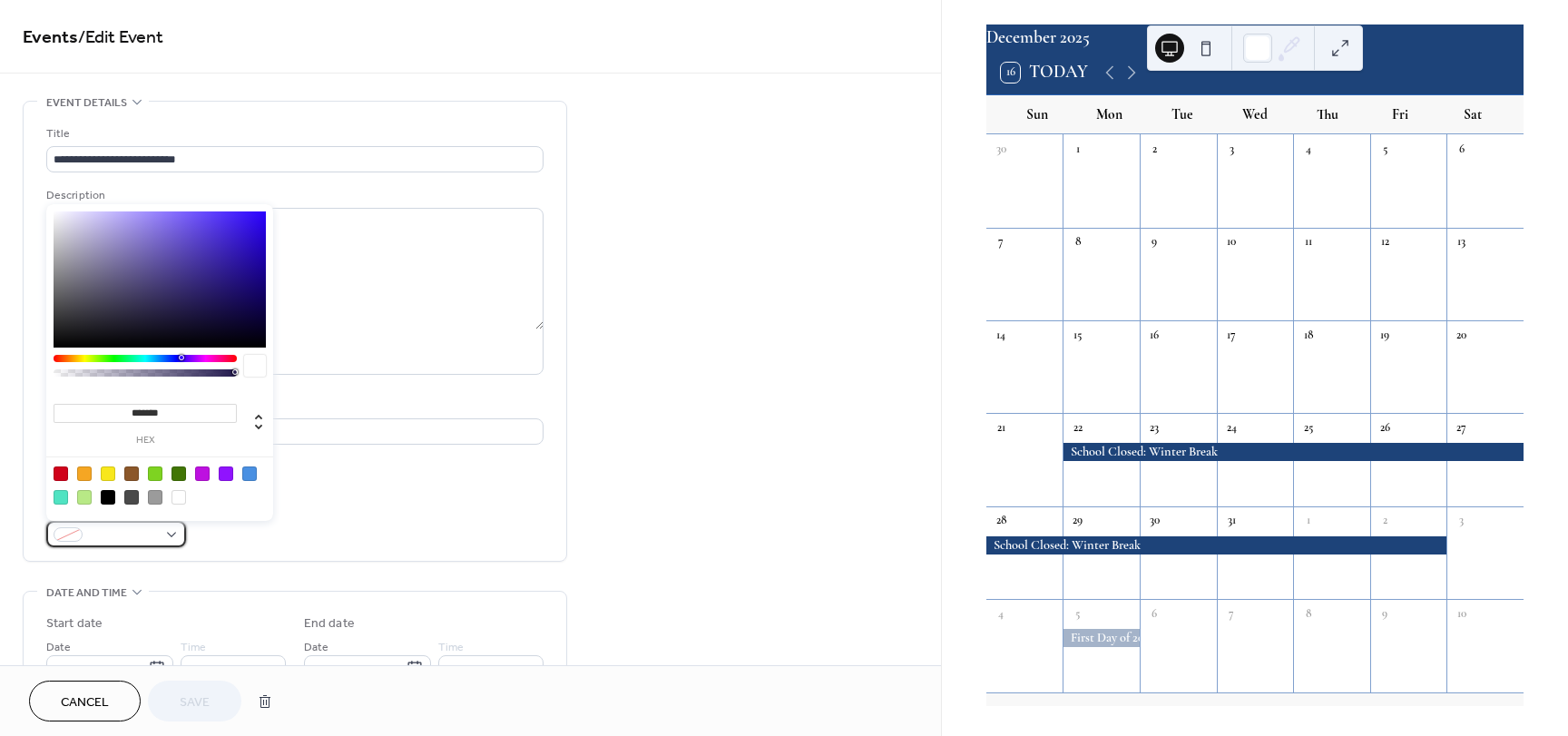 click at bounding box center (123, 535) 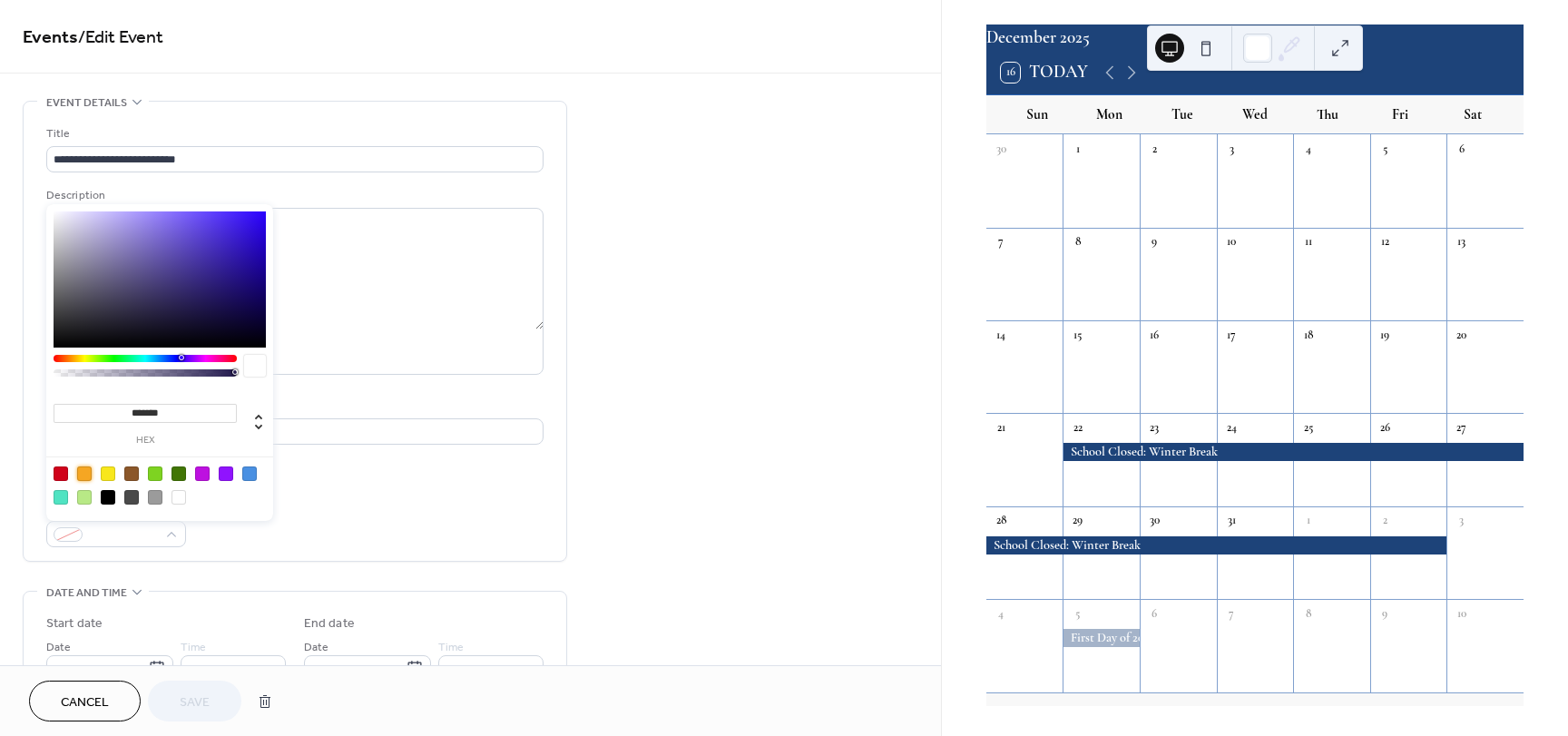 click at bounding box center (84, 474) 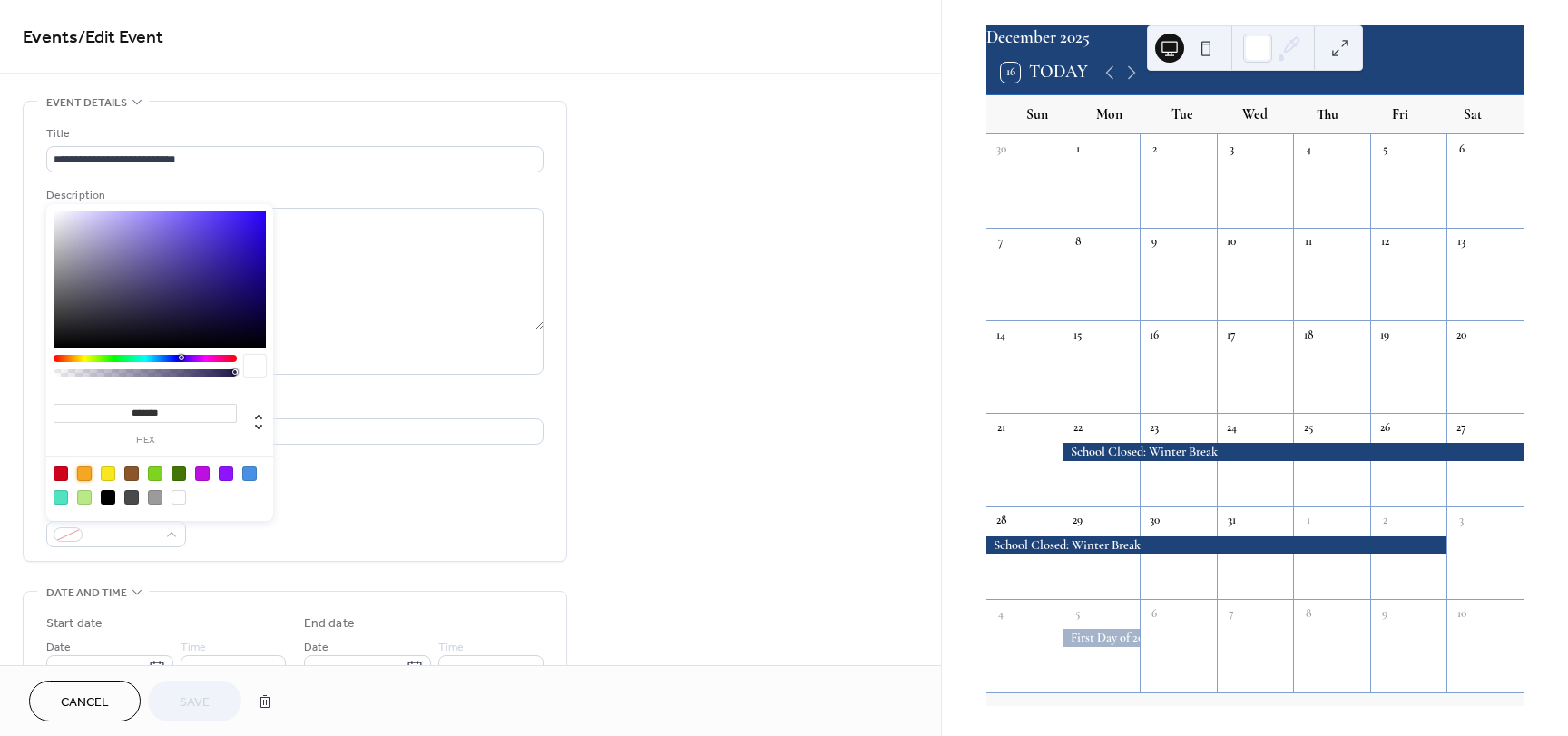 type on "*******" 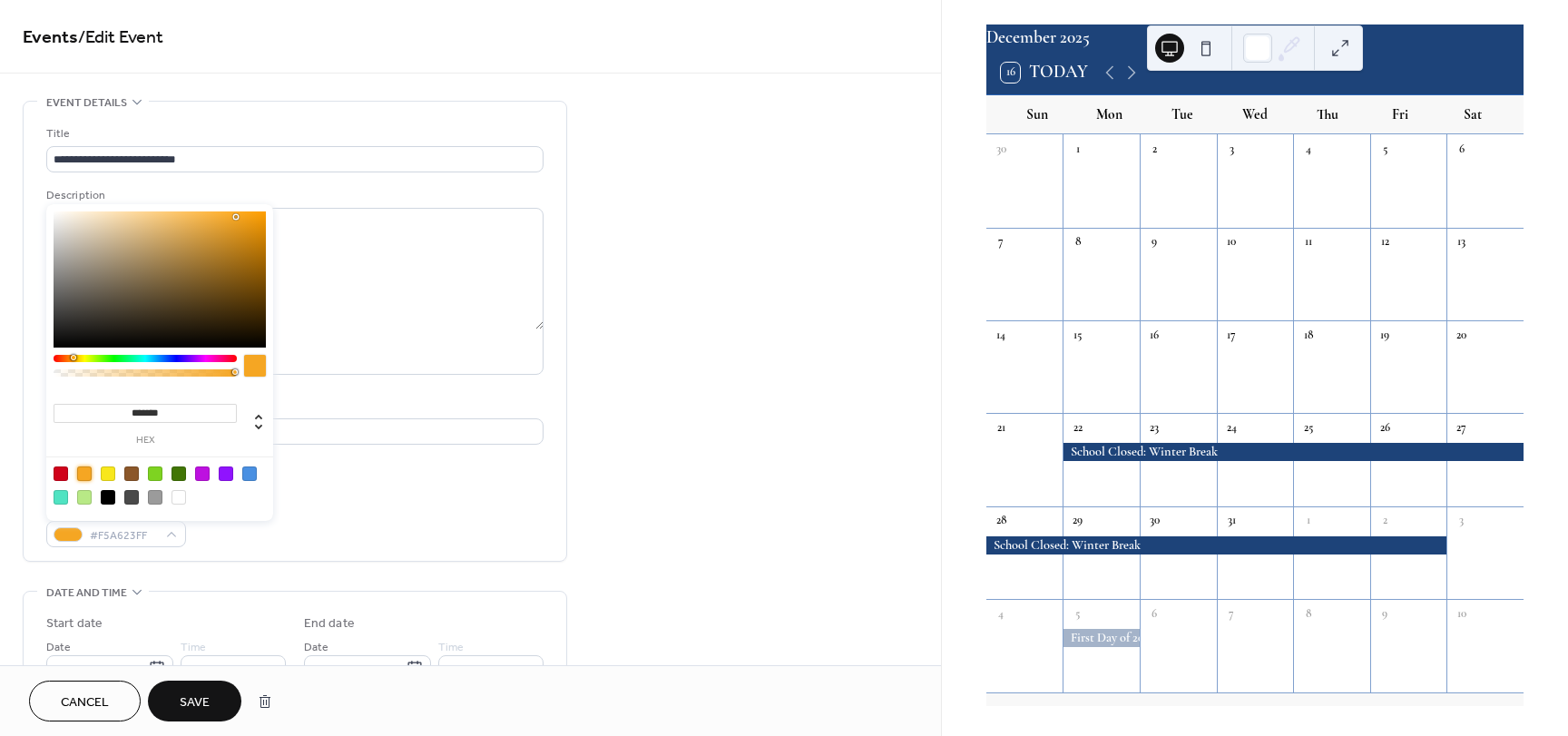 click on "Save" at bounding box center [194, 701] 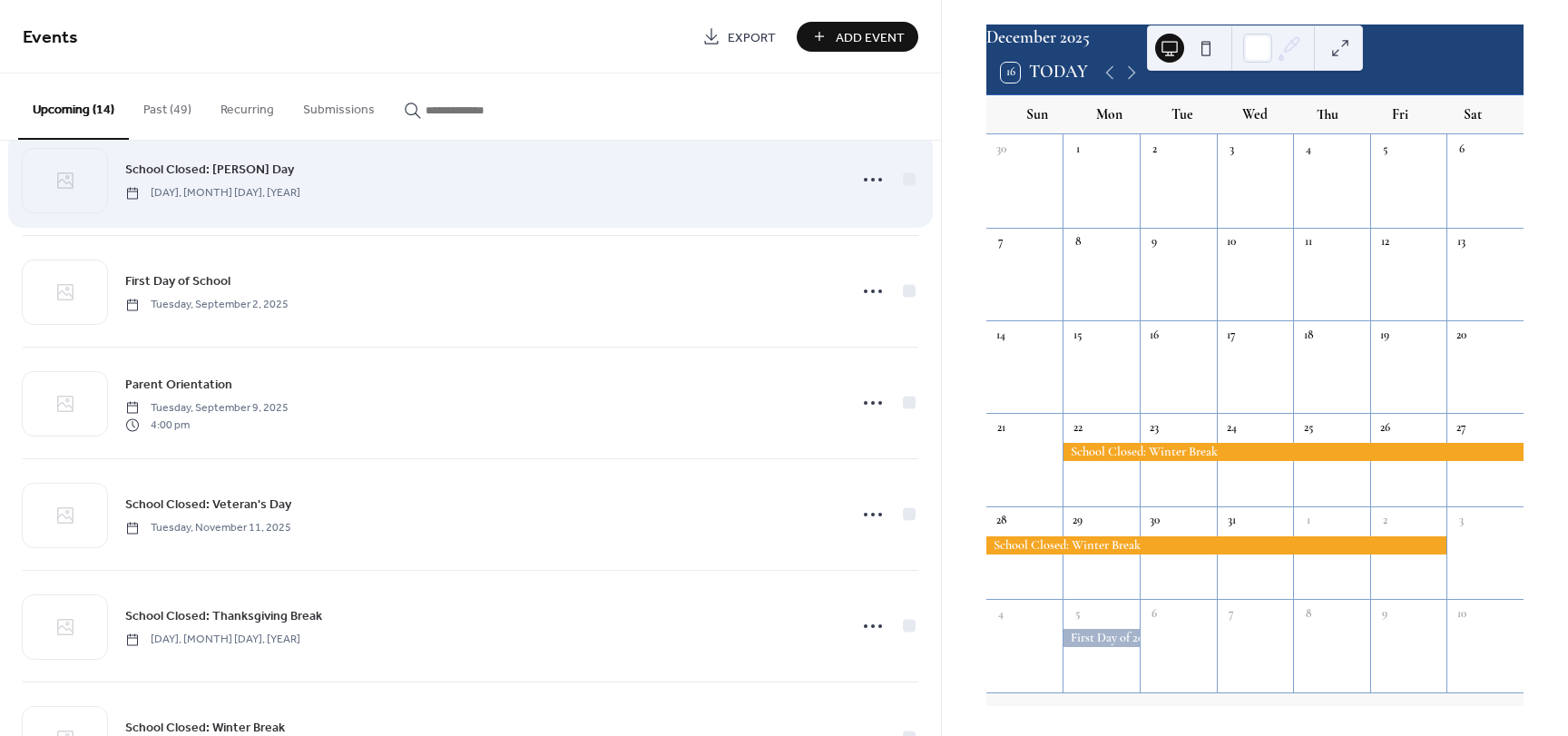 scroll, scrollTop: 272, scrollLeft: 0, axis: vertical 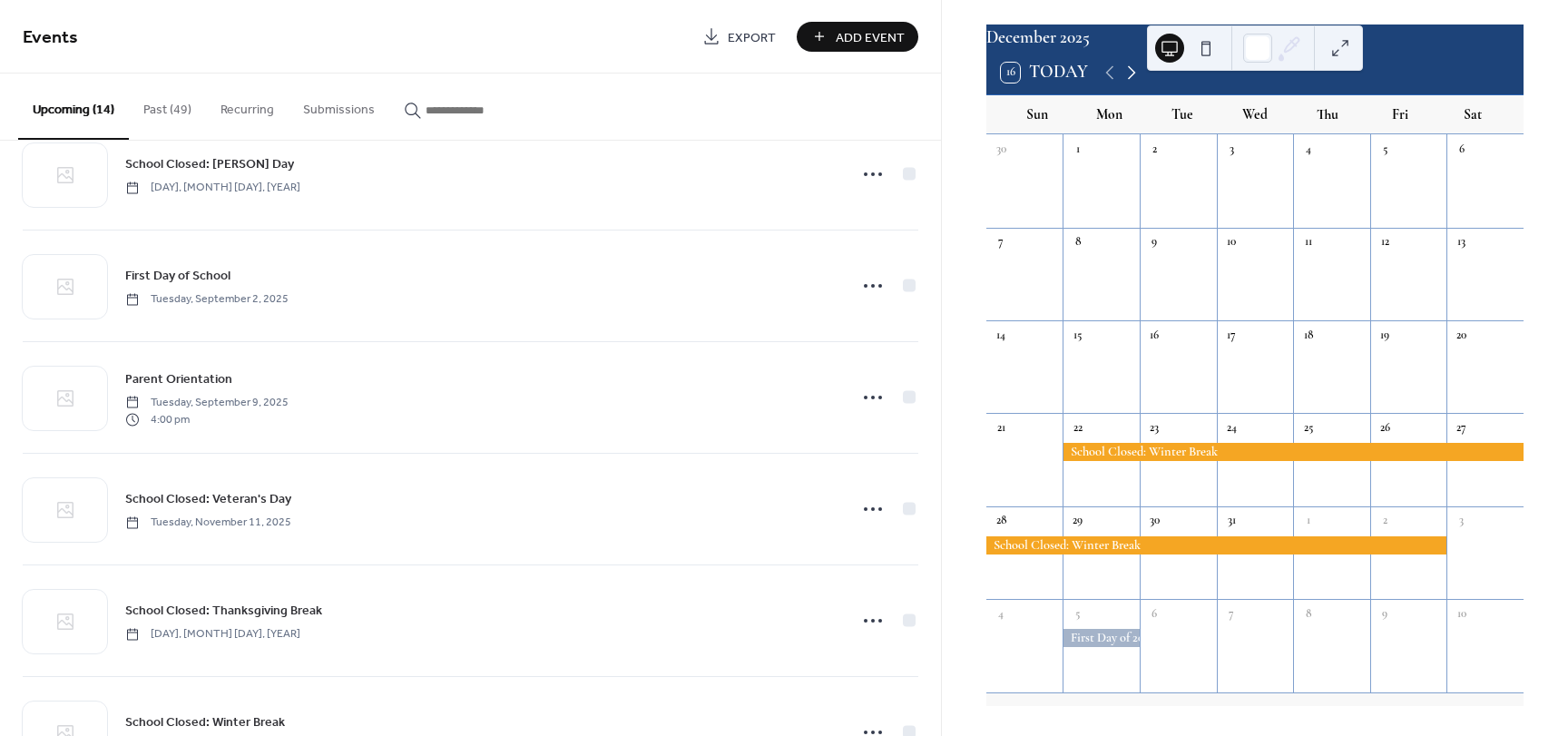 click 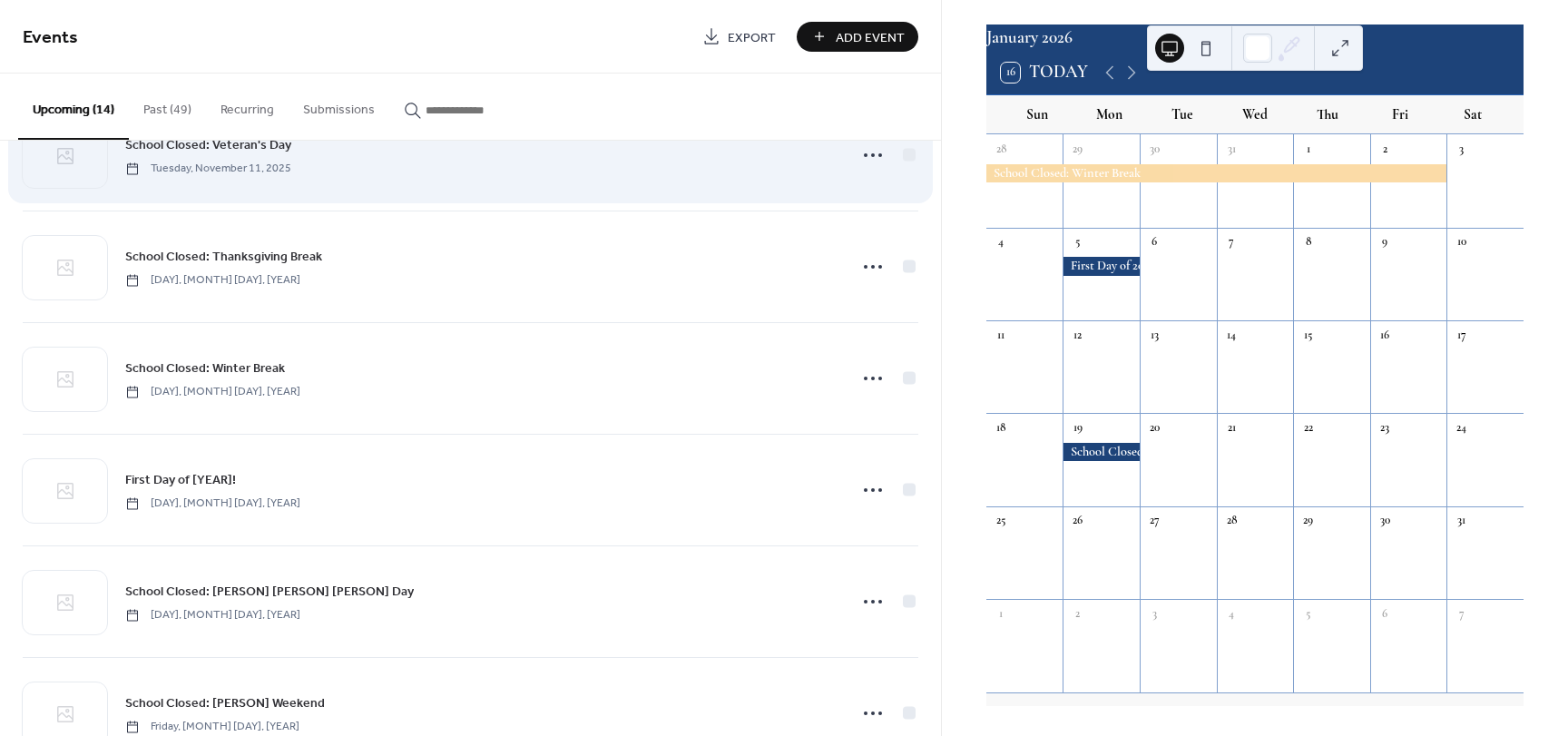 scroll, scrollTop: 817, scrollLeft: 0, axis: vertical 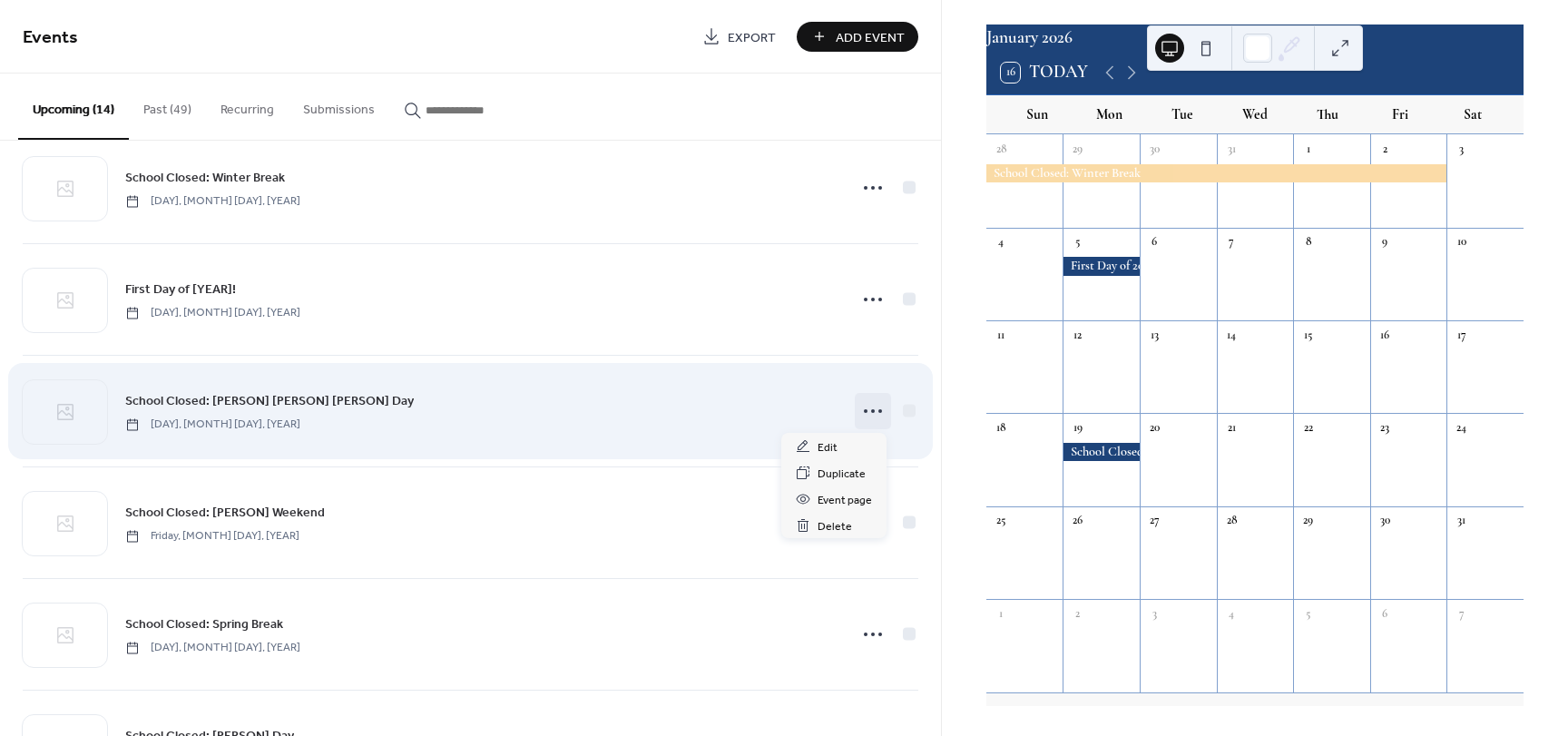 click 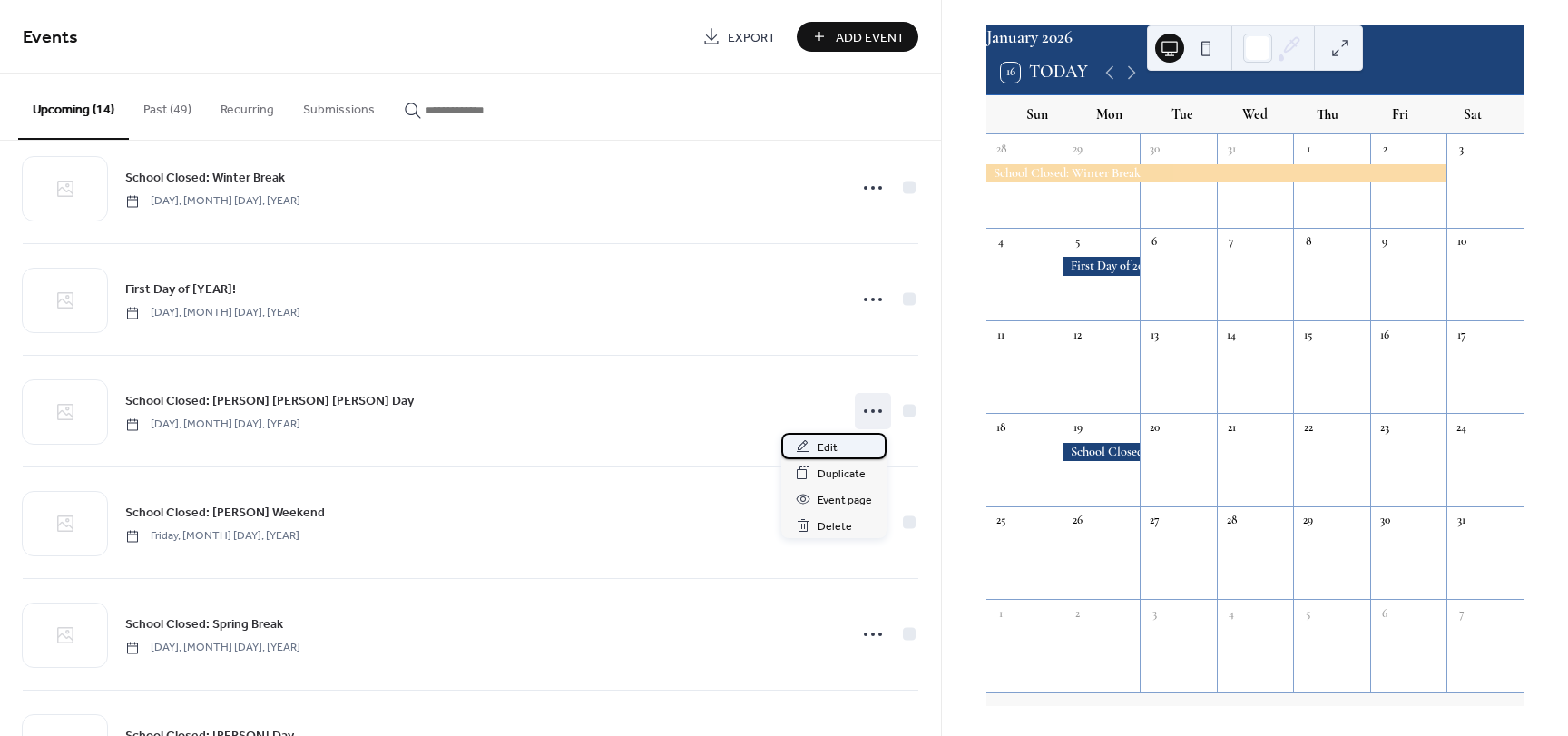 click on "Edit" at bounding box center [828, 447] 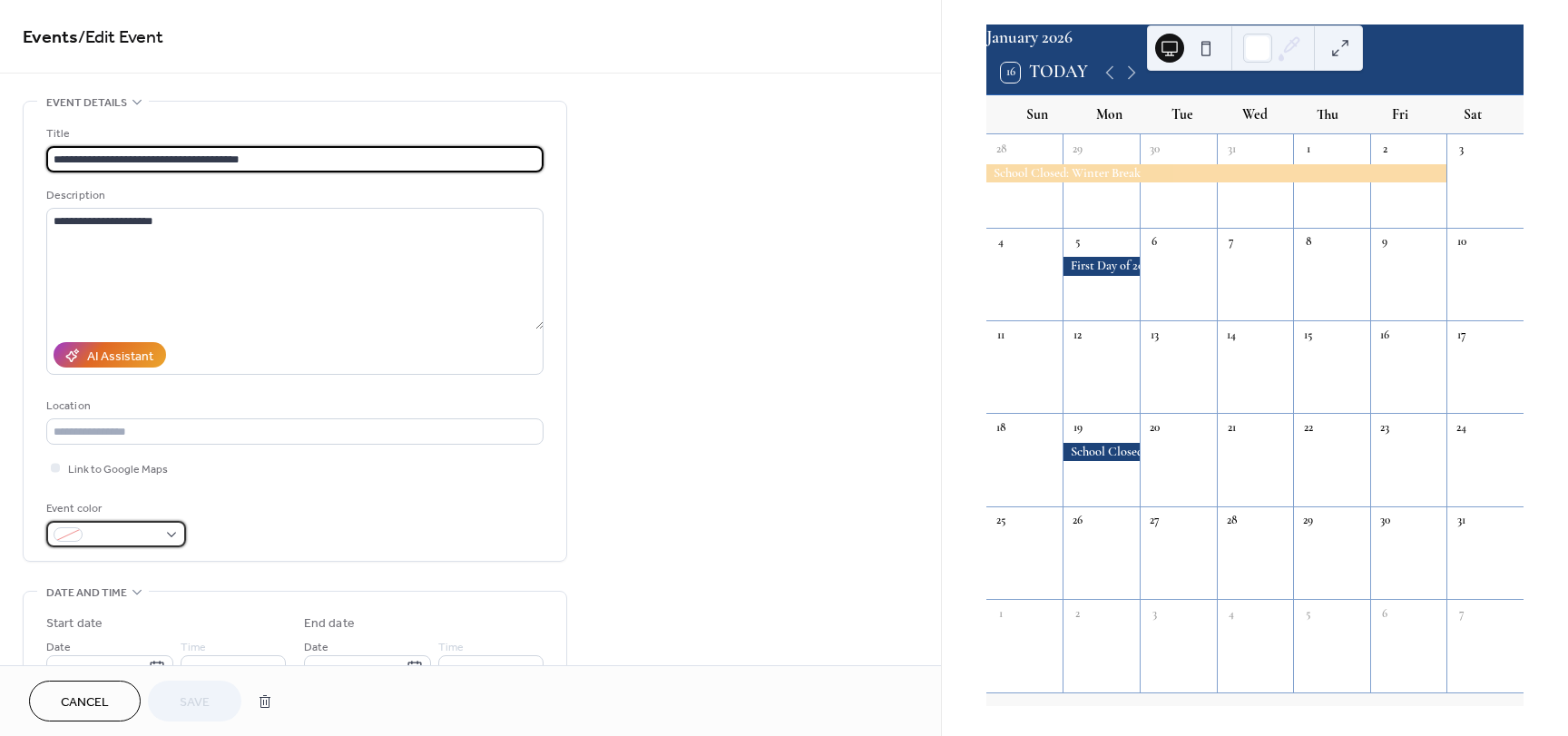 click at bounding box center (123, 535) 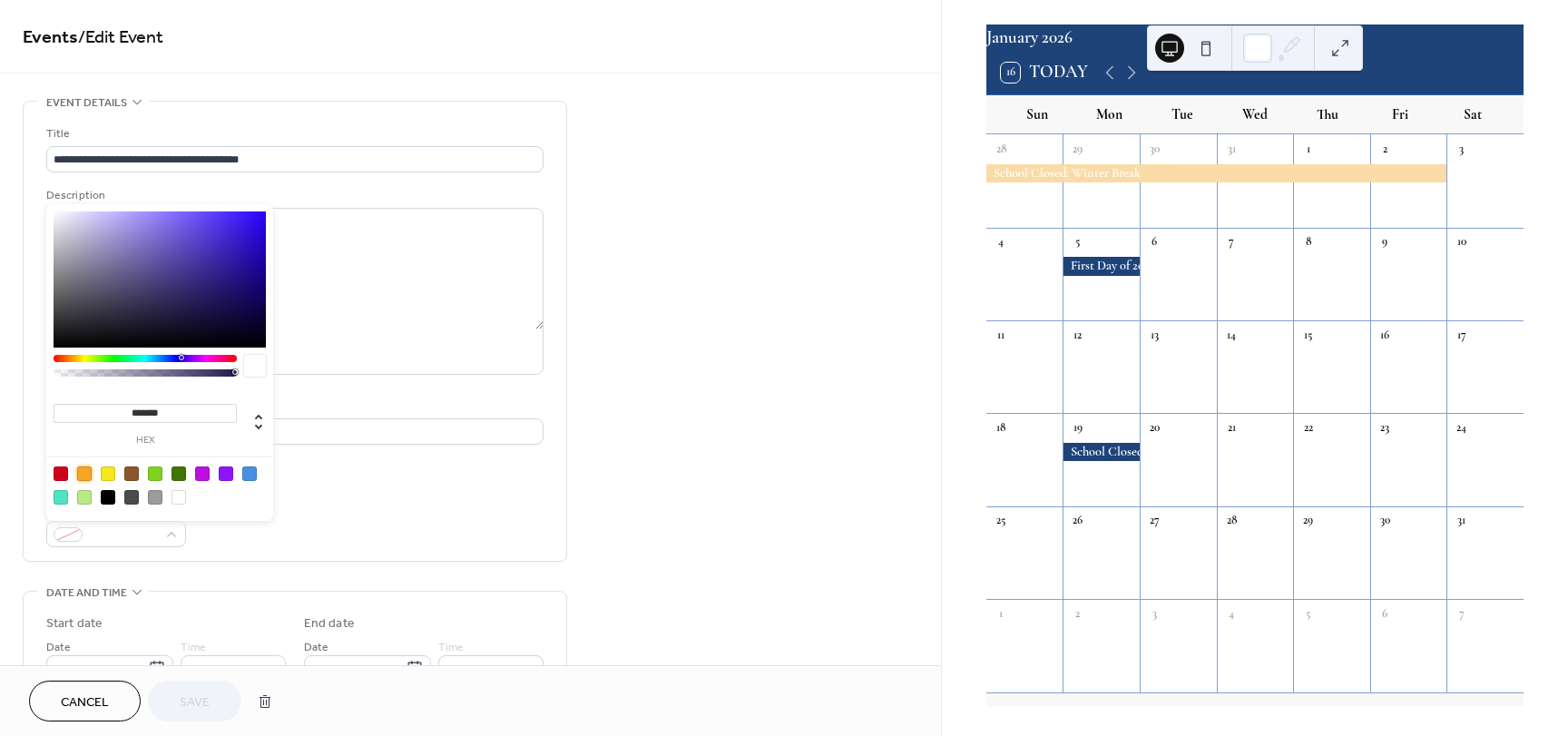 click at bounding box center [84, 474] 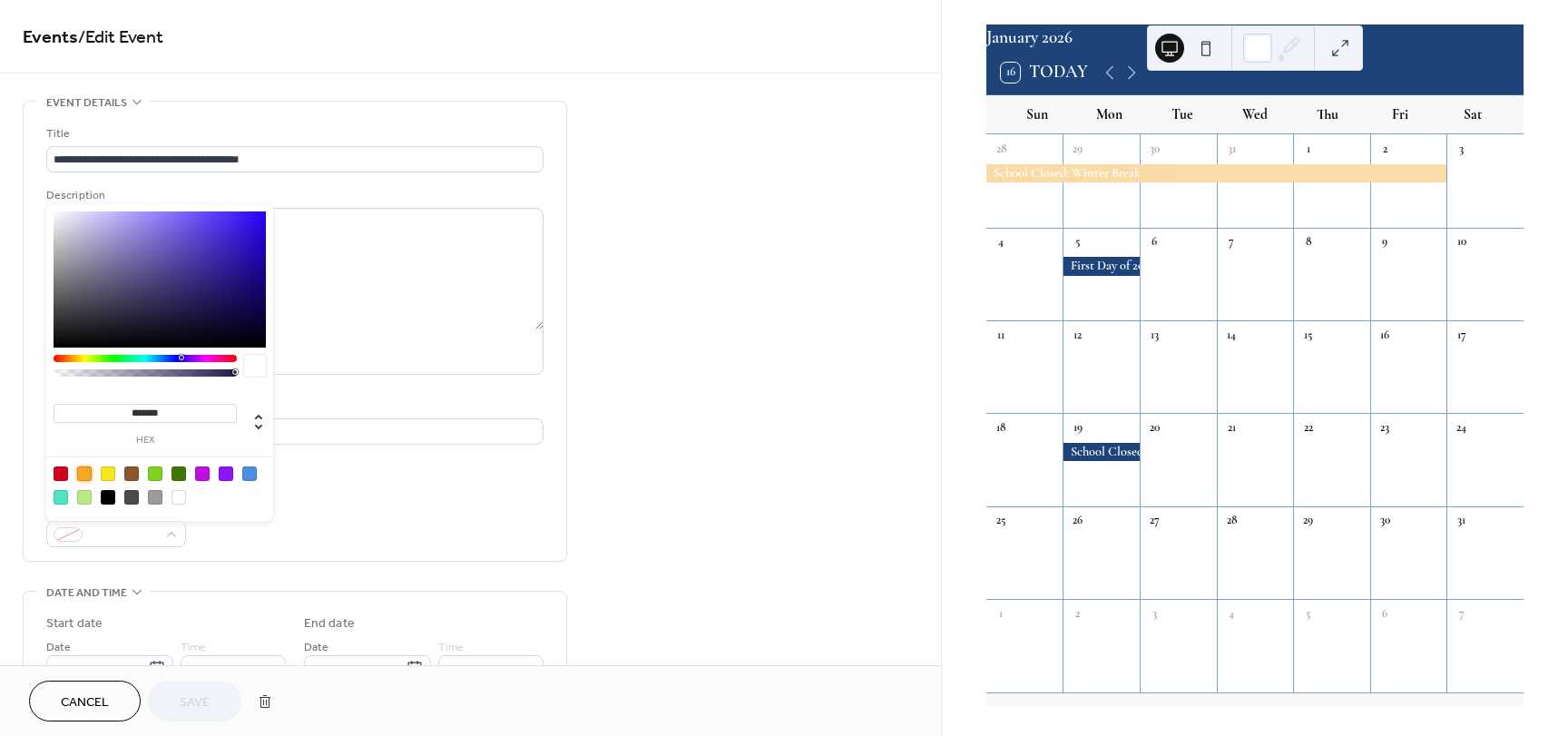 type on "*******" 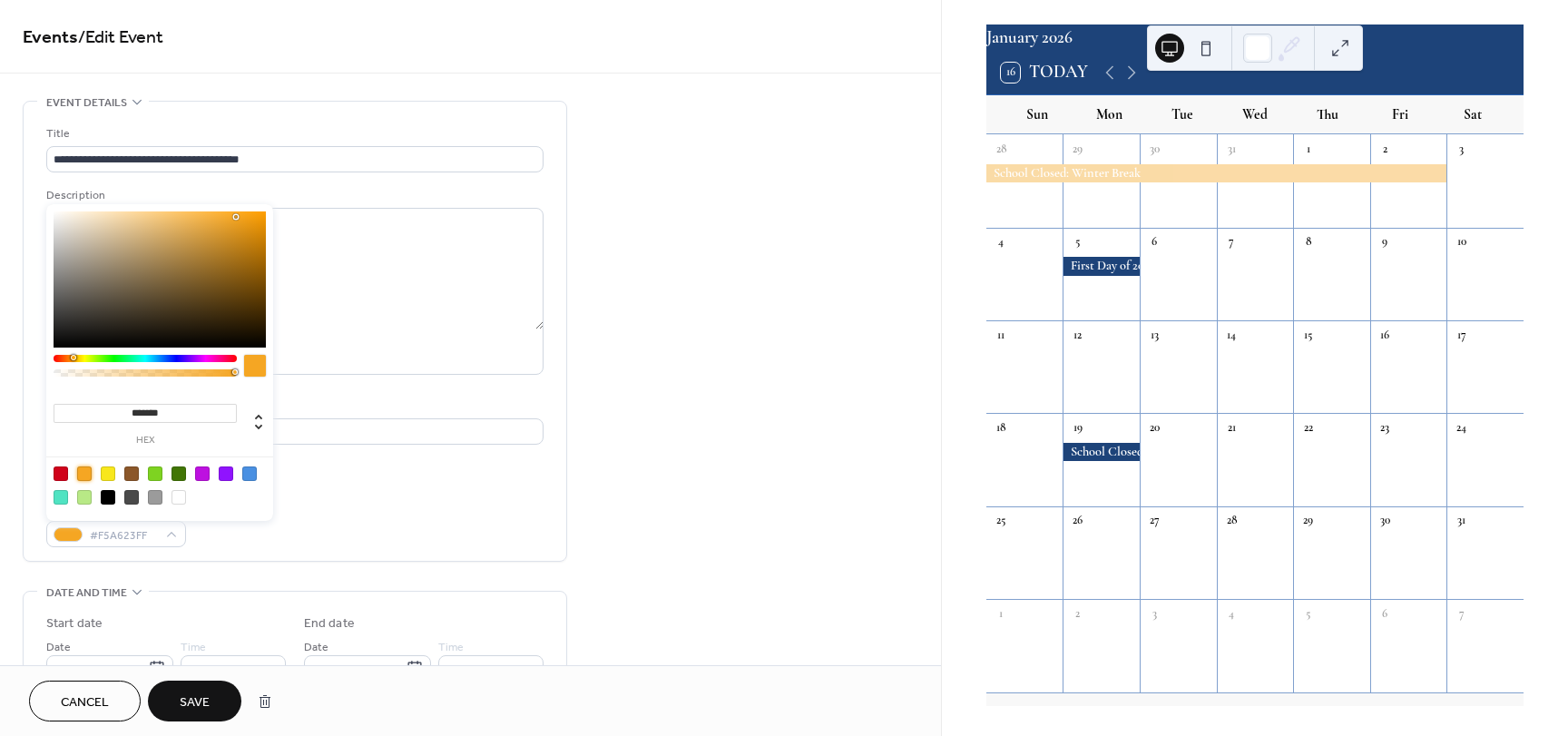click on "Save" at bounding box center (194, 702) 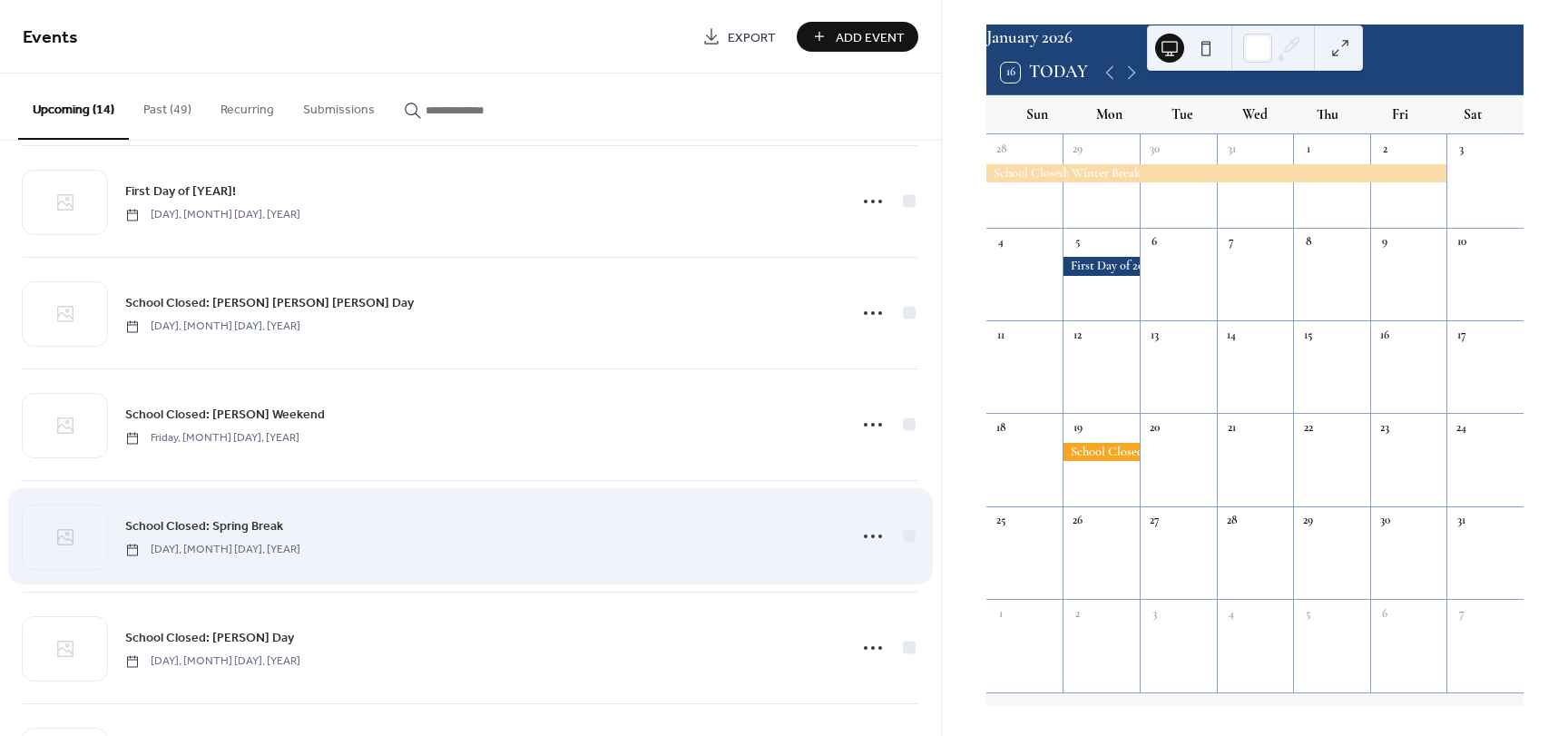 scroll, scrollTop: 998, scrollLeft: 0, axis: vertical 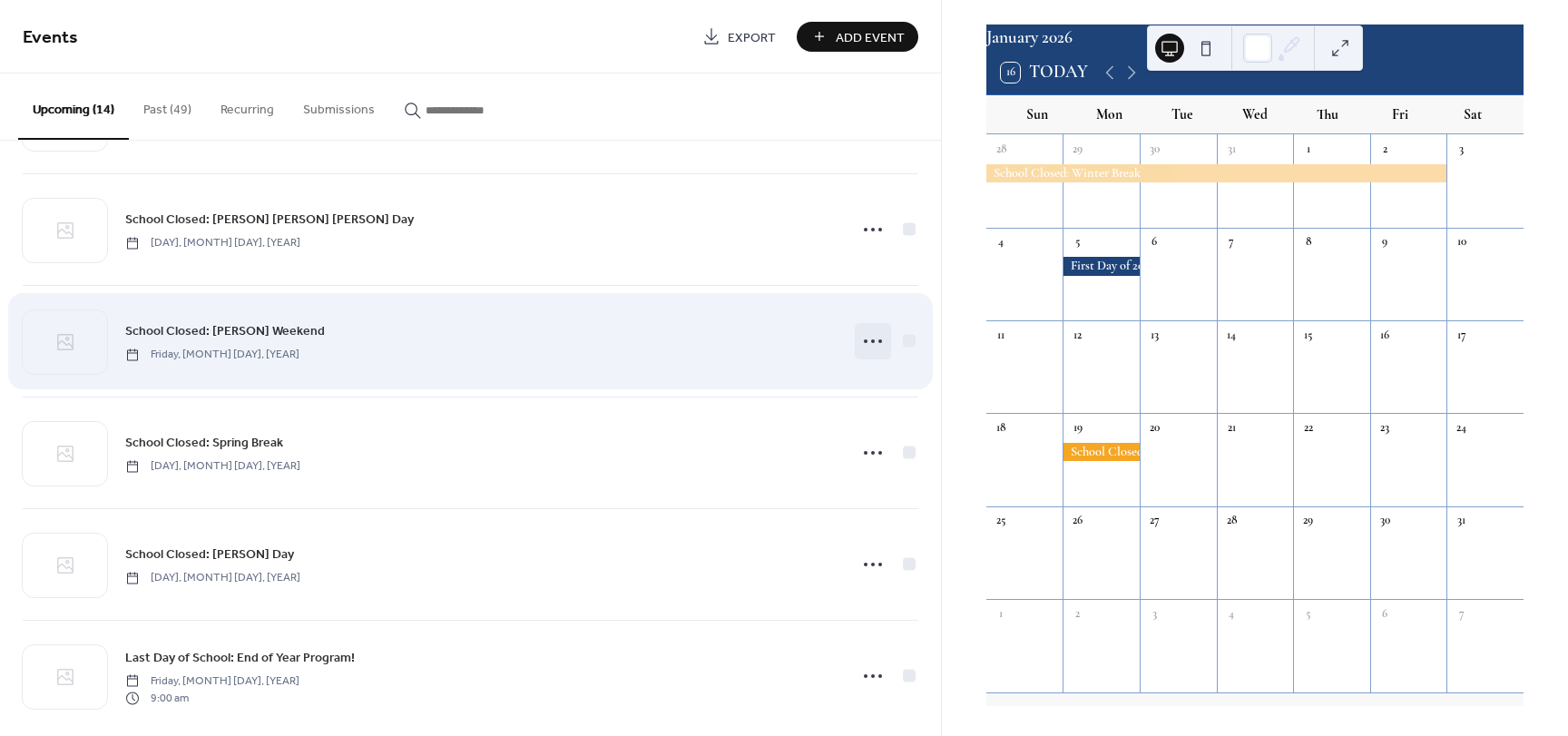 click 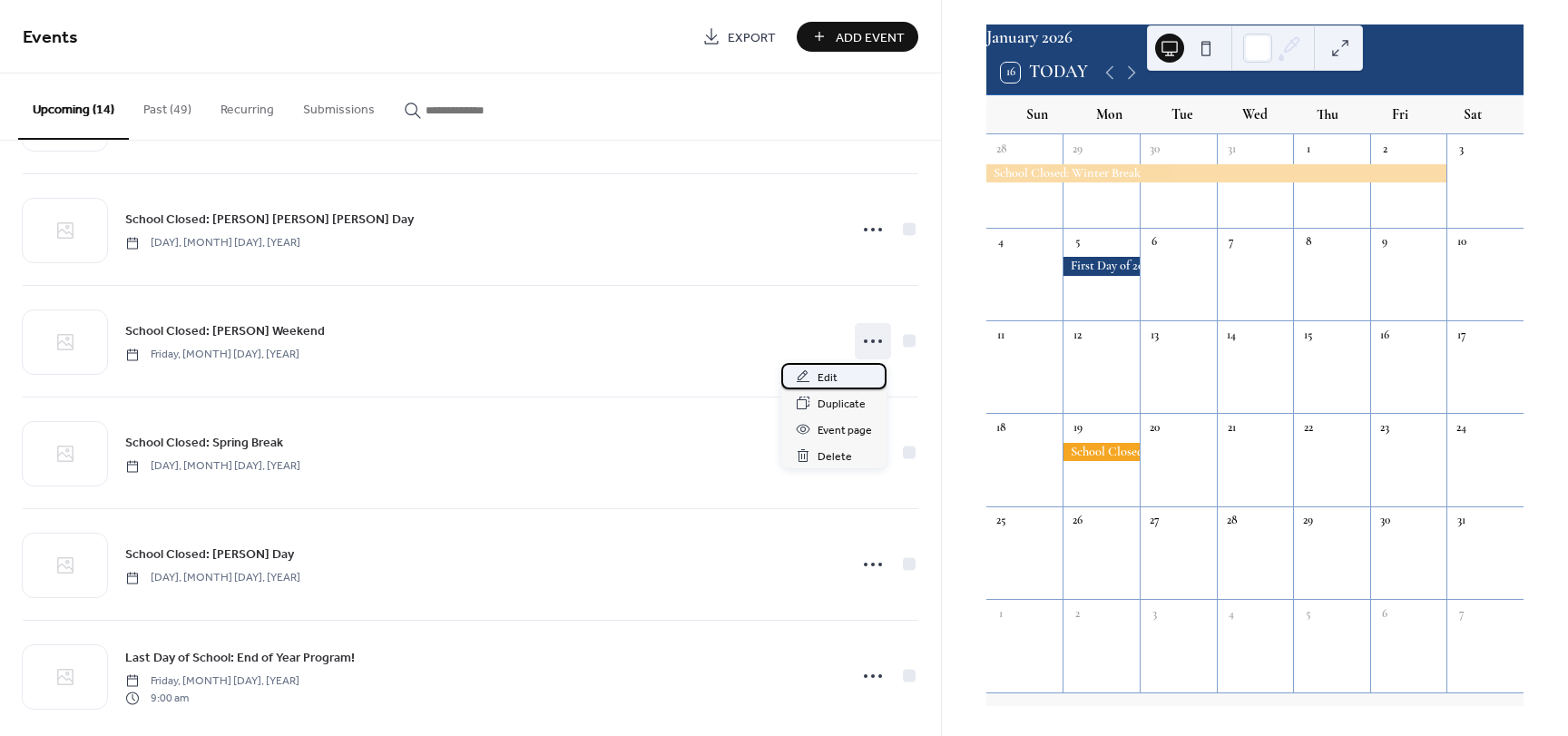 click on "Edit" at bounding box center [834, 376] 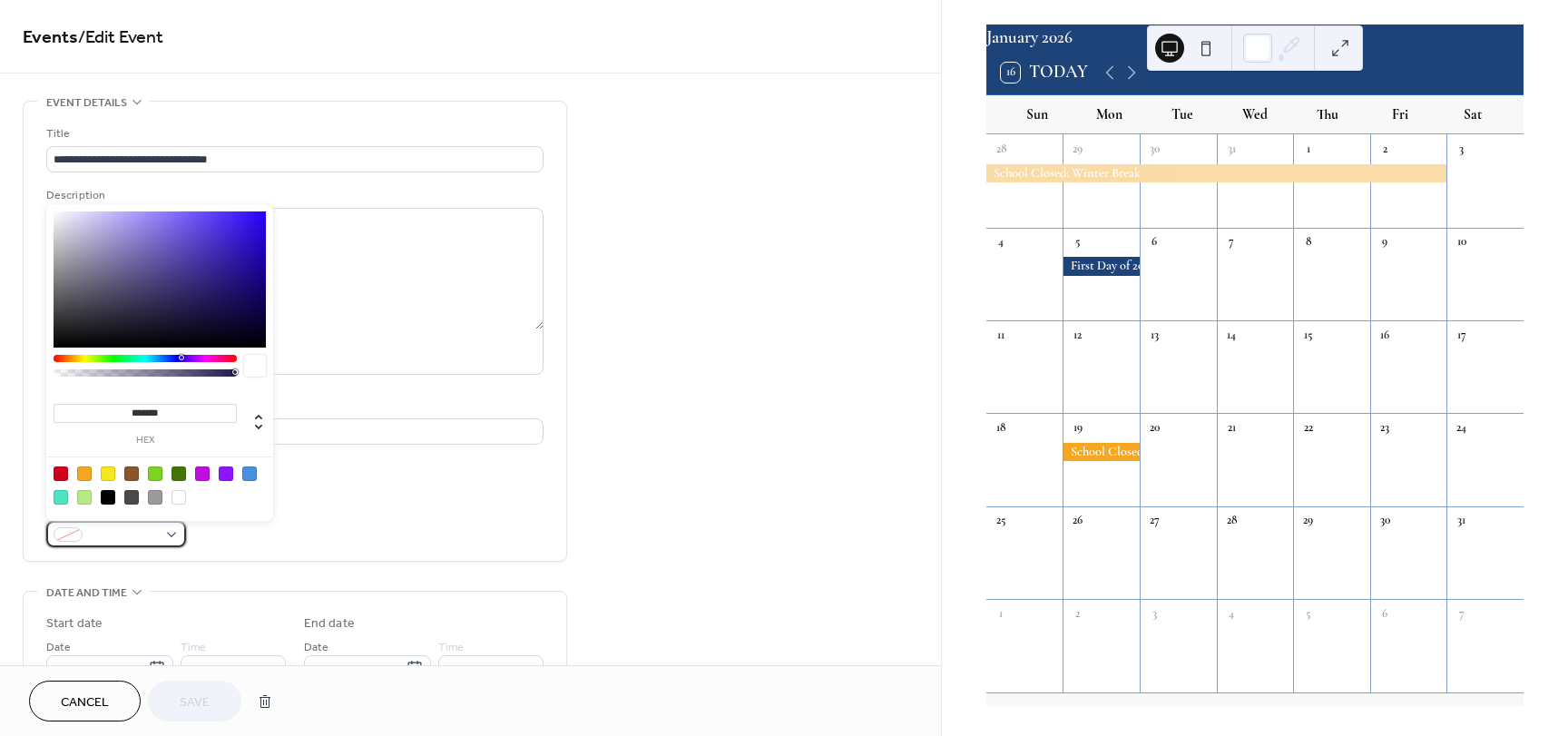 click at bounding box center [116, 534] 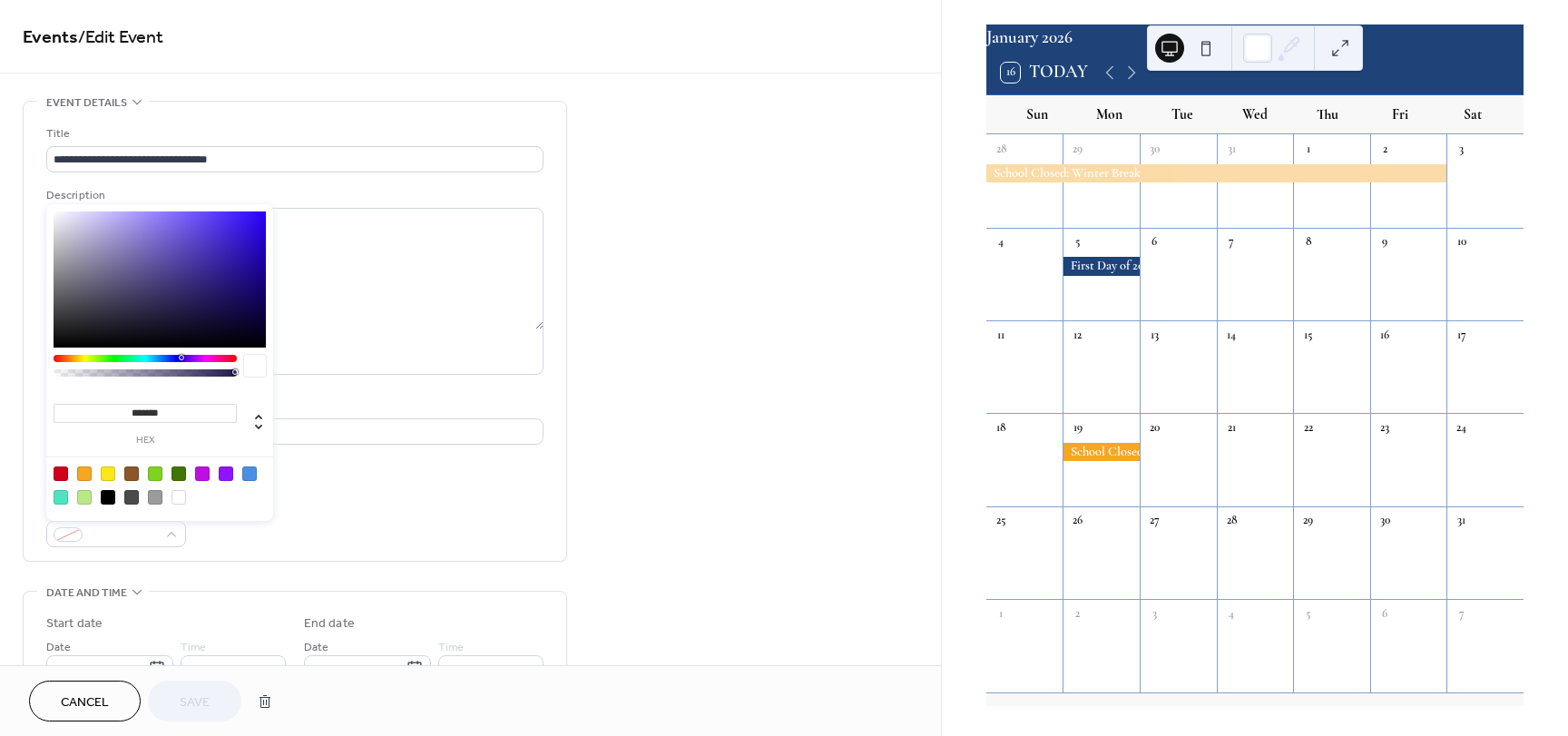 click at bounding box center (84, 474) 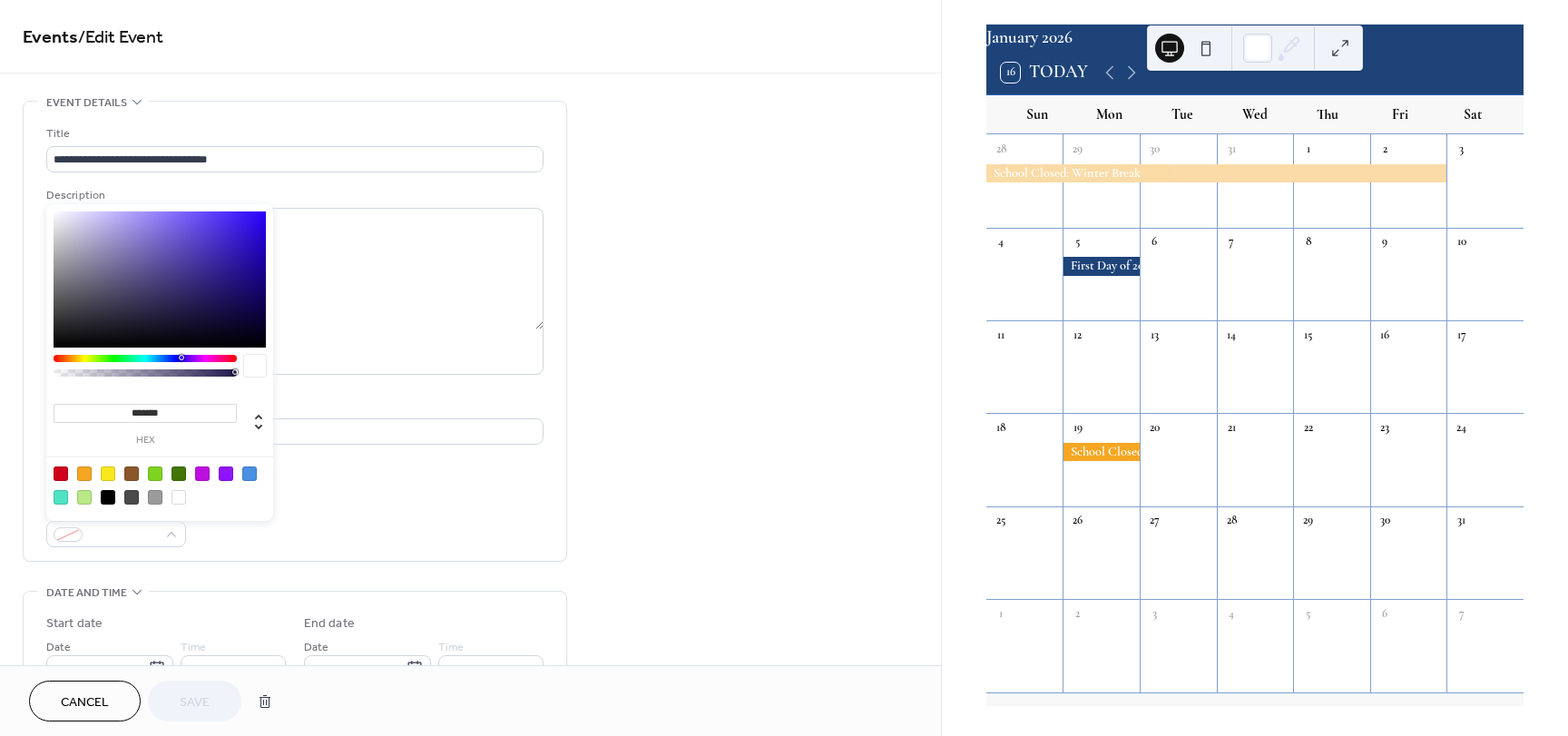 type on "*******" 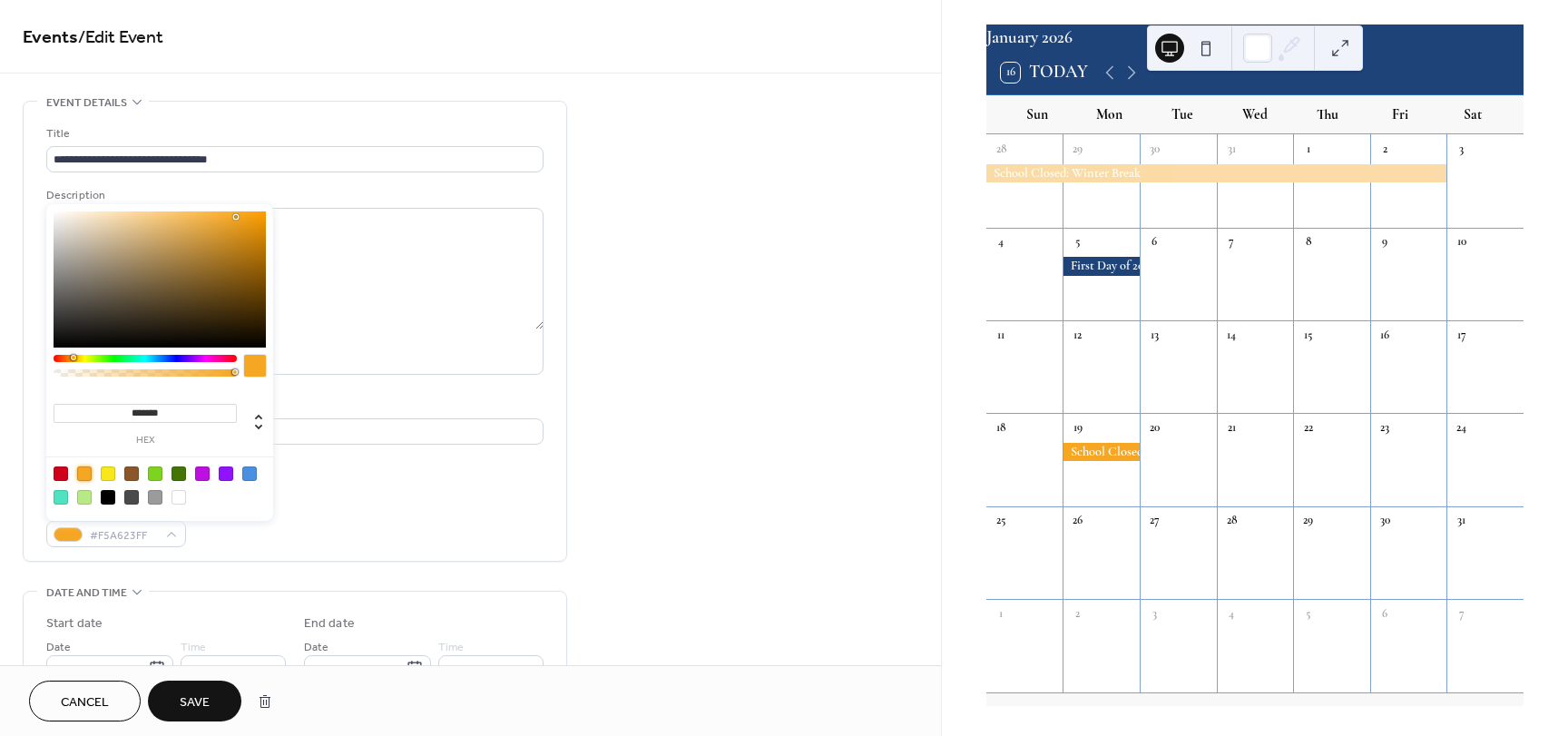 click on "Save" at bounding box center (194, 702) 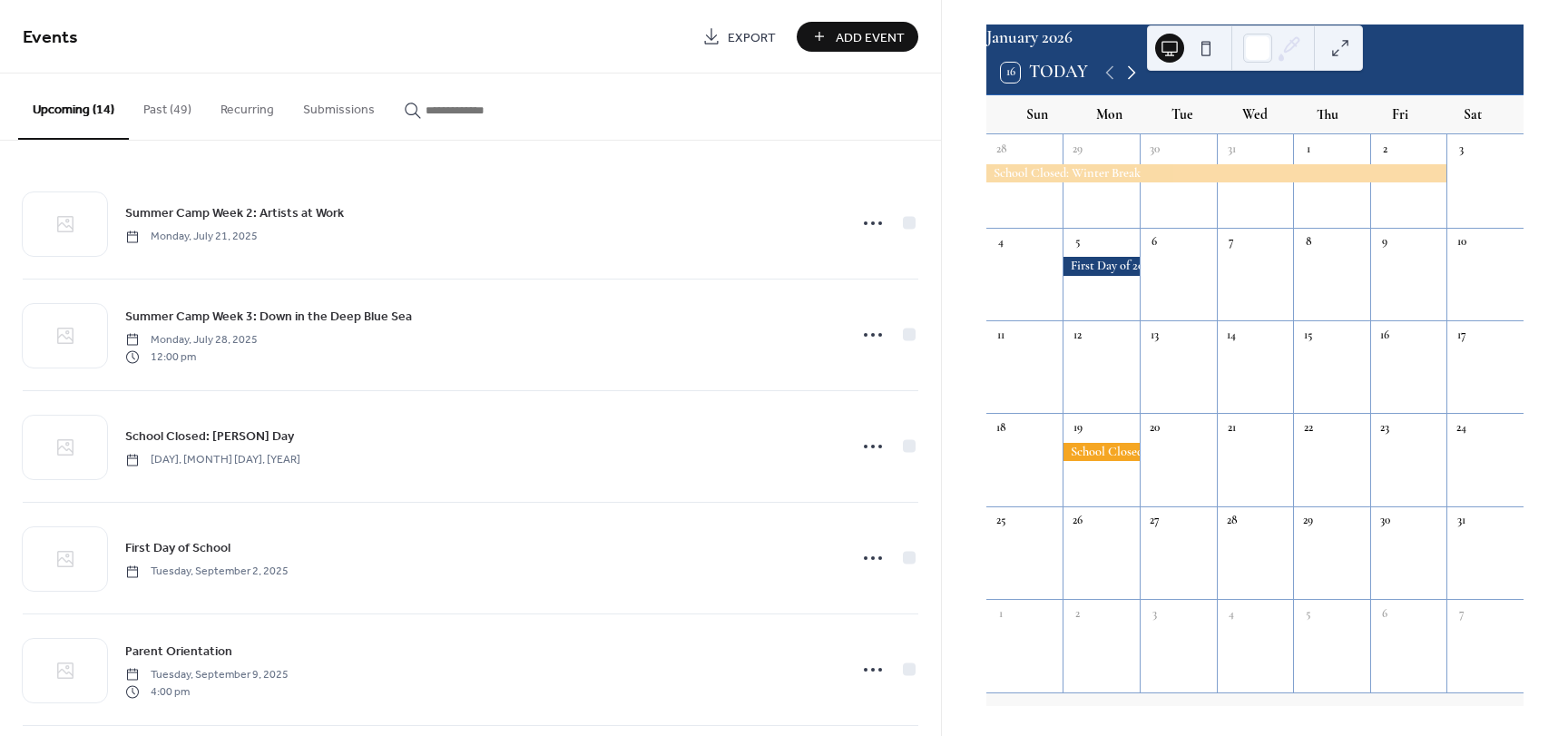 click 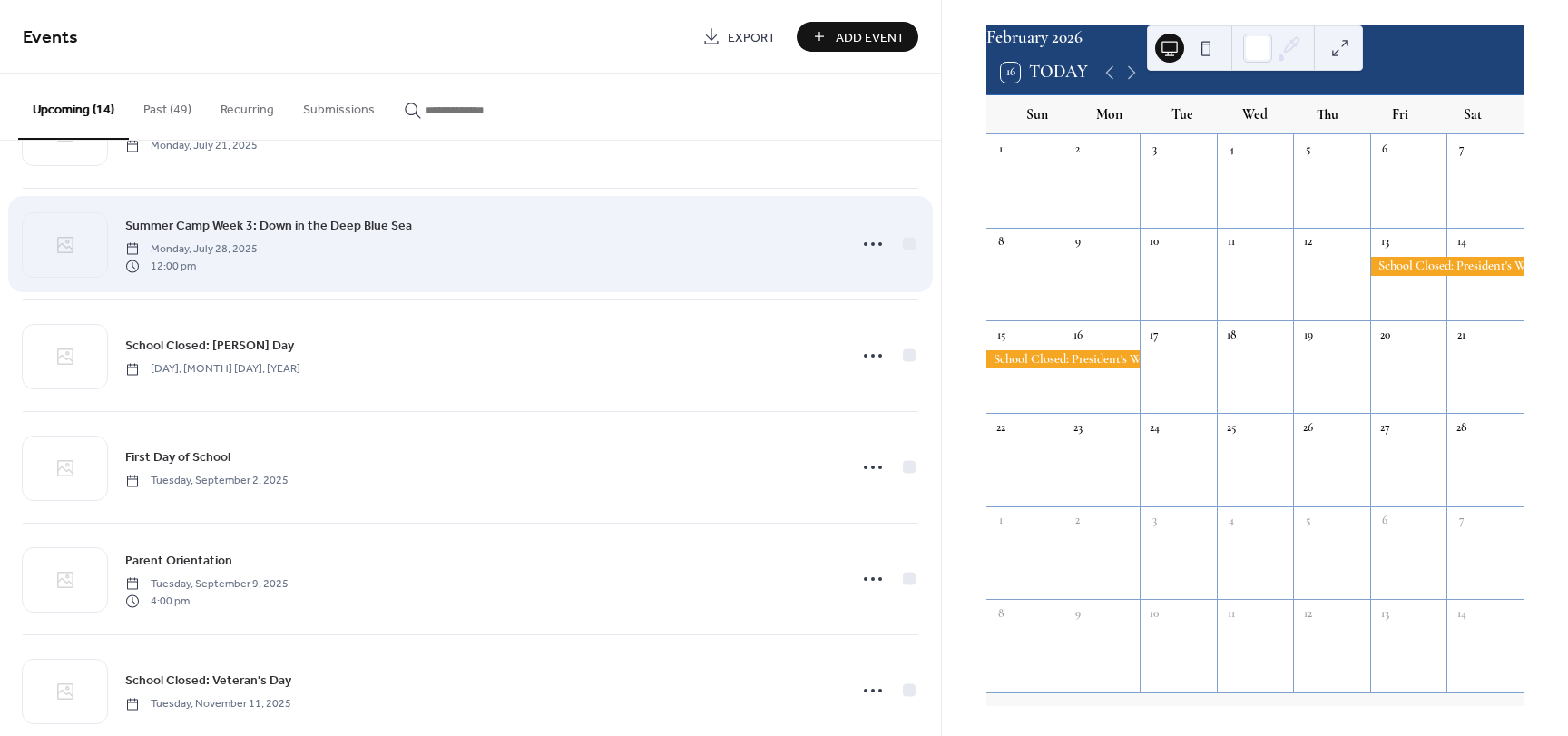 scroll, scrollTop: 182, scrollLeft: 0, axis: vertical 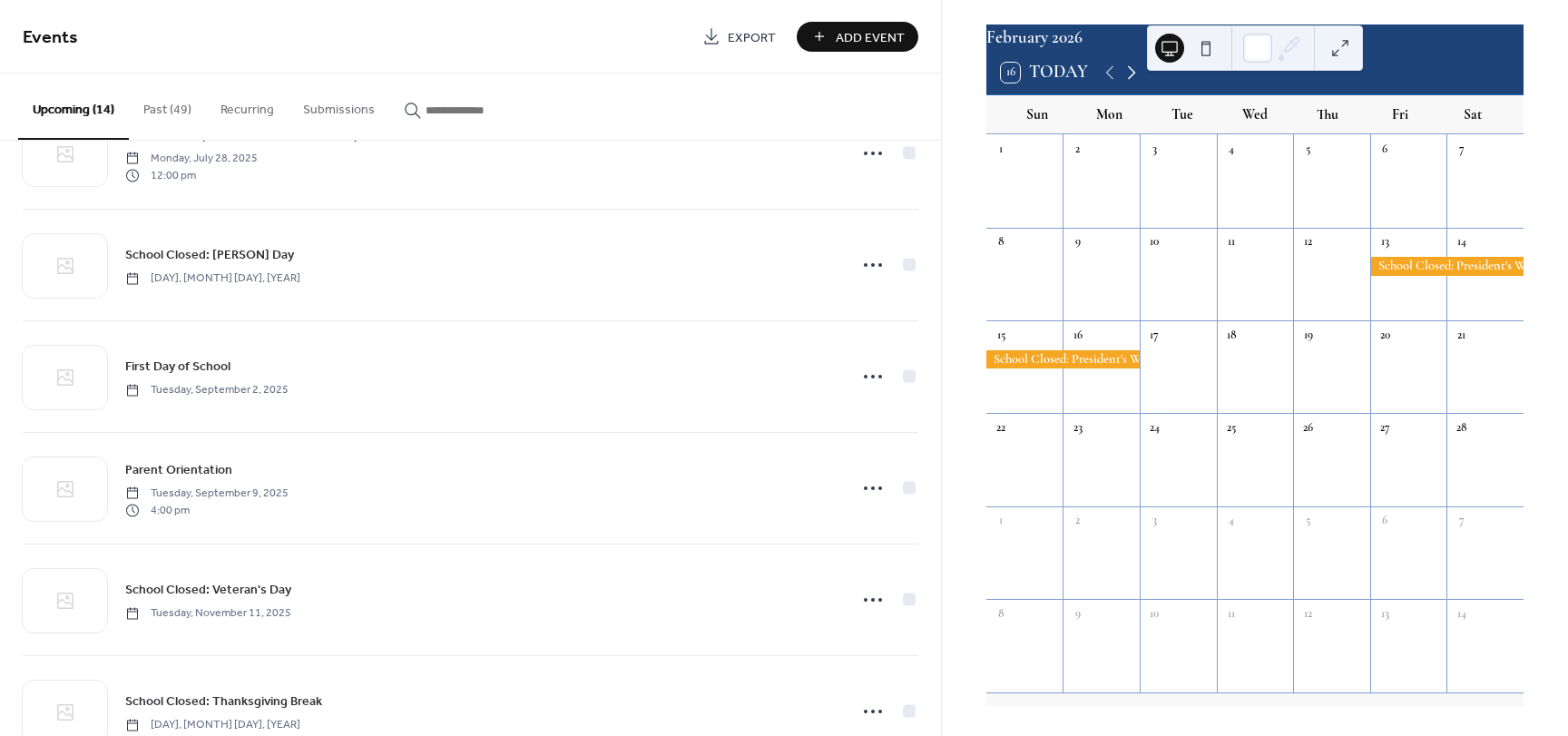 click 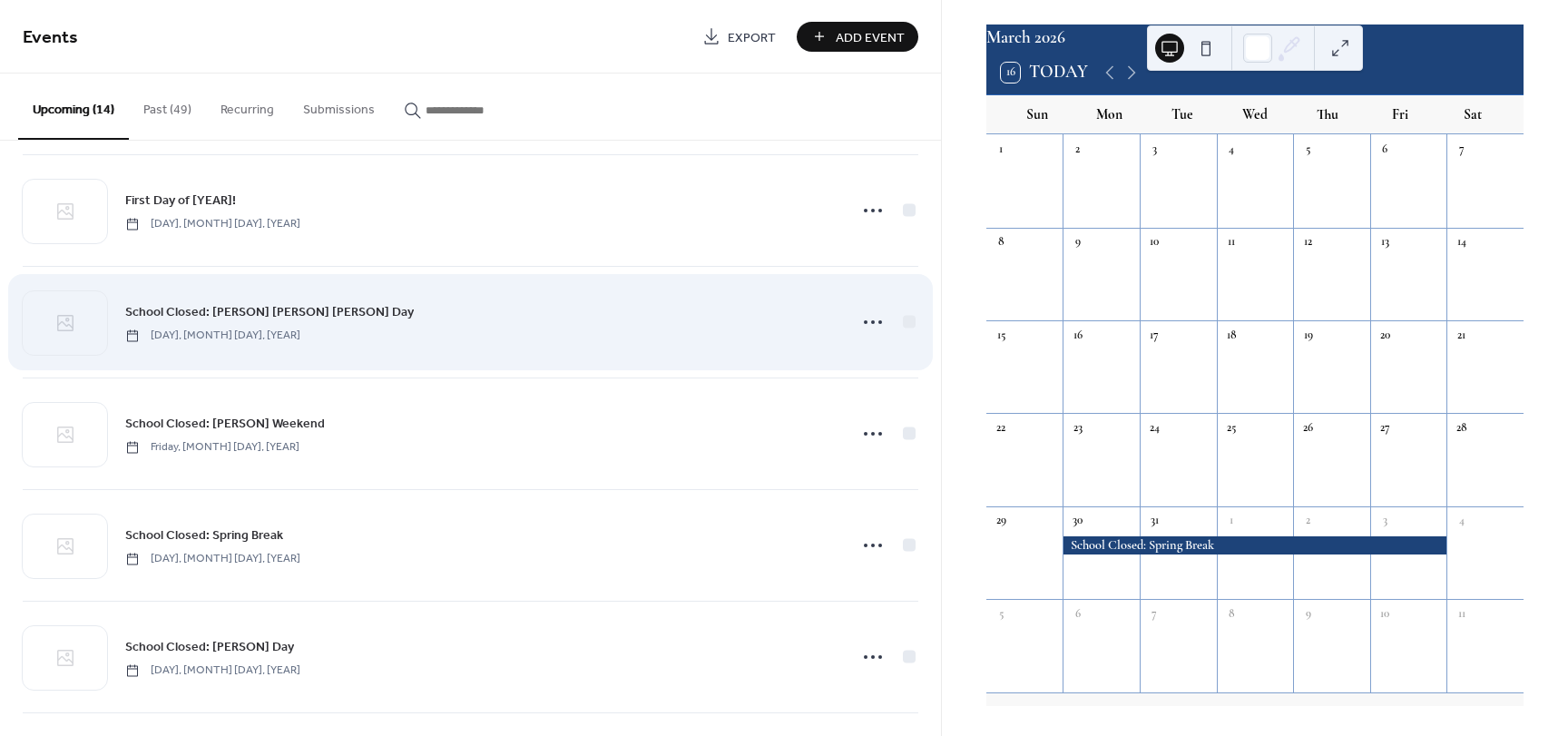 scroll, scrollTop: 908, scrollLeft: 0, axis: vertical 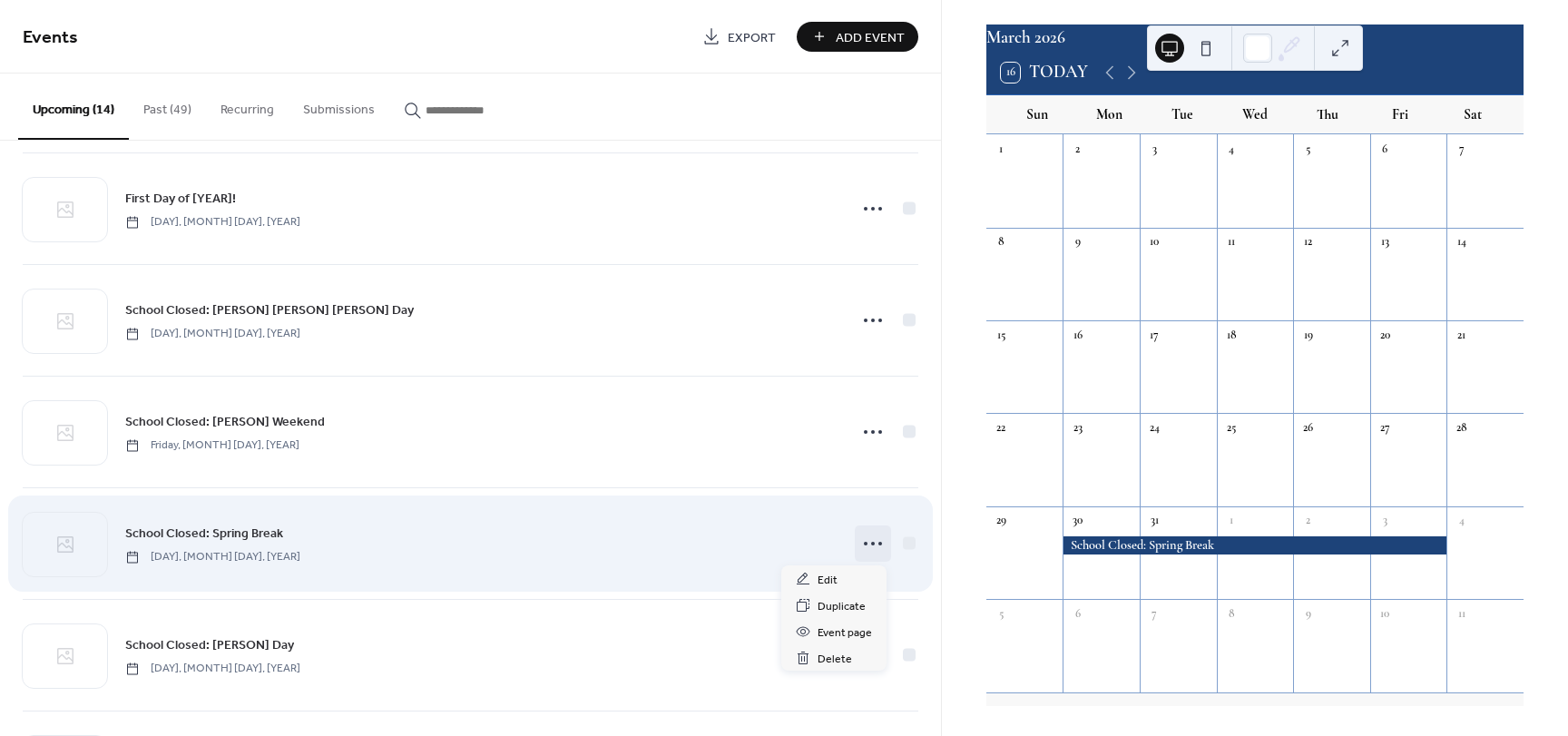 click 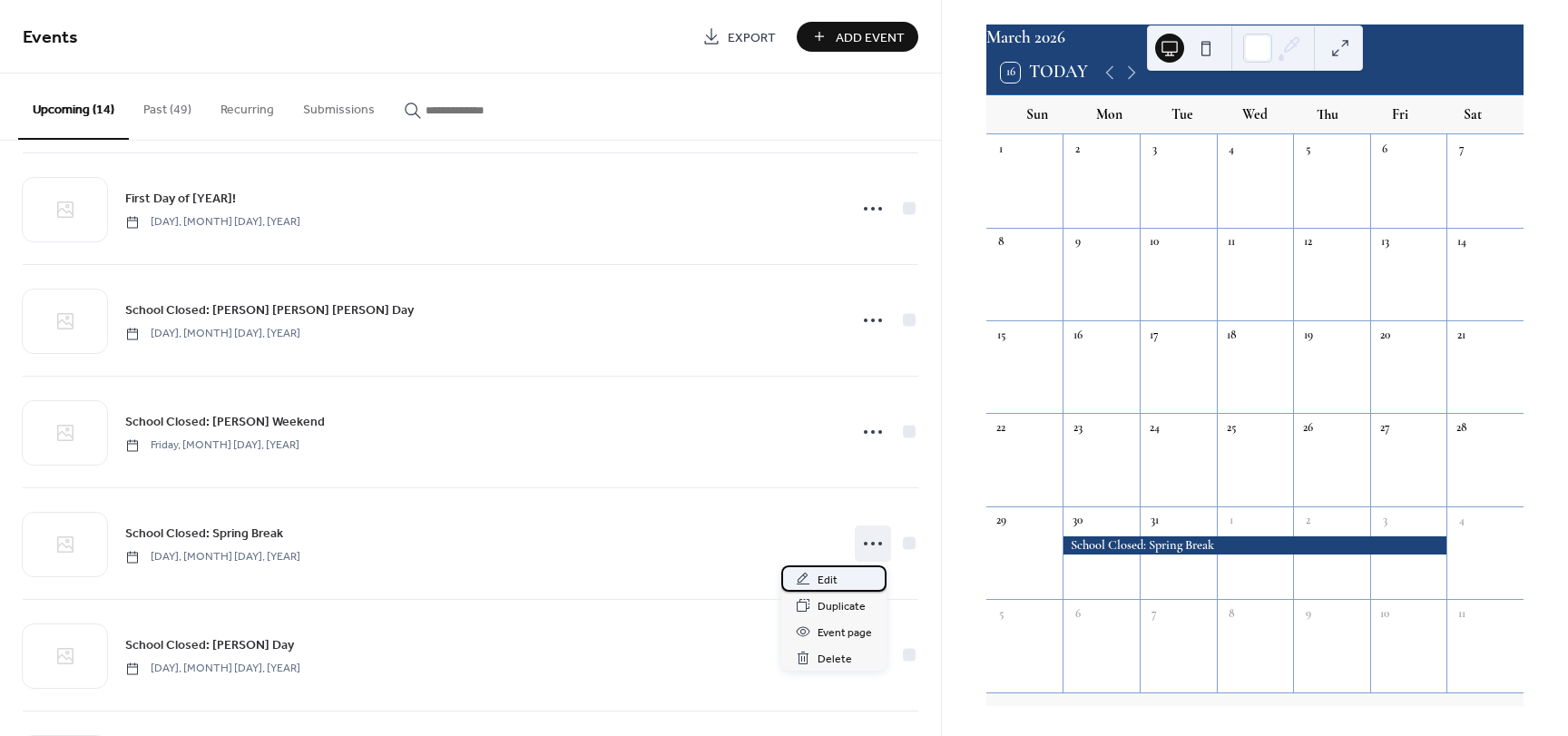 click on "Edit" at bounding box center (834, 578) 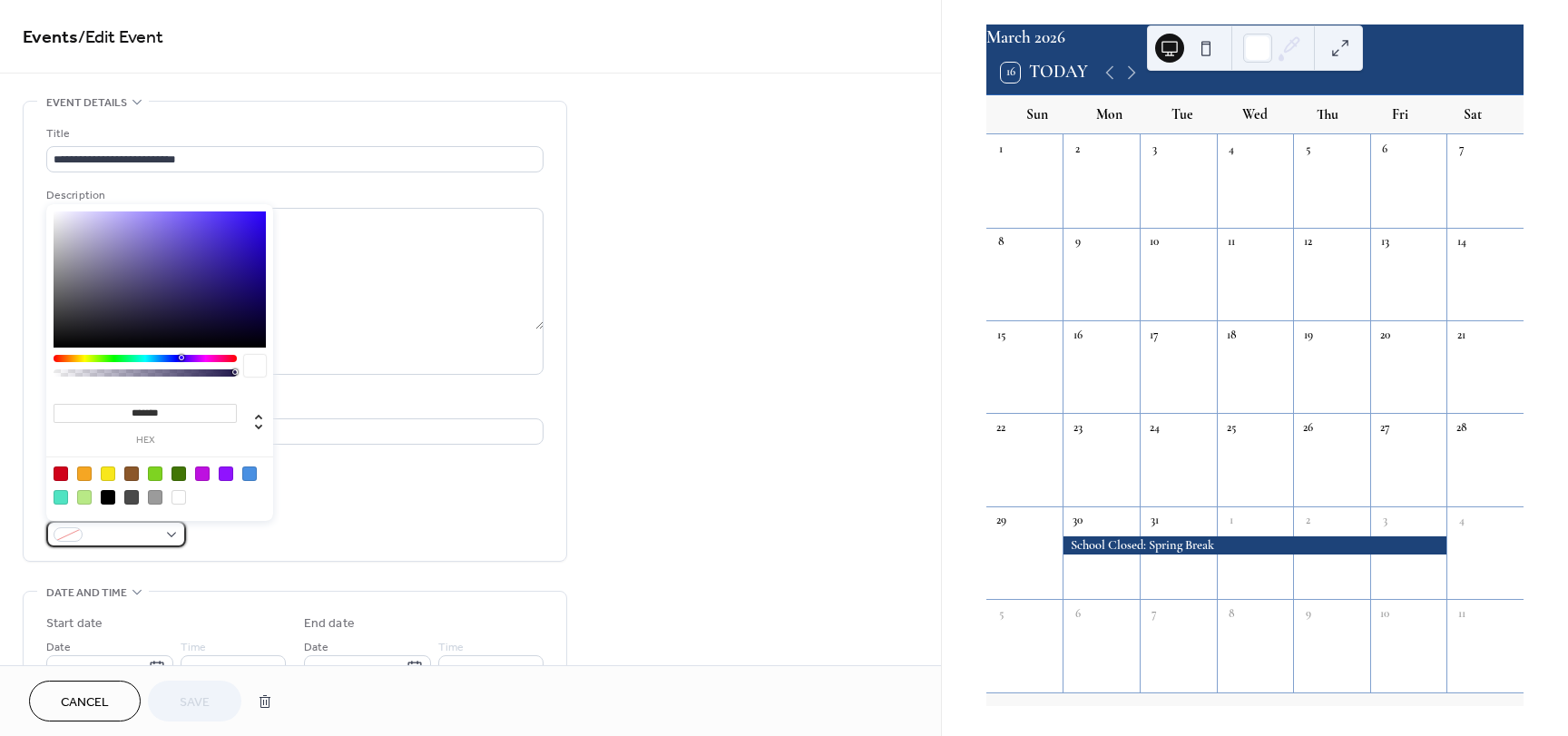 click at bounding box center (123, 535) 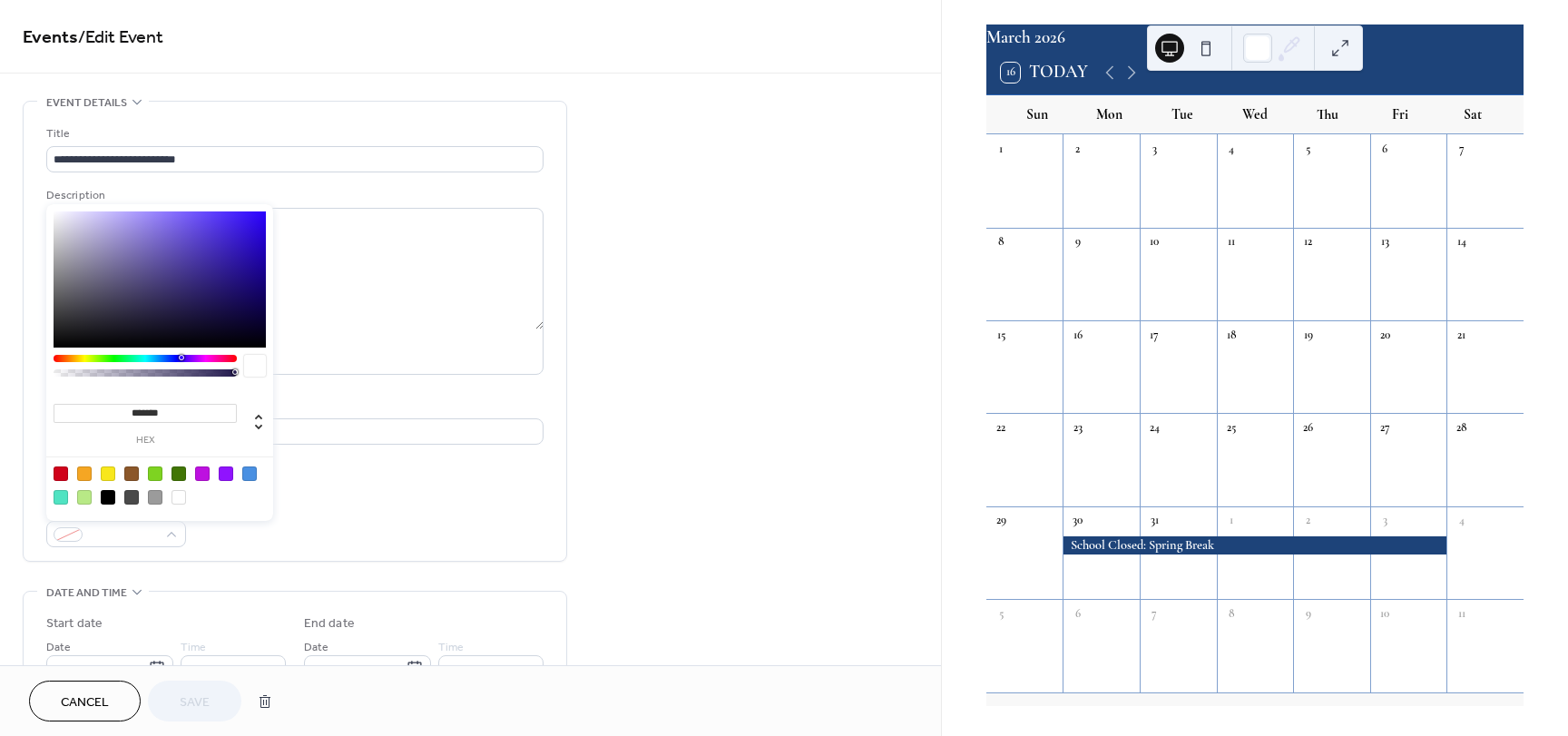 click at bounding box center (84, 474) 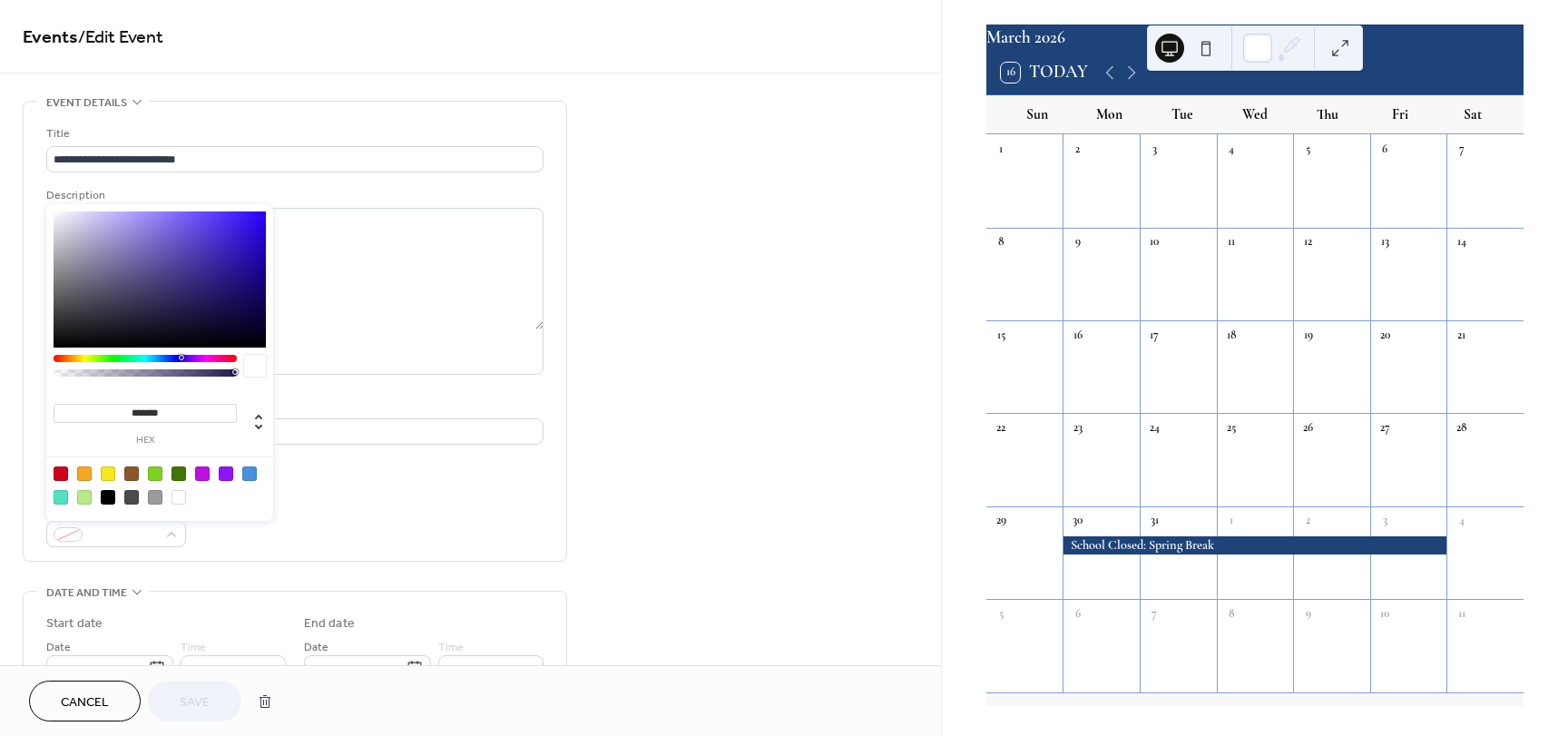 type on "*******" 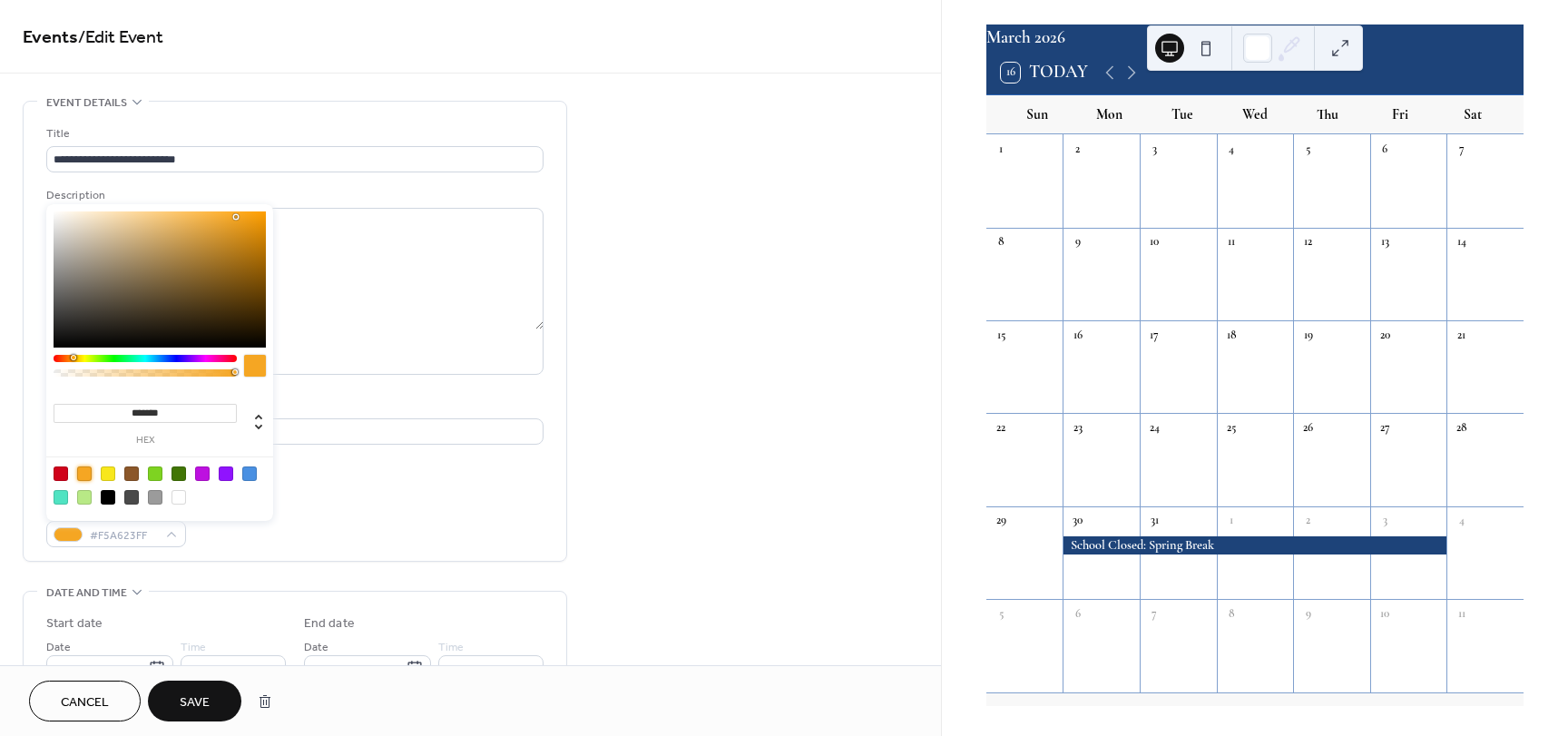 click on "Save" at bounding box center [194, 702] 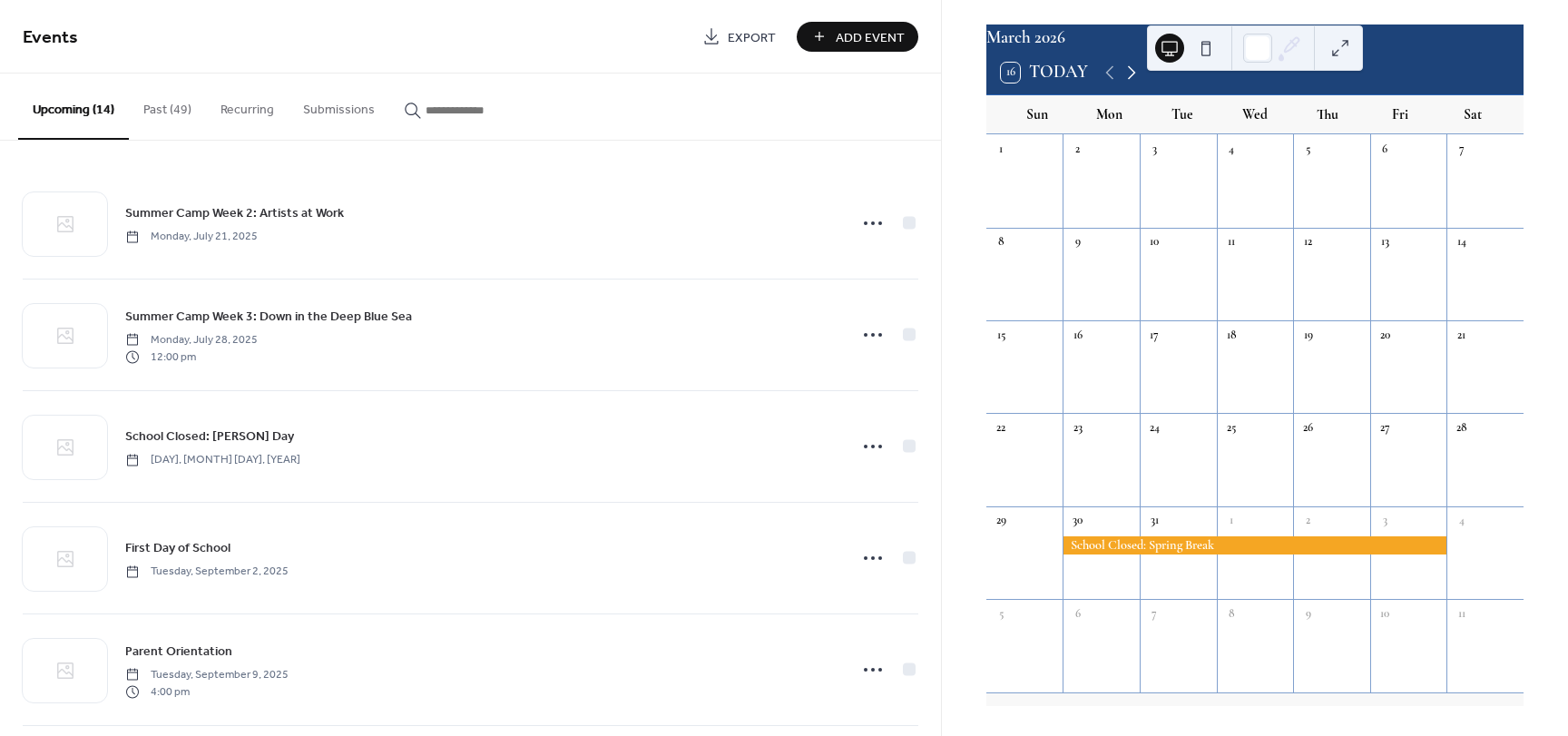 click 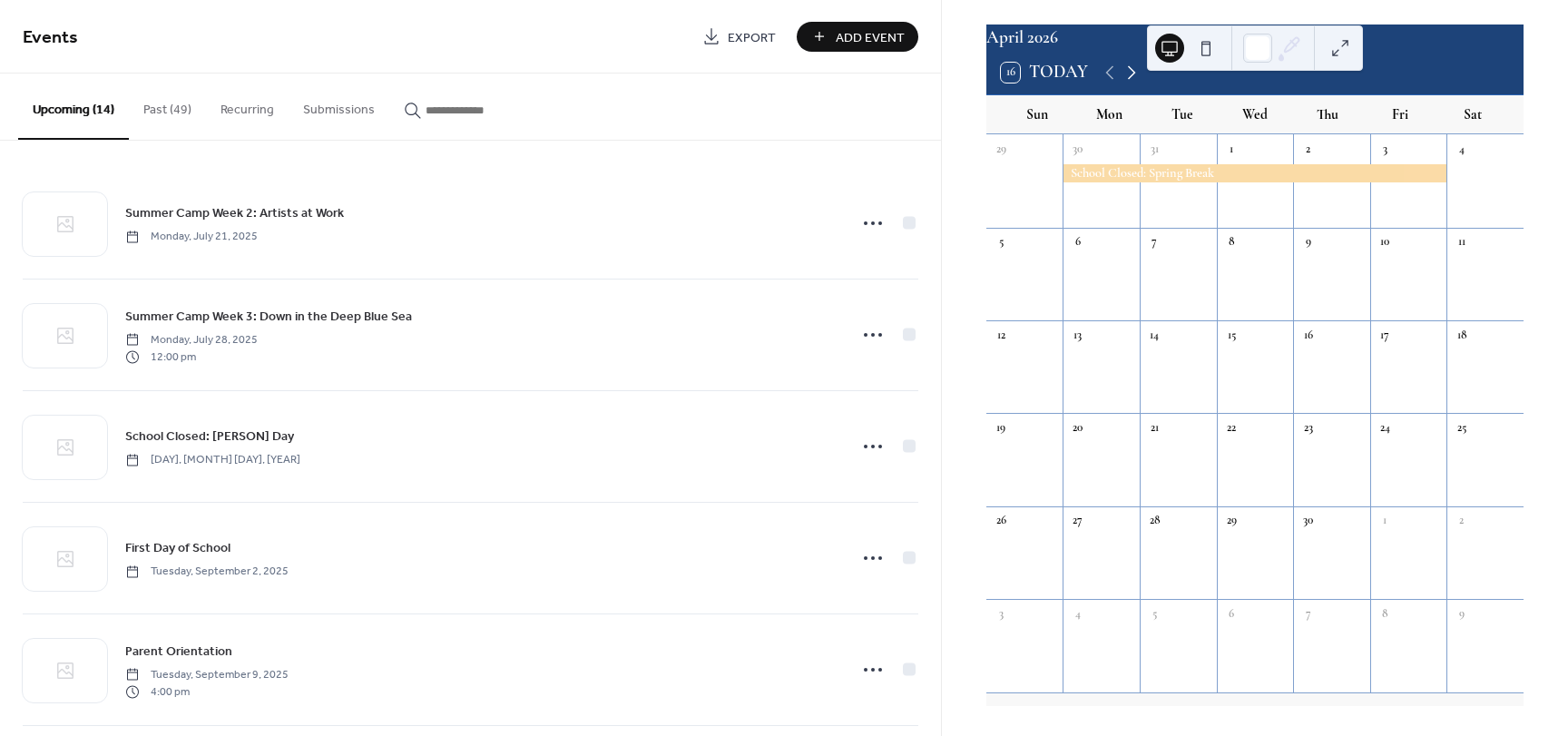 click 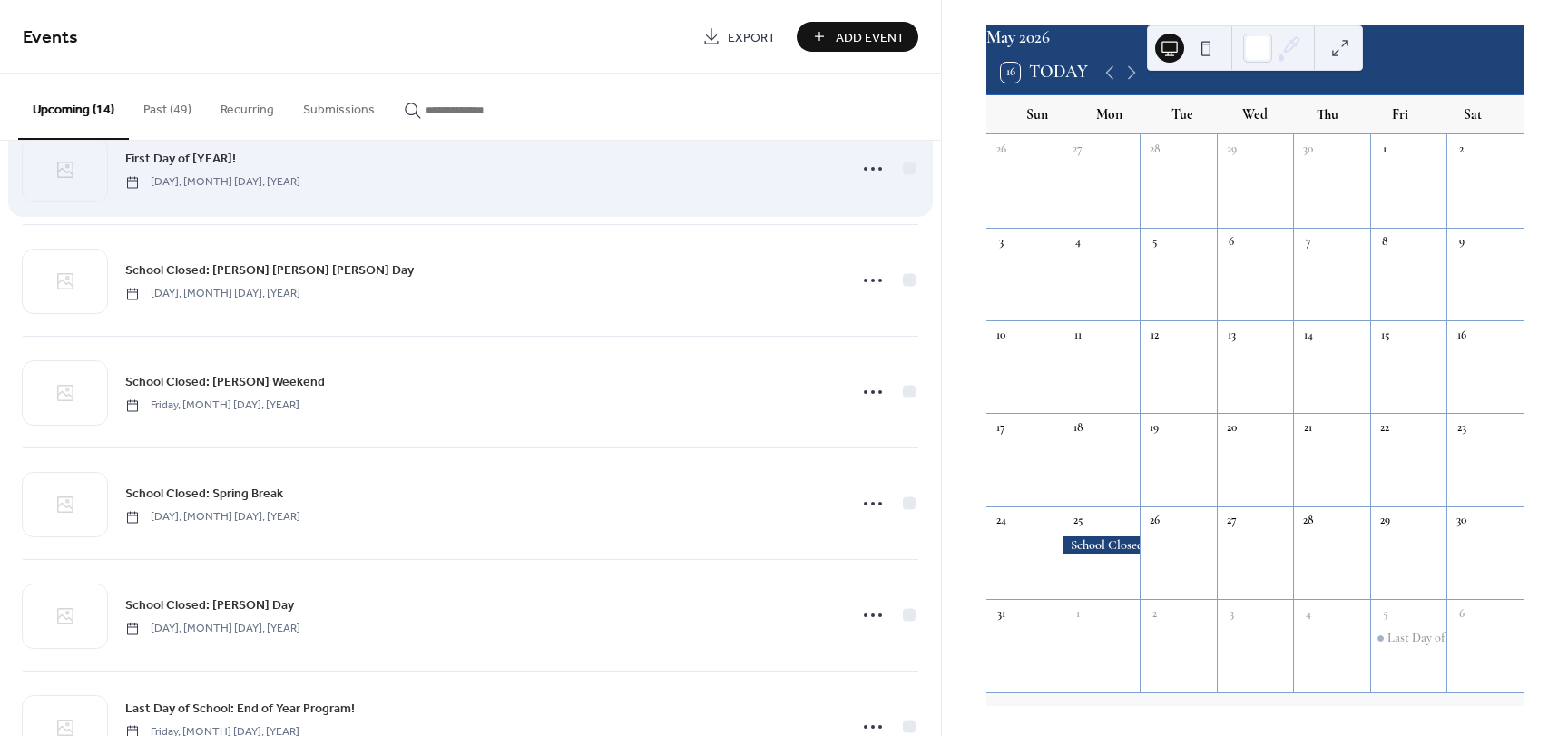 scroll, scrollTop: 1021, scrollLeft: 0, axis: vertical 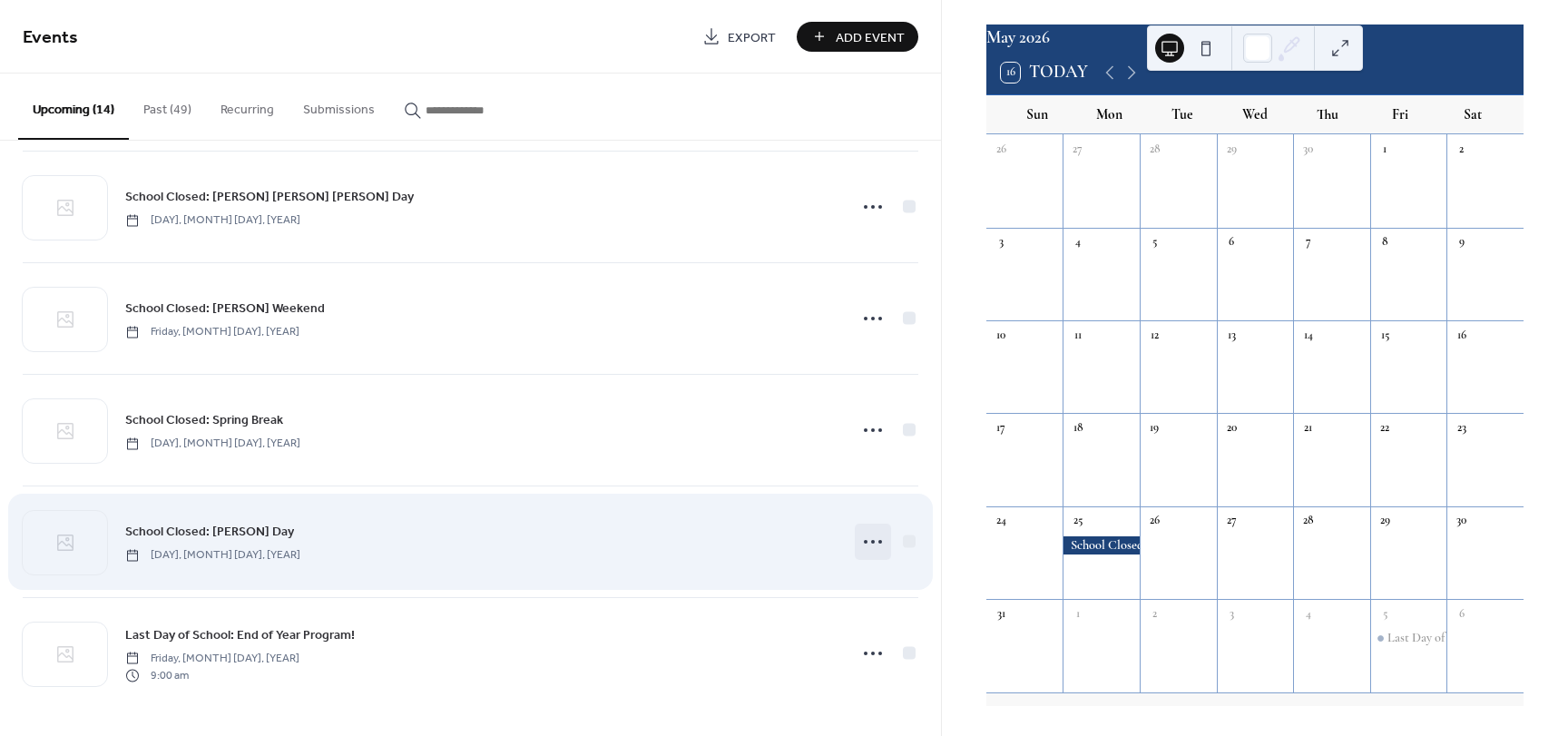 click 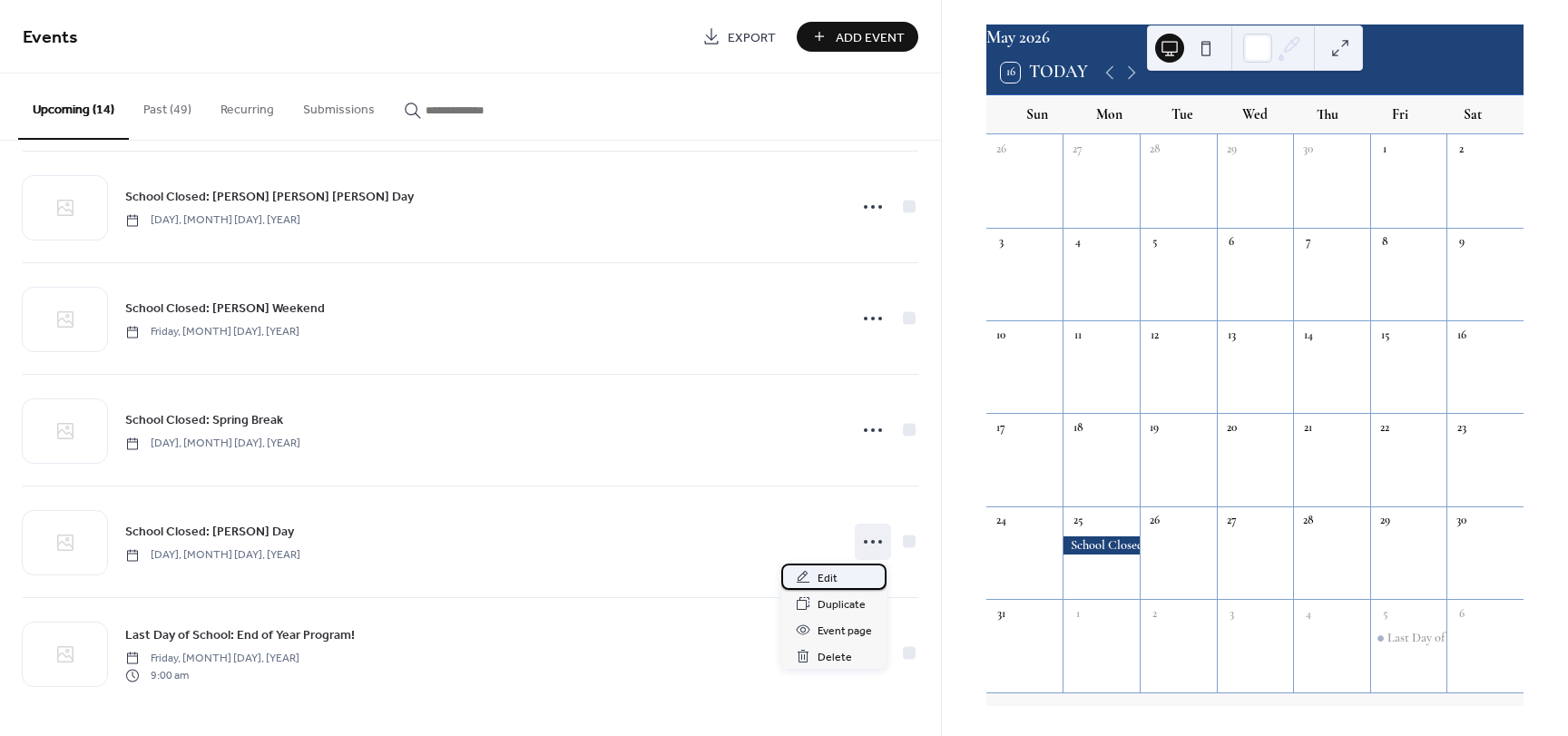 click on "Edit" at bounding box center [834, 576] 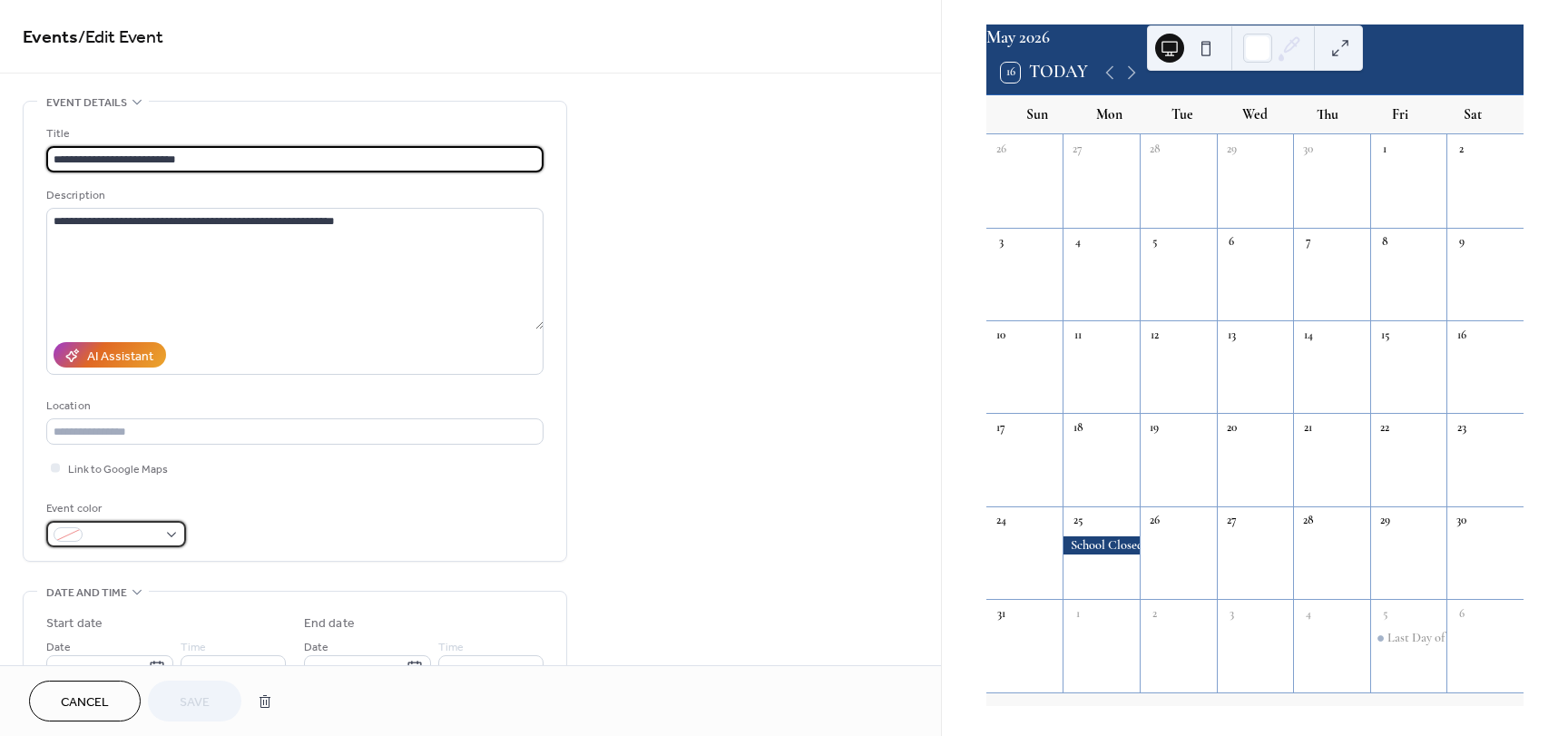 click at bounding box center (116, 534) 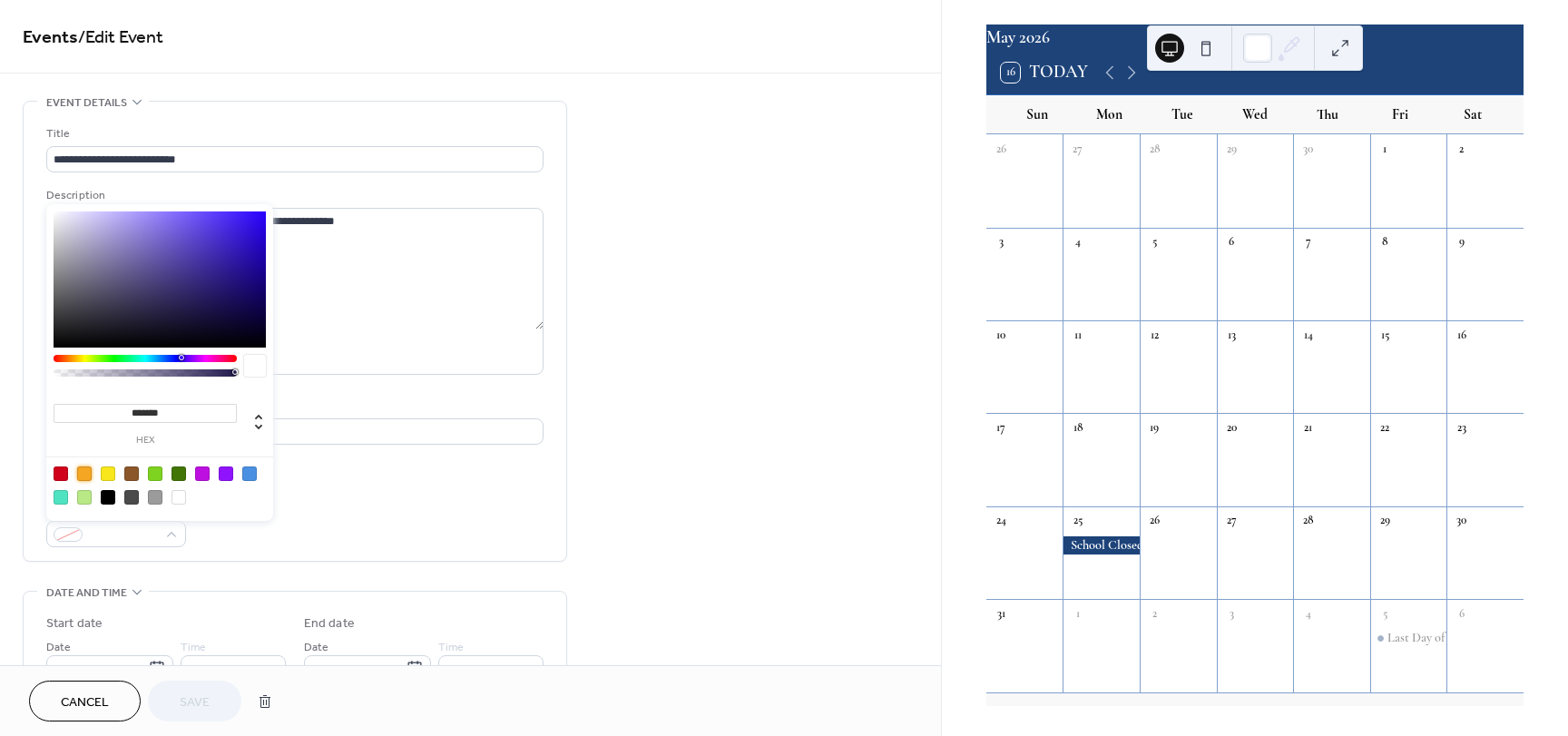 click at bounding box center (84, 474) 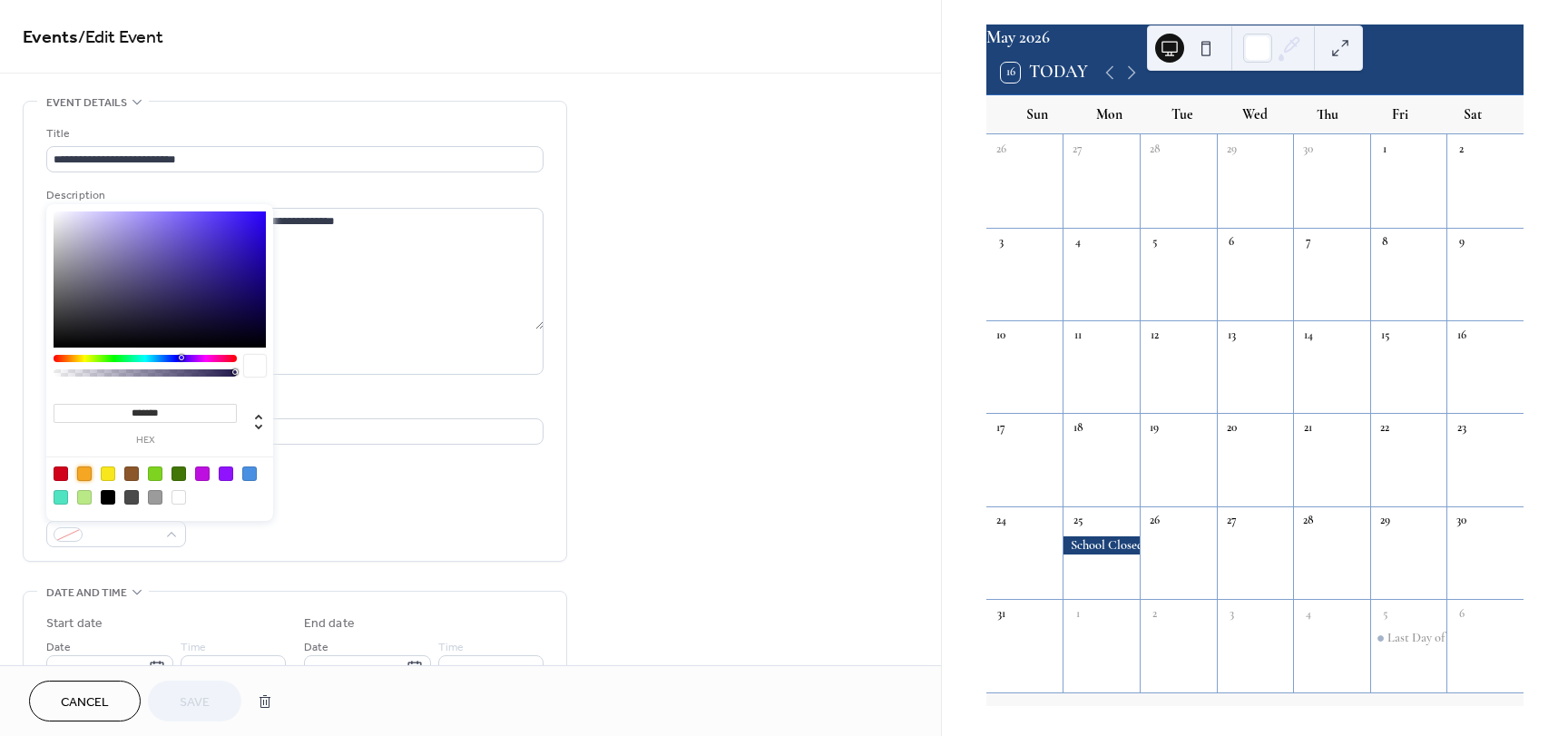 type on "*******" 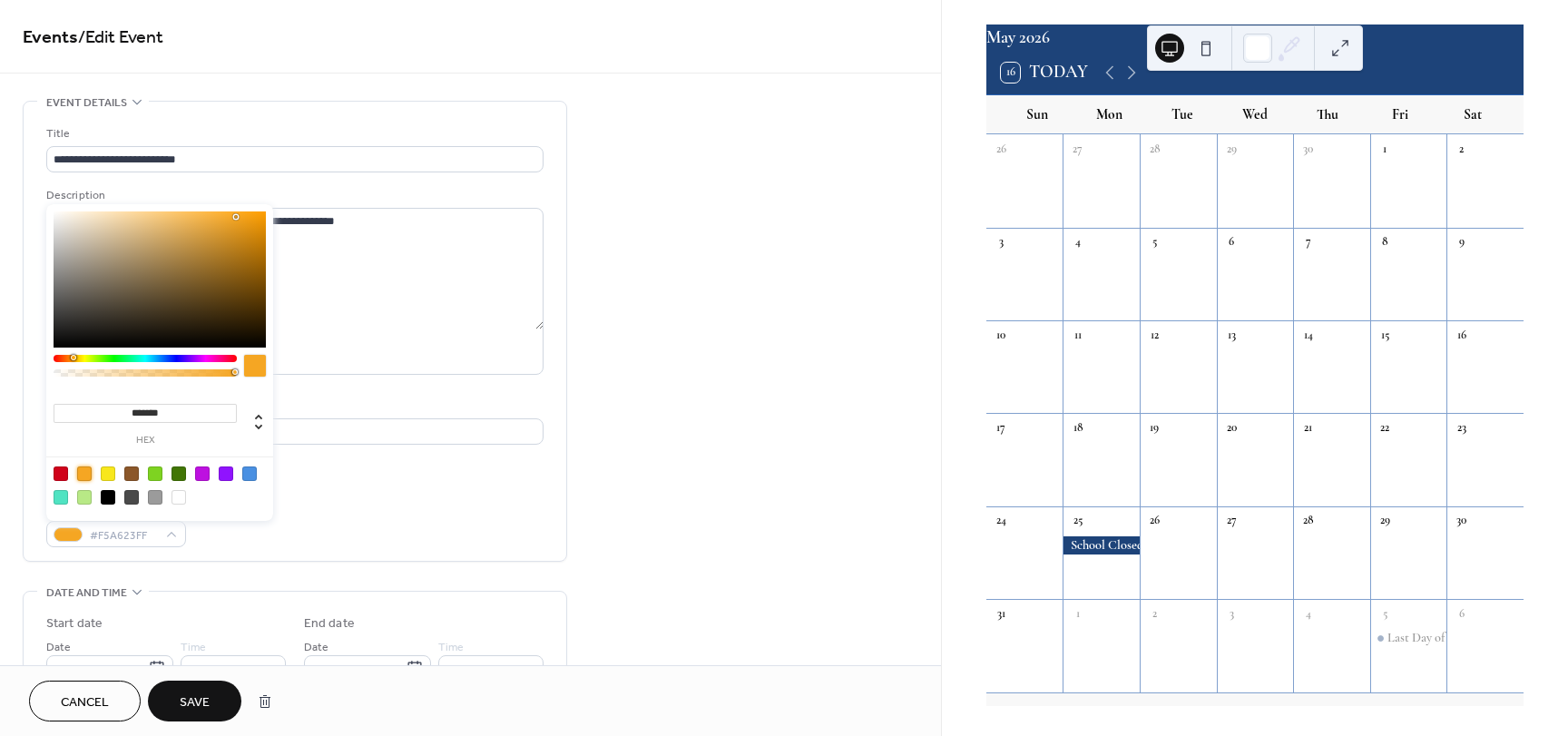 click on "Save" at bounding box center (194, 702) 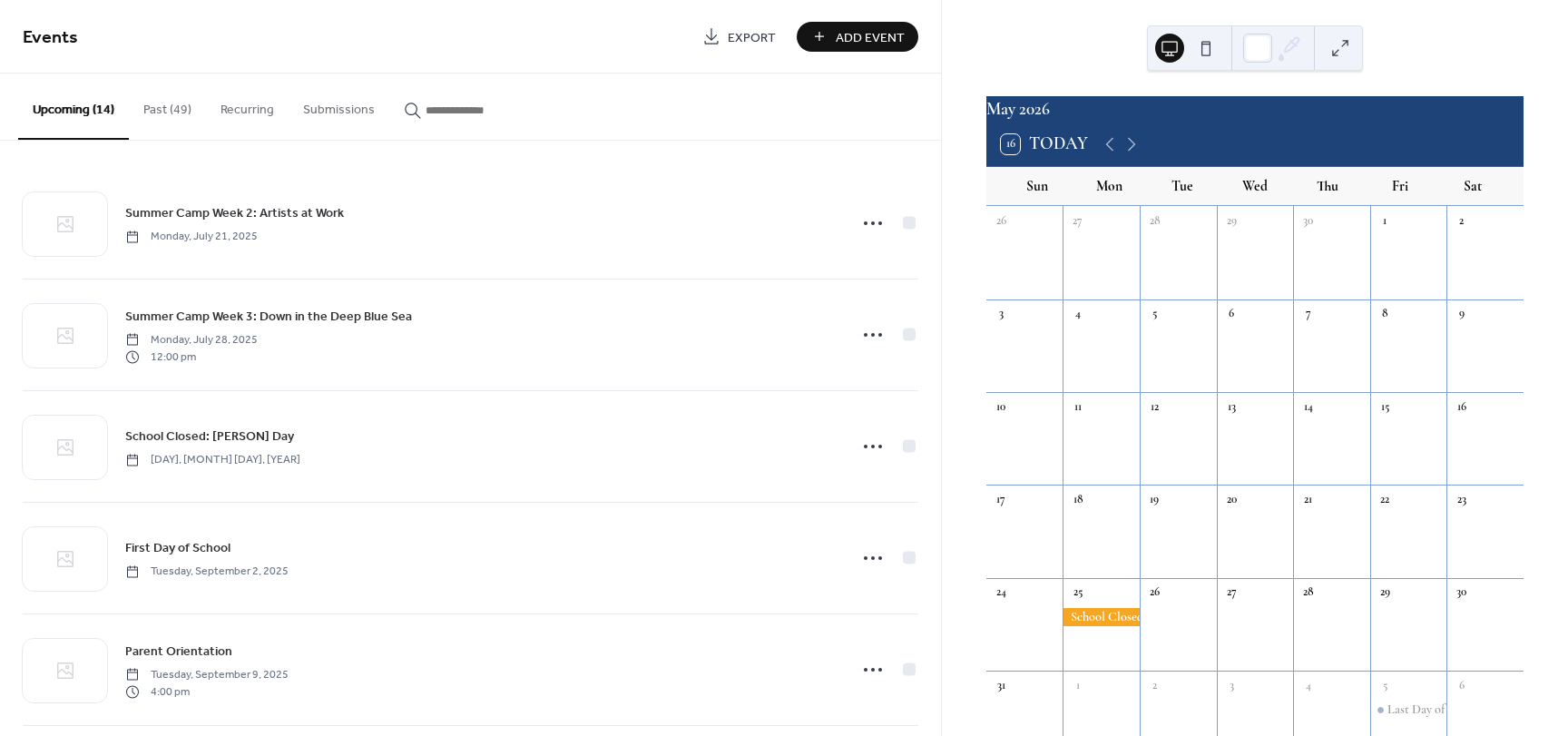 scroll, scrollTop: 0, scrollLeft: 0, axis: both 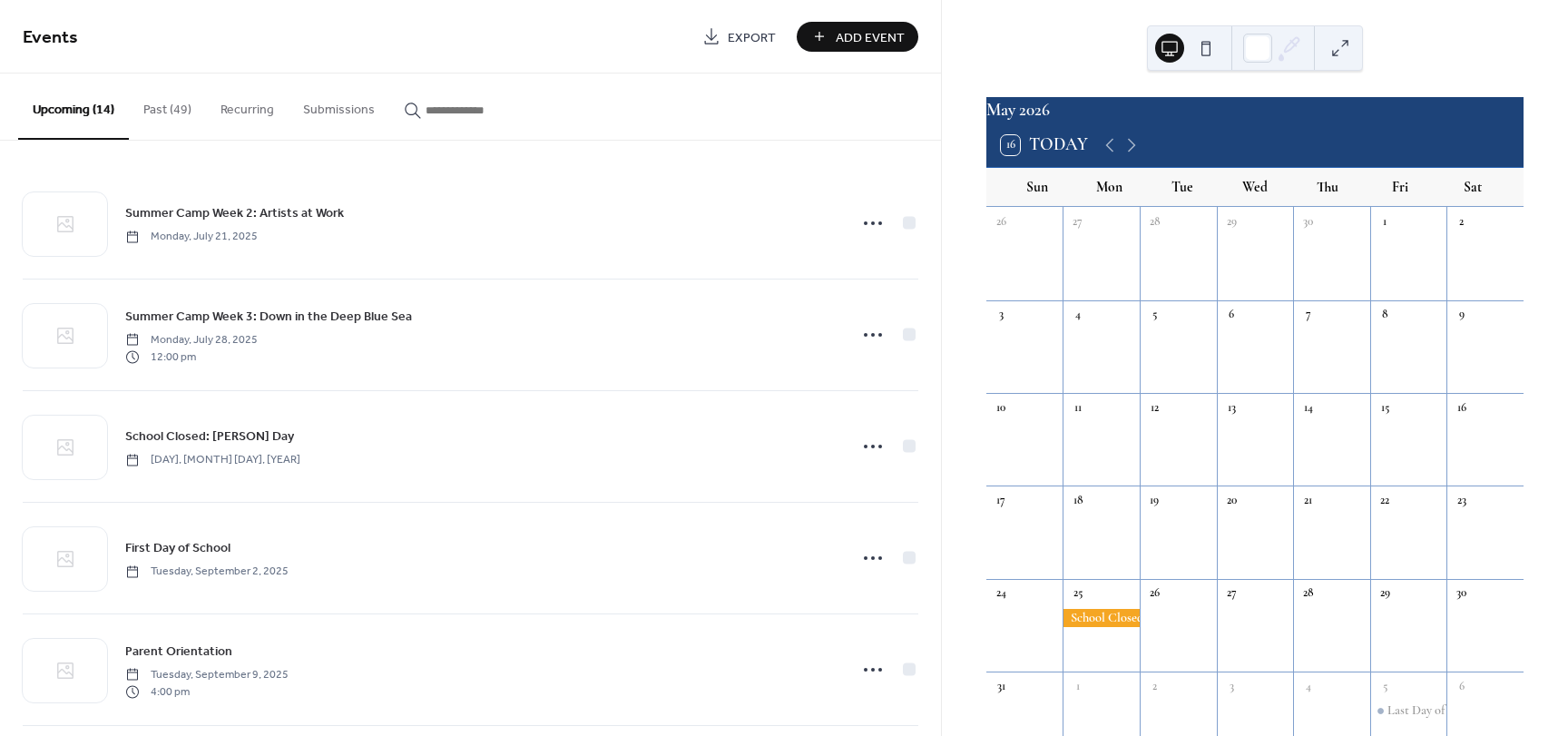 click on "16 Today" at bounding box center [1044, 145] 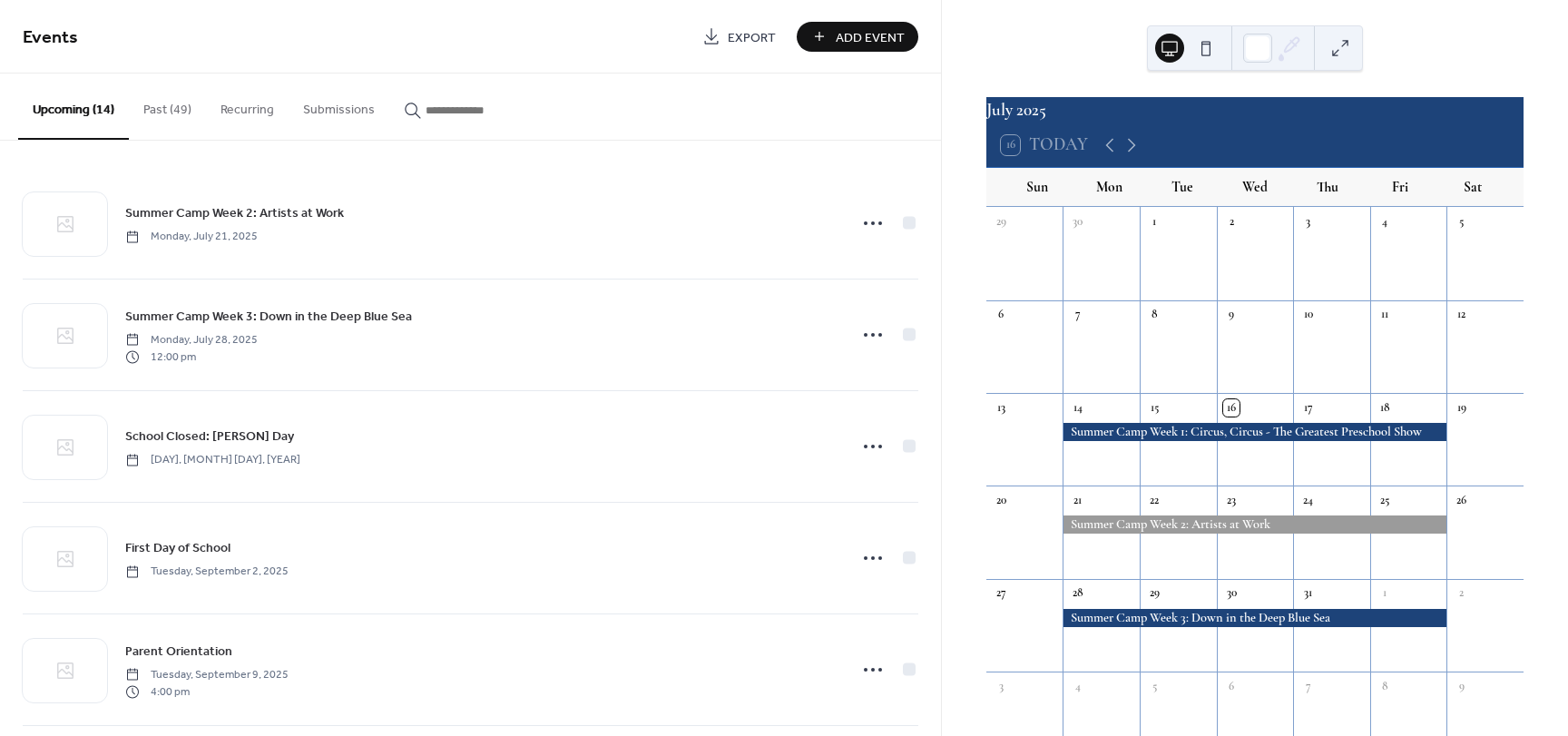 click on "Past (49)" at bounding box center (167, 105) 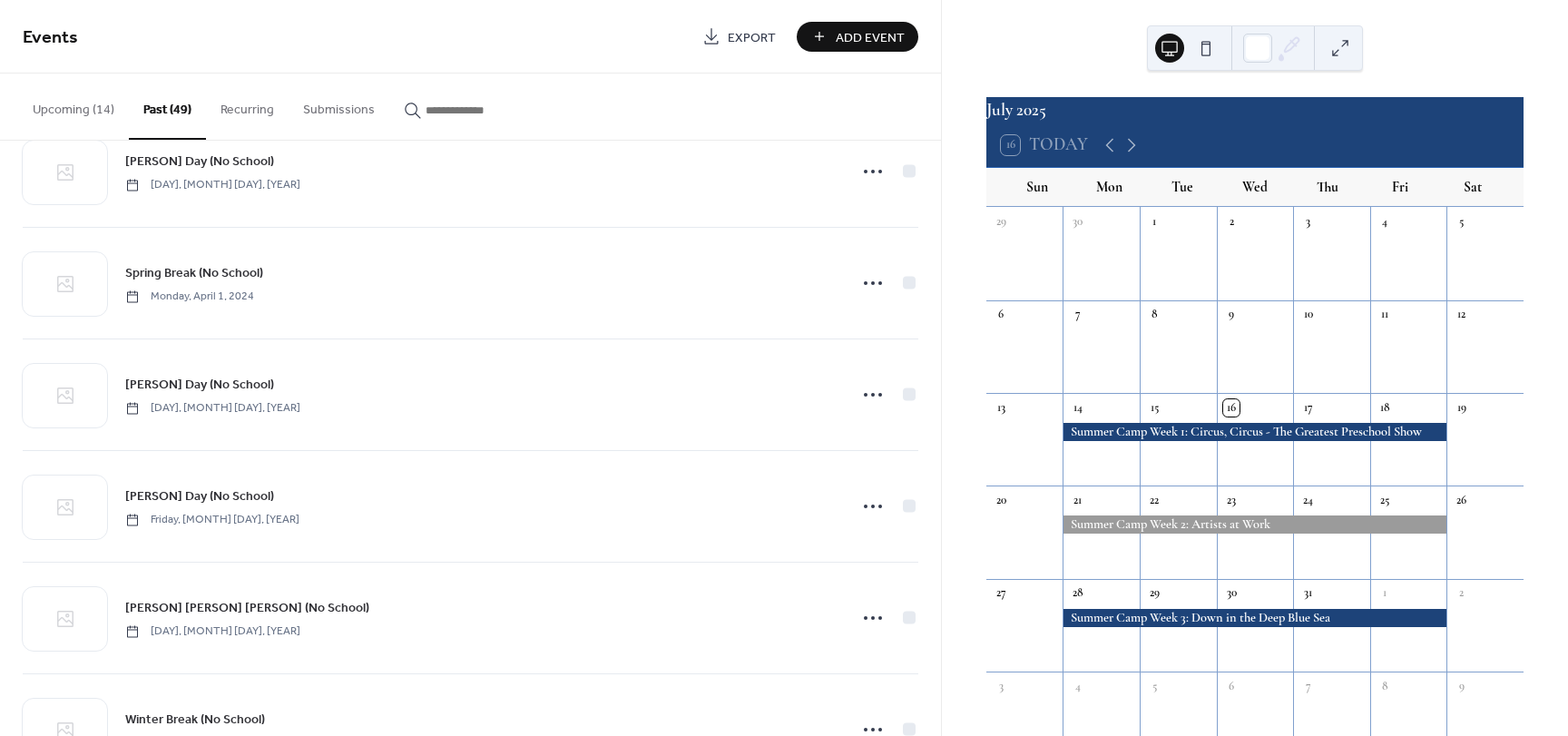 scroll, scrollTop: 1543, scrollLeft: 0, axis: vertical 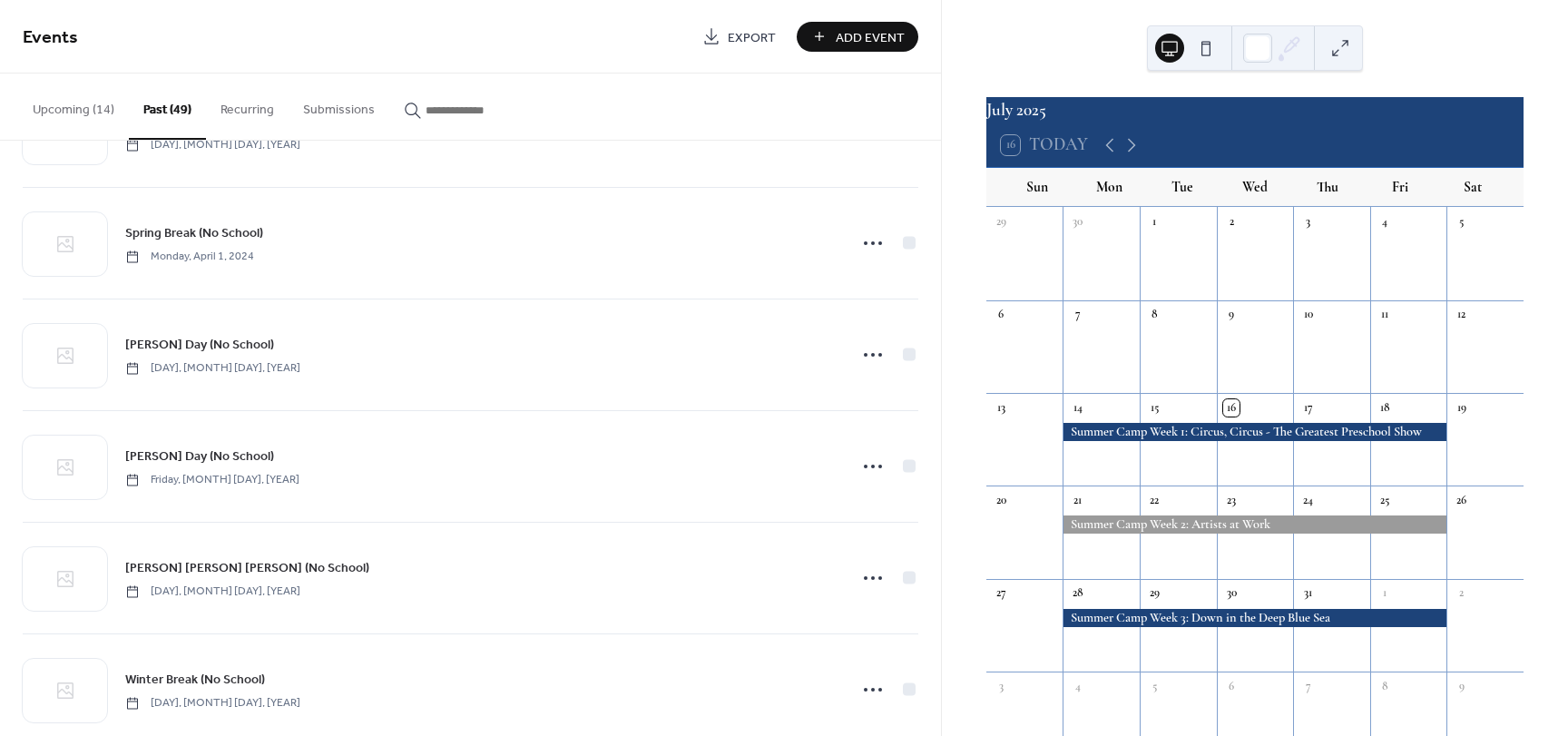 click on "Upcoming (14)" at bounding box center [74, 105] 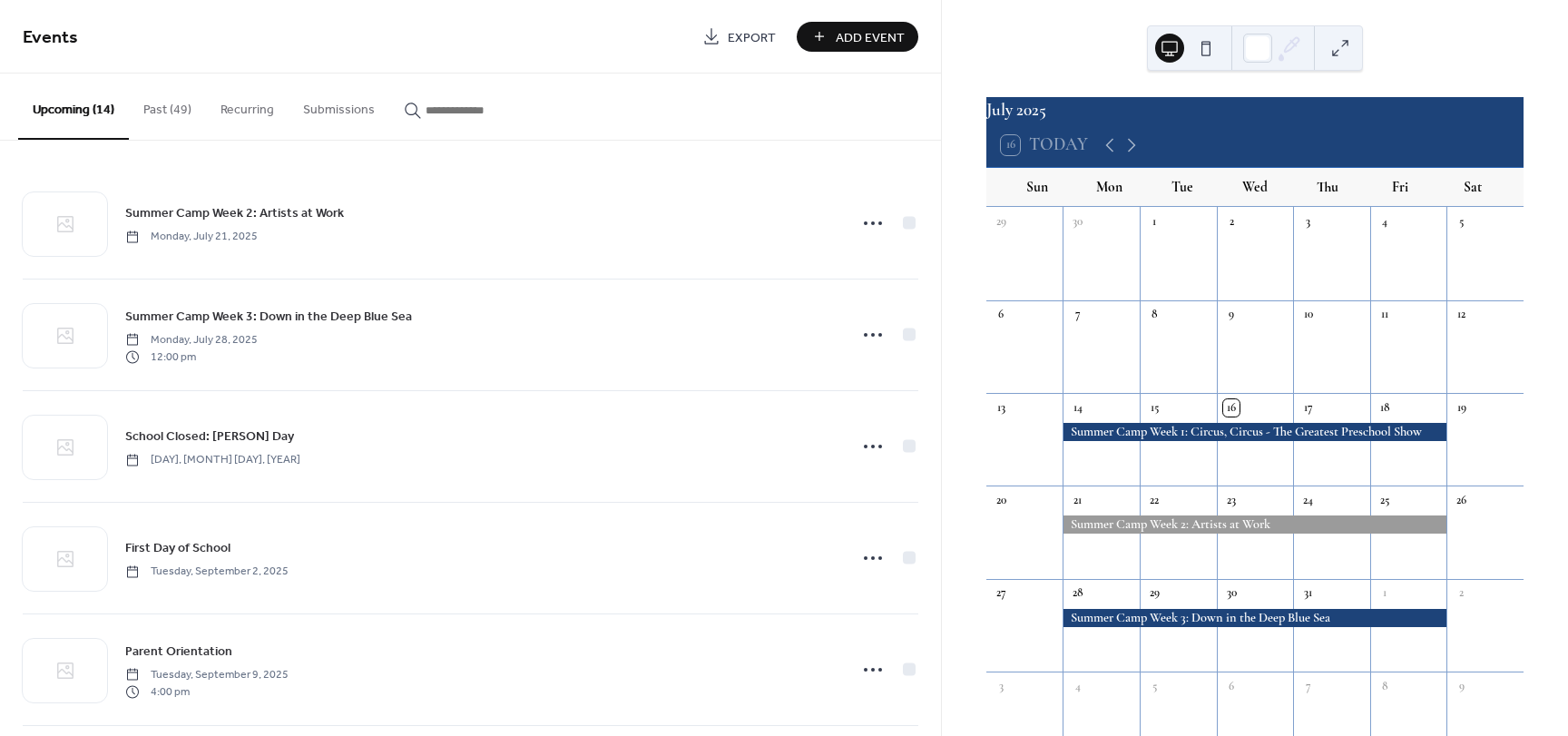 click at bounding box center [1254, 432] 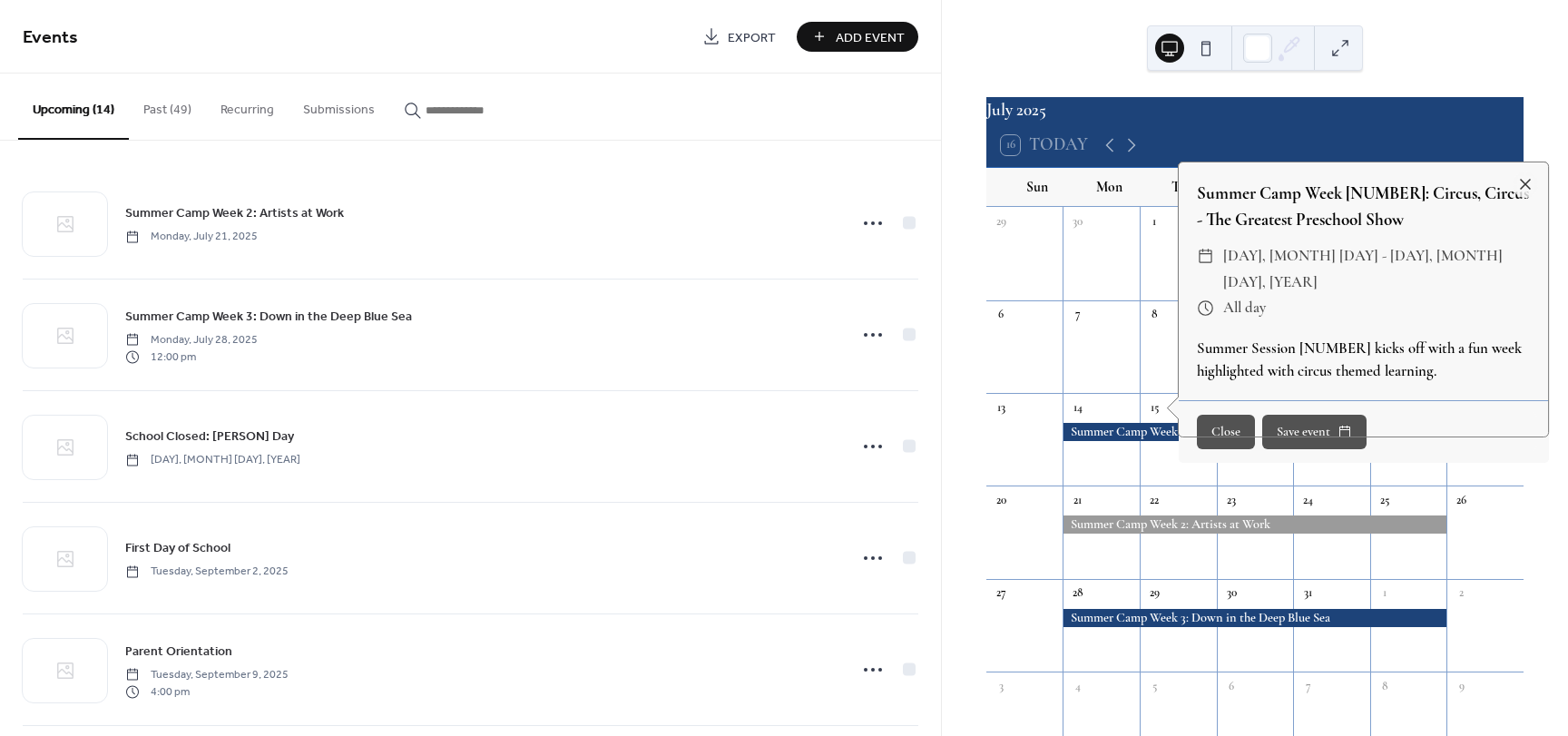 click at bounding box center [1254, 432] 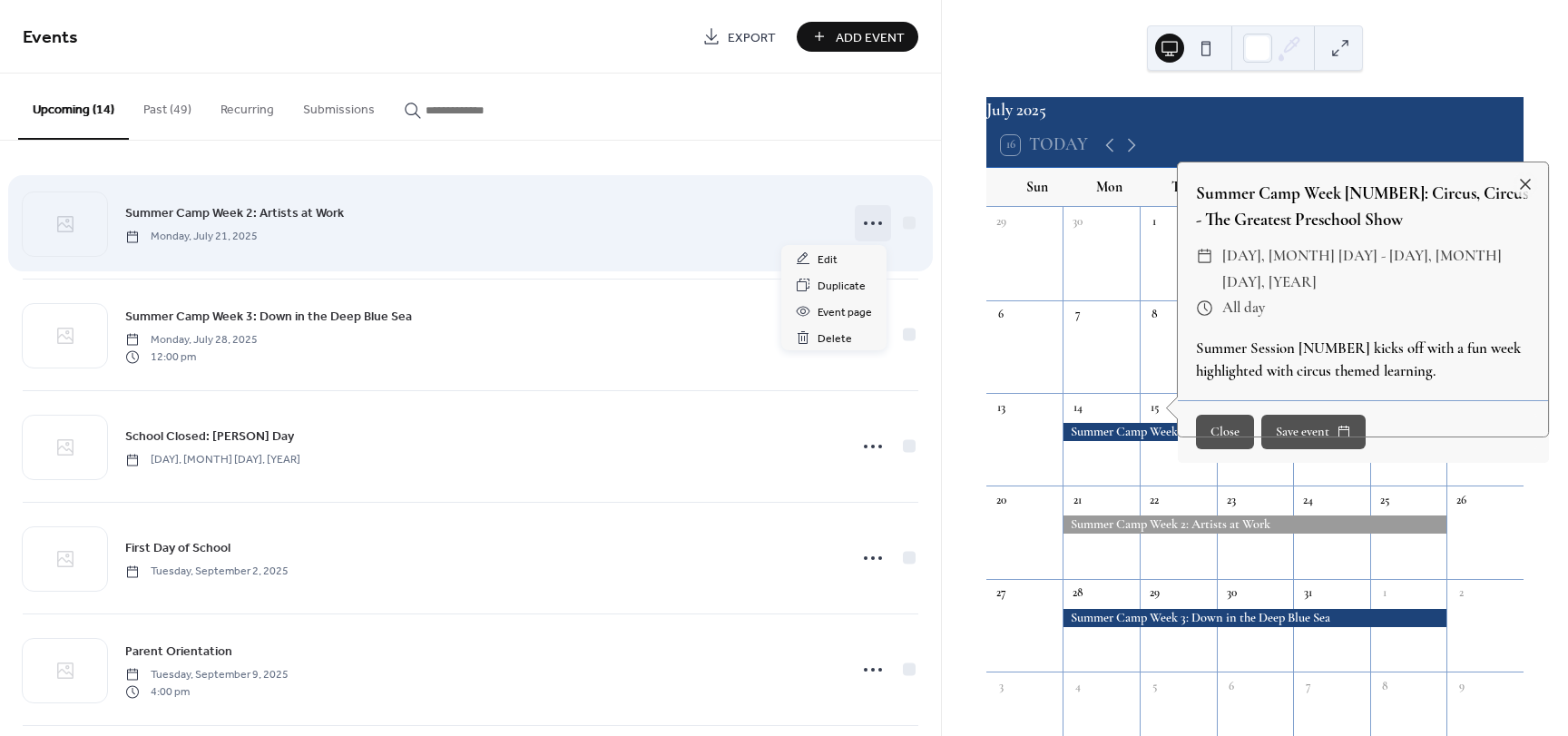 click 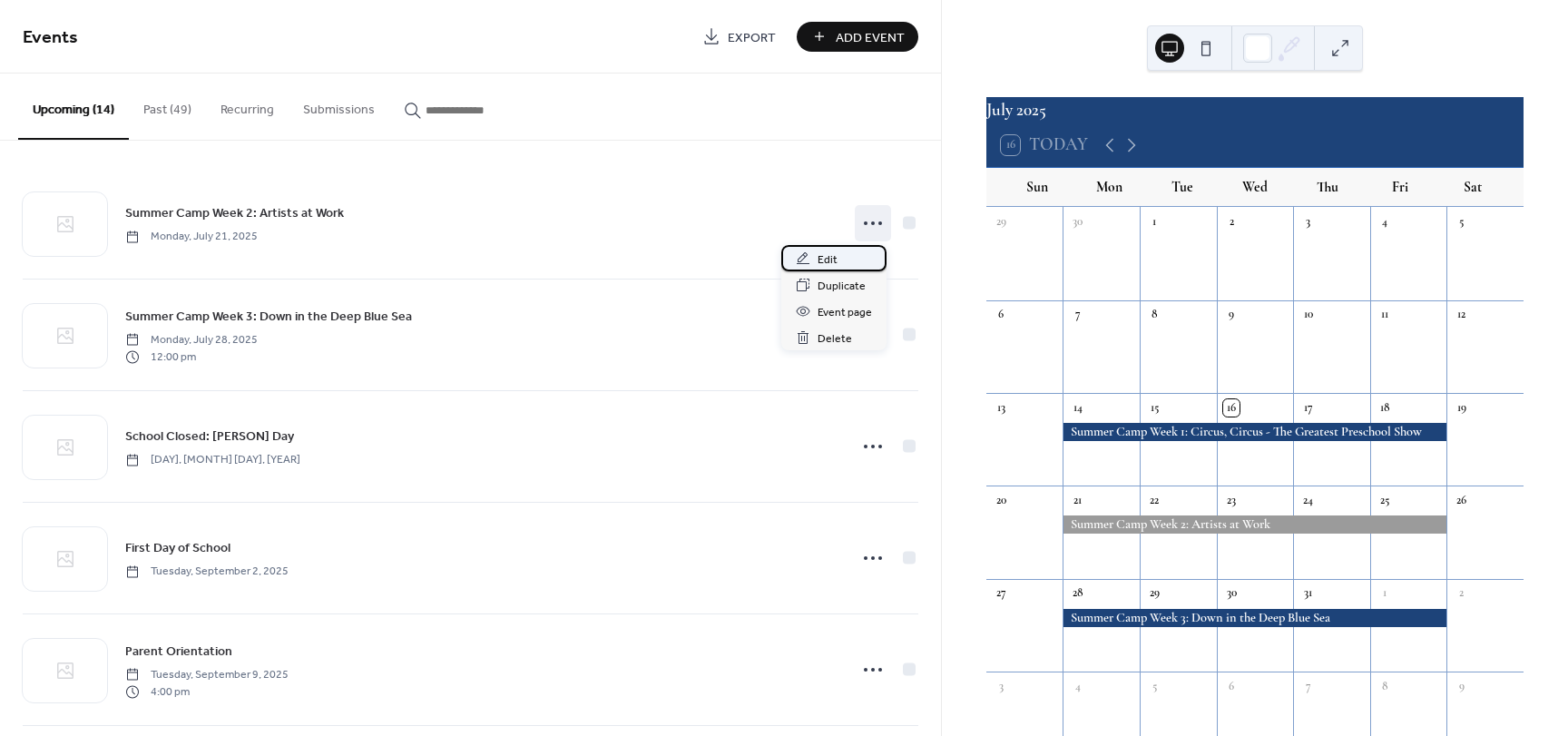 click on "Edit" at bounding box center [834, 258] 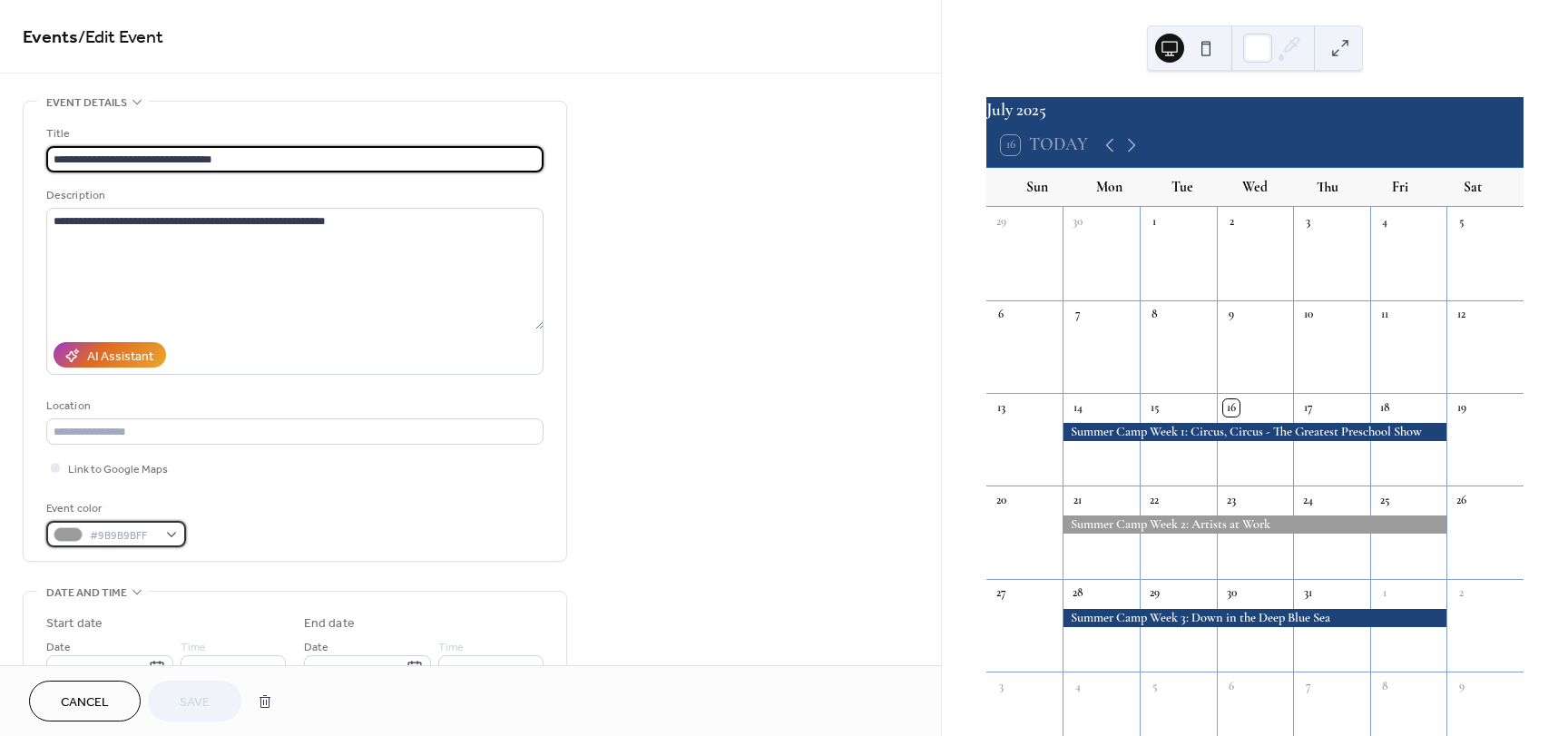 click on "#9B9B9BFF" at bounding box center [116, 534] 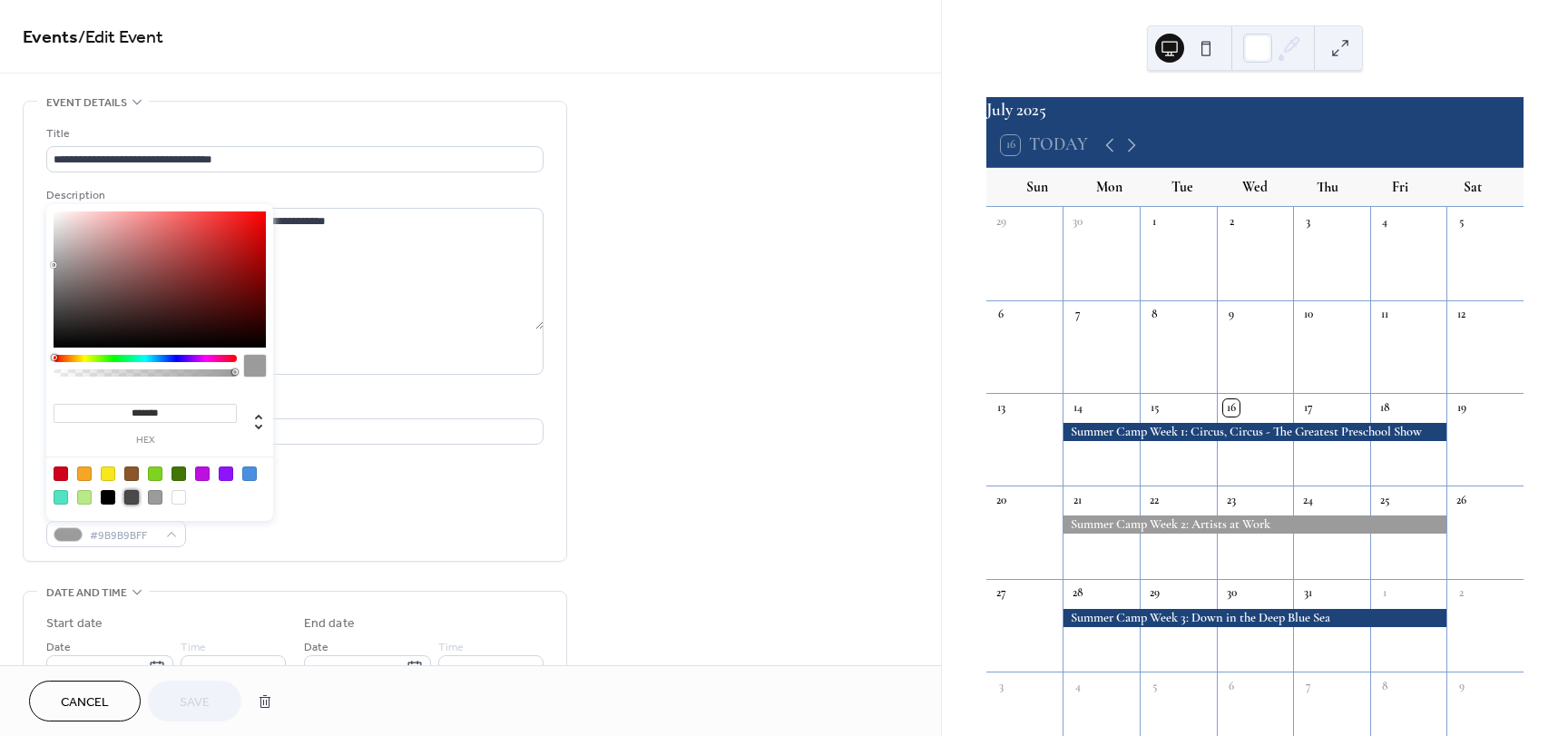 click at bounding box center (132, 497) 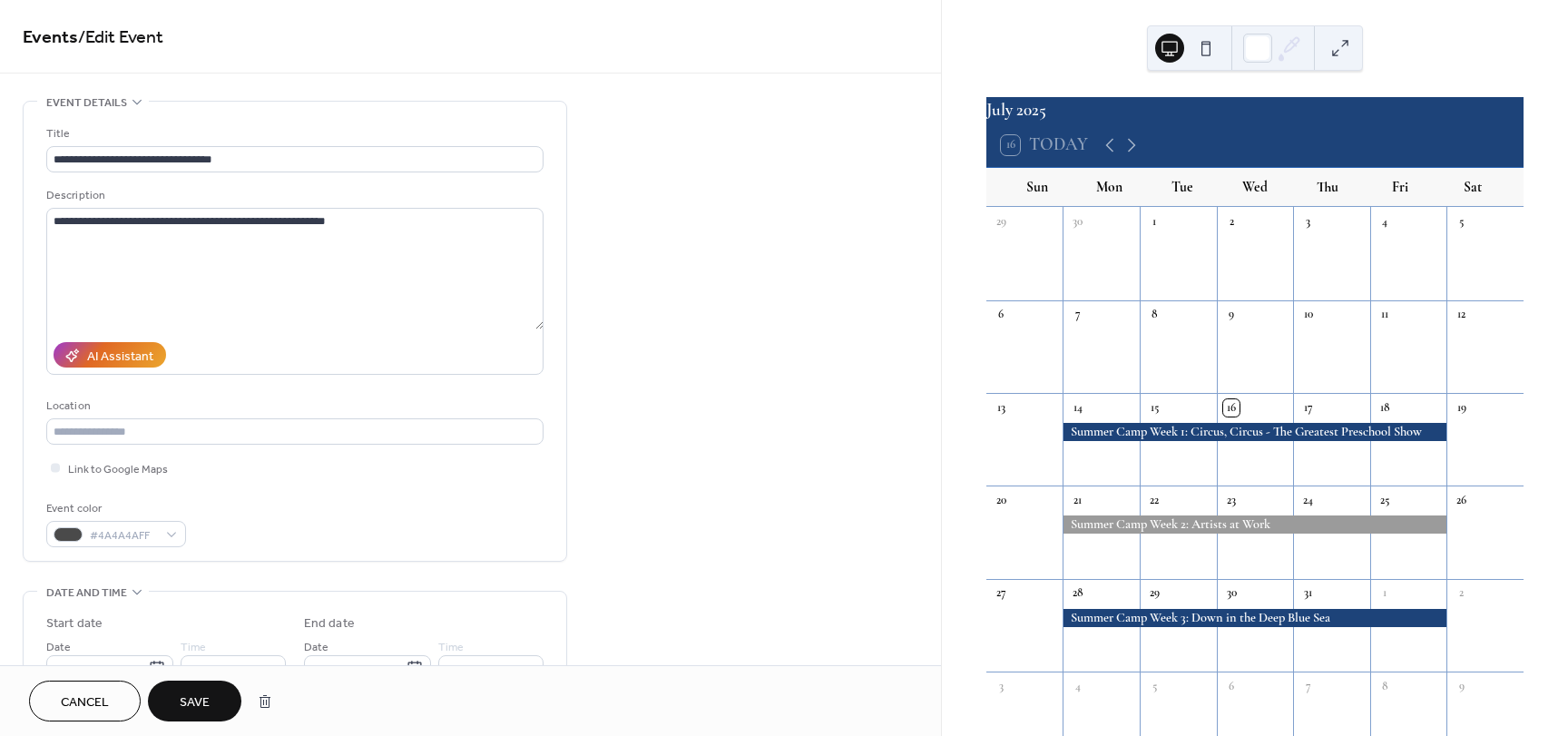 click on "Save" at bounding box center [194, 702] 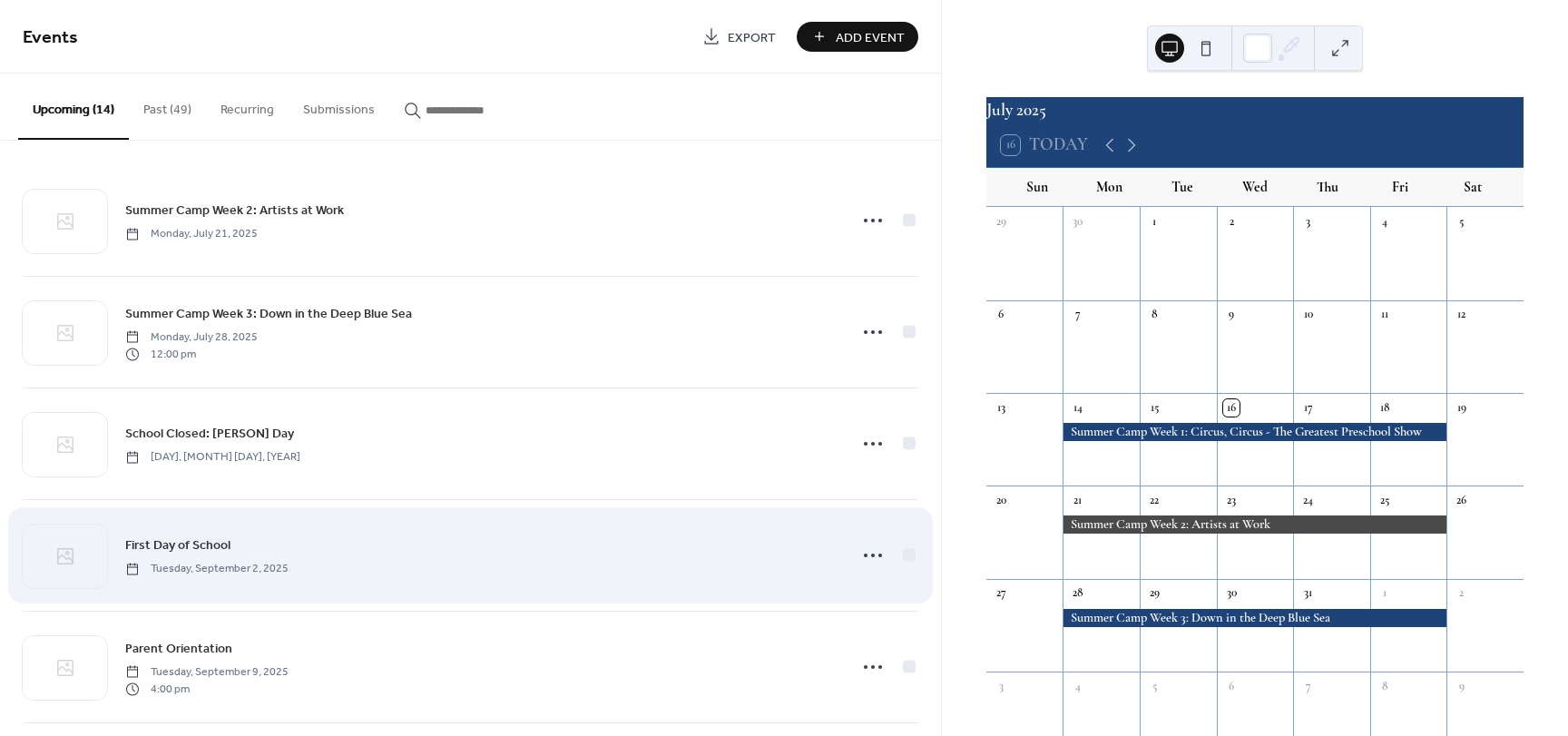scroll, scrollTop: 0, scrollLeft: 0, axis: both 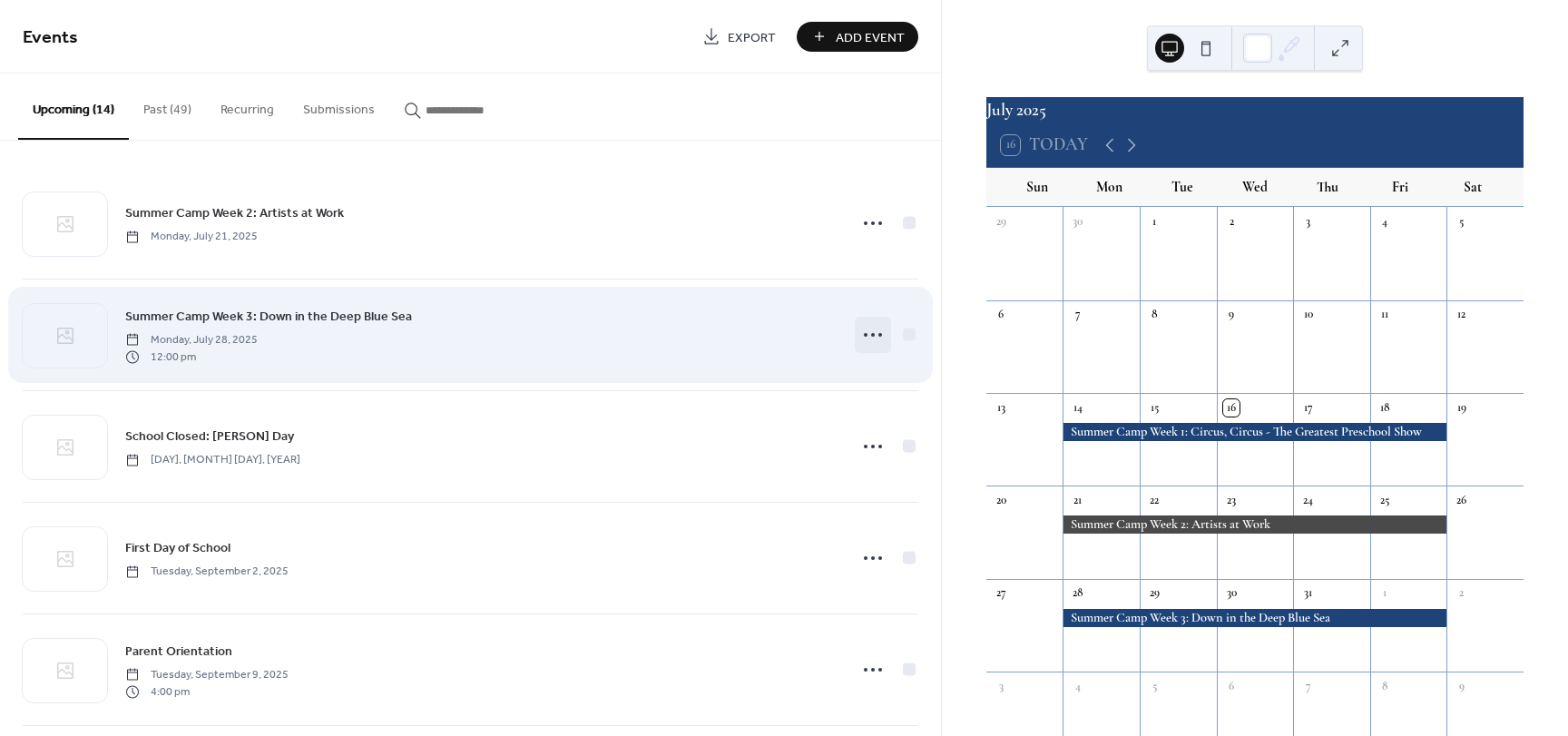click 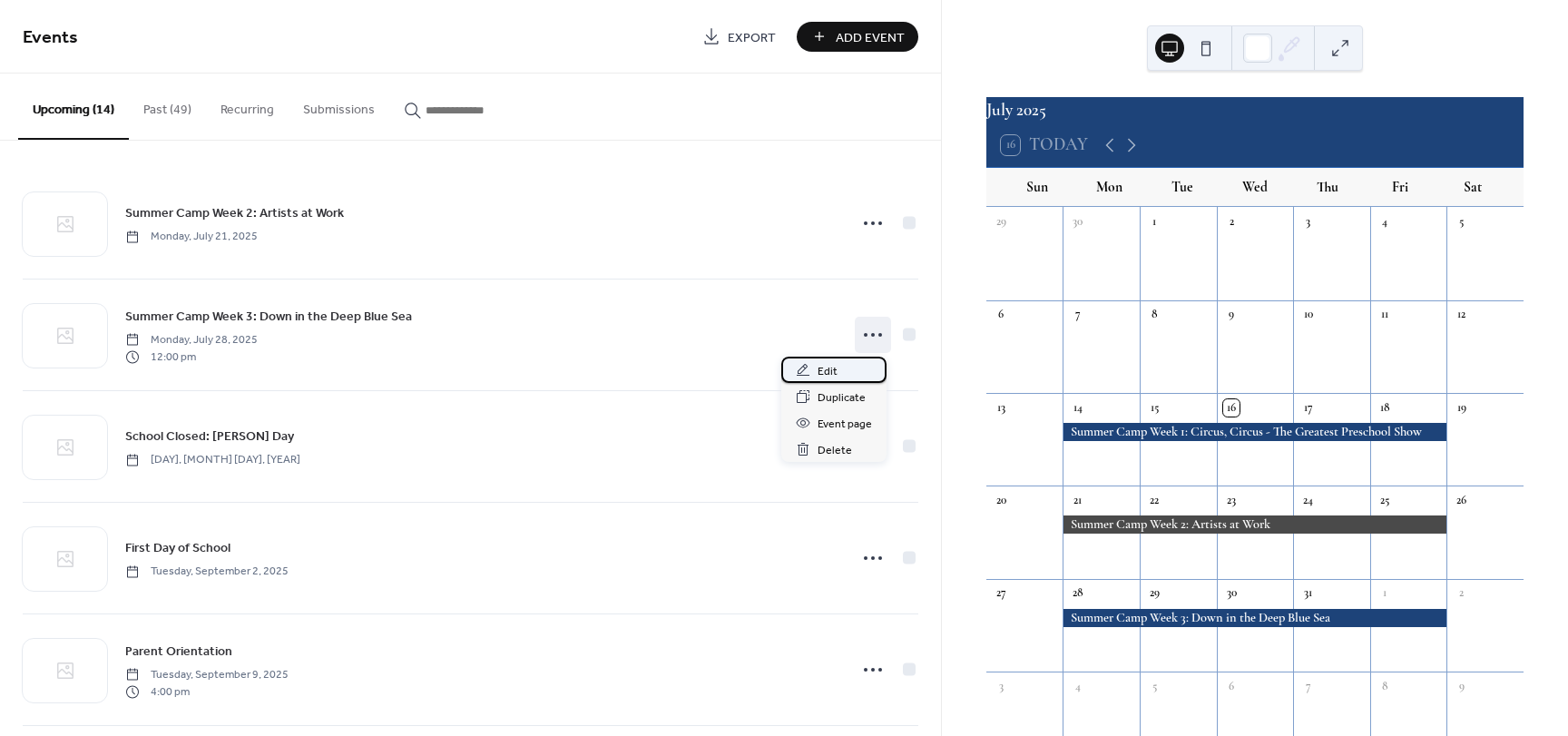 click on "Edit" at bounding box center (834, 369) 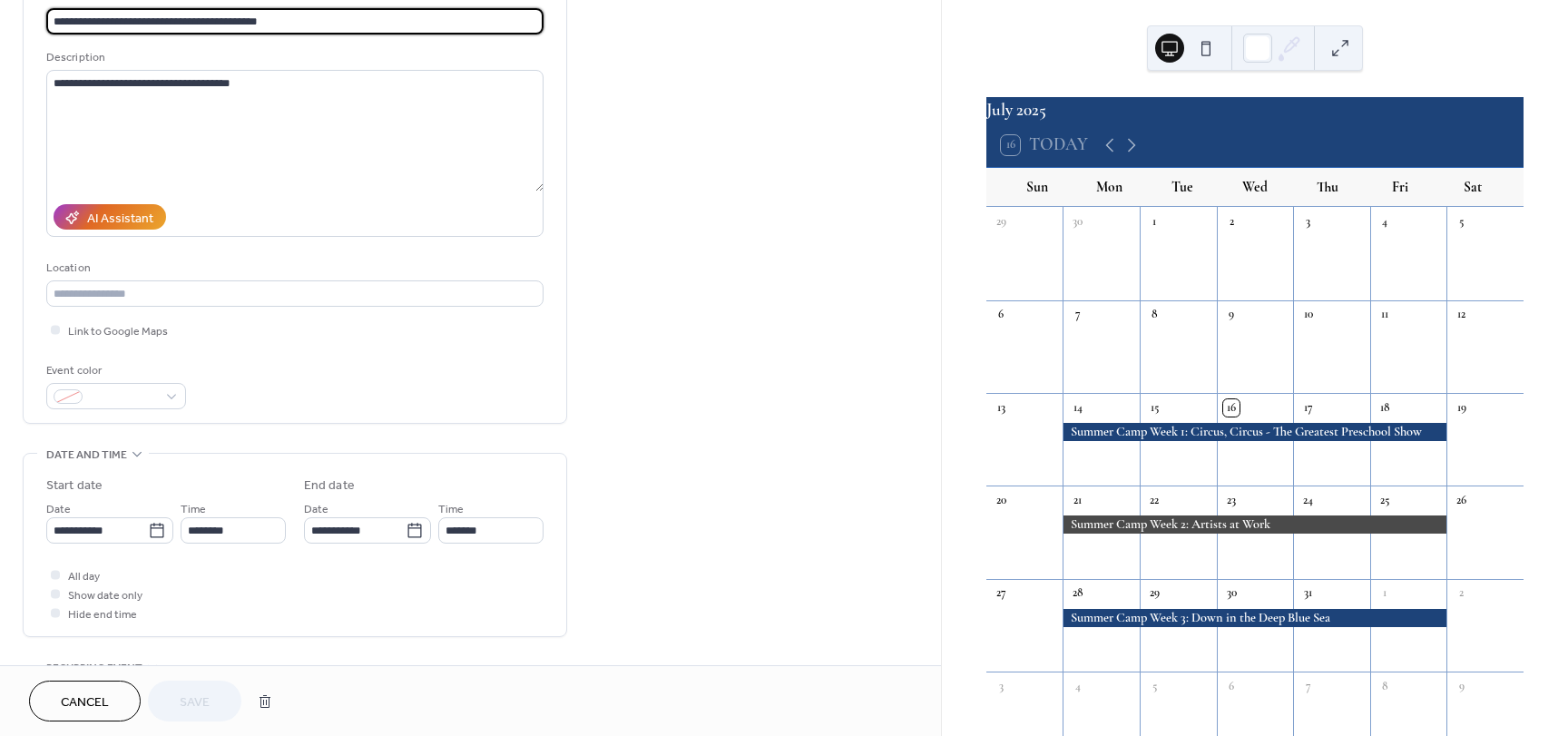 scroll, scrollTop: 182, scrollLeft: 0, axis: vertical 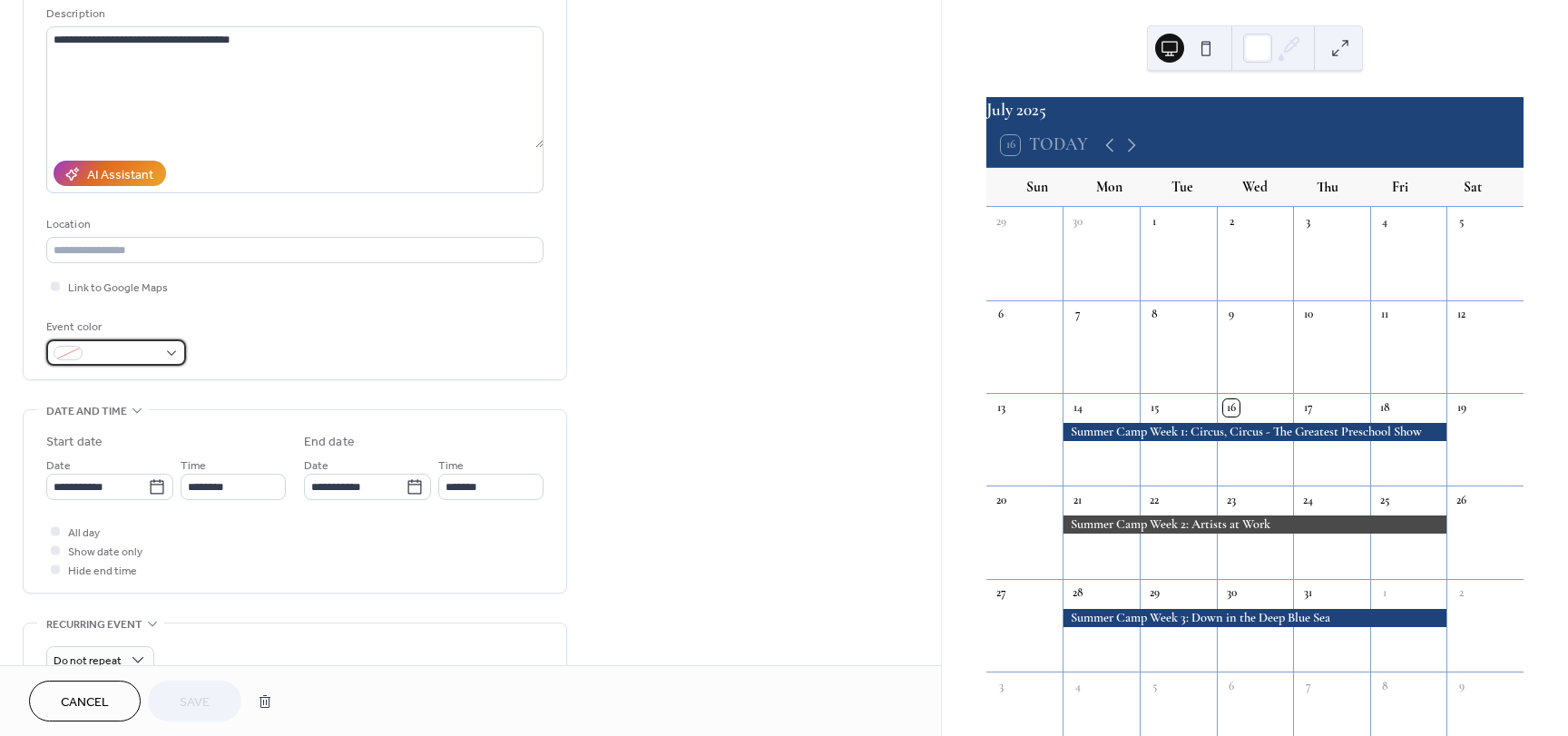 click at bounding box center [116, 352] 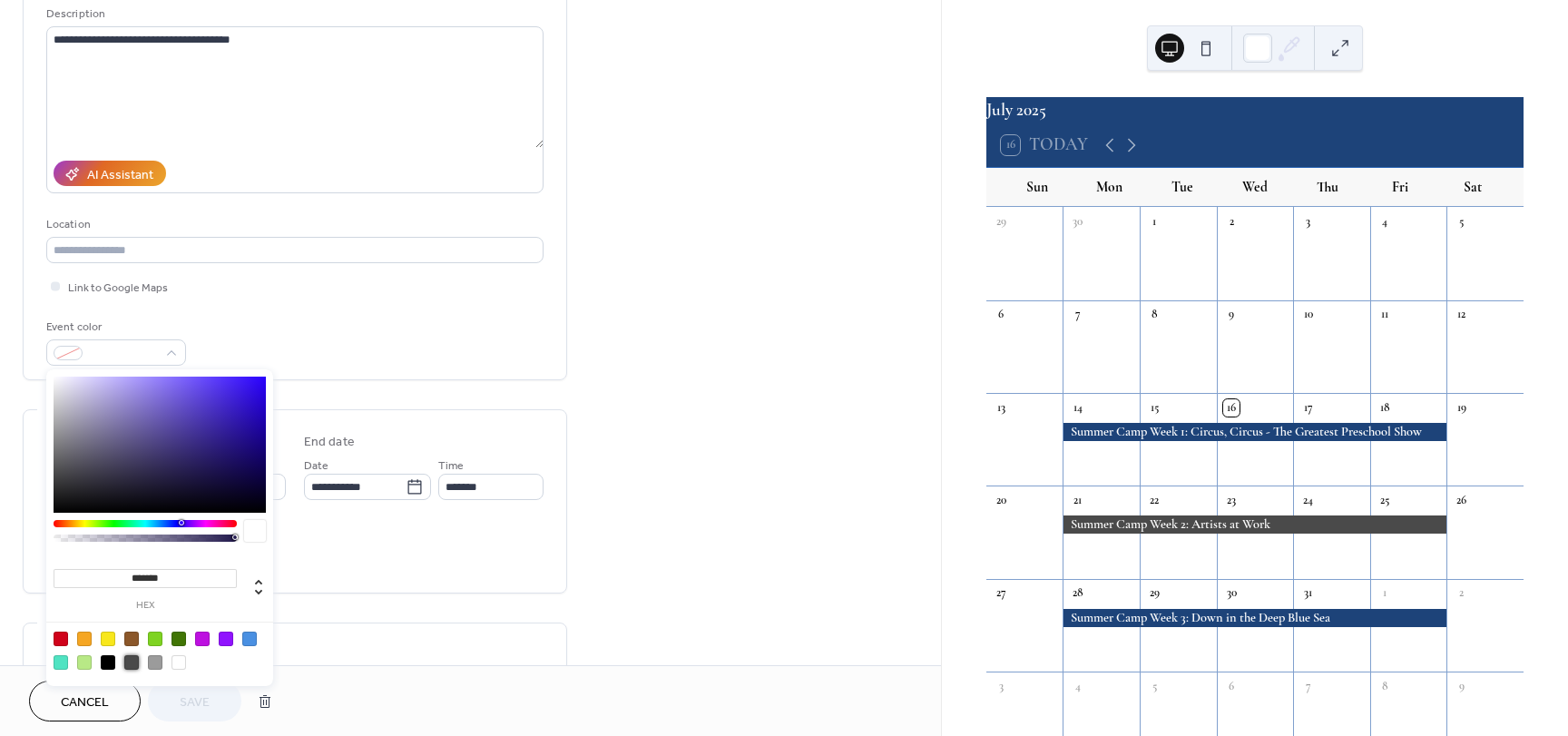 click at bounding box center [132, 662] 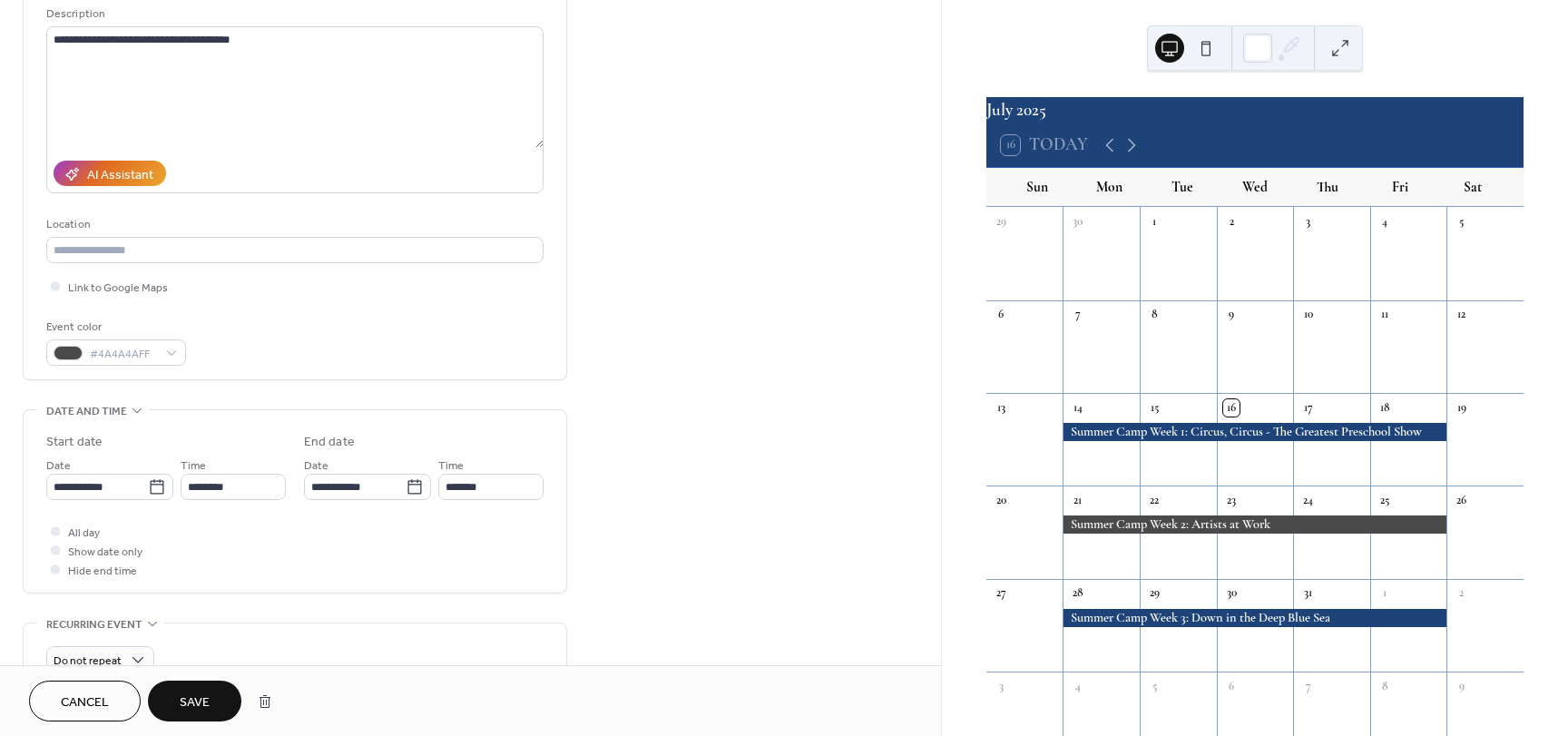 click on "Save" at bounding box center [194, 702] 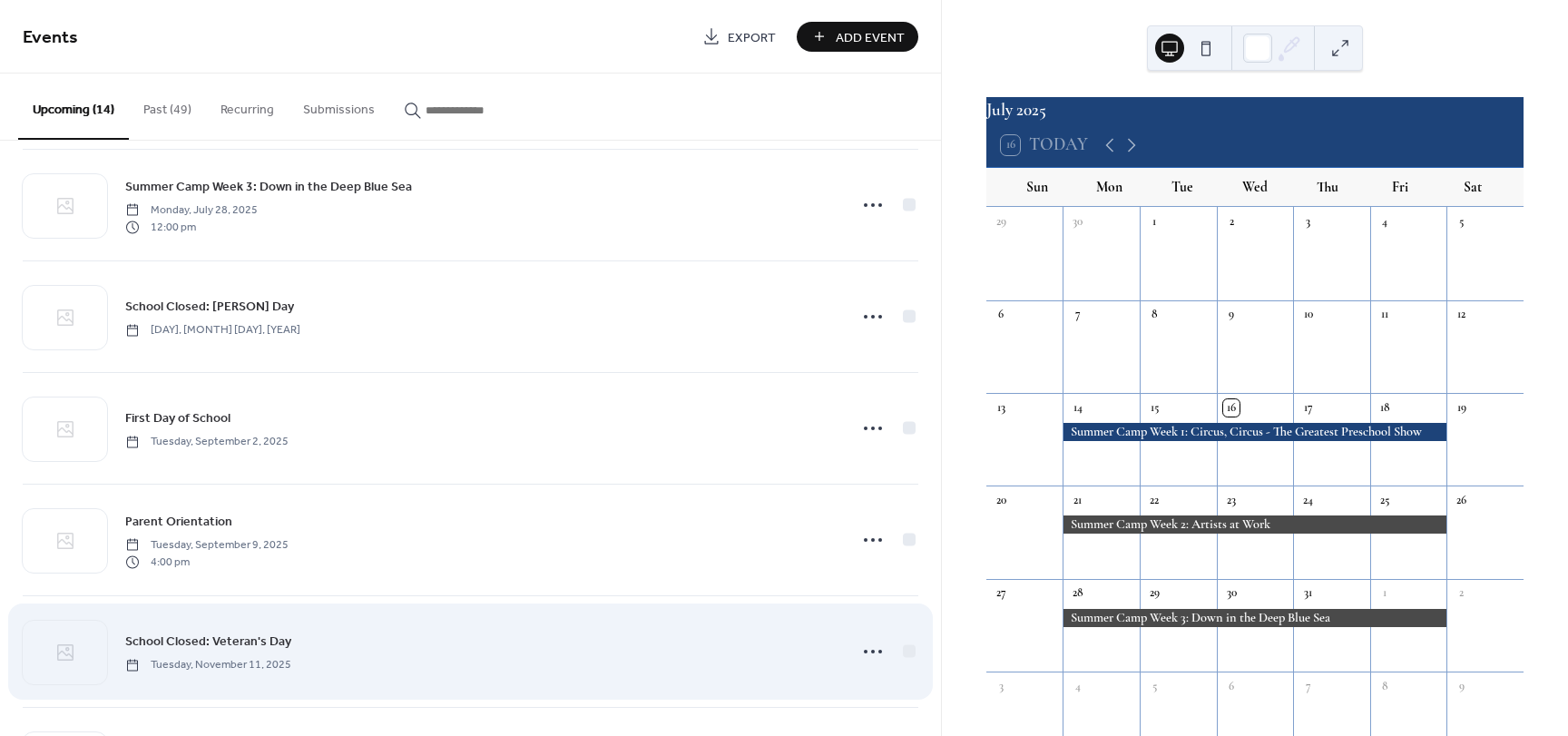scroll, scrollTop: 0, scrollLeft: 0, axis: both 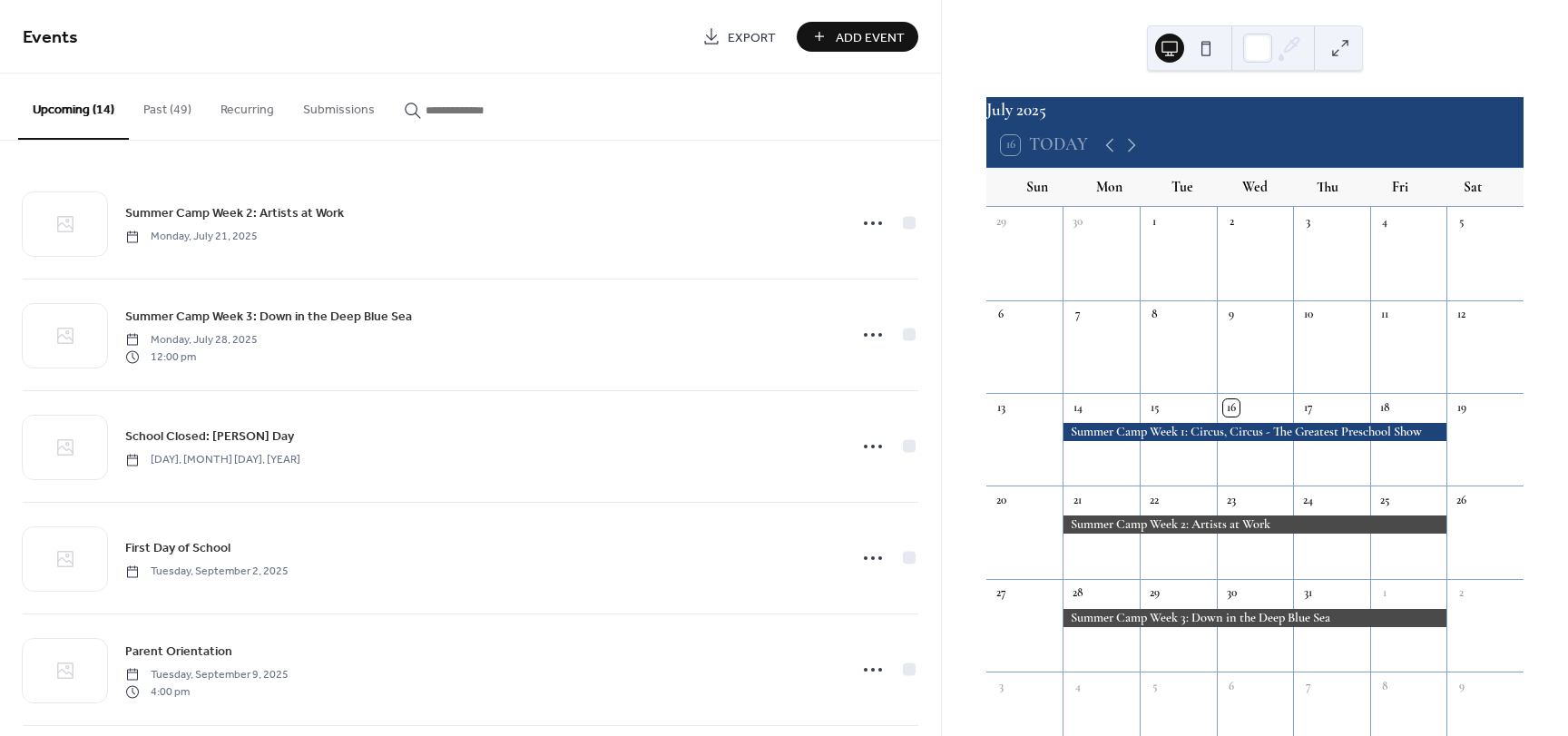 click 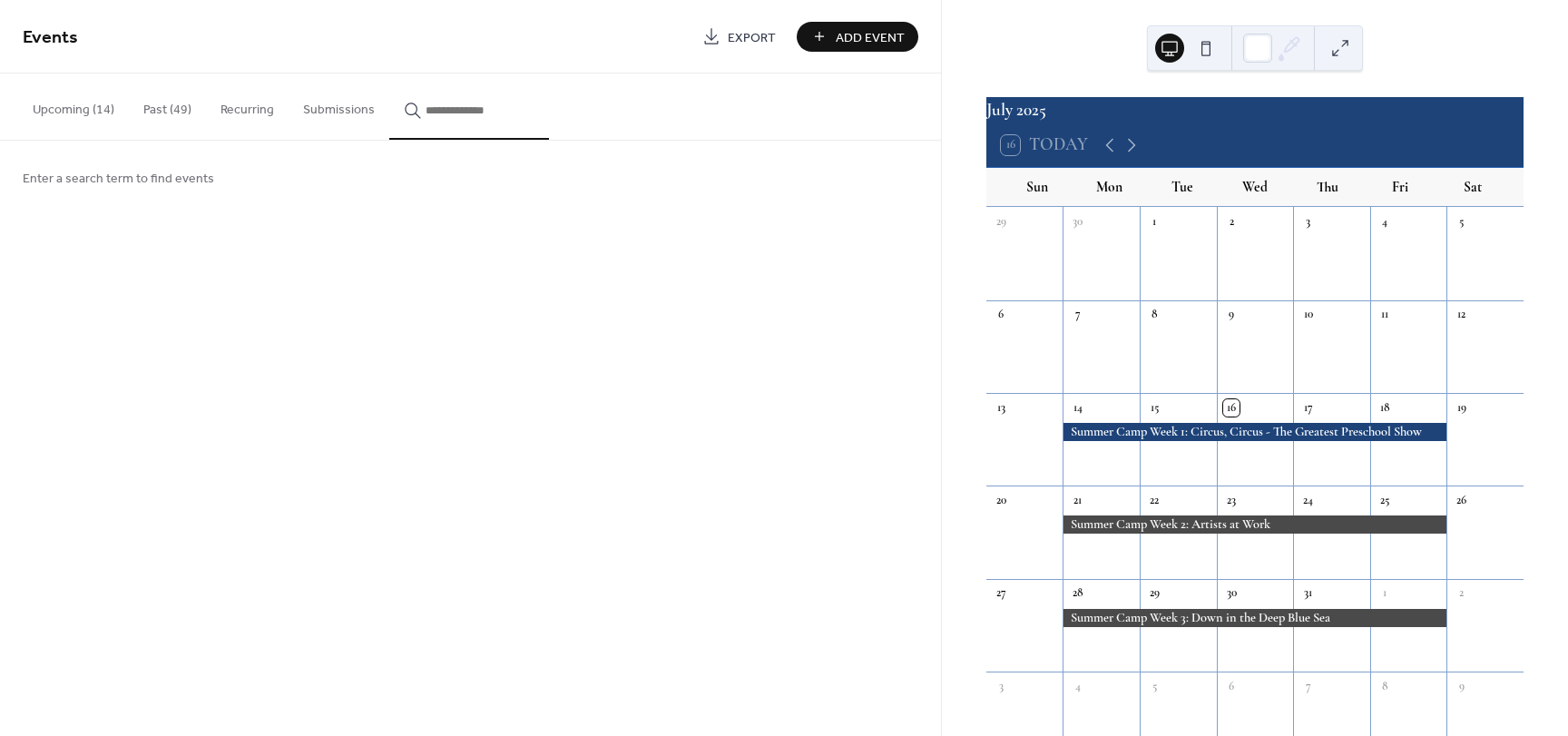 click on "Enter a search term to find events" at bounding box center [118, 179] 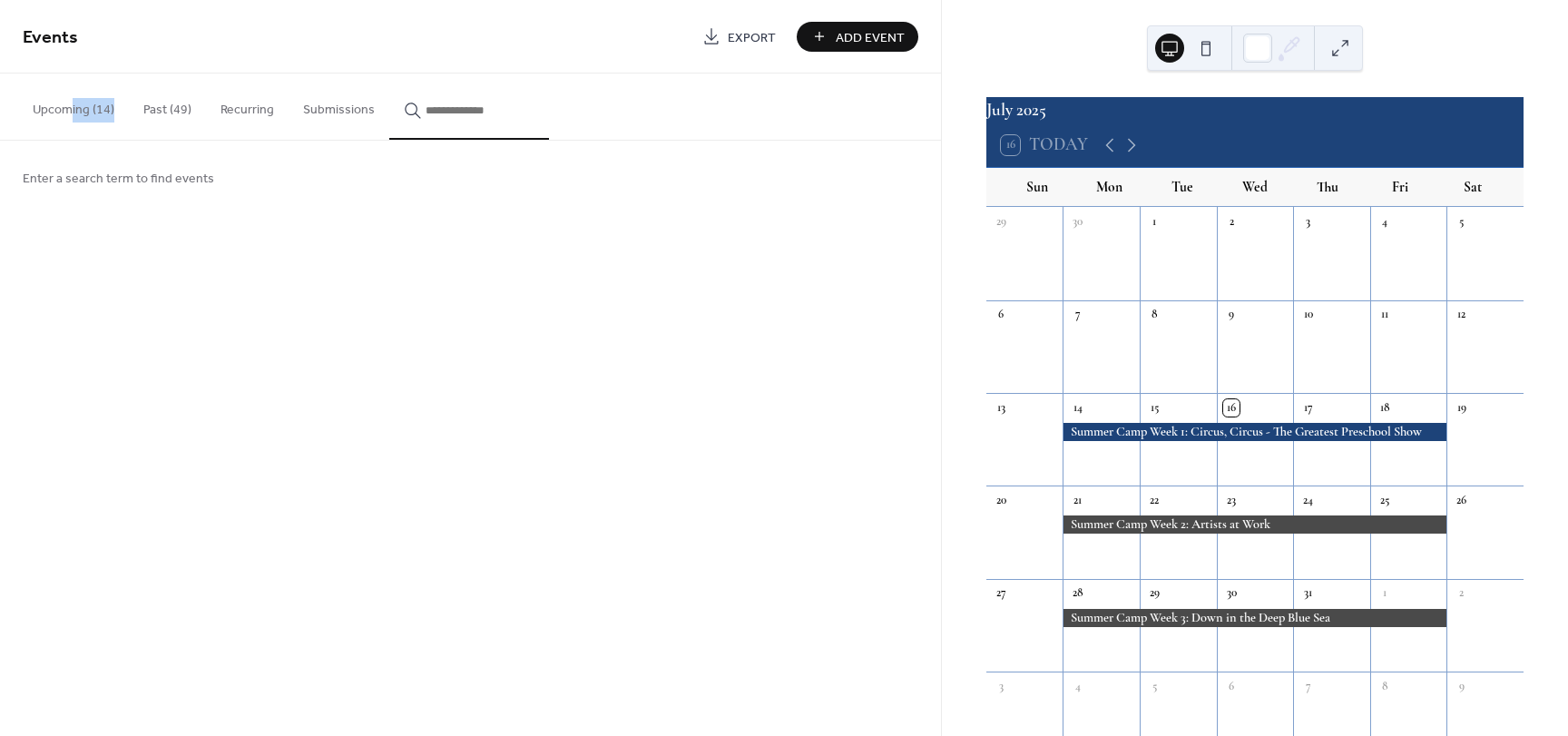 drag, startPoint x: 73, startPoint y: 138, endPoint x: 128, endPoint y: 130, distance: 55.57877 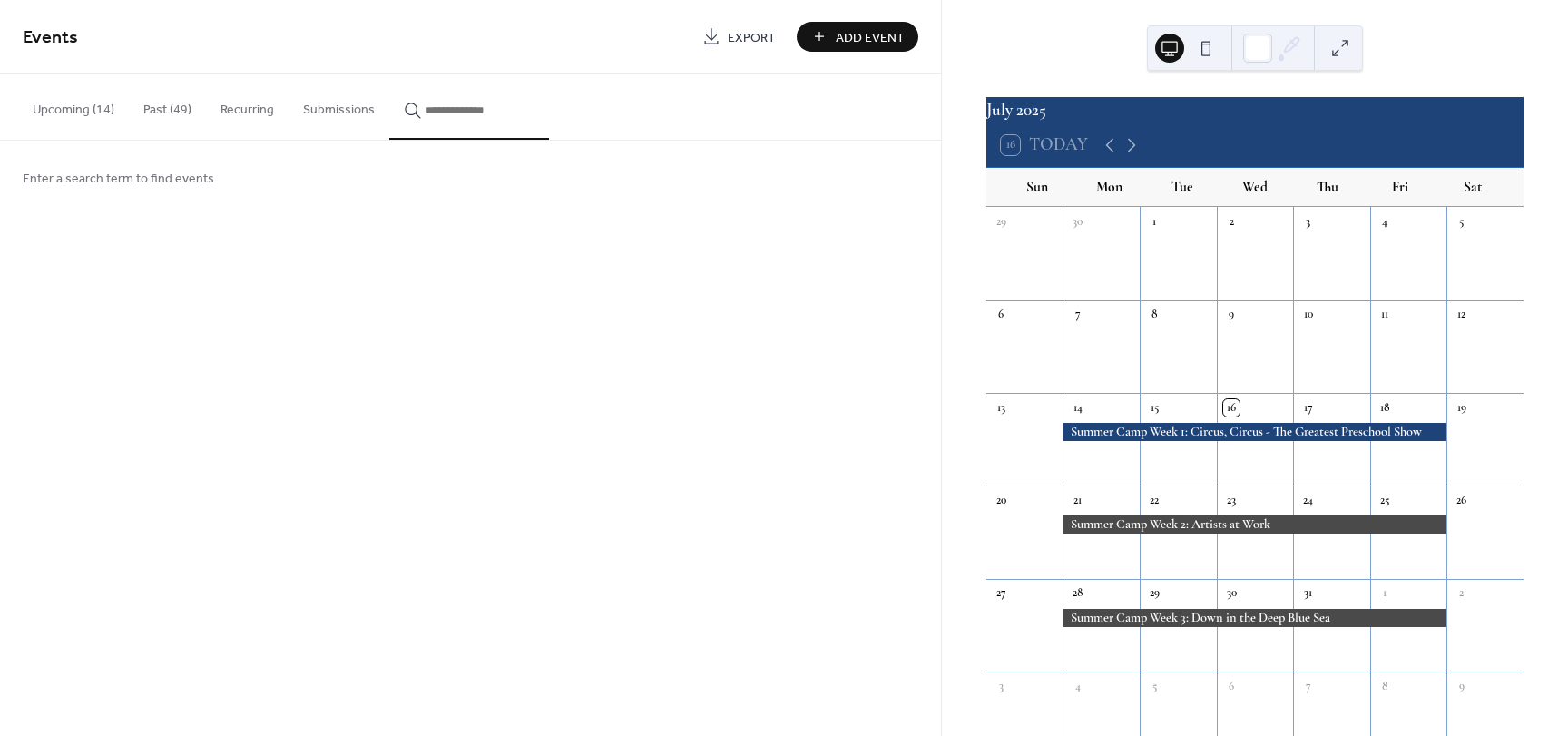 click at bounding box center [480, 110] 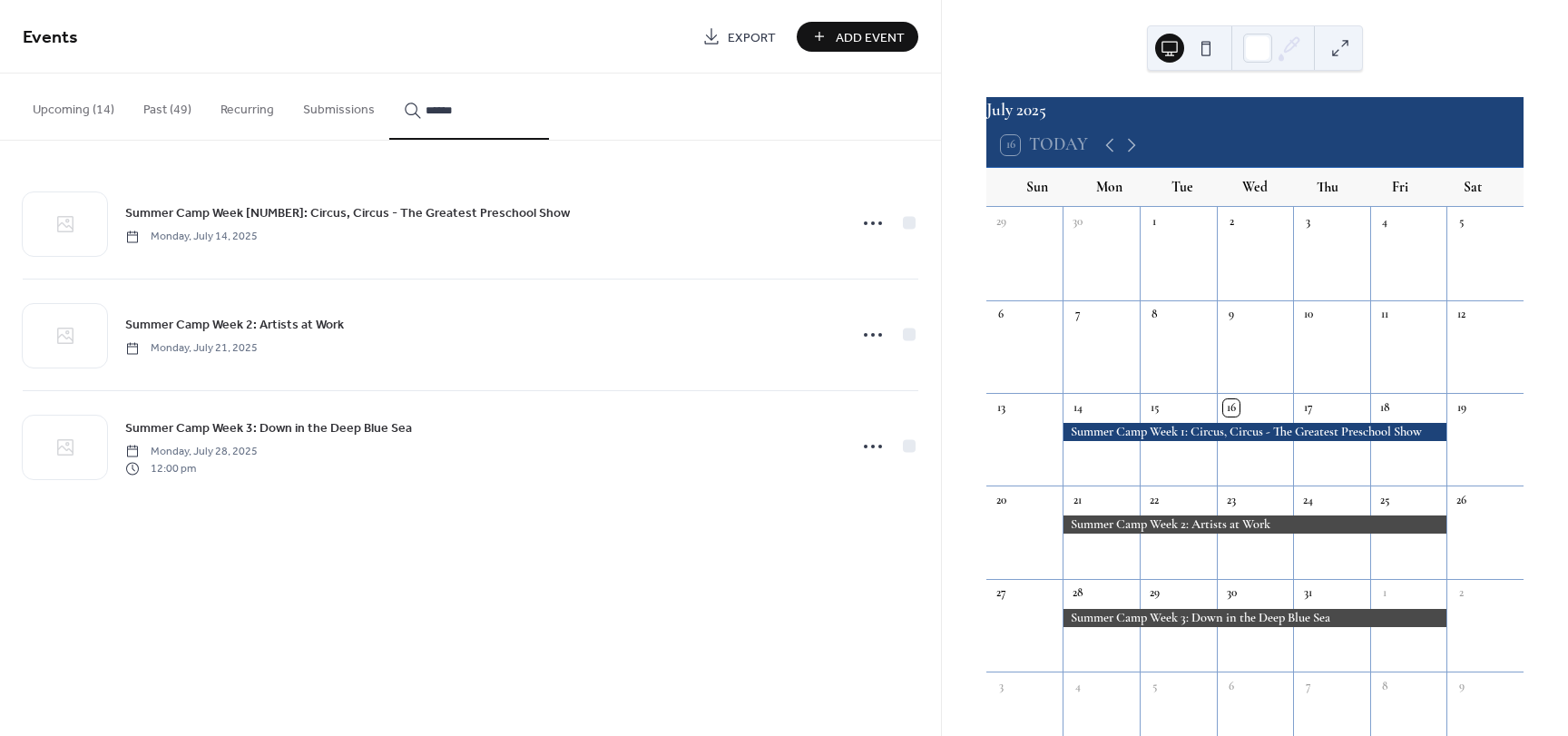 type on "******" 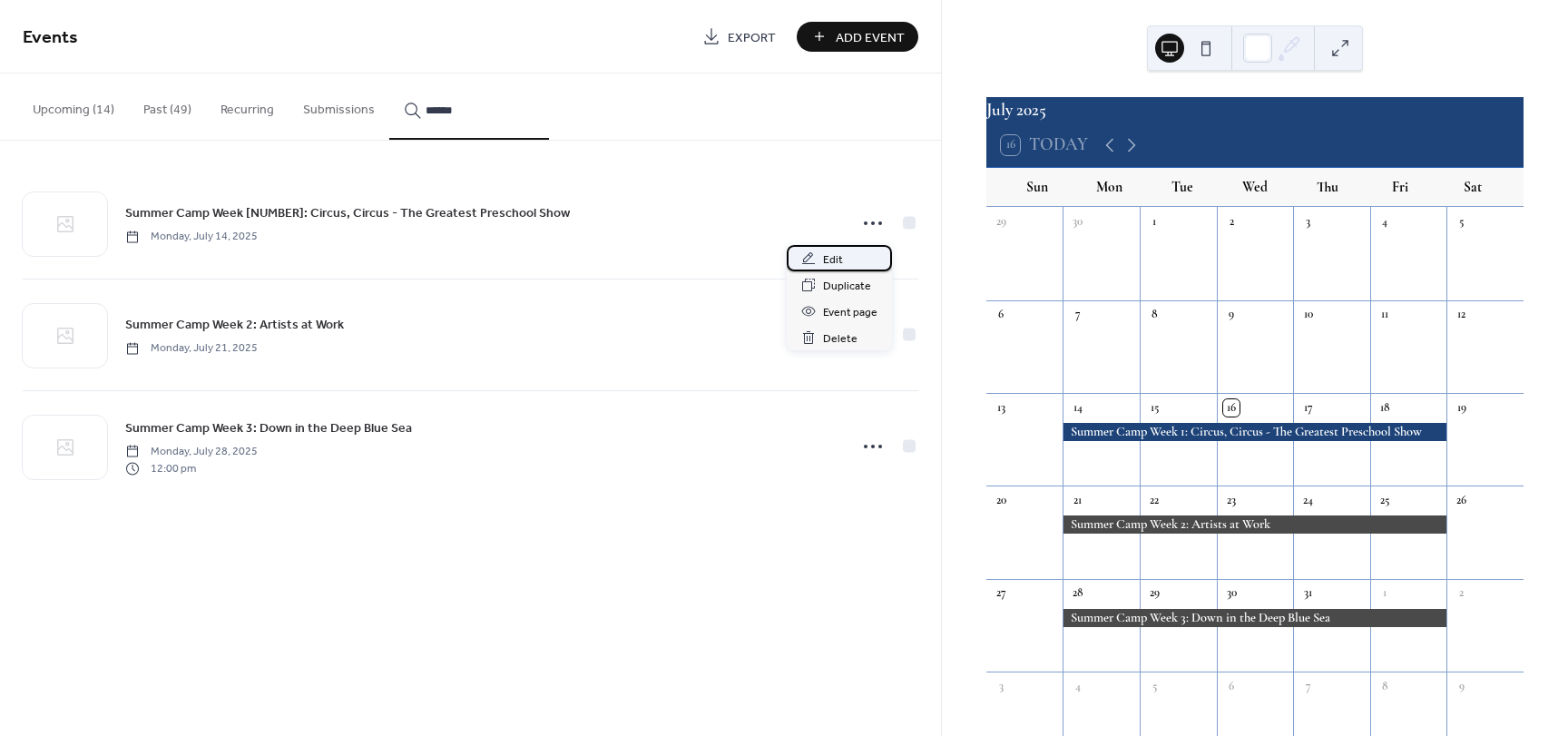 click on "Edit" at bounding box center [839, 258] 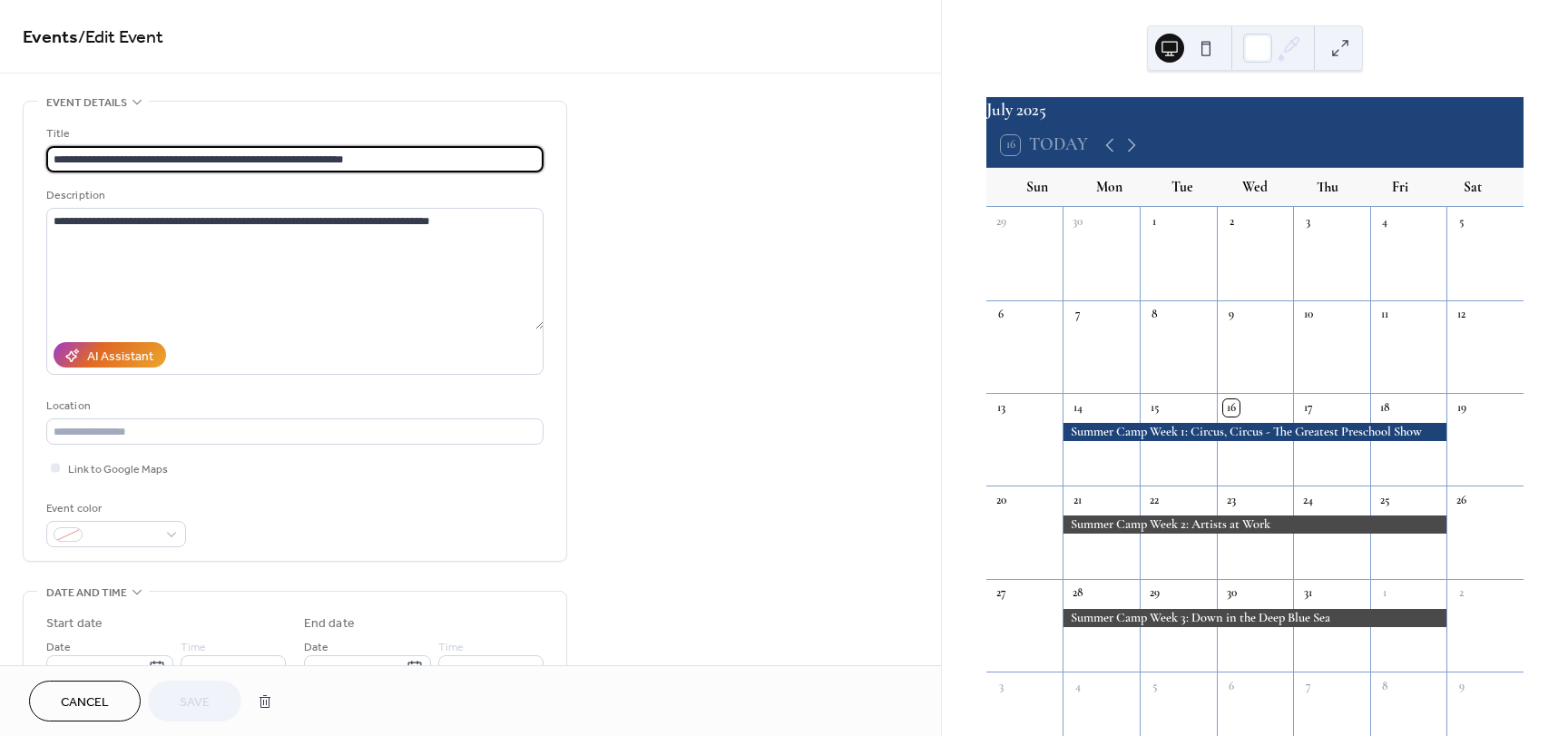 click on "**********" at bounding box center (295, 331) 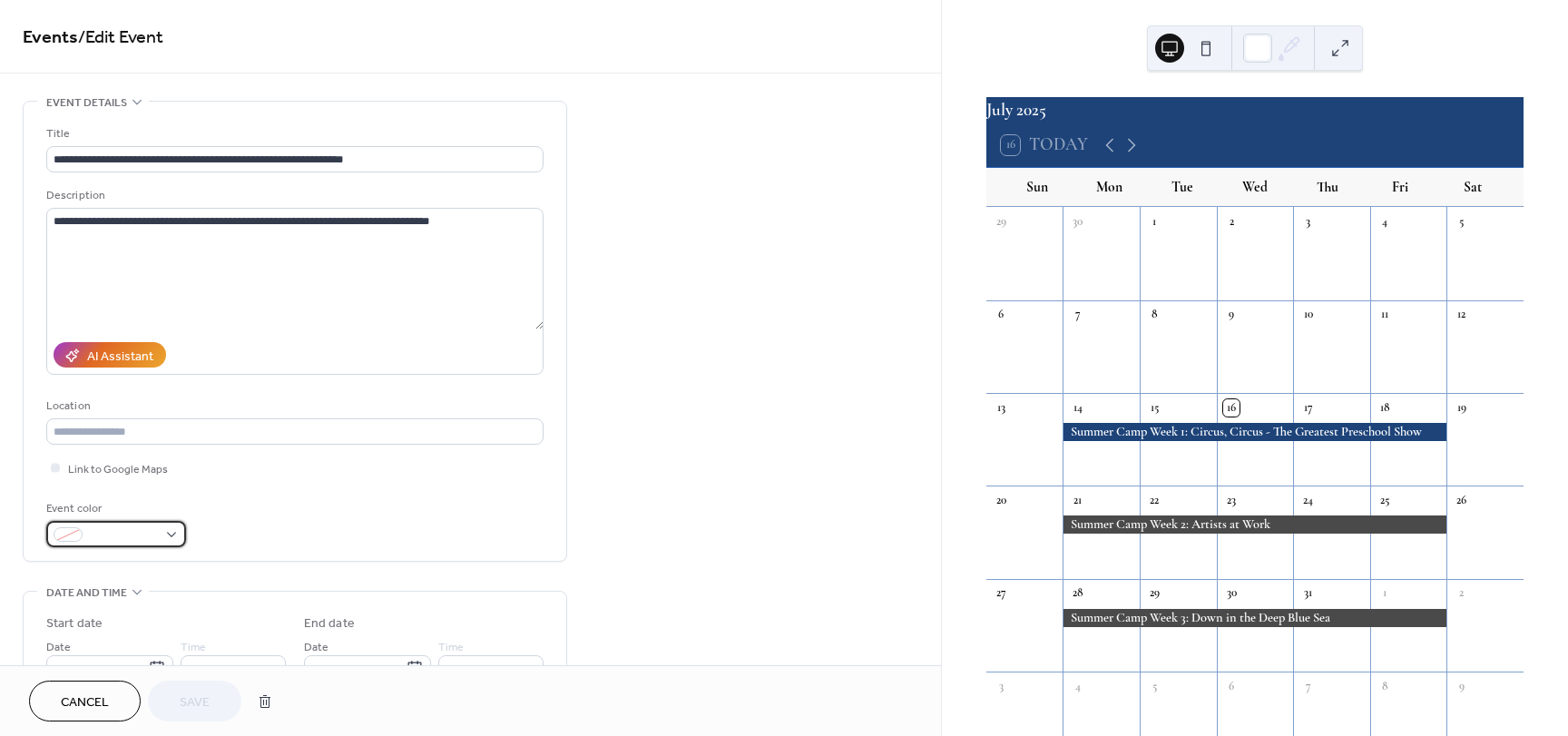 click at bounding box center [123, 535] 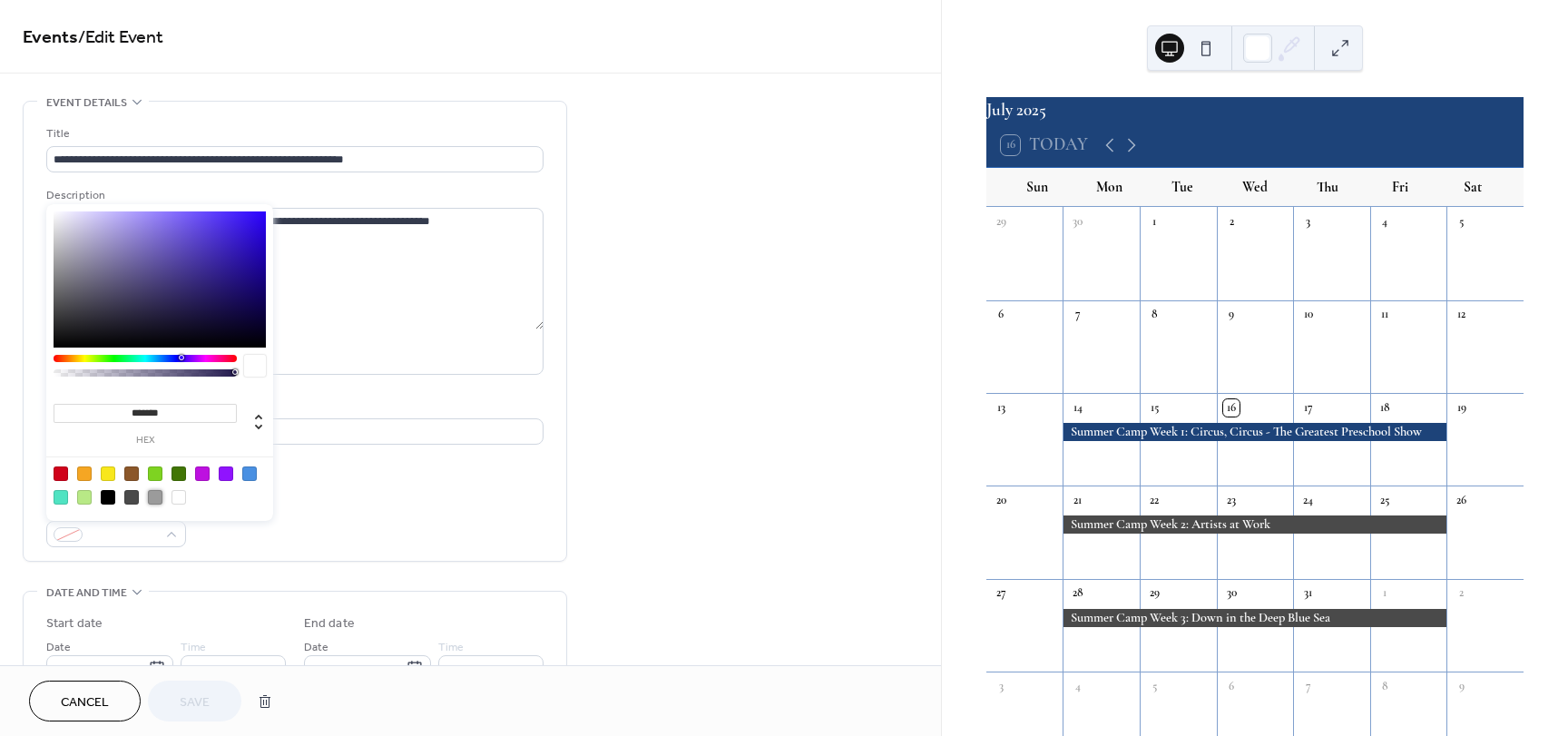 click at bounding box center (155, 497) 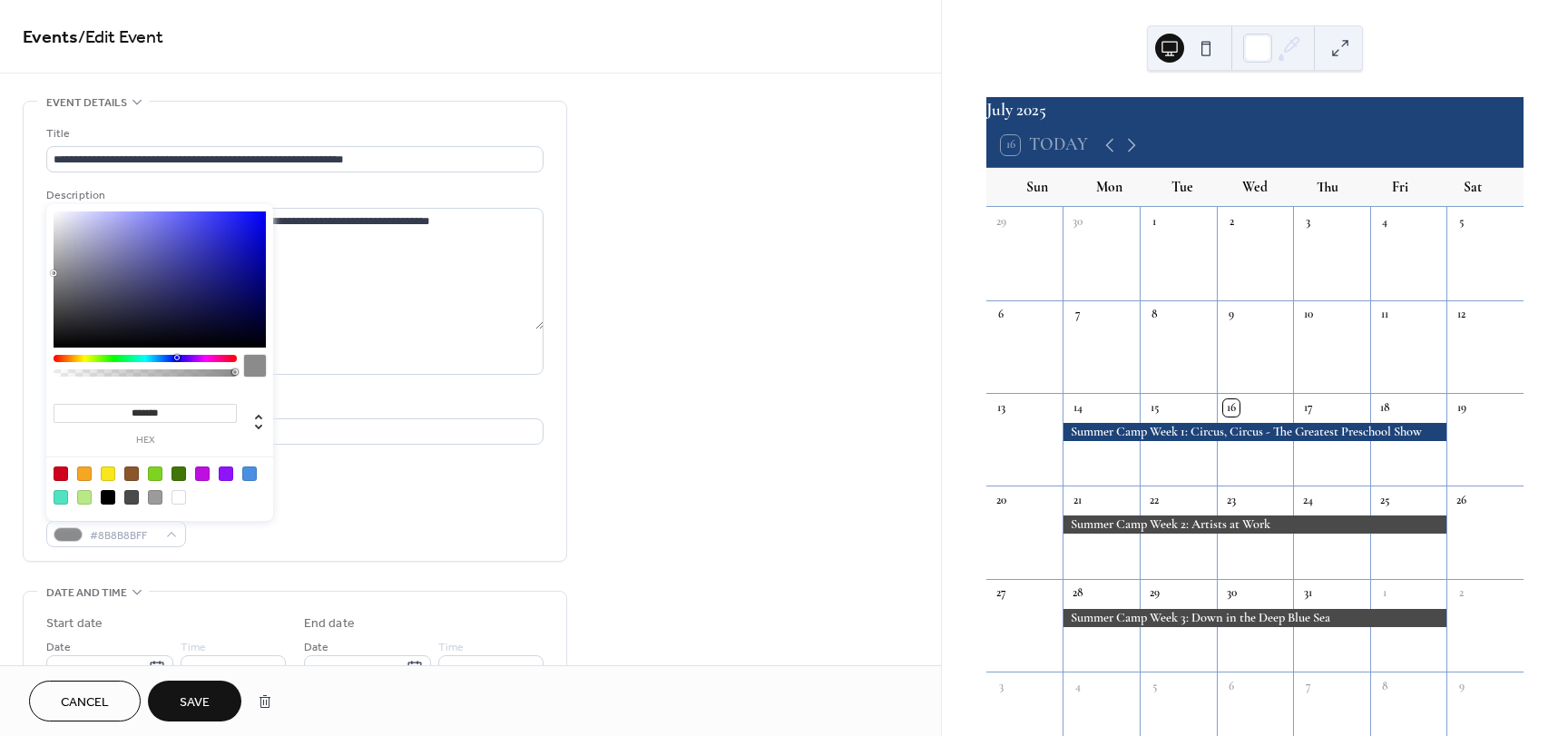 click on "******* hex" at bounding box center (160, 362) 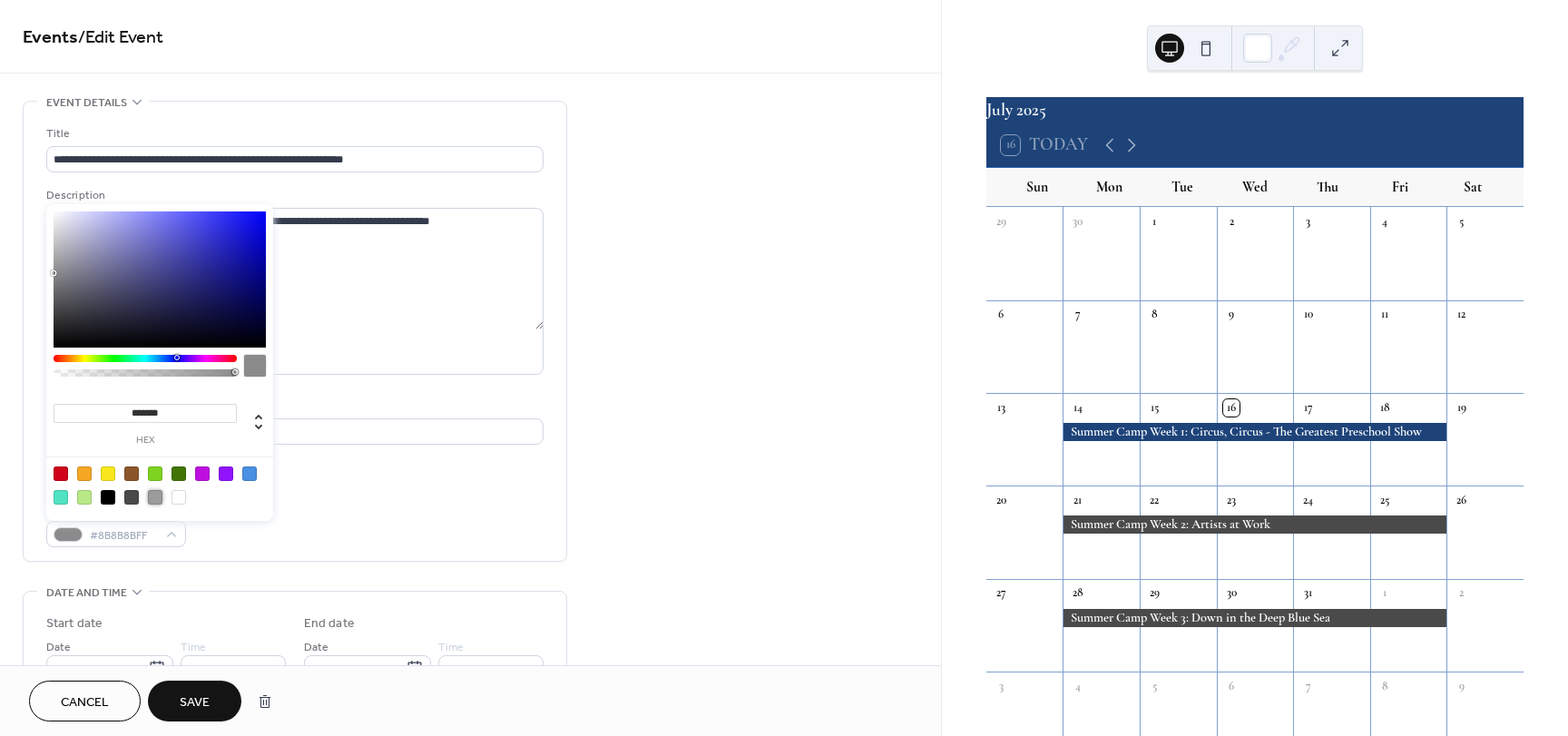 click at bounding box center (155, 497) 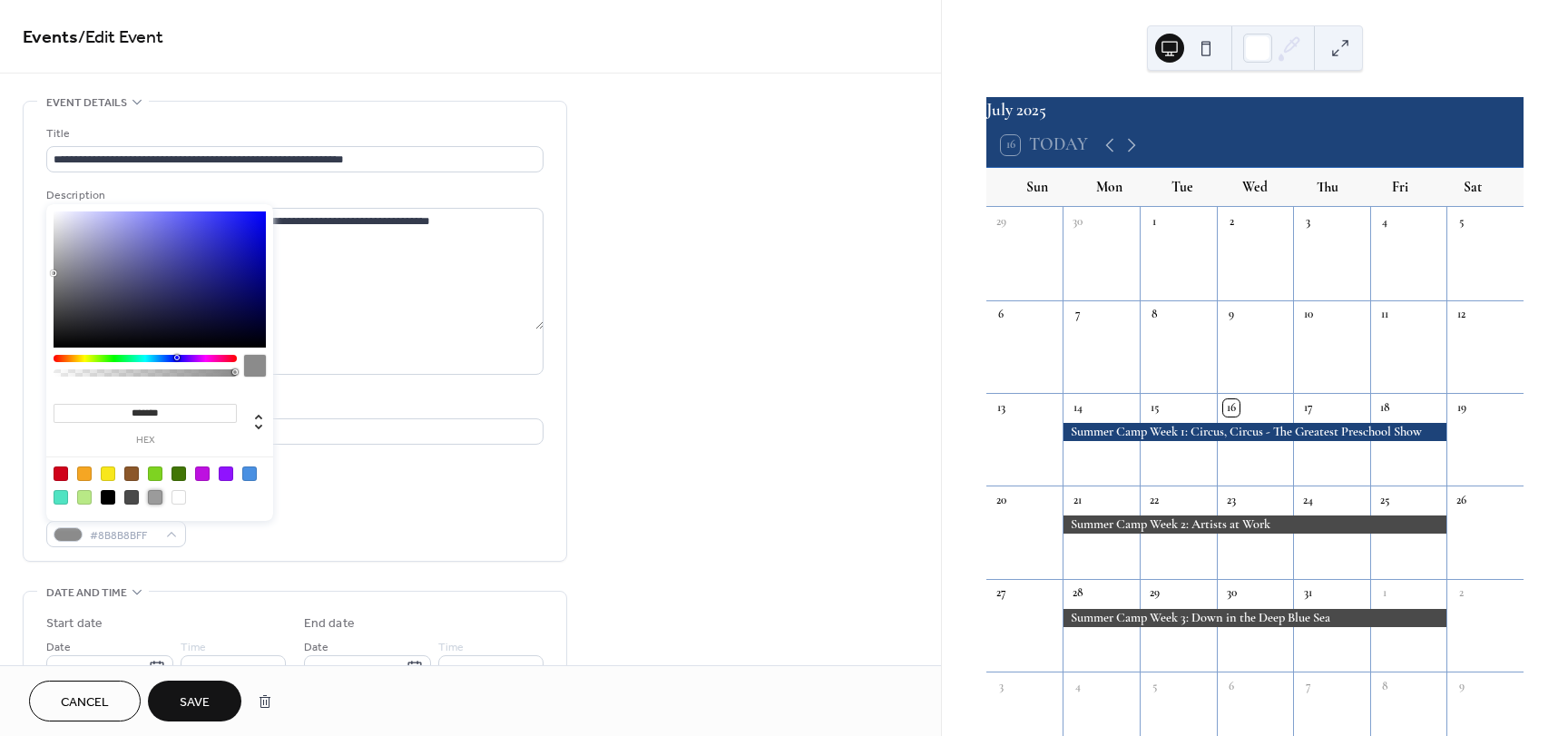 type on "*******" 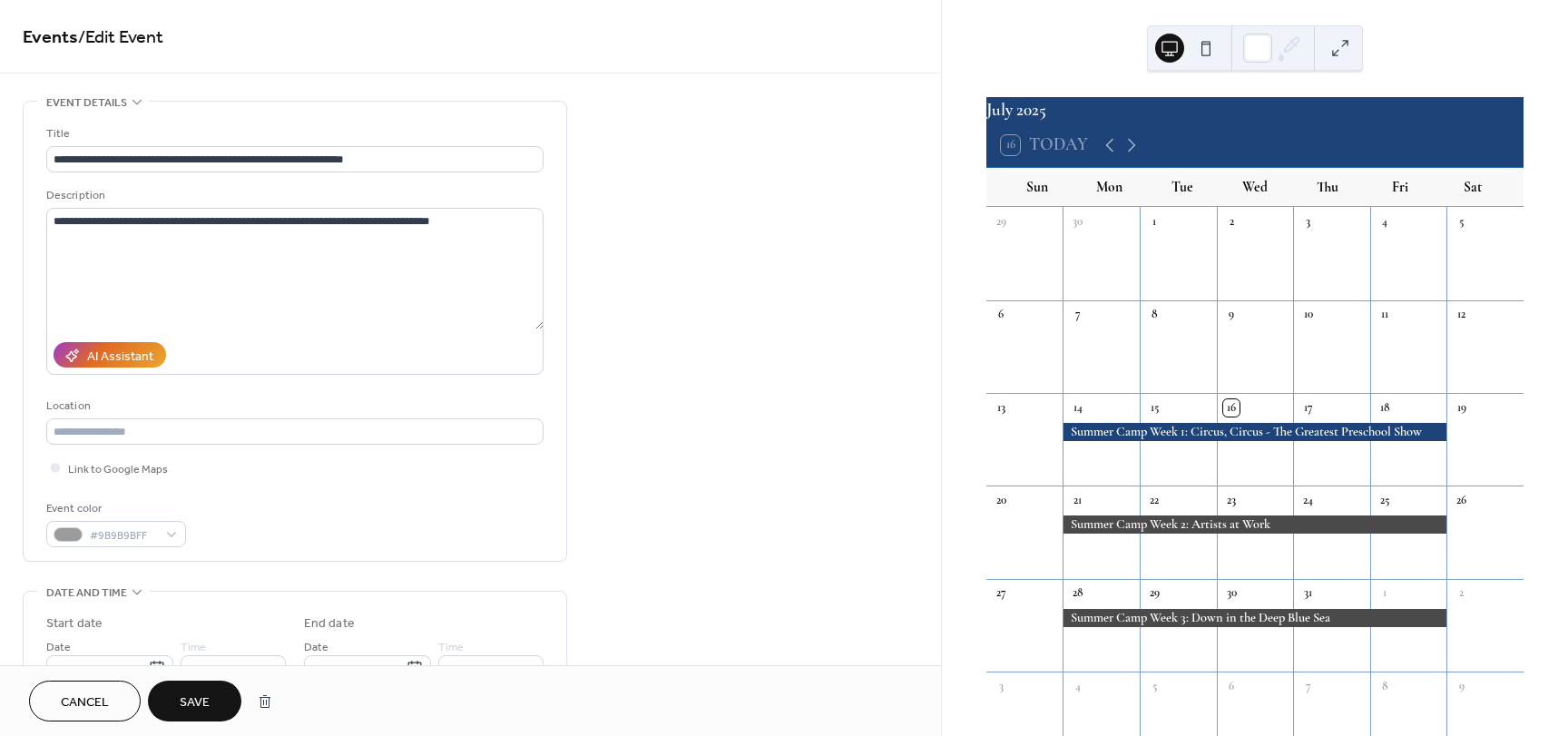 click on "Save" at bounding box center [194, 702] 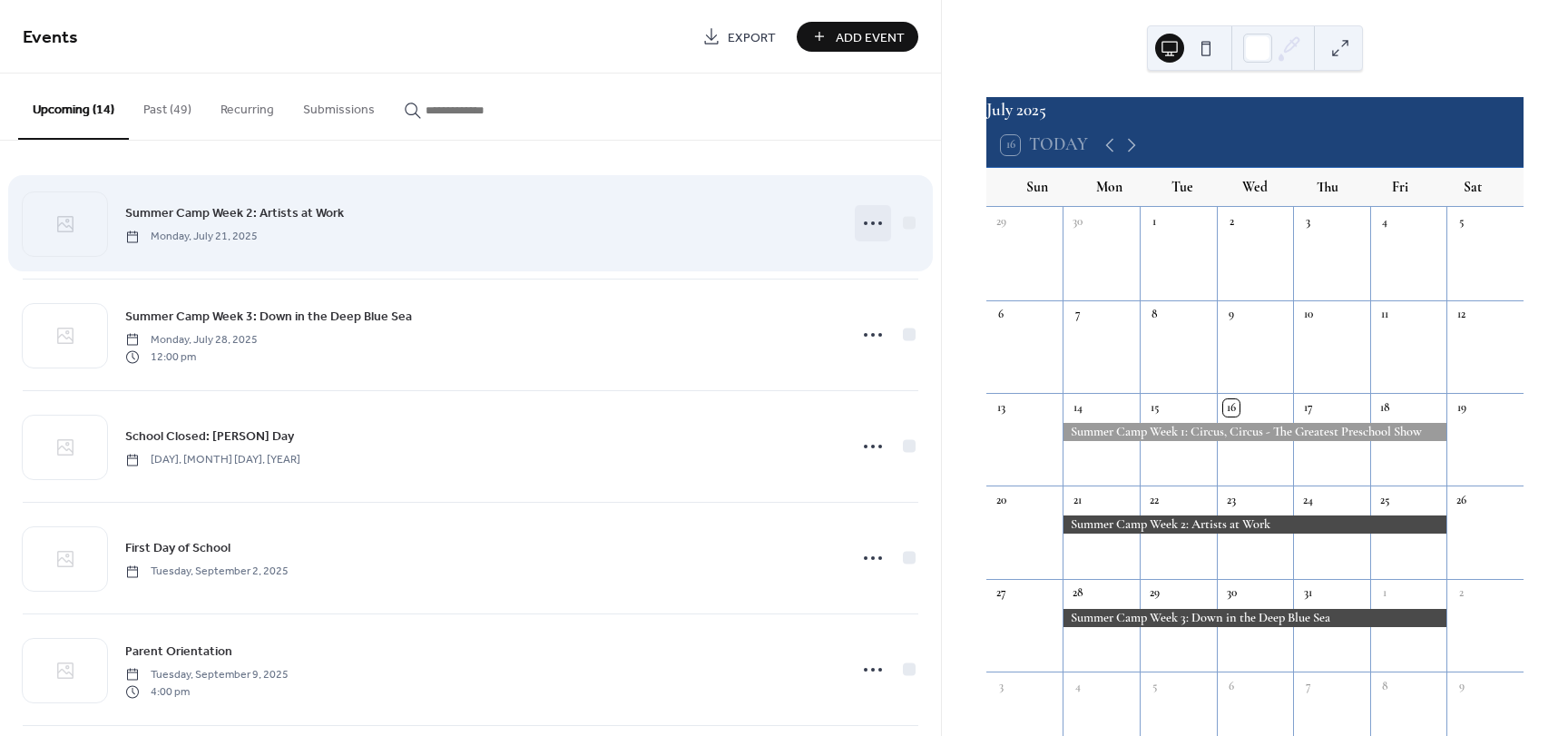 click 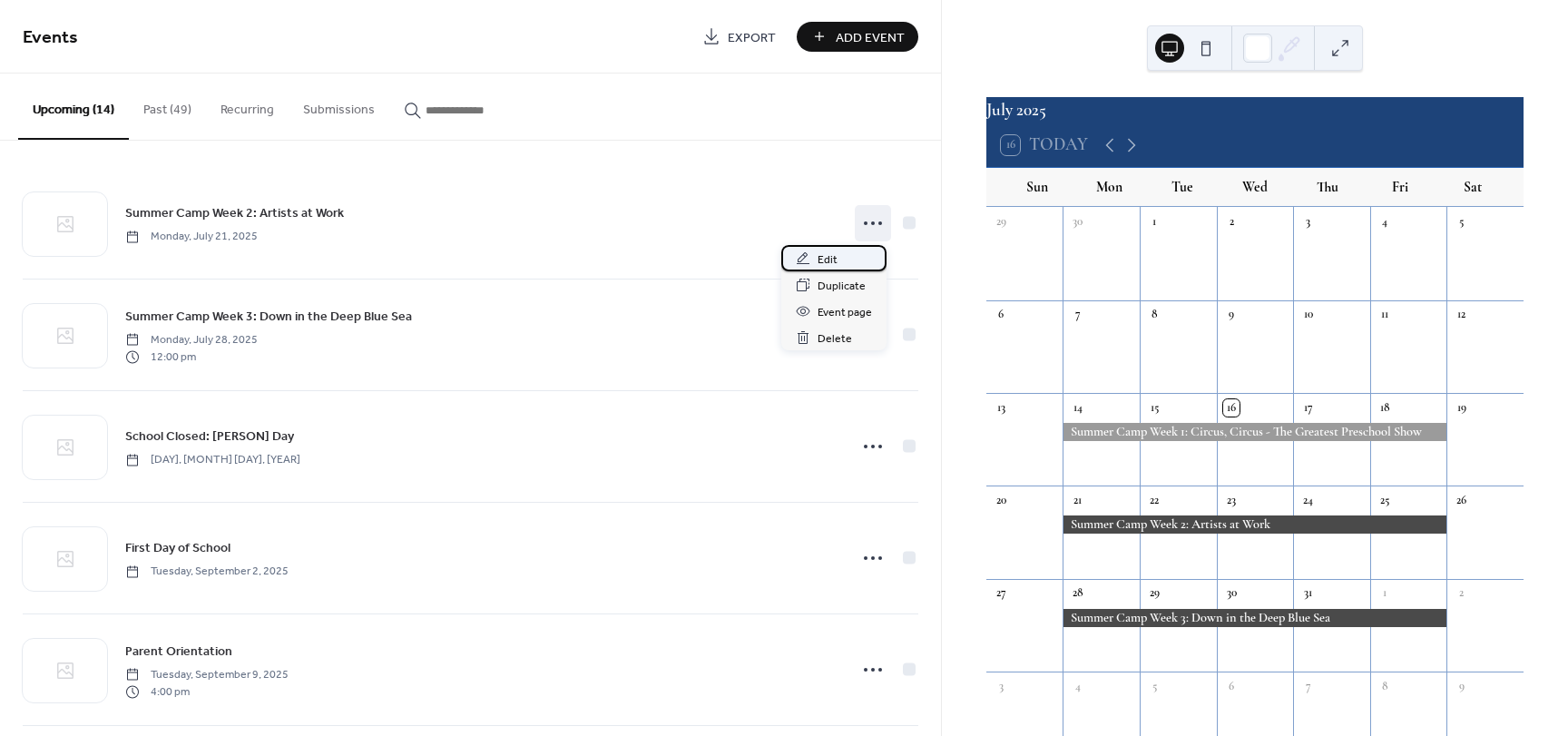 click on "Edit" at bounding box center [828, 260] 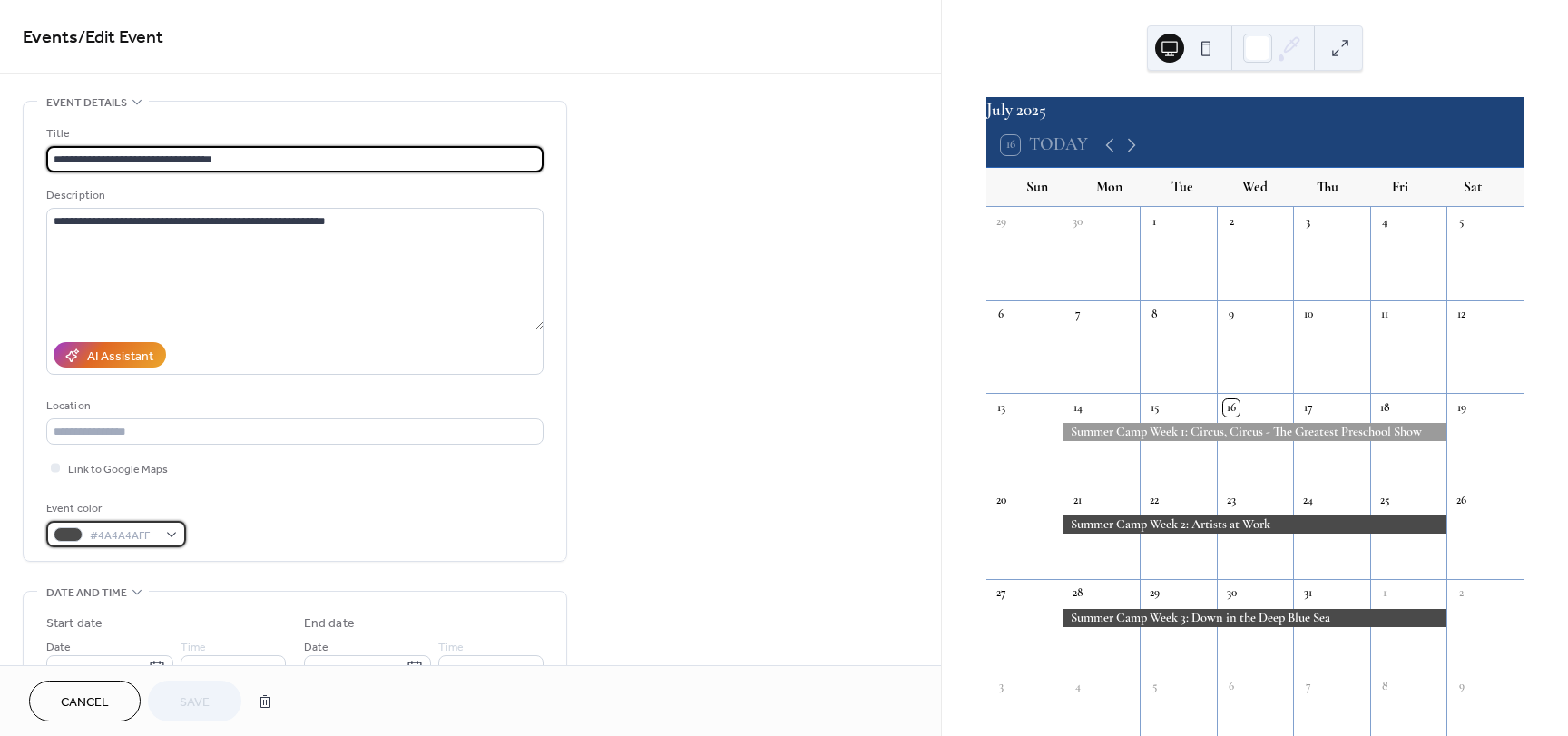 click on "#4A4A4AFF" at bounding box center (116, 534) 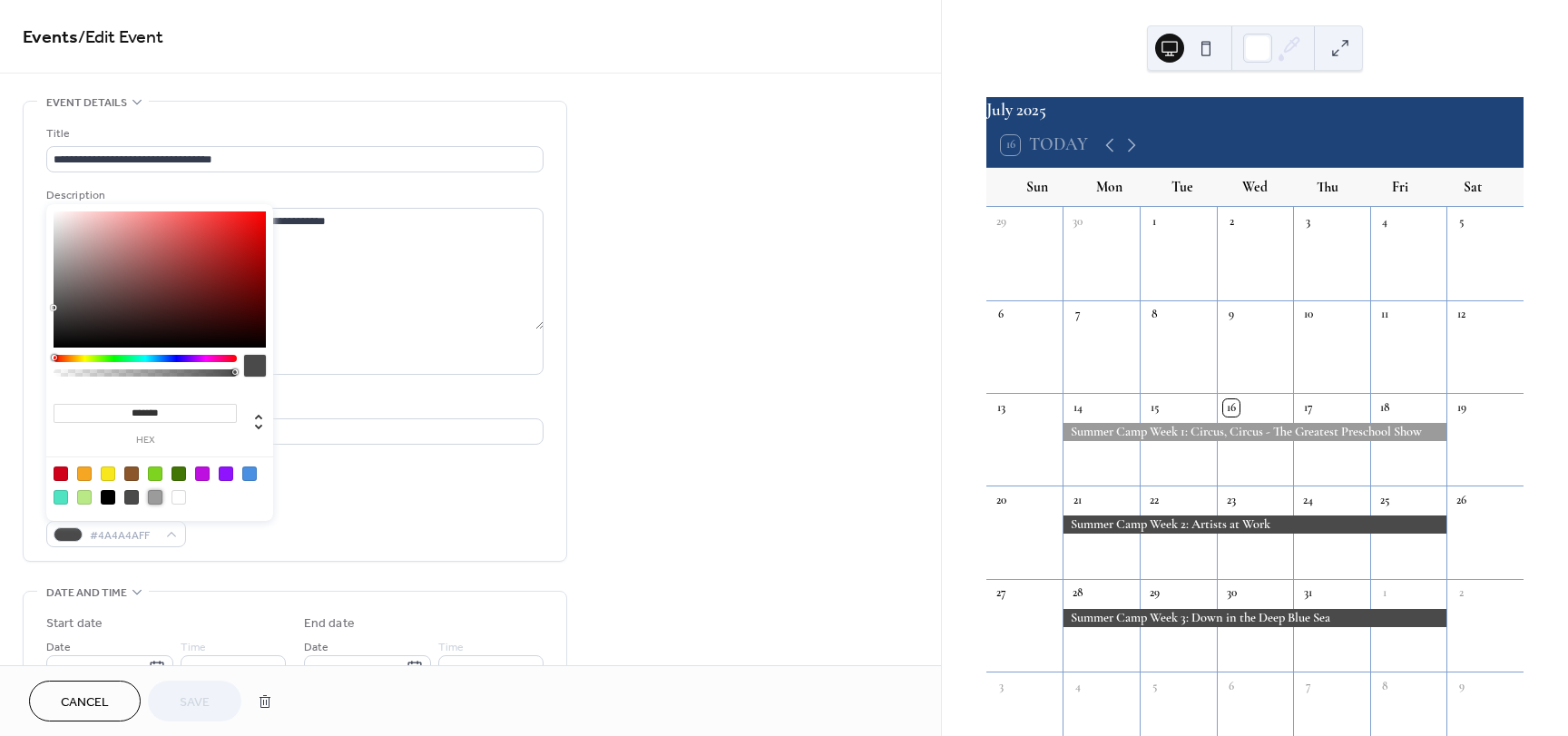 click at bounding box center [155, 497] 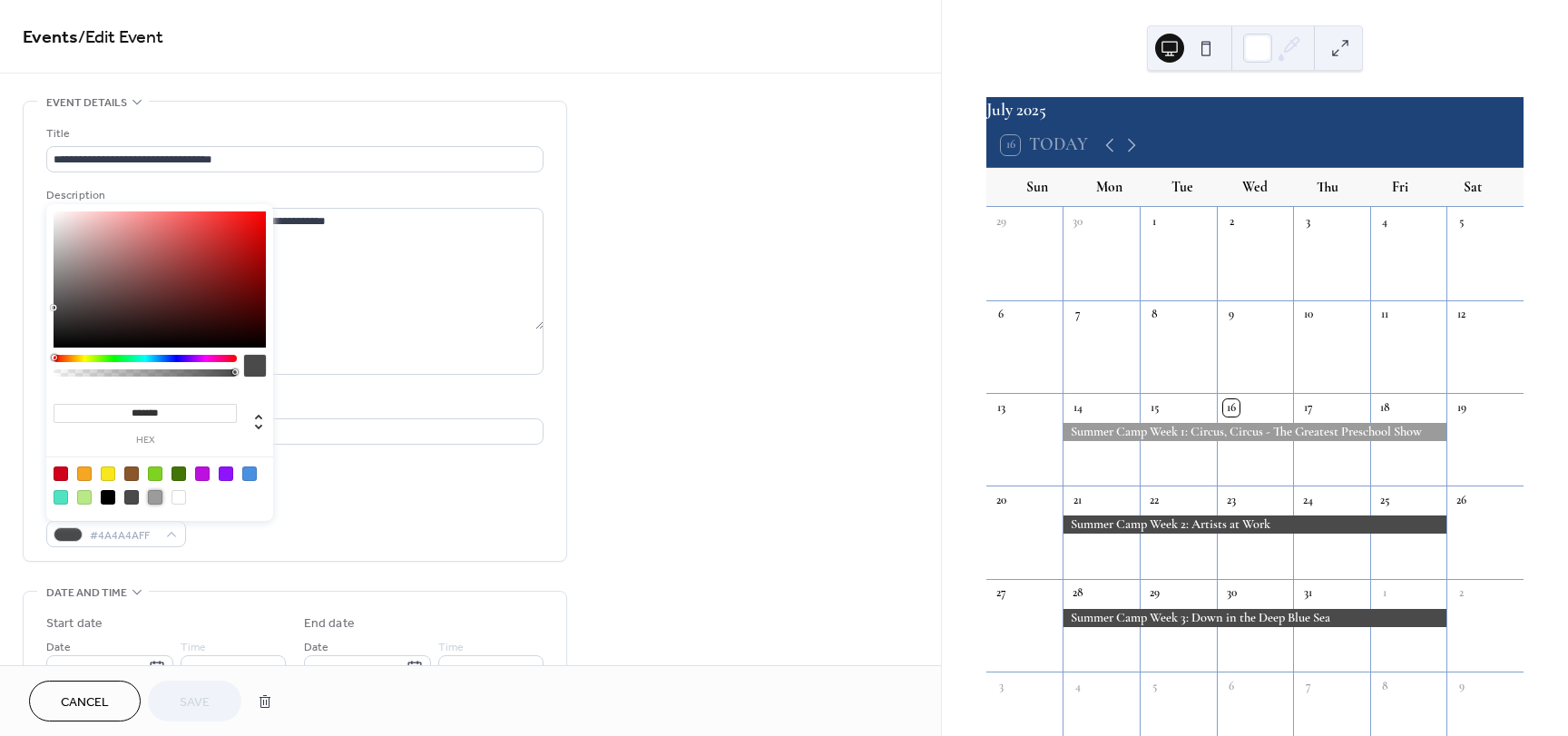 type on "*******" 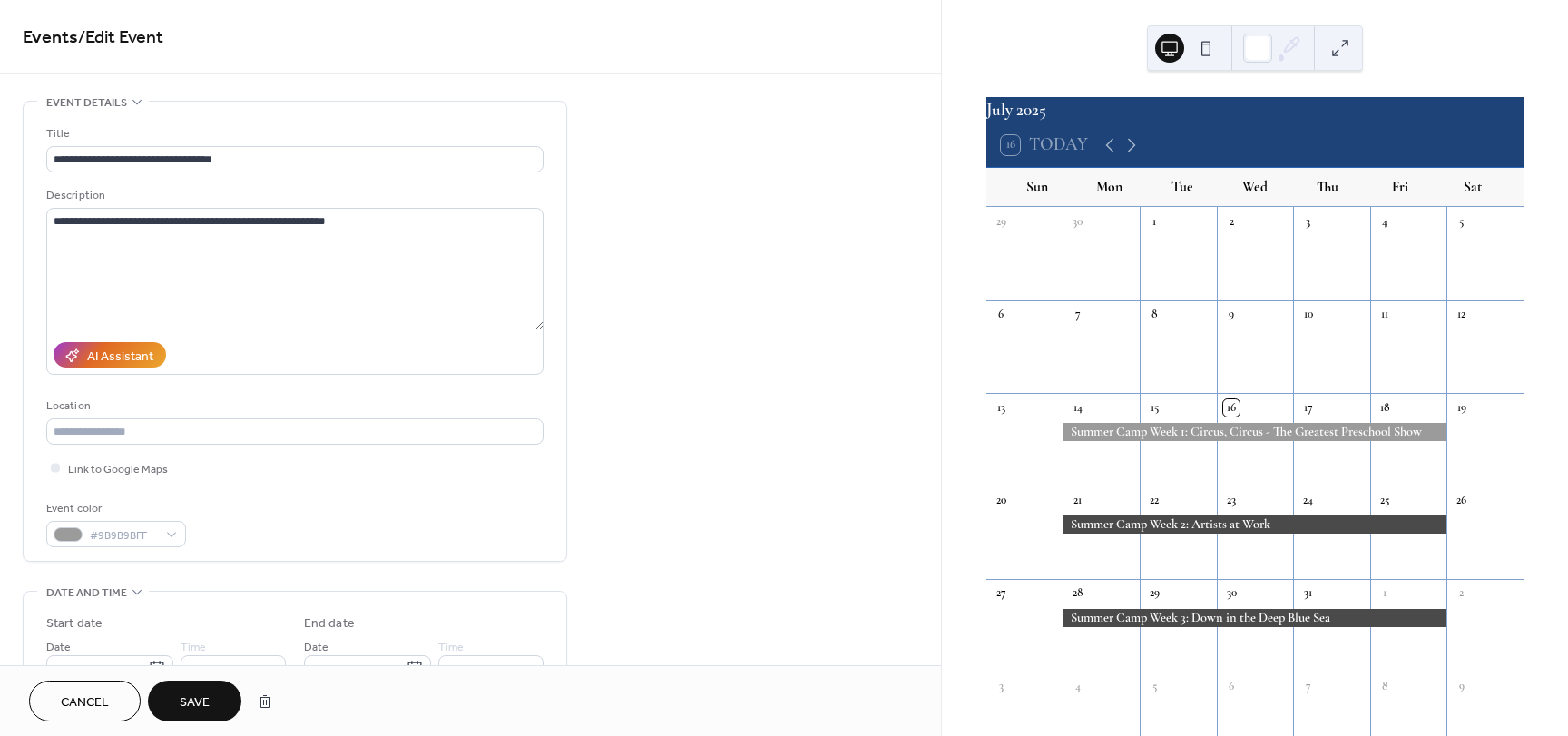 click on "Save" at bounding box center [194, 702] 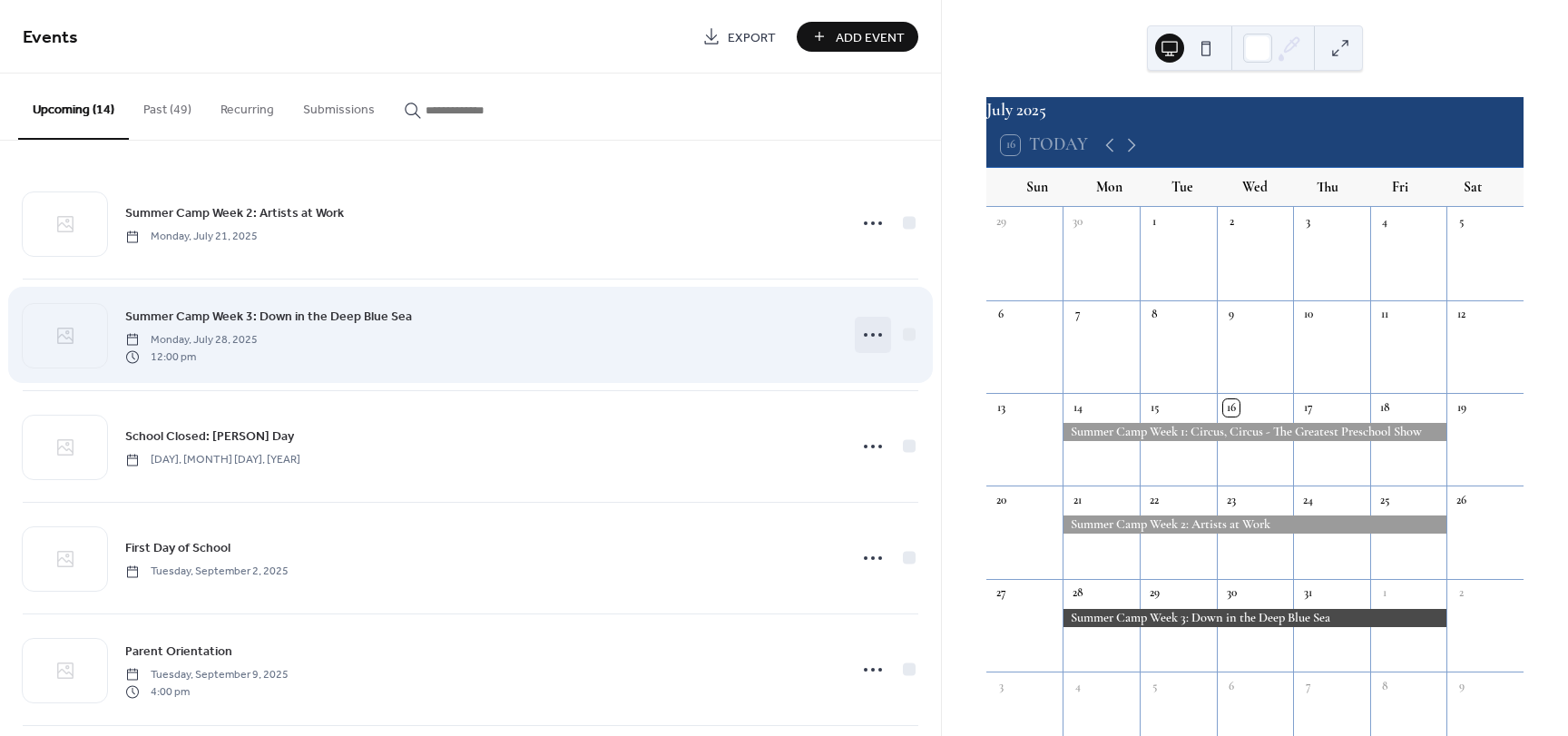 click 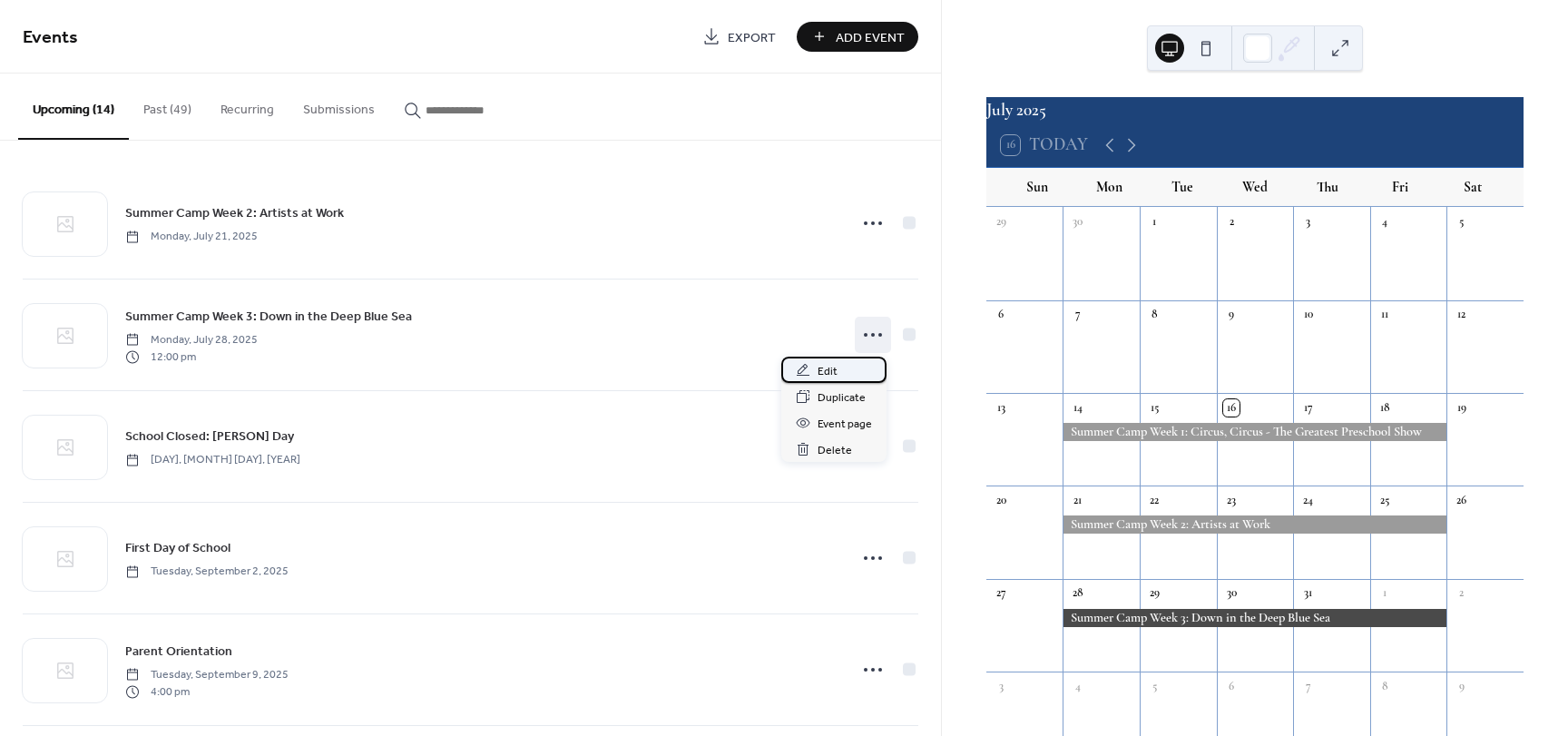 click on "Edit" at bounding box center (834, 369) 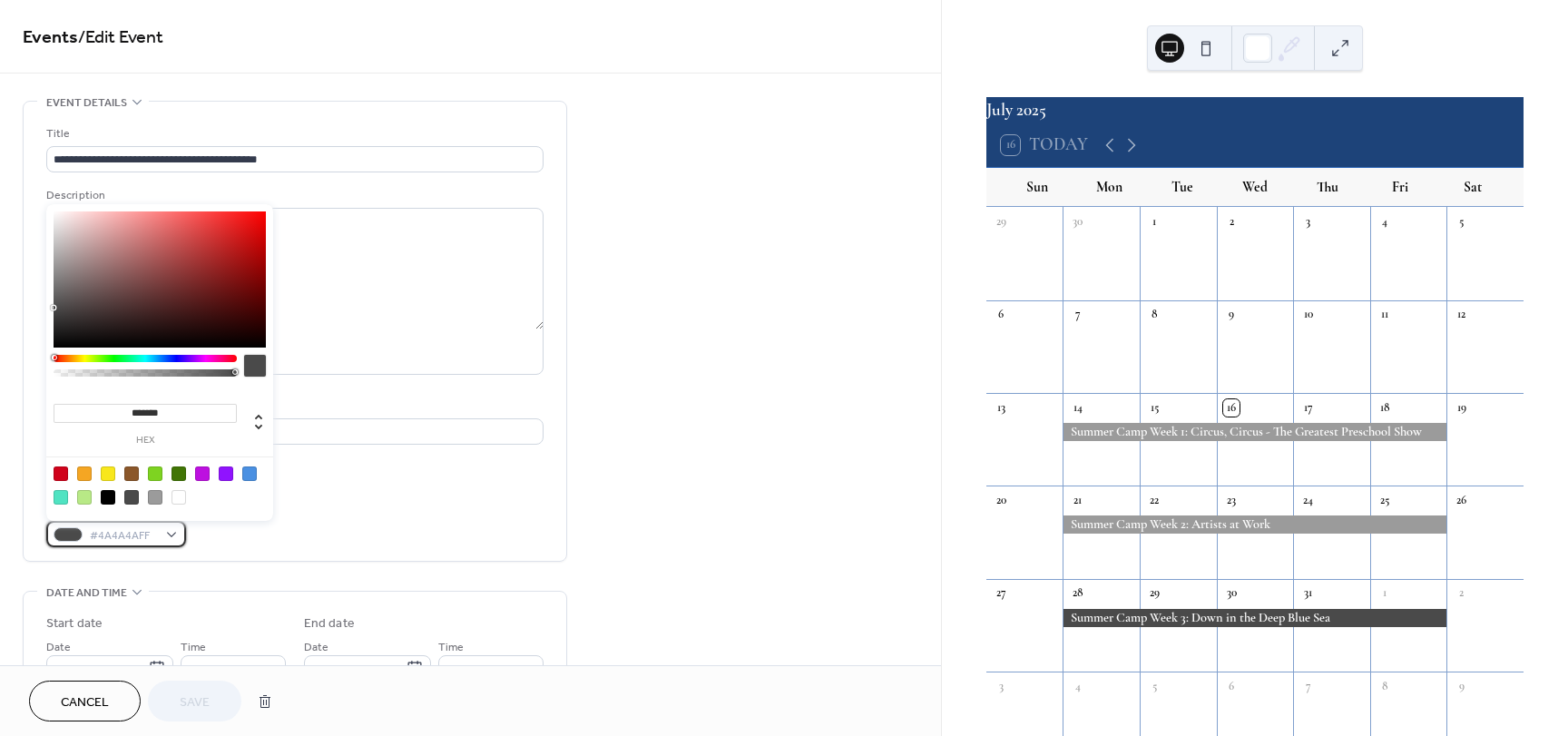 click on "#4A4A4AFF" at bounding box center (116, 534) 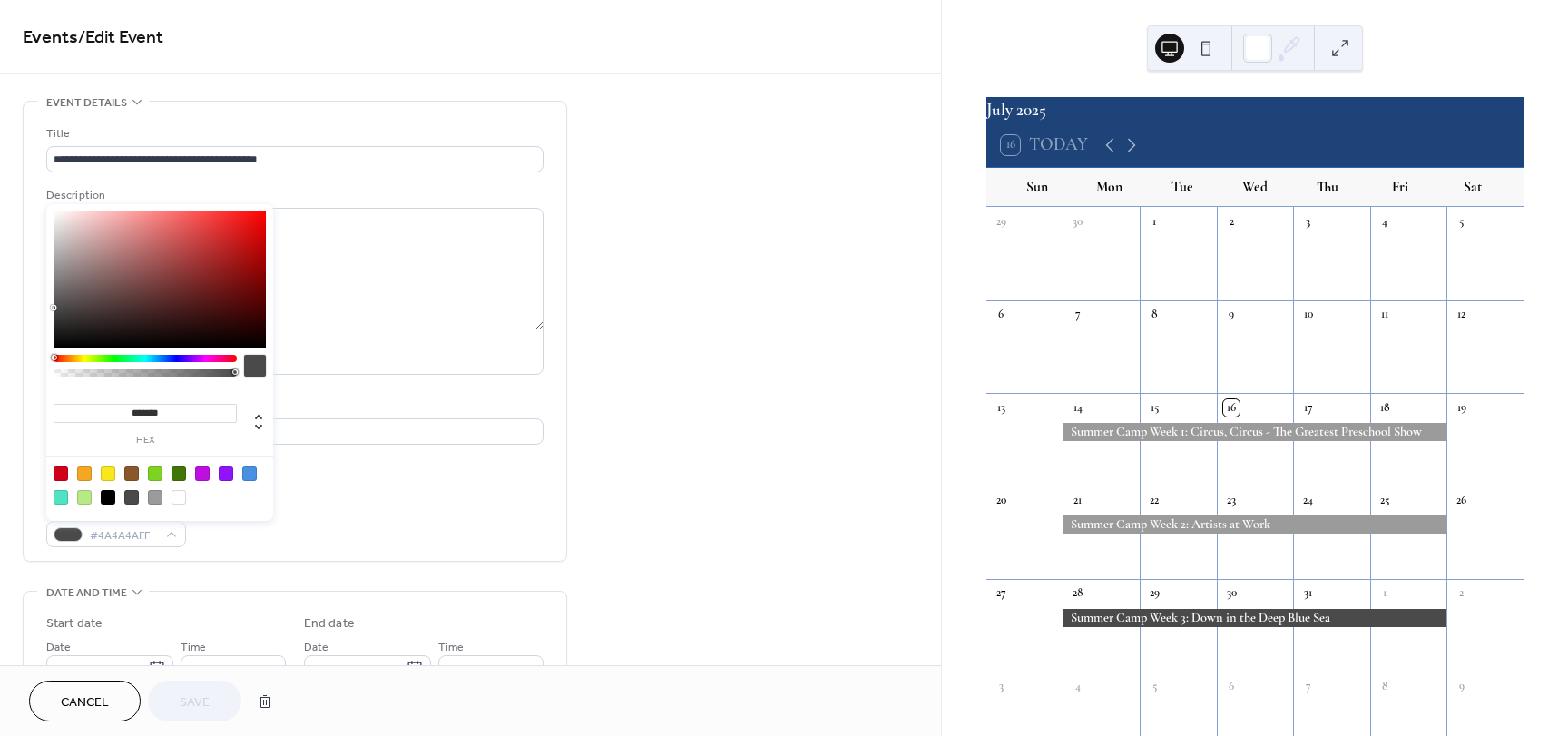 click at bounding box center (155, 497) 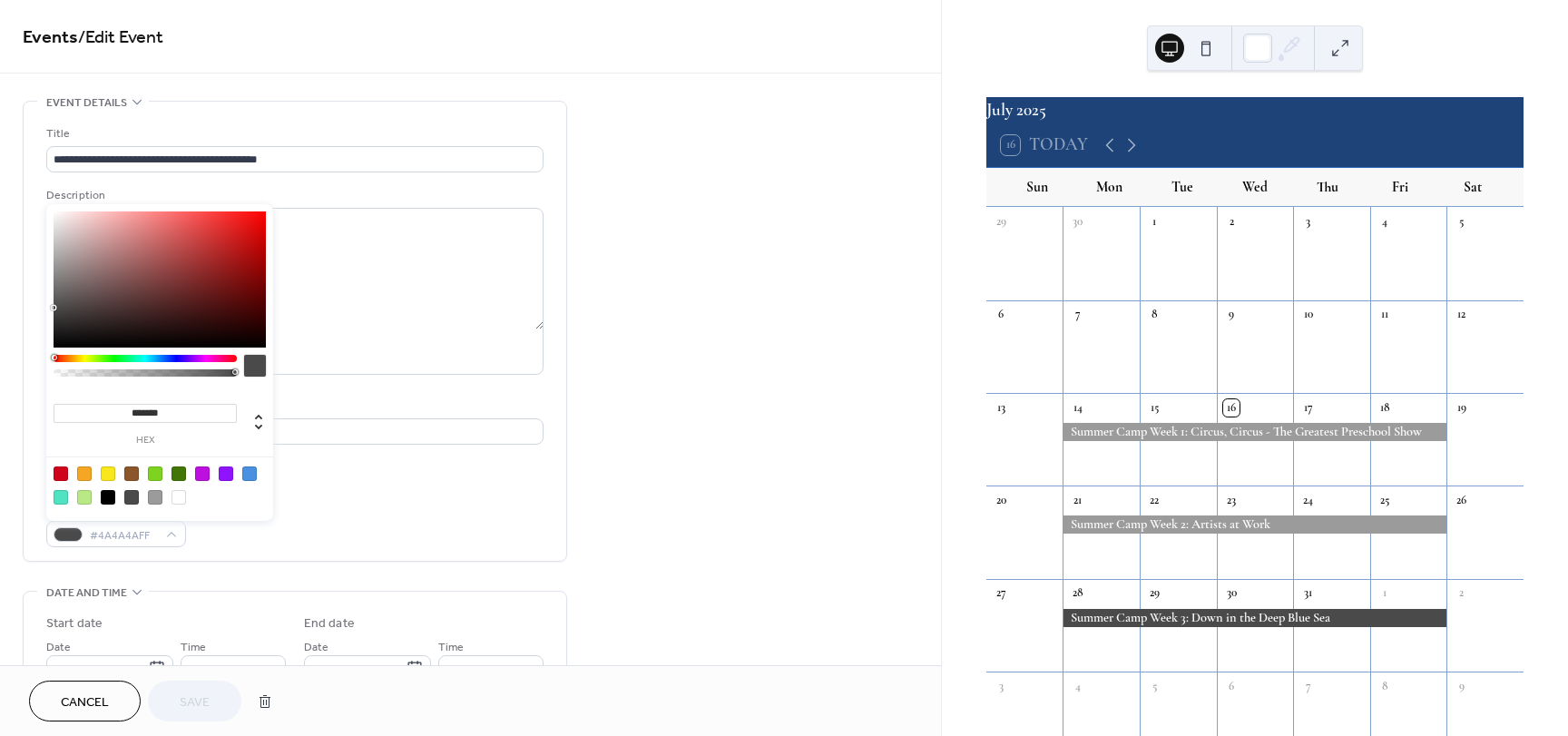 type on "*******" 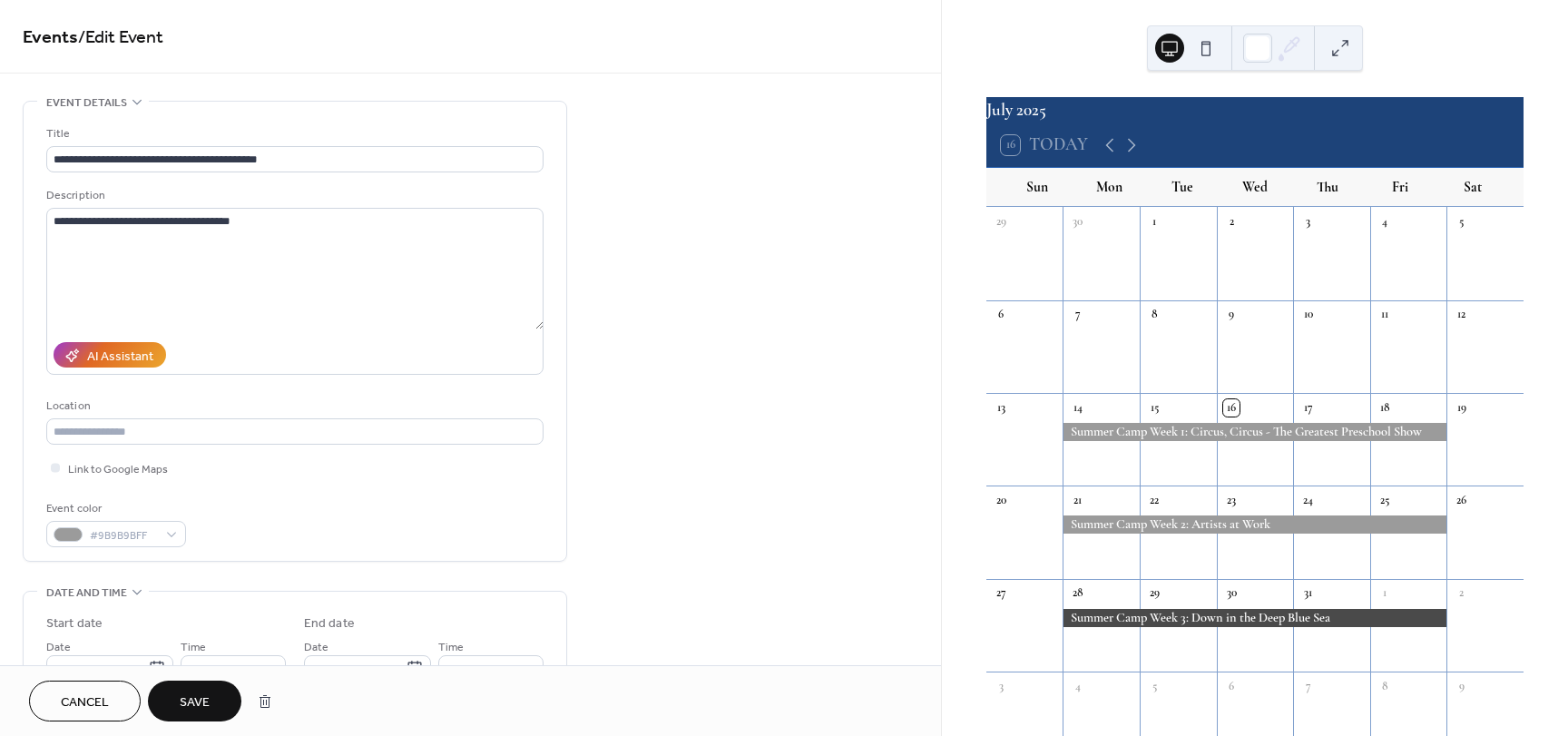 click on "Save" at bounding box center [194, 702] 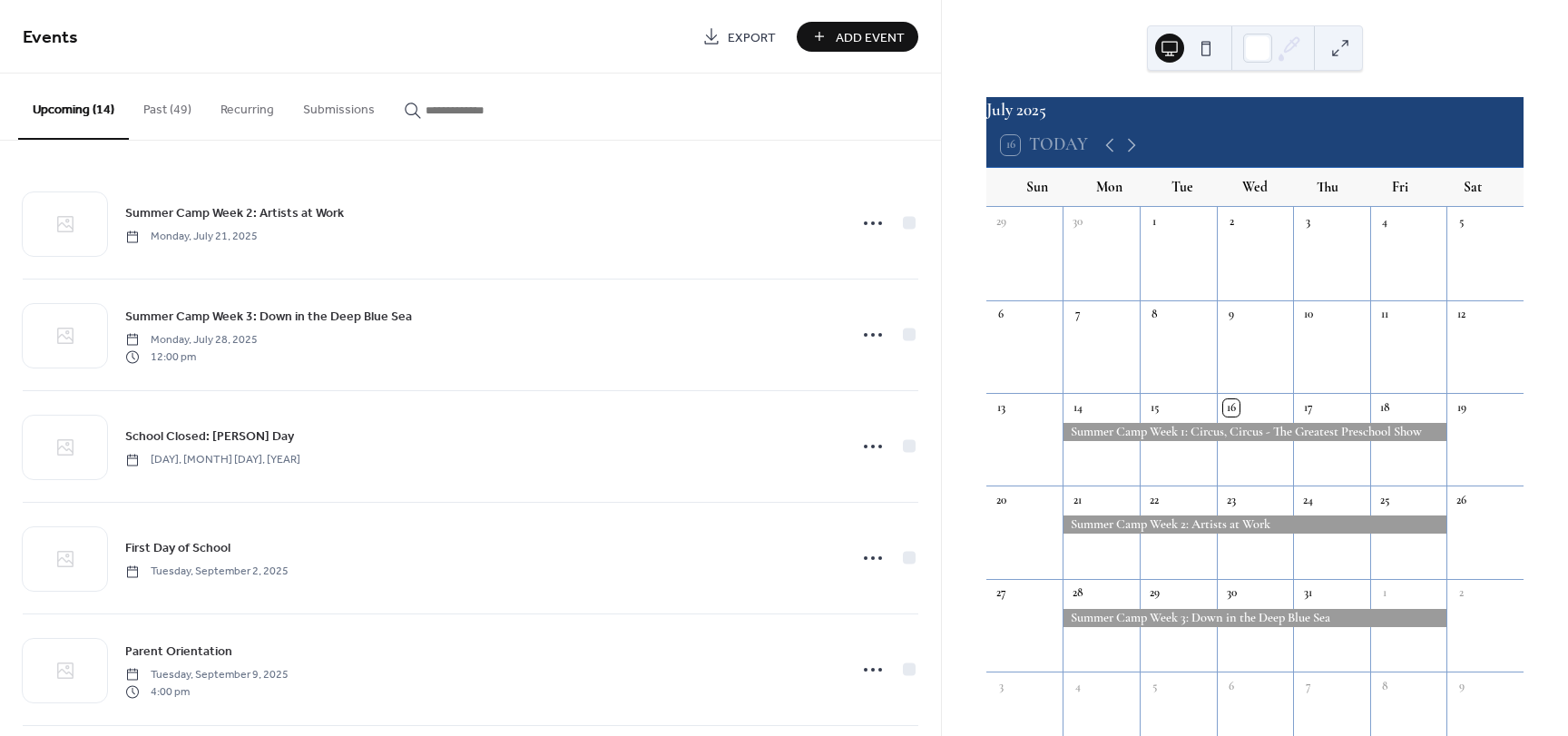 click on "Past (49)" at bounding box center (167, 105) 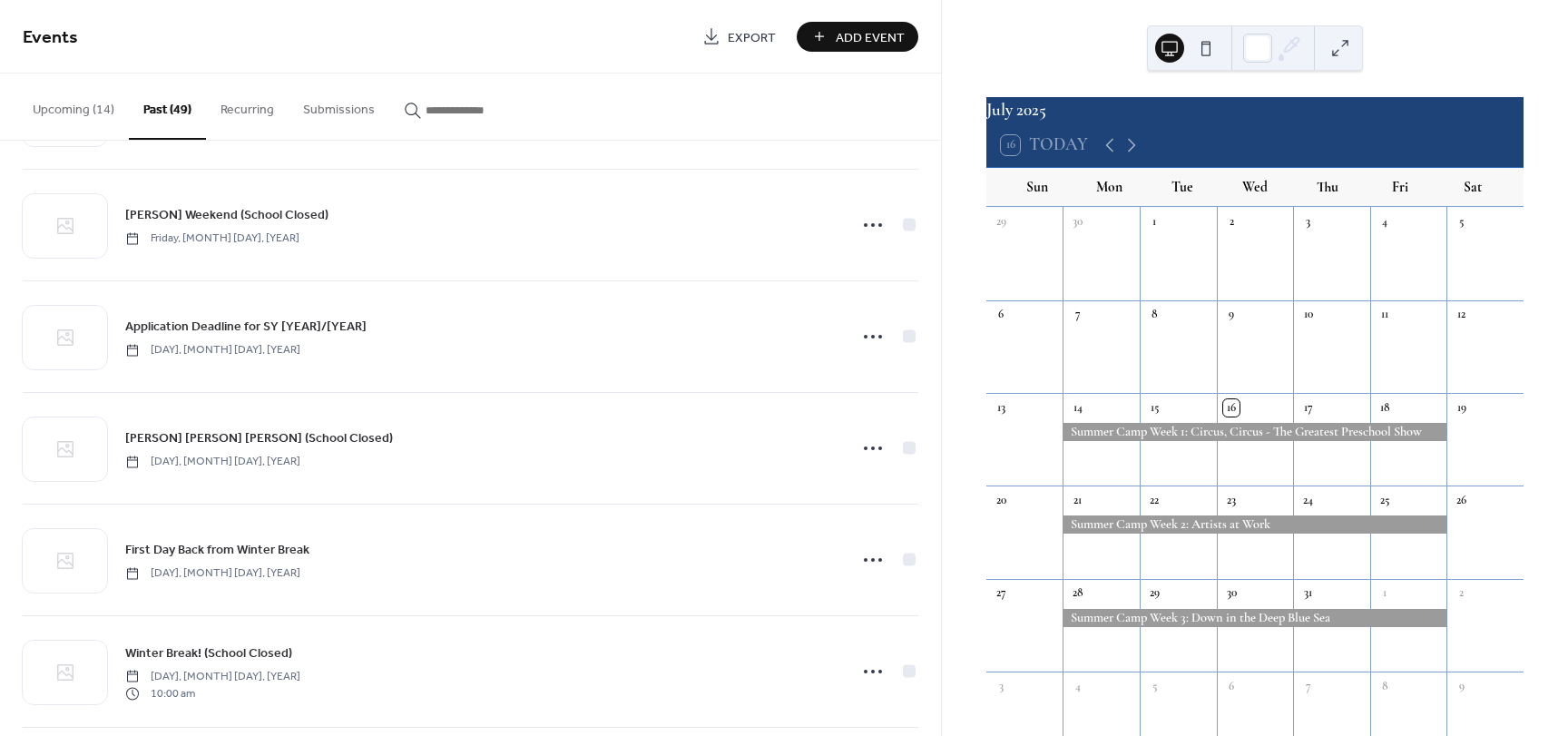 scroll, scrollTop: 2650, scrollLeft: 0, axis: vertical 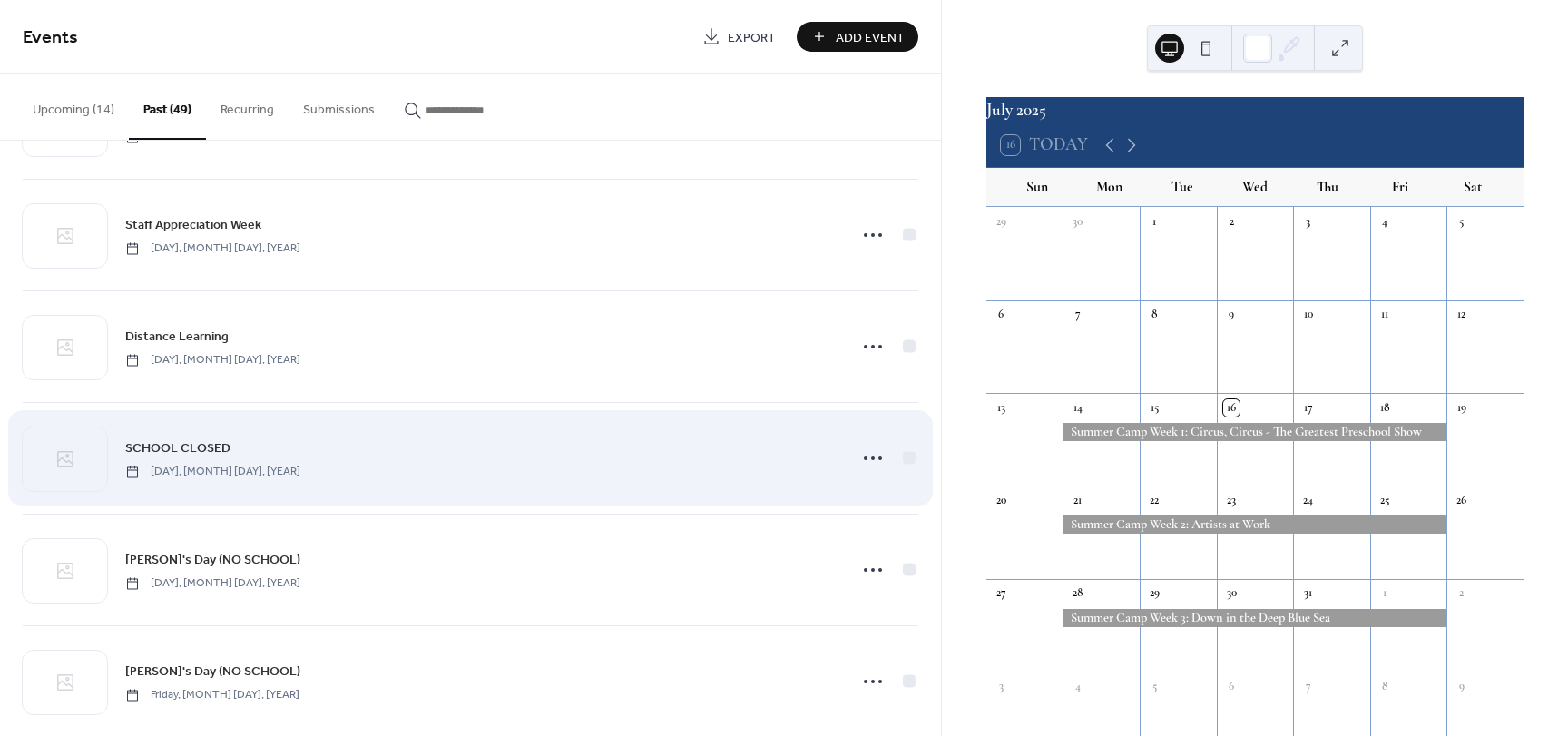 click on "SCHOOL CLOSED [DAY], [MONTH] [DAY], [YEAR]" at bounding box center [470, 458] 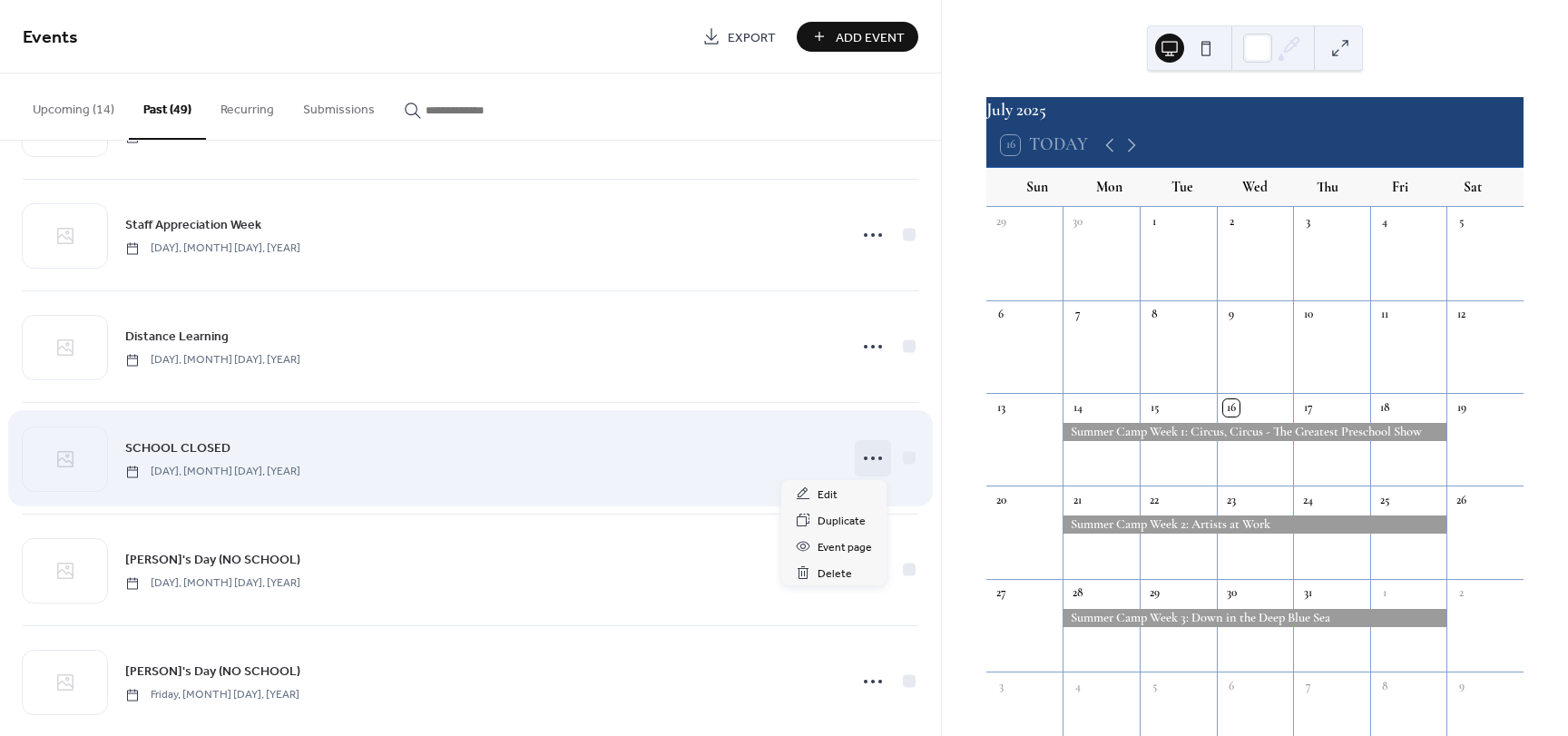 click 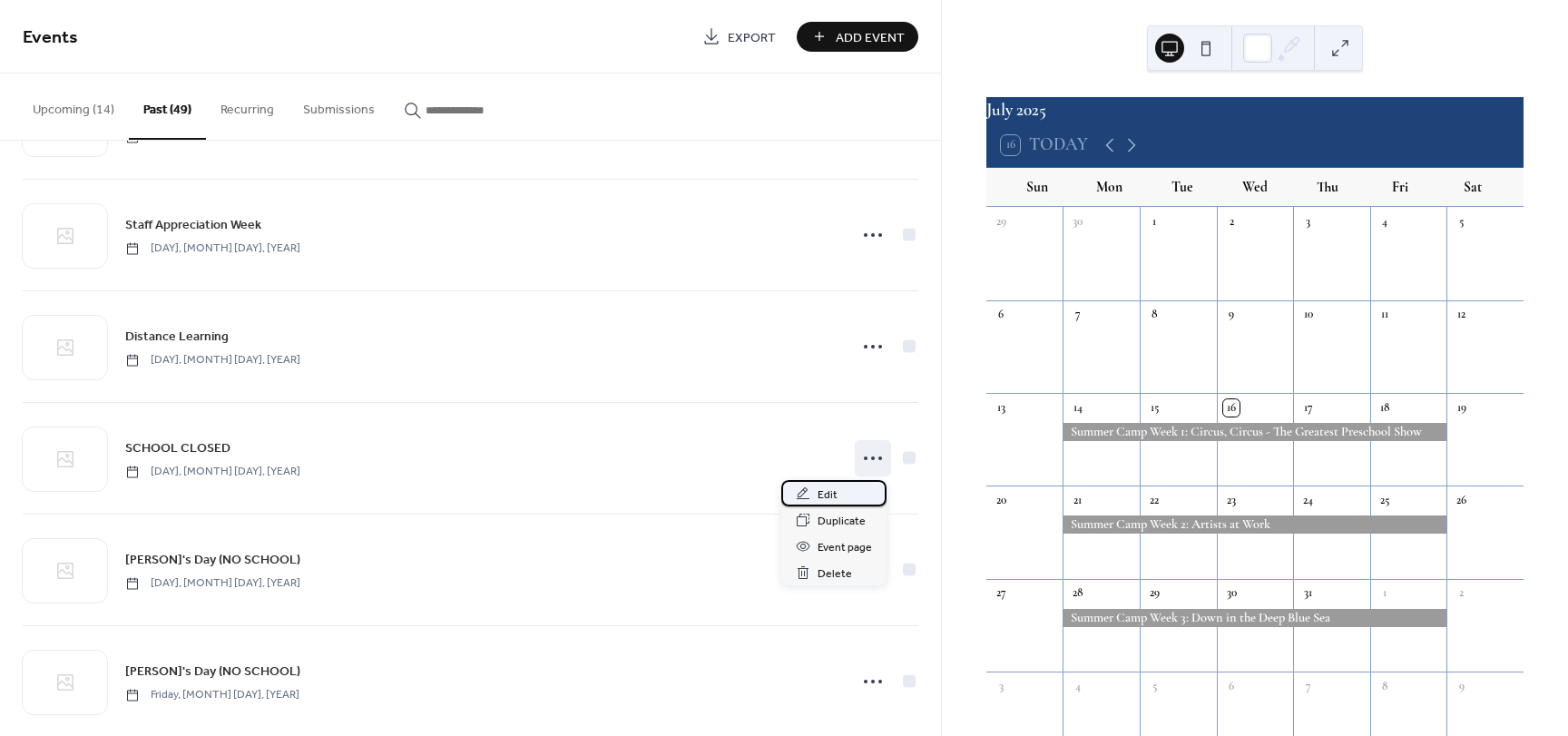 click on "Edit" at bounding box center [834, 493] 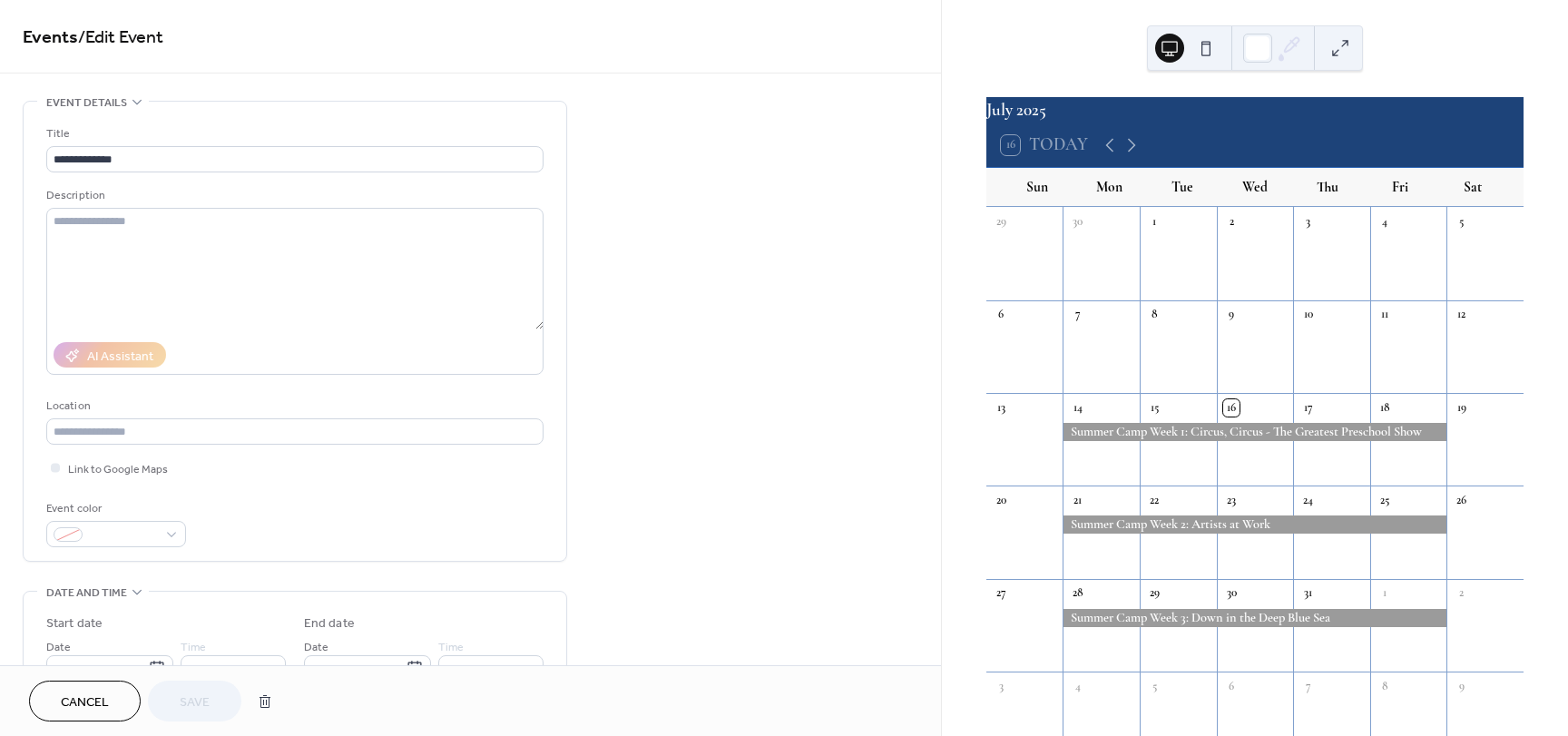 click on "Cancel" at bounding box center [84, 701] 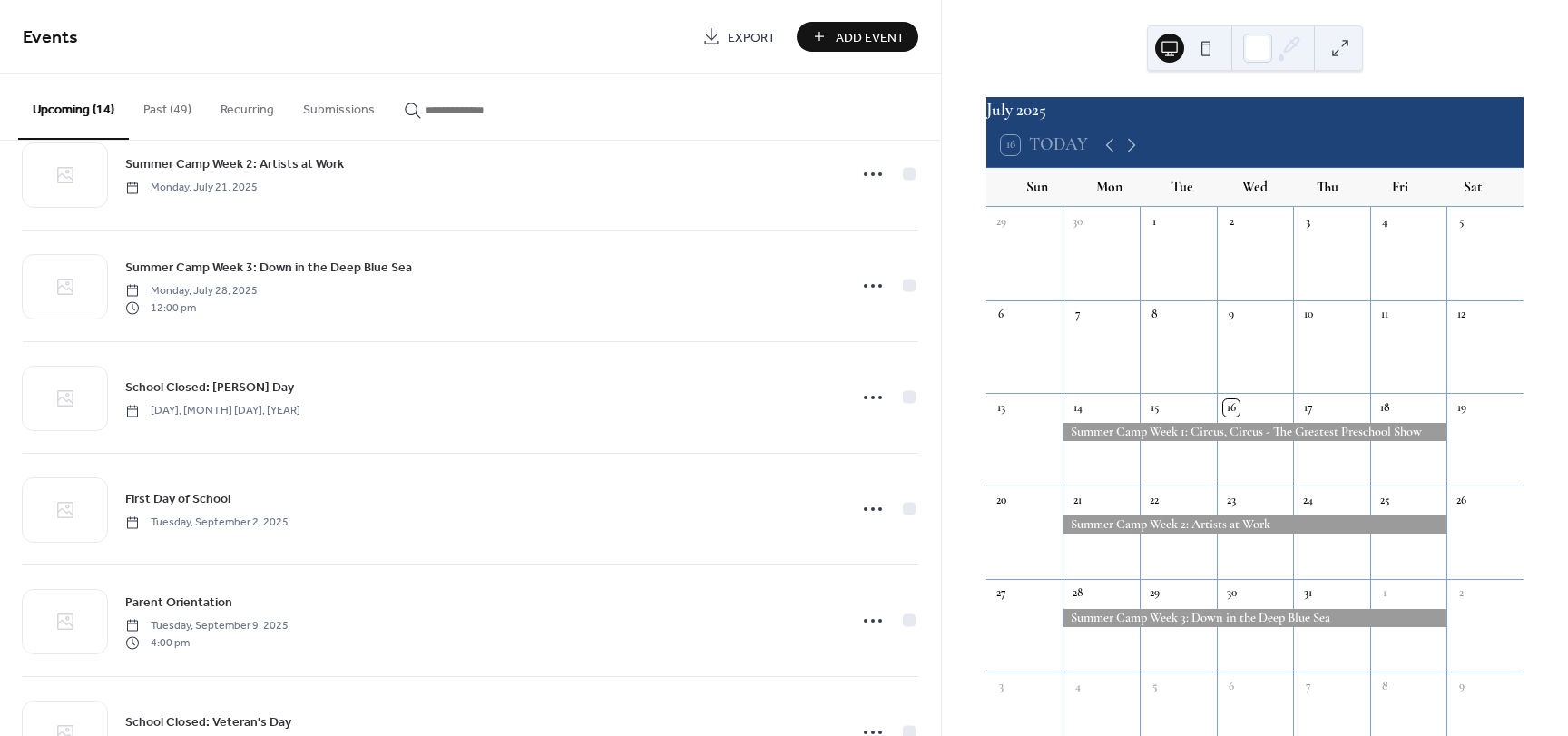 scroll, scrollTop: 0, scrollLeft: 0, axis: both 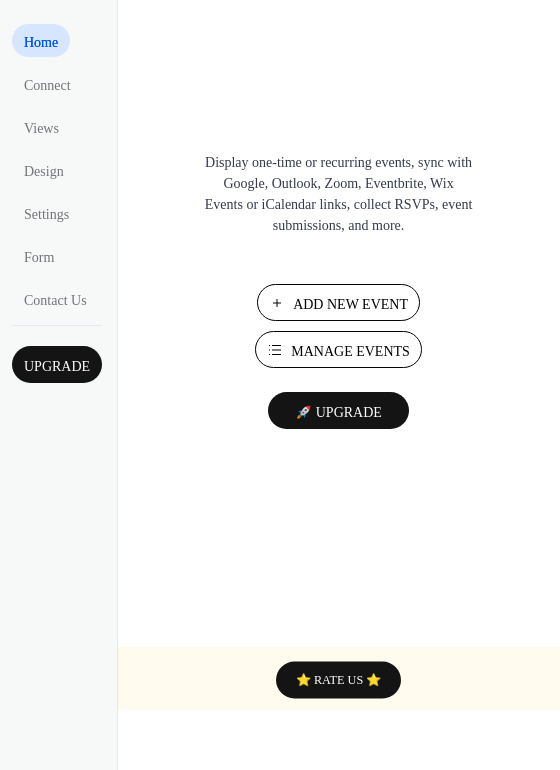 click on "Add New Event" at bounding box center (350, 304) 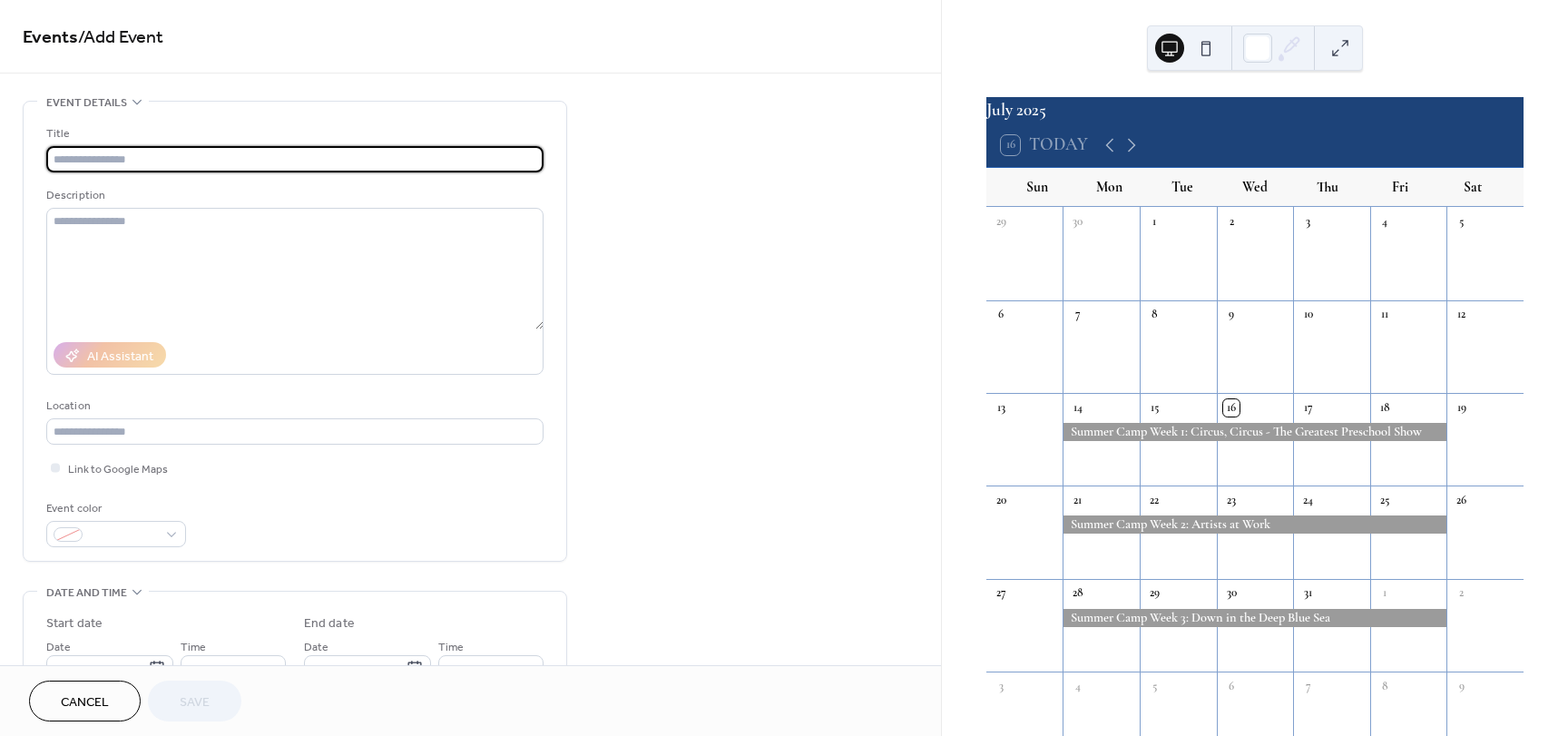 scroll, scrollTop: 0, scrollLeft: 0, axis: both 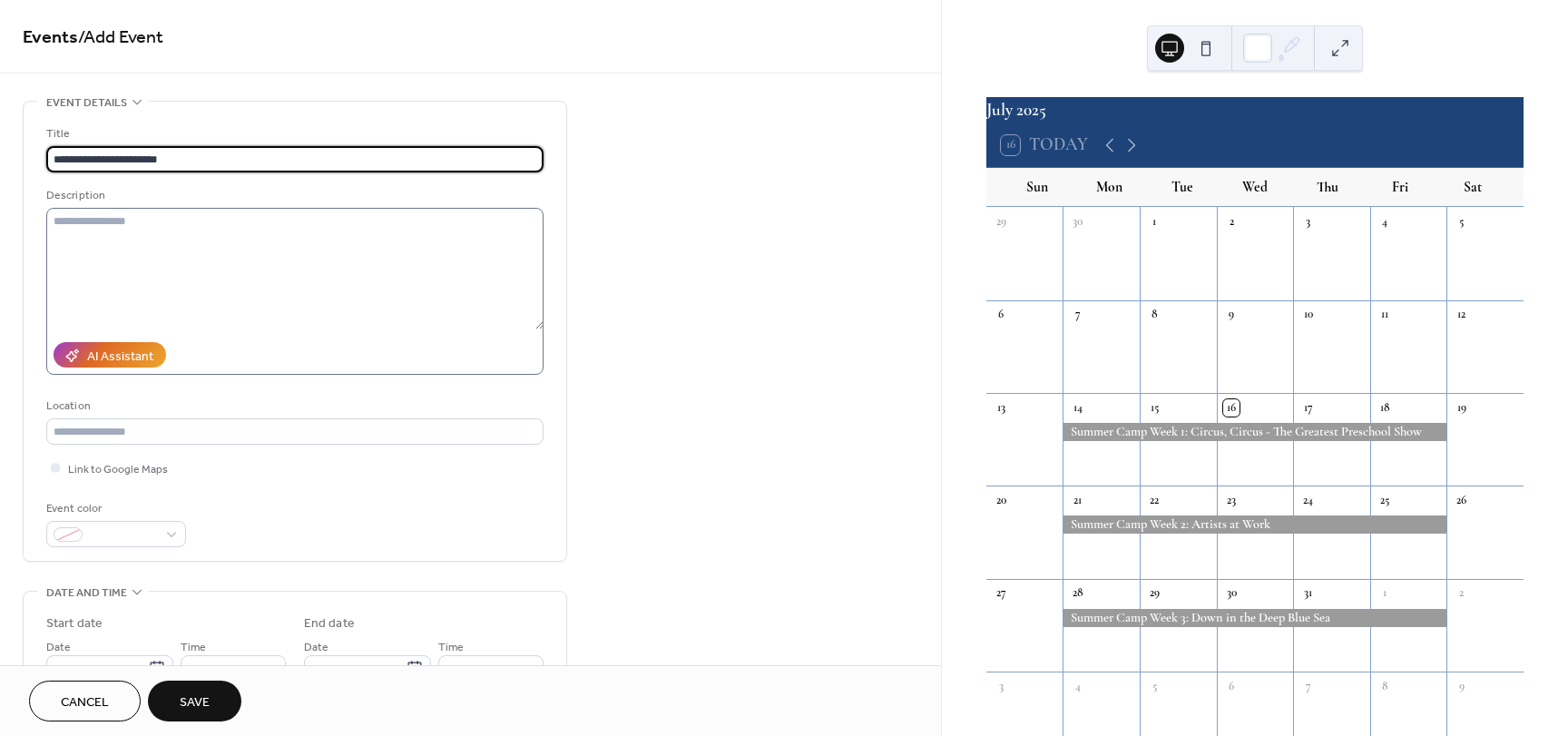 type on "**********" 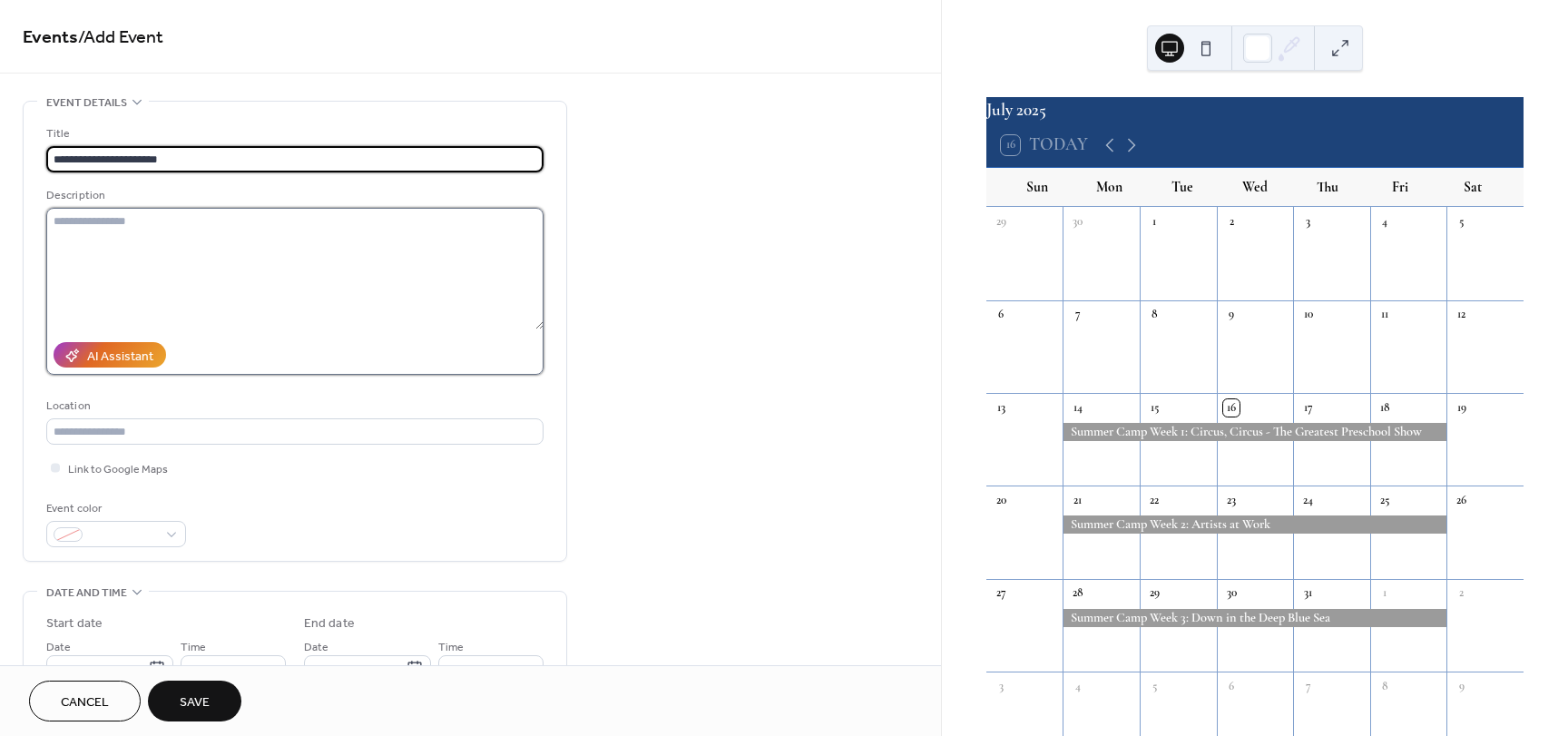 click at bounding box center (295, 269) 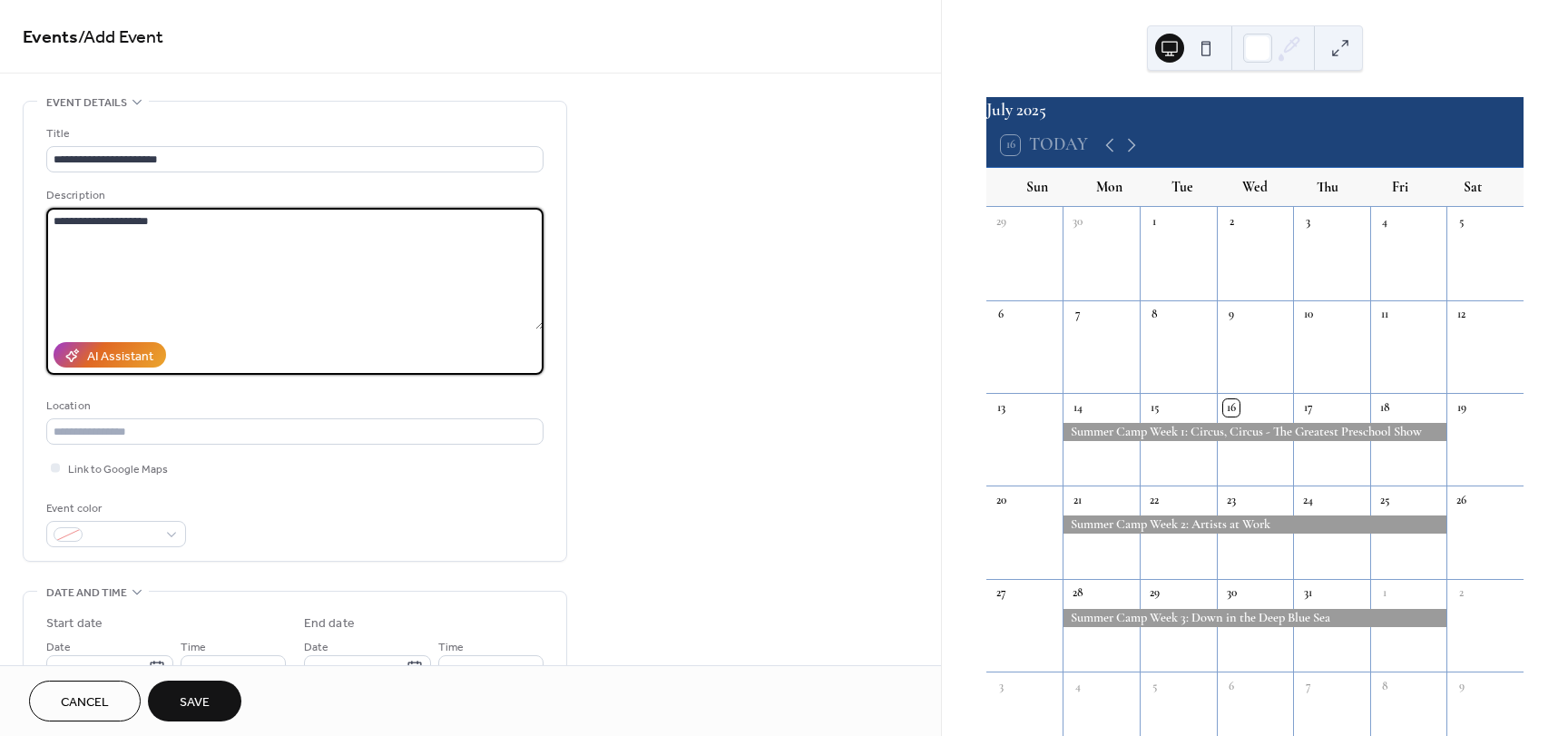 click on "**********" at bounding box center [295, 269] 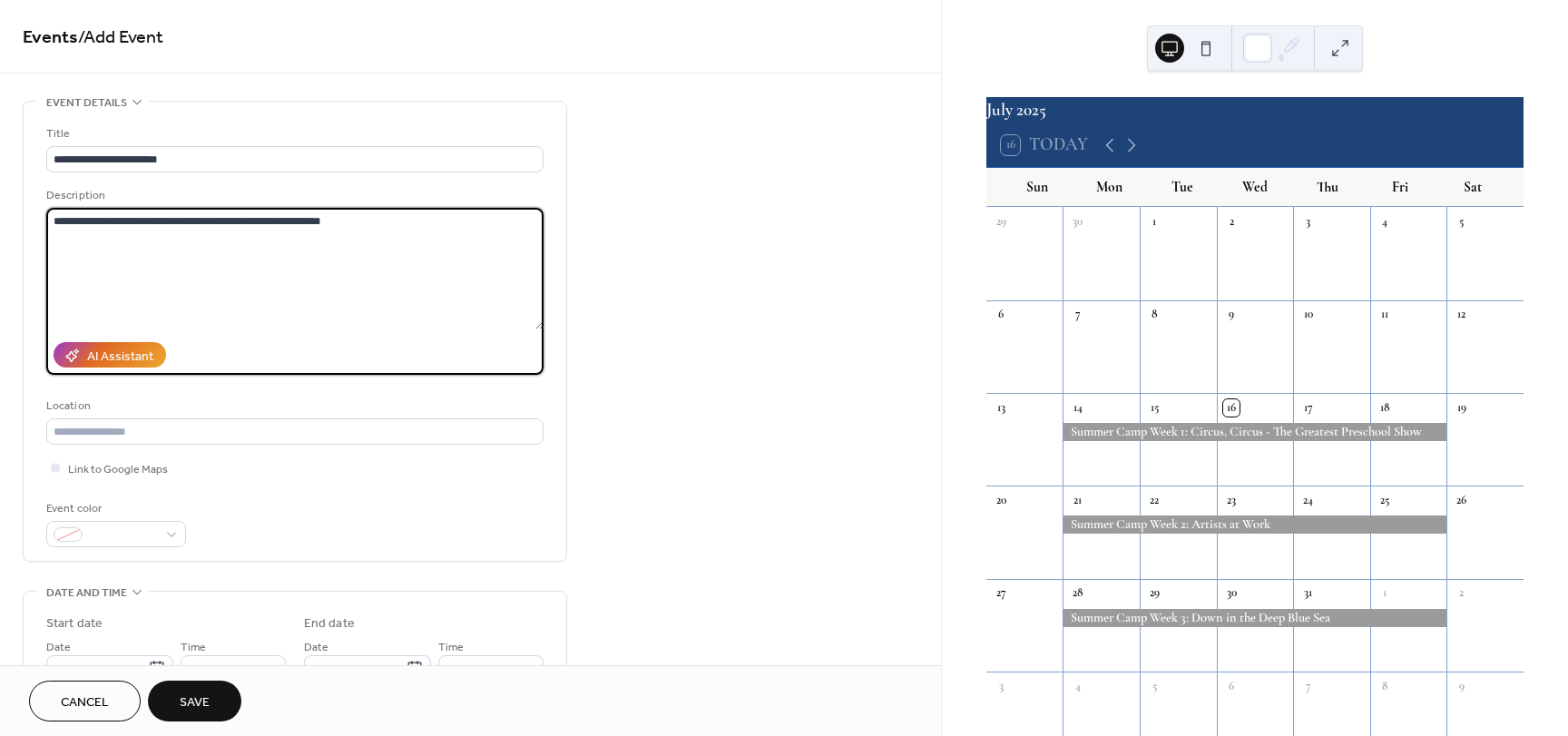 click on "**********" at bounding box center [295, 269] 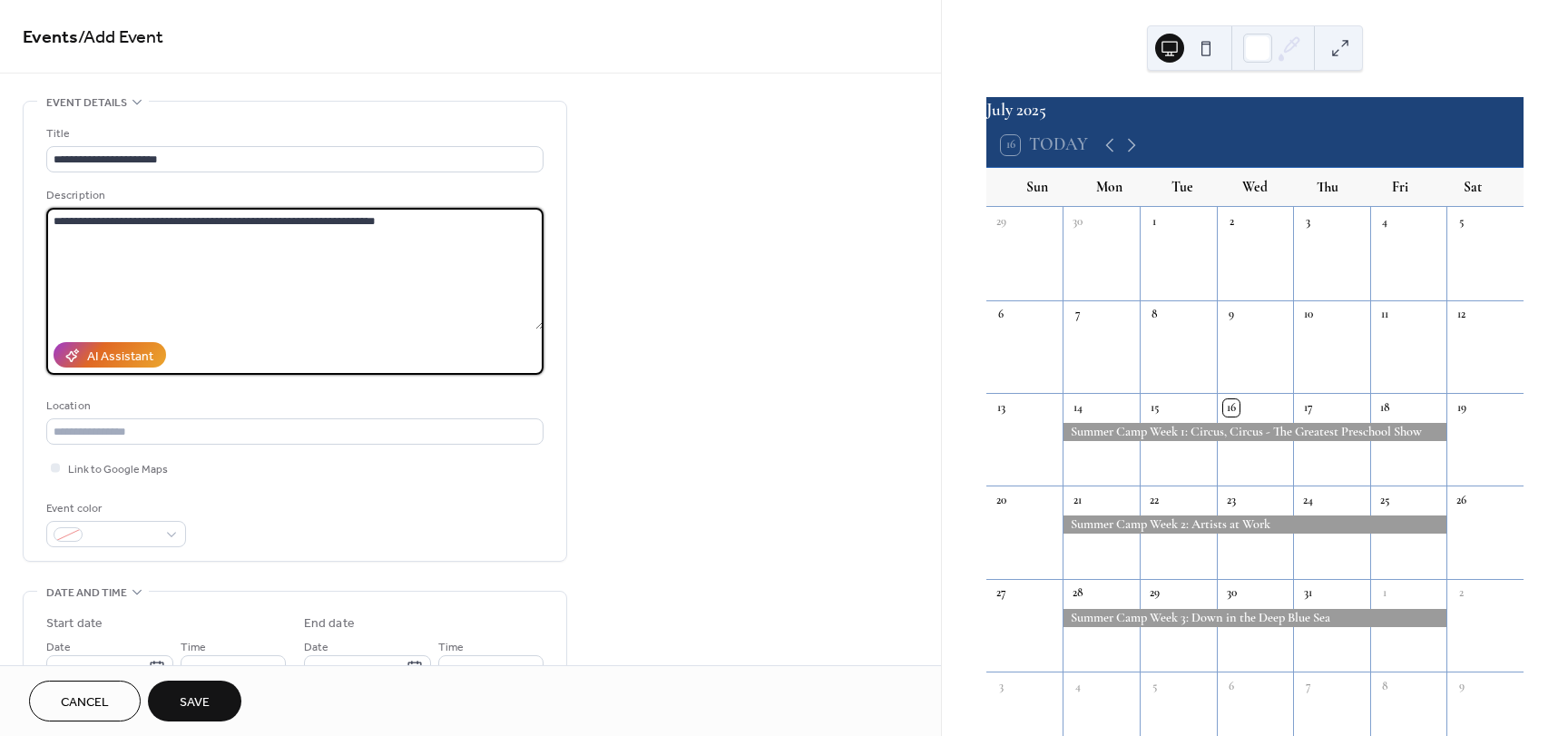 click on "**********" at bounding box center [295, 269] 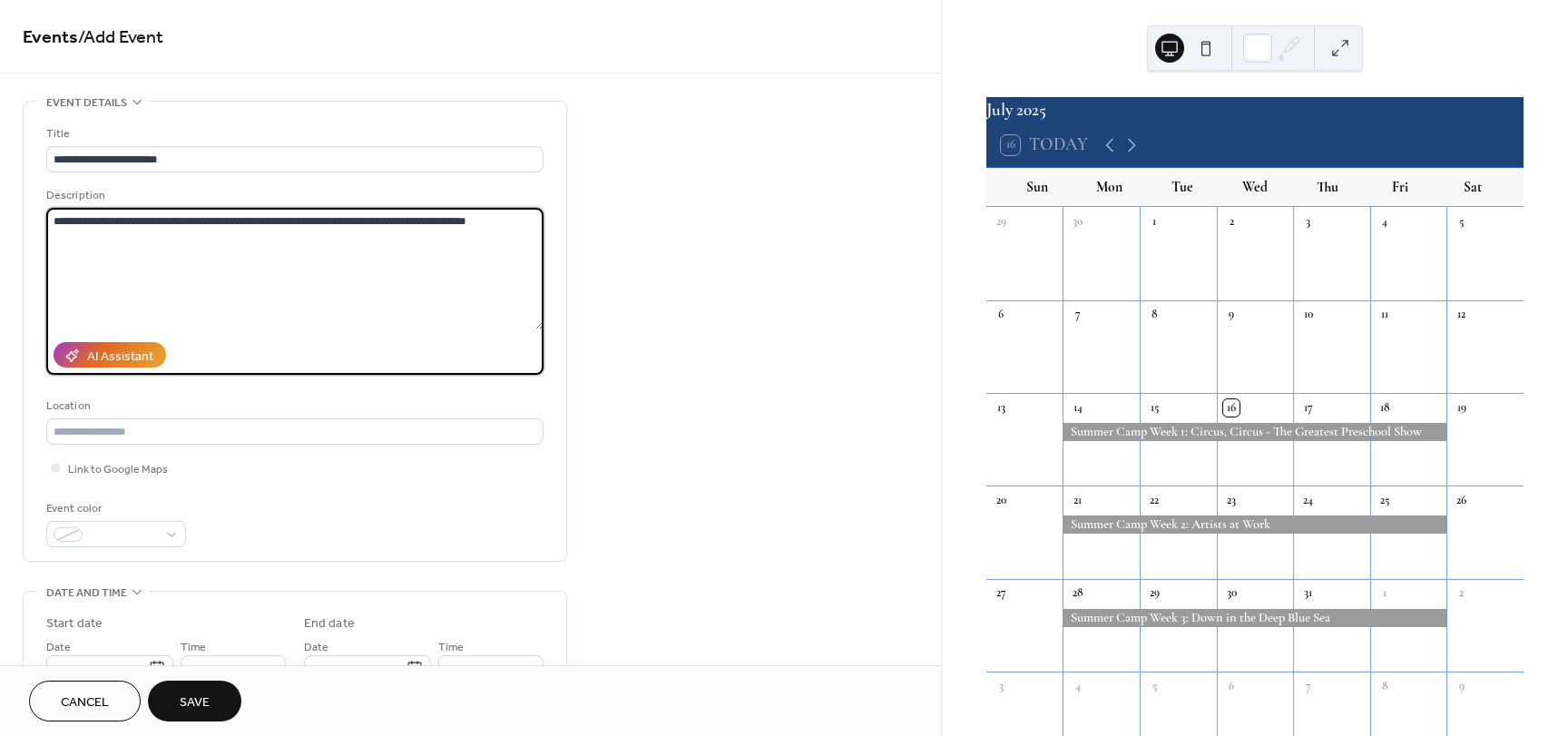click on "**********" at bounding box center [295, 269] 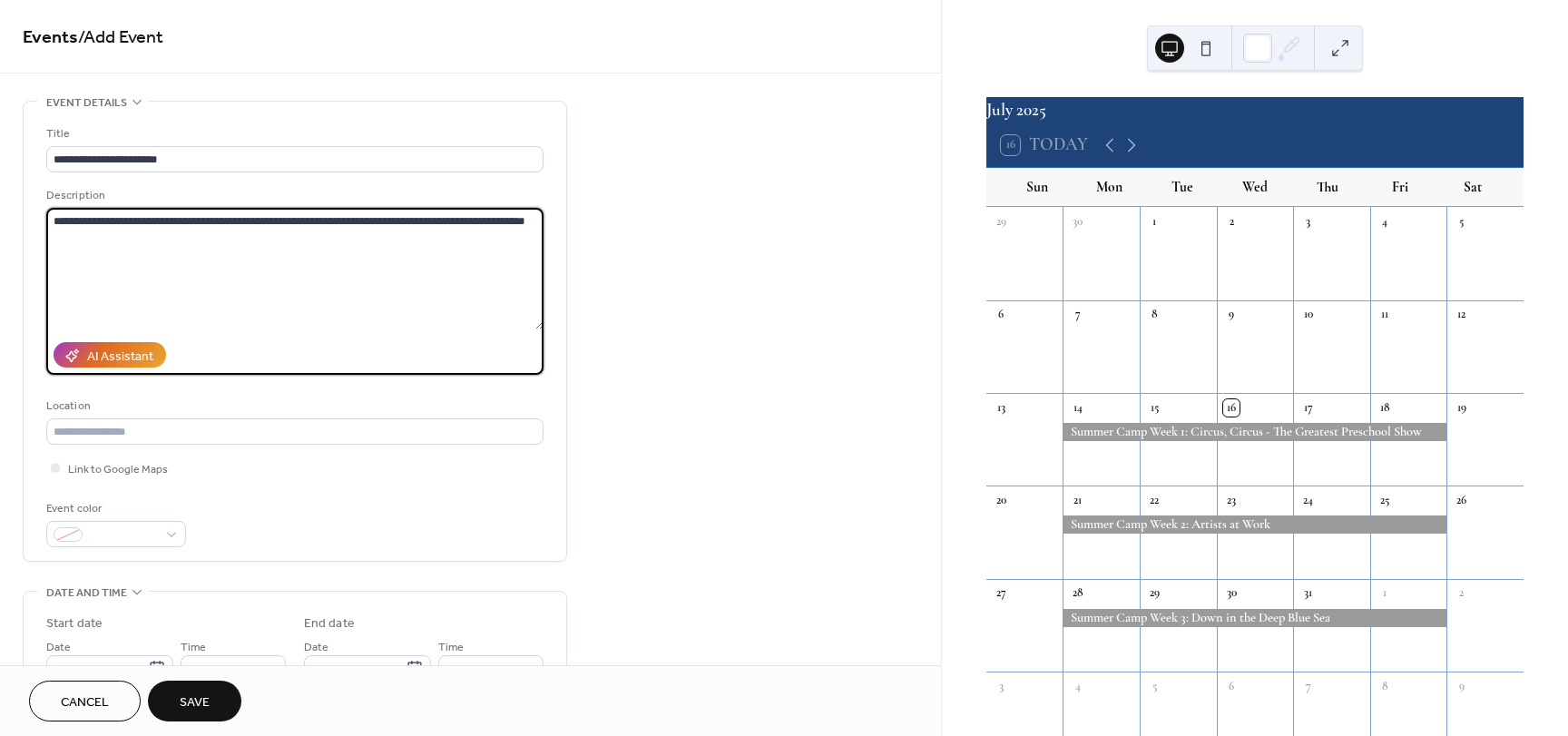 click on "**********" at bounding box center (295, 269) 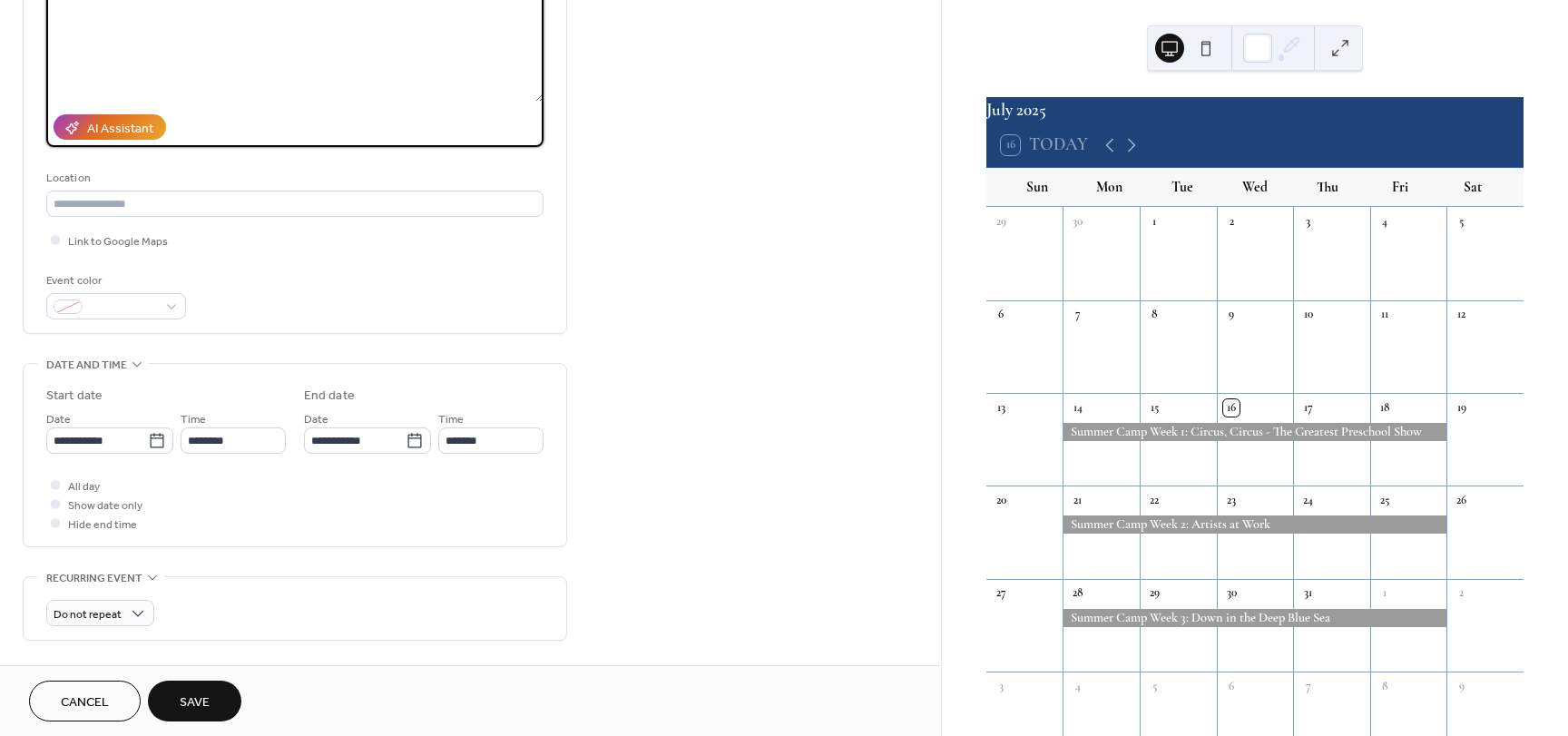 scroll, scrollTop: 272, scrollLeft: 0, axis: vertical 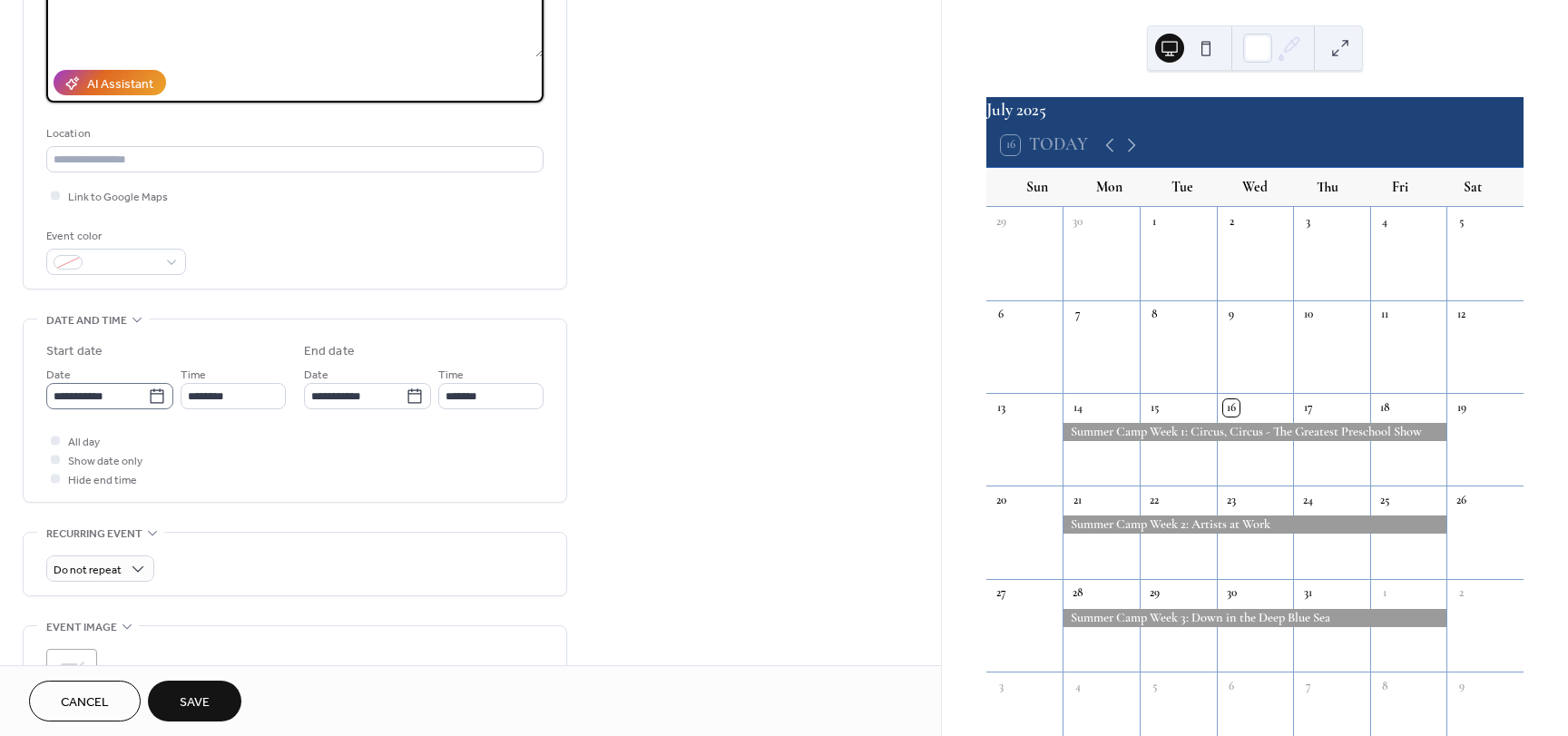 type on "**********" 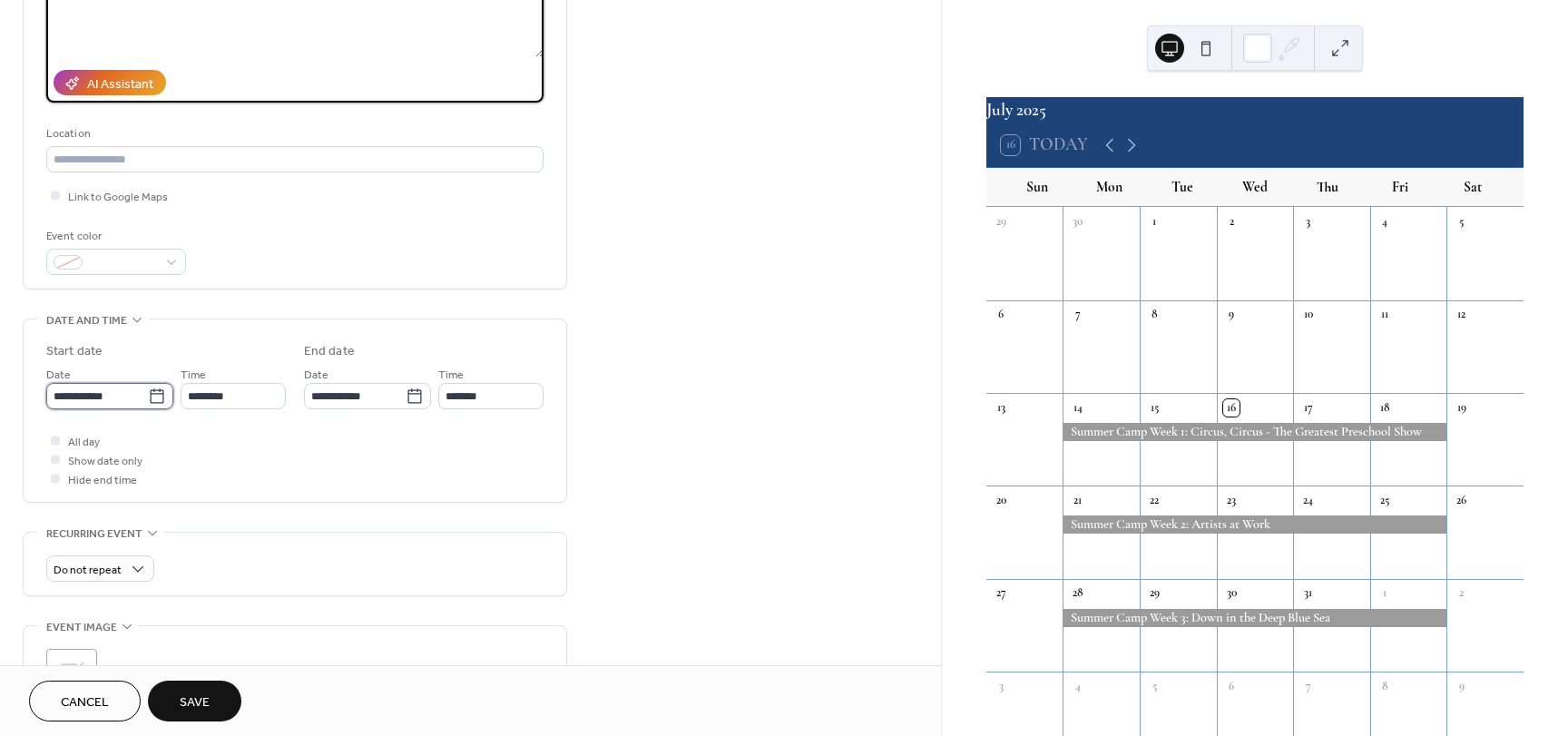 click on "**********" at bounding box center [97, 396] 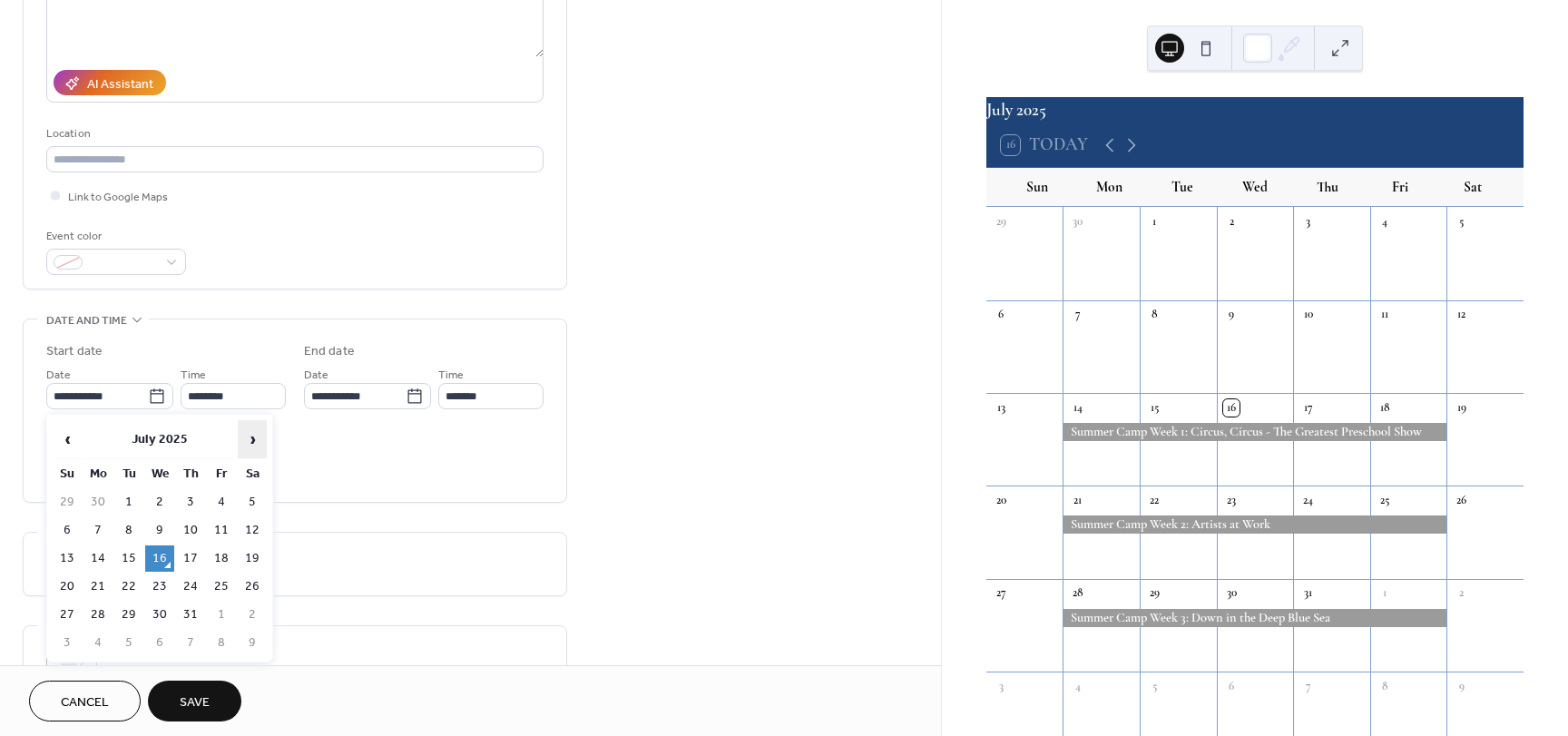 click on "›" at bounding box center [252, 439] 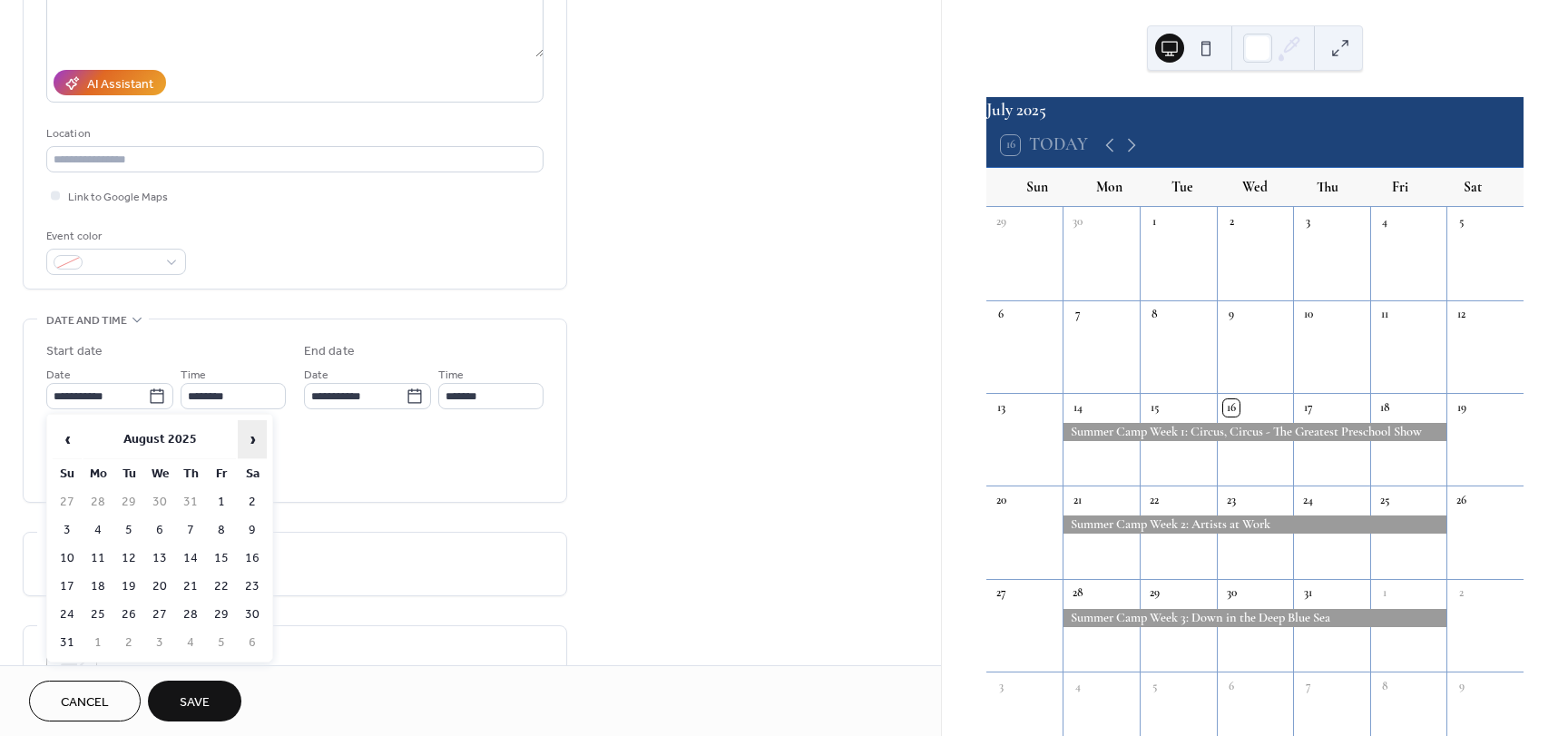 click on "›" at bounding box center (252, 439) 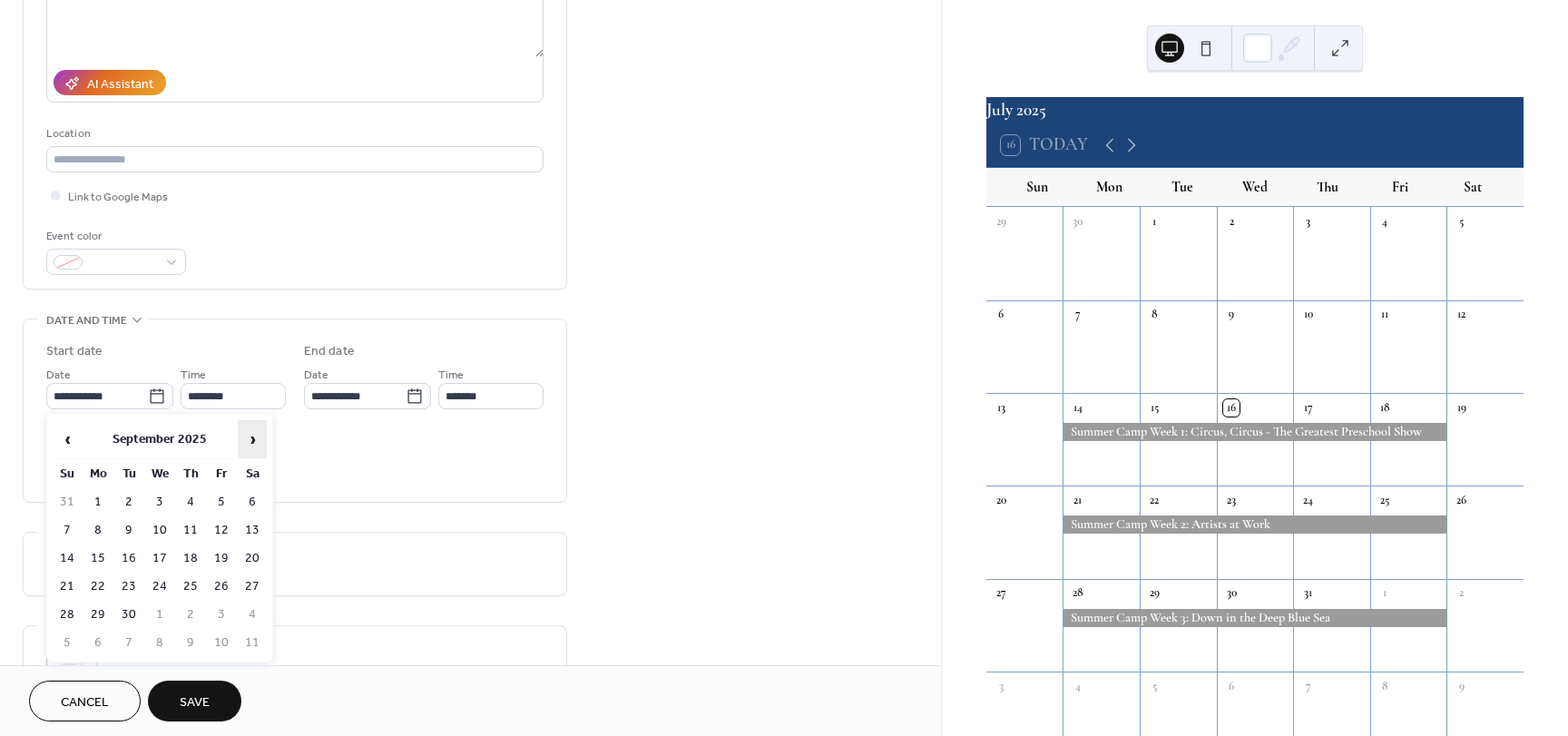 click on "›" at bounding box center (252, 439) 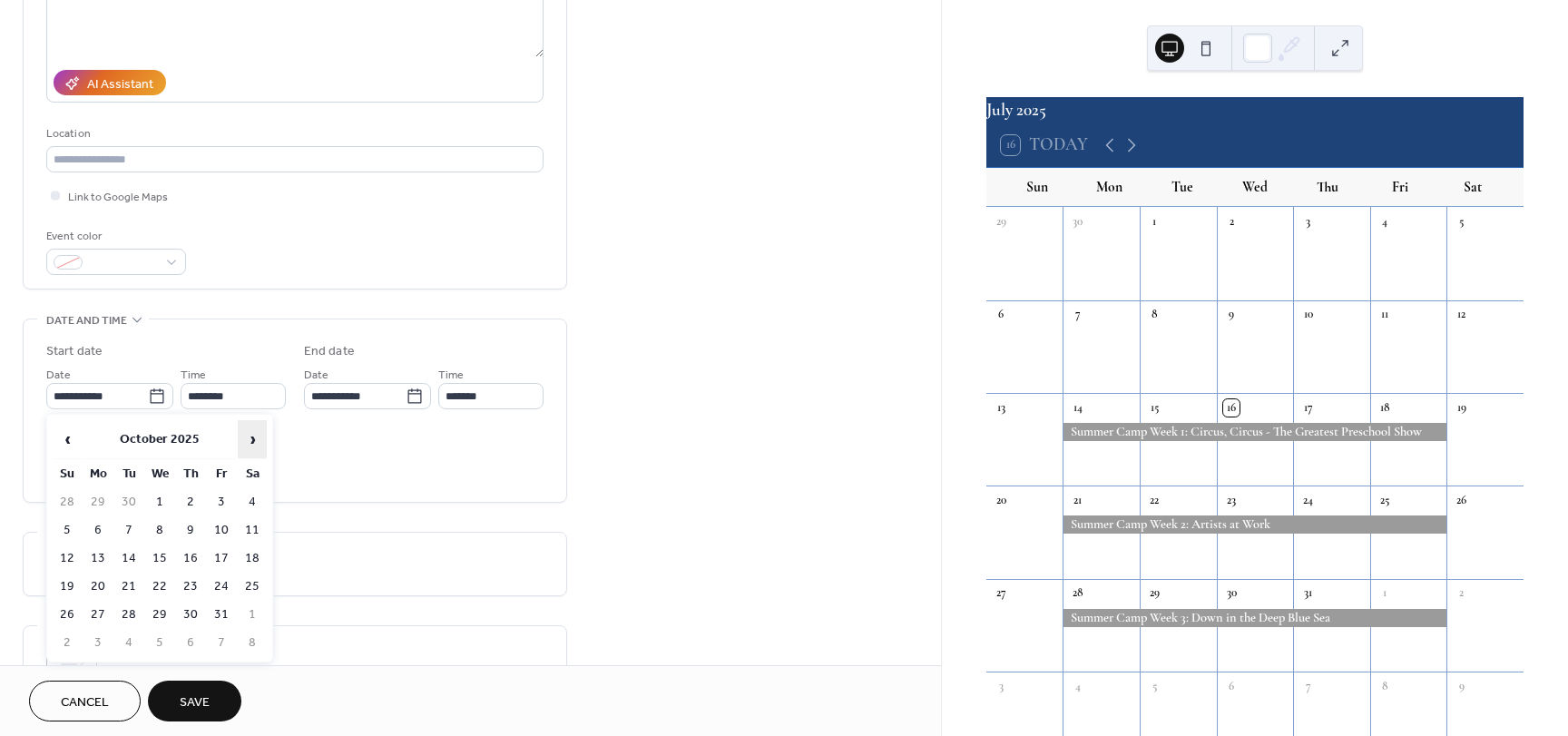 click on "›" at bounding box center [252, 439] 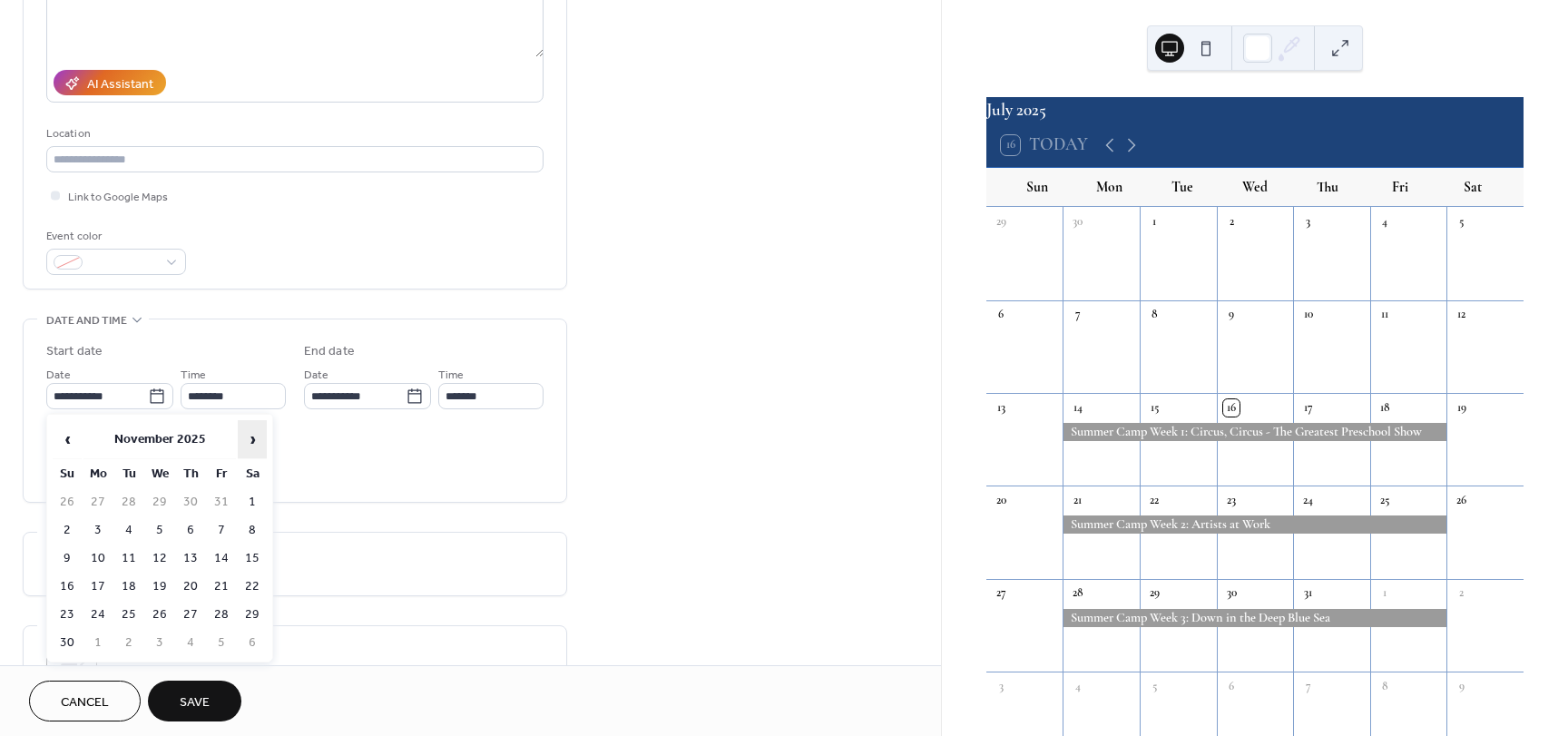 click on "›" at bounding box center (252, 439) 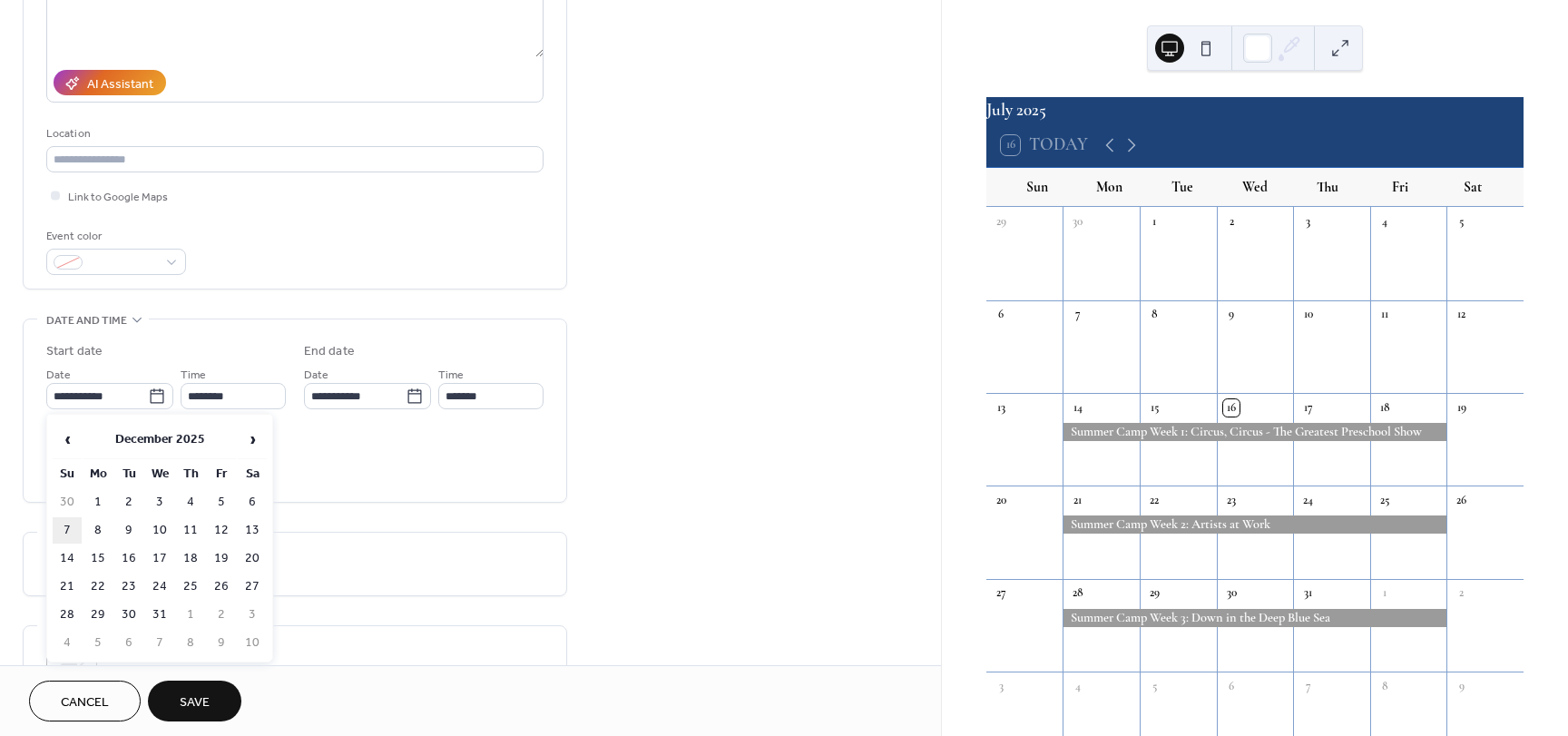 click on "7" at bounding box center (67, 530) 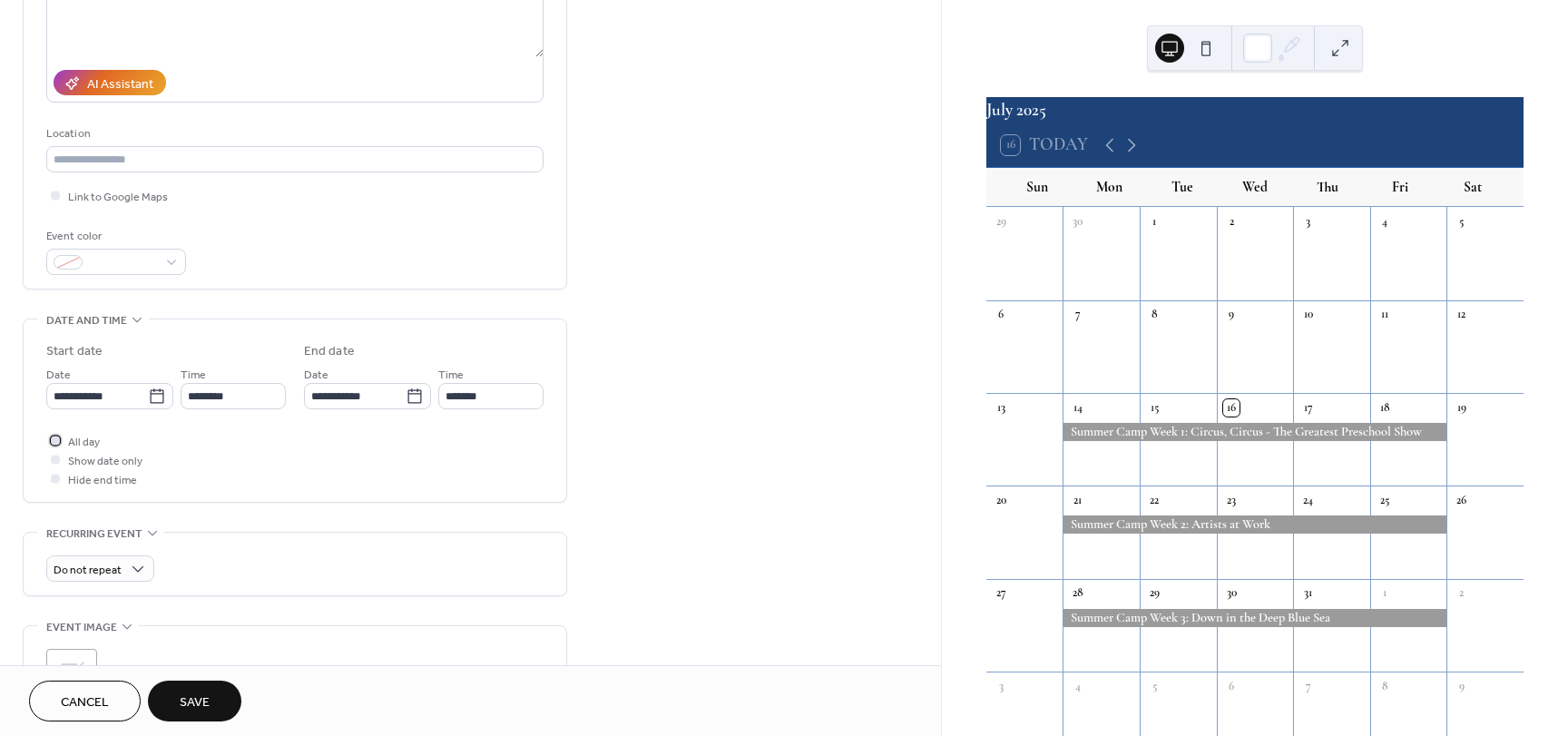 click at bounding box center (55, 440) 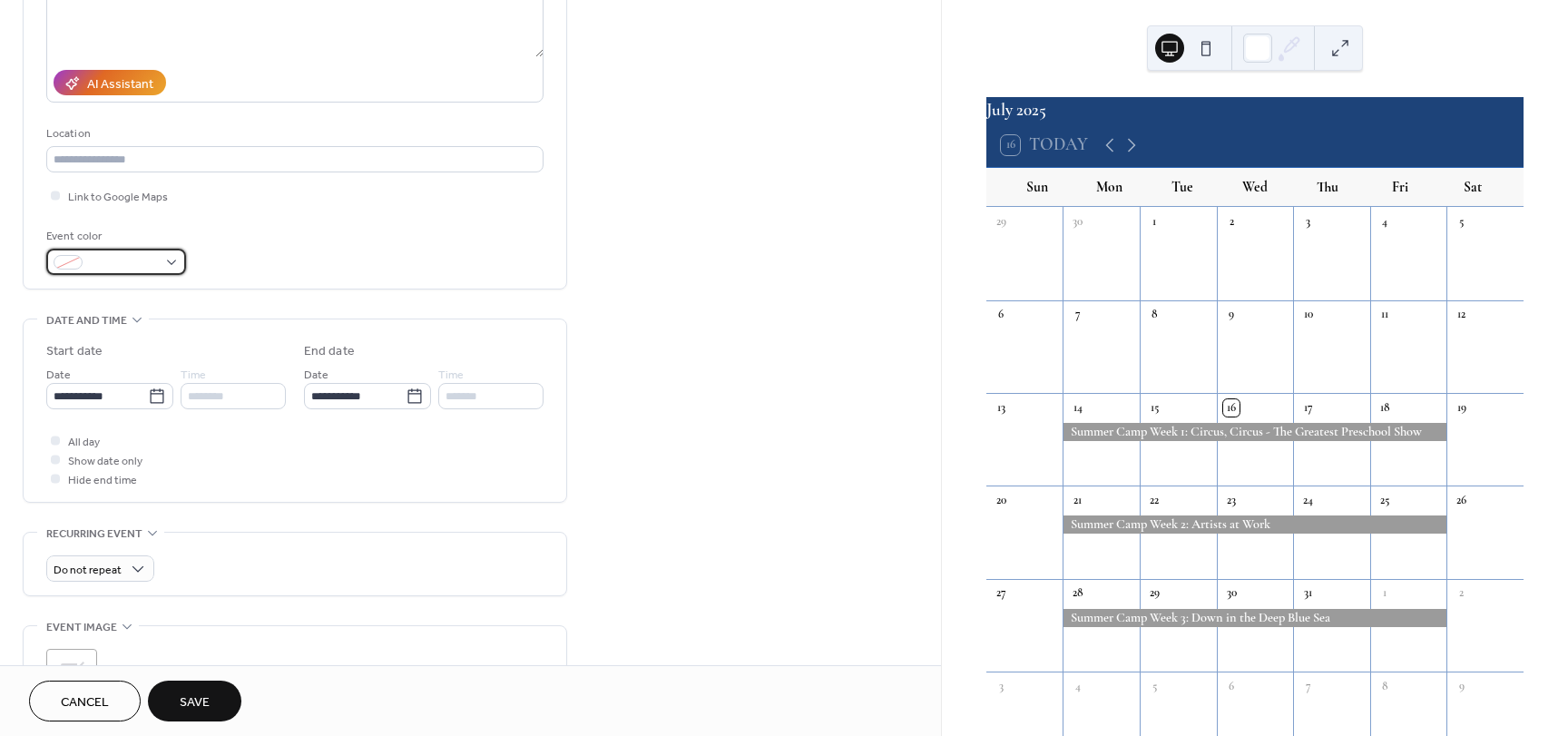click at bounding box center (116, 261) 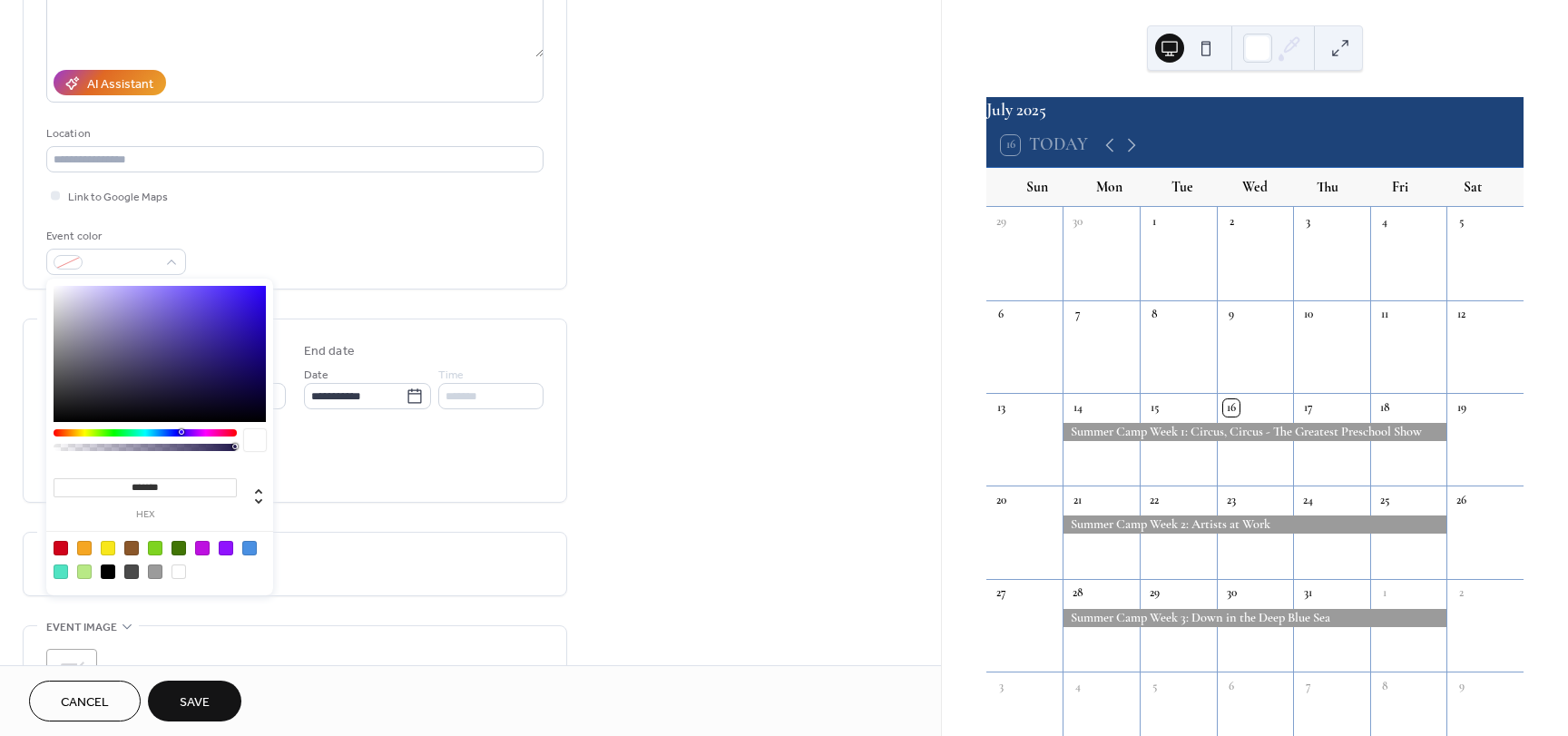 click at bounding box center (202, 548) 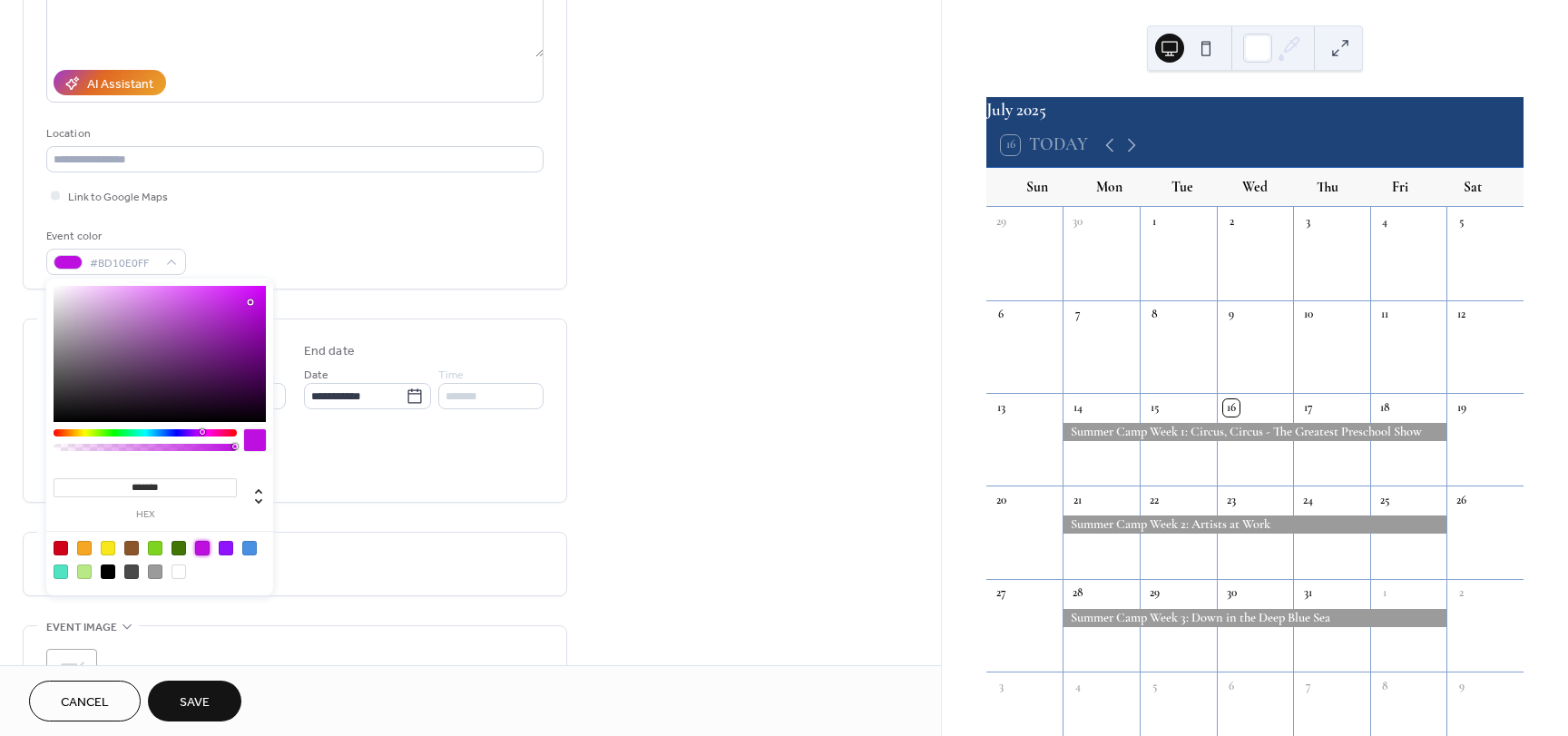 click on "Save" at bounding box center (194, 702) 